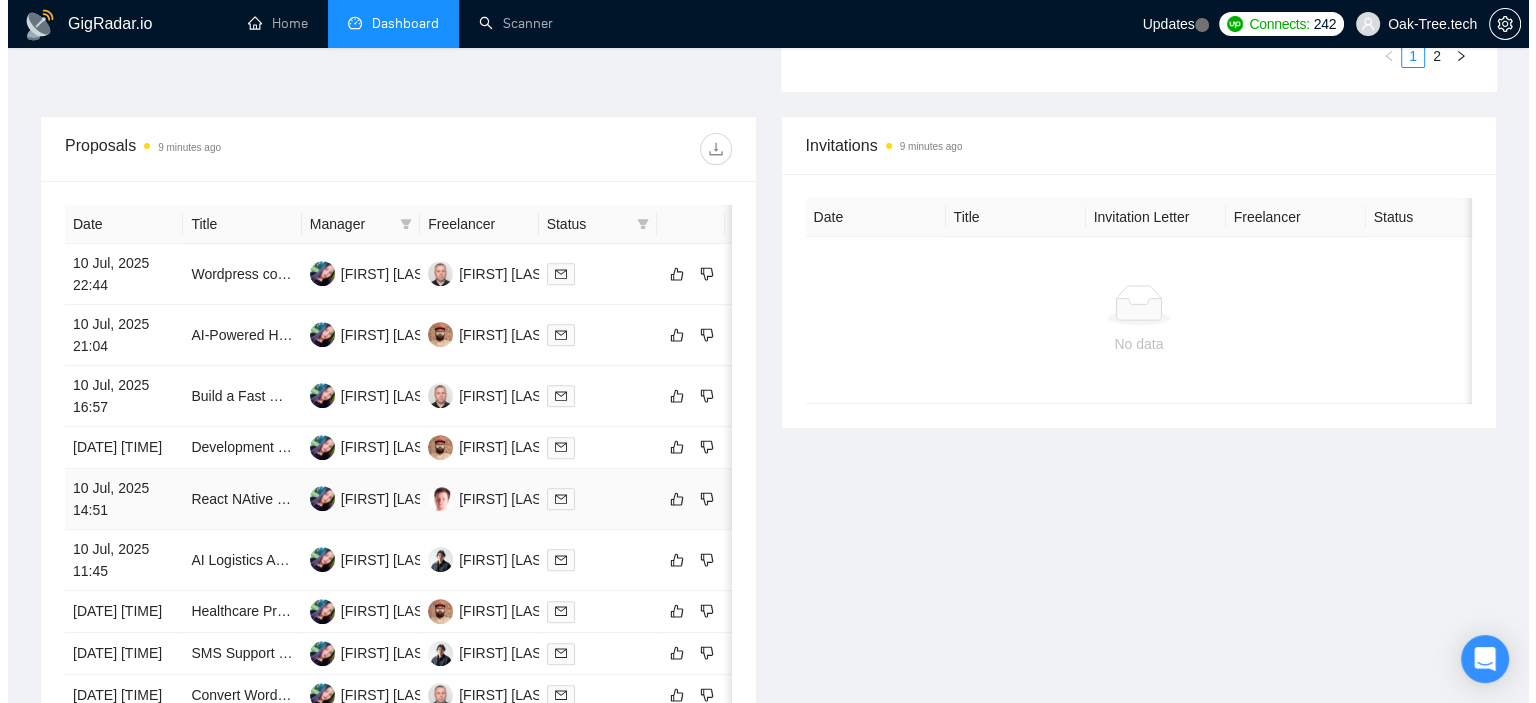 scroll, scrollTop: 600, scrollLeft: 0, axis: vertical 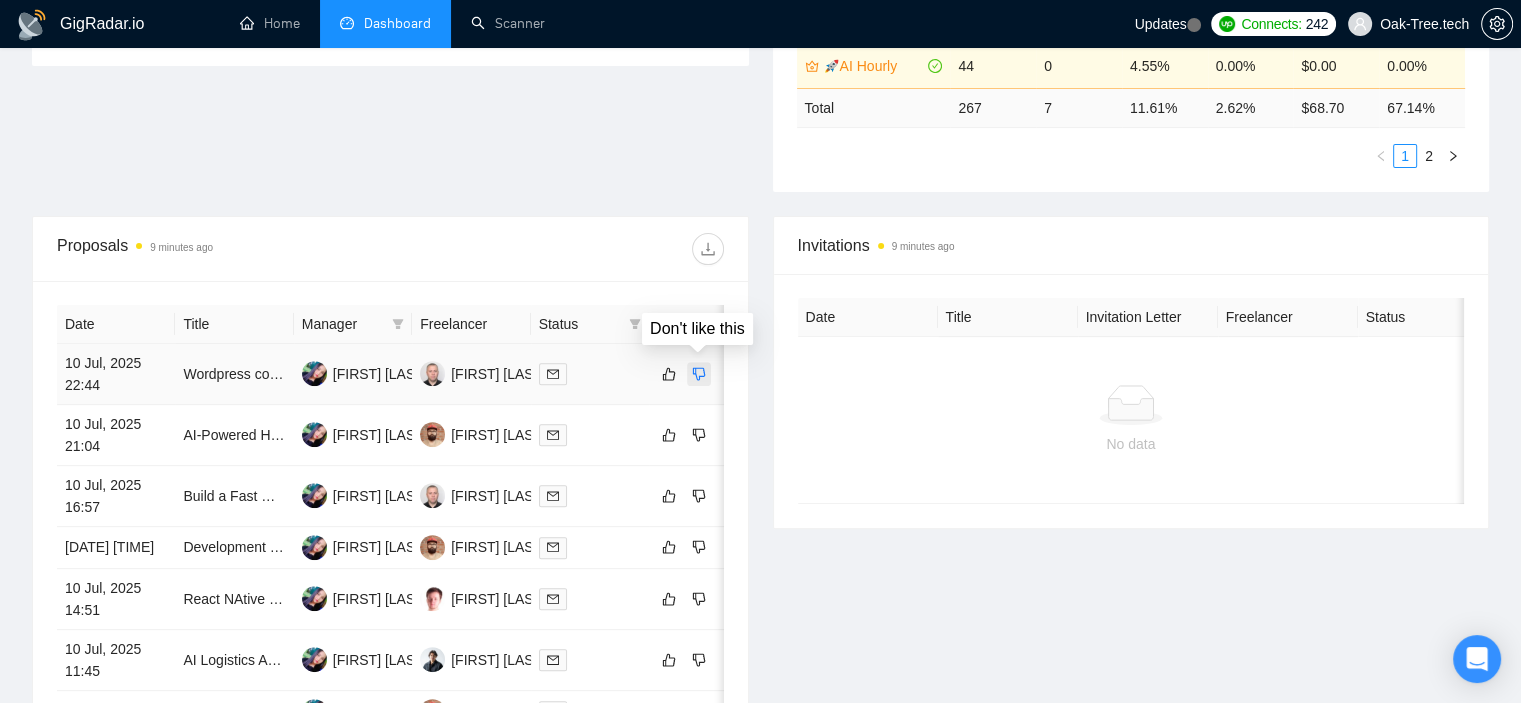 click 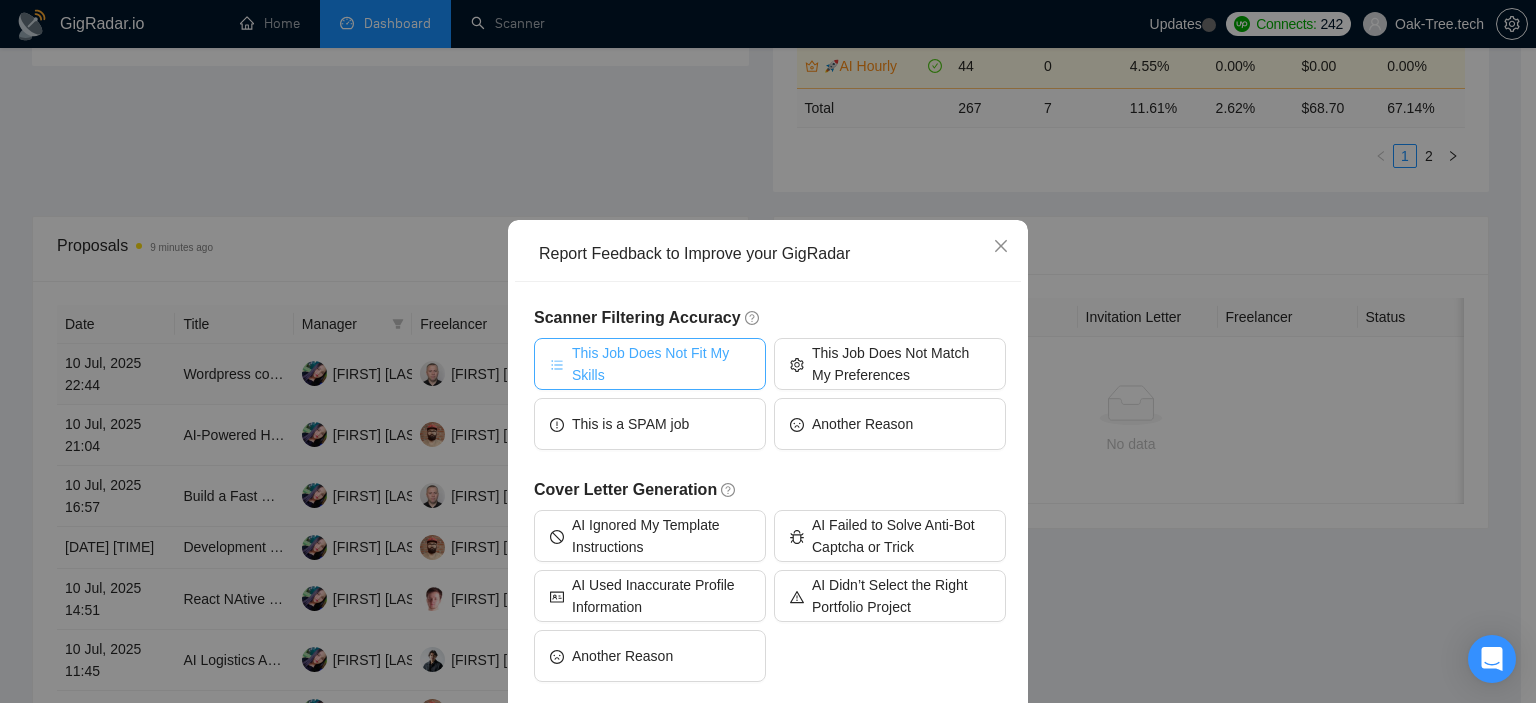 click on "This Job Does Not Fit My Skills" at bounding box center (661, 364) 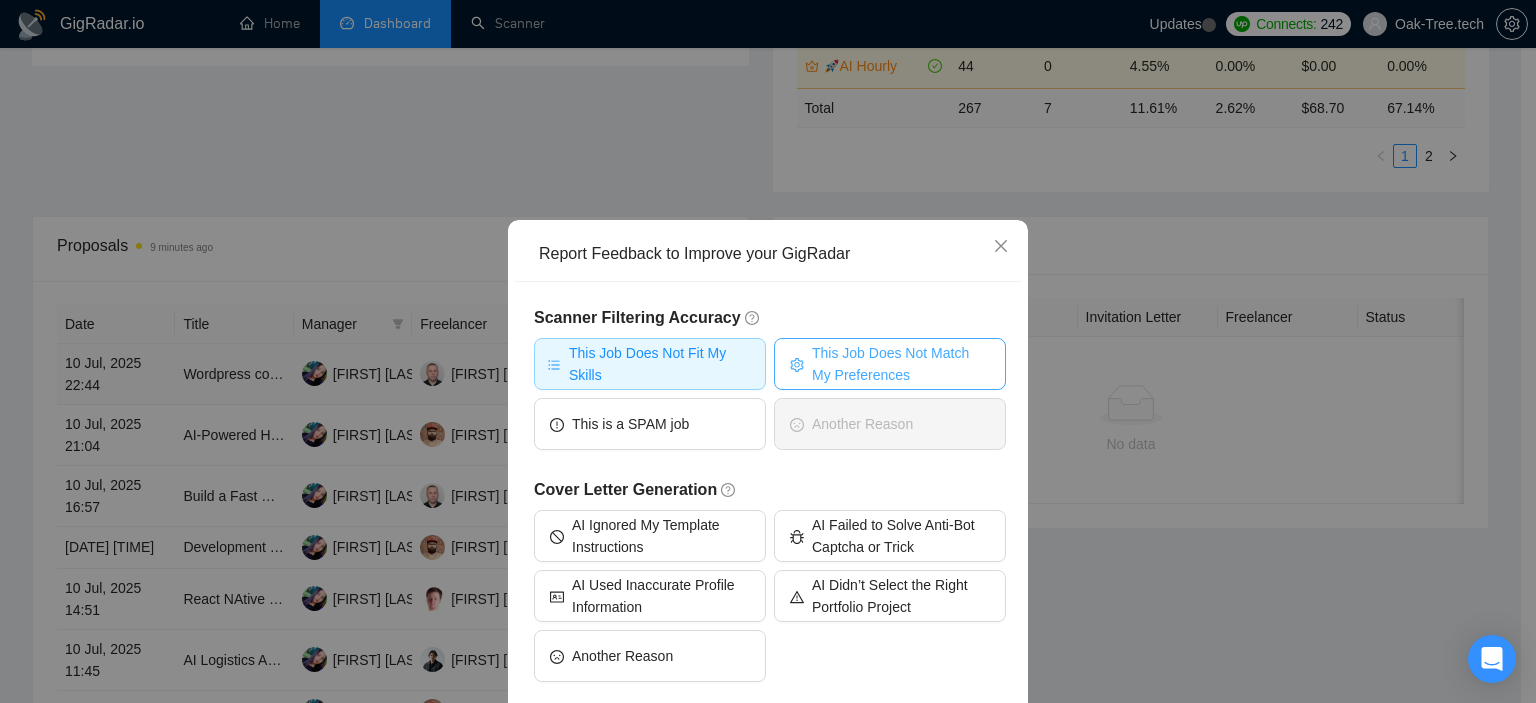 click on "This Job Does Not Match My Preferences" at bounding box center (890, 364) 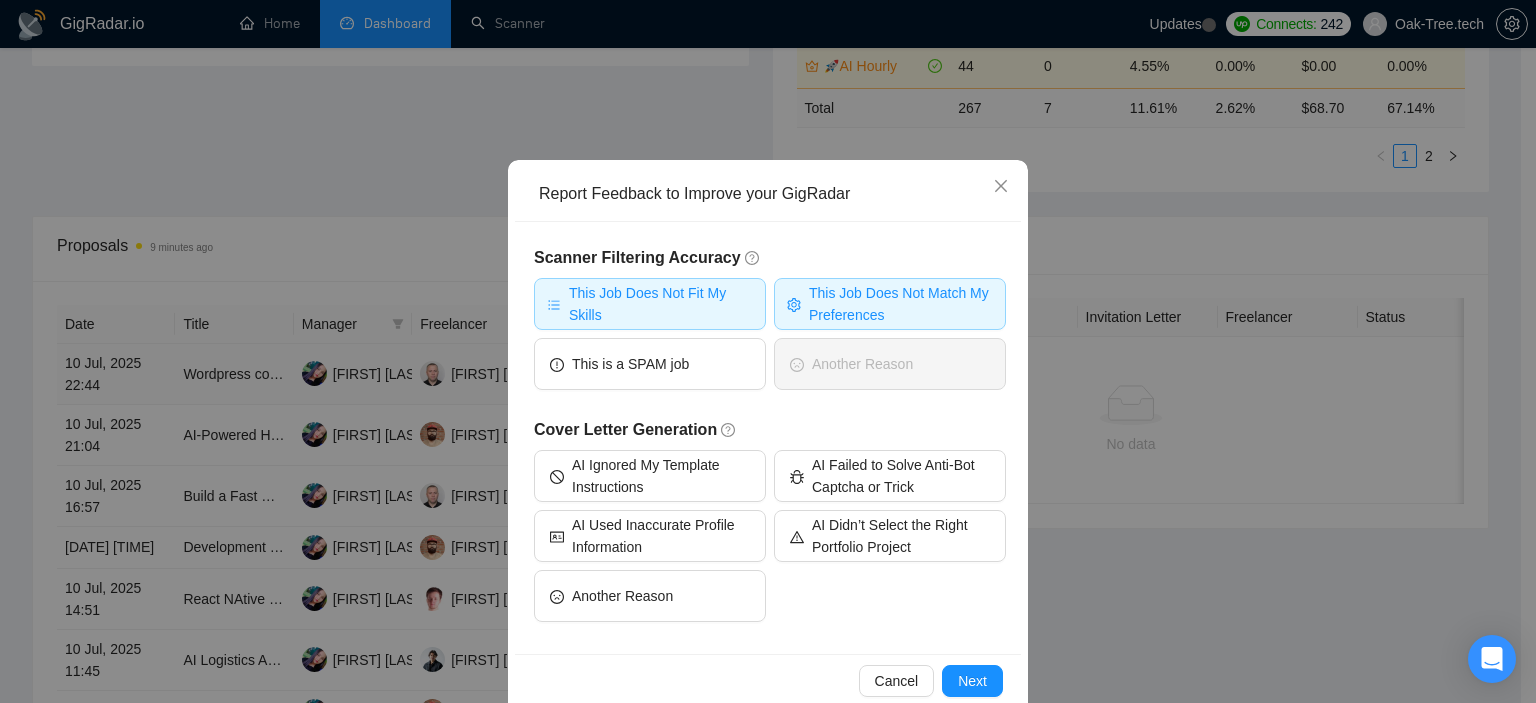 scroll, scrollTop: 94, scrollLeft: 0, axis: vertical 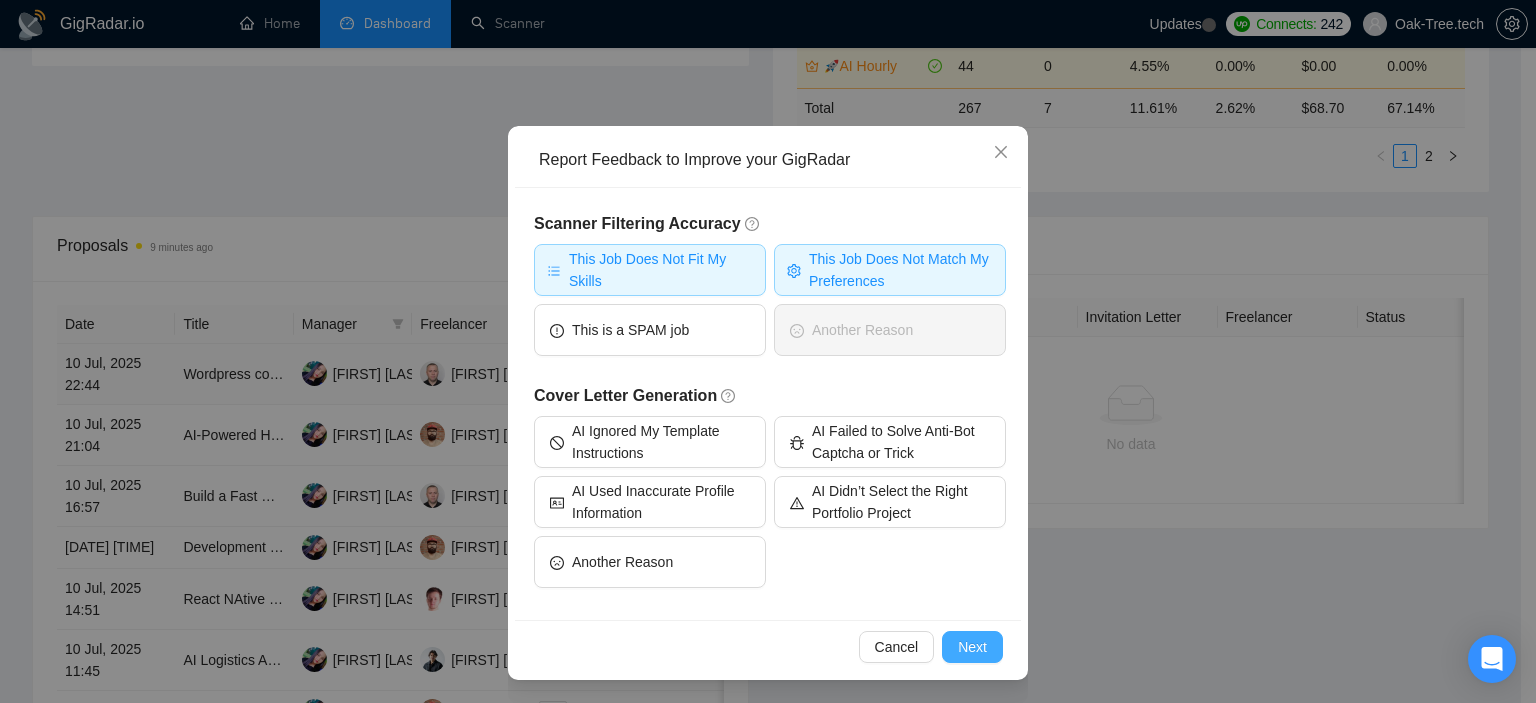 click on "Next" at bounding box center [972, 647] 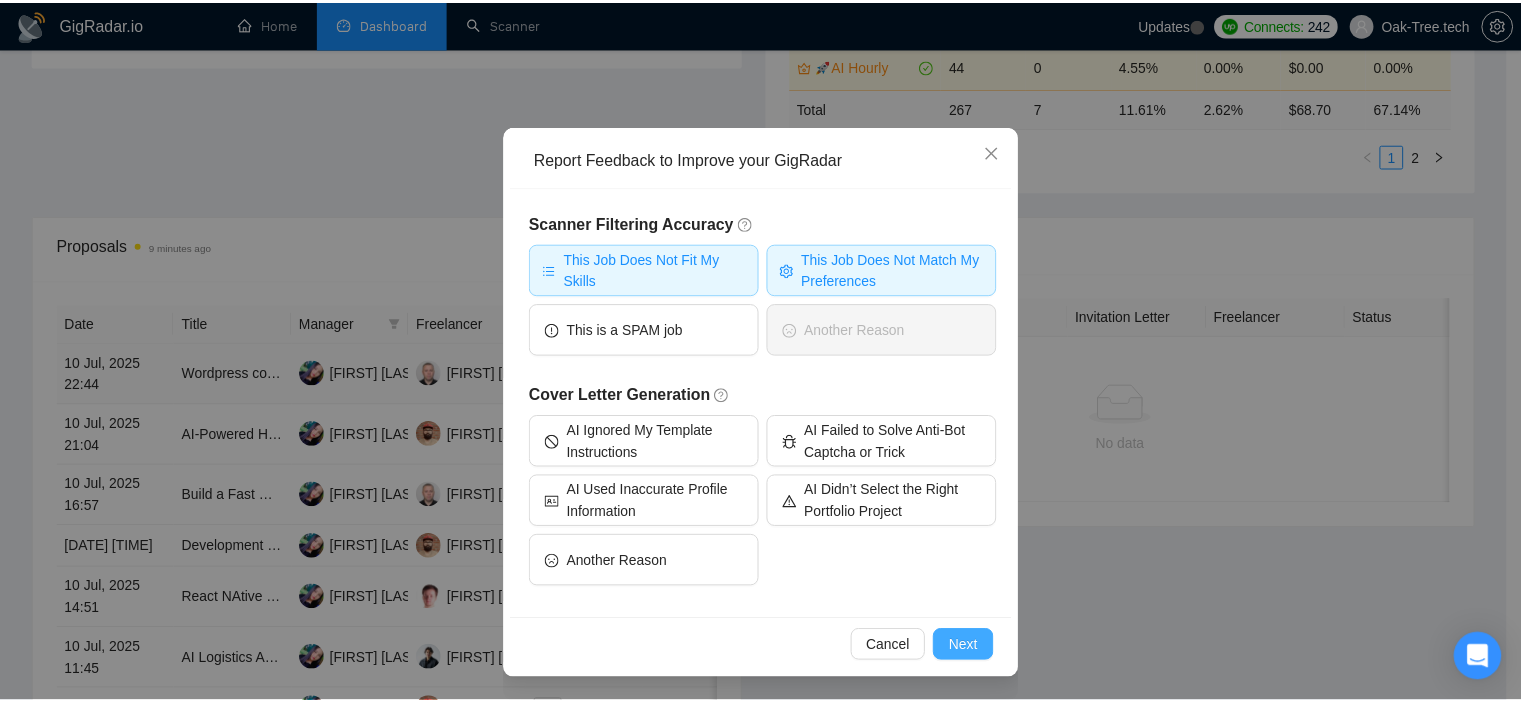 scroll, scrollTop: 0, scrollLeft: 0, axis: both 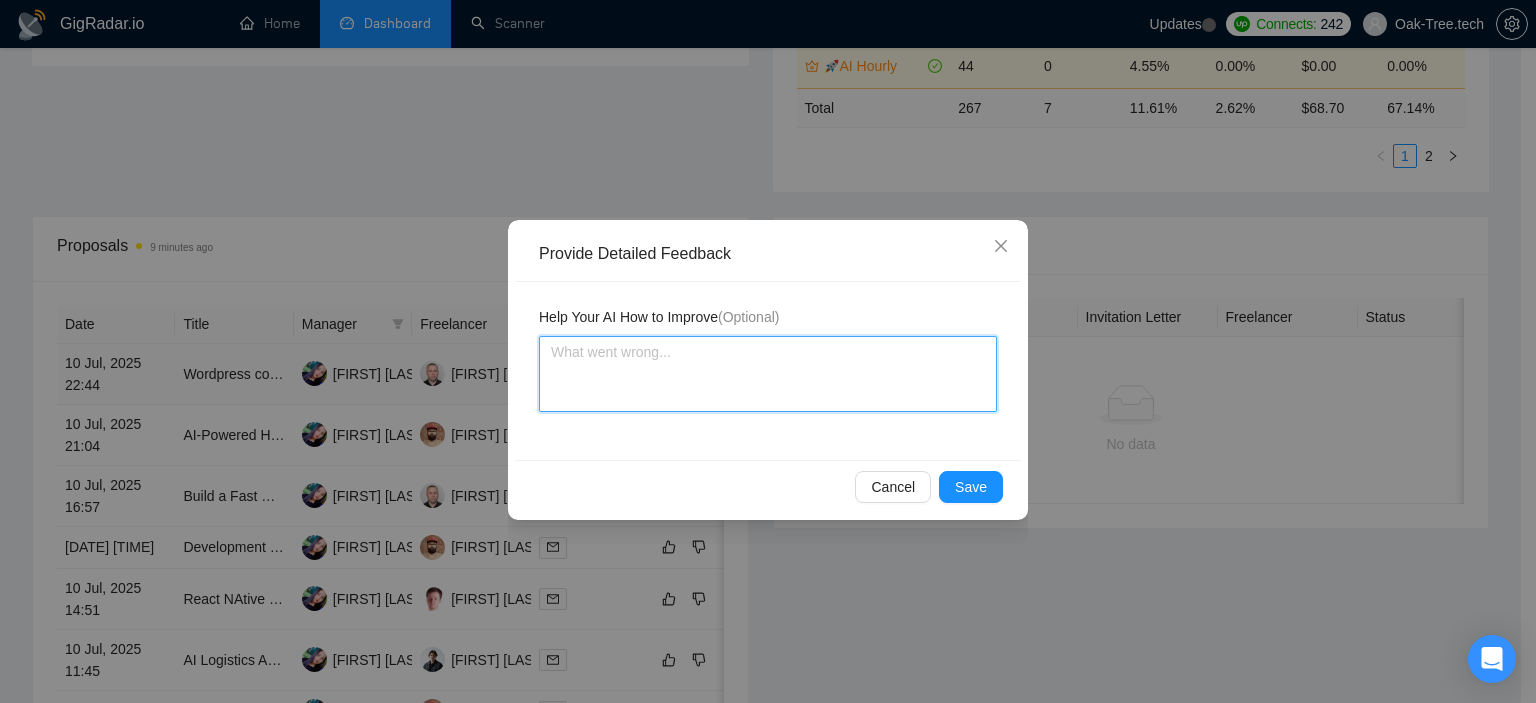 click at bounding box center (768, 374) 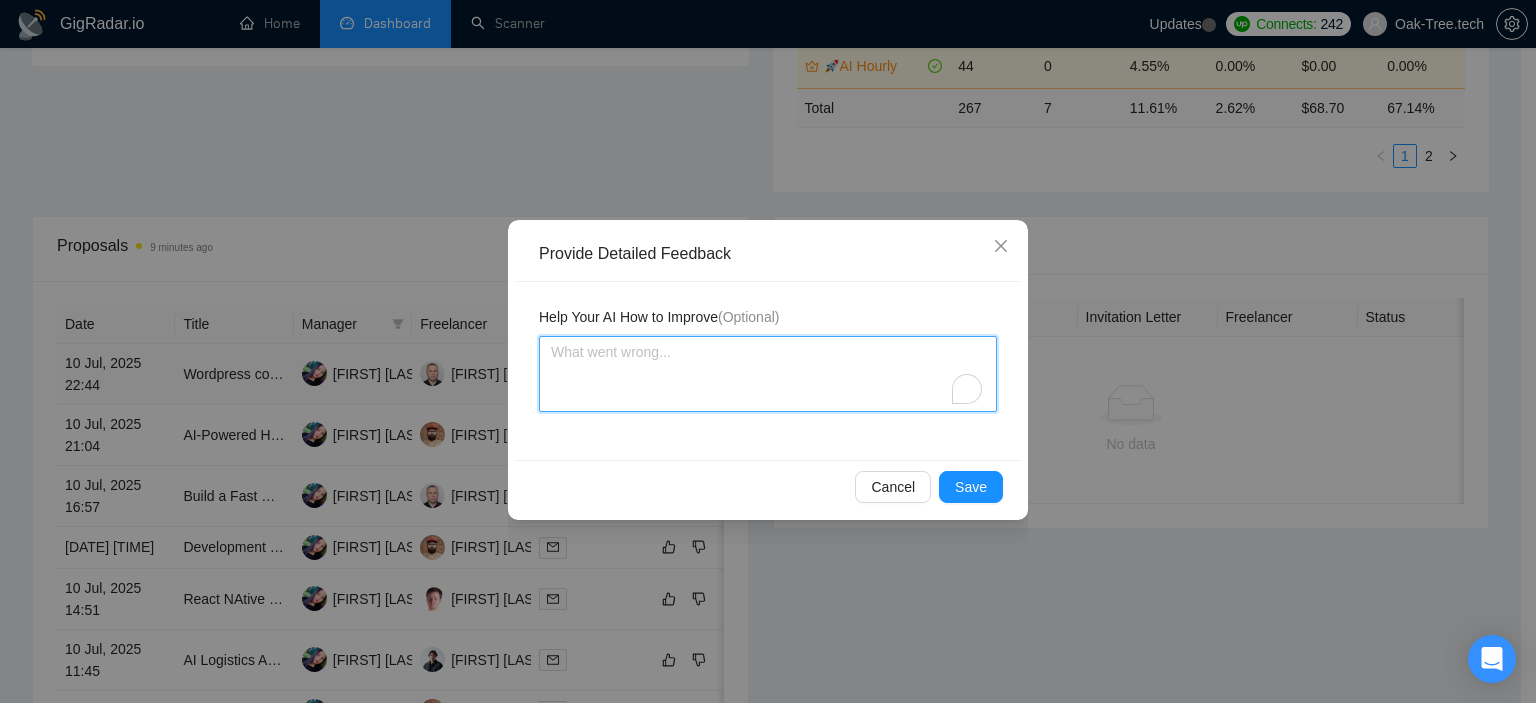 type on "А" 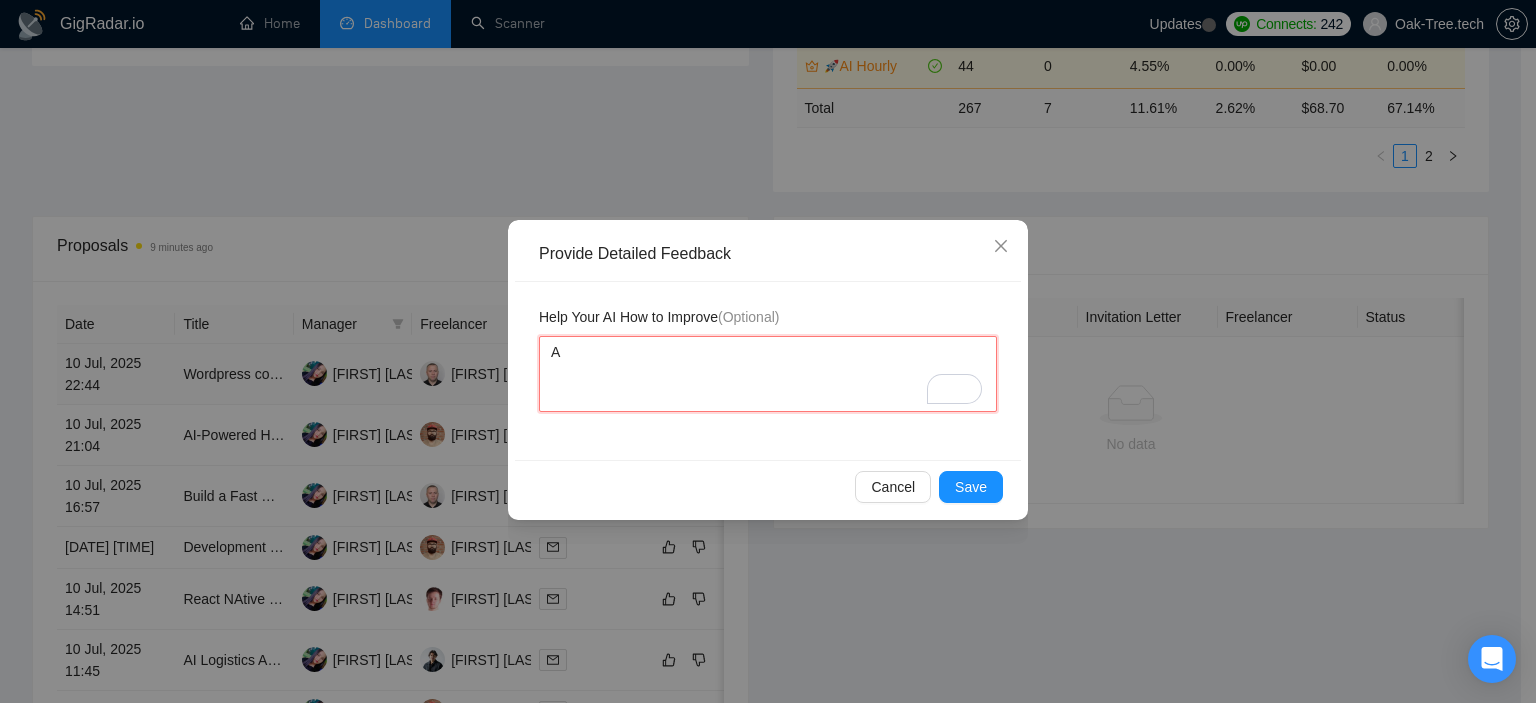 type 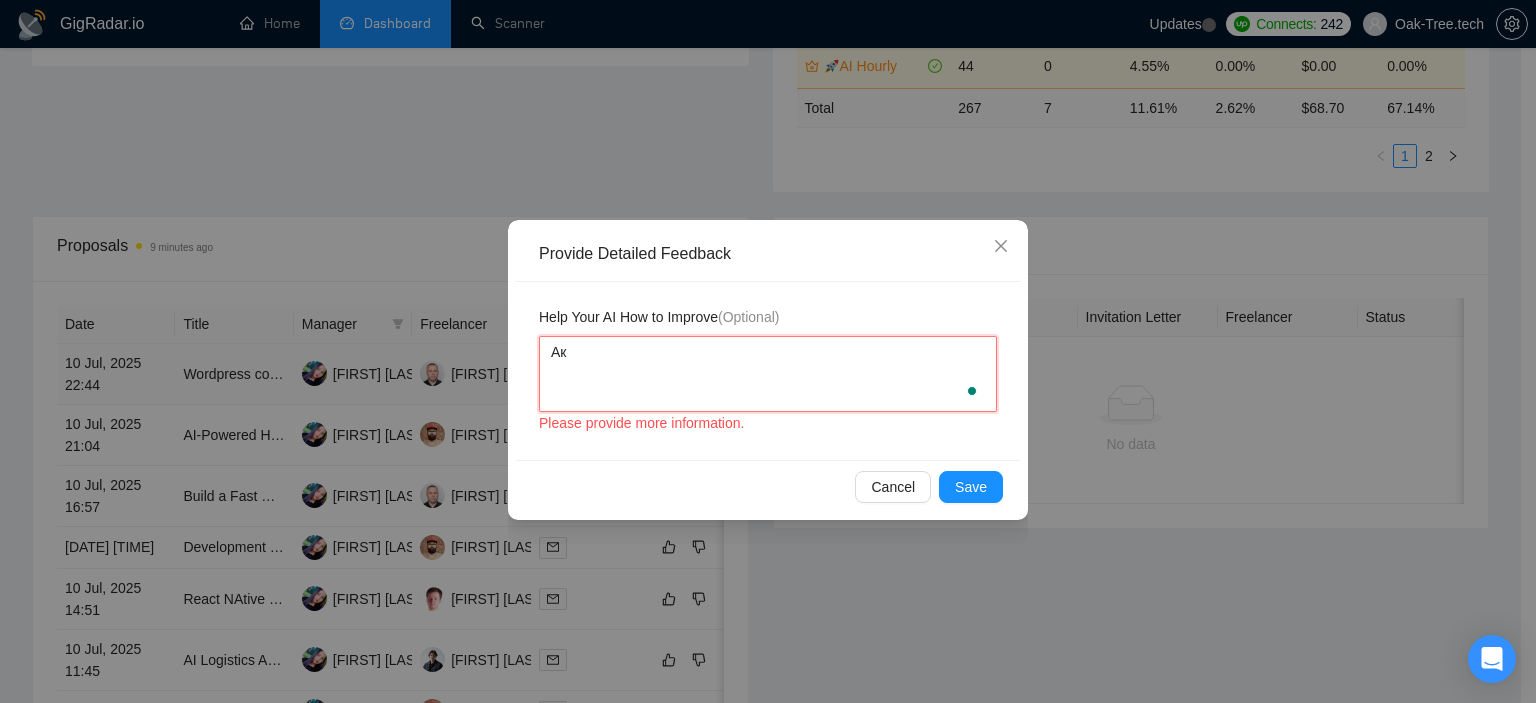 type 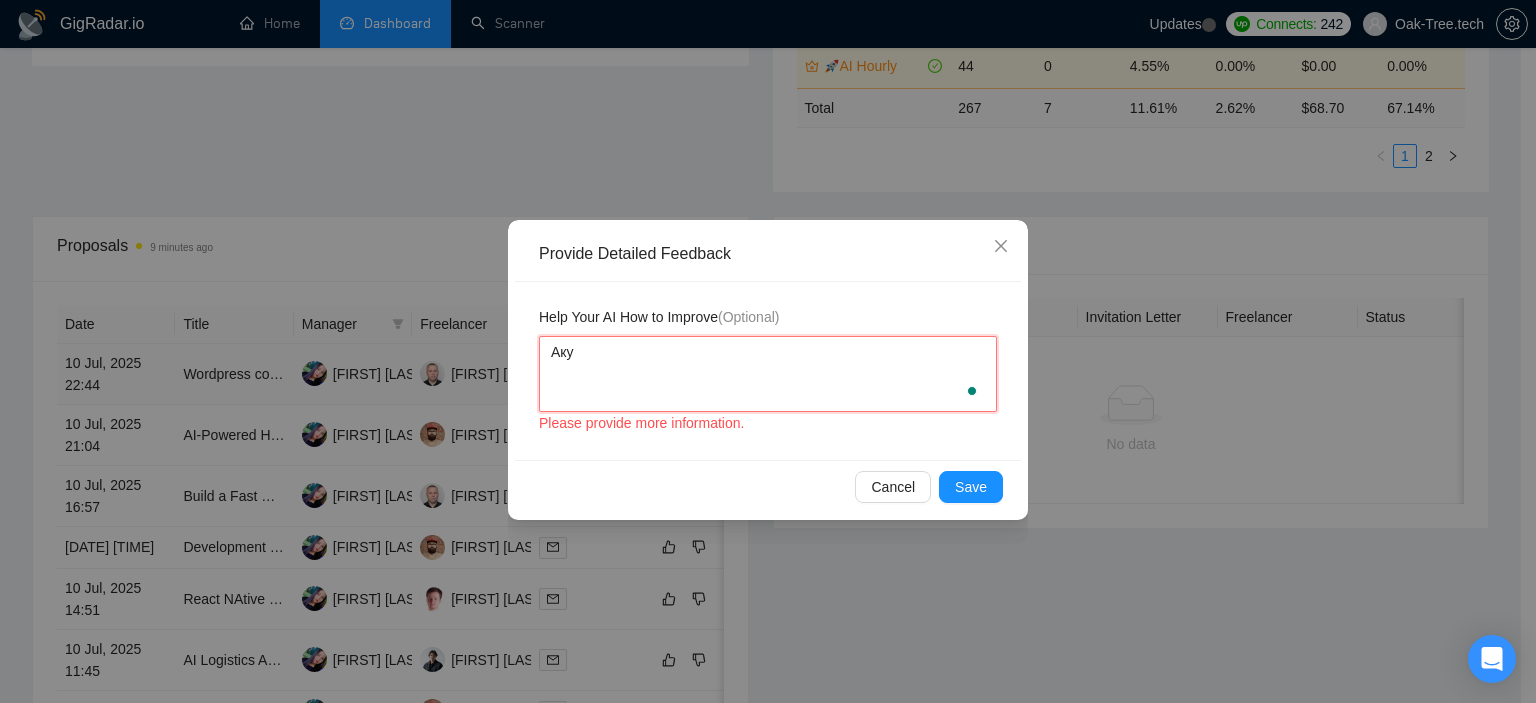type 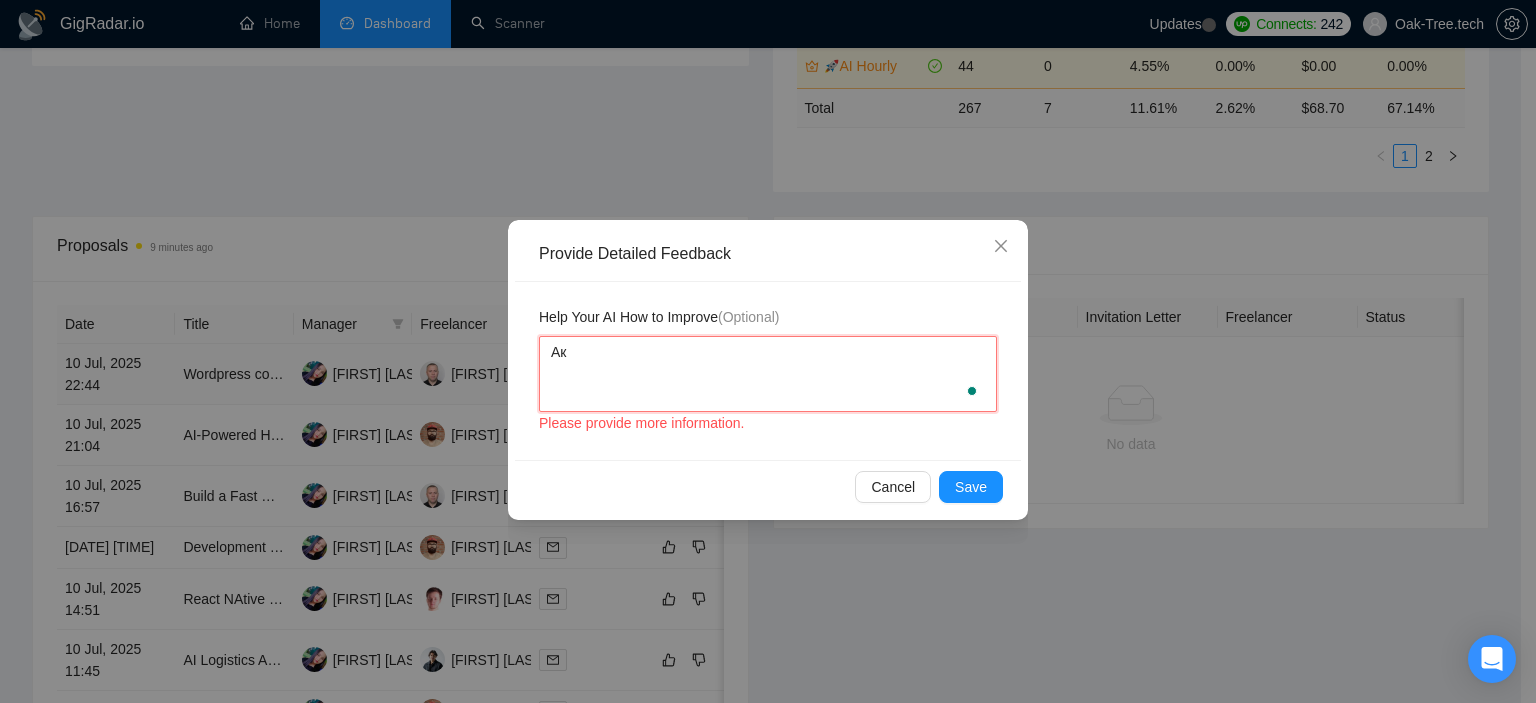 type 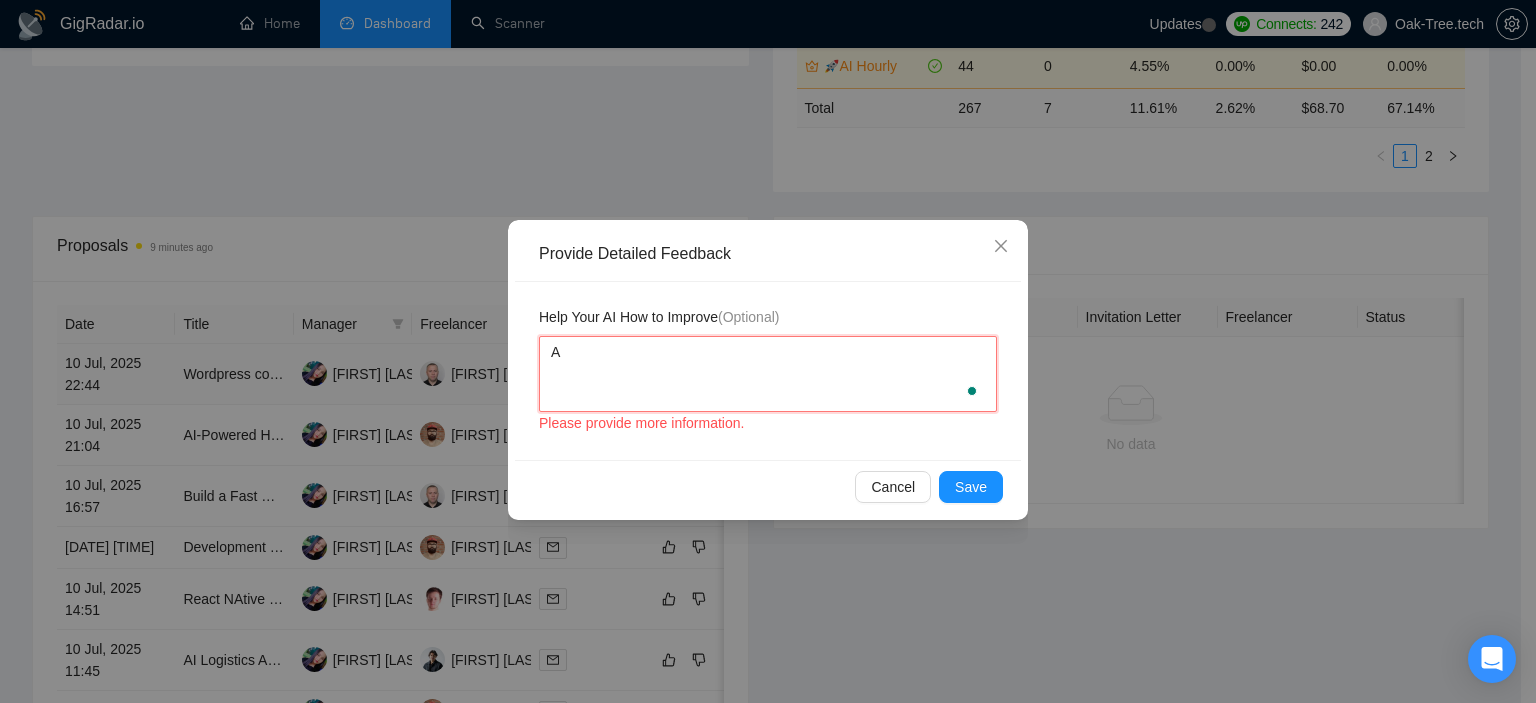type 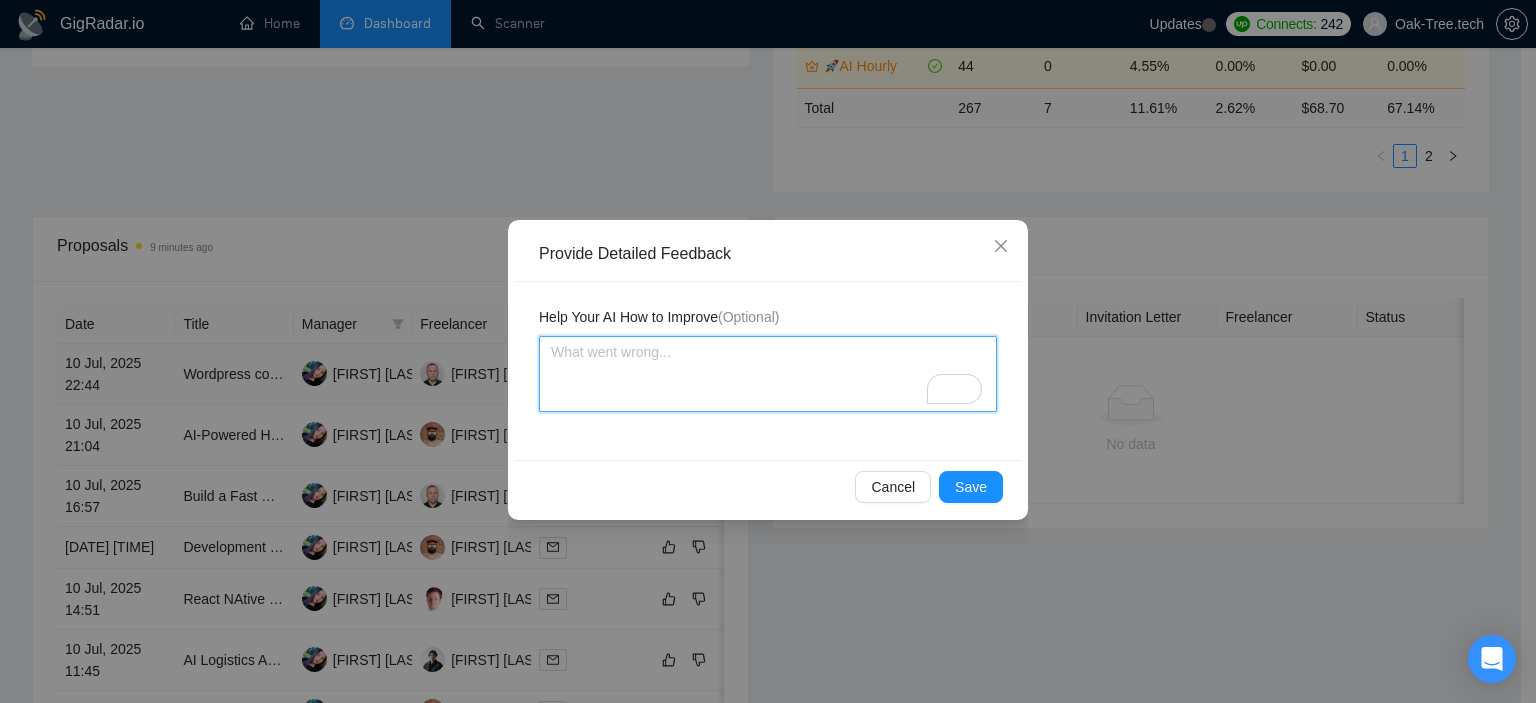 type 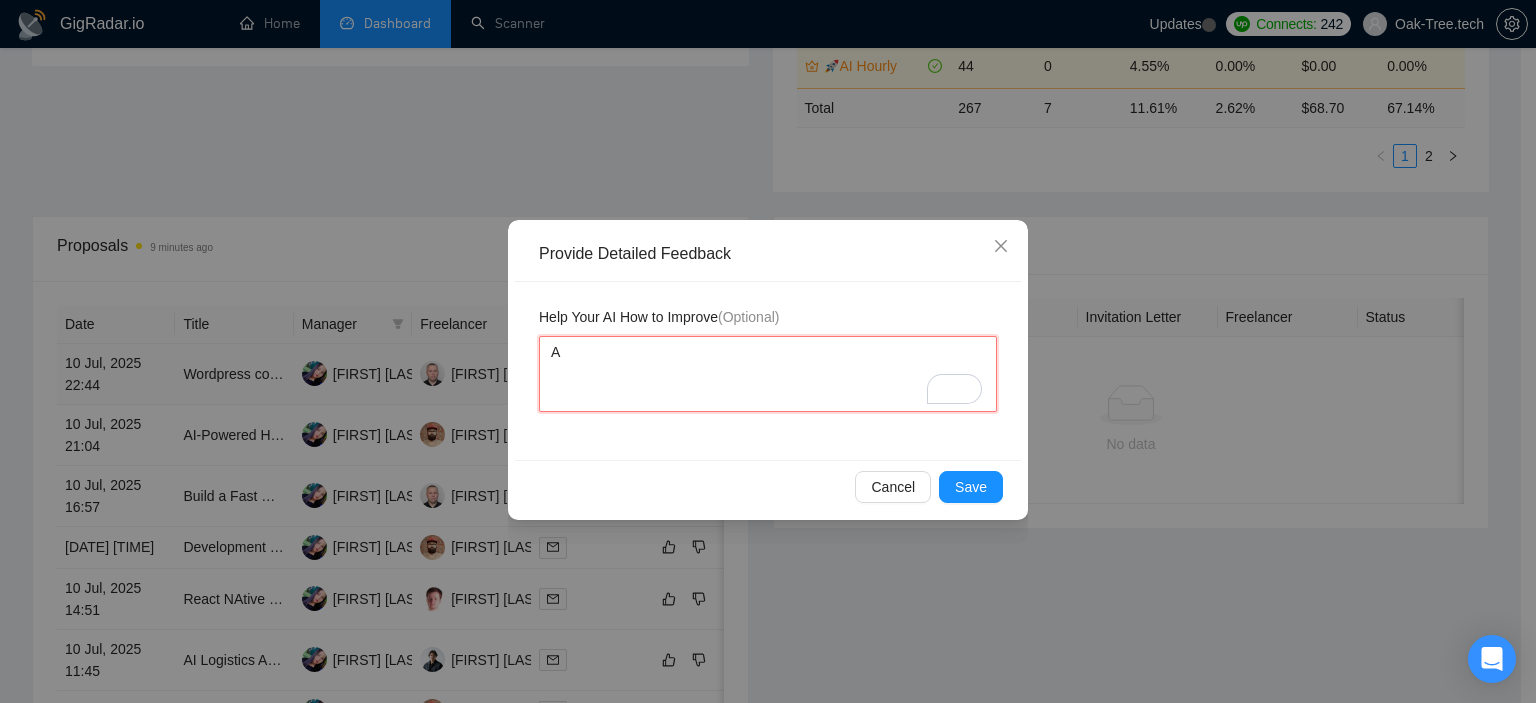 type 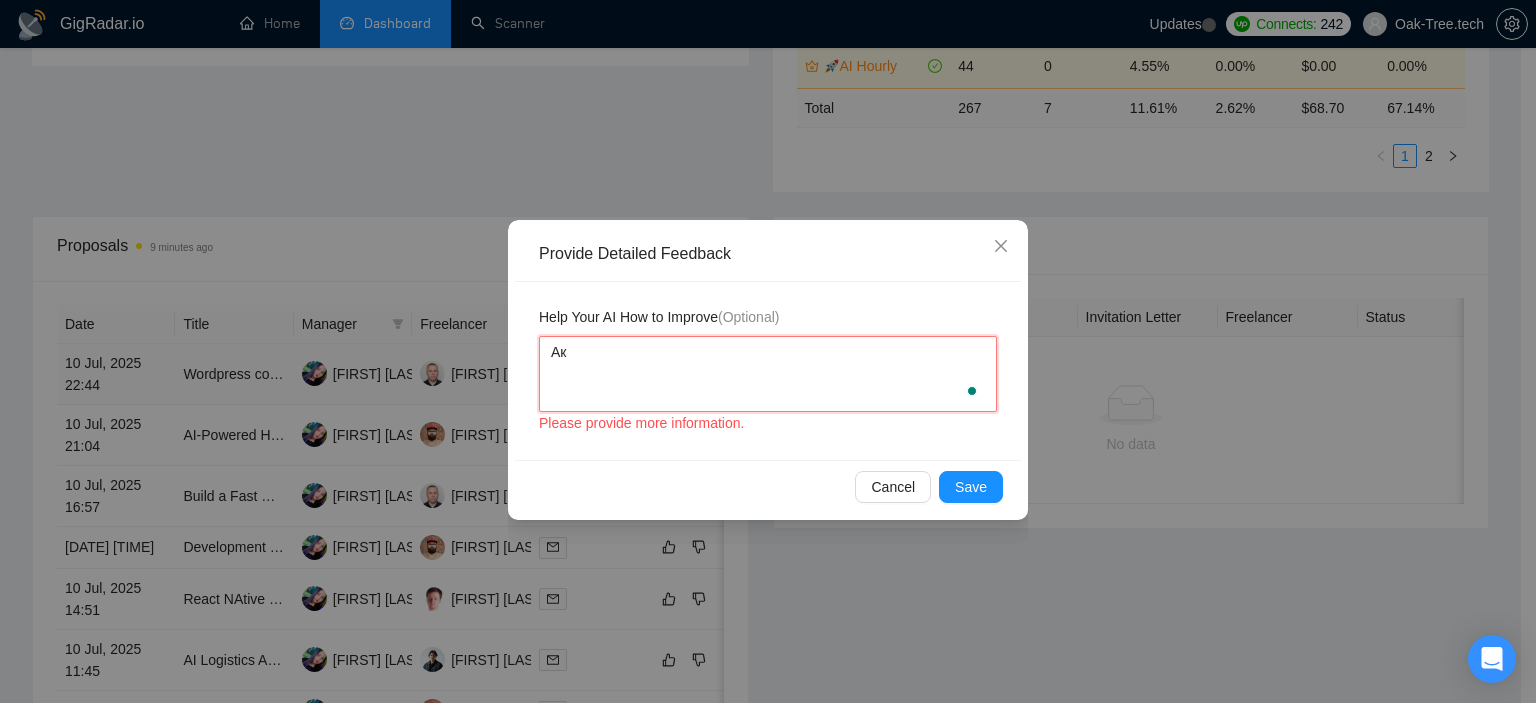type 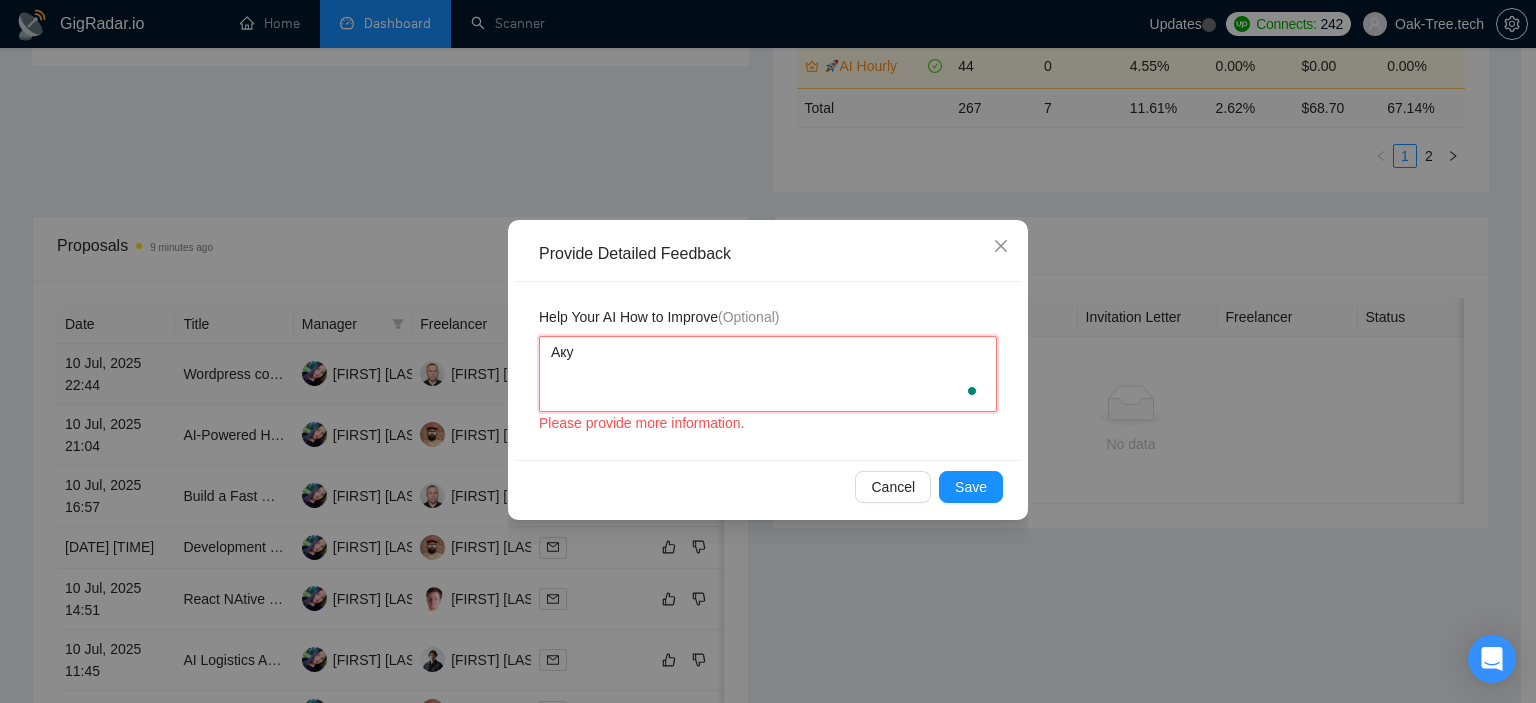 type 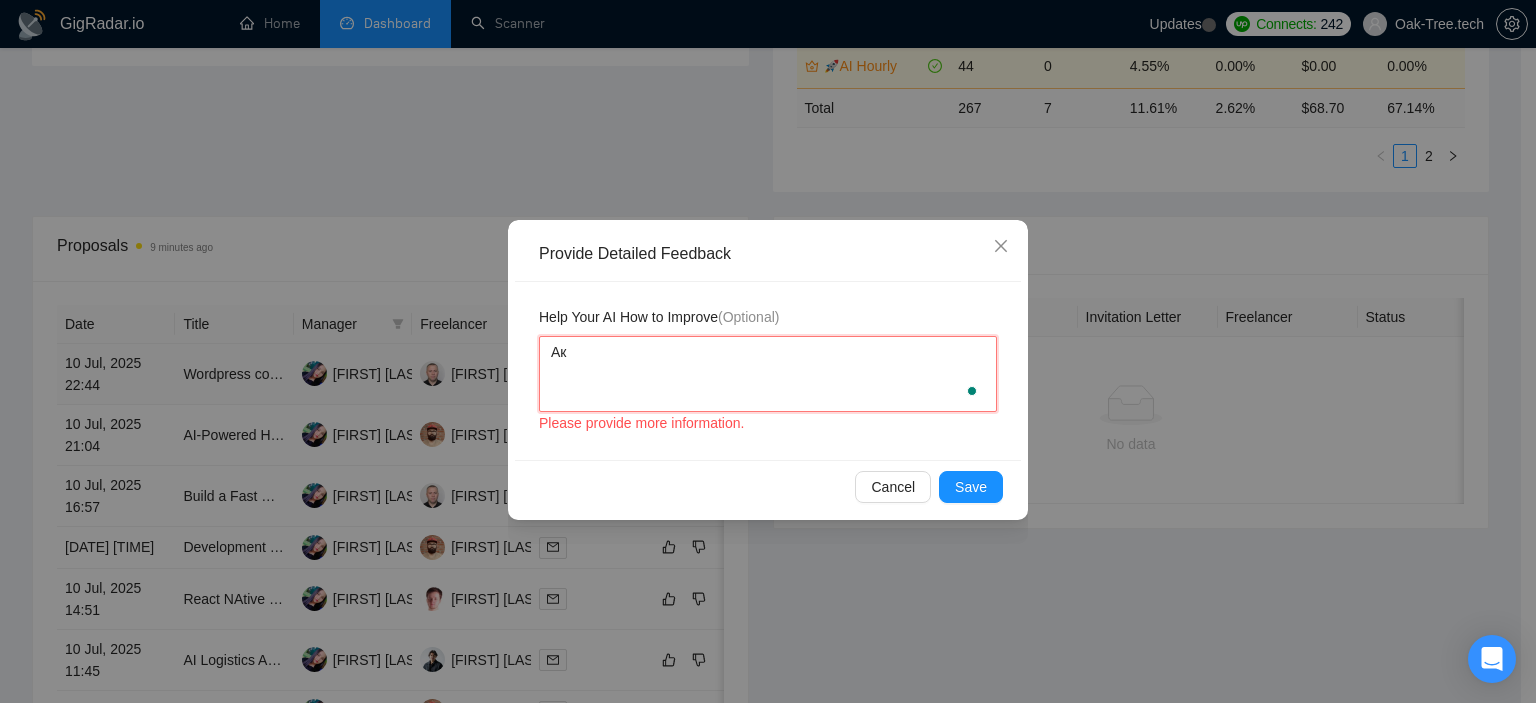 type 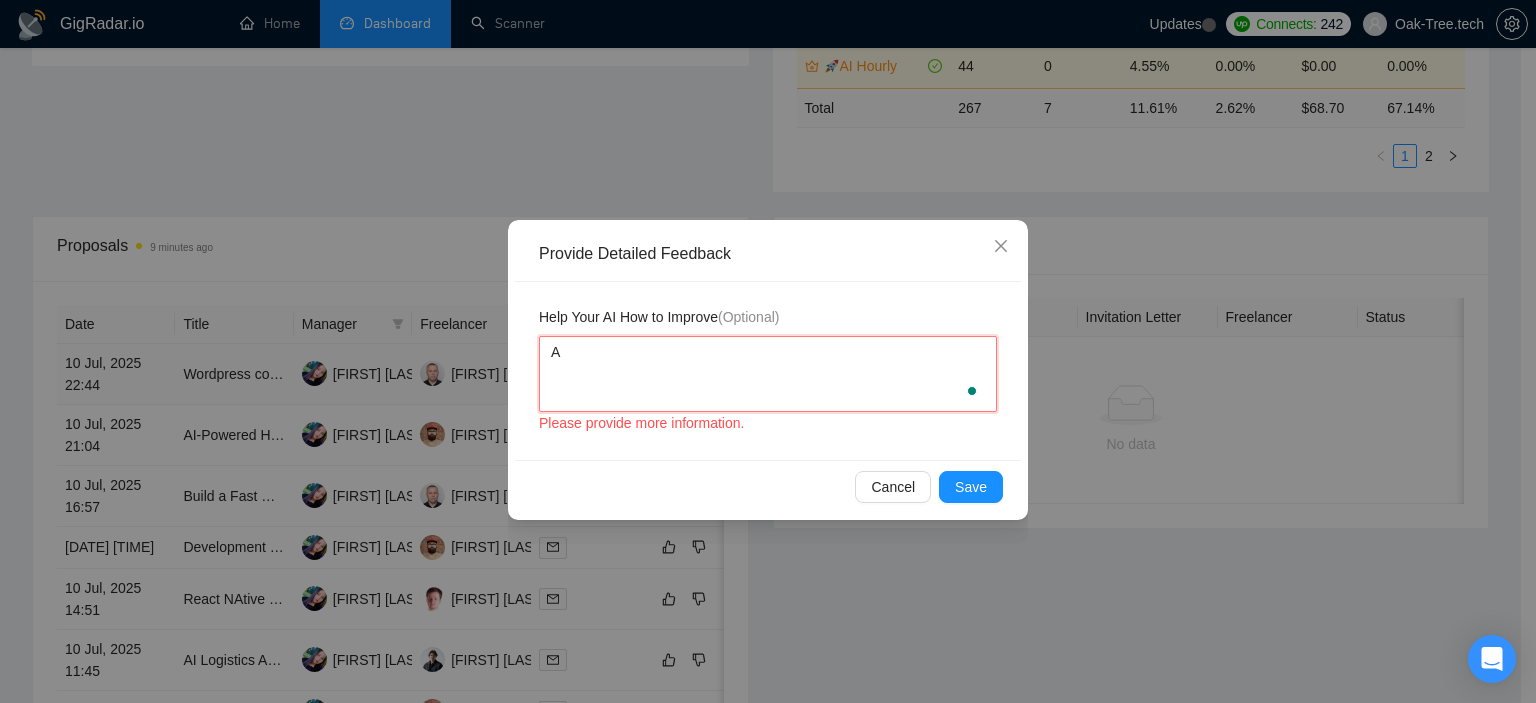 type 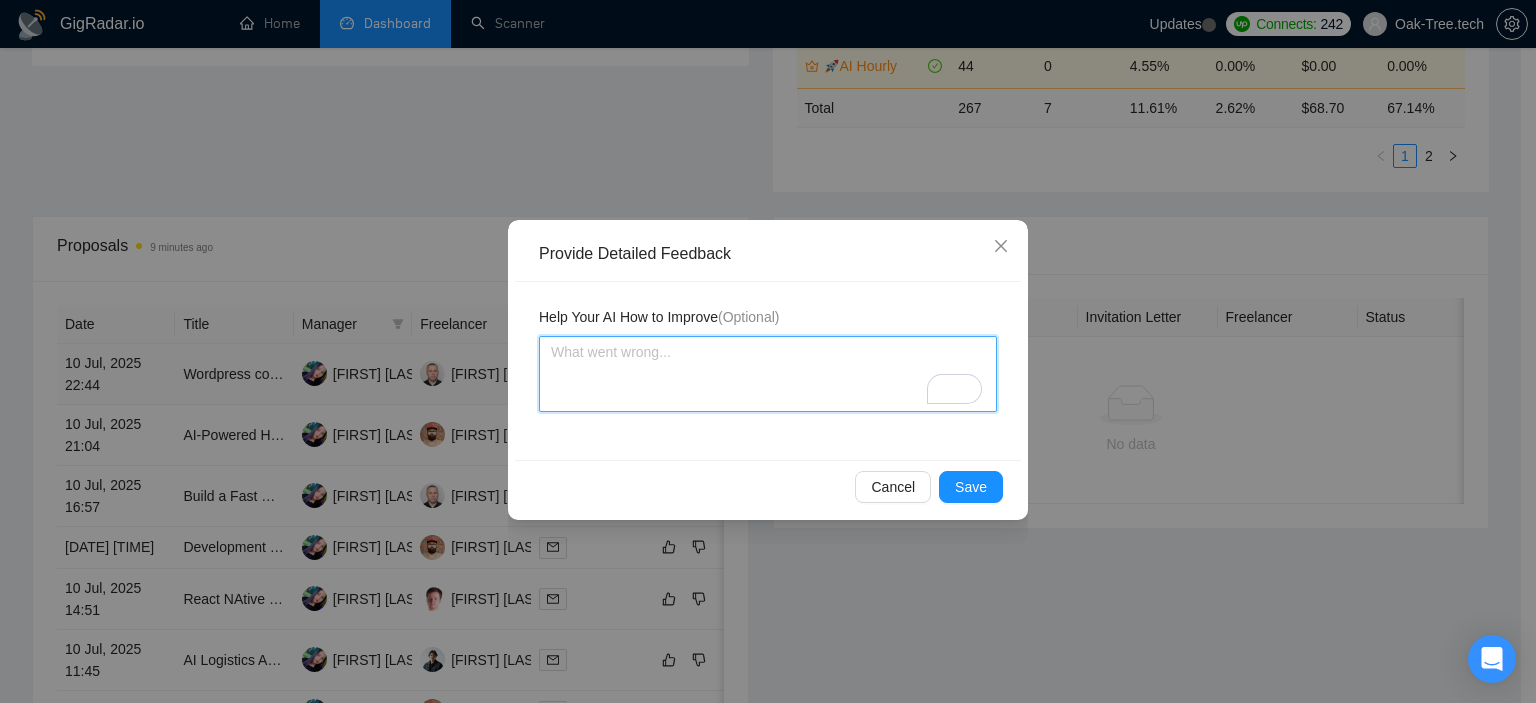 type 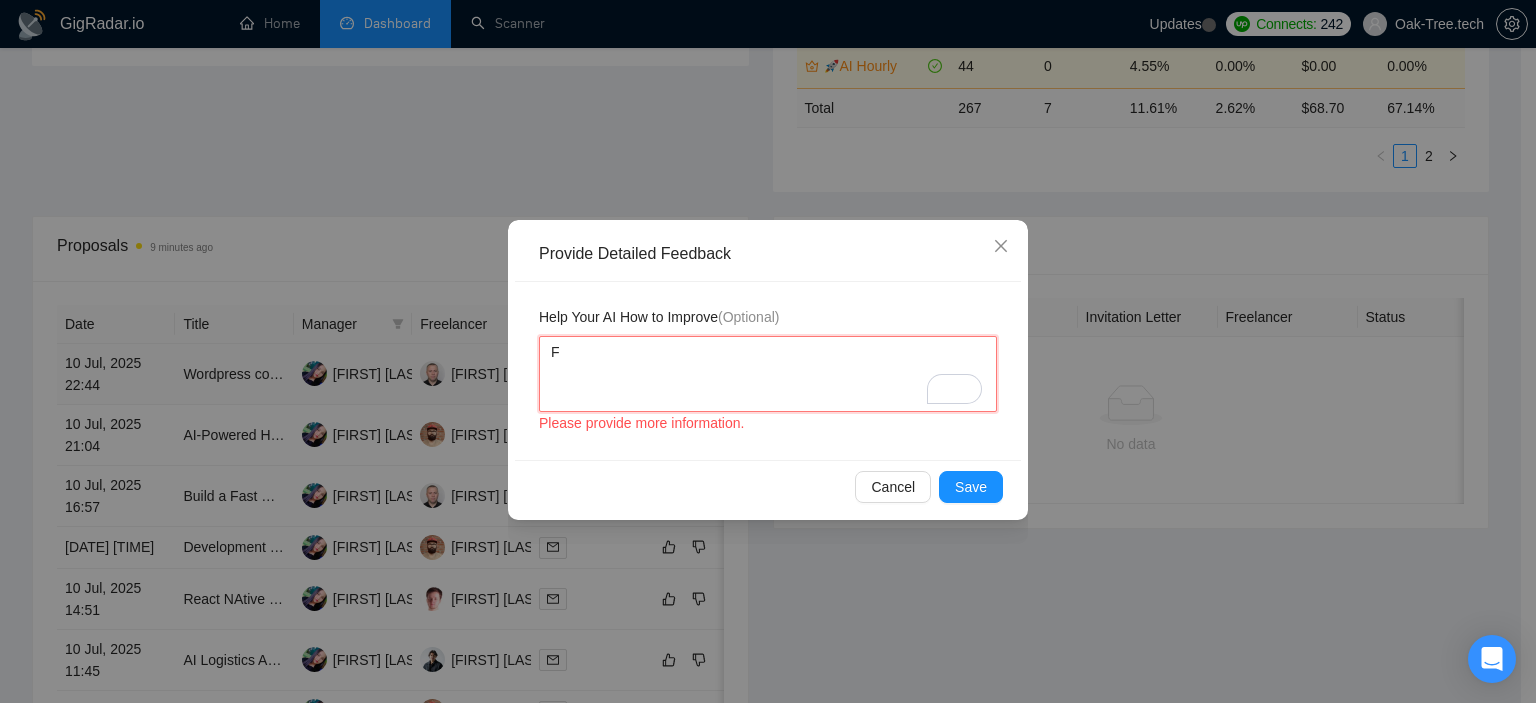 type 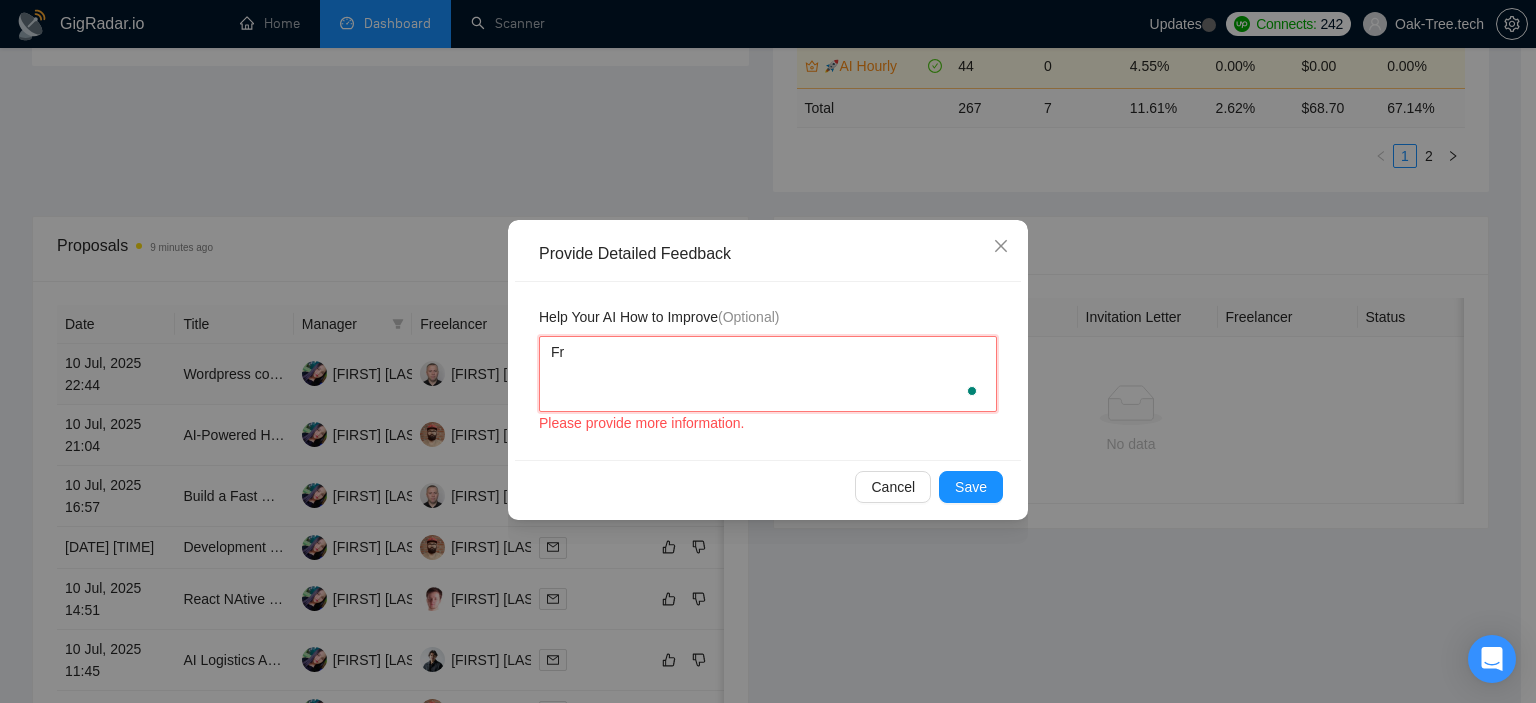 type 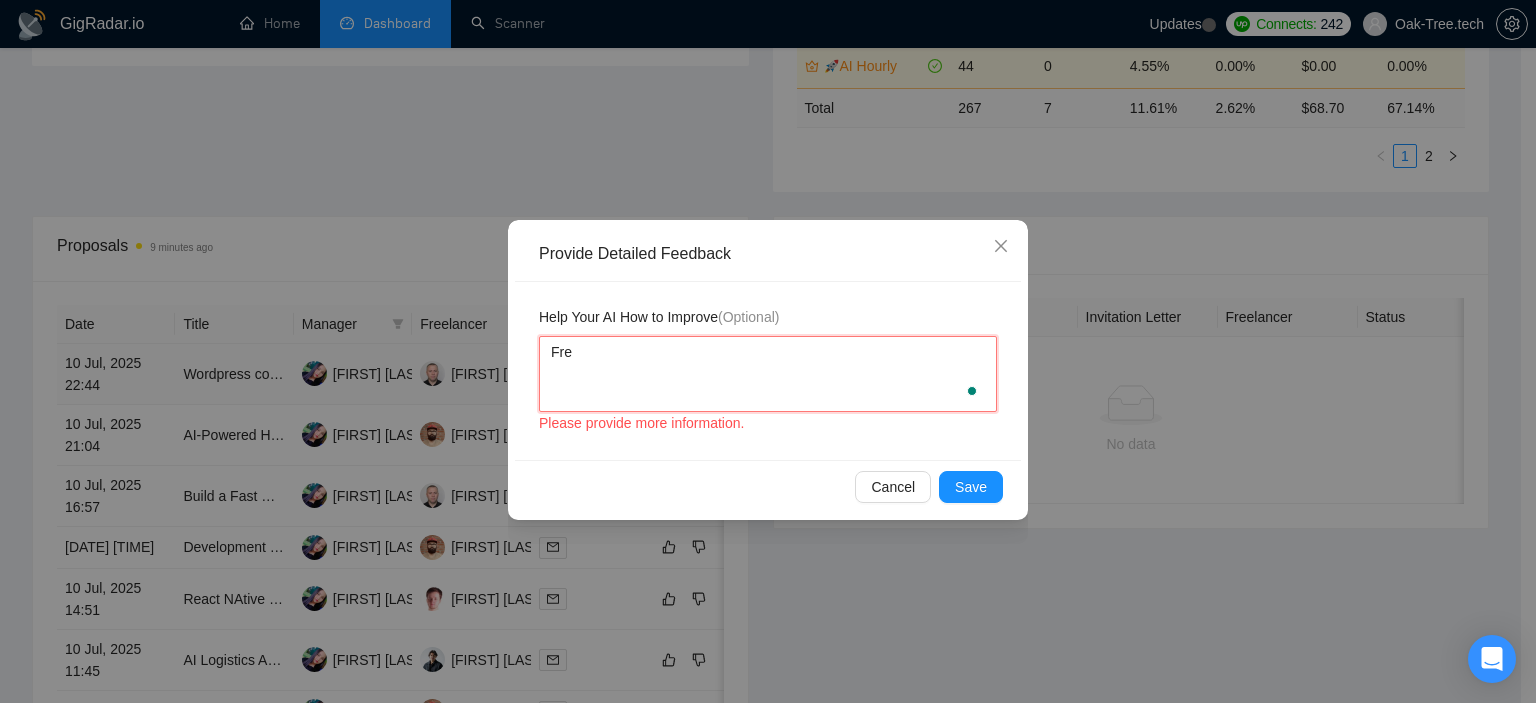 type 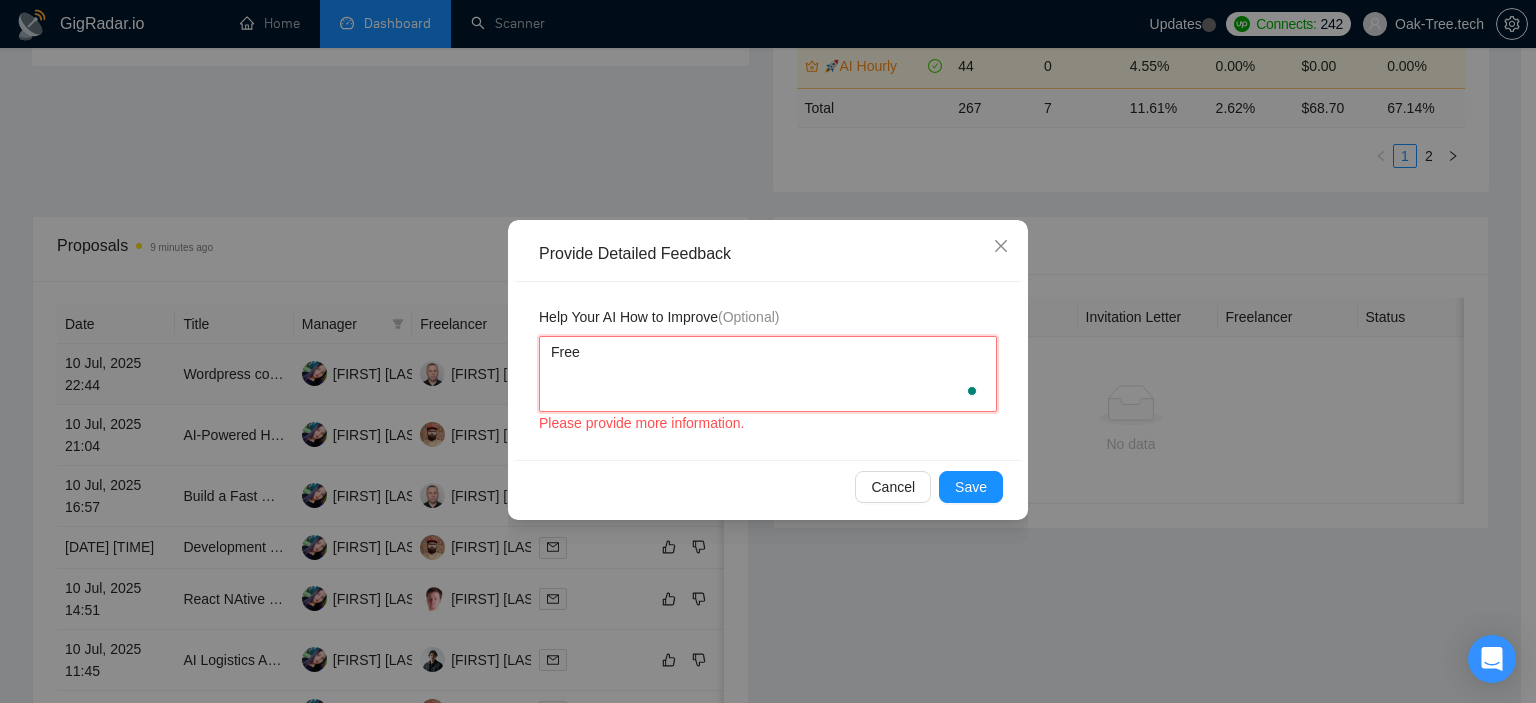 type 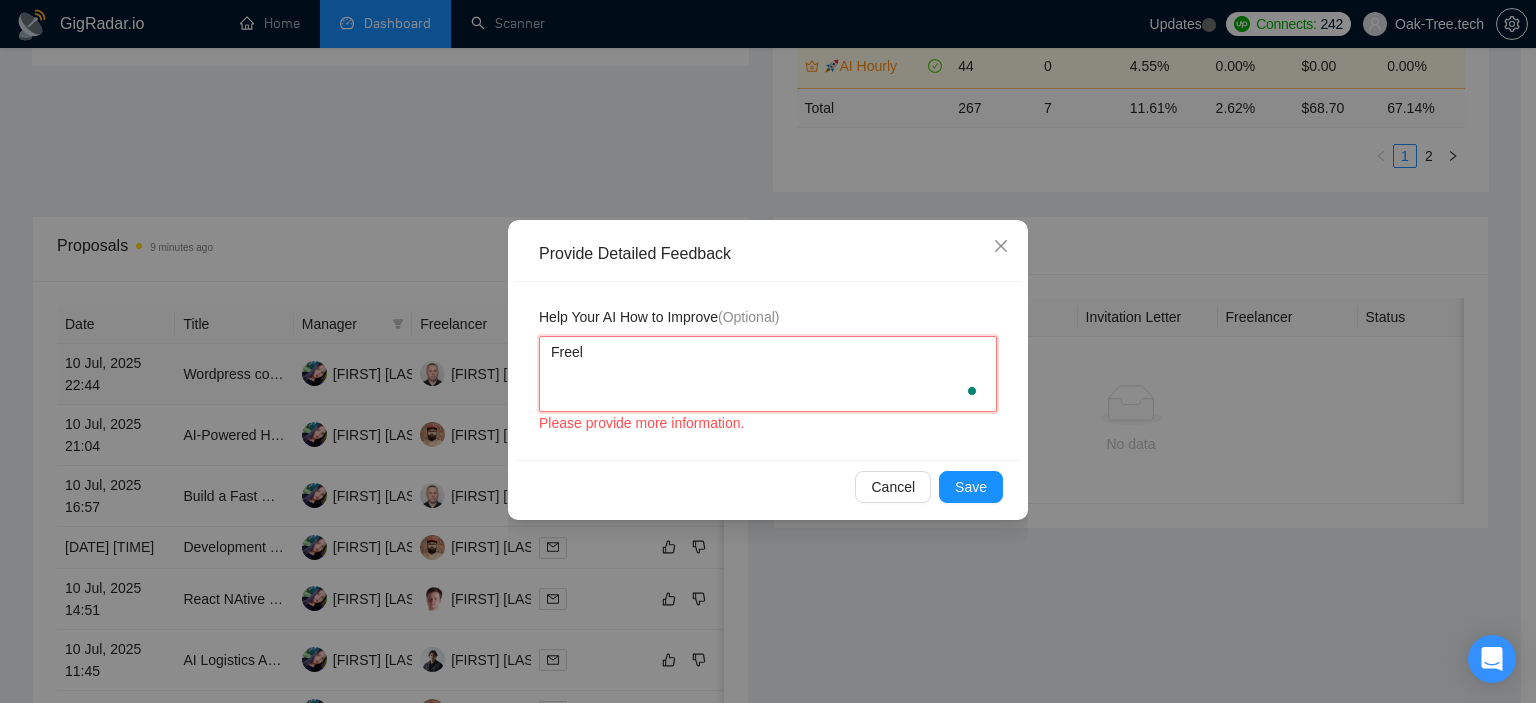 type 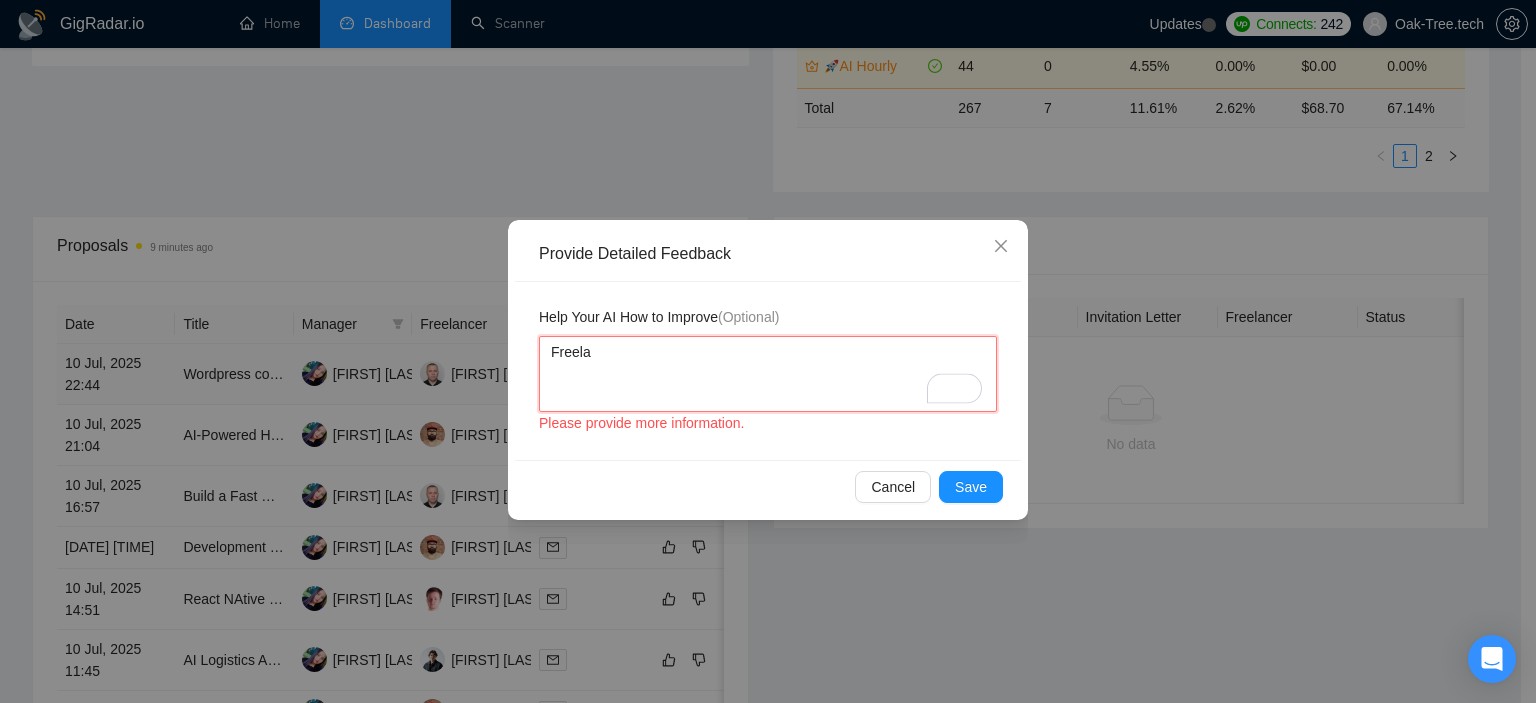 type 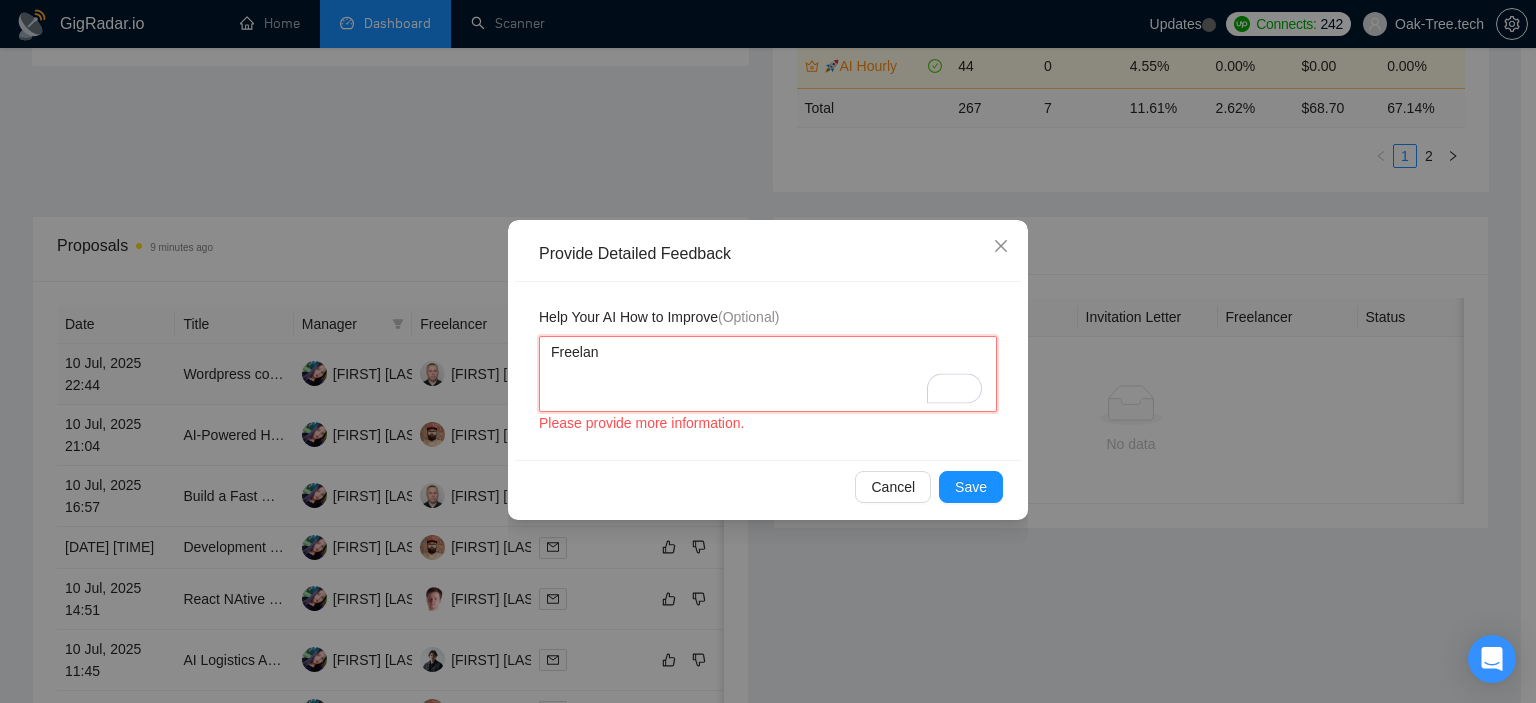 type 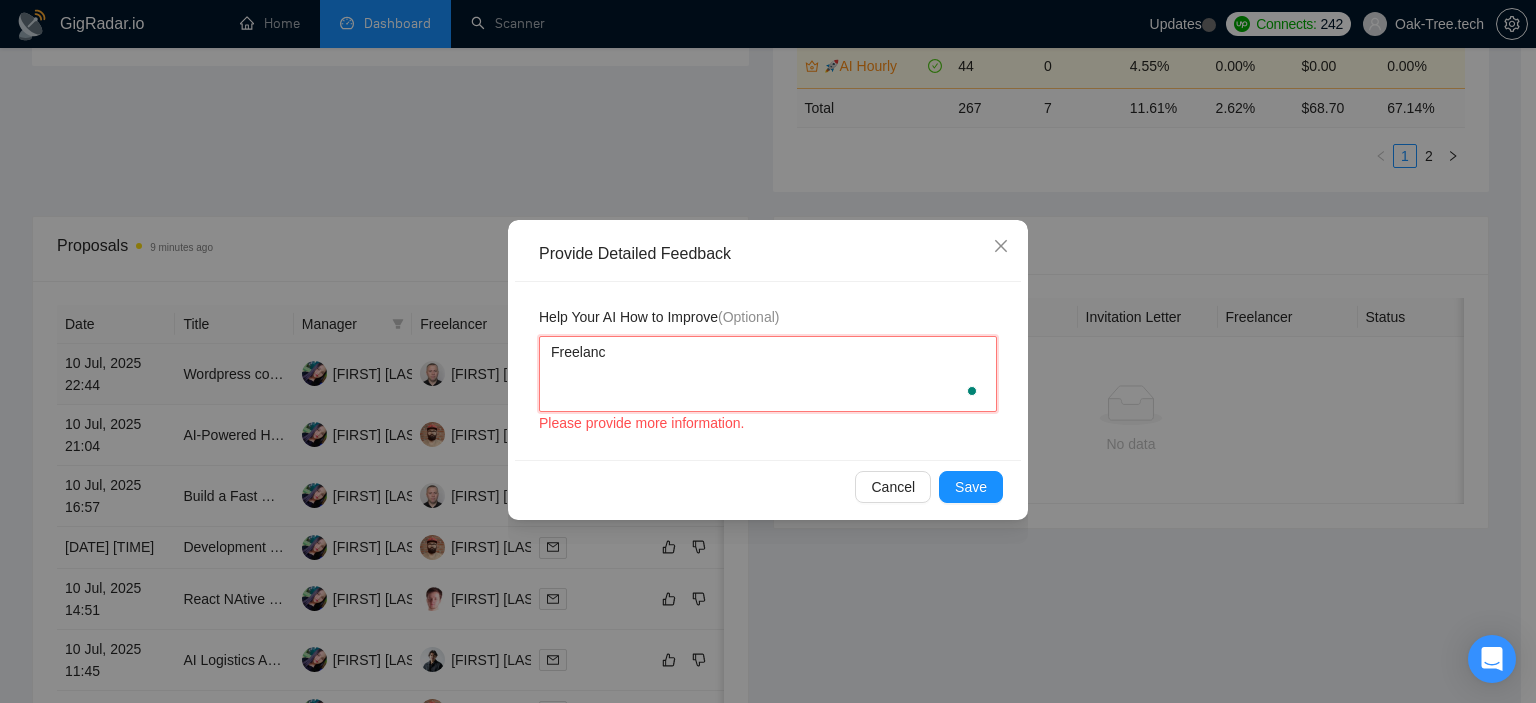 type 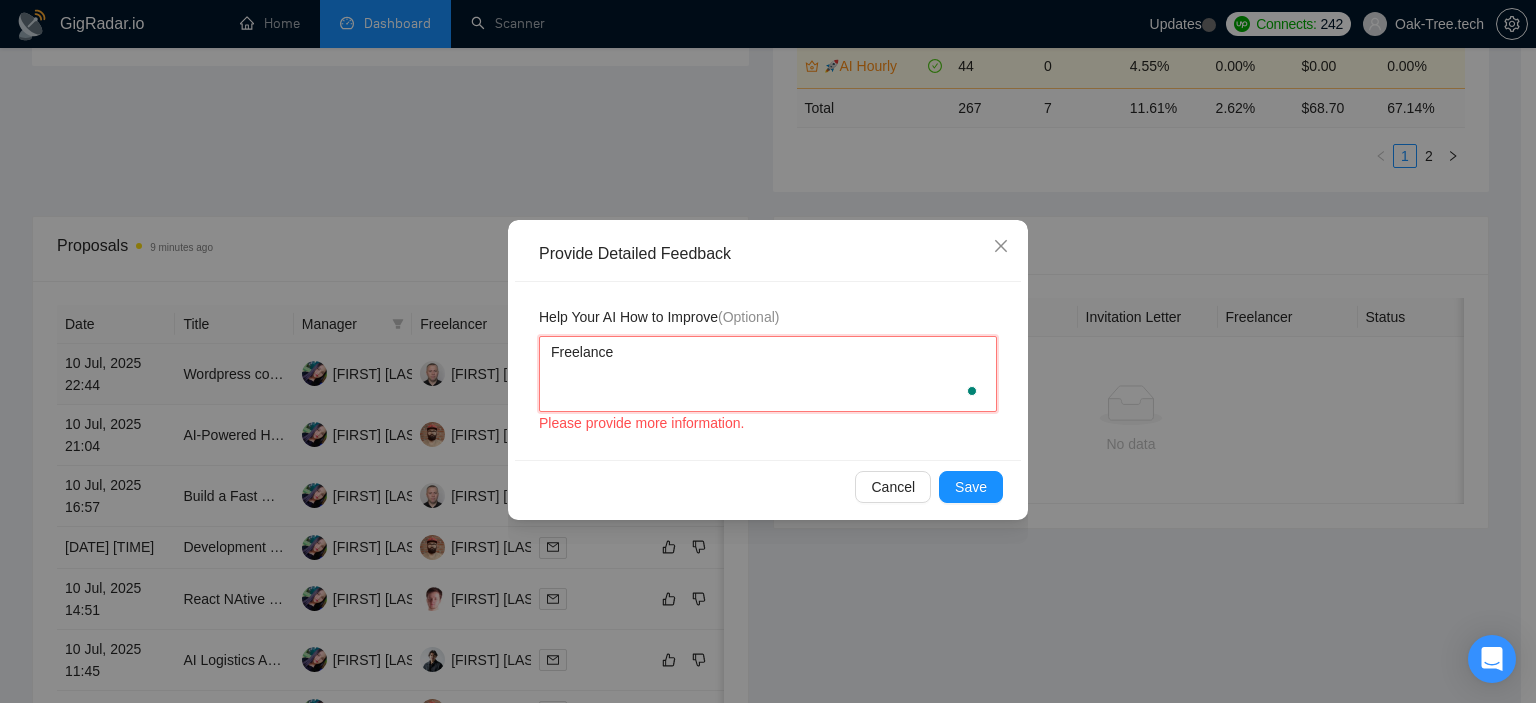 type 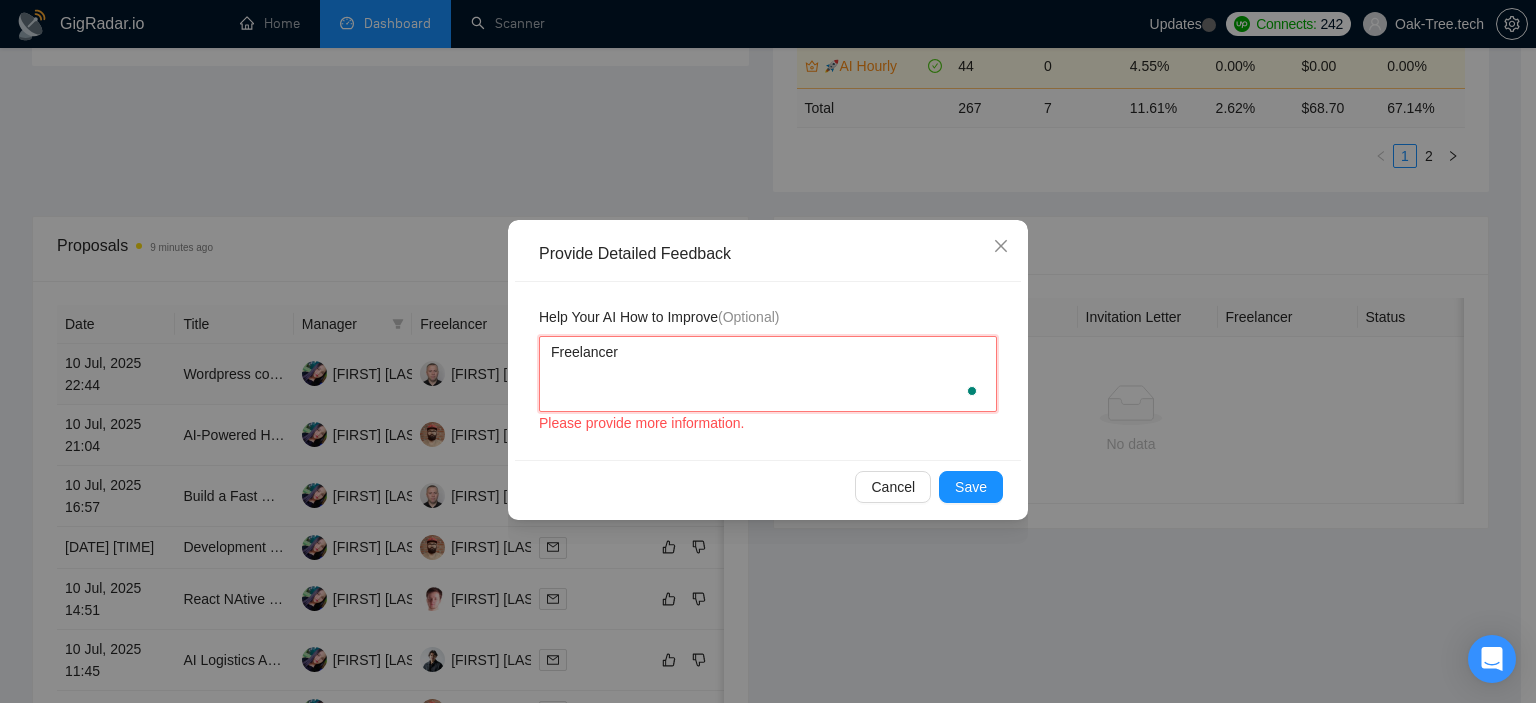 type 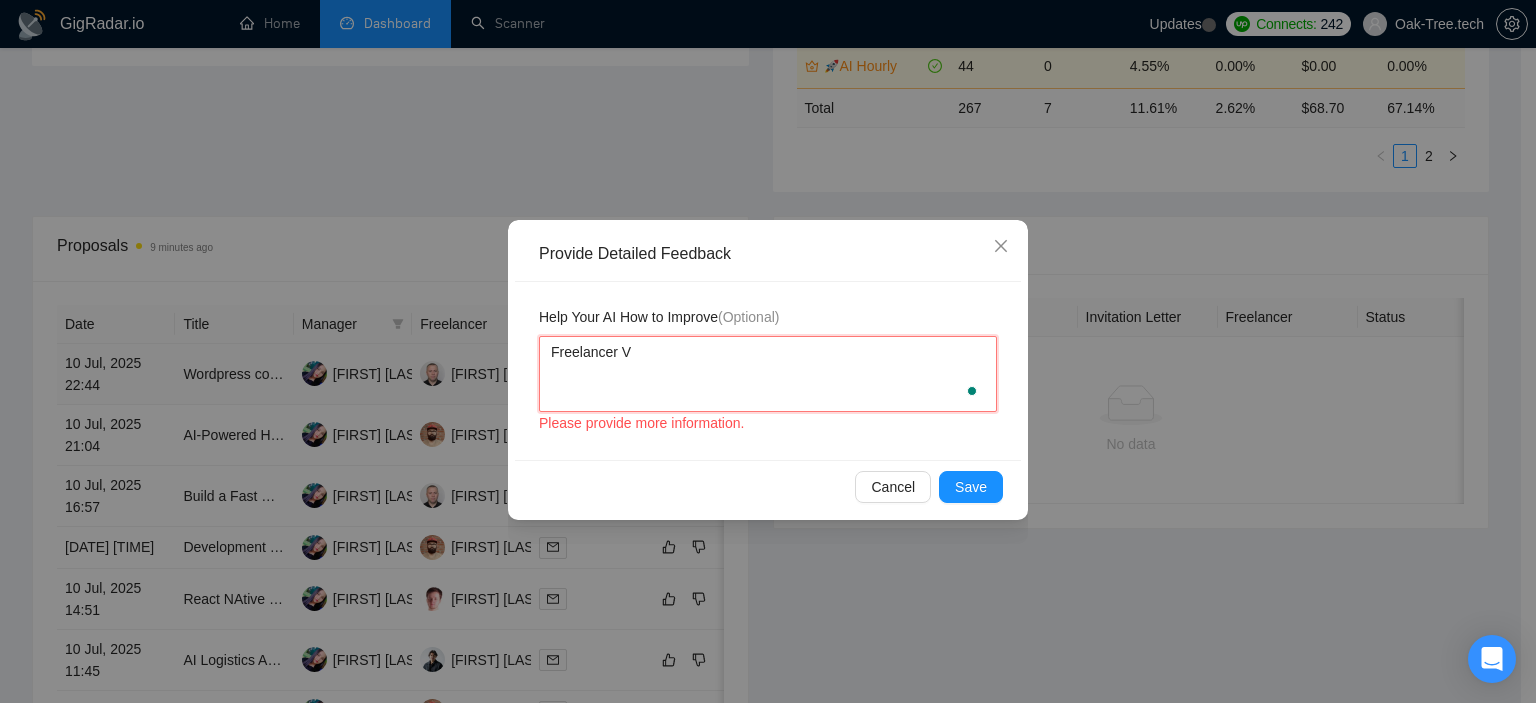 type 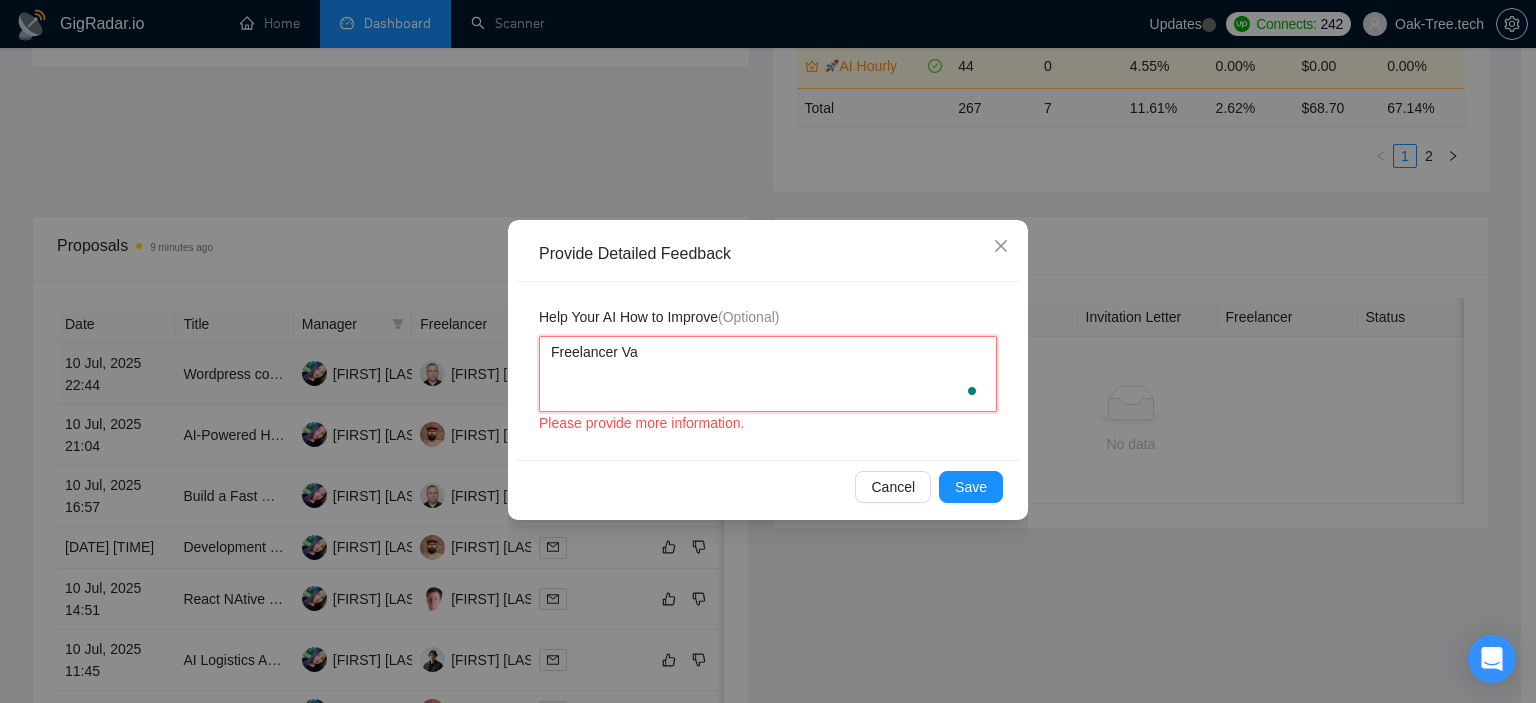 type 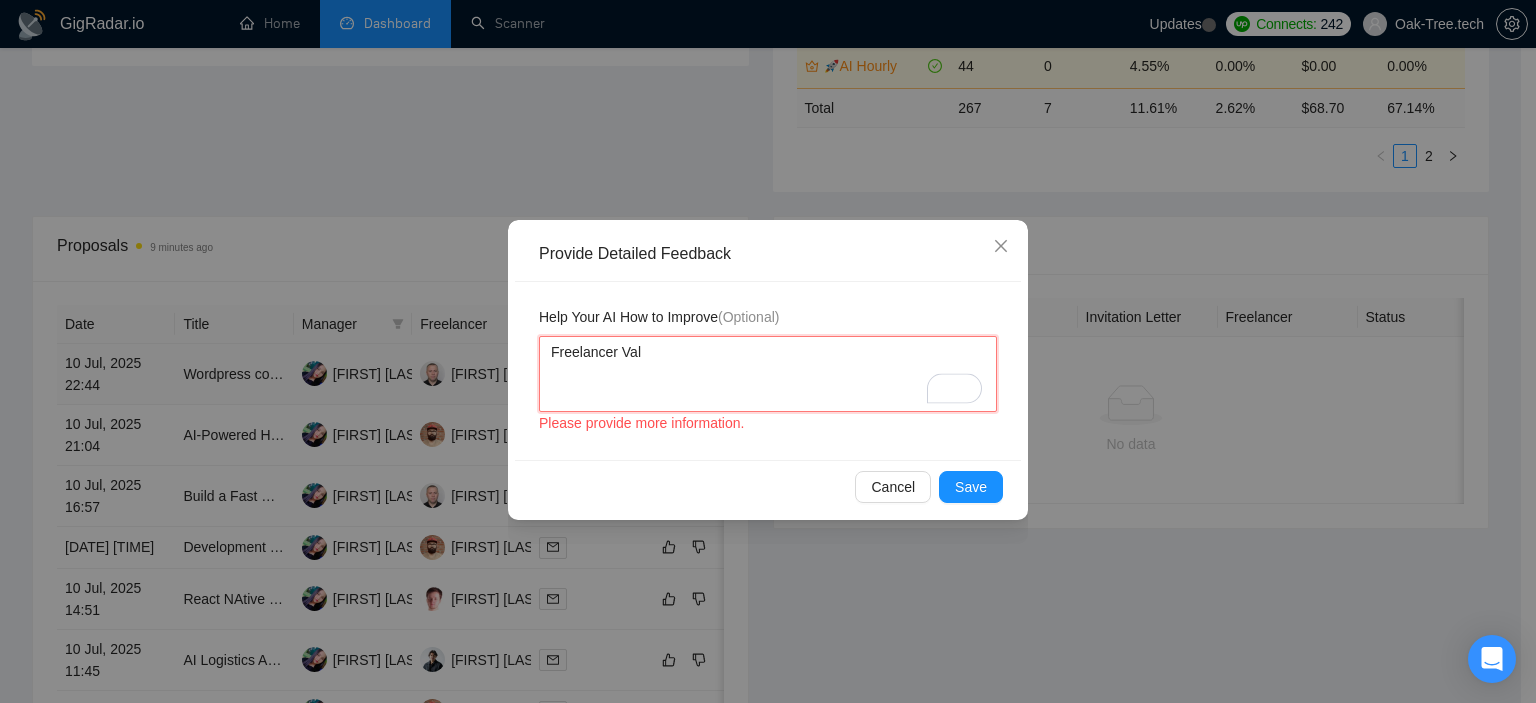 type 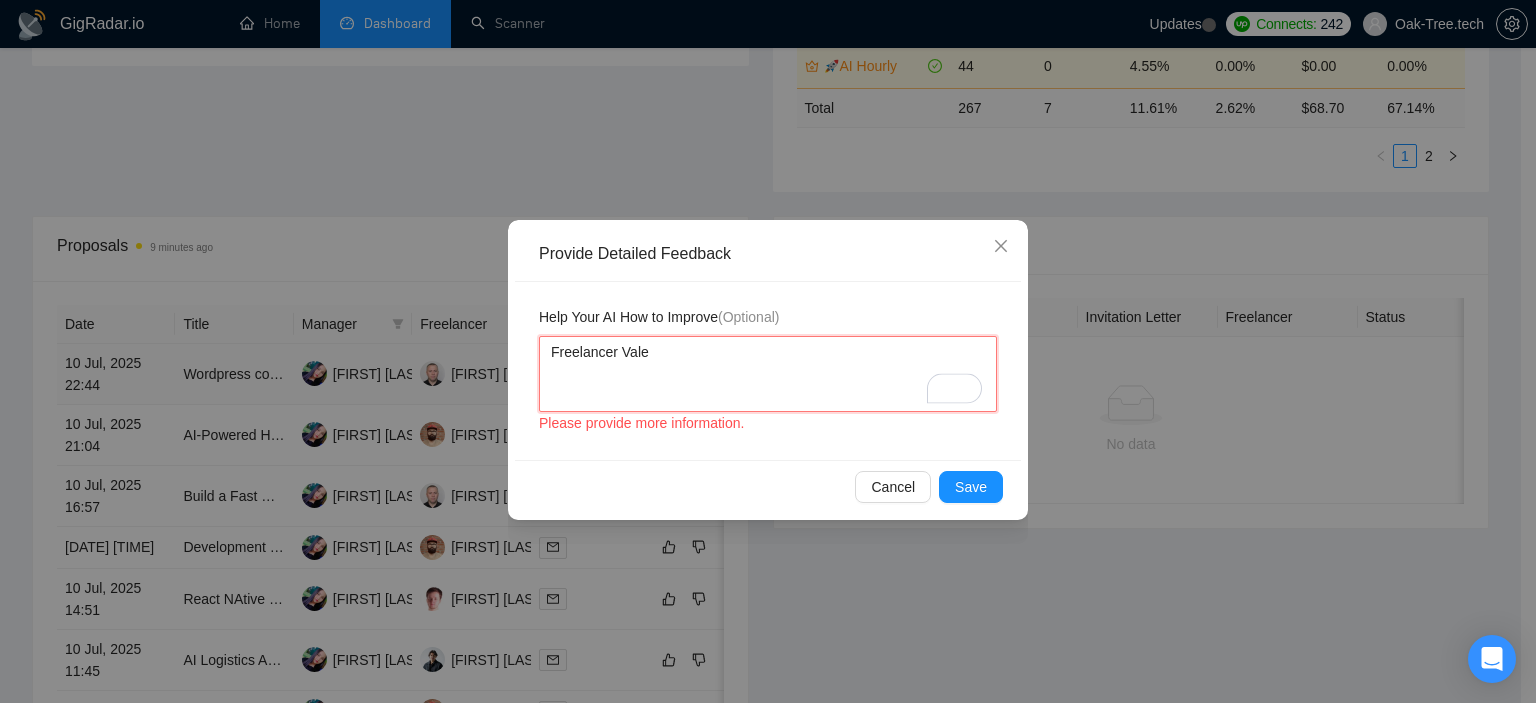 type 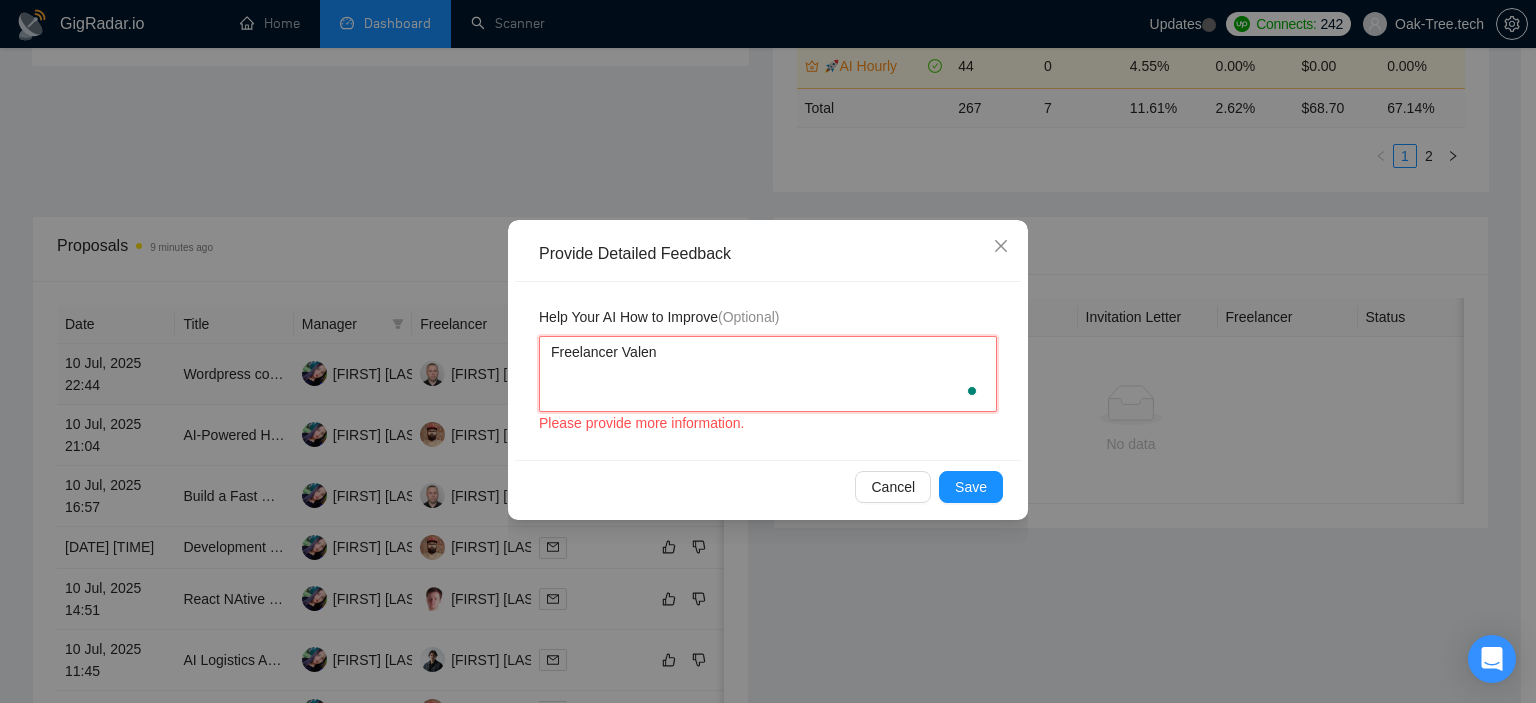 type 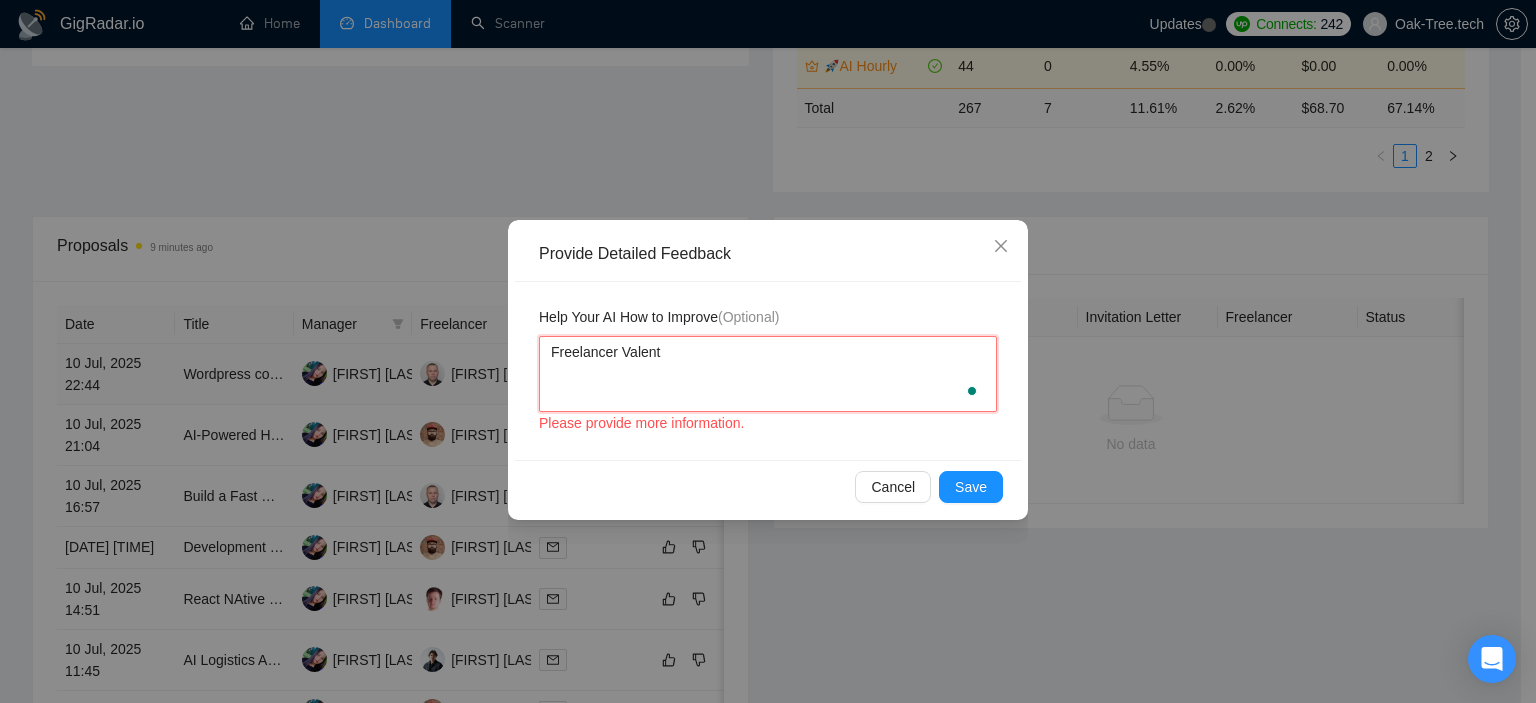 type 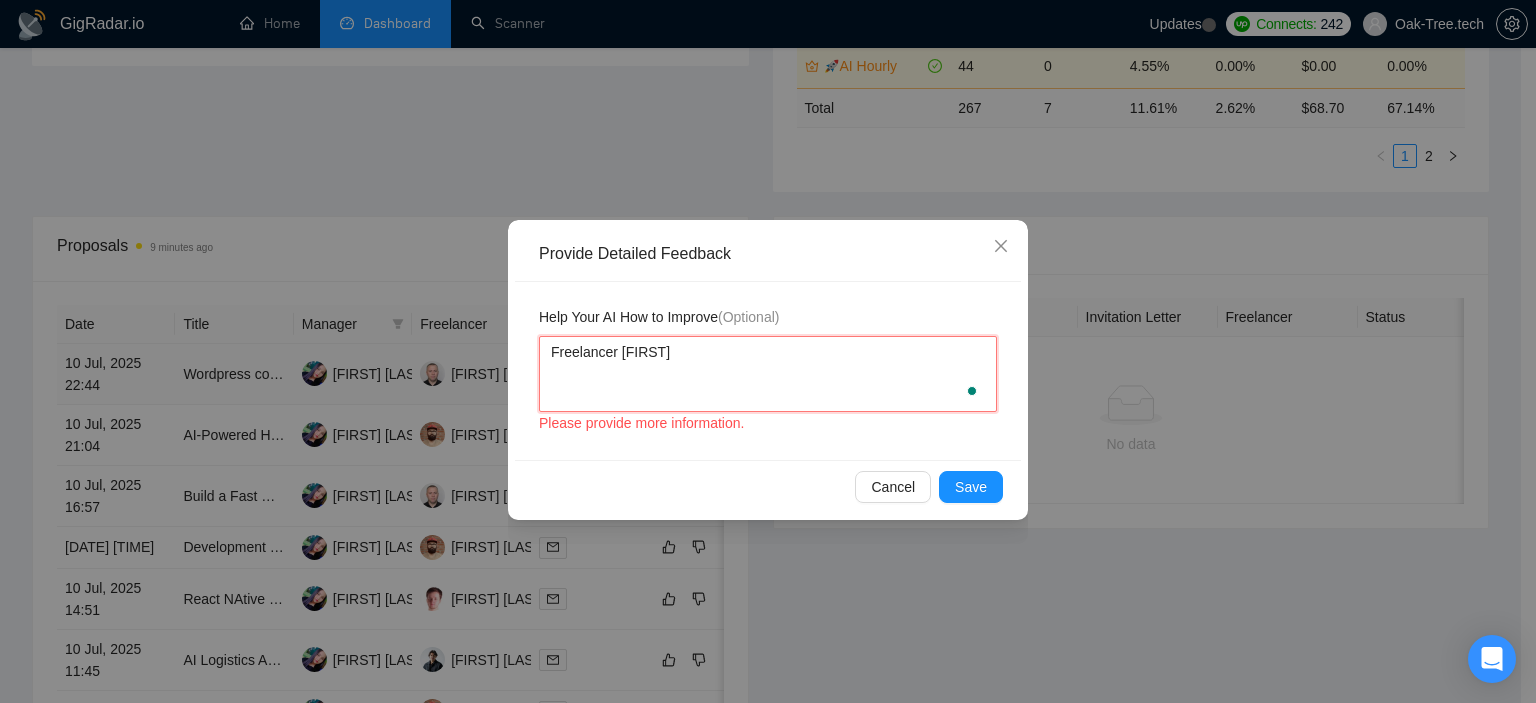 type 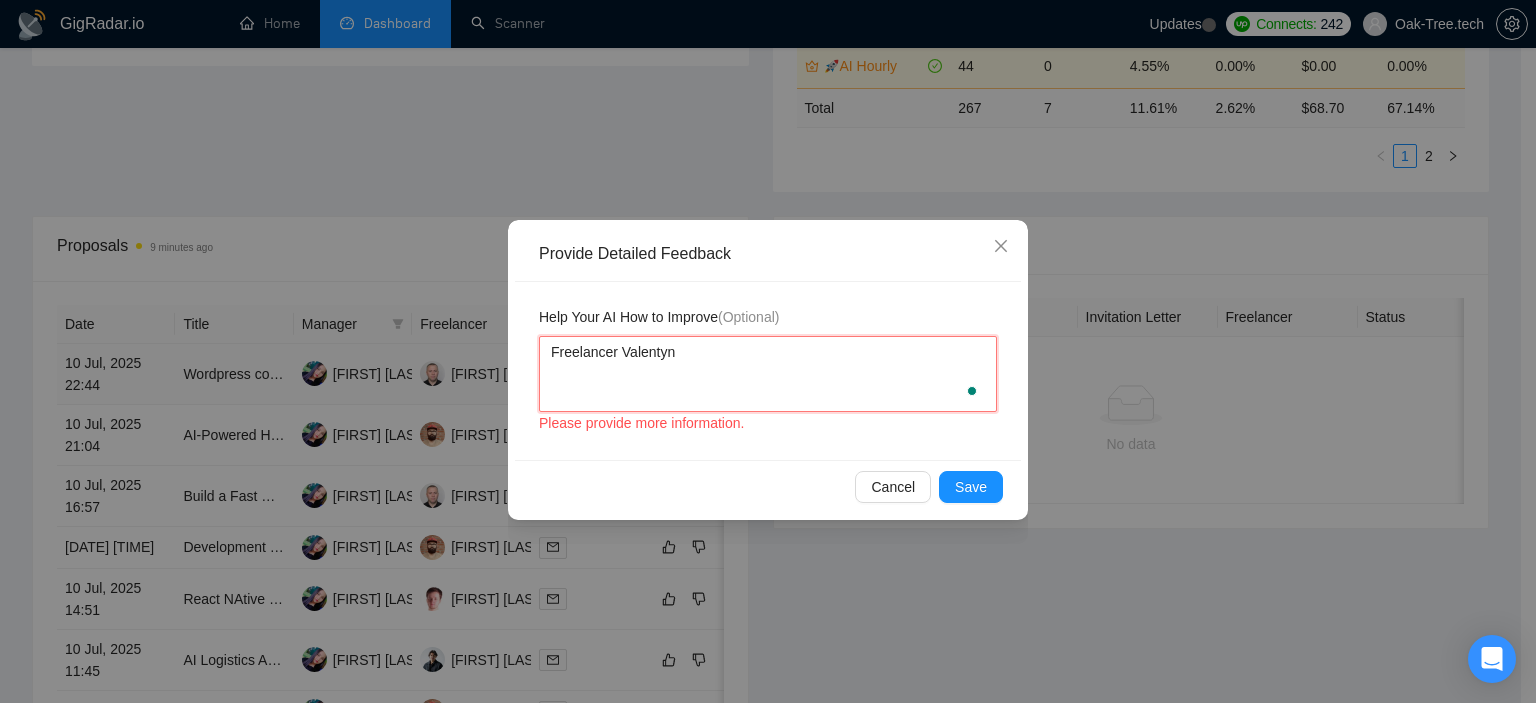 type 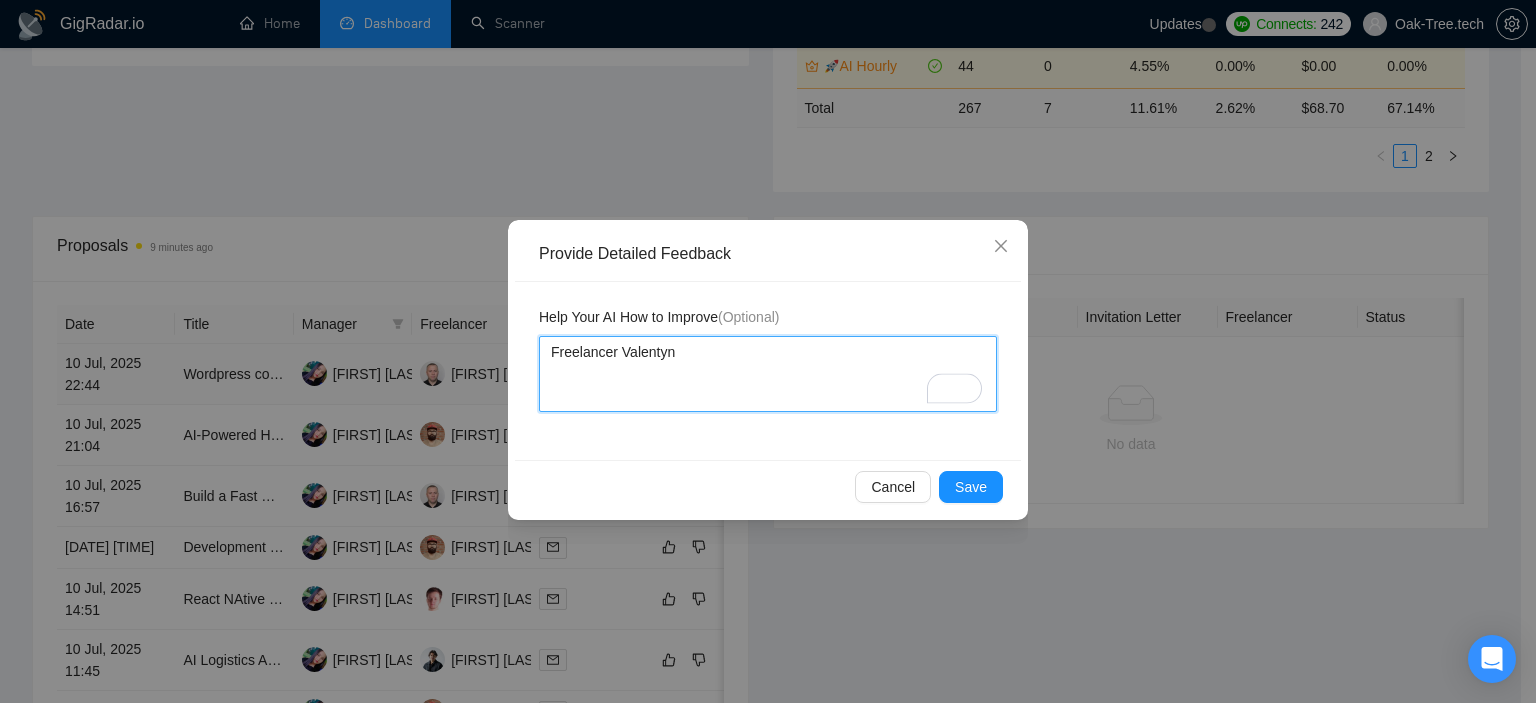type 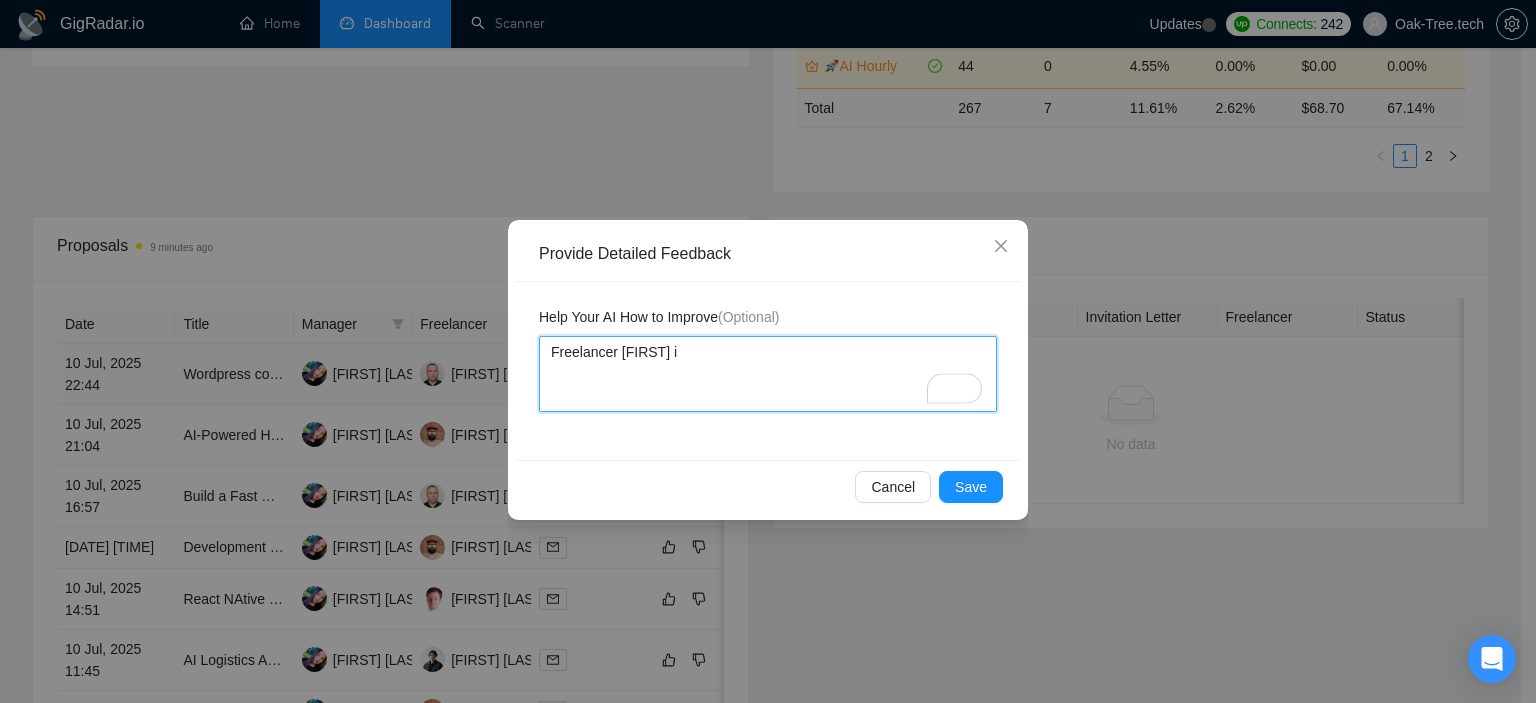 type 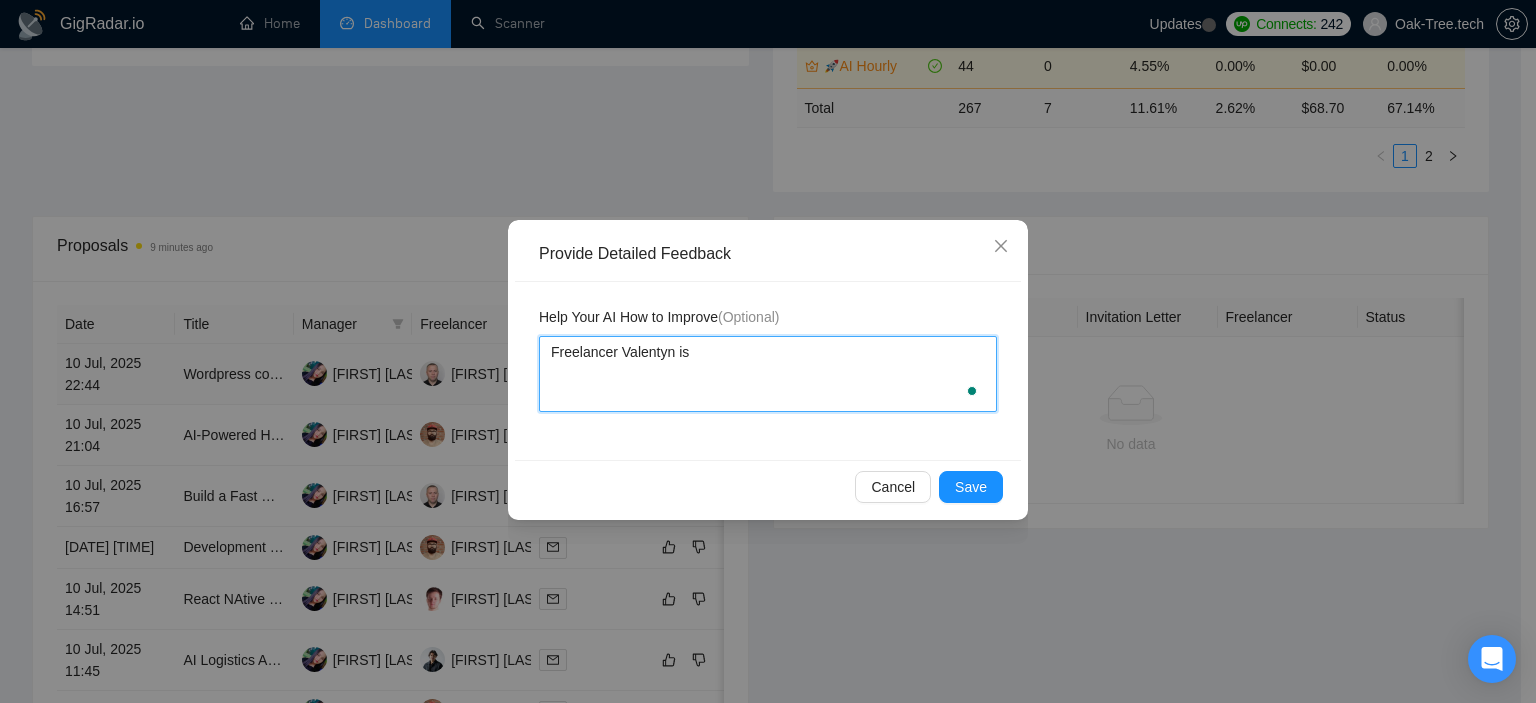 type 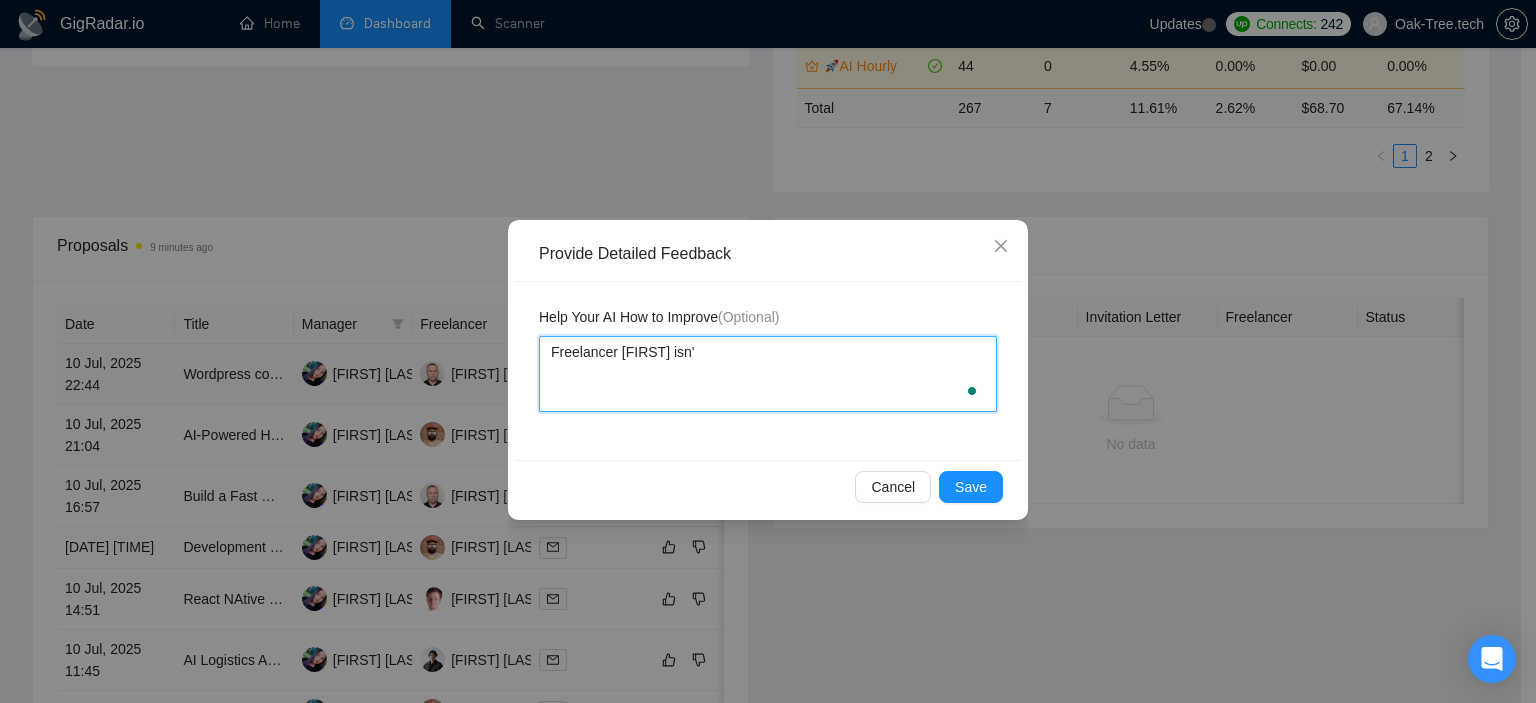 type 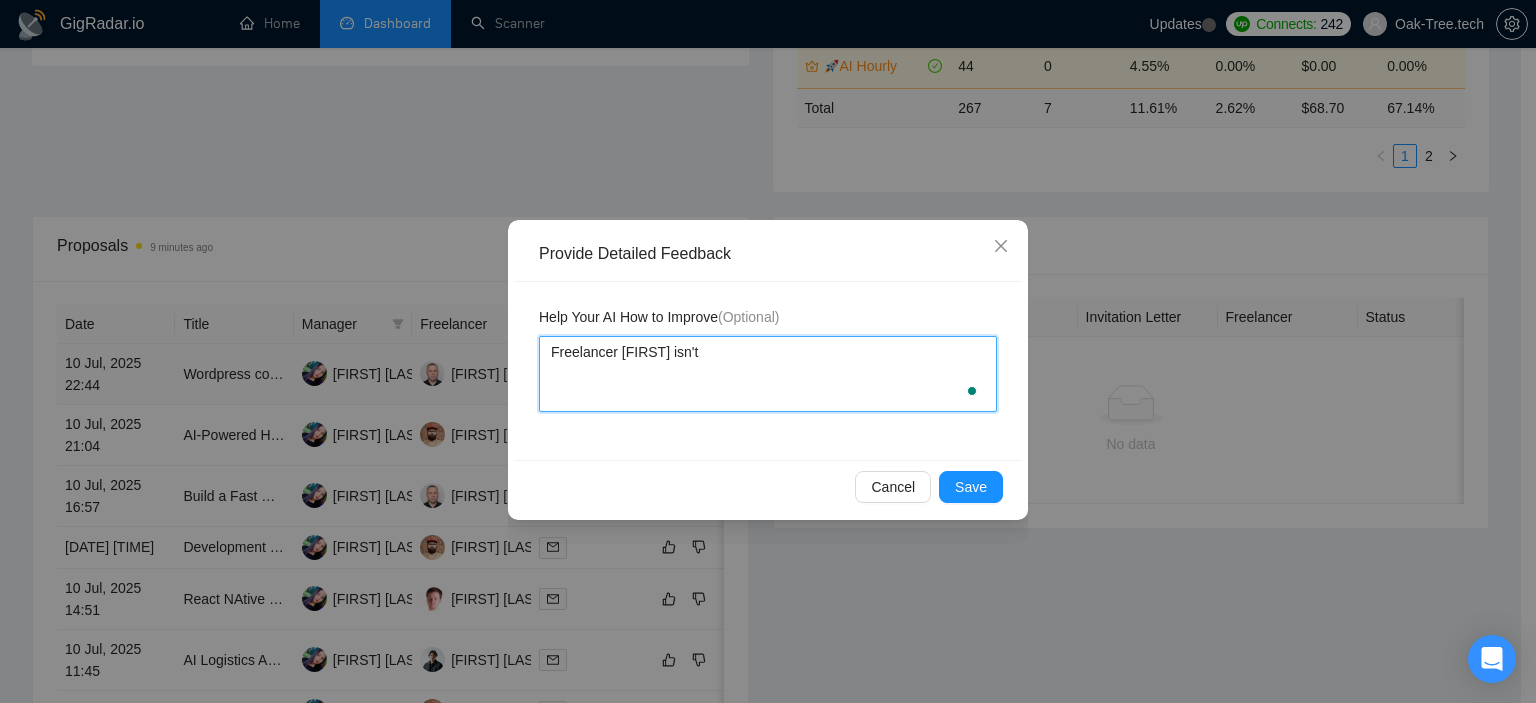type 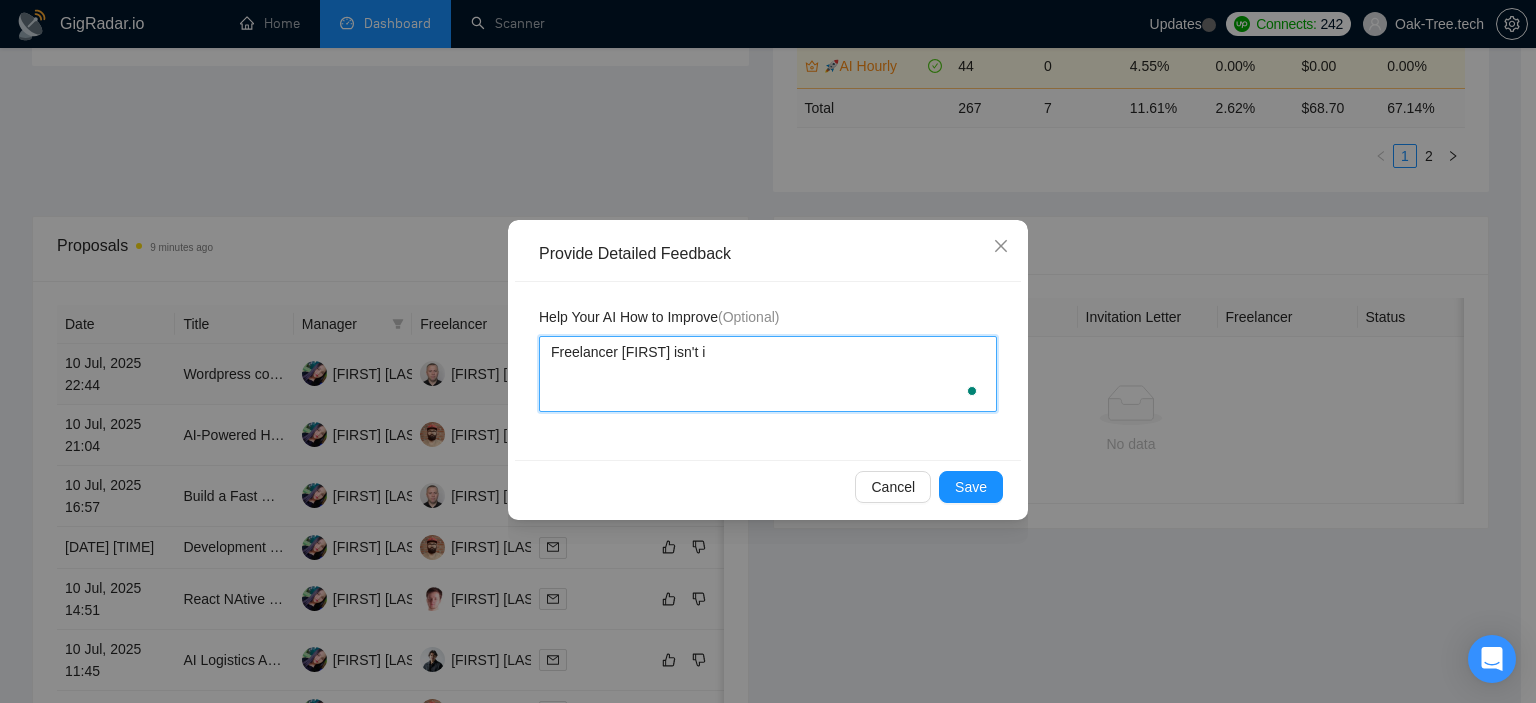 type 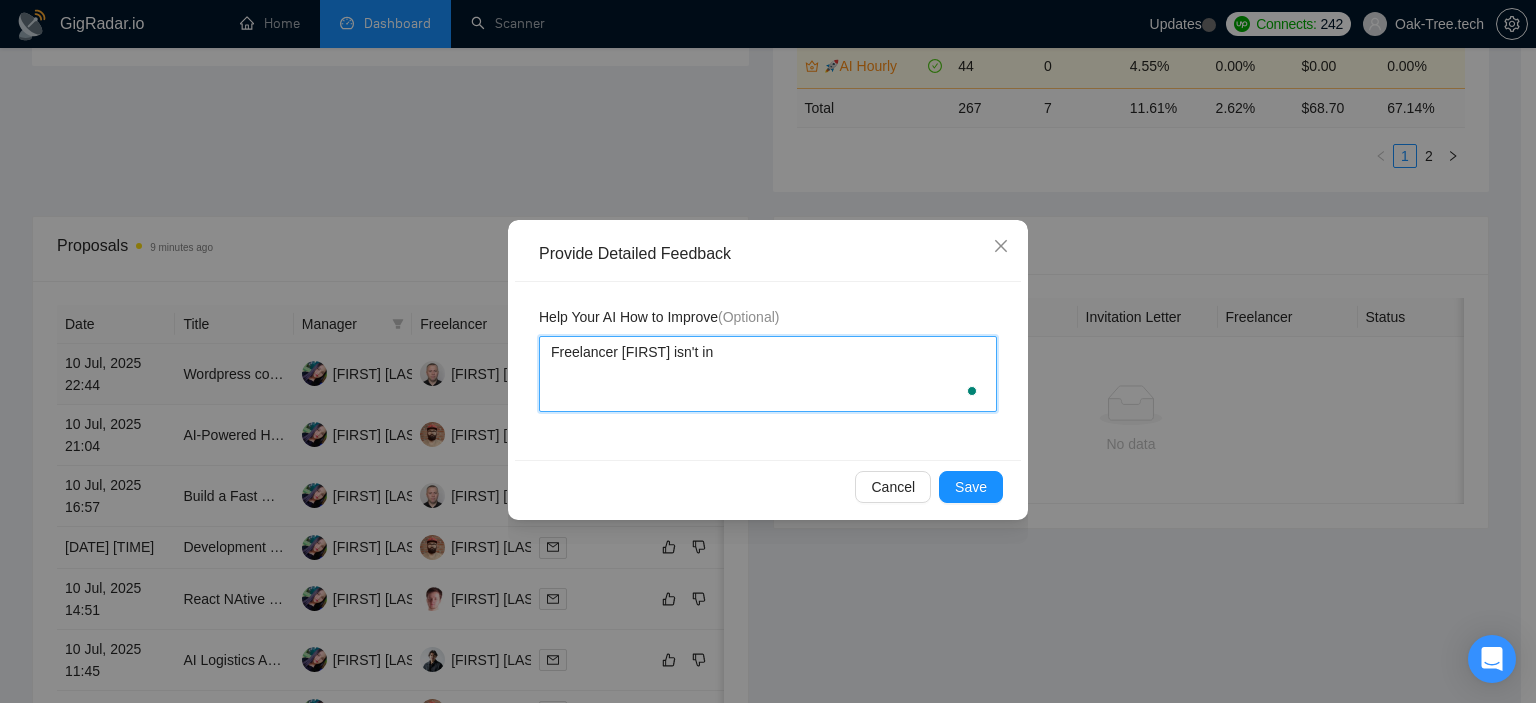 type 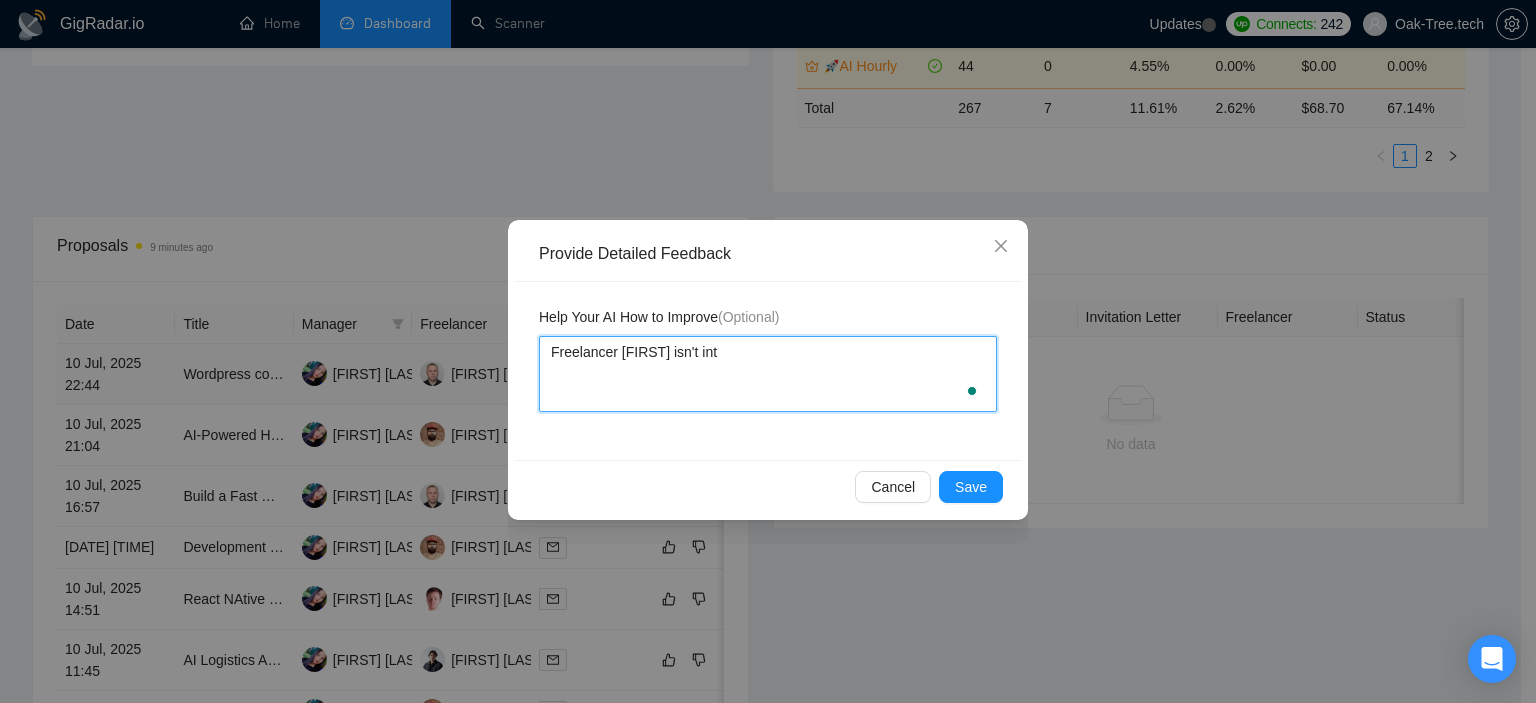 type 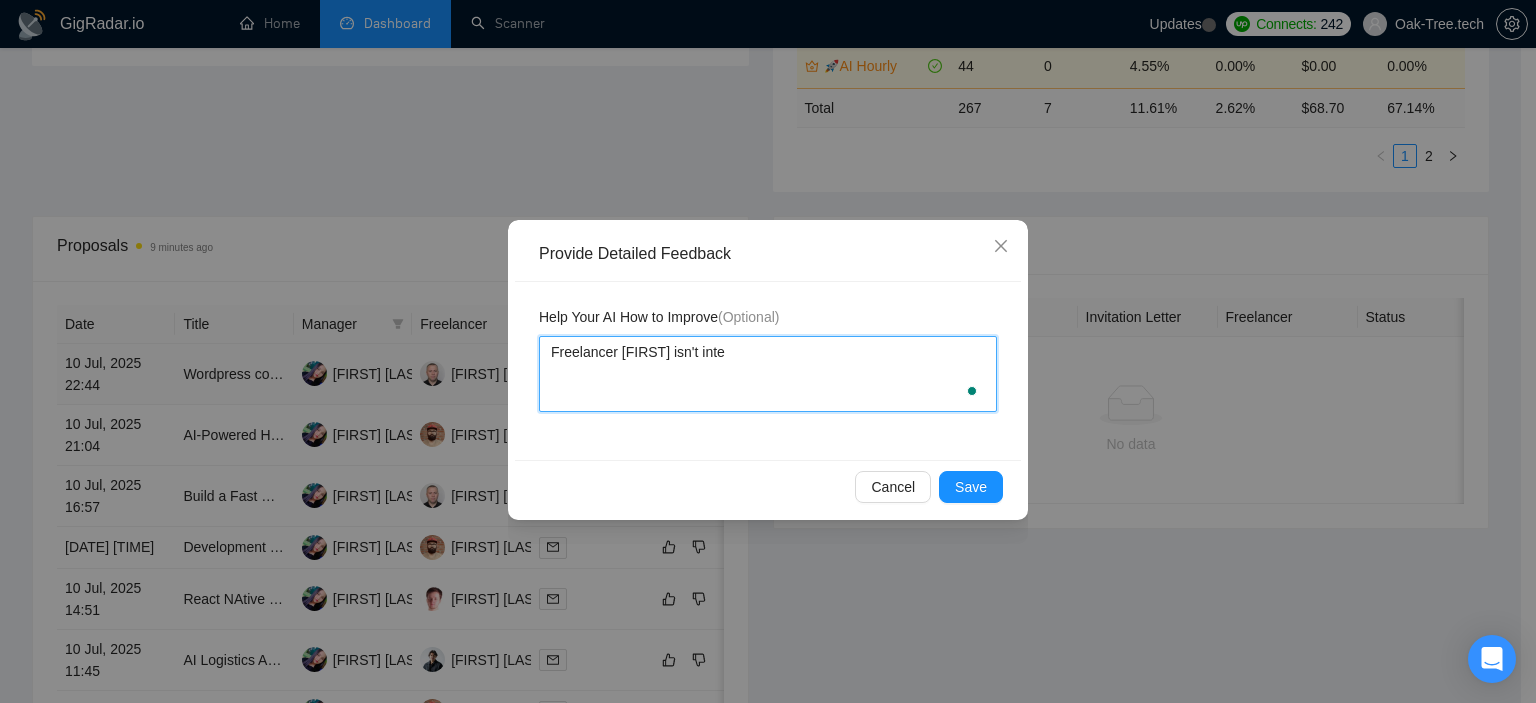 type 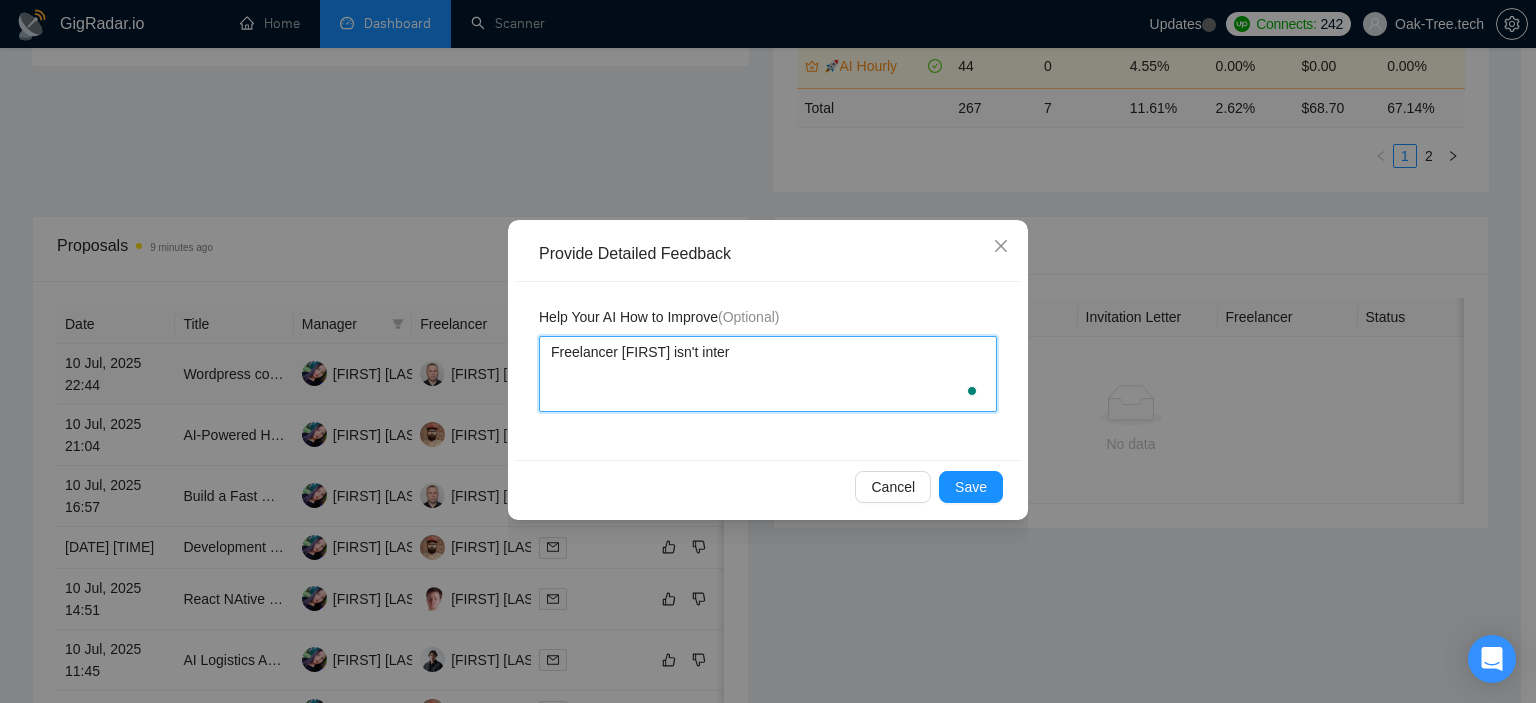 type 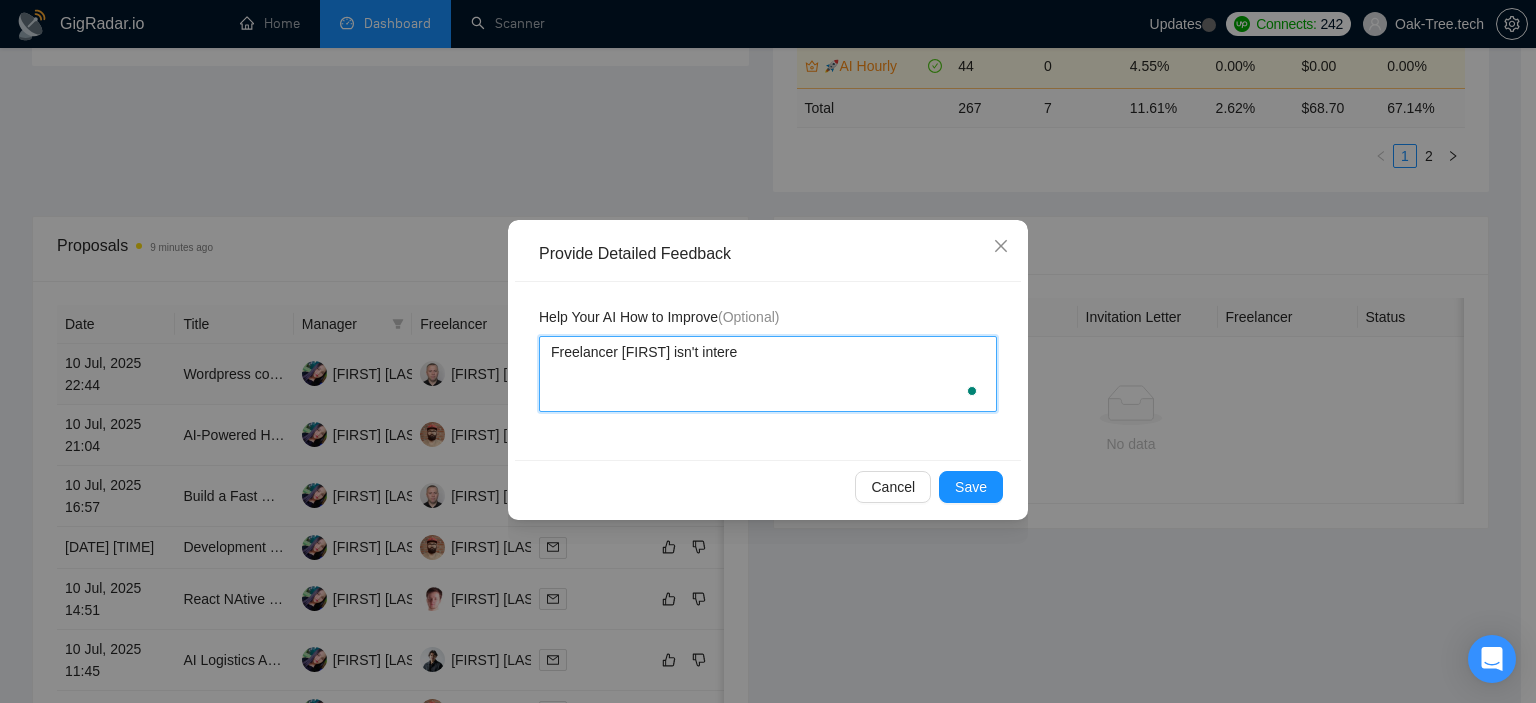 type 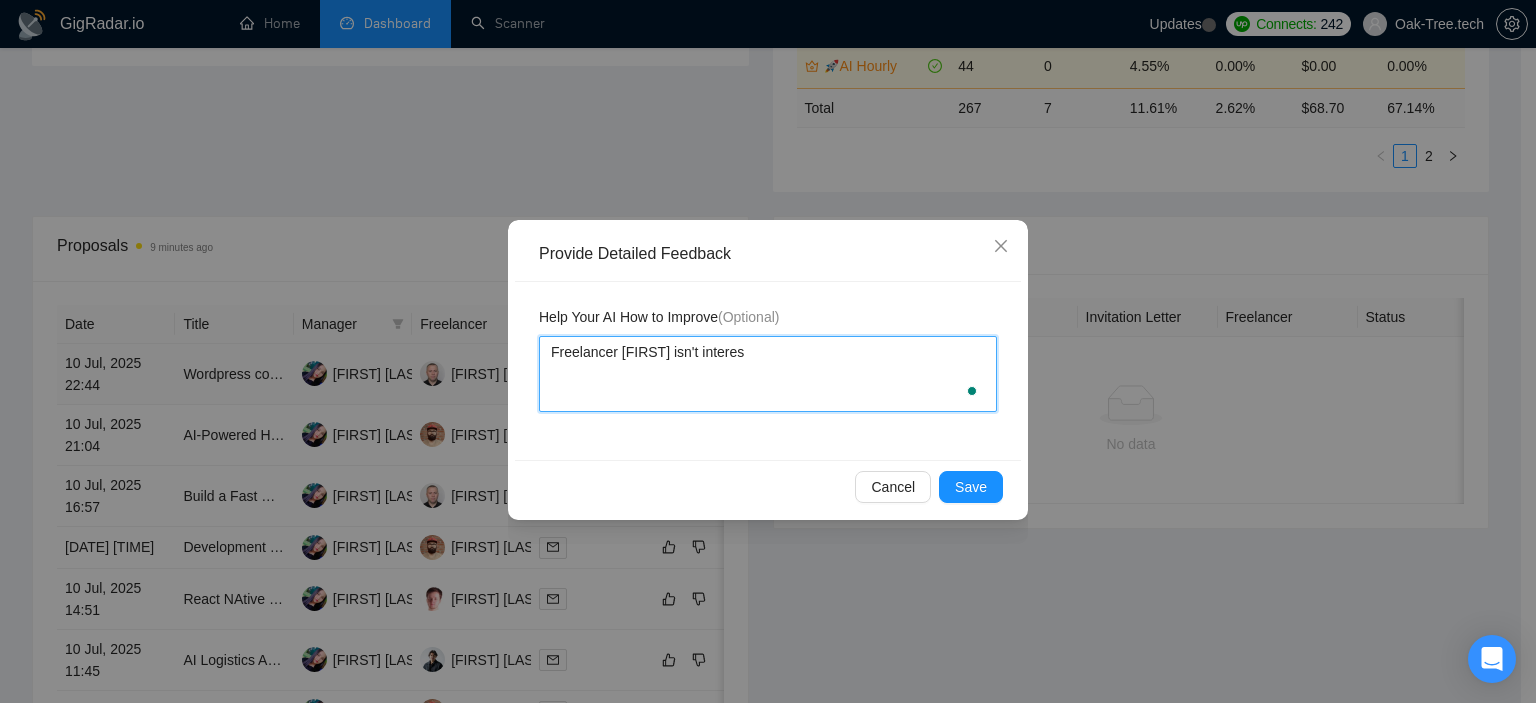 type 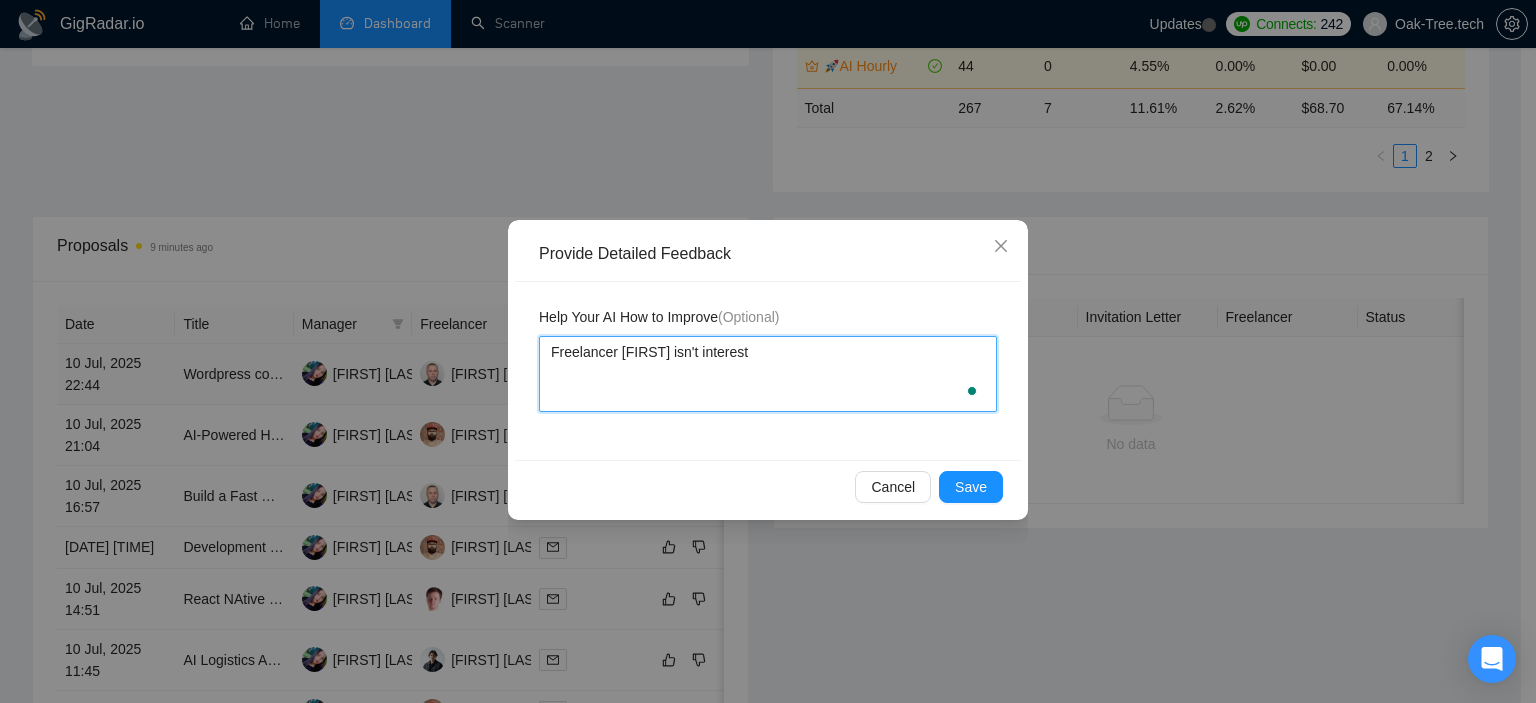 type on "Freelancer [FIRST] isn't intereste" 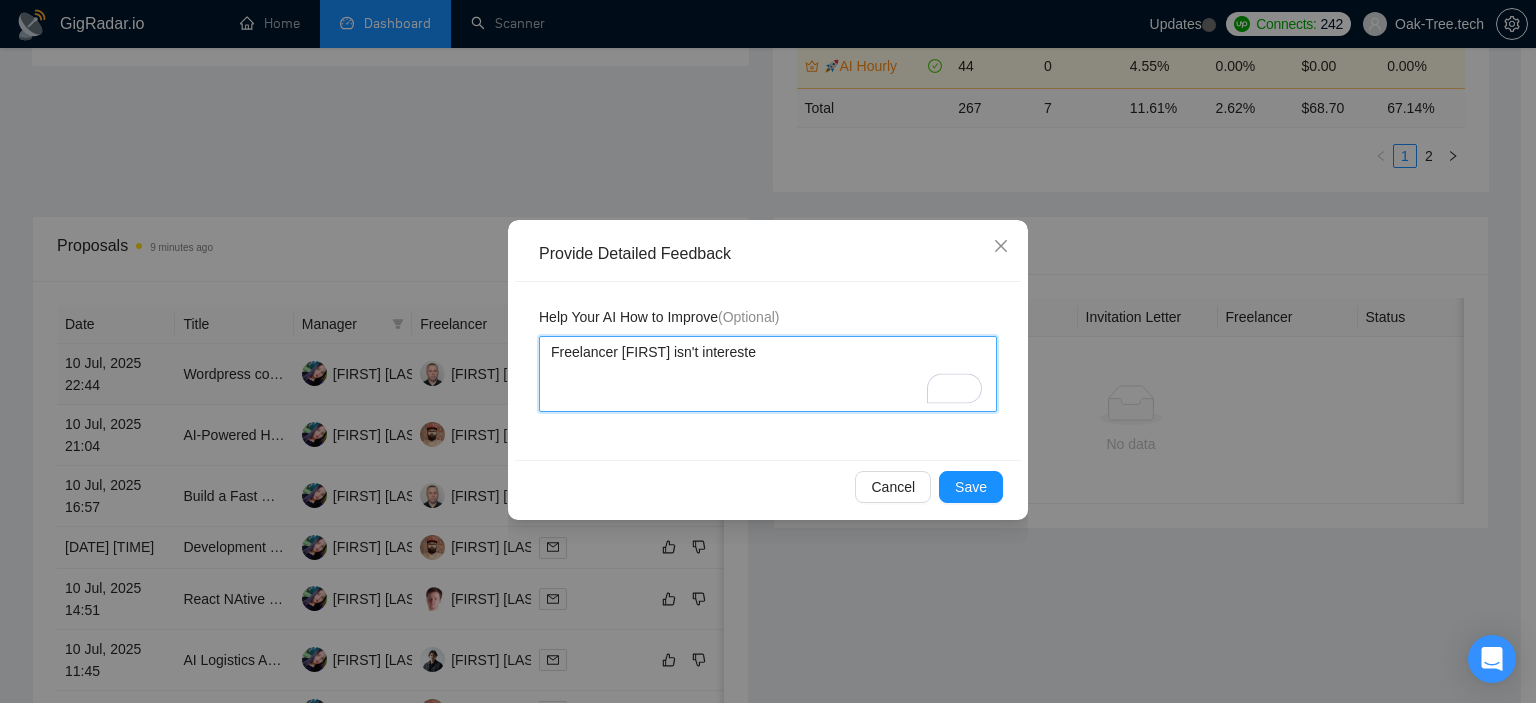 type 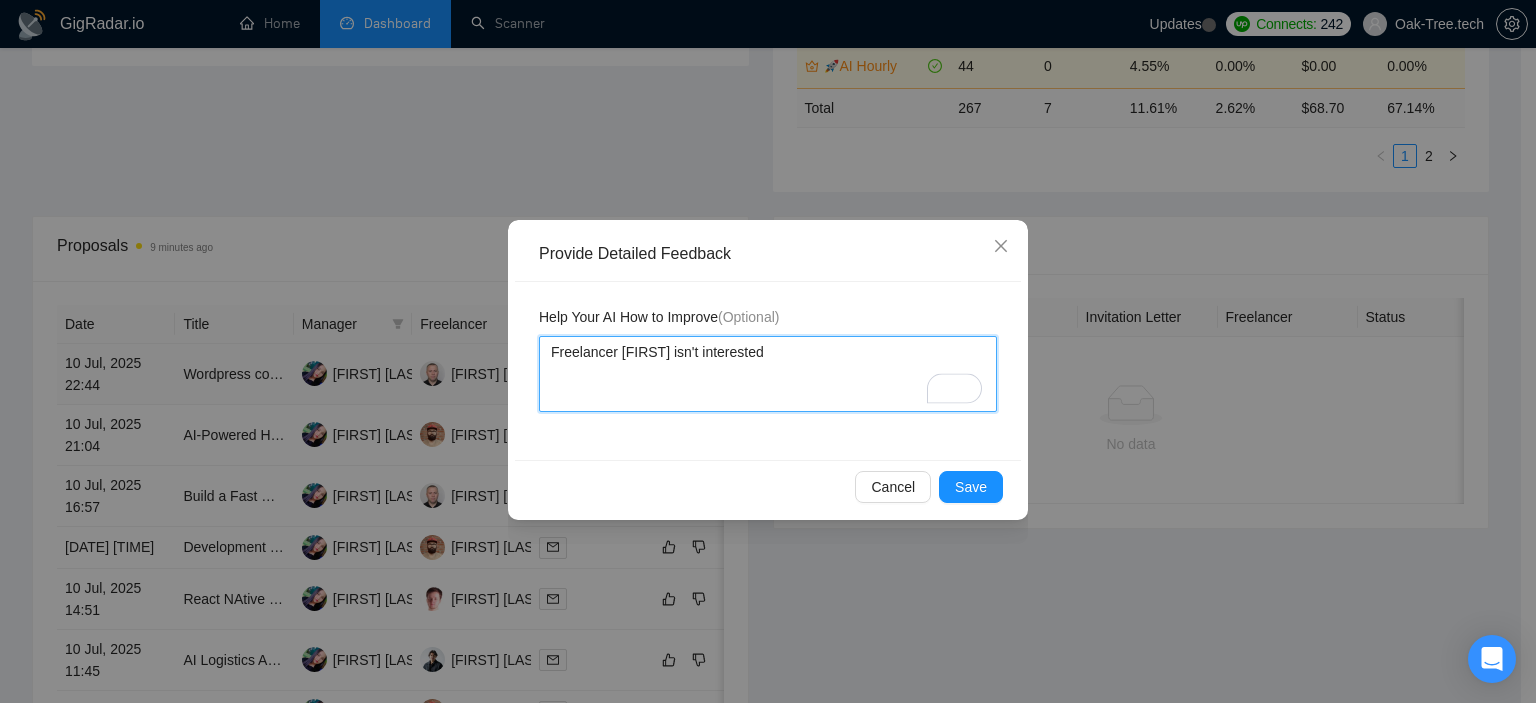 type 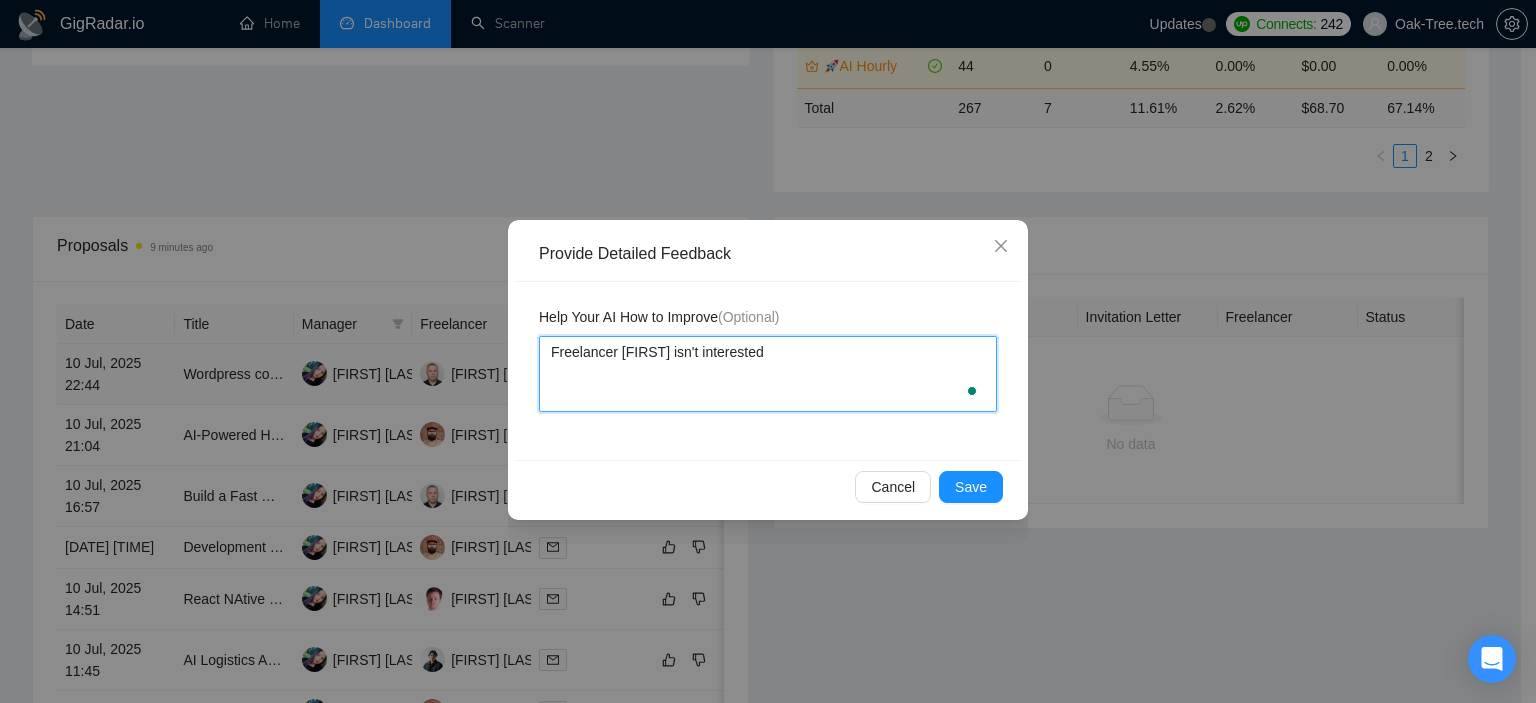 type 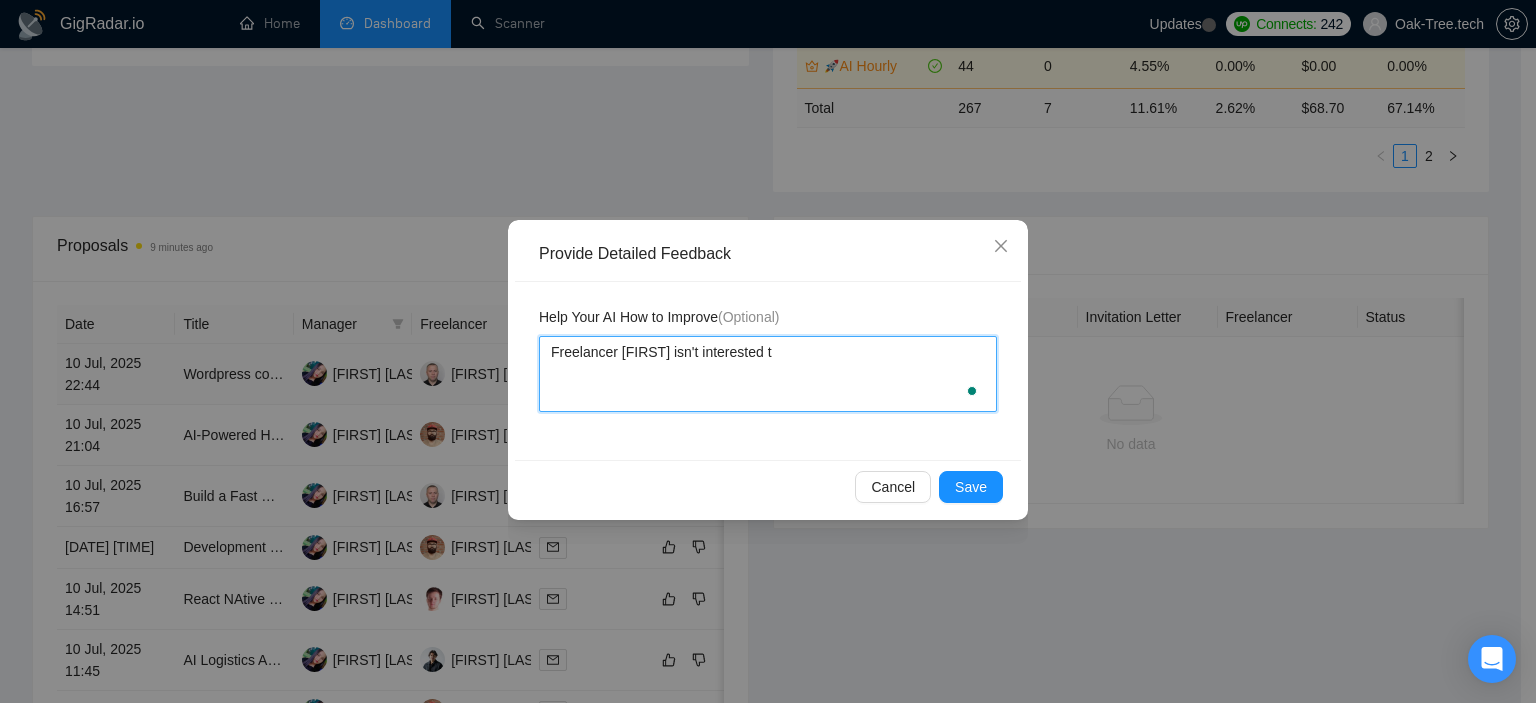 type 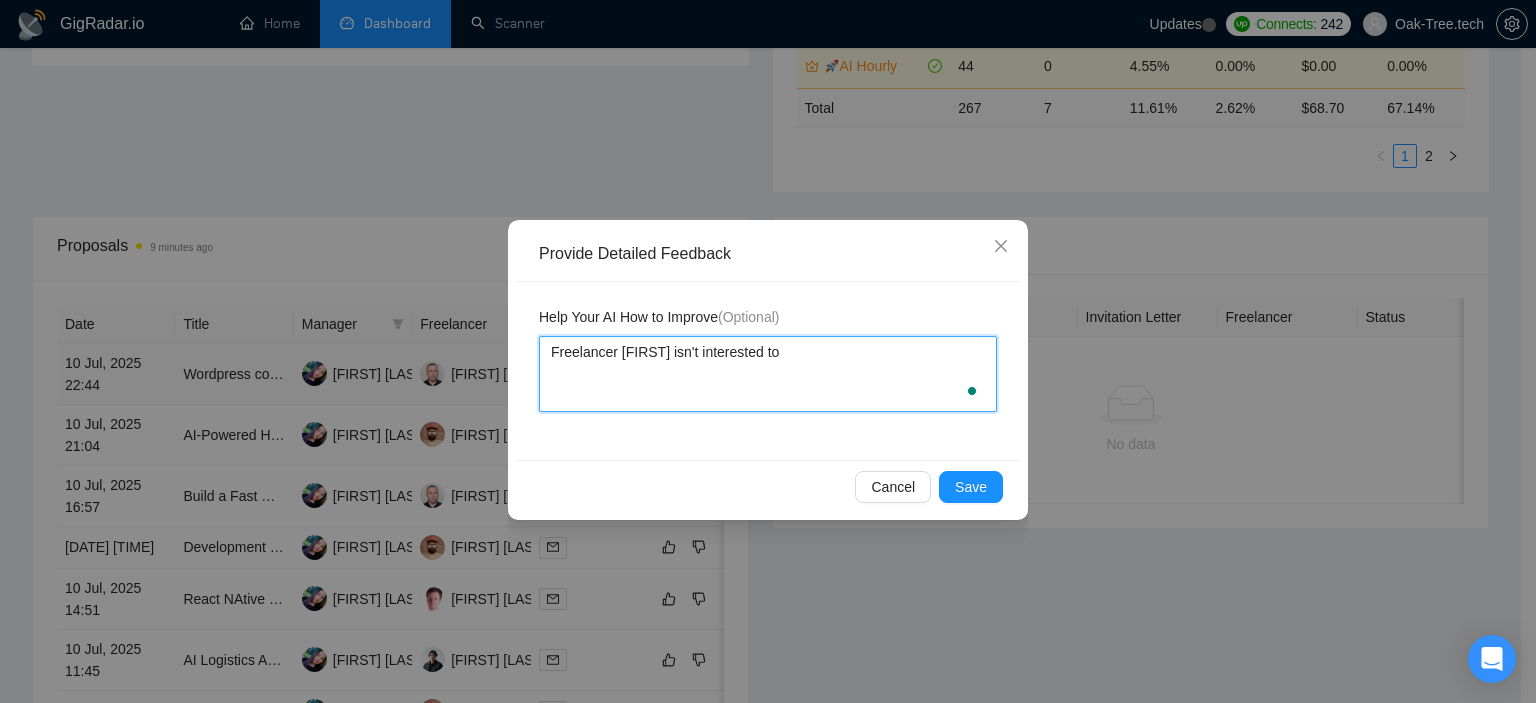 type 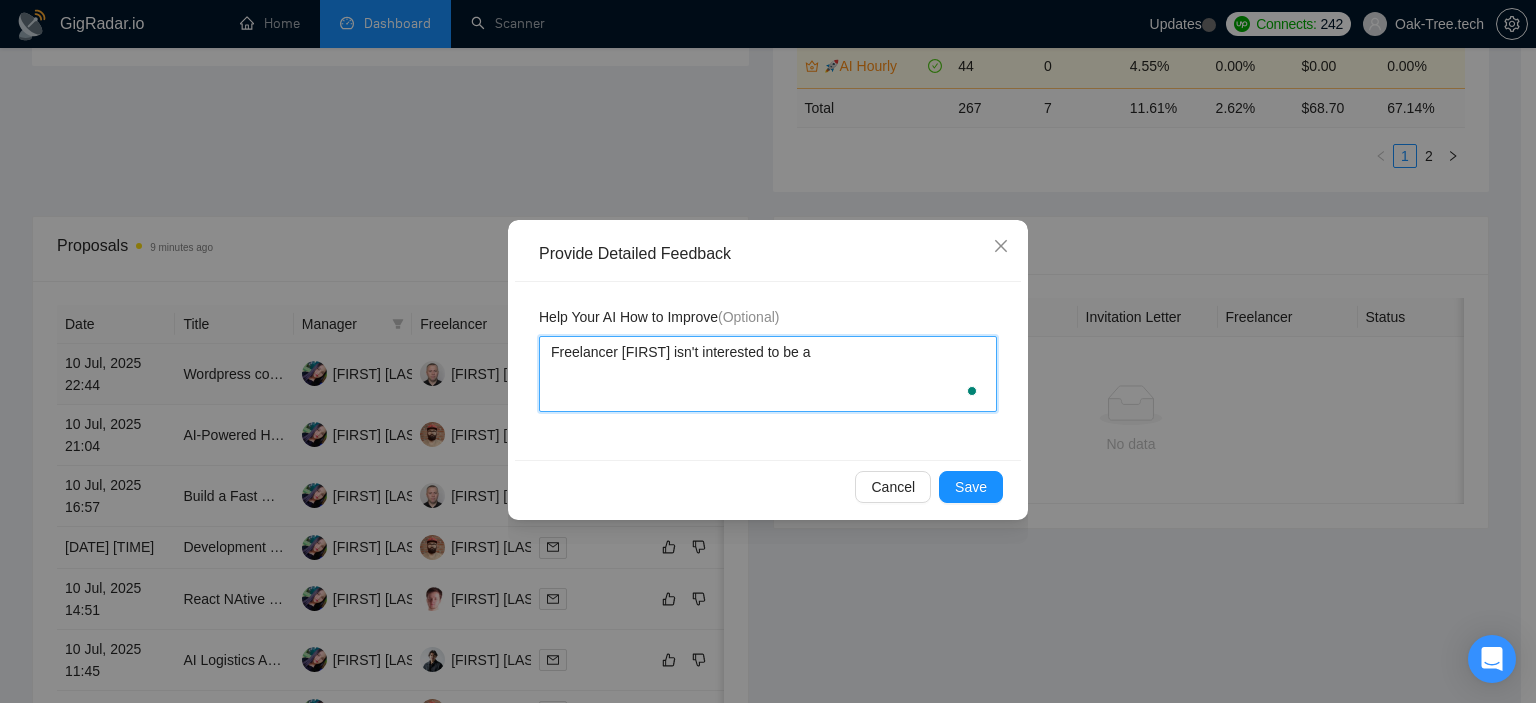 type 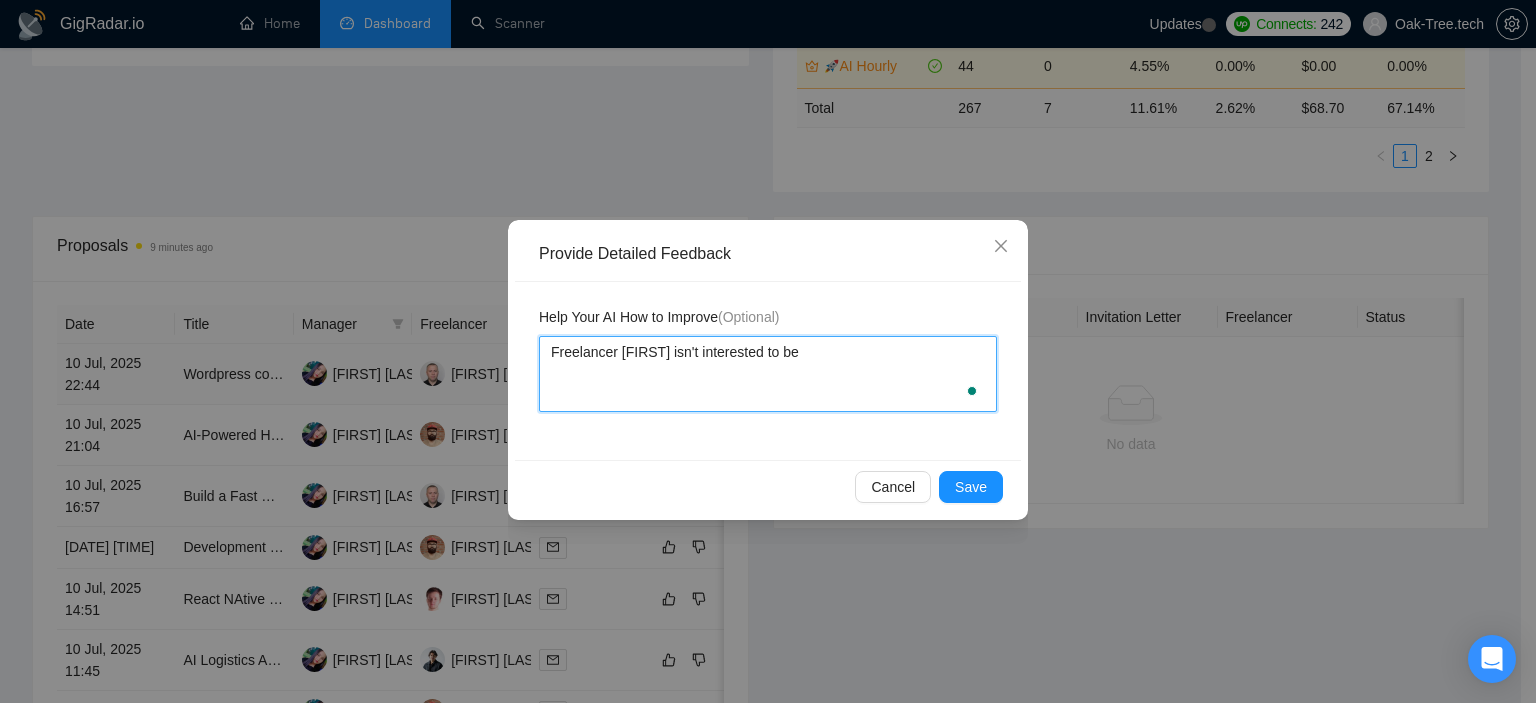 type 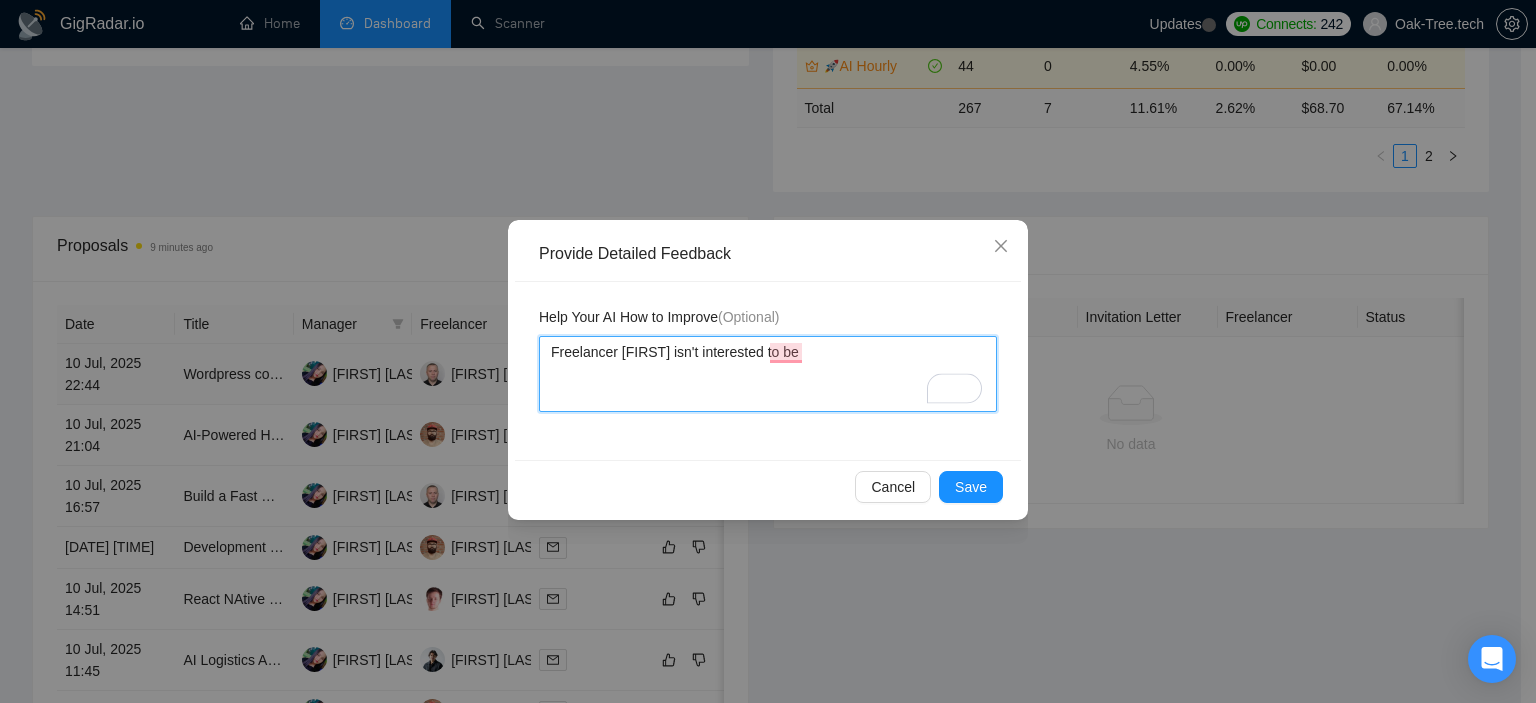 type 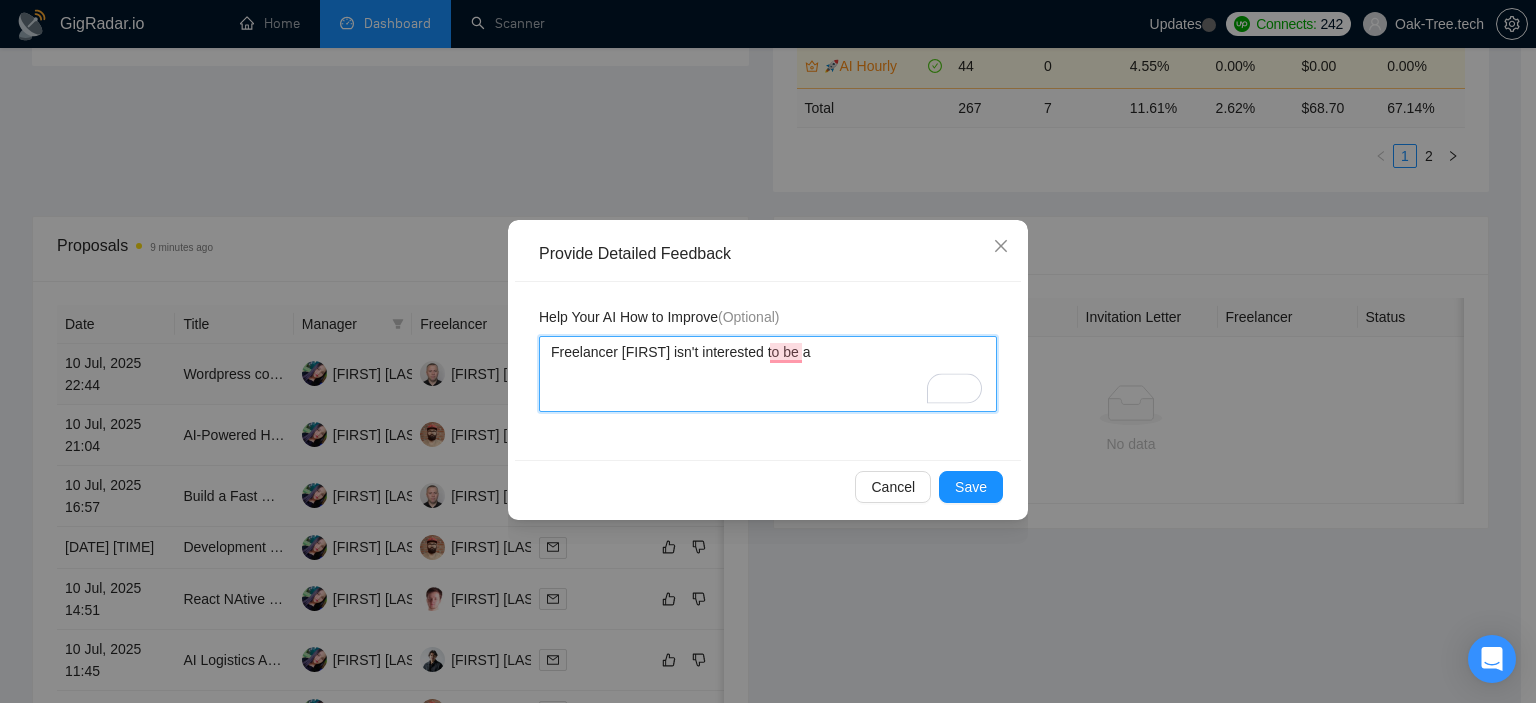 type 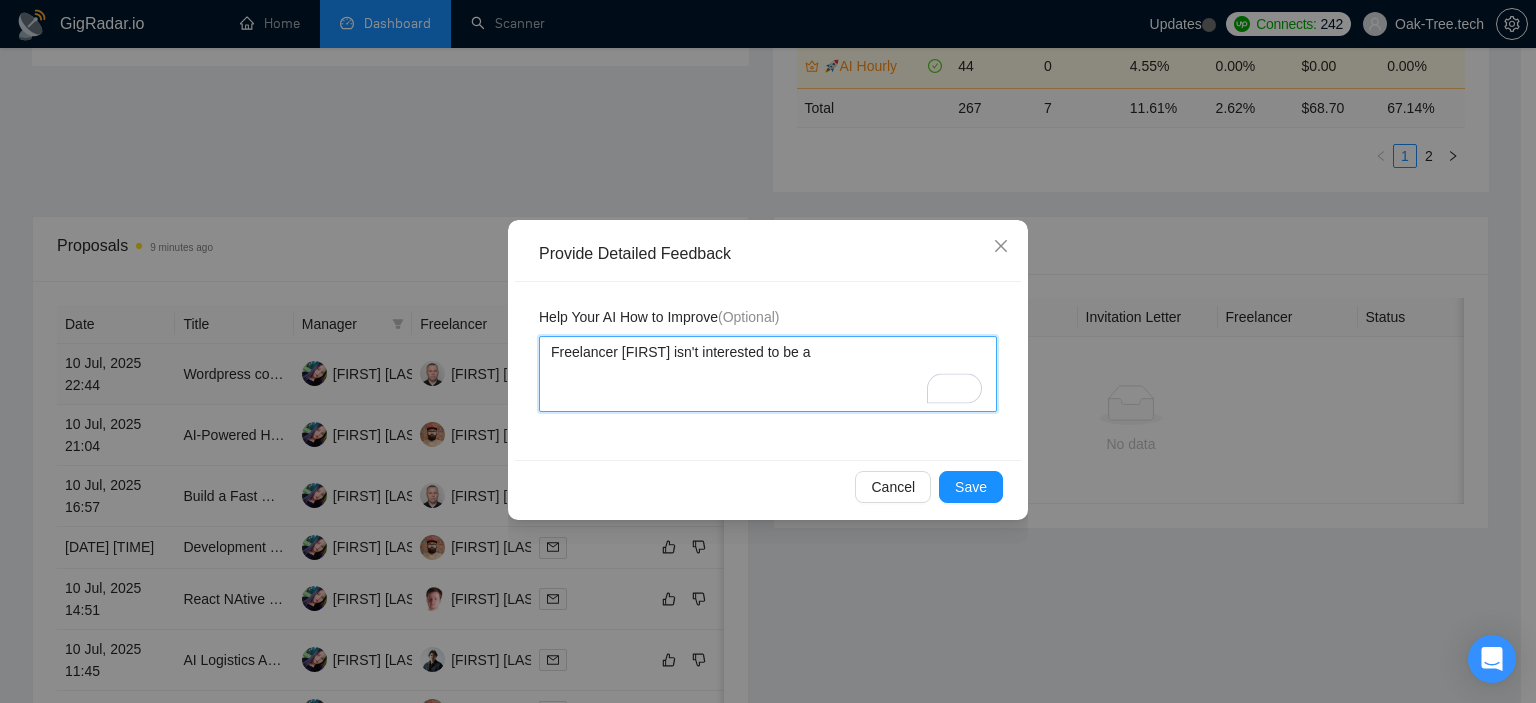 type 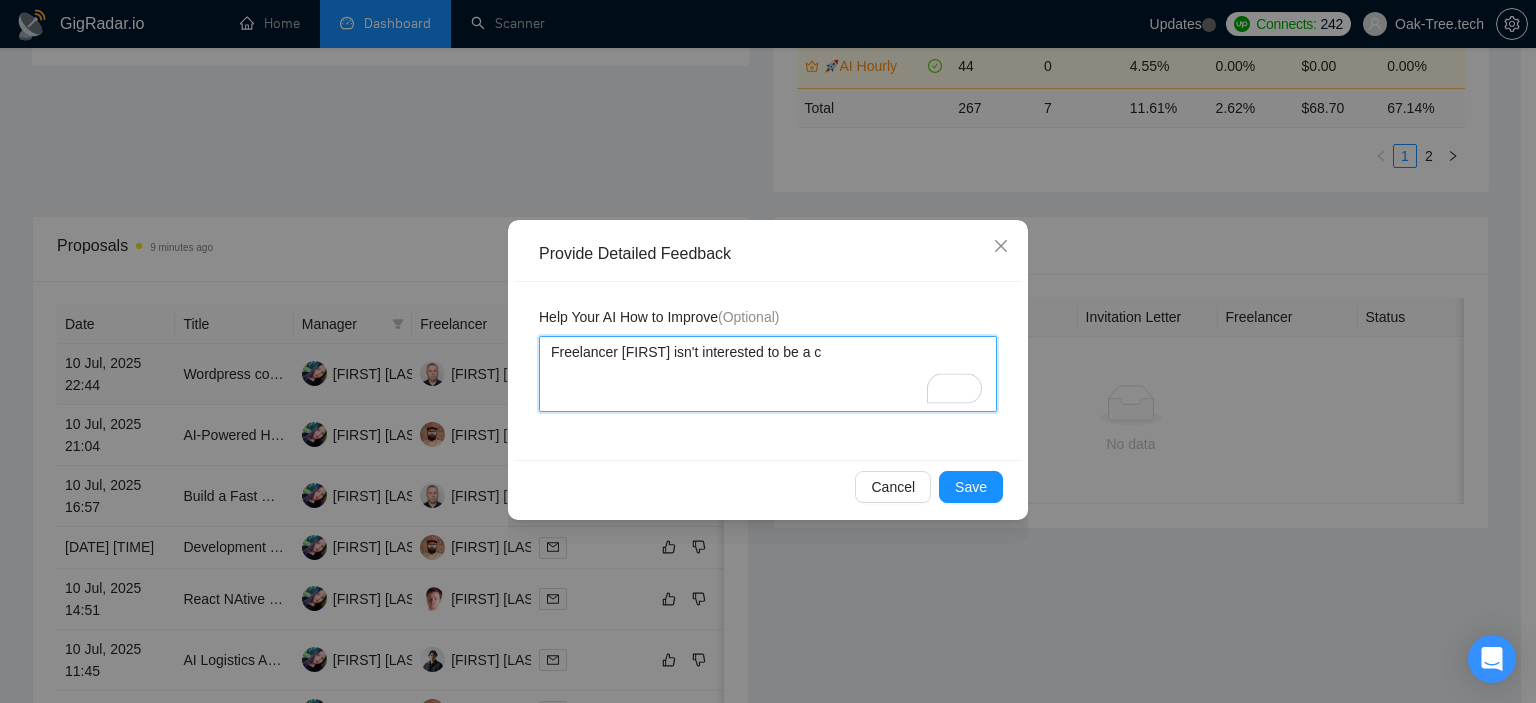 type 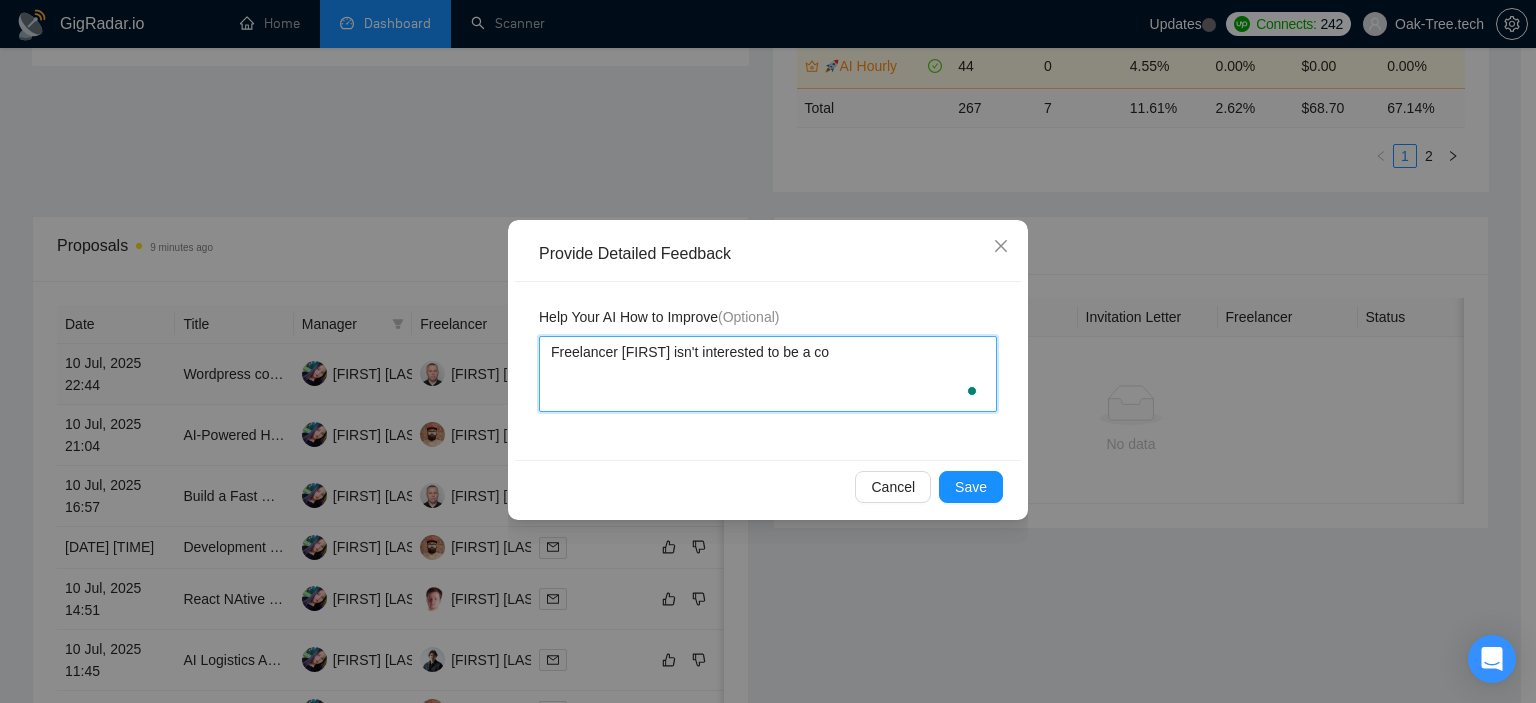 type 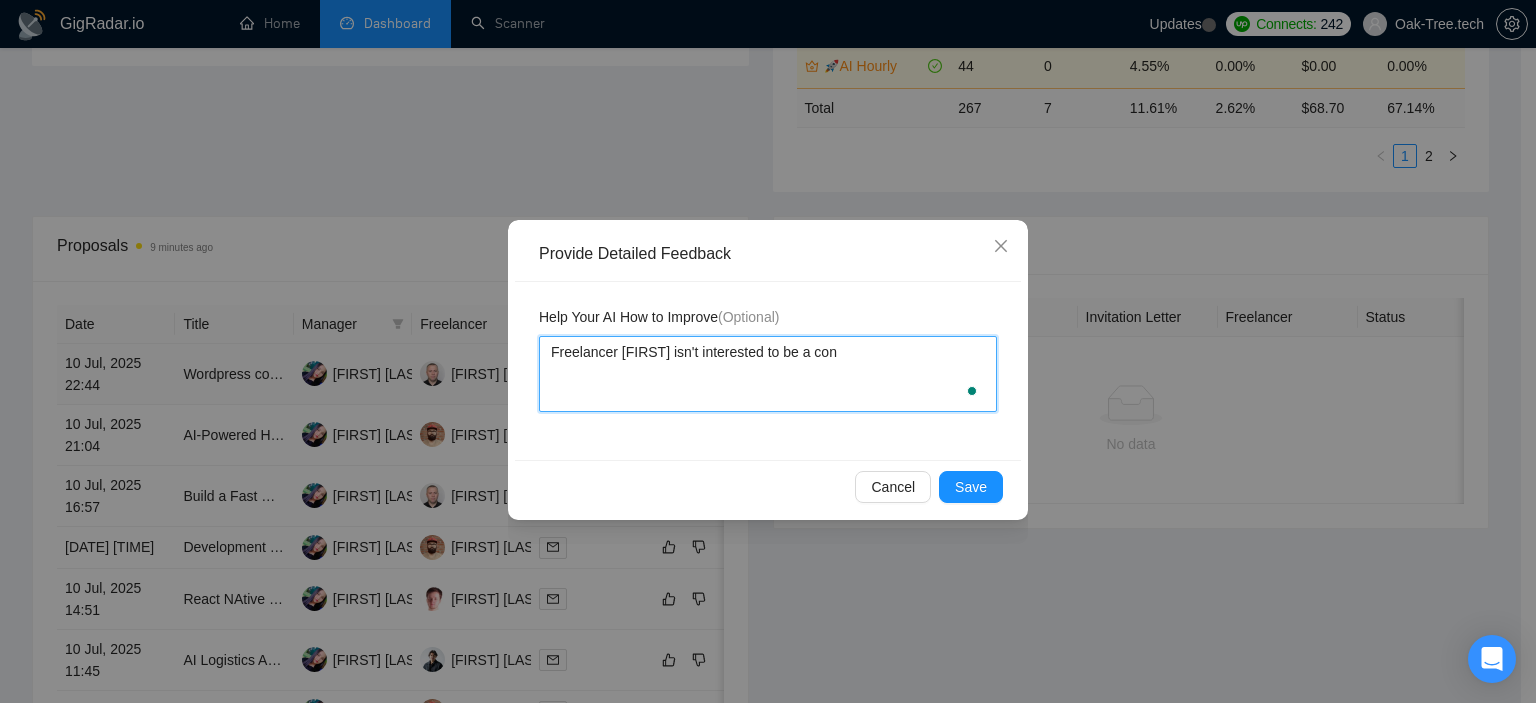 type 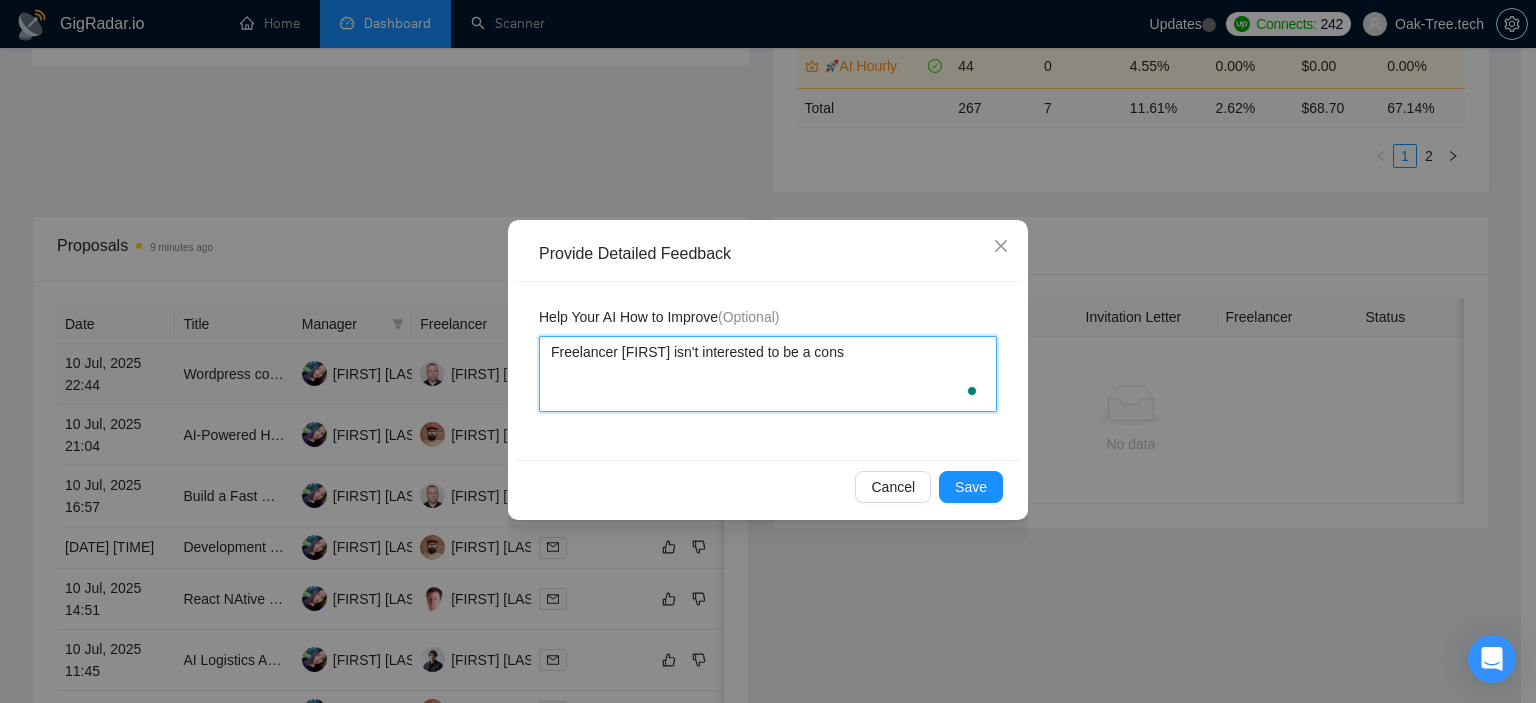 type 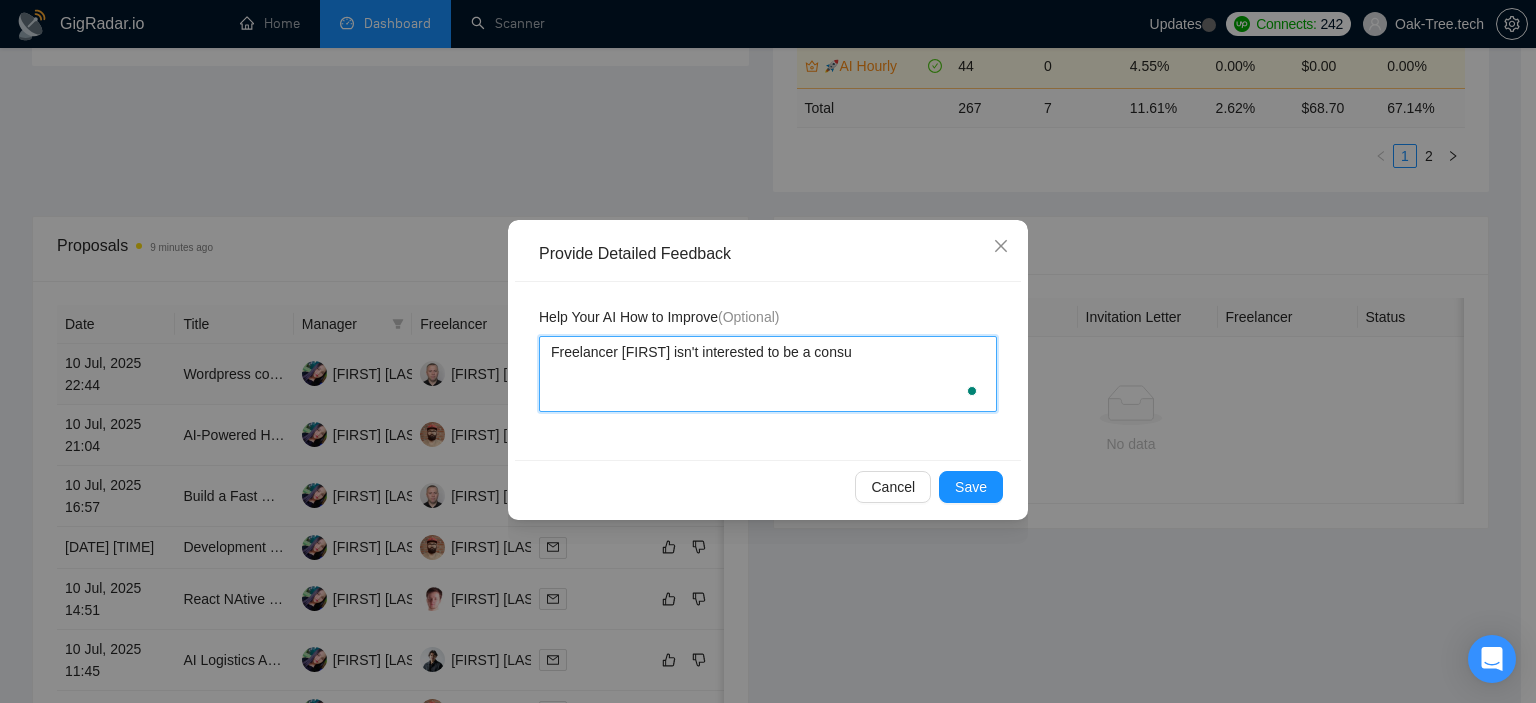 type 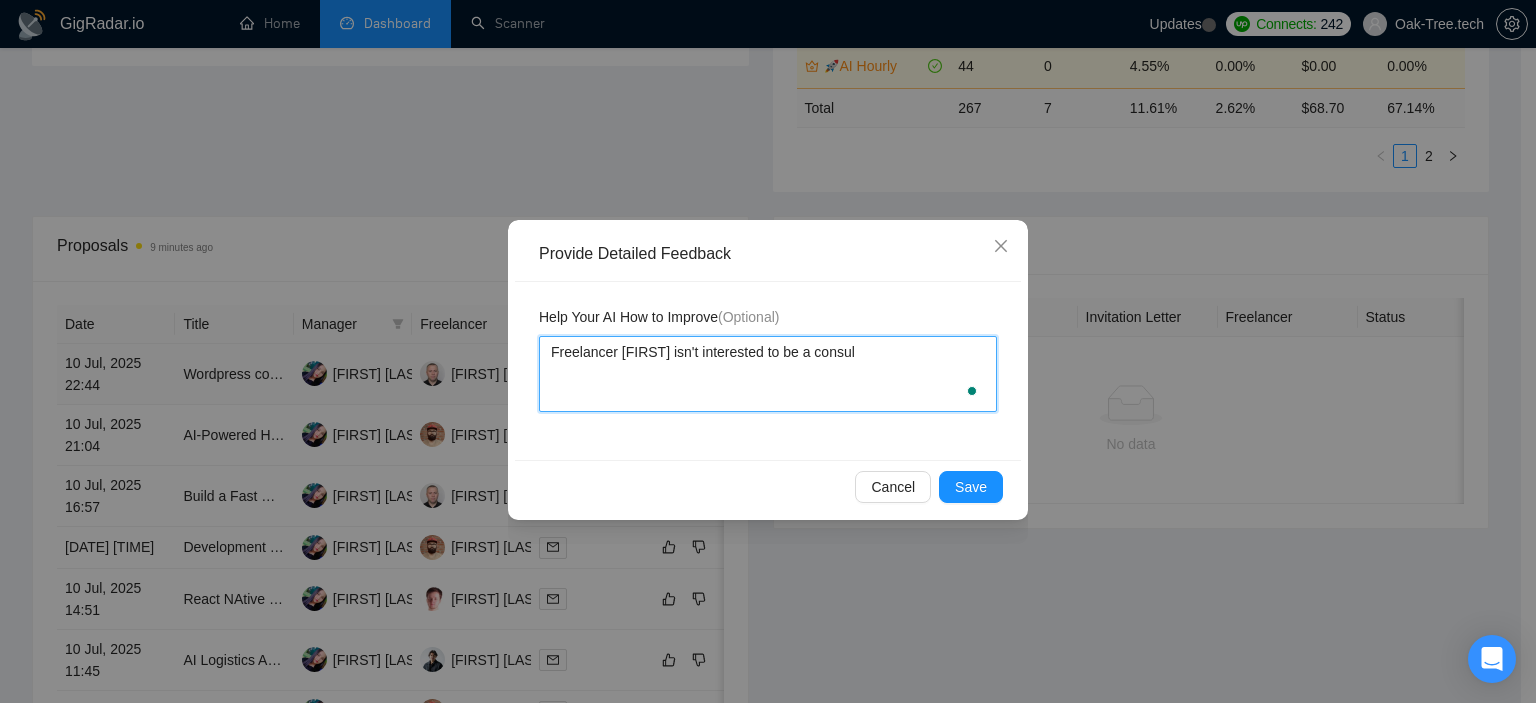 type 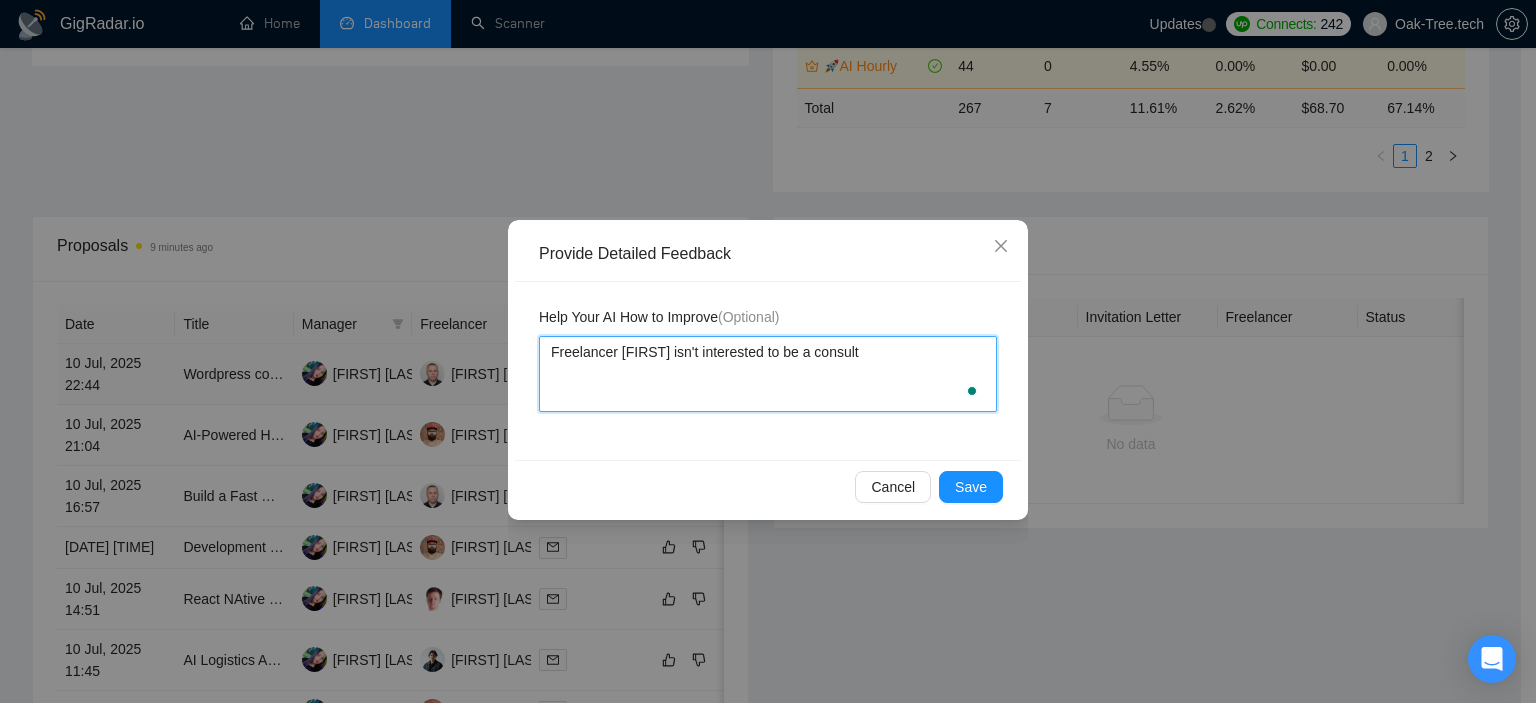 type 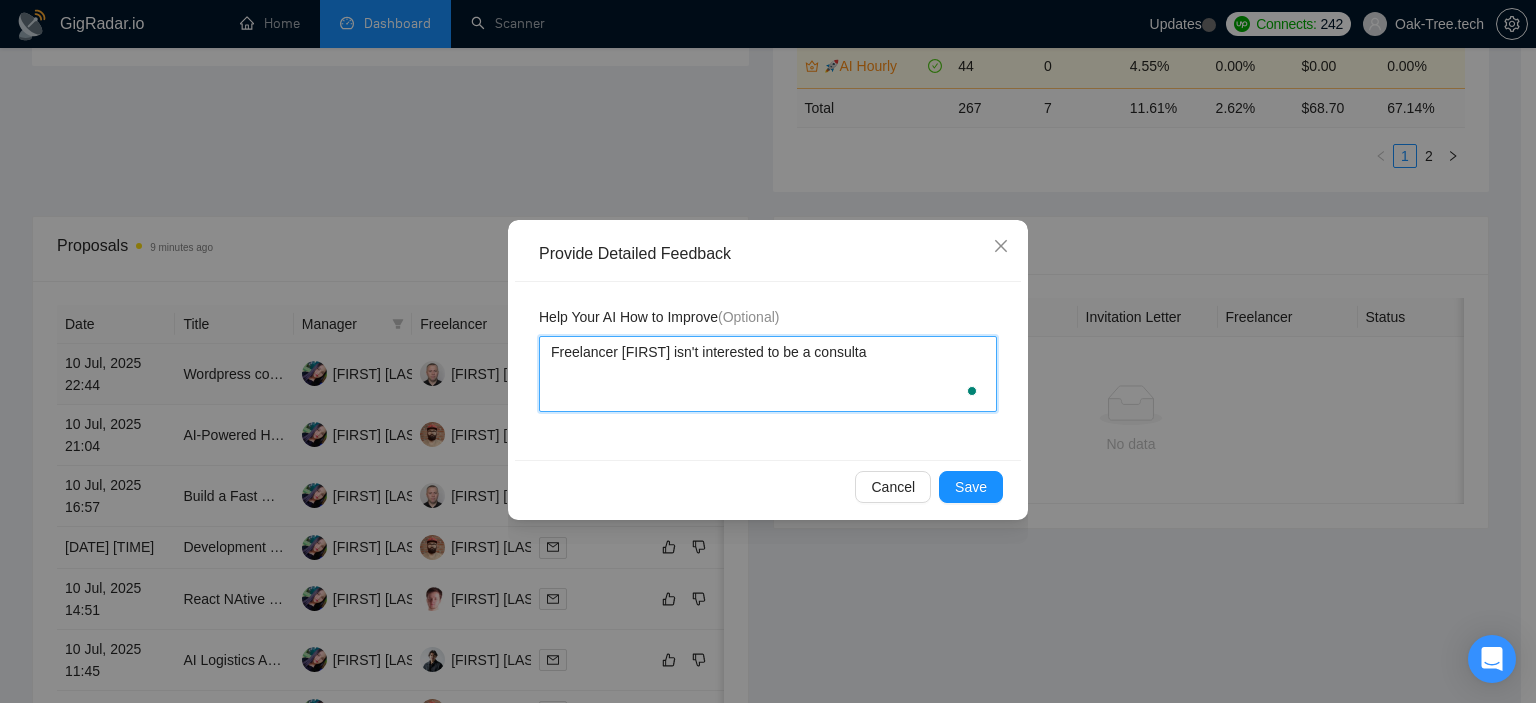 type 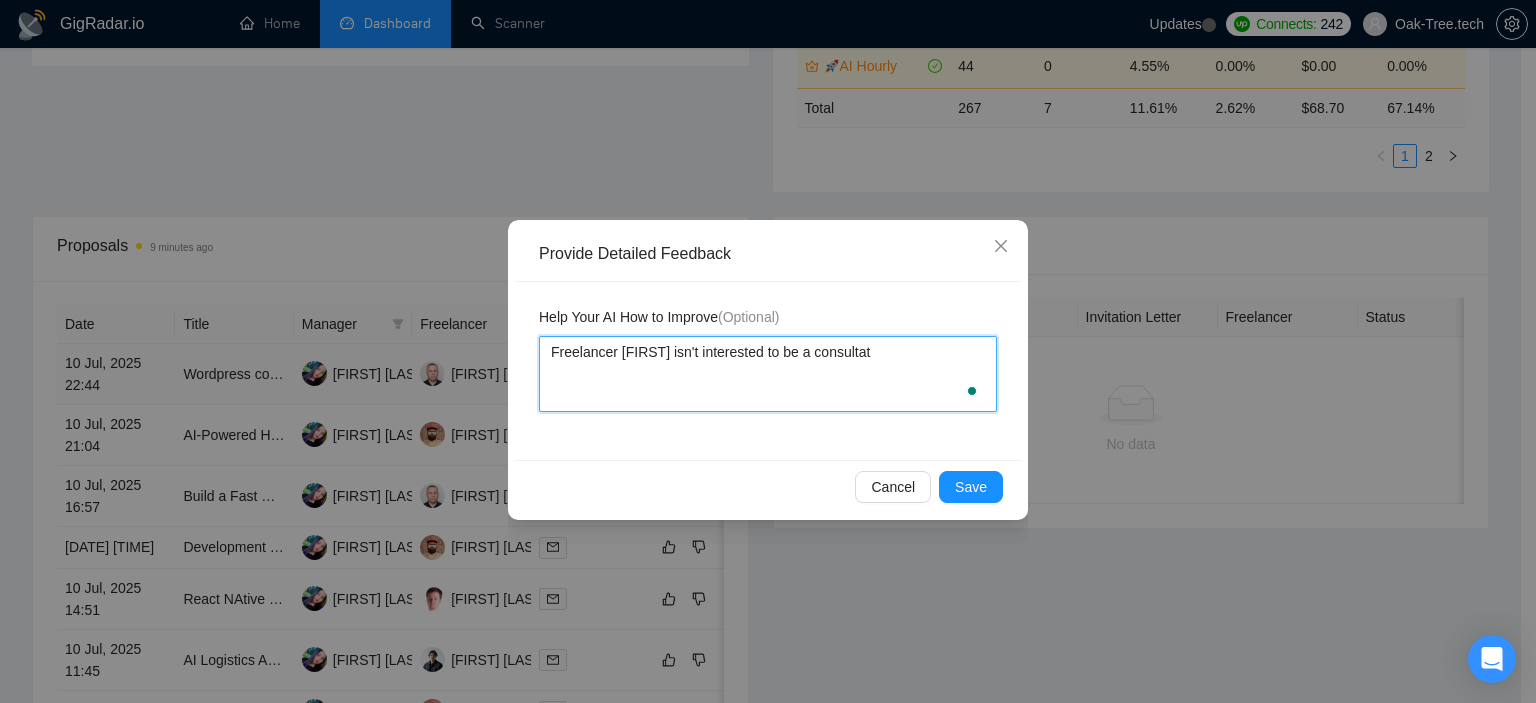 type 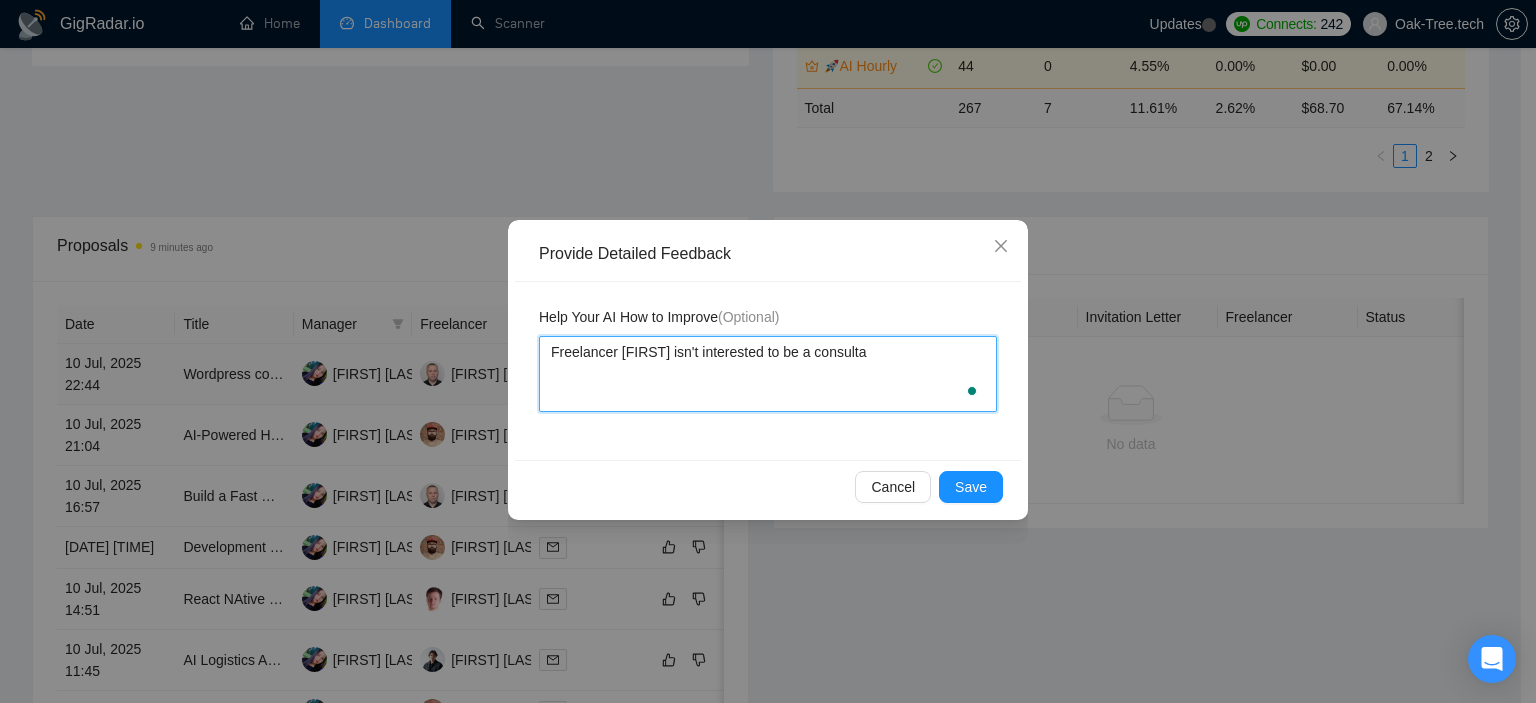 type 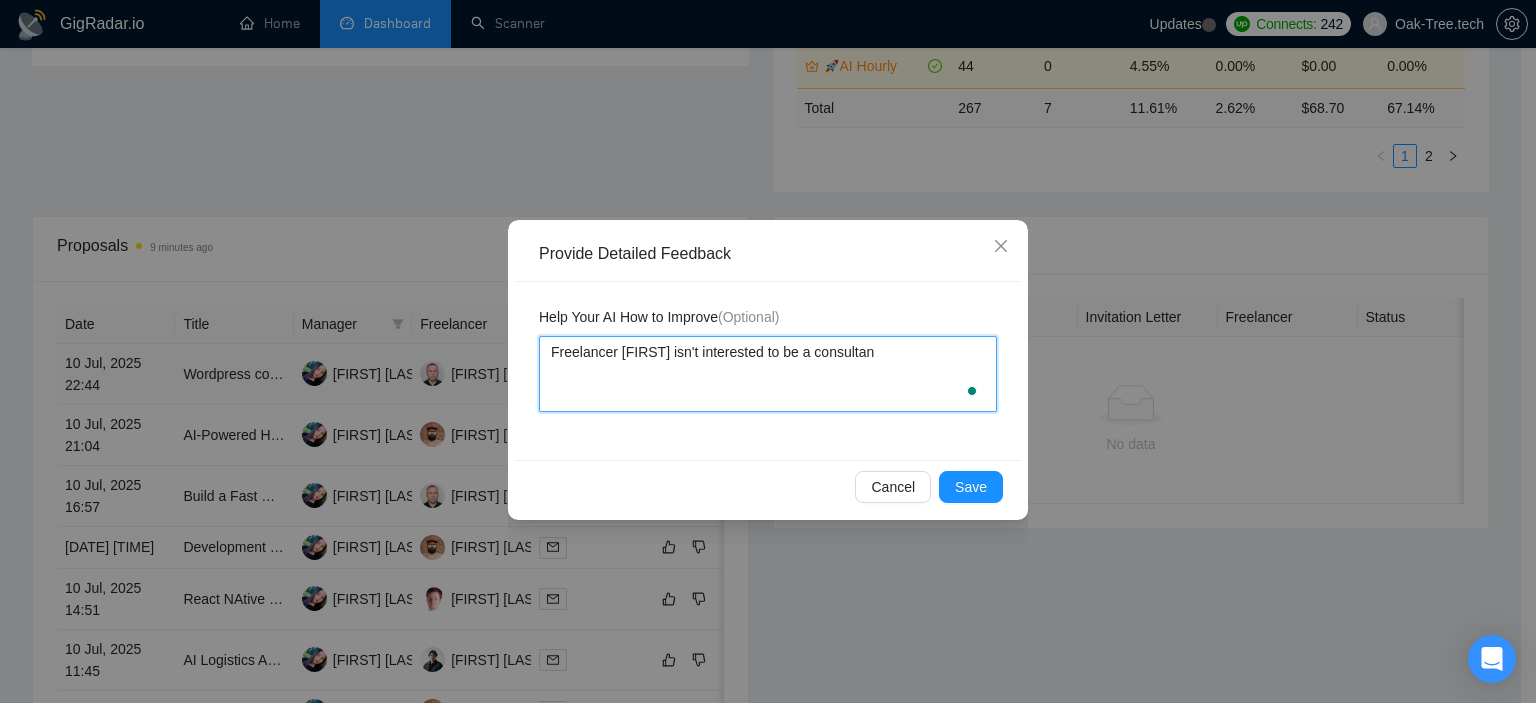 type 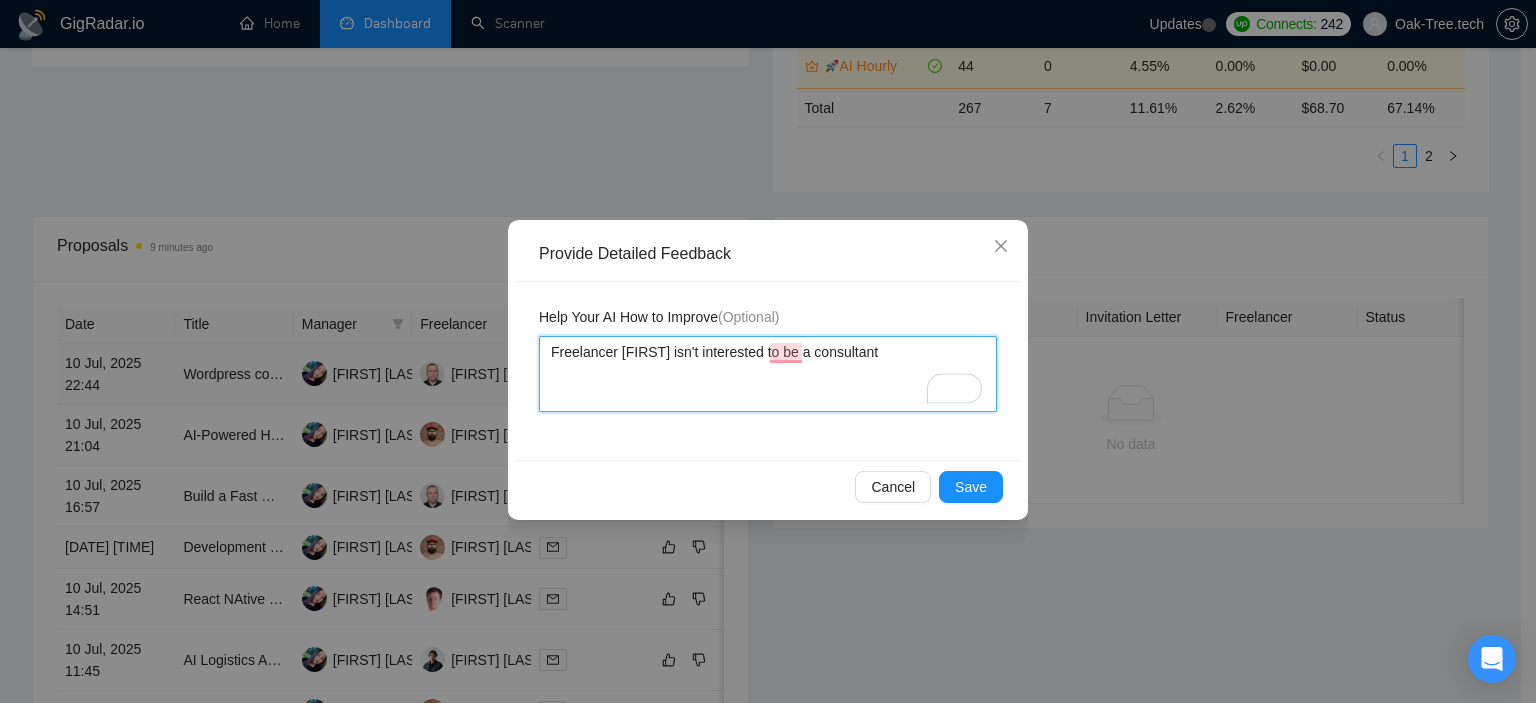 type 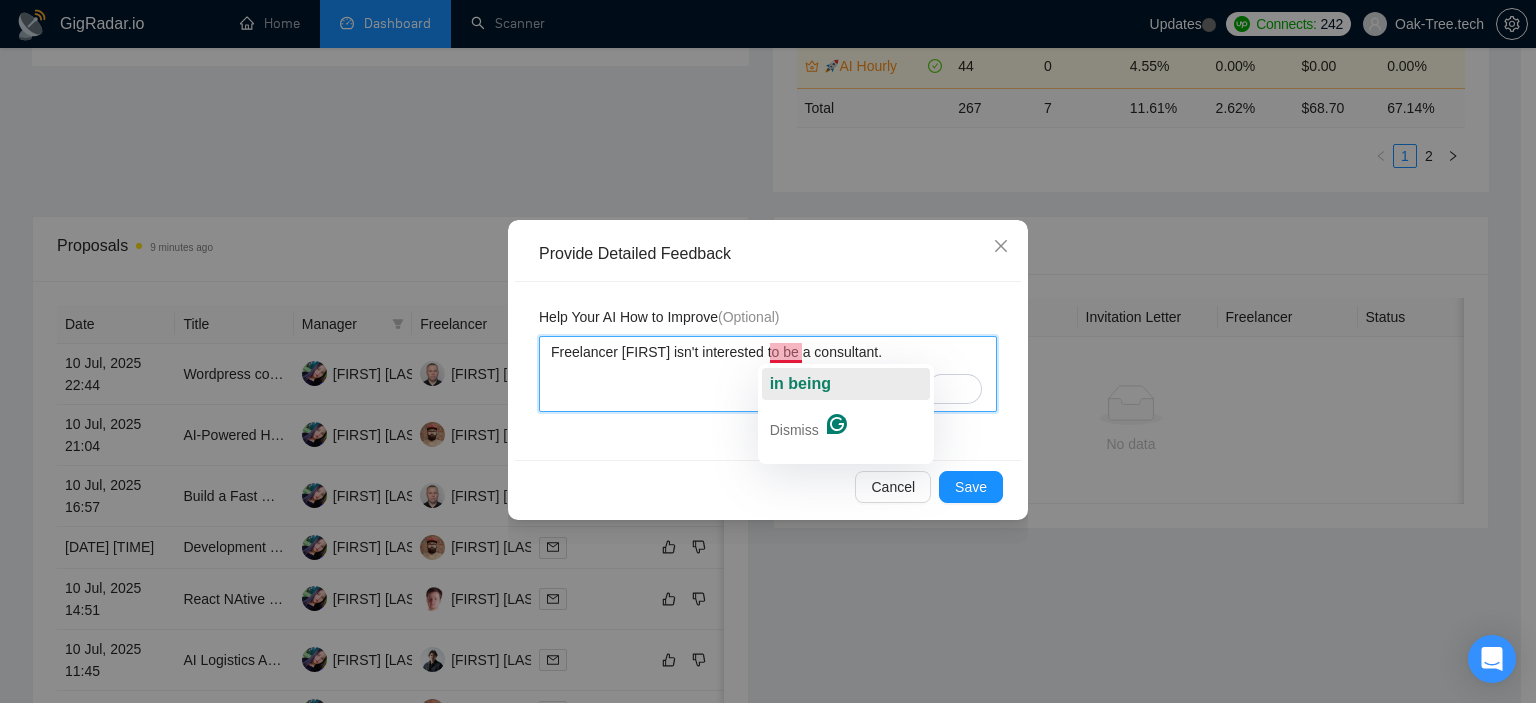 click on "in being" 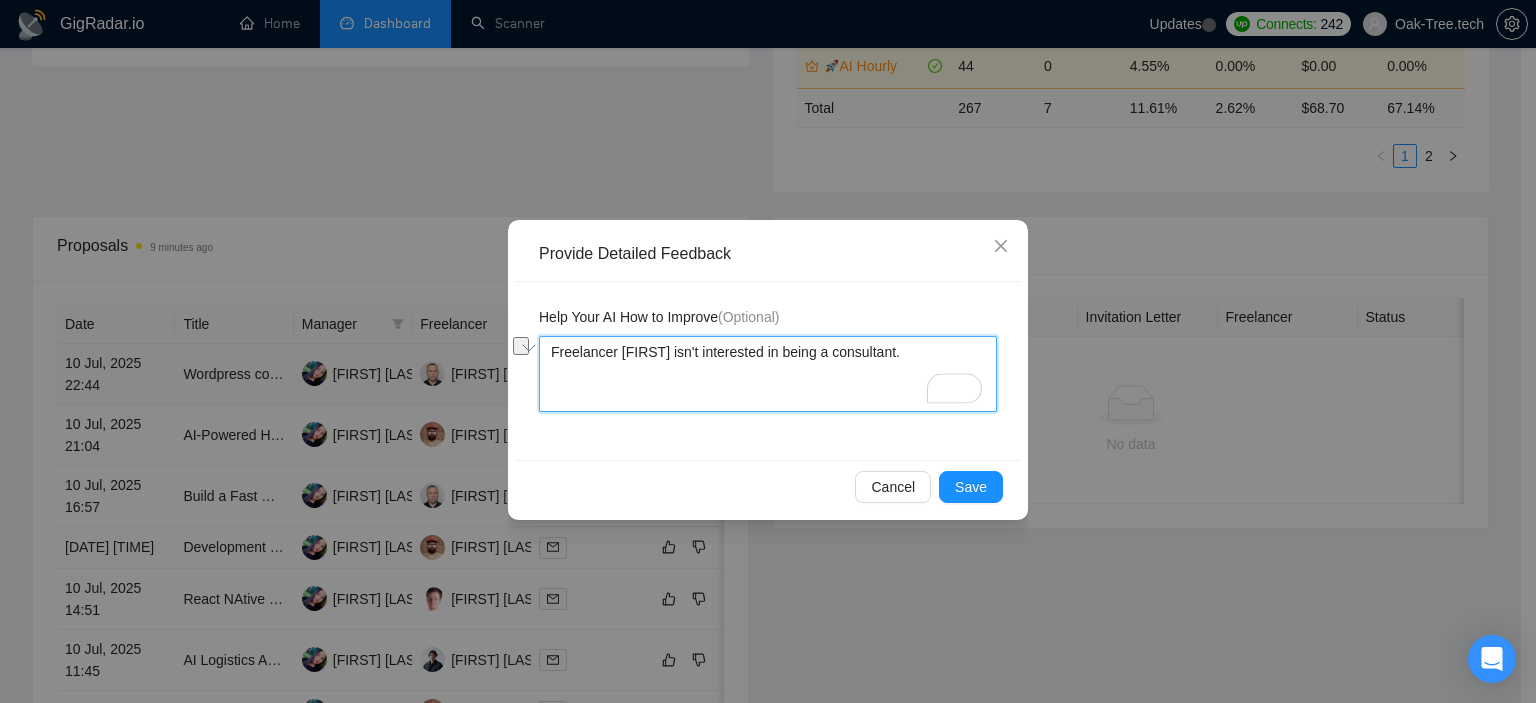 drag, startPoint x: 912, startPoint y: 359, endPoint x: 365, endPoint y: 291, distance: 551.2105 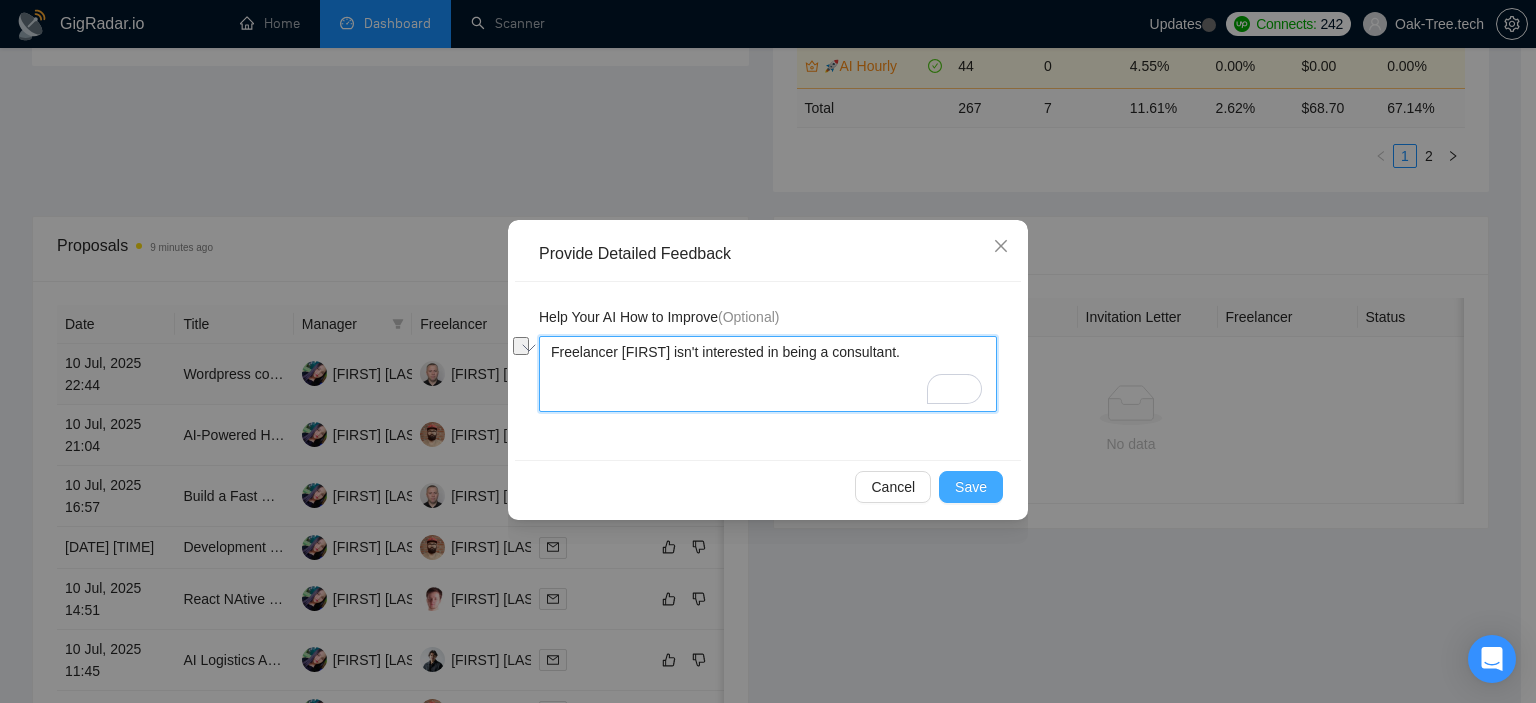 type on "Freelancer [FIRST] isn't interested in being a consultant." 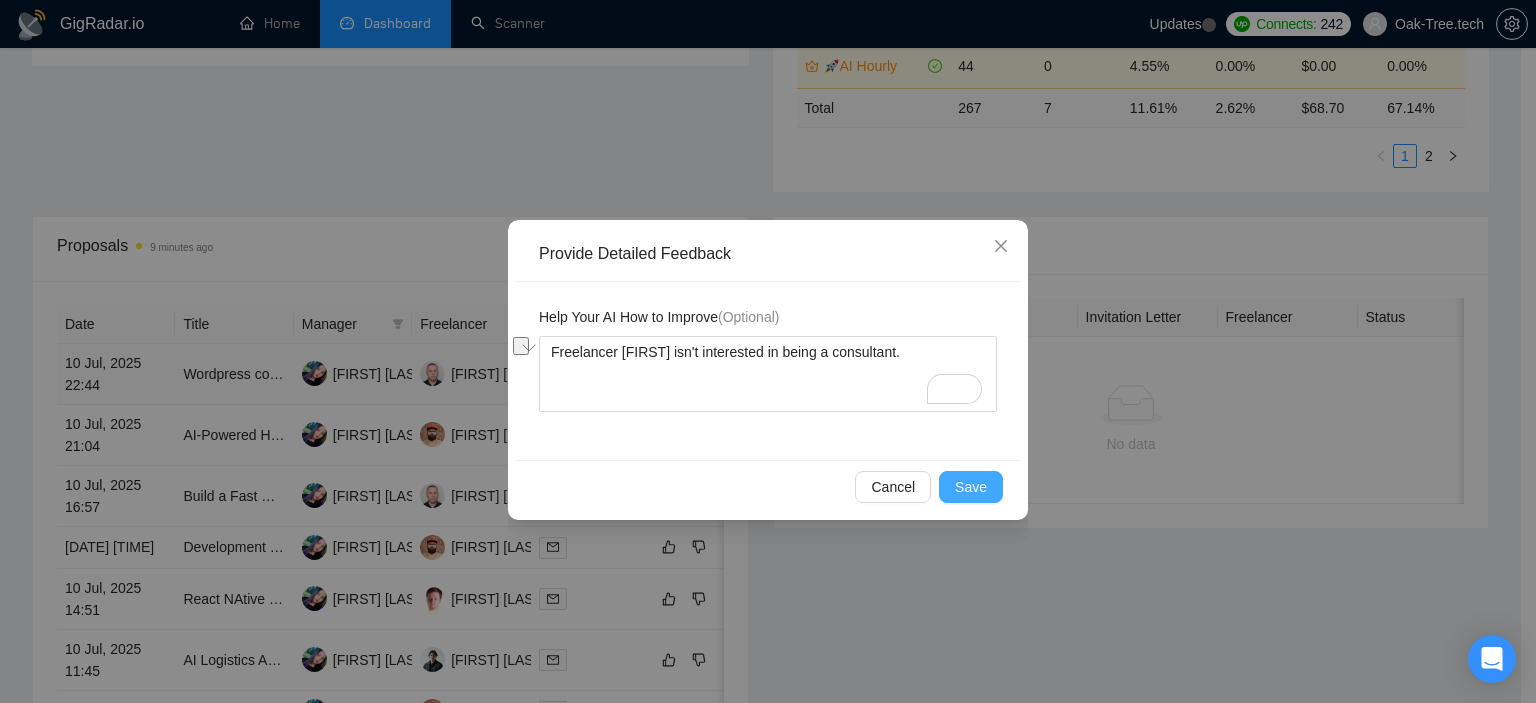 click on "Save" at bounding box center (971, 487) 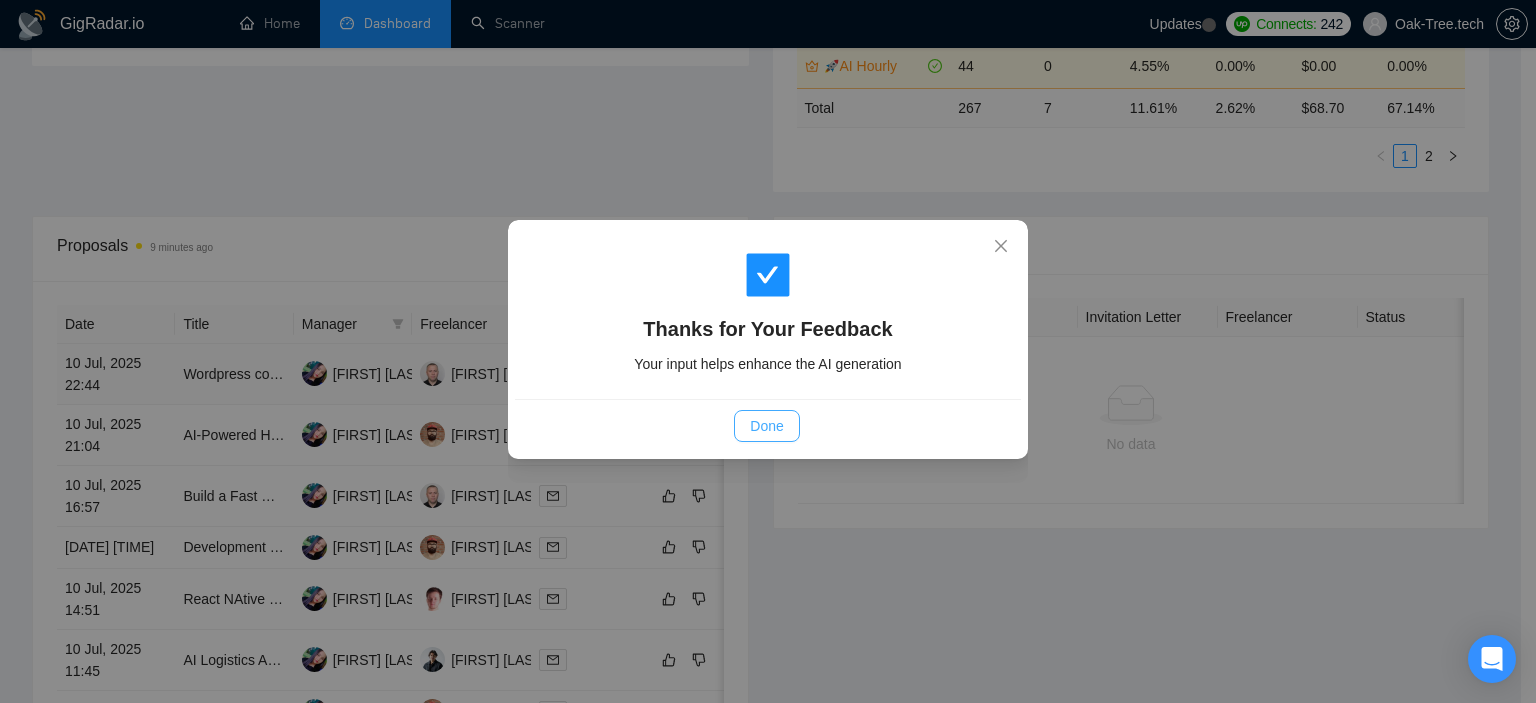 click on "Done" at bounding box center [766, 426] 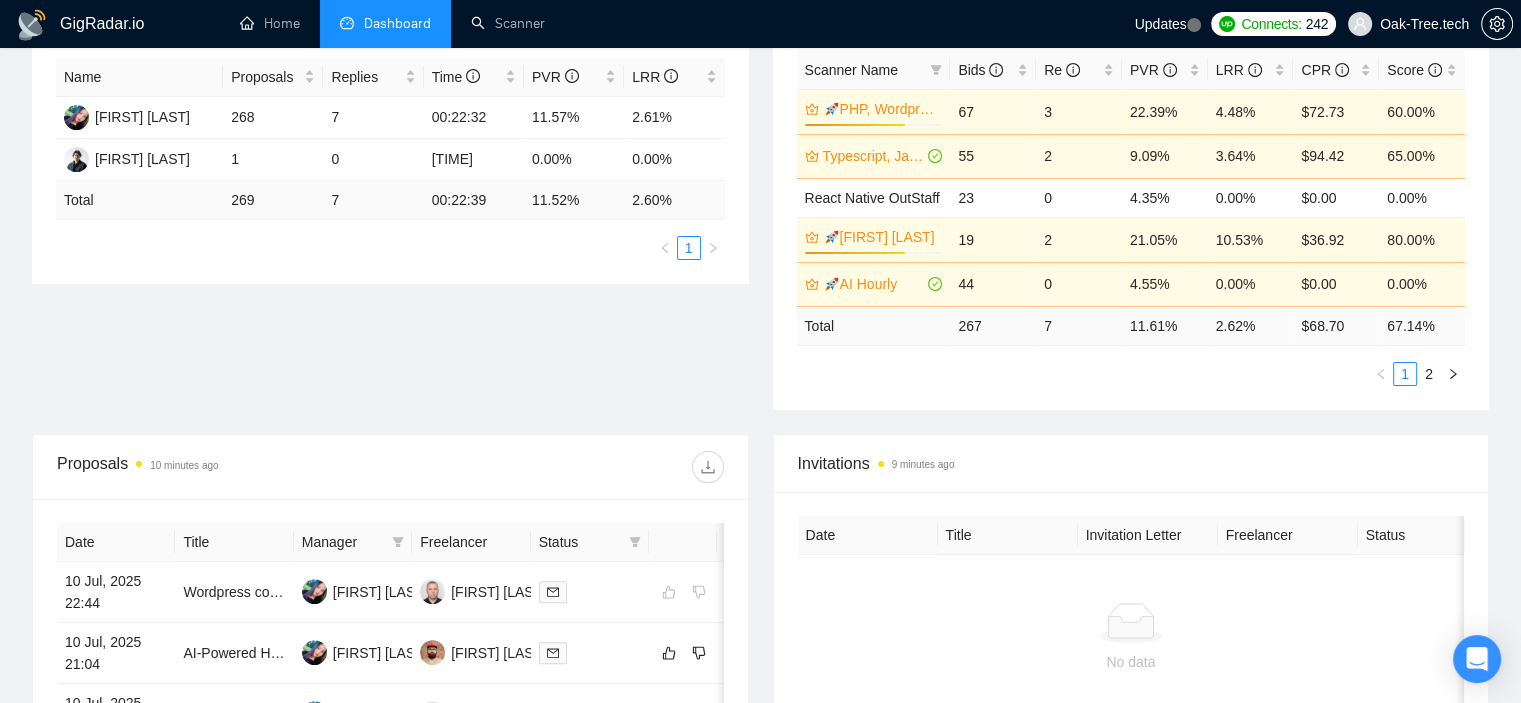 scroll, scrollTop: 600, scrollLeft: 0, axis: vertical 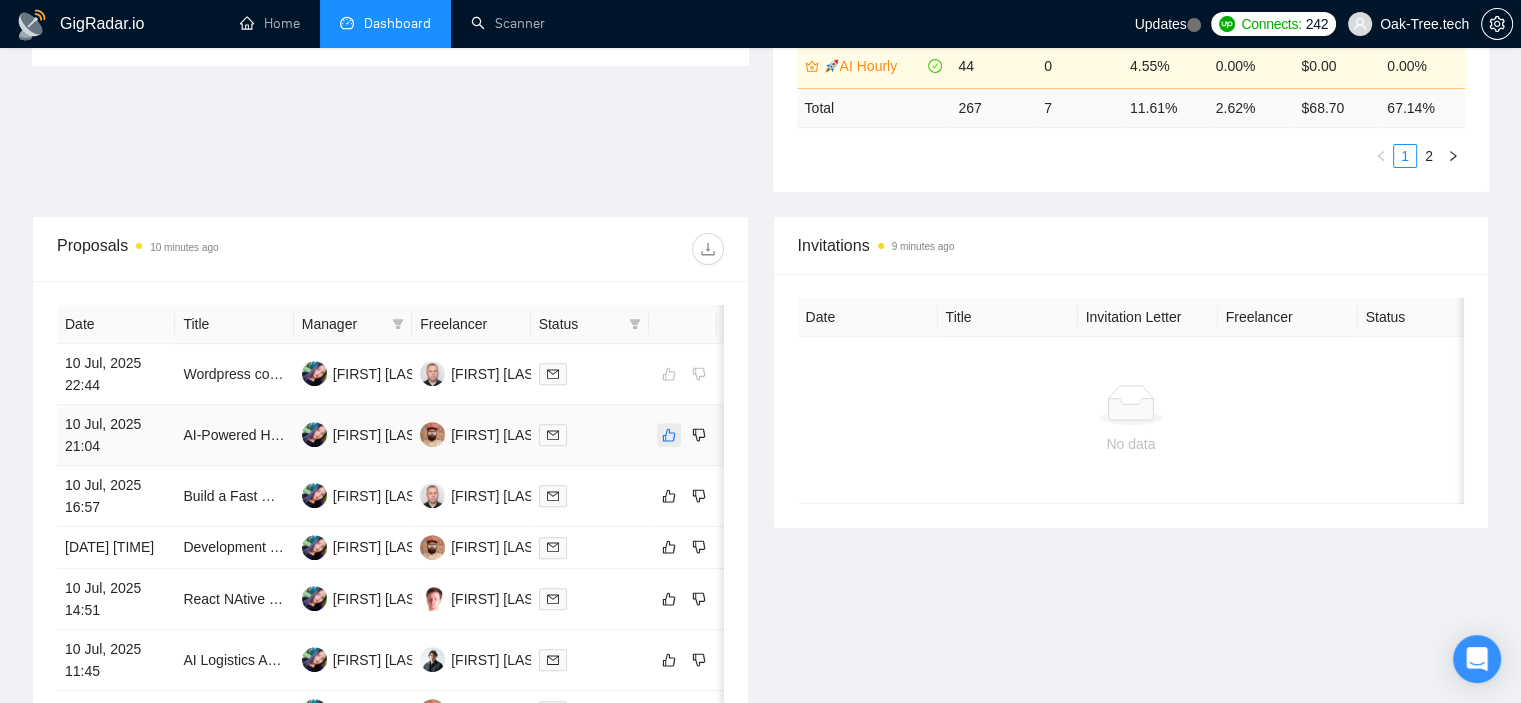 click 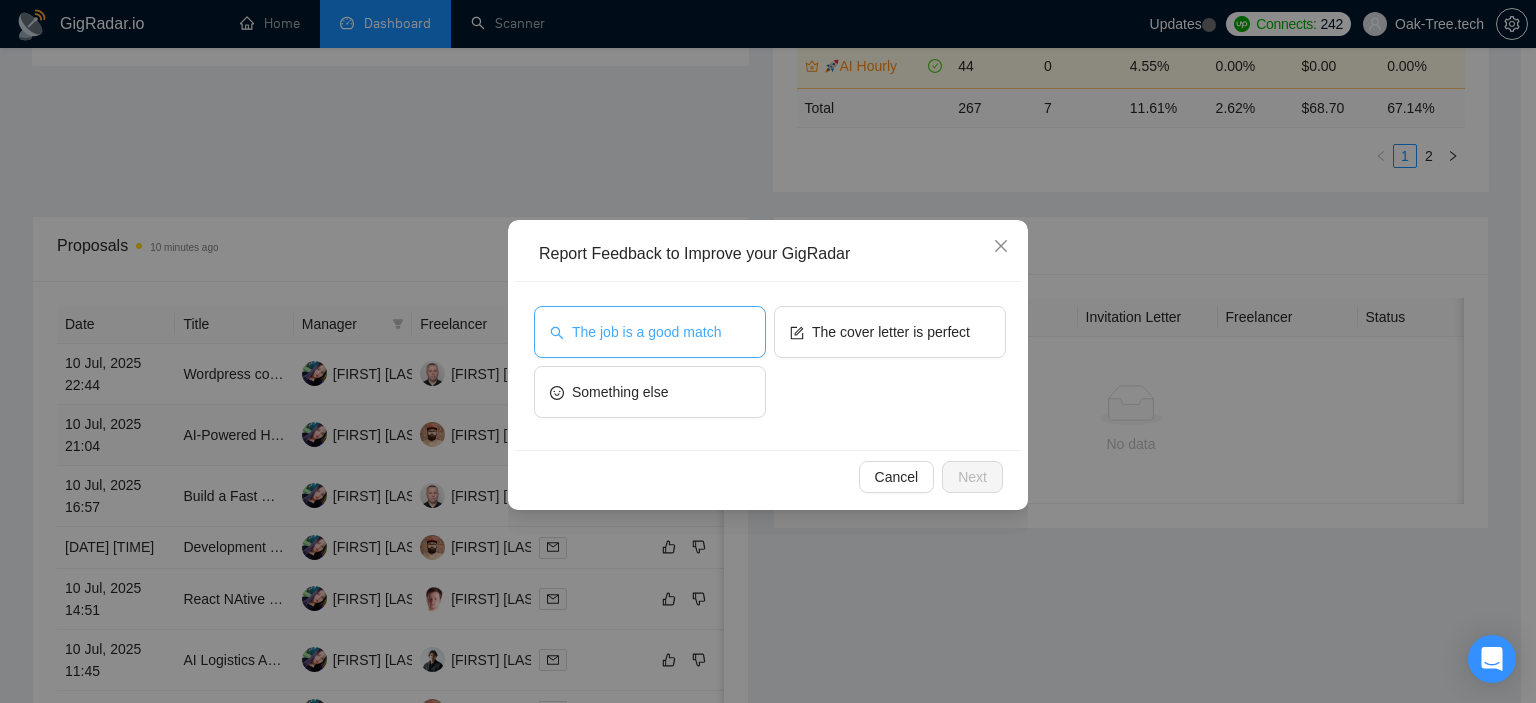 click on "The job is a good match" at bounding box center [646, 332] 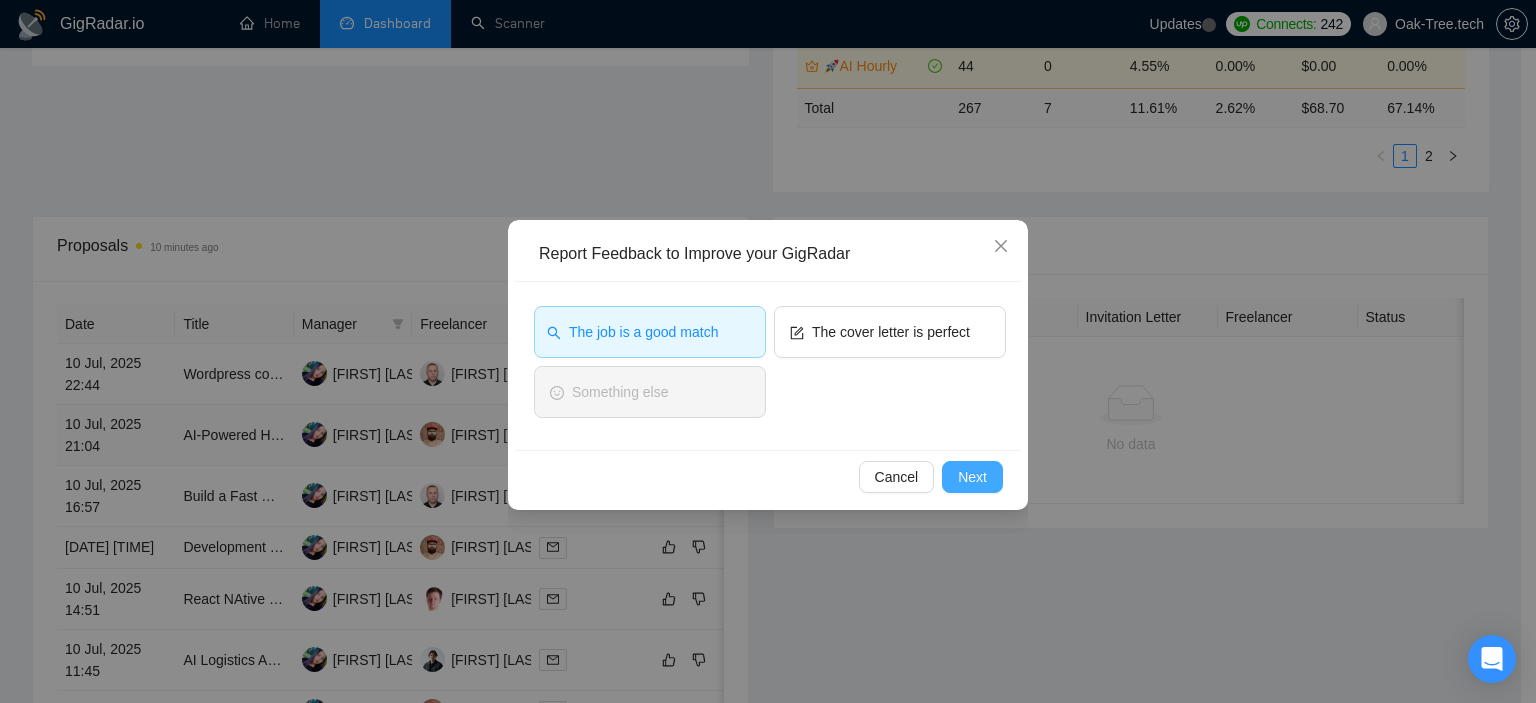 click on "Next" at bounding box center (972, 477) 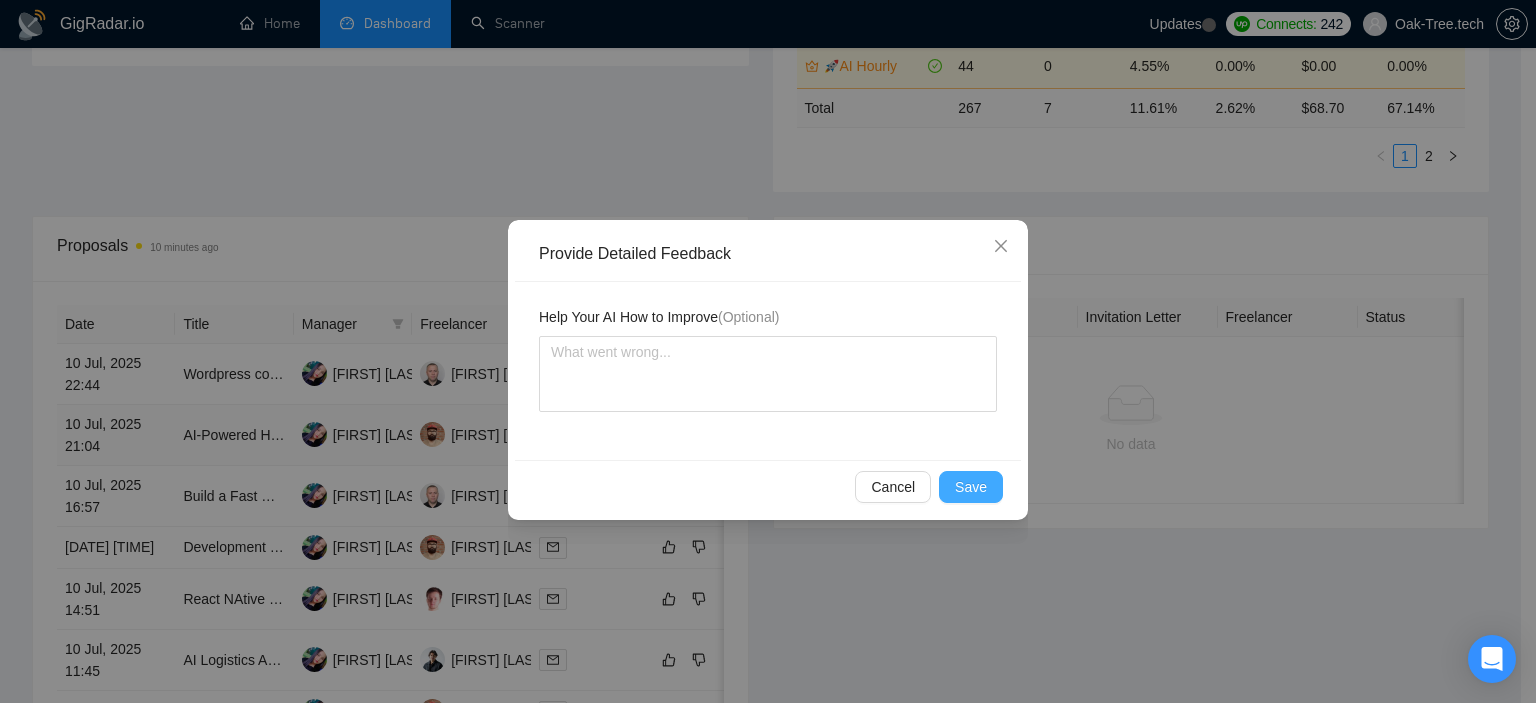 click on "Save" at bounding box center (971, 487) 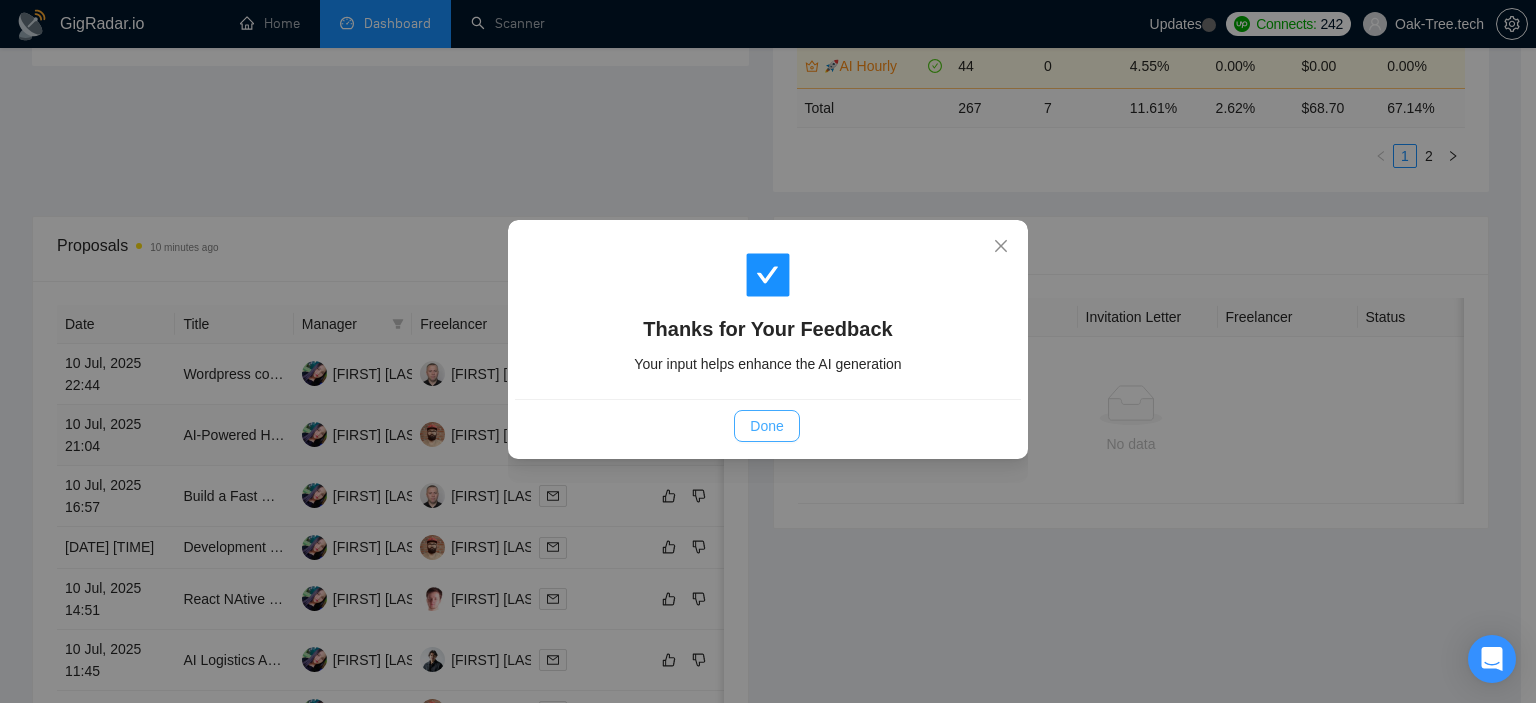 click on "Done" at bounding box center (766, 426) 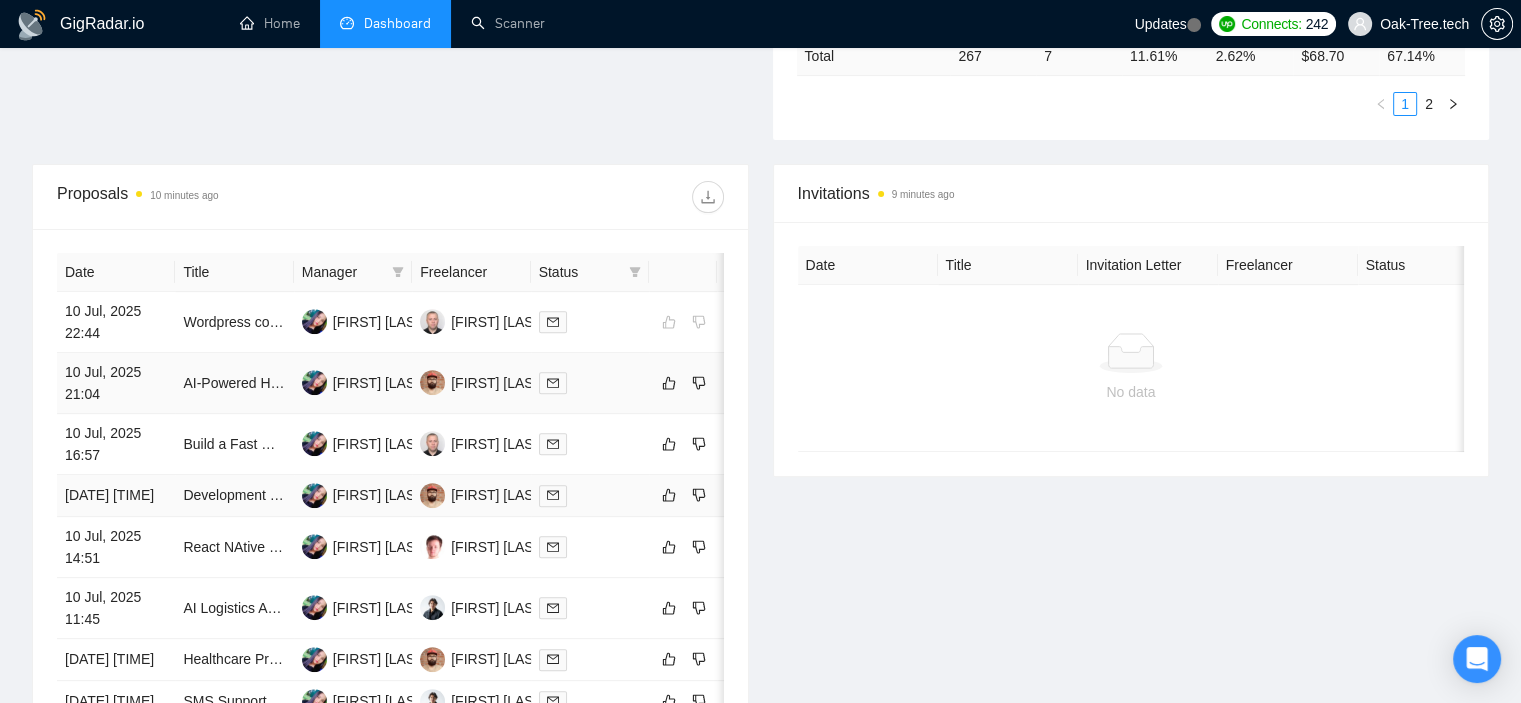 scroll, scrollTop: 700, scrollLeft: 0, axis: vertical 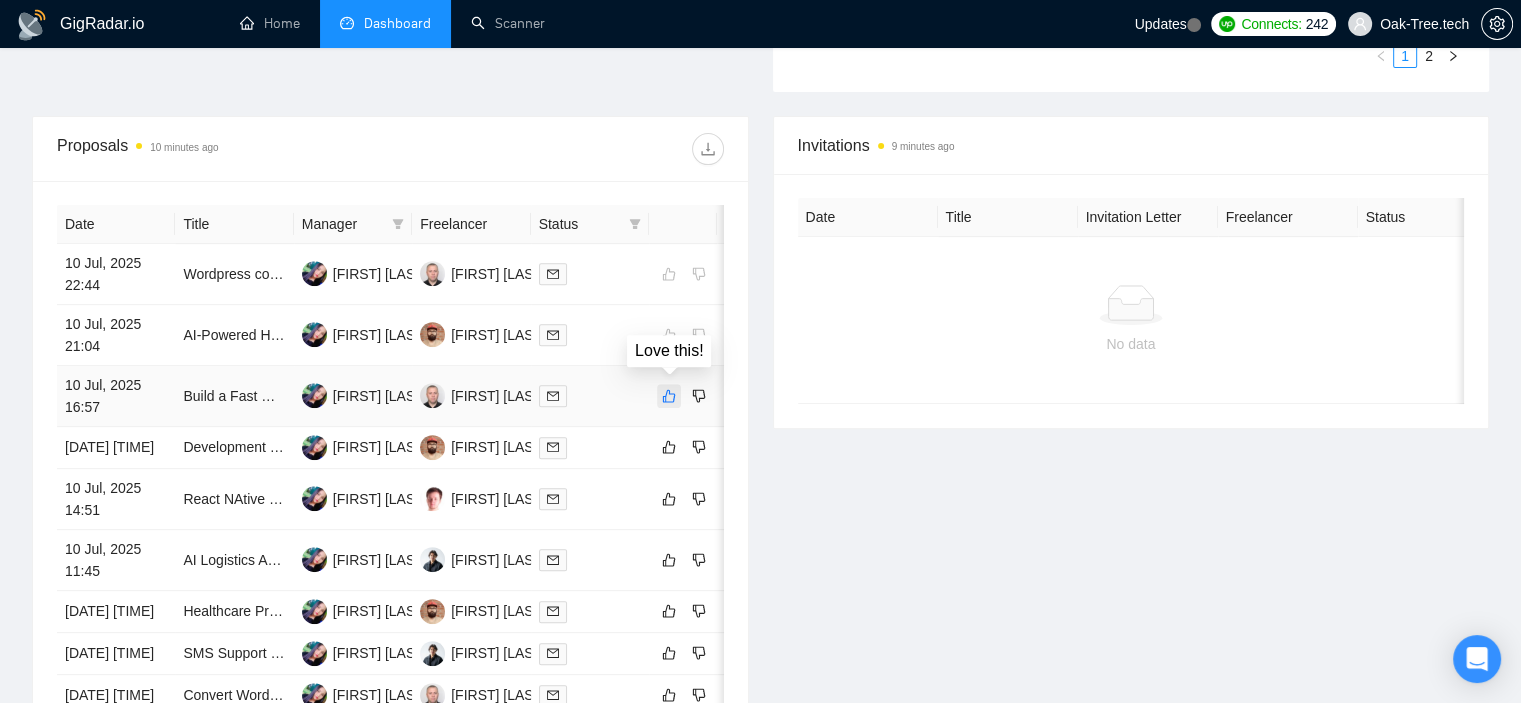 click 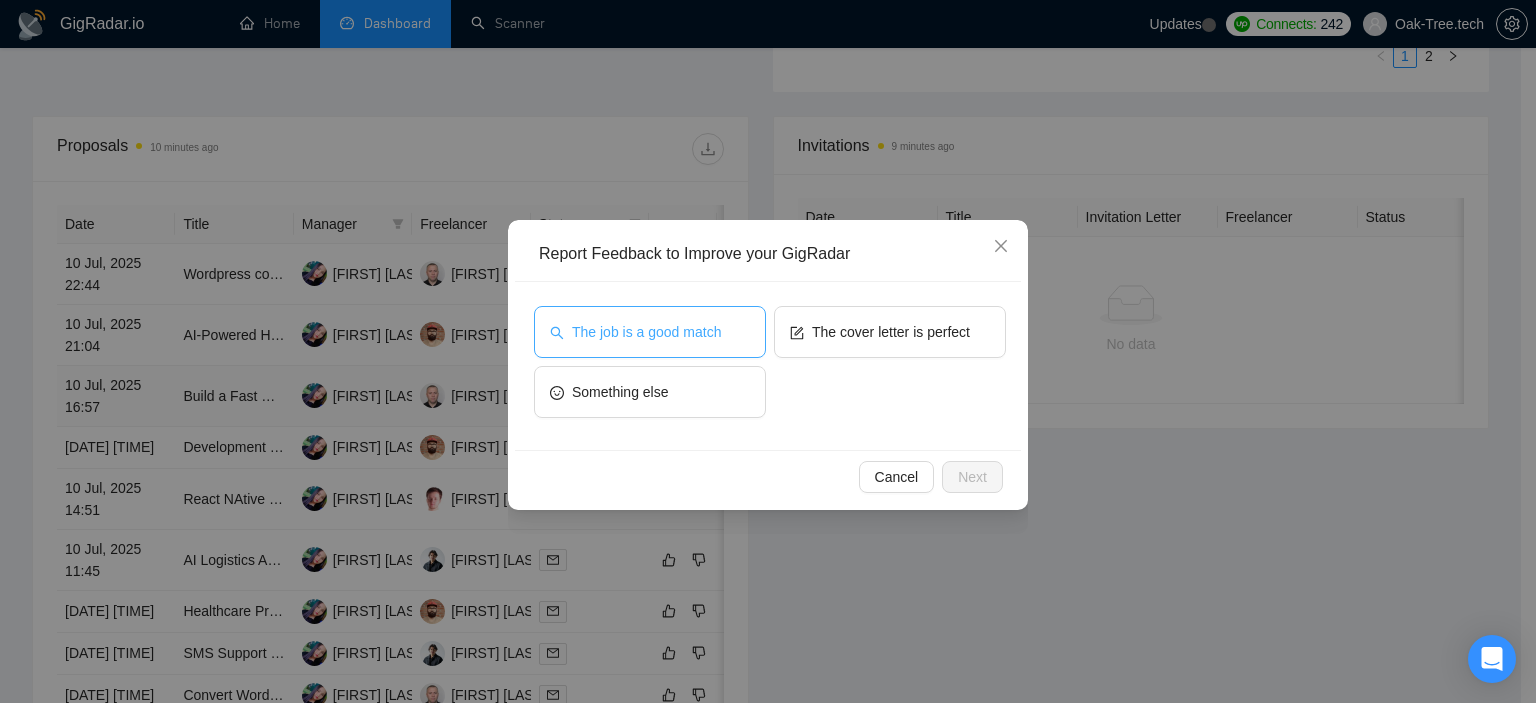 click on "The job is a good match" at bounding box center (646, 332) 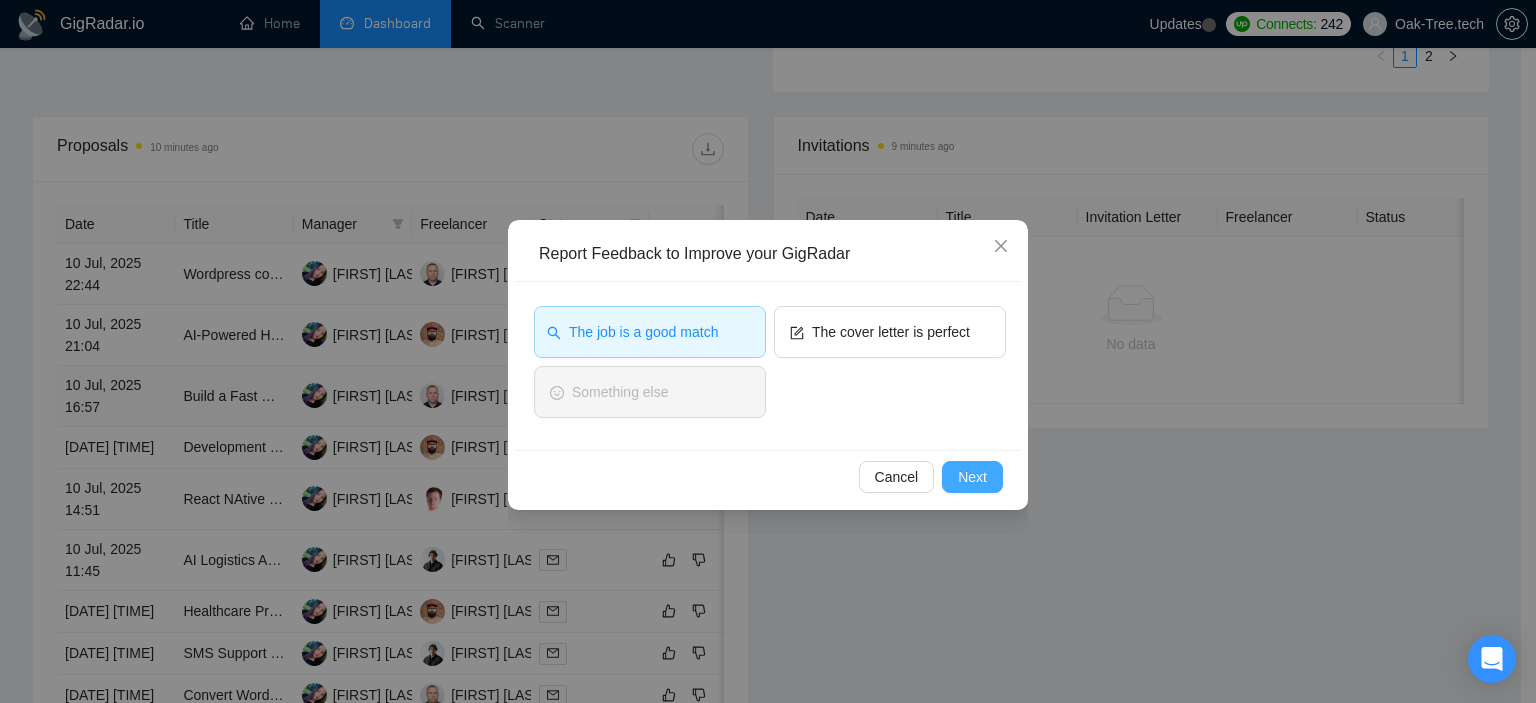 click on "Next" at bounding box center (972, 477) 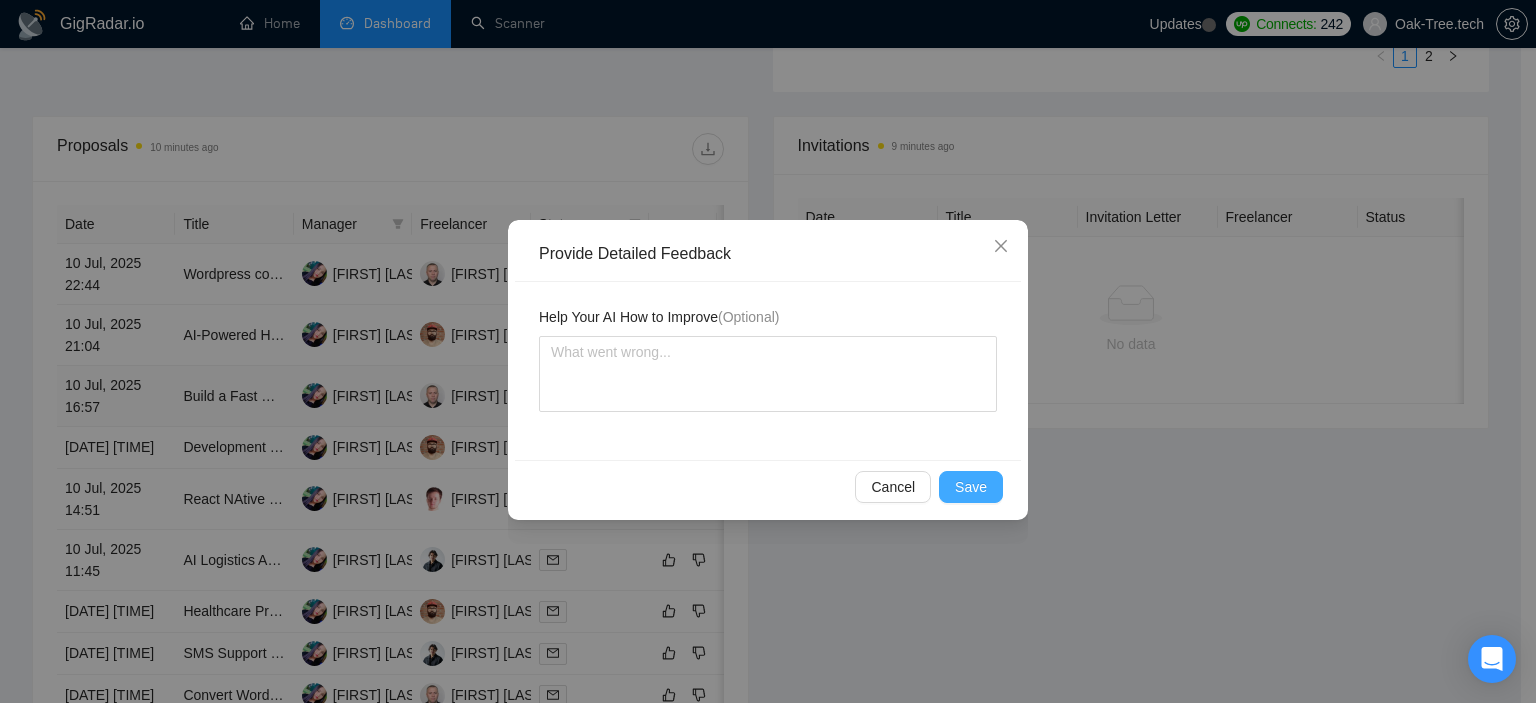 click on "Save" at bounding box center [971, 487] 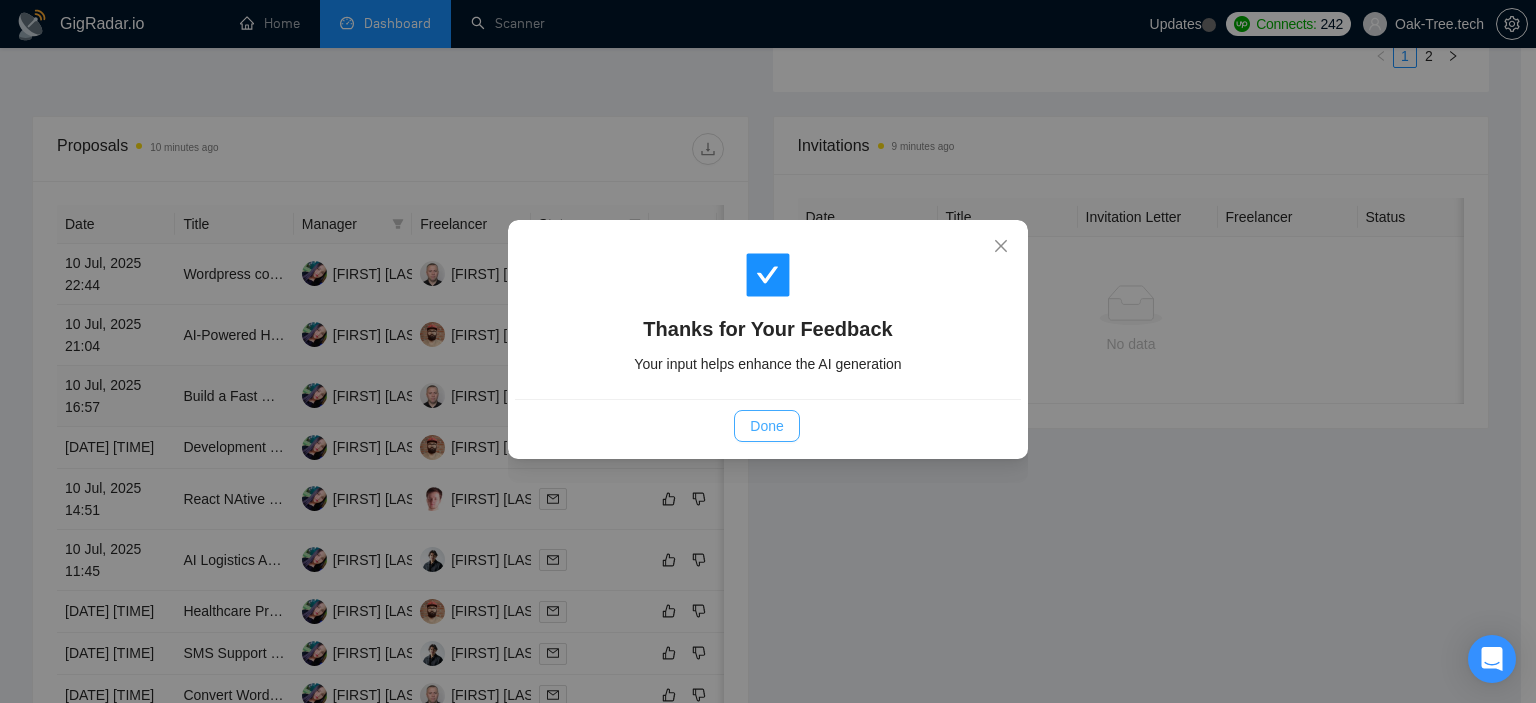 click on "Done" at bounding box center (766, 426) 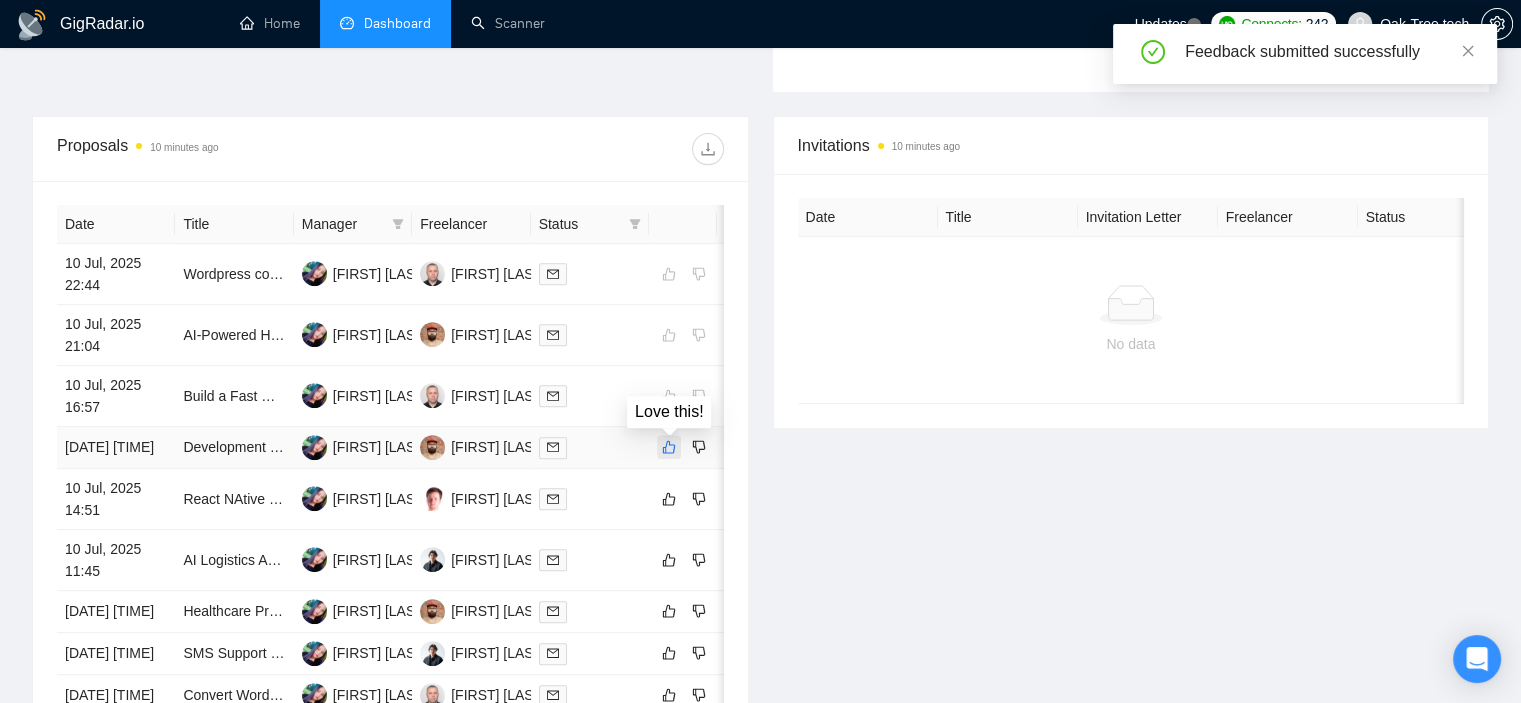 click at bounding box center (669, 447) 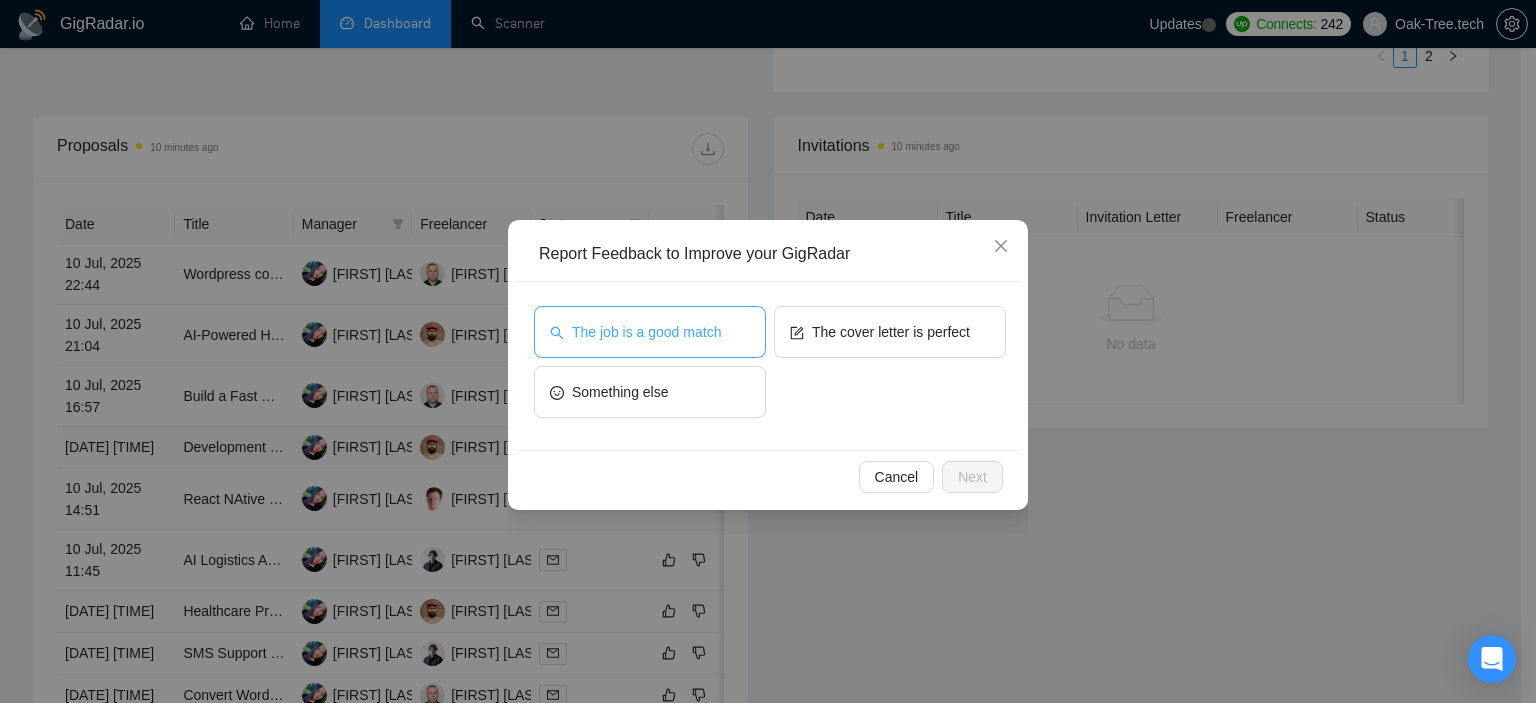 click on "The job is a good match" at bounding box center [646, 332] 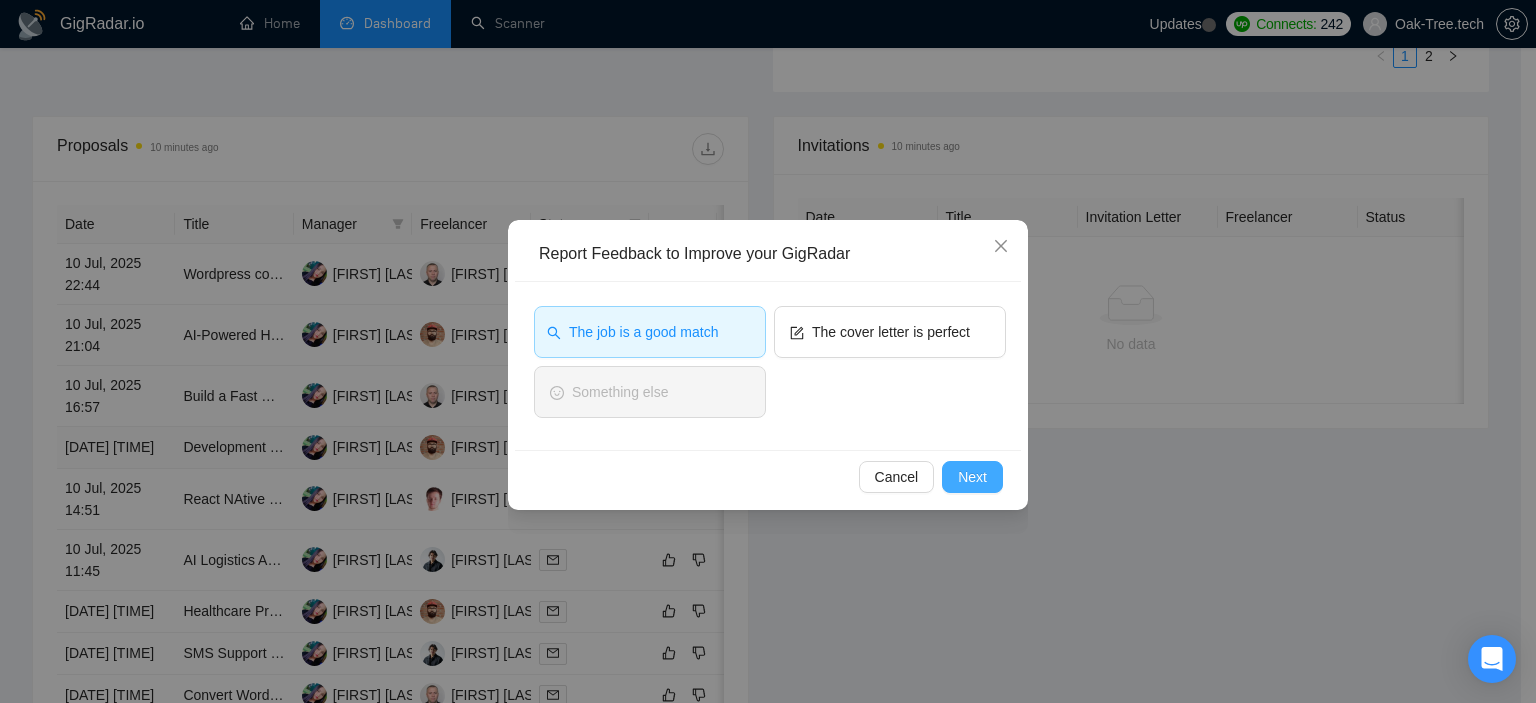click on "Next" at bounding box center [972, 477] 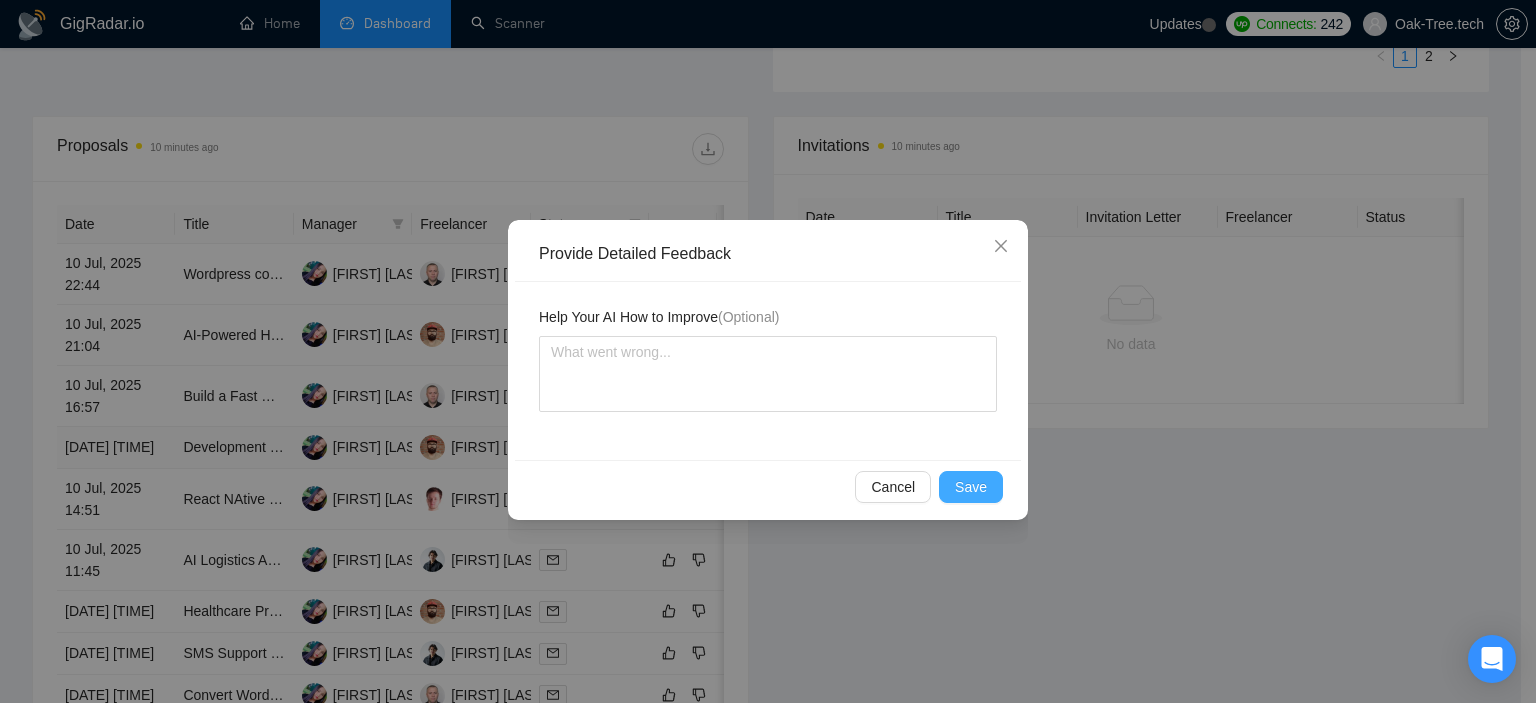 click on "Save" at bounding box center (971, 487) 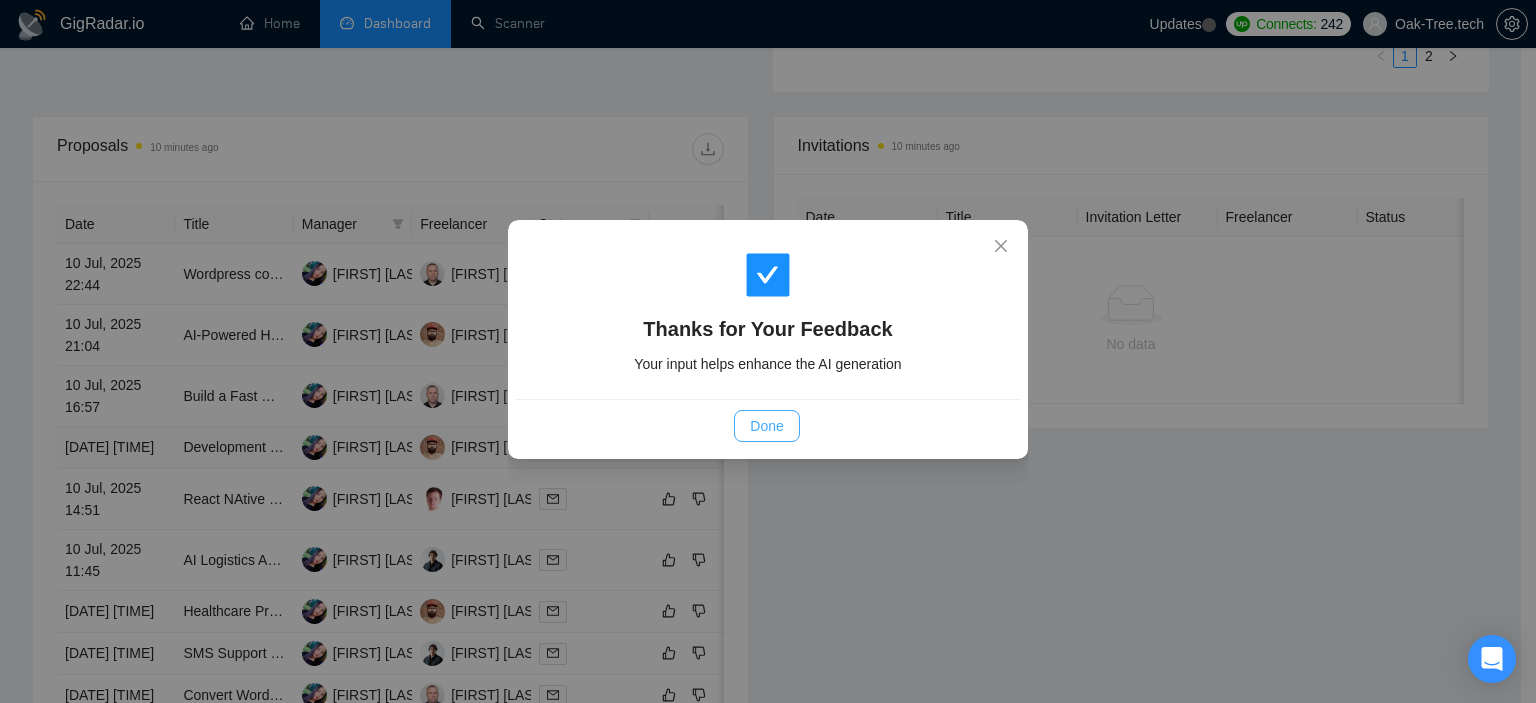 click on "Done" at bounding box center (766, 426) 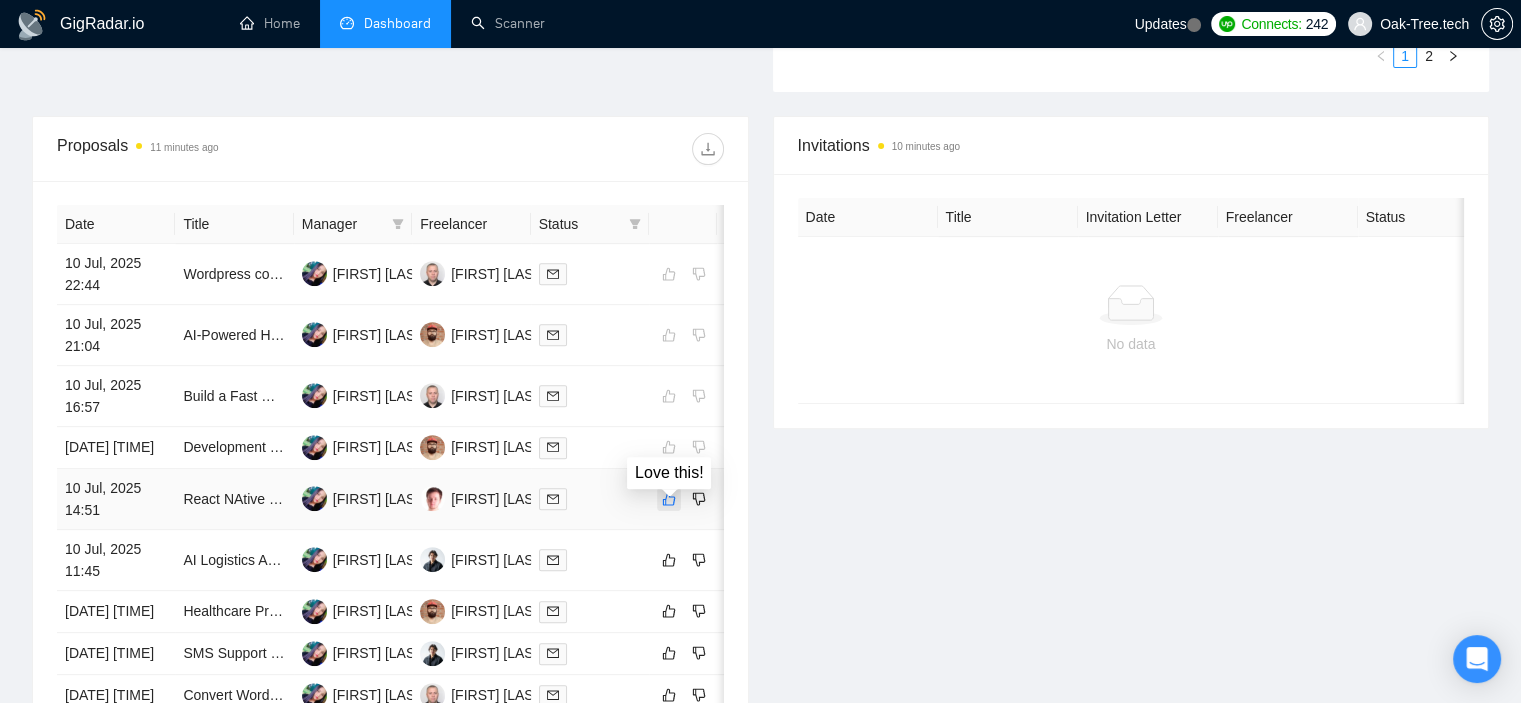 click 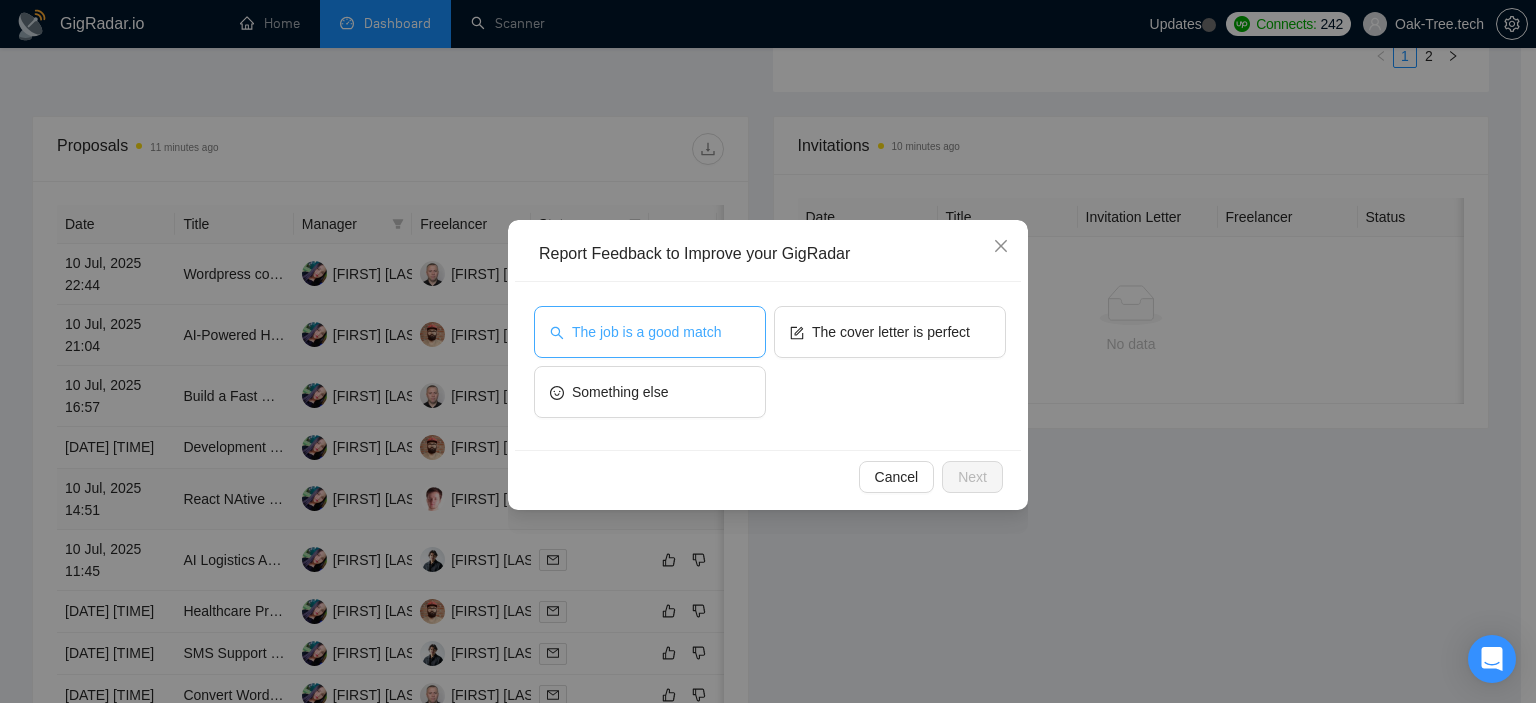 click on "The job is a good match" at bounding box center [650, 332] 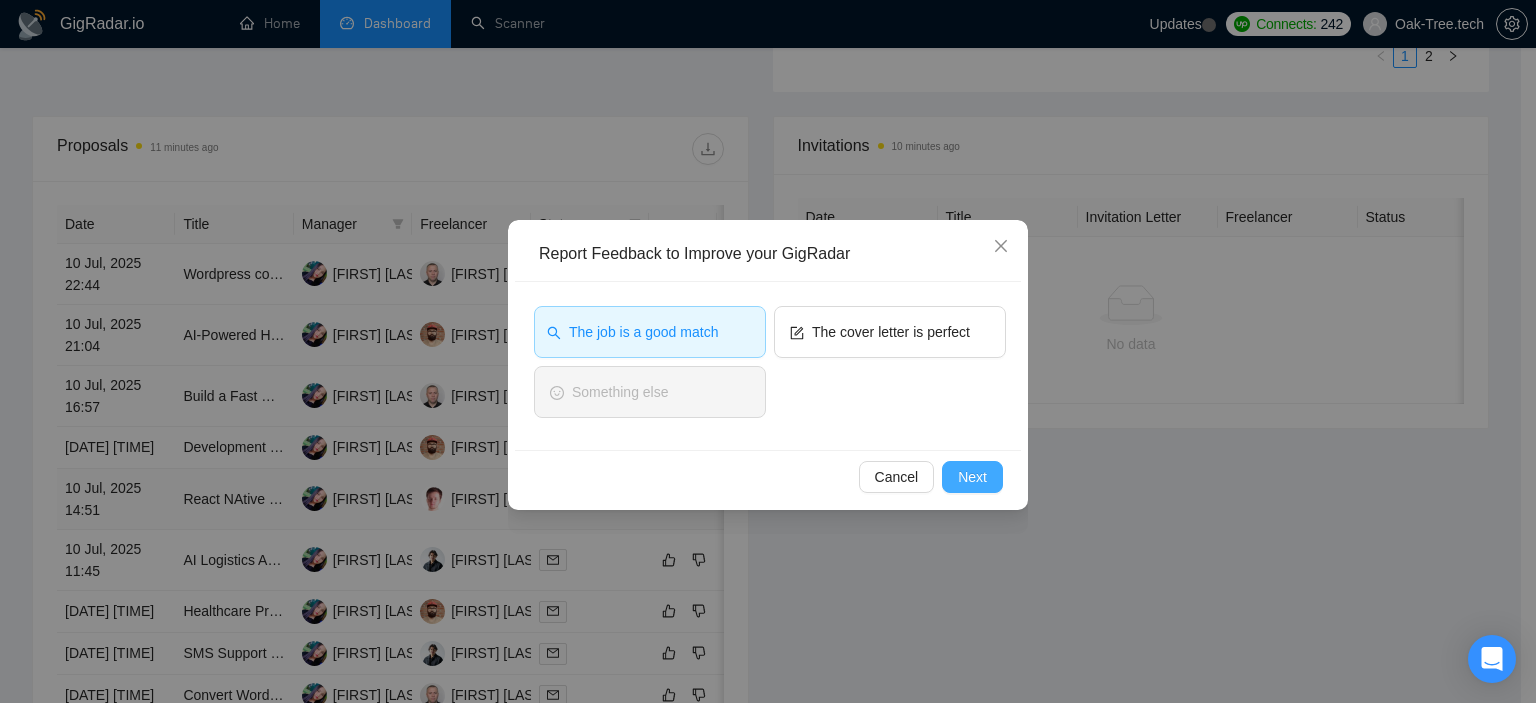 click on "Next" at bounding box center [972, 477] 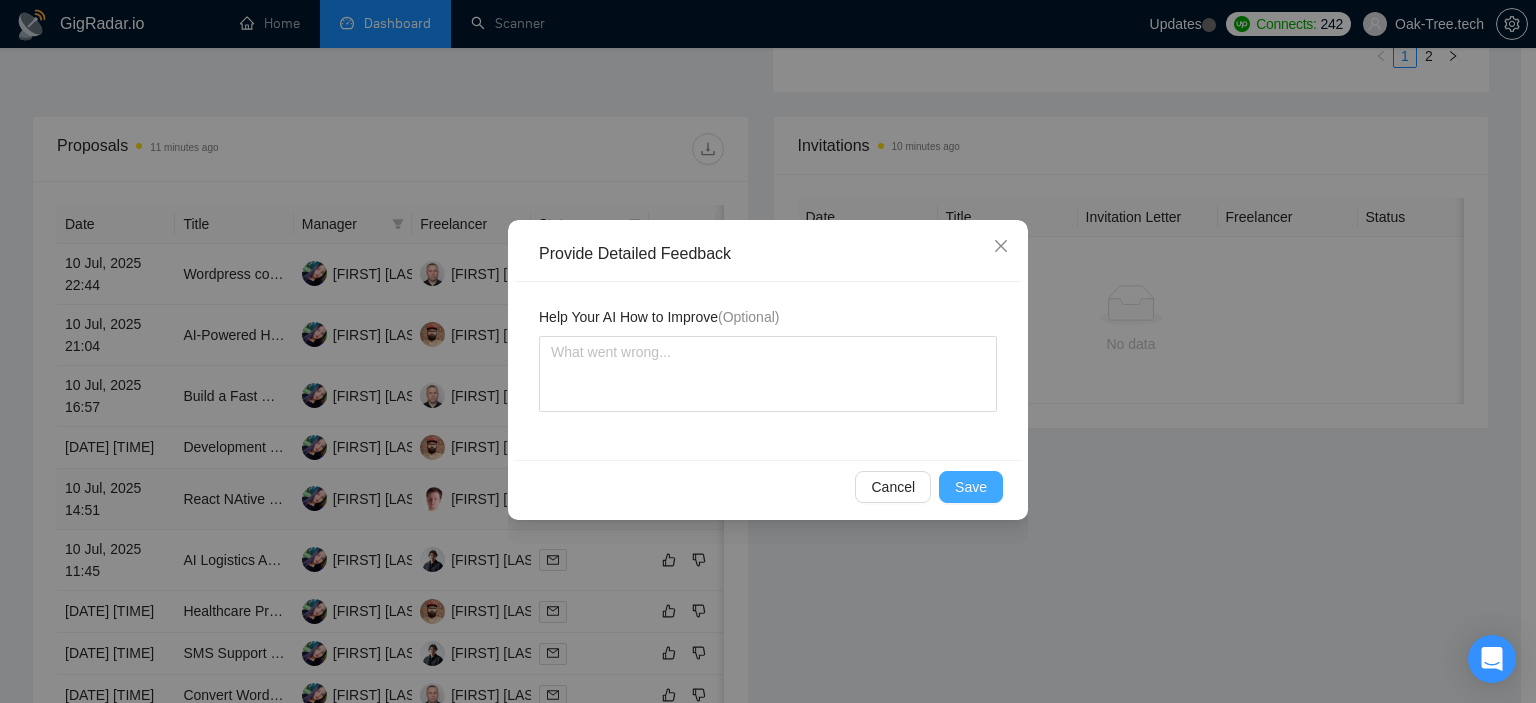click on "Save" at bounding box center (971, 487) 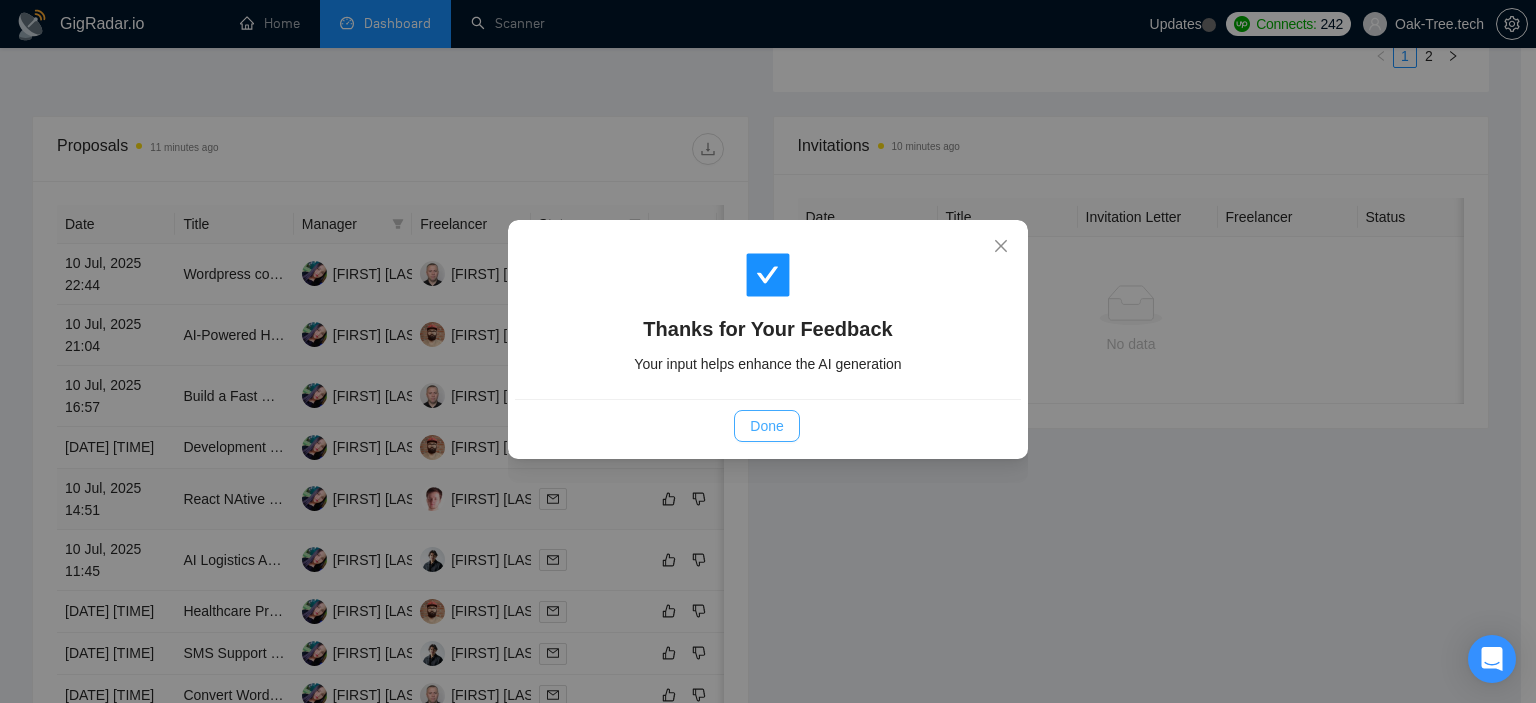 click on "Done" at bounding box center [766, 426] 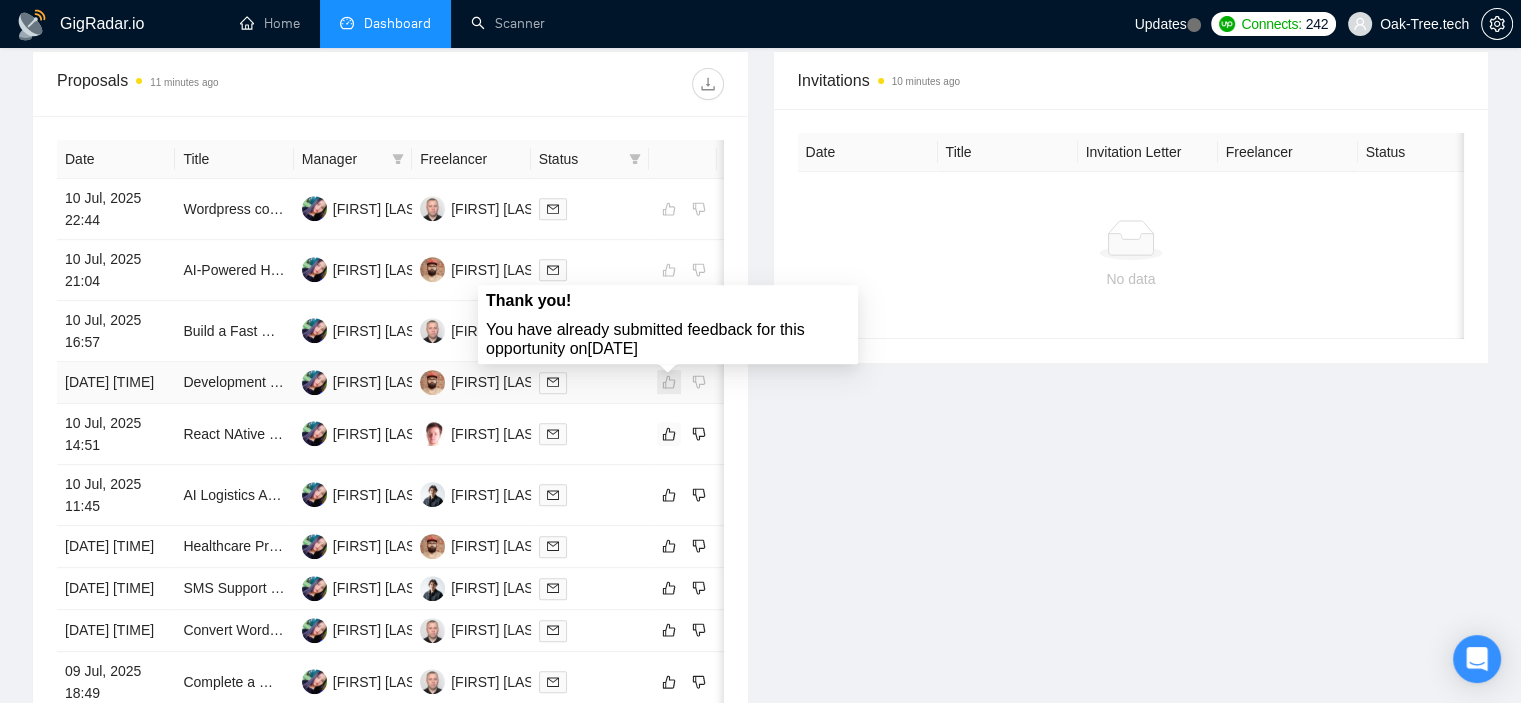 scroll, scrollTop: 800, scrollLeft: 0, axis: vertical 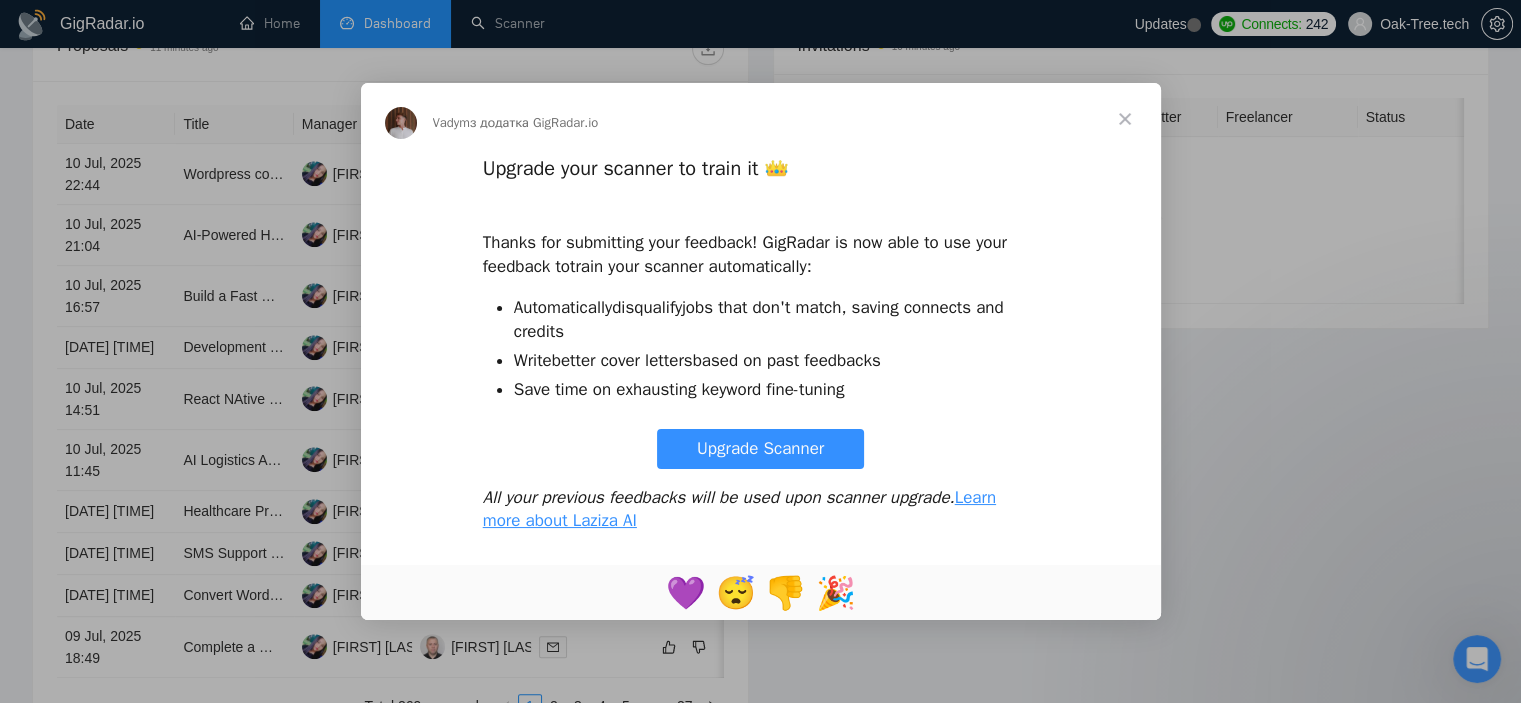 click at bounding box center (1125, 119) 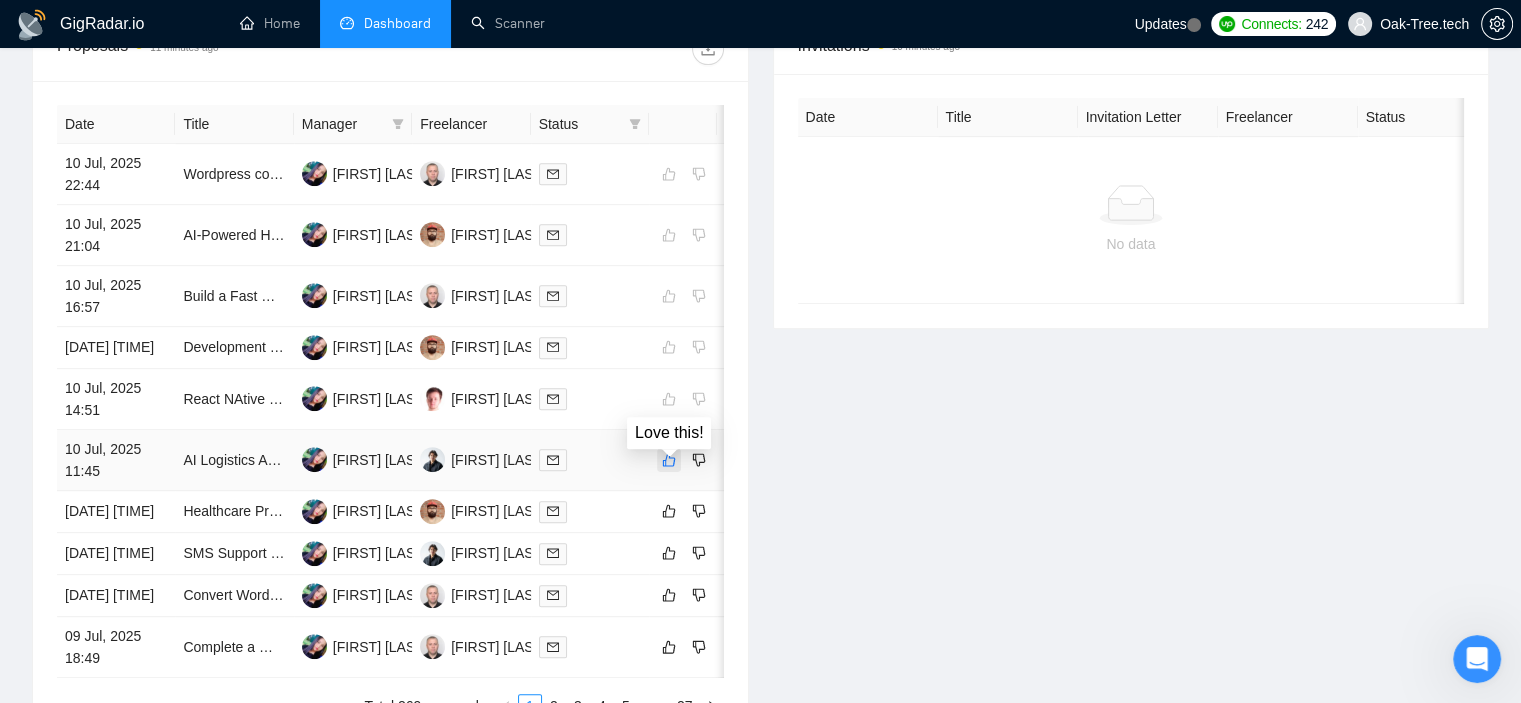 click 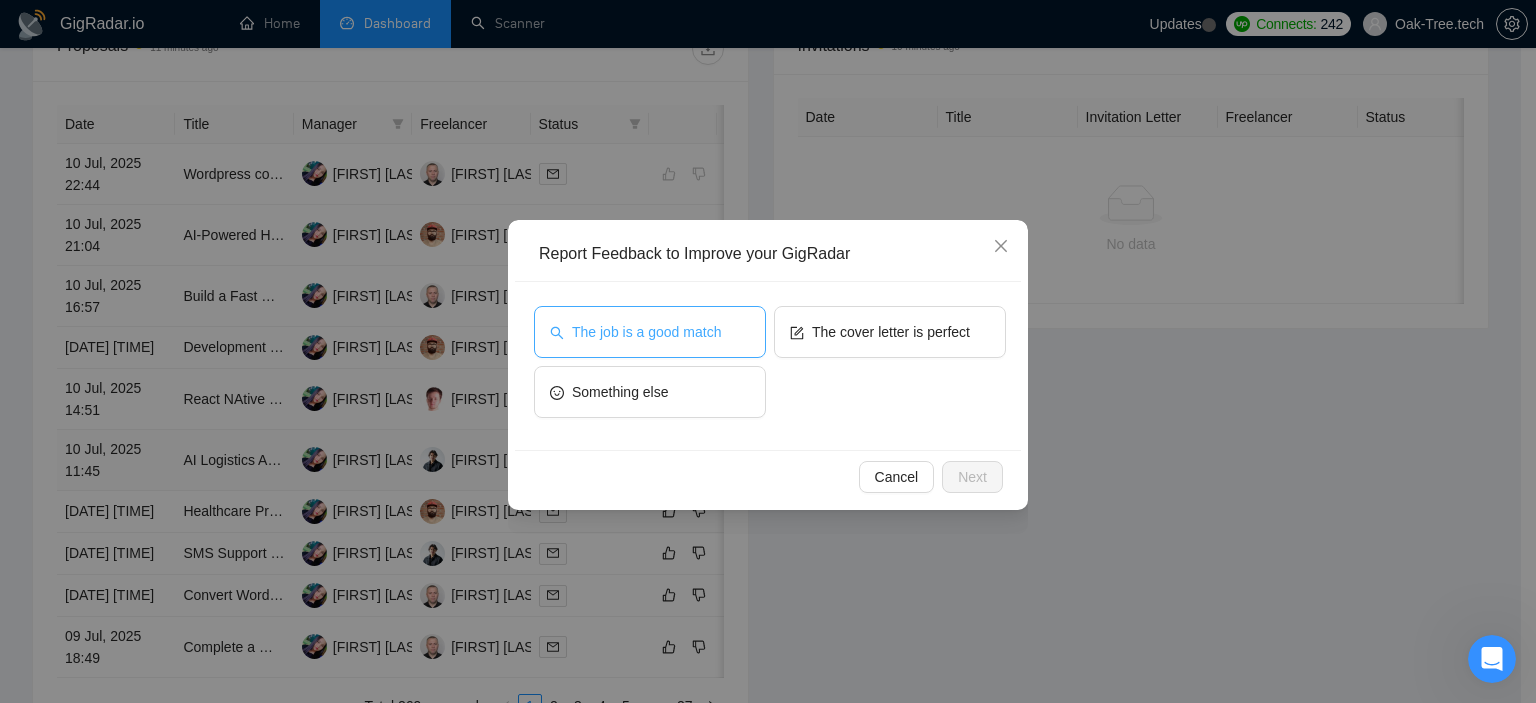 click on "The job is a good match" at bounding box center [646, 332] 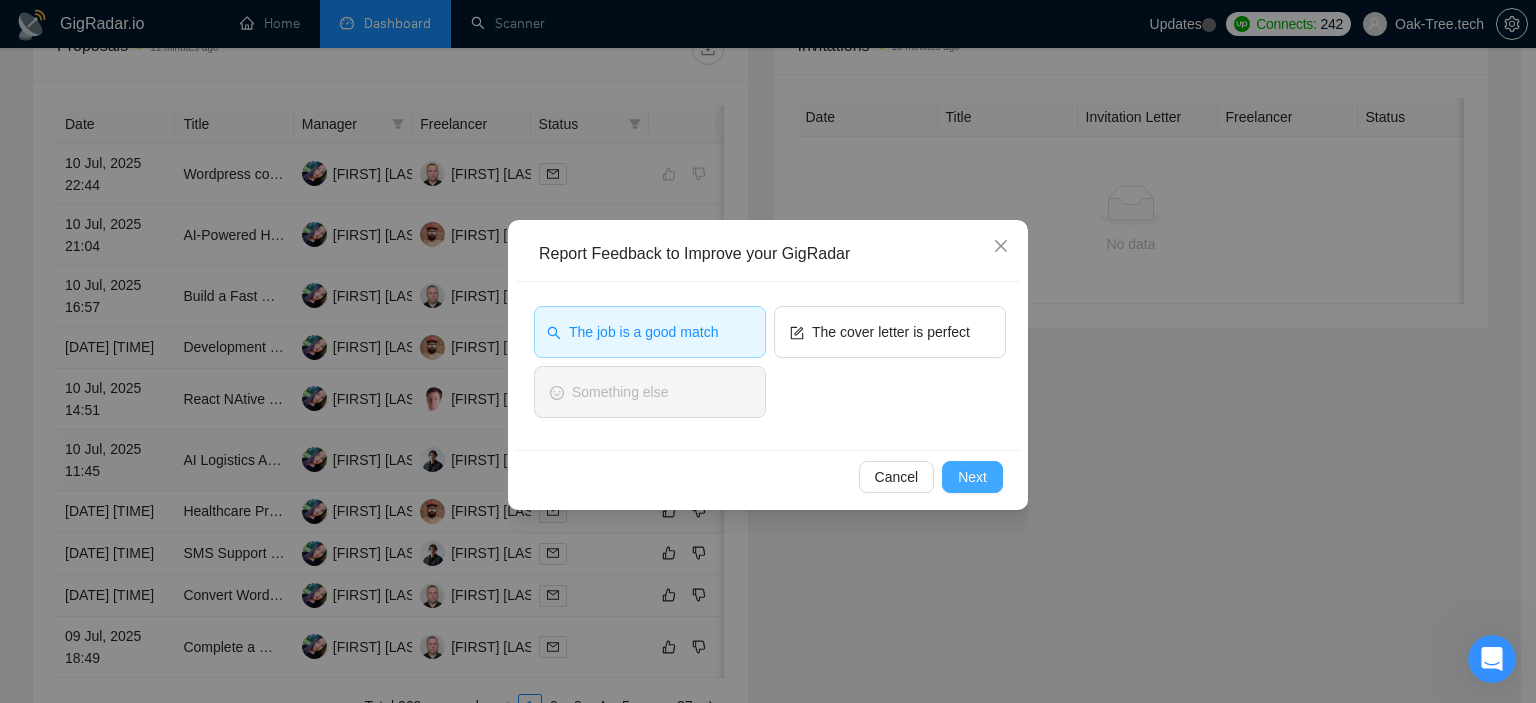 click on "Next" at bounding box center [972, 477] 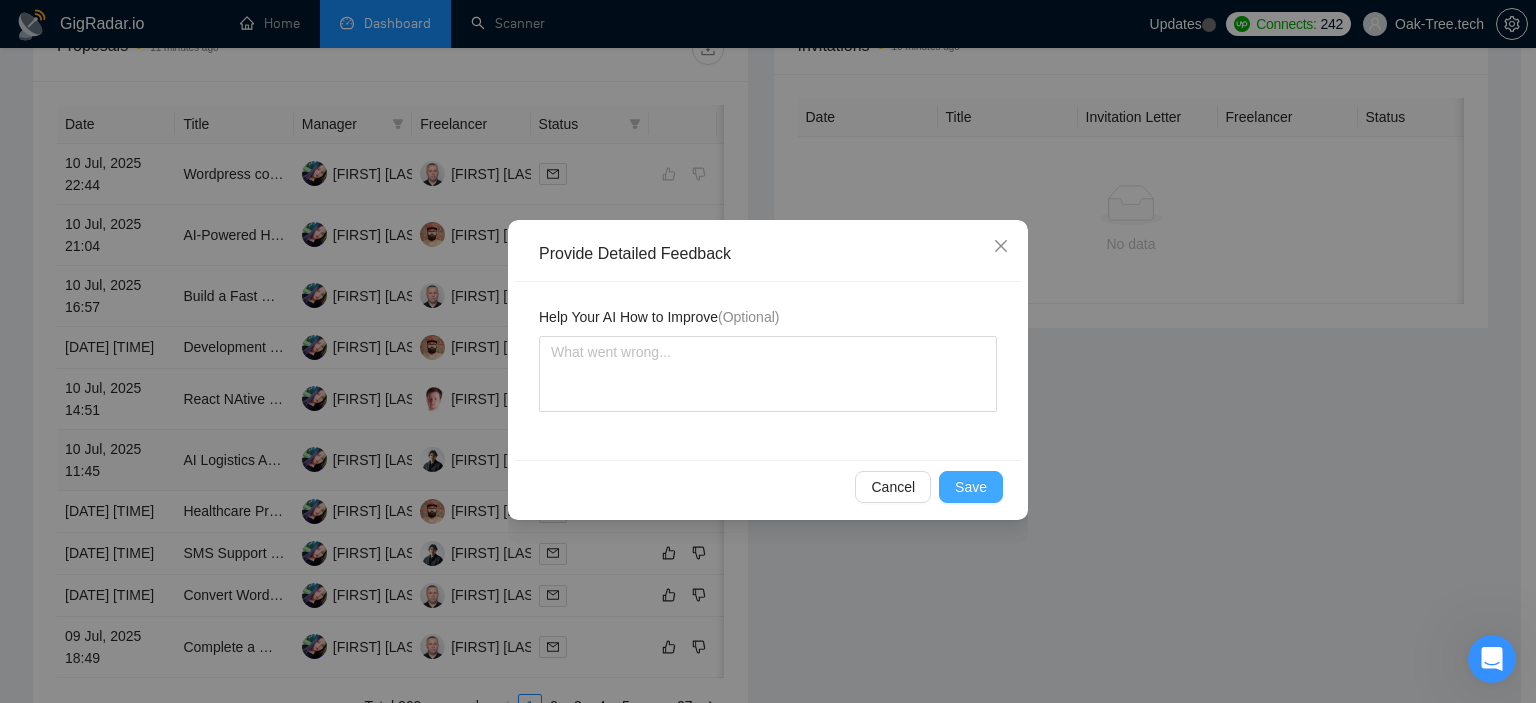click on "Save" at bounding box center [971, 487] 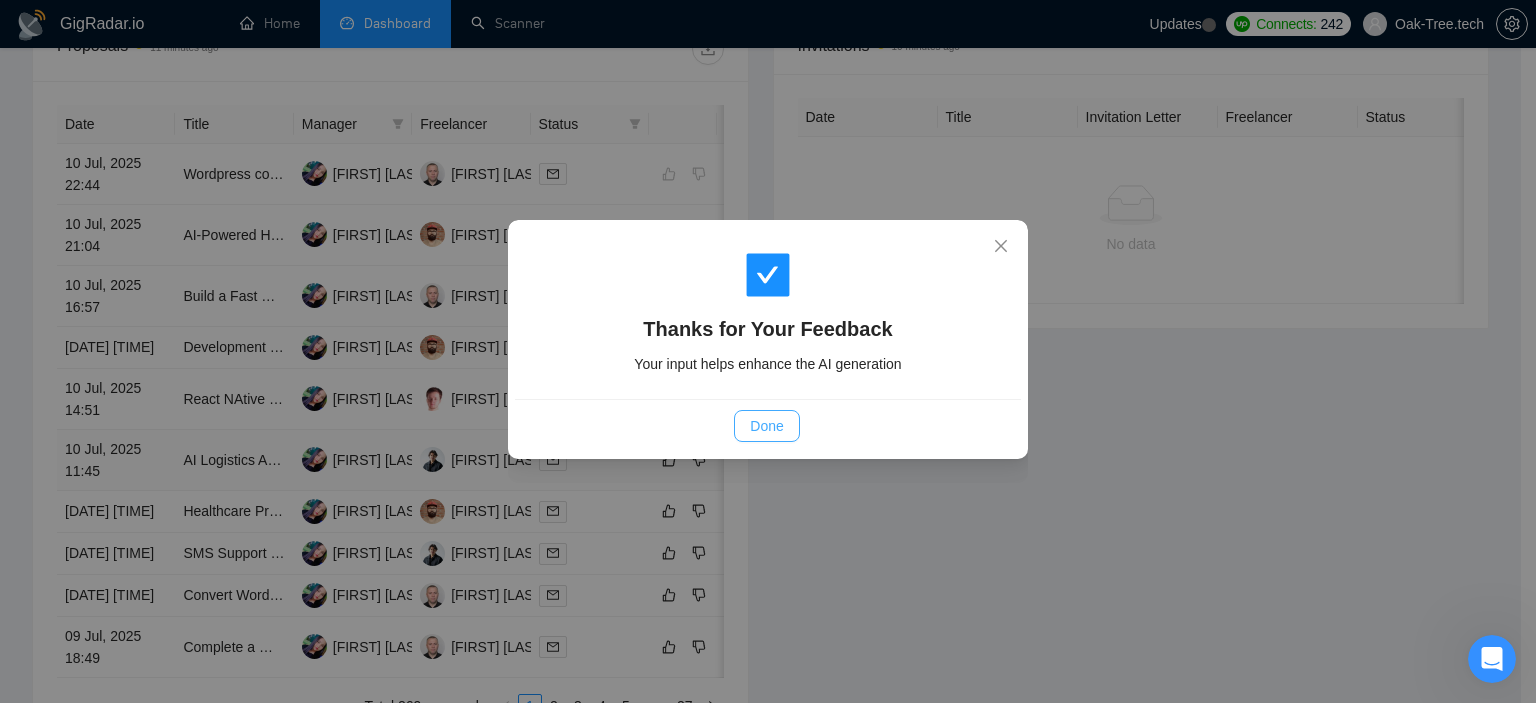 click on "Done" at bounding box center (766, 426) 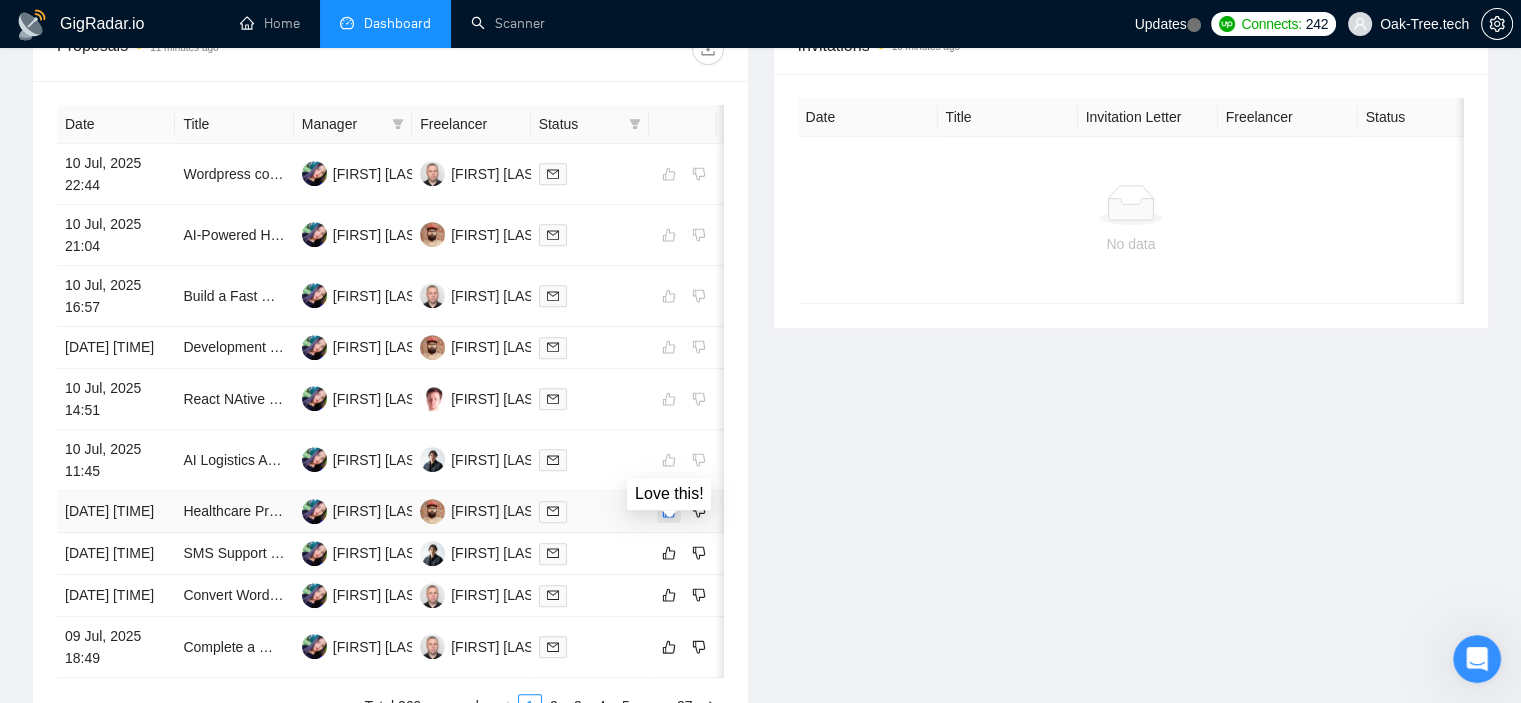 click at bounding box center (669, 511) 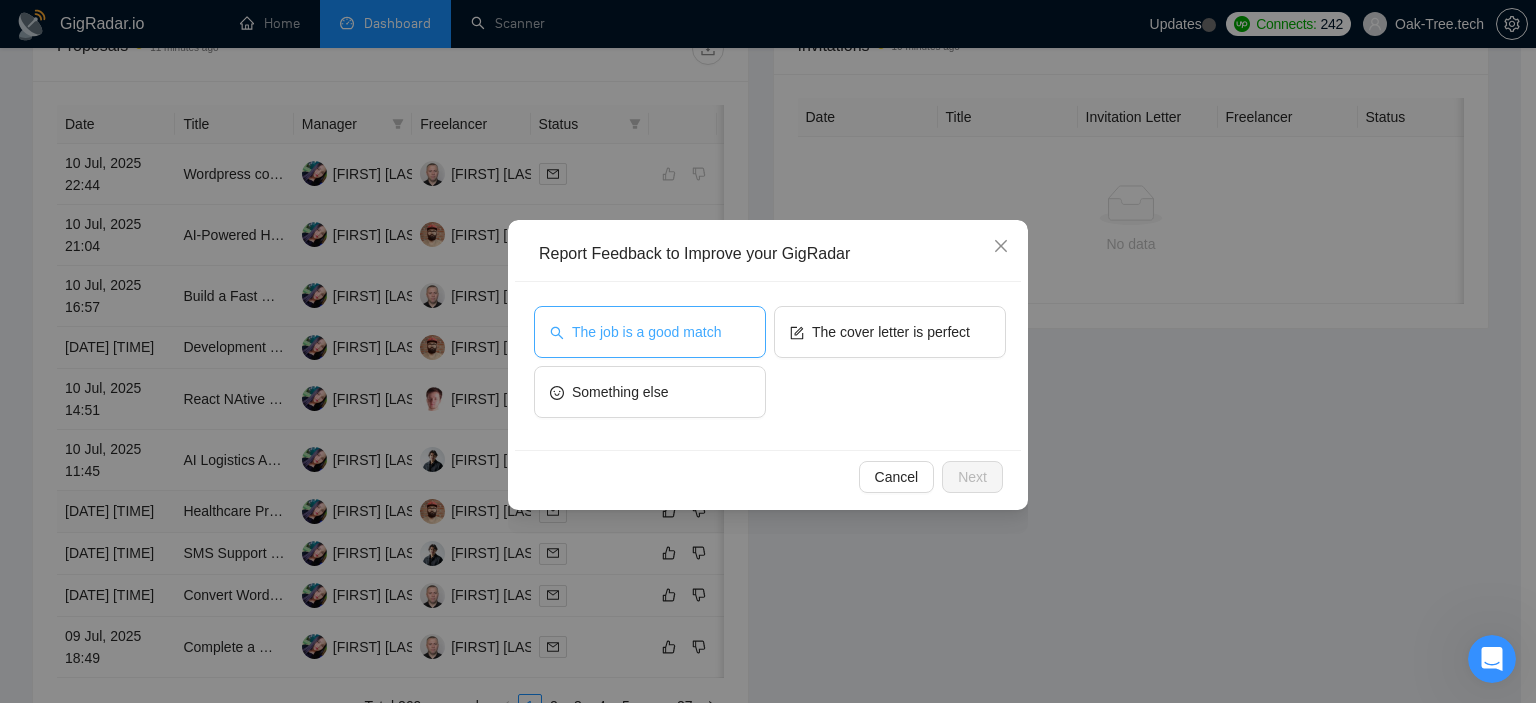 click on "The job is a good match" at bounding box center [646, 332] 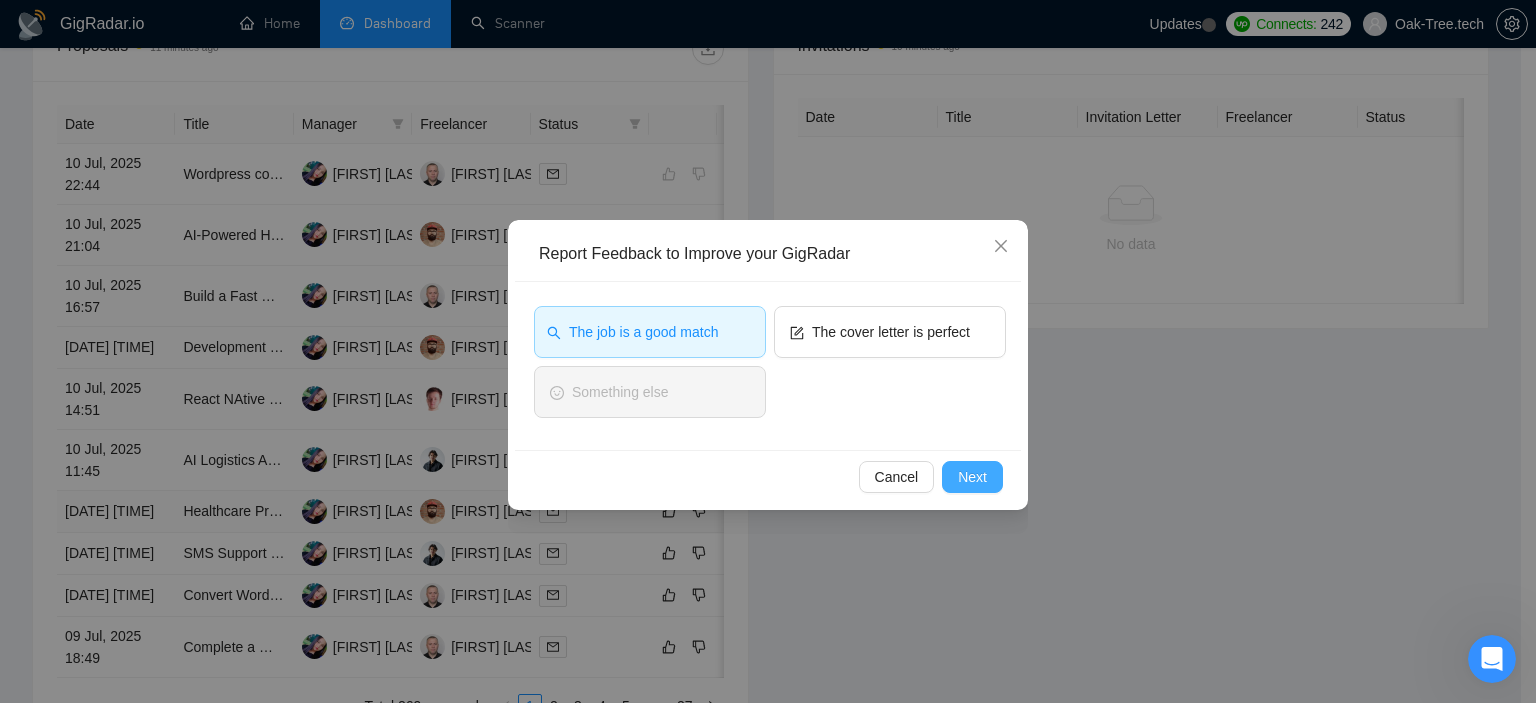 click on "Next" at bounding box center [972, 477] 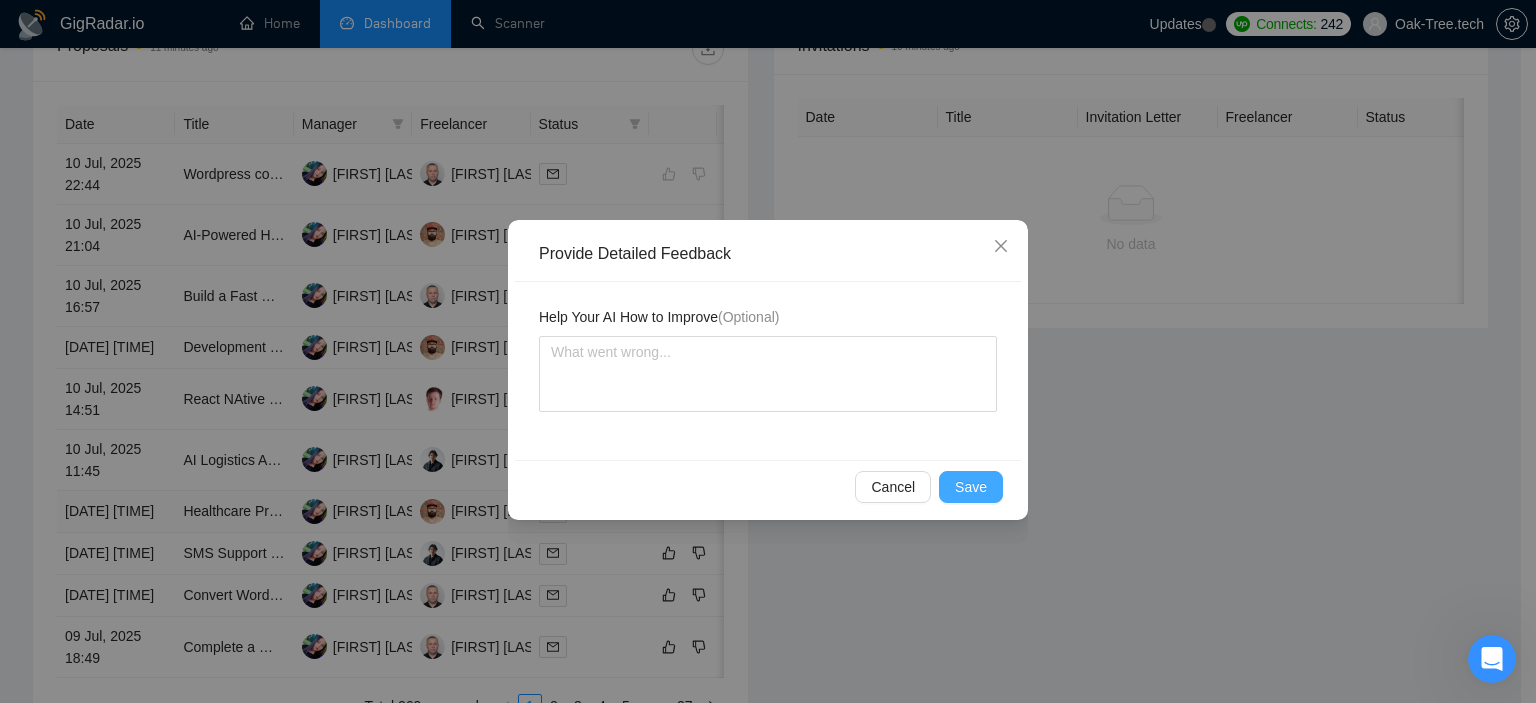 click on "Save" at bounding box center [971, 487] 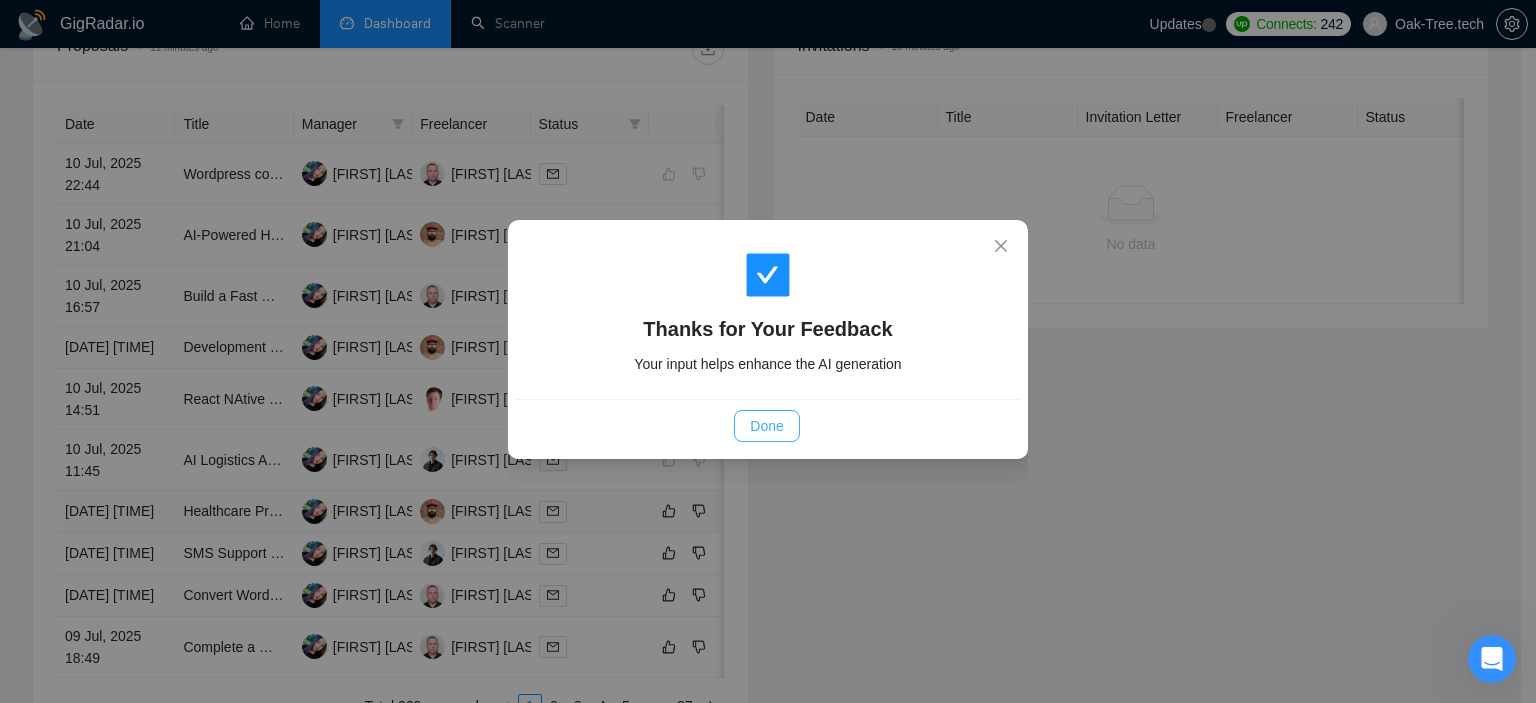 click on "Done" at bounding box center (766, 426) 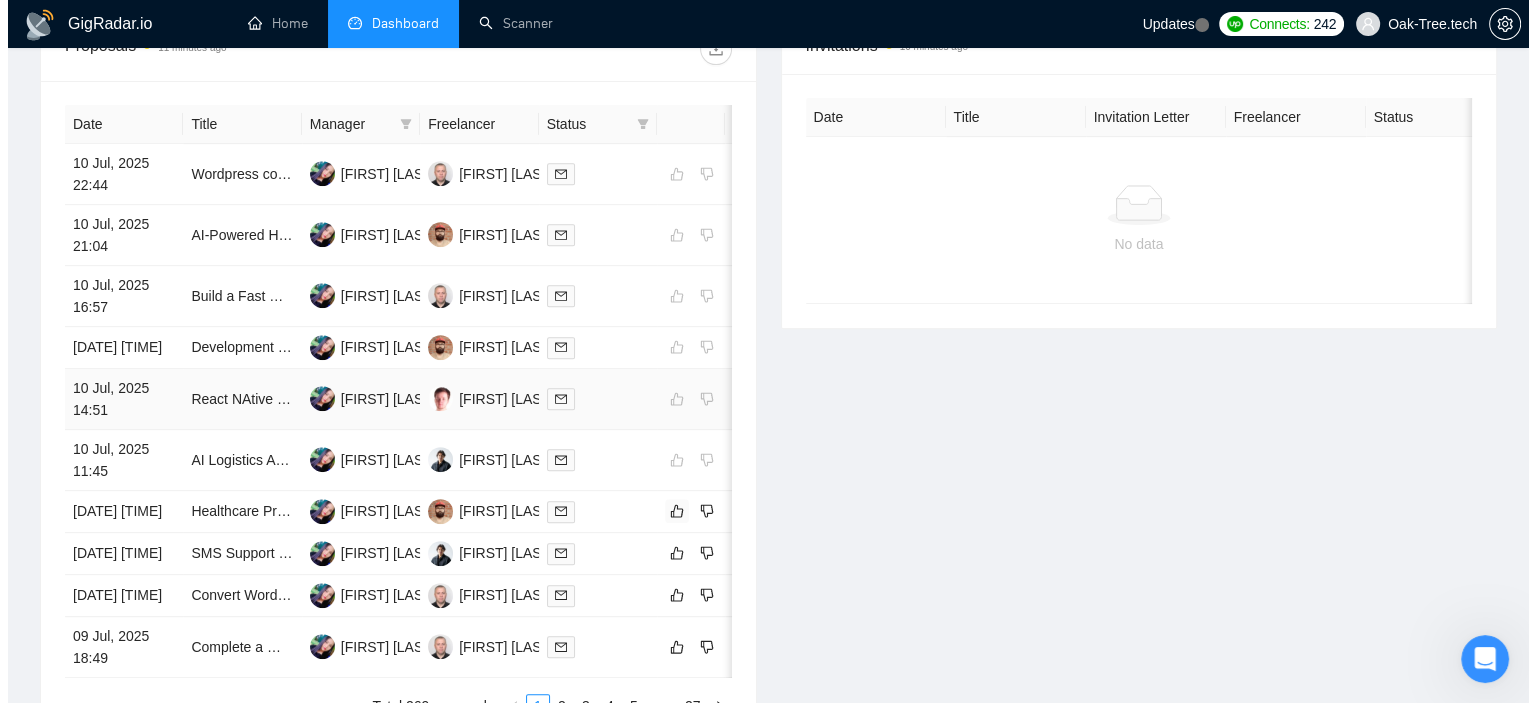 scroll, scrollTop: 900, scrollLeft: 0, axis: vertical 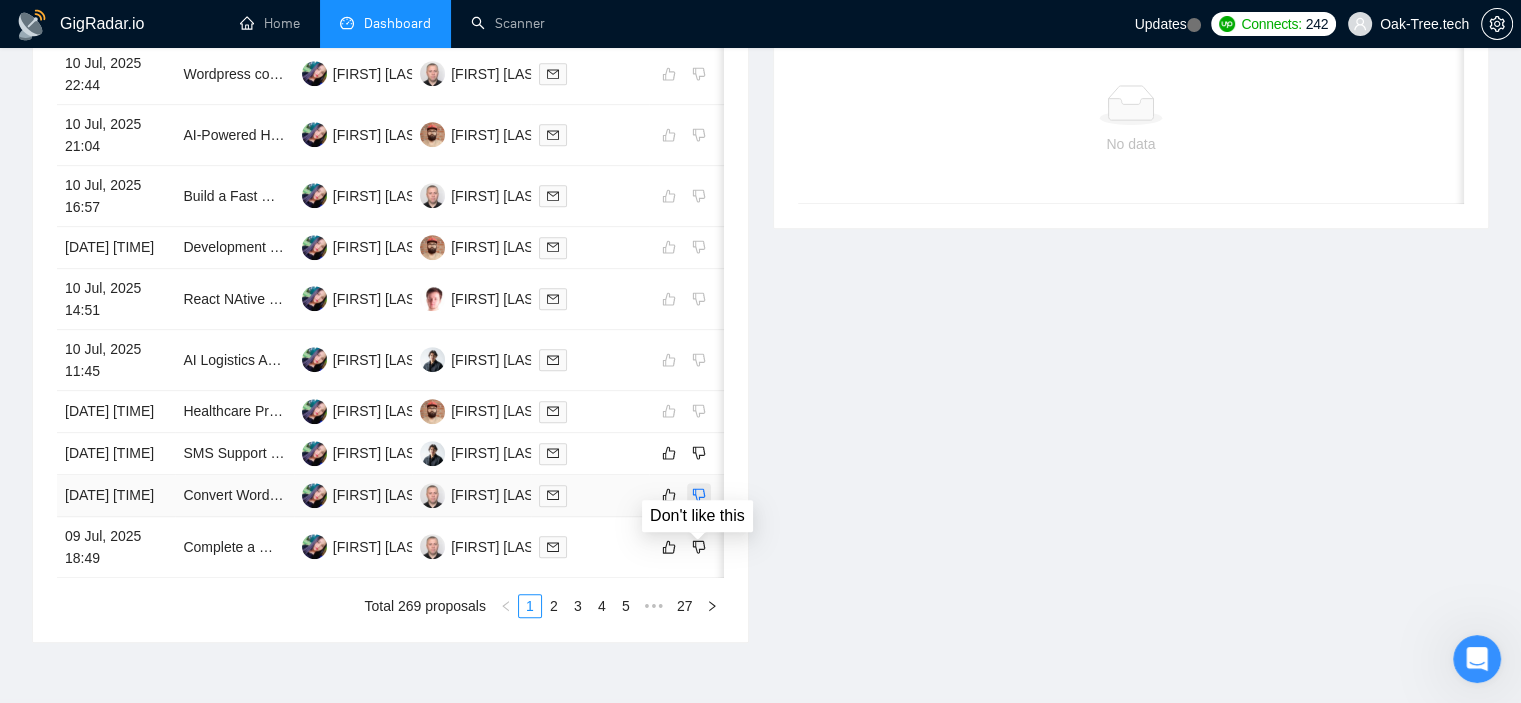 click 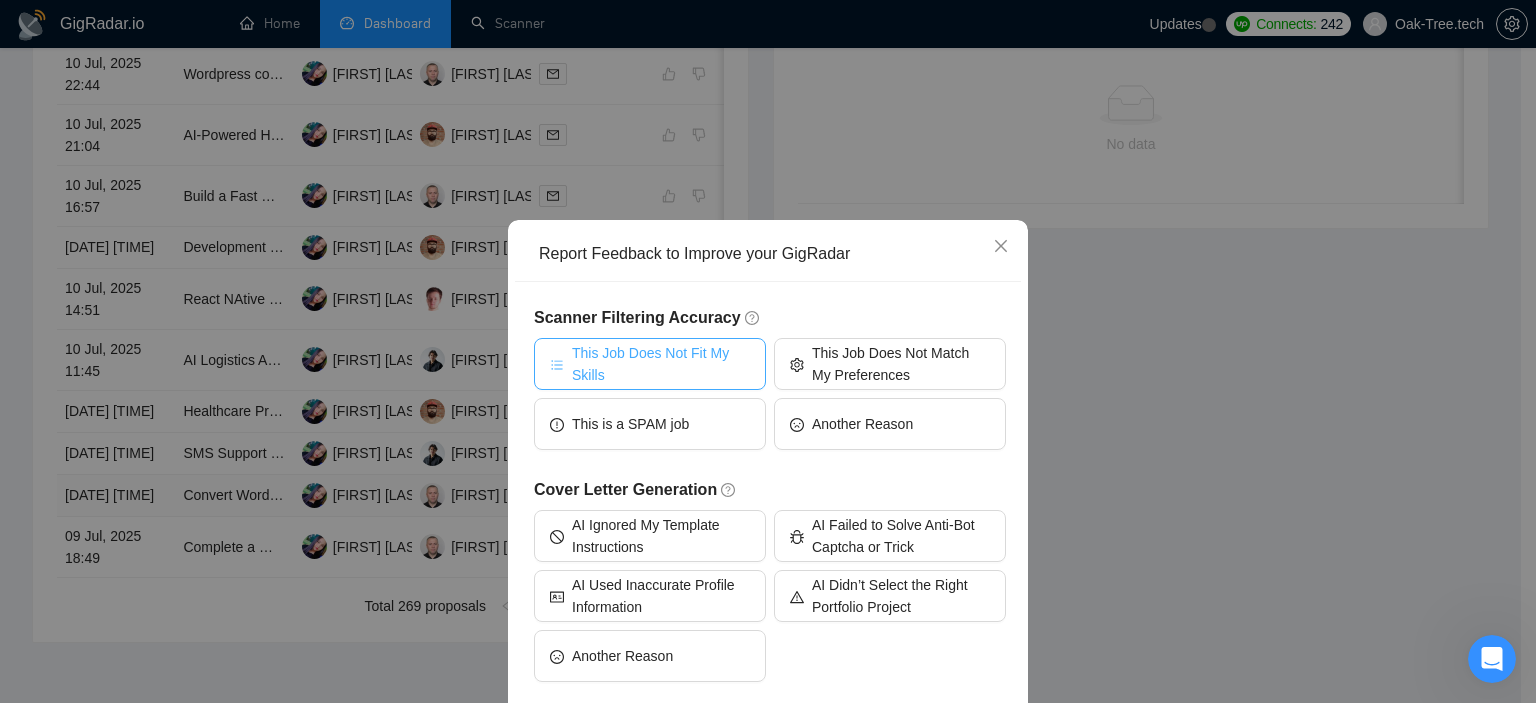 click on "This Job Does Not Fit My Skills" at bounding box center (661, 364) 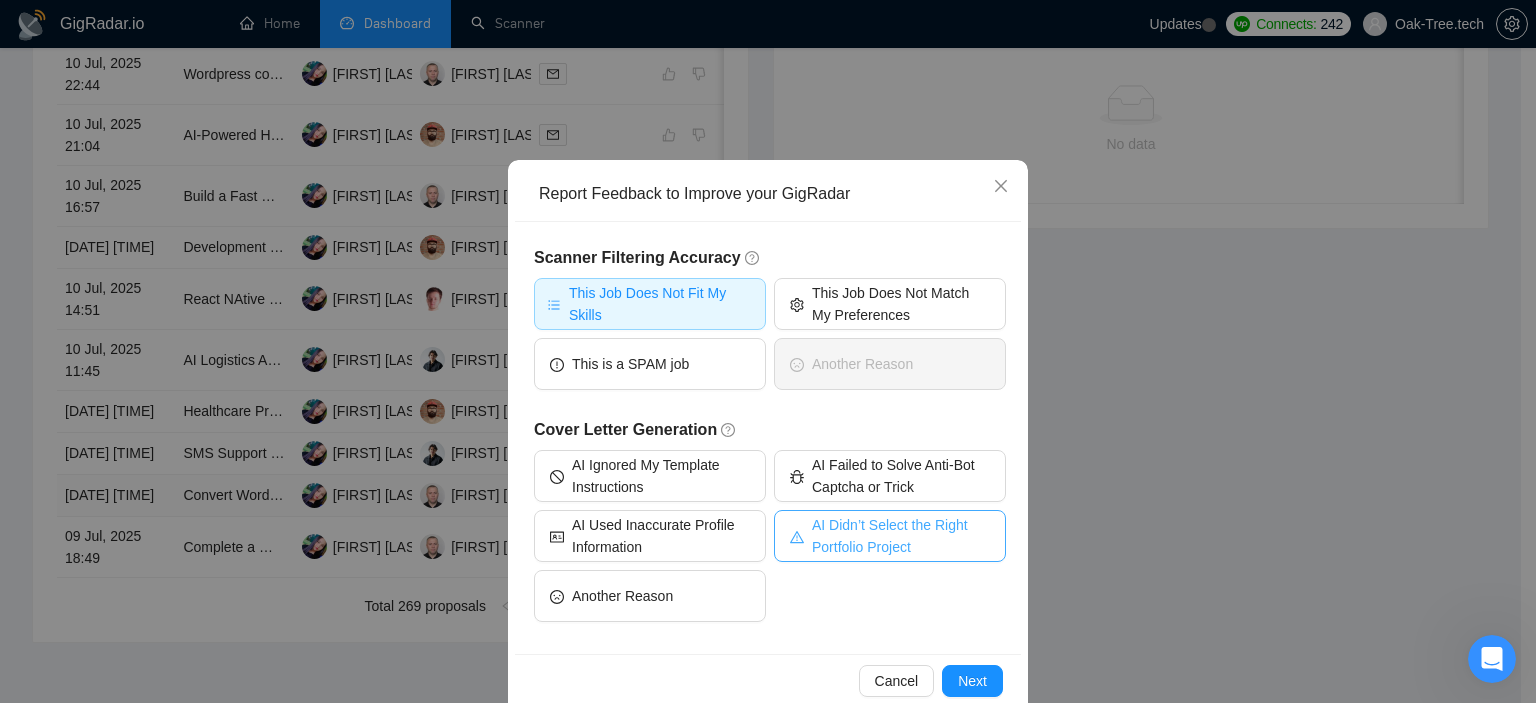 scroll, scrollTop: 94, scrollLeft: 0, axis: vertical 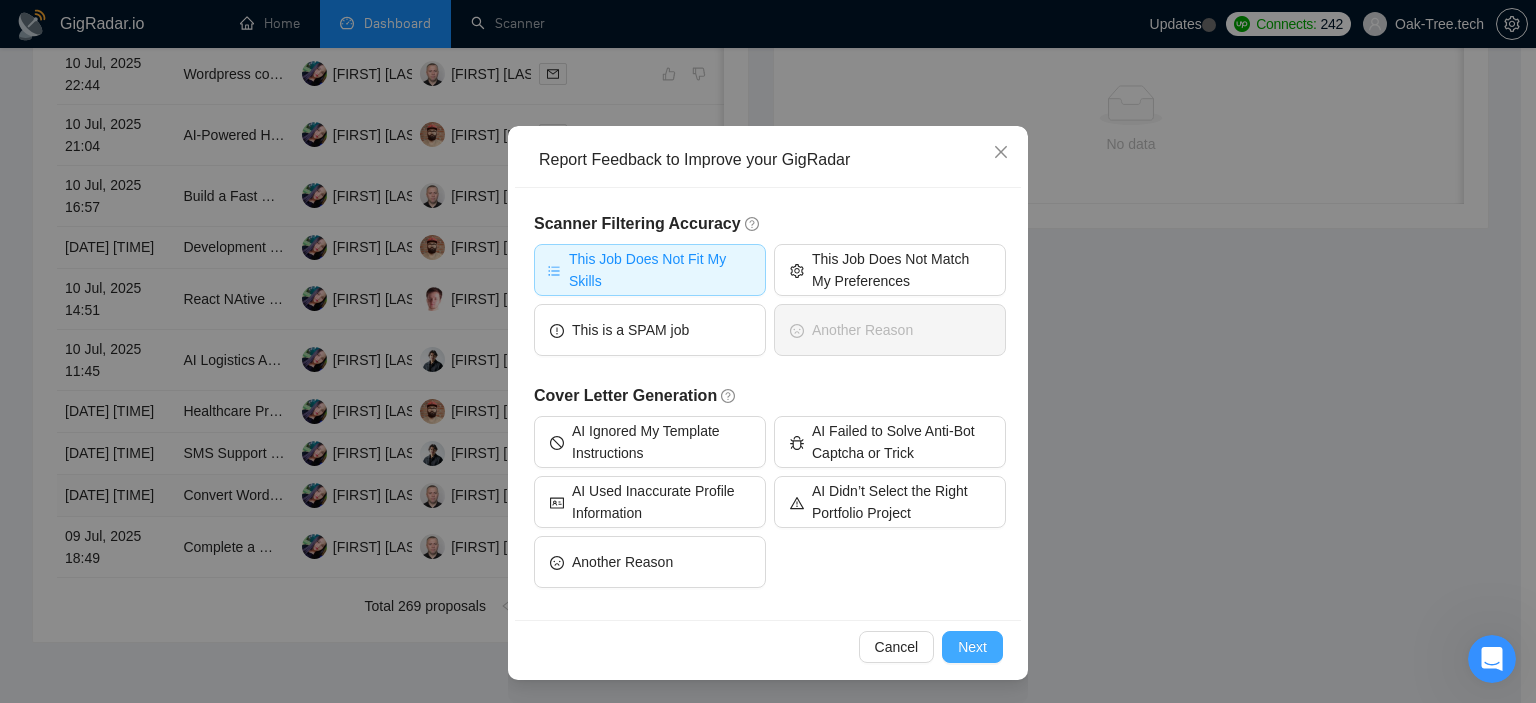 drag, startPoint x: 948, startPoint y: 634, endPoint x: 919, endPoint y: 623, distance: 31.016125 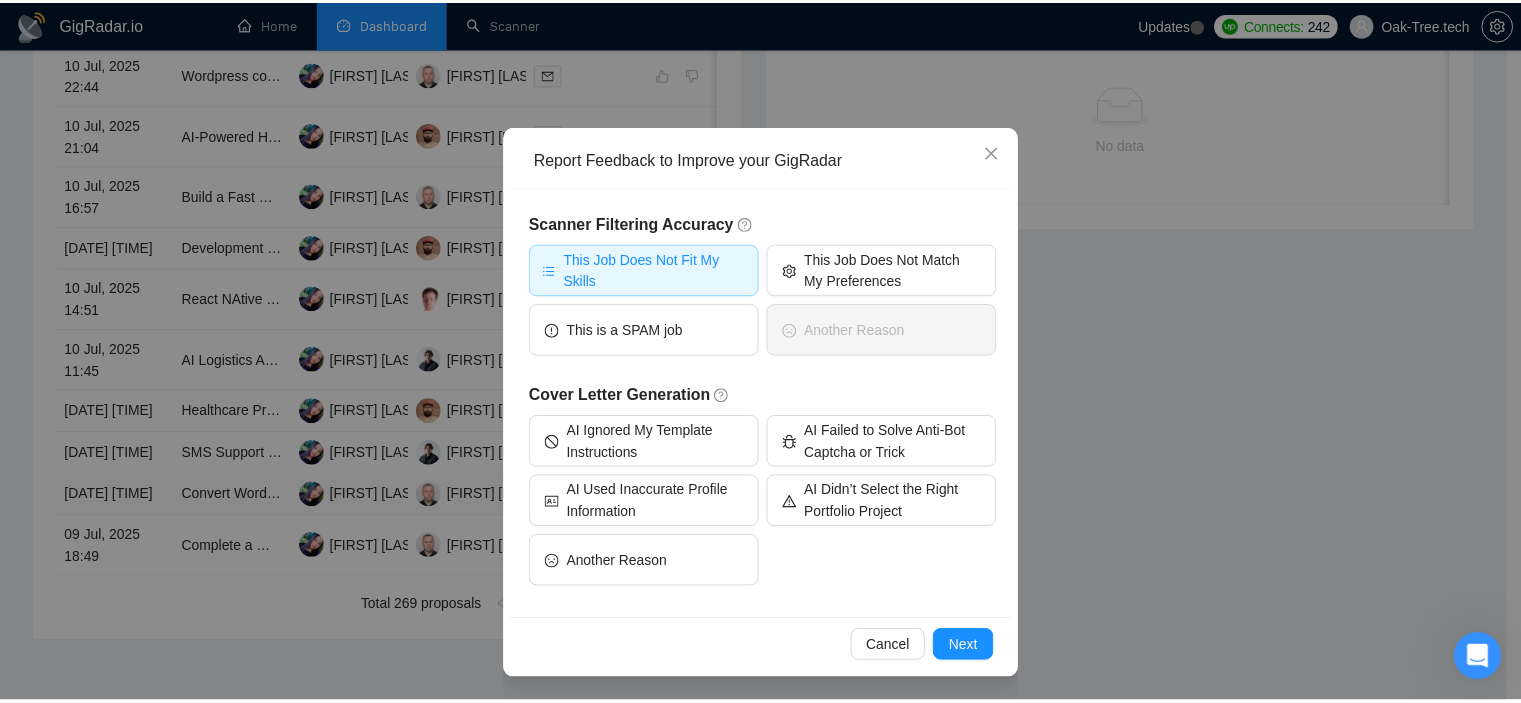 scroll, scrollTop: 0, scrollLeft: 0, axis: both 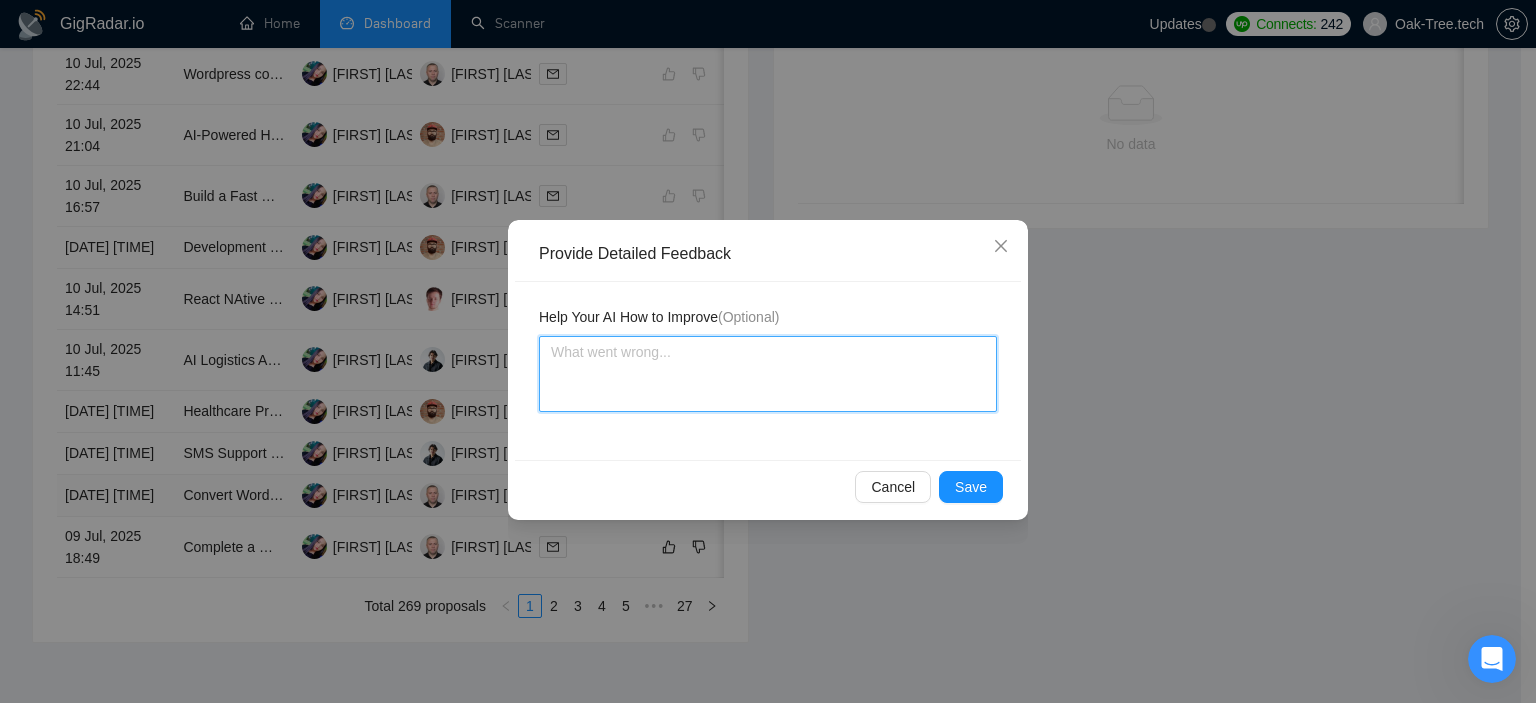 click at bounding box center [768, 374] 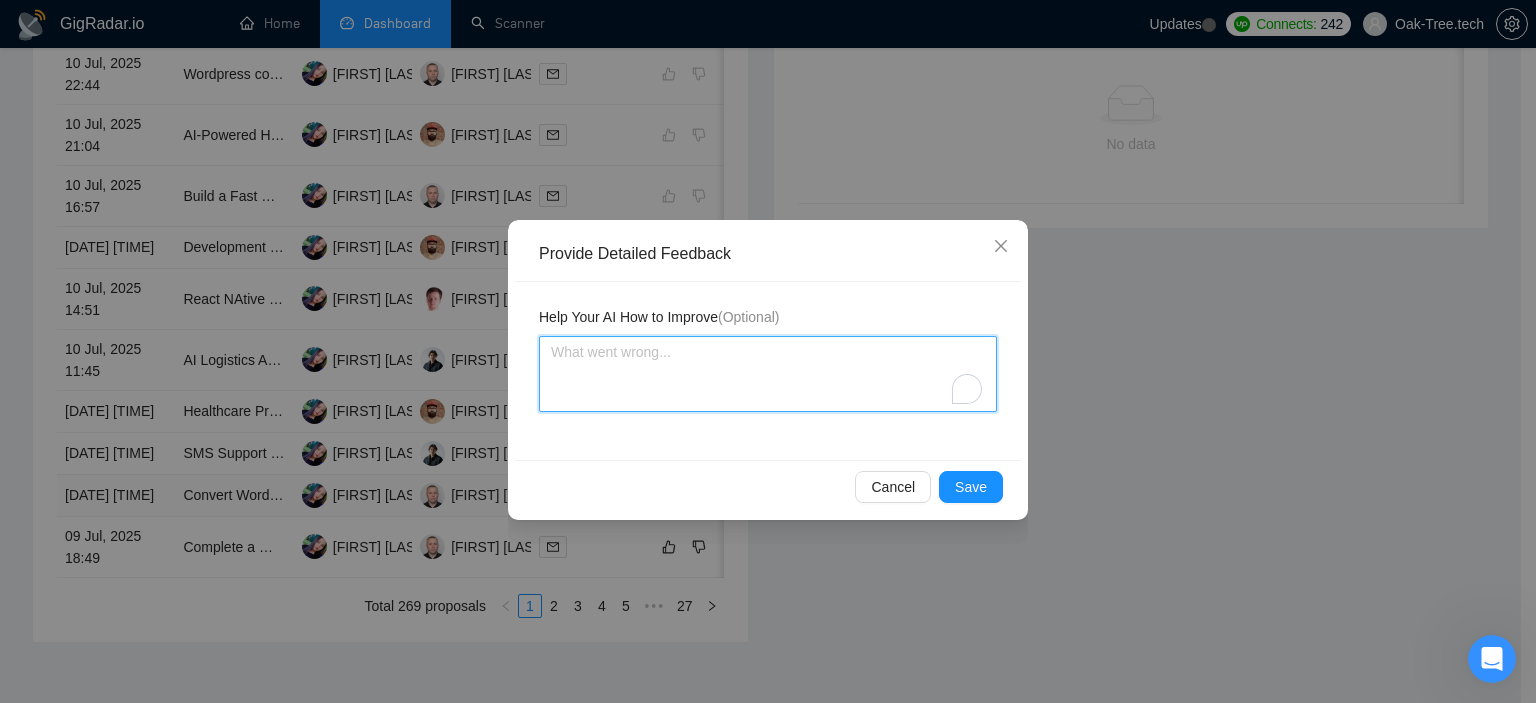 paste on "Freelancer [FIRST] isn't interested in being a consultant." 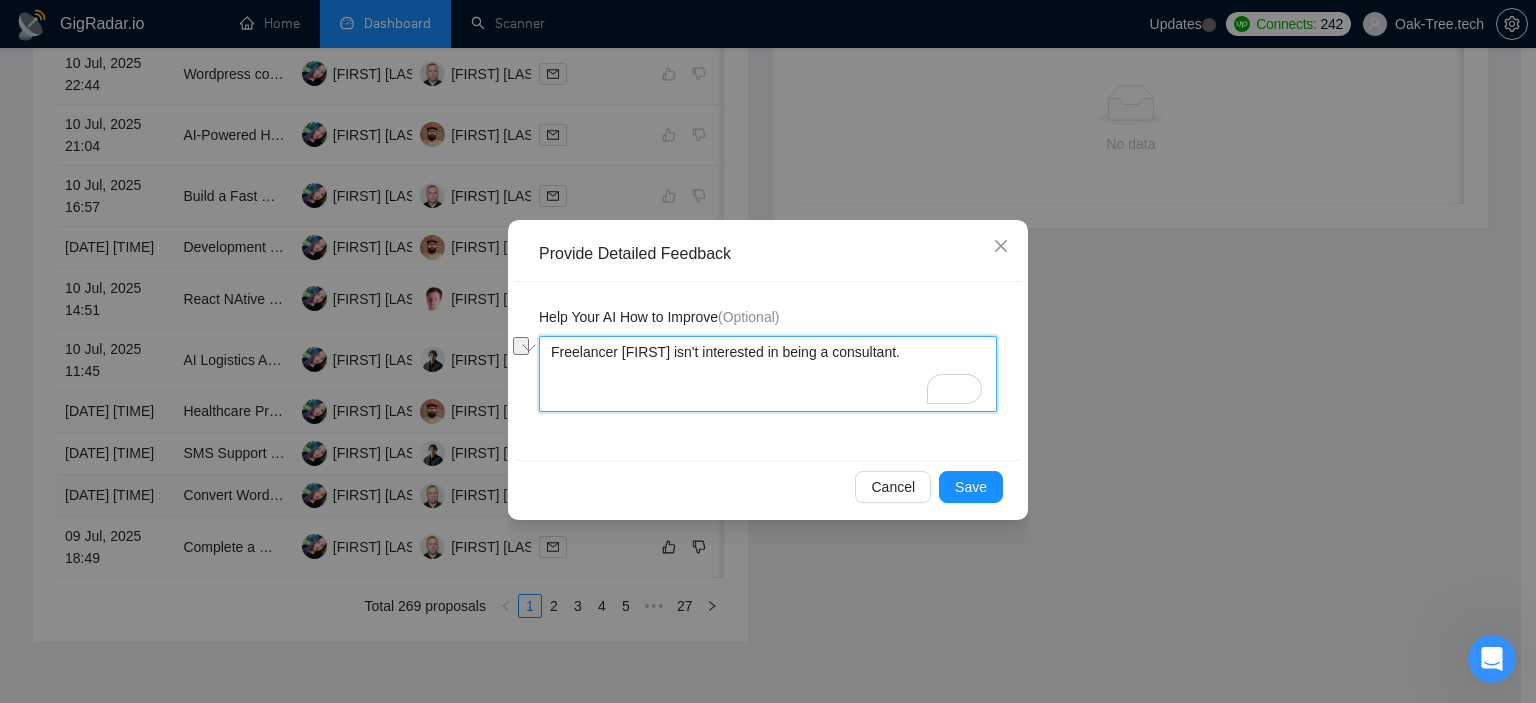 drag, startPoint x: 704, startPoint y: 347, endPoint x: 902, endPoint y: 348, distance: 198.00252 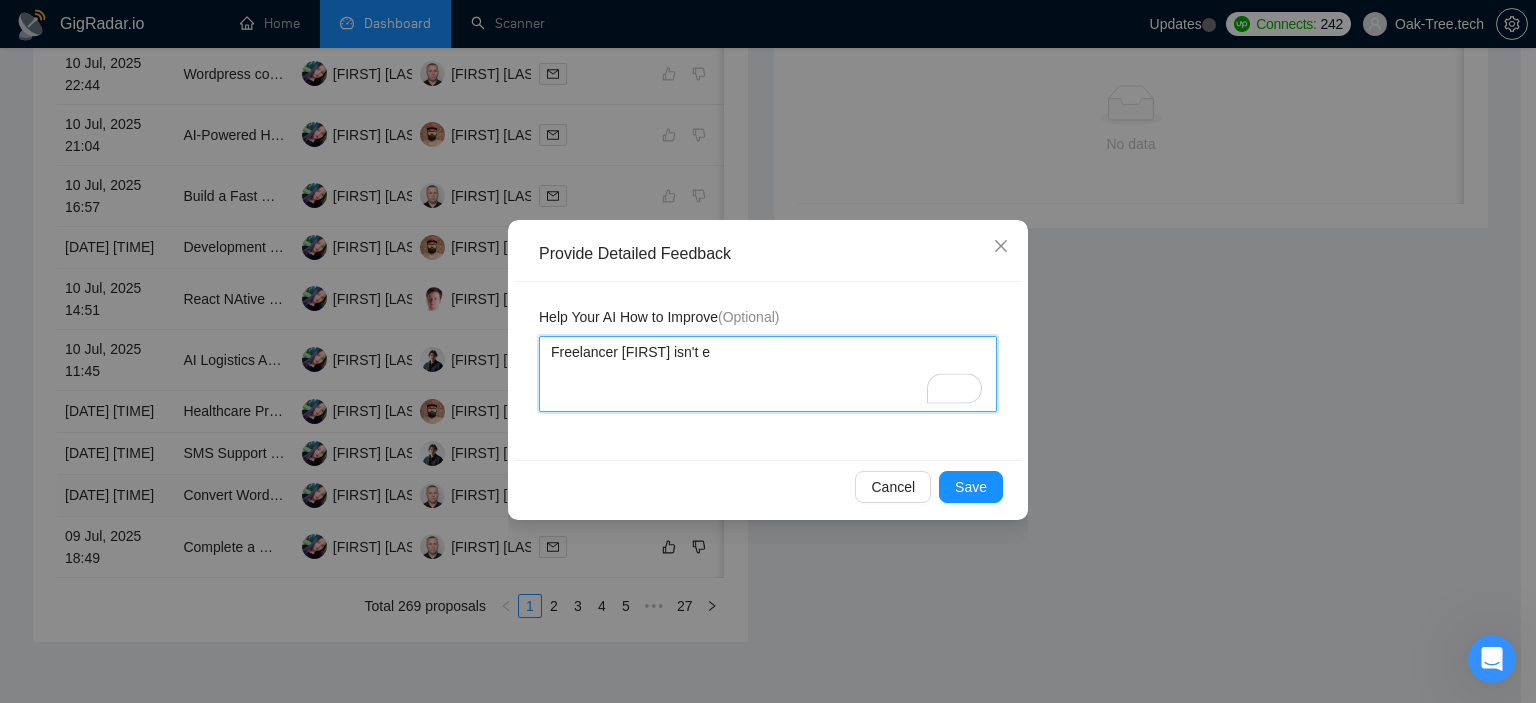 type 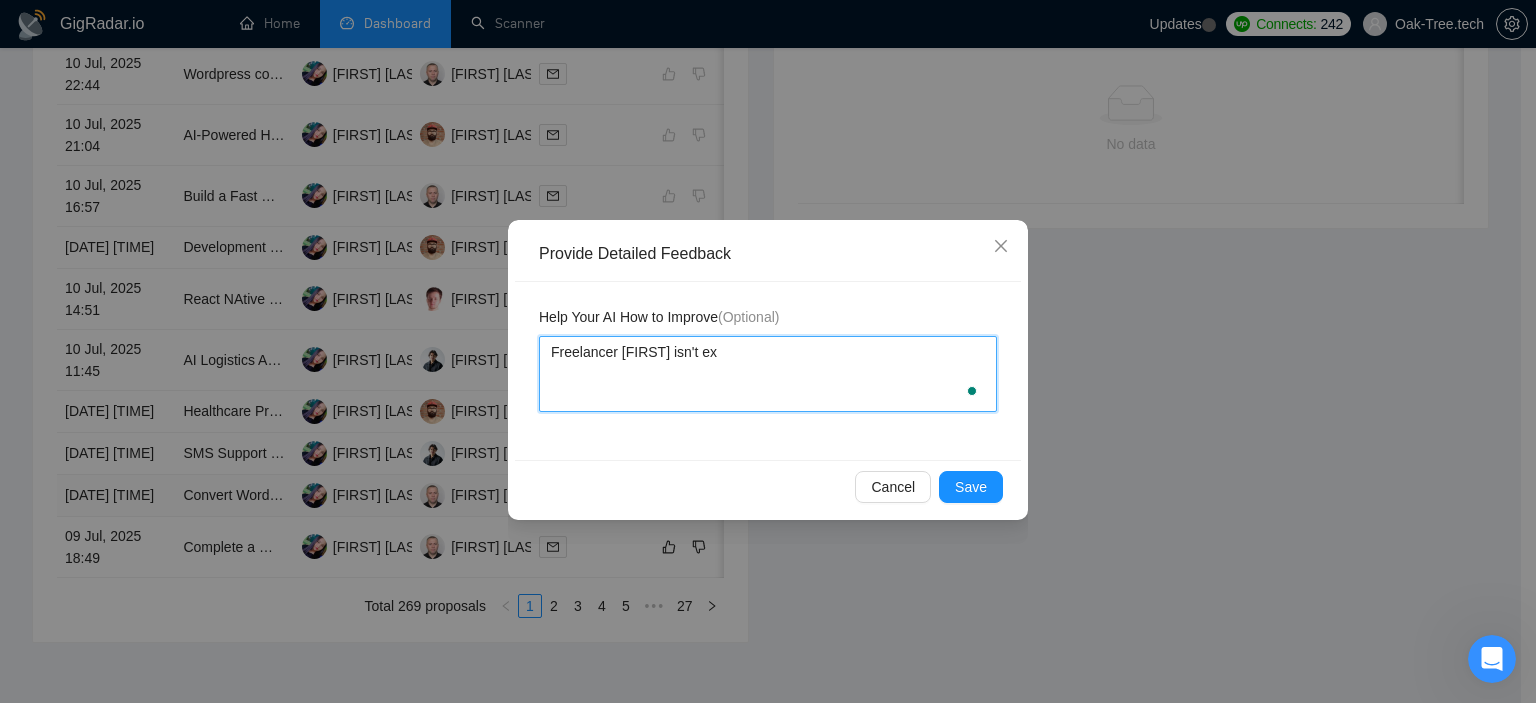 type 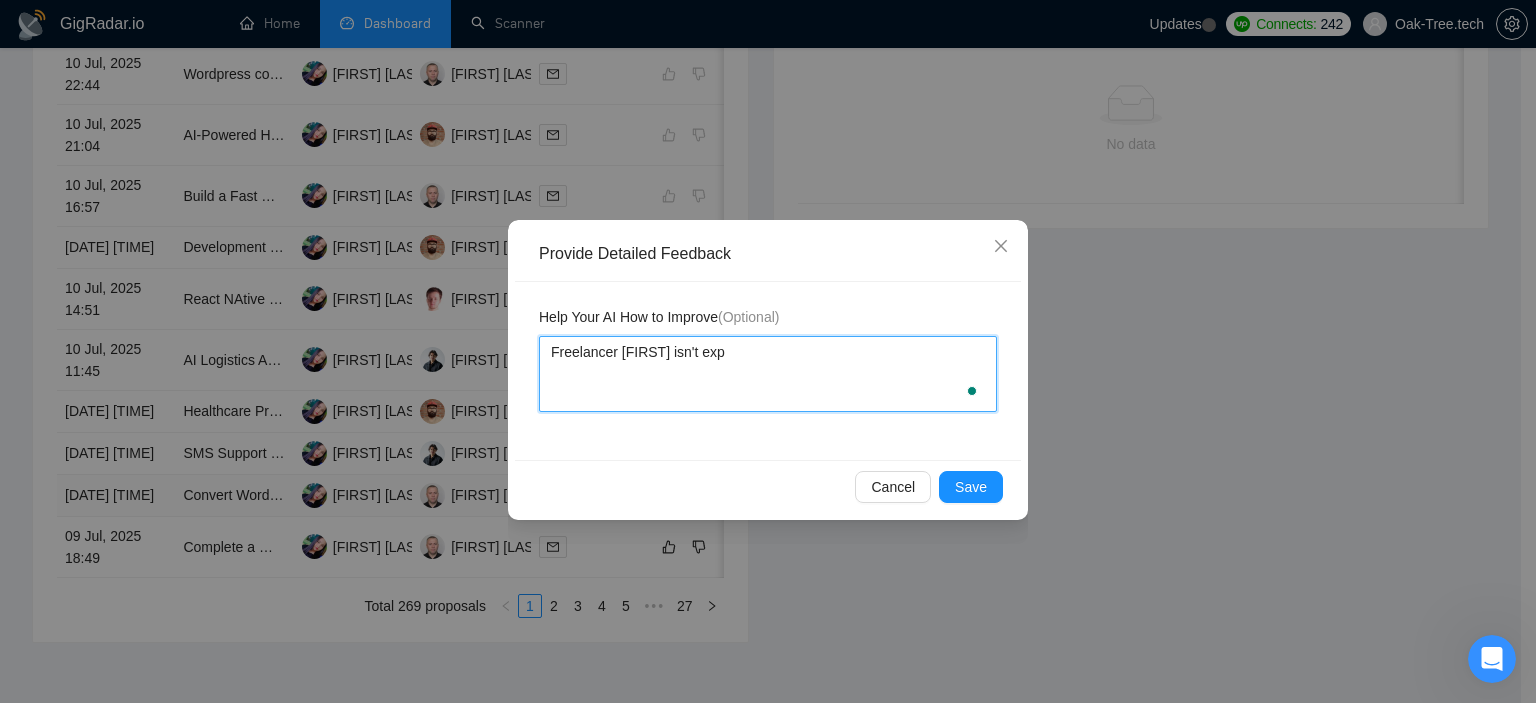 type 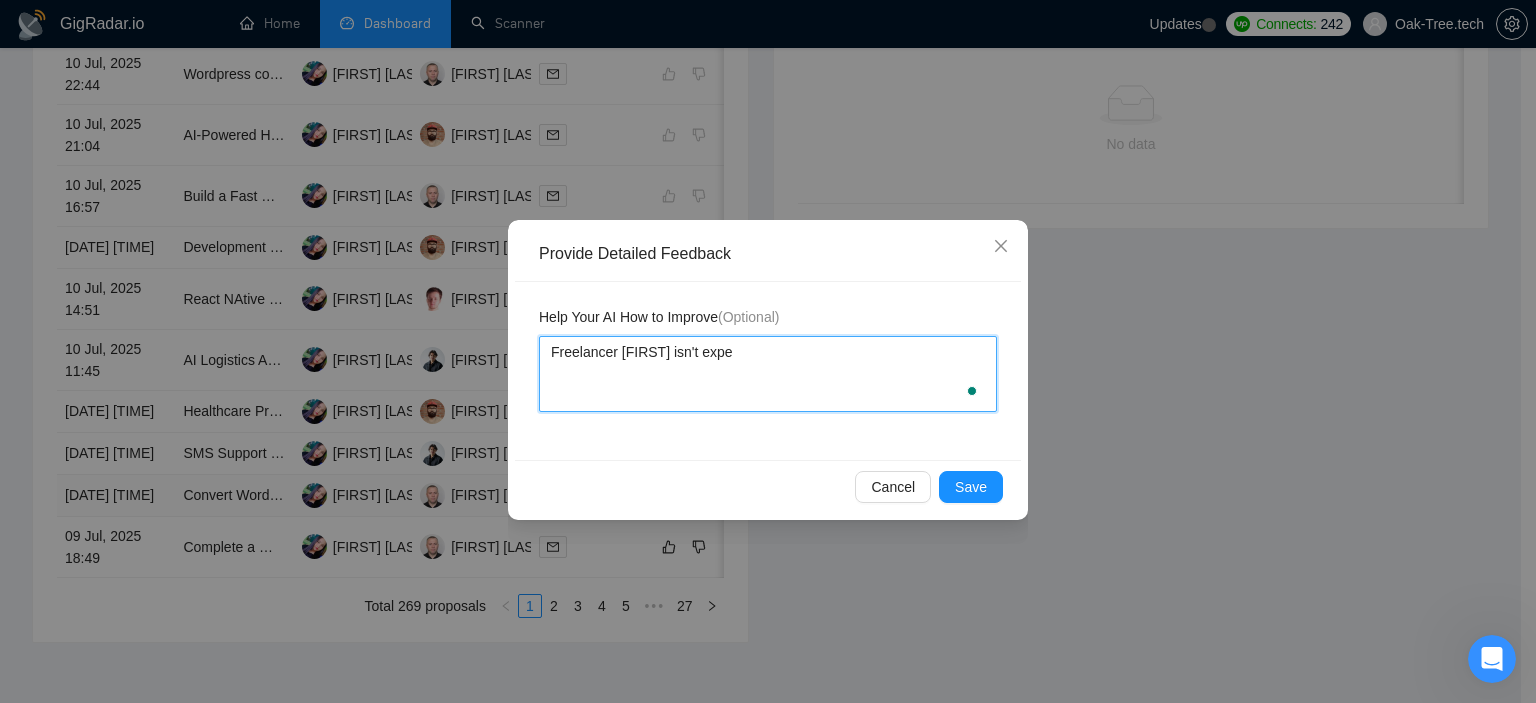type 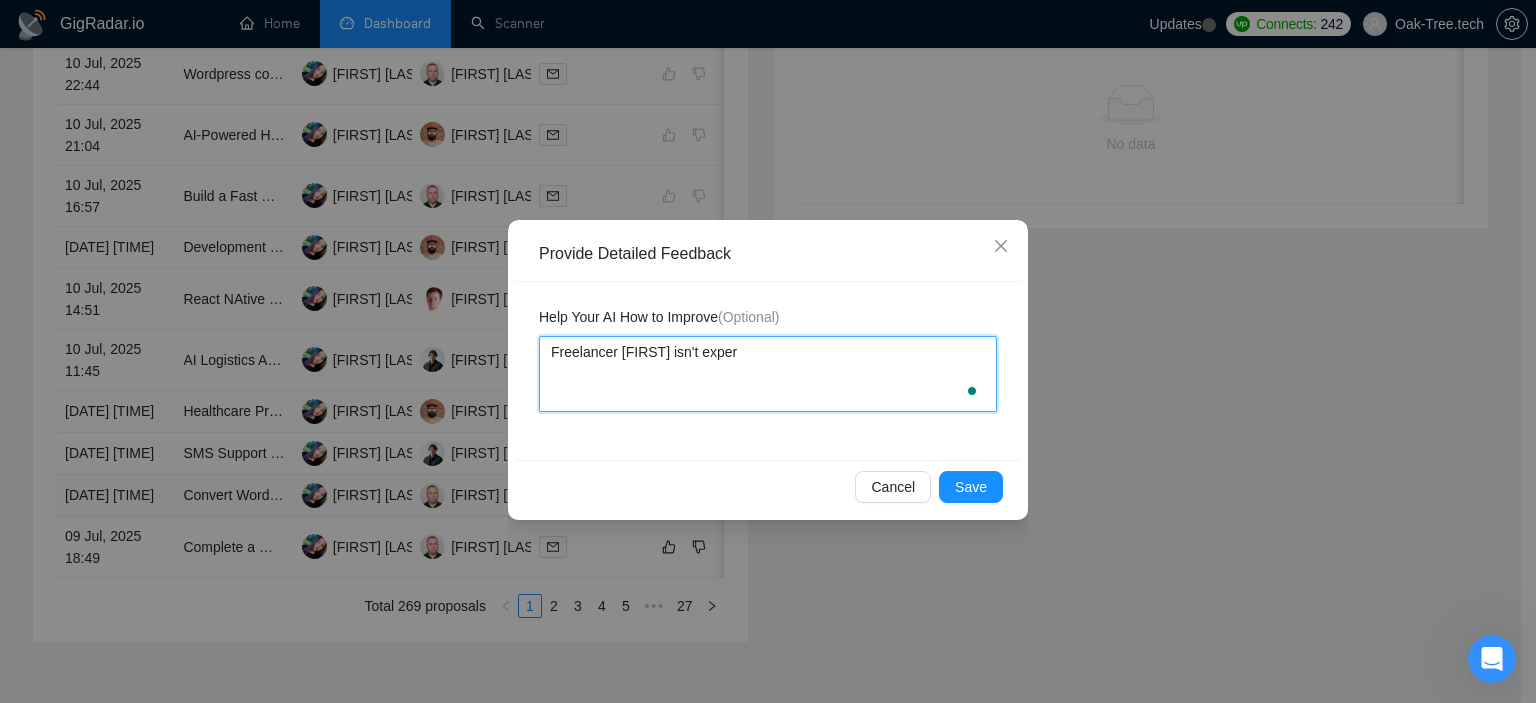 type 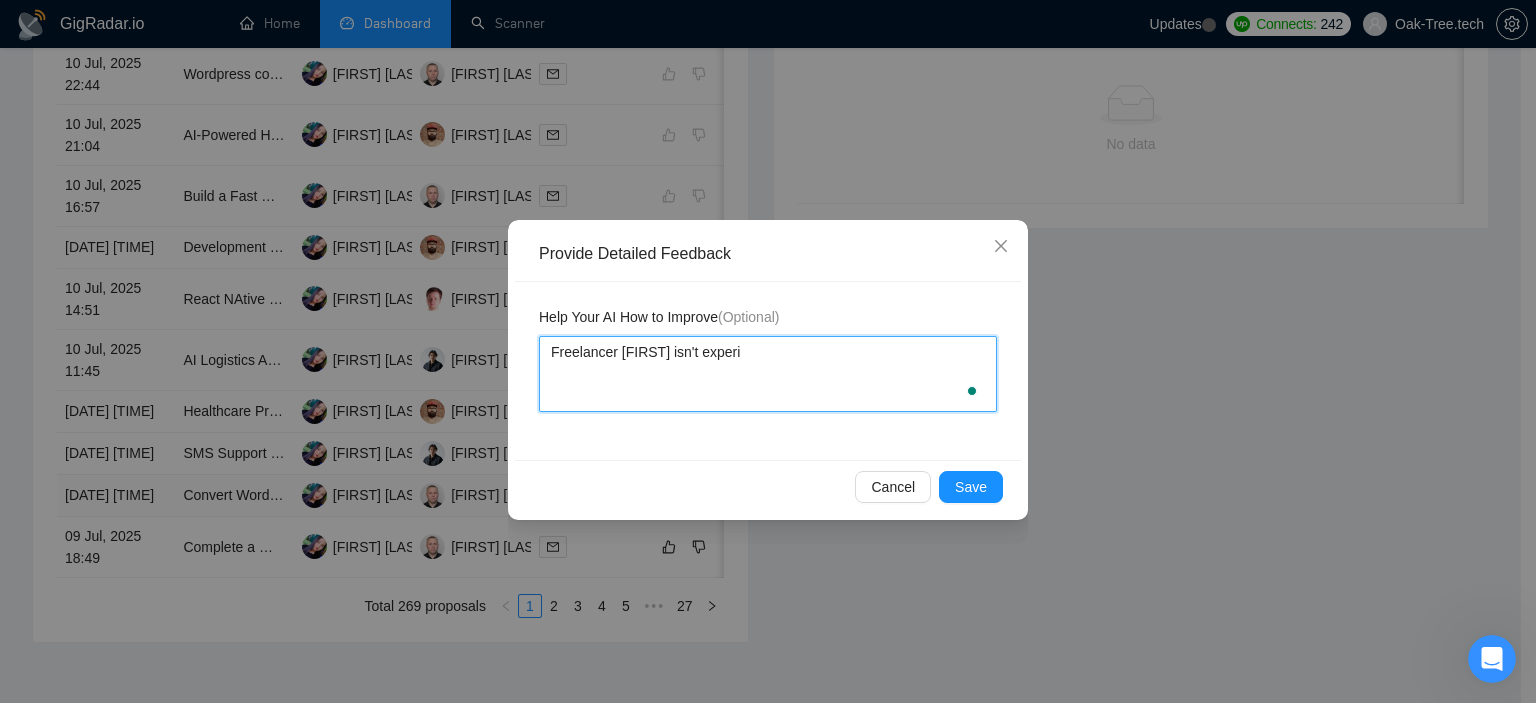 type 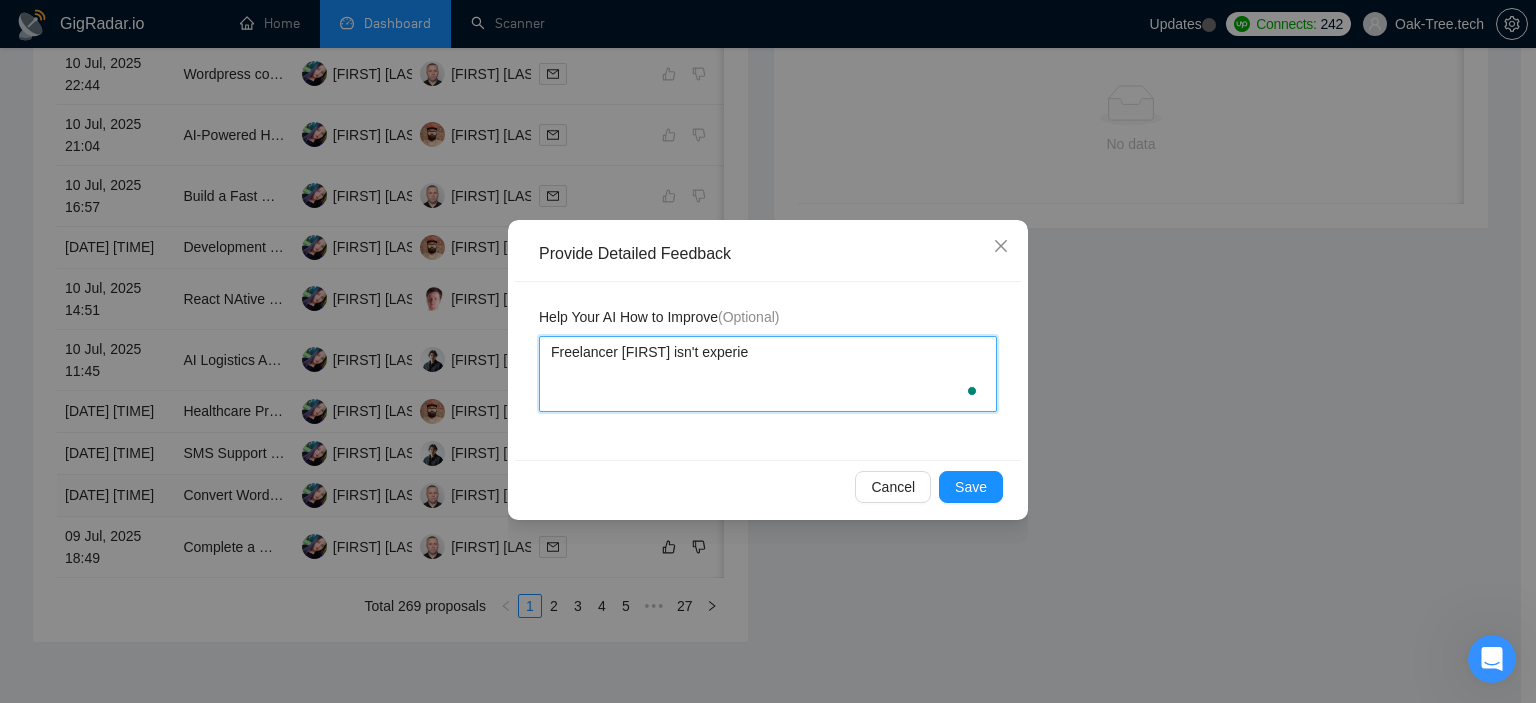 type 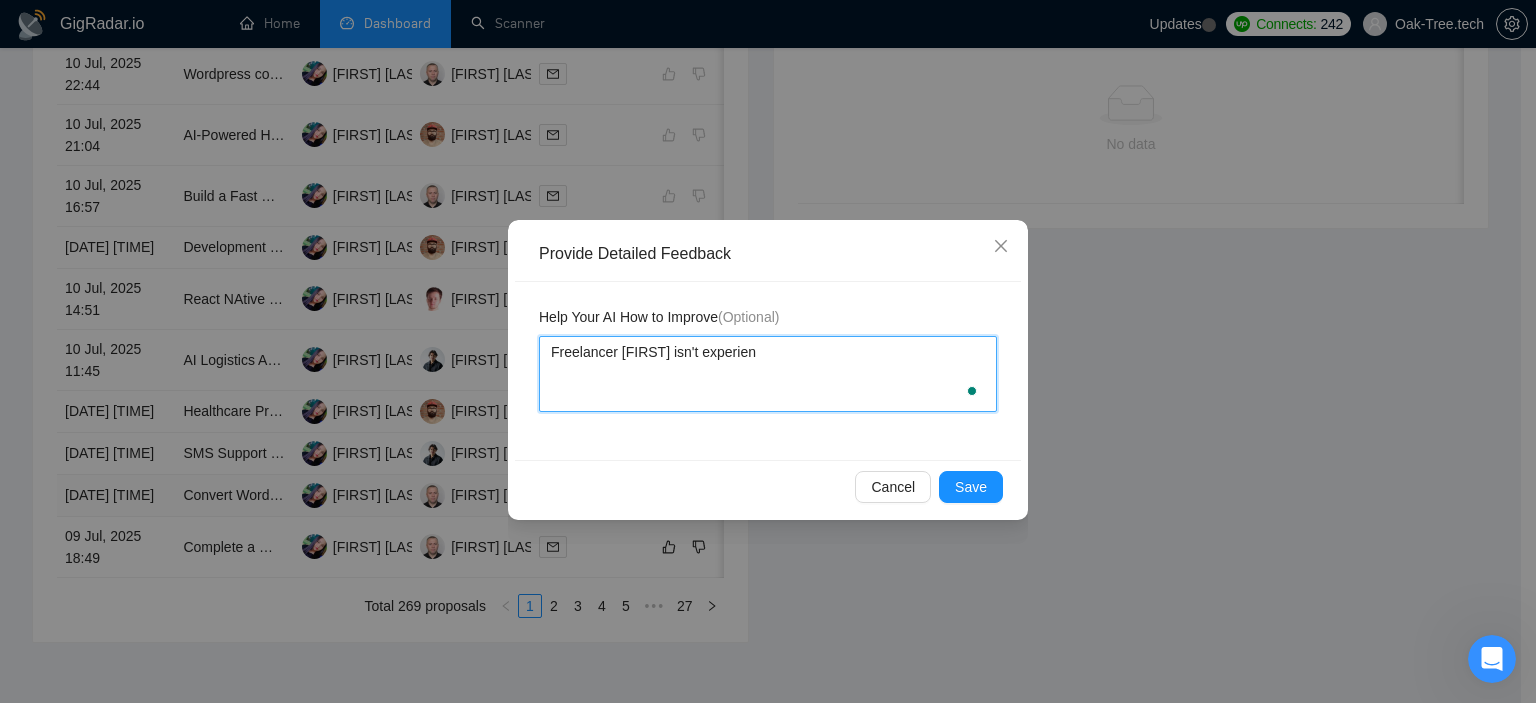 type 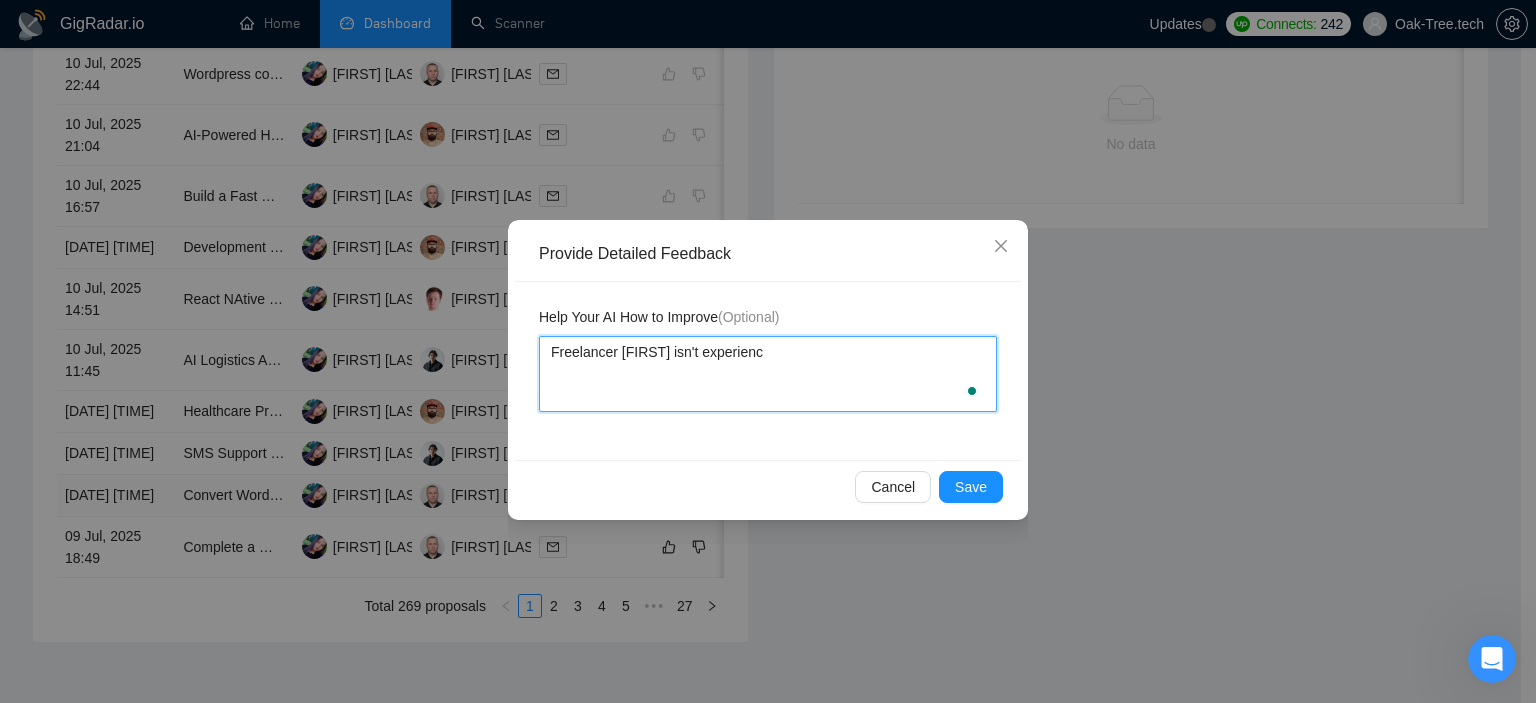 type 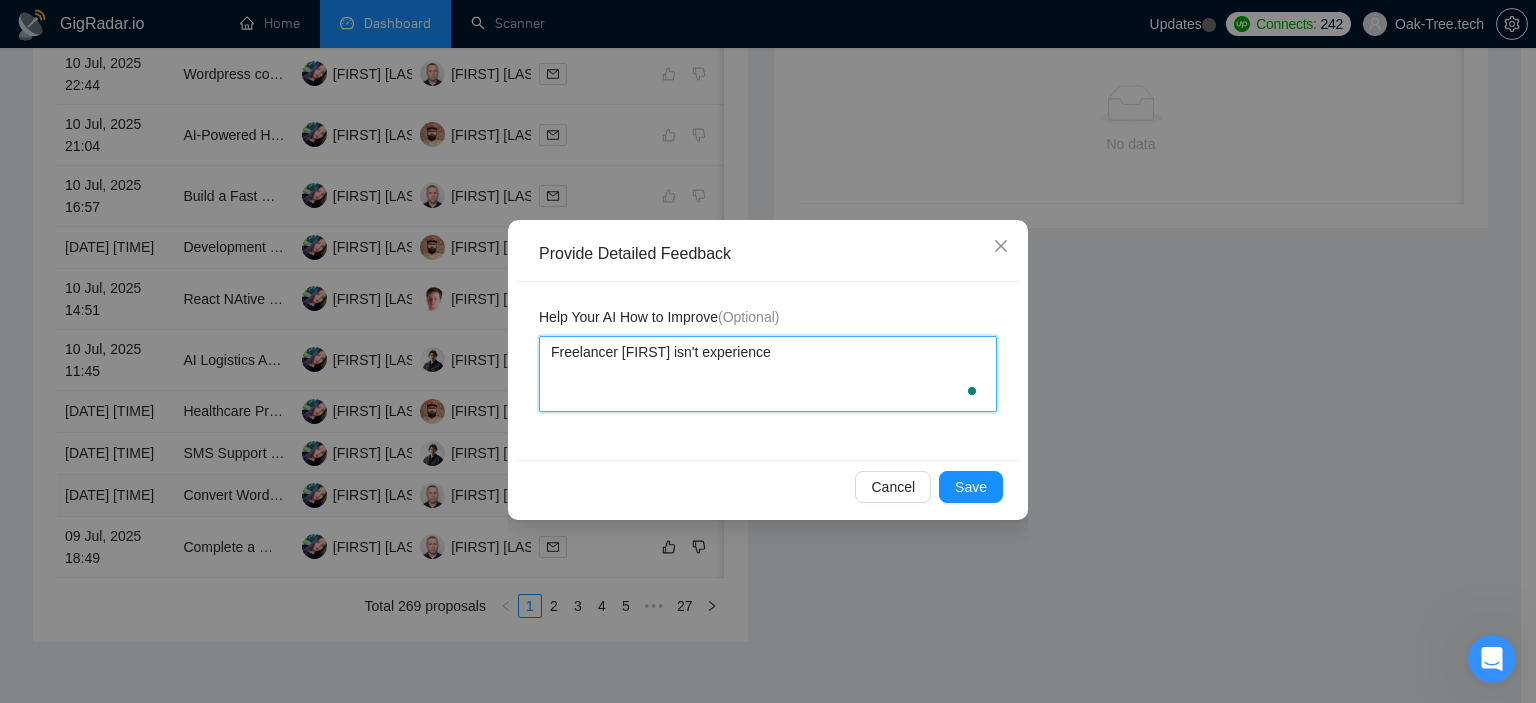 type 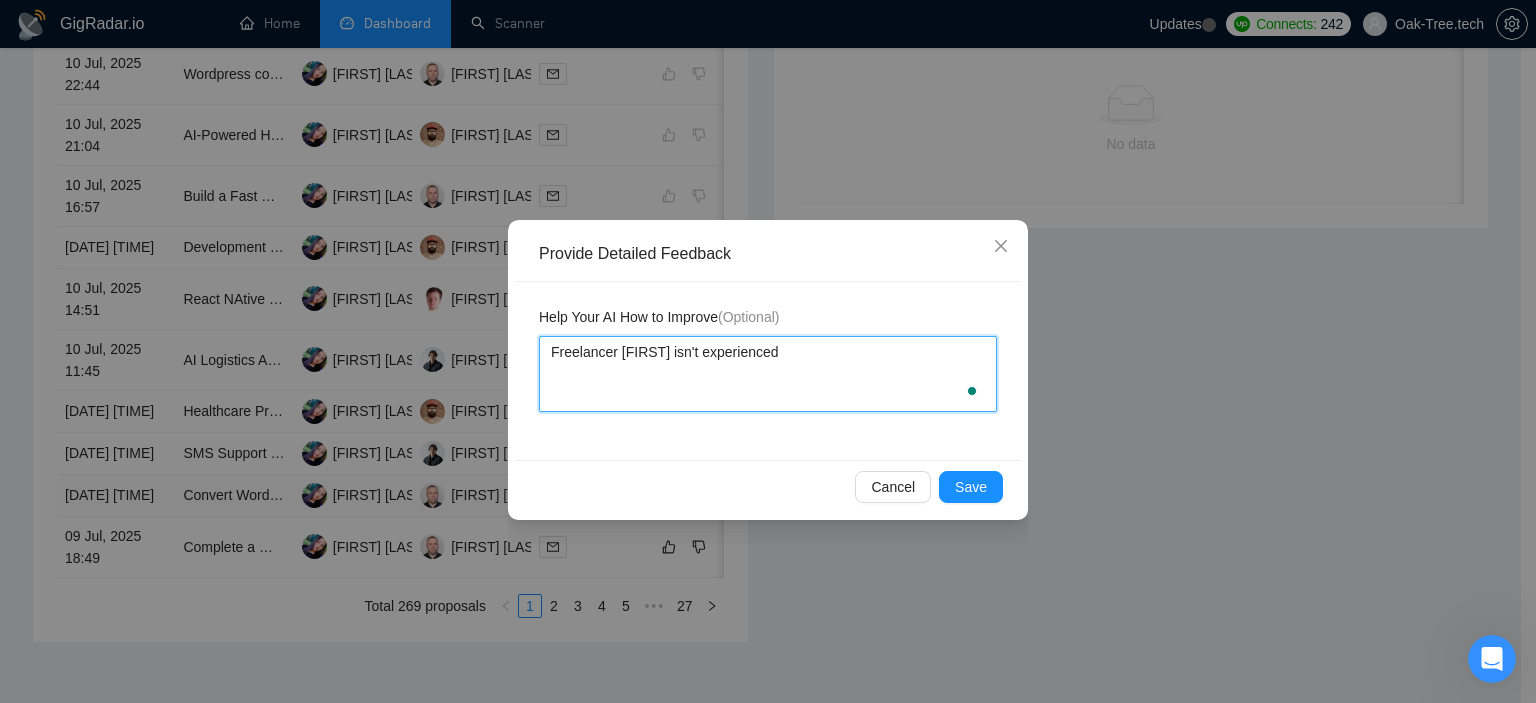 type 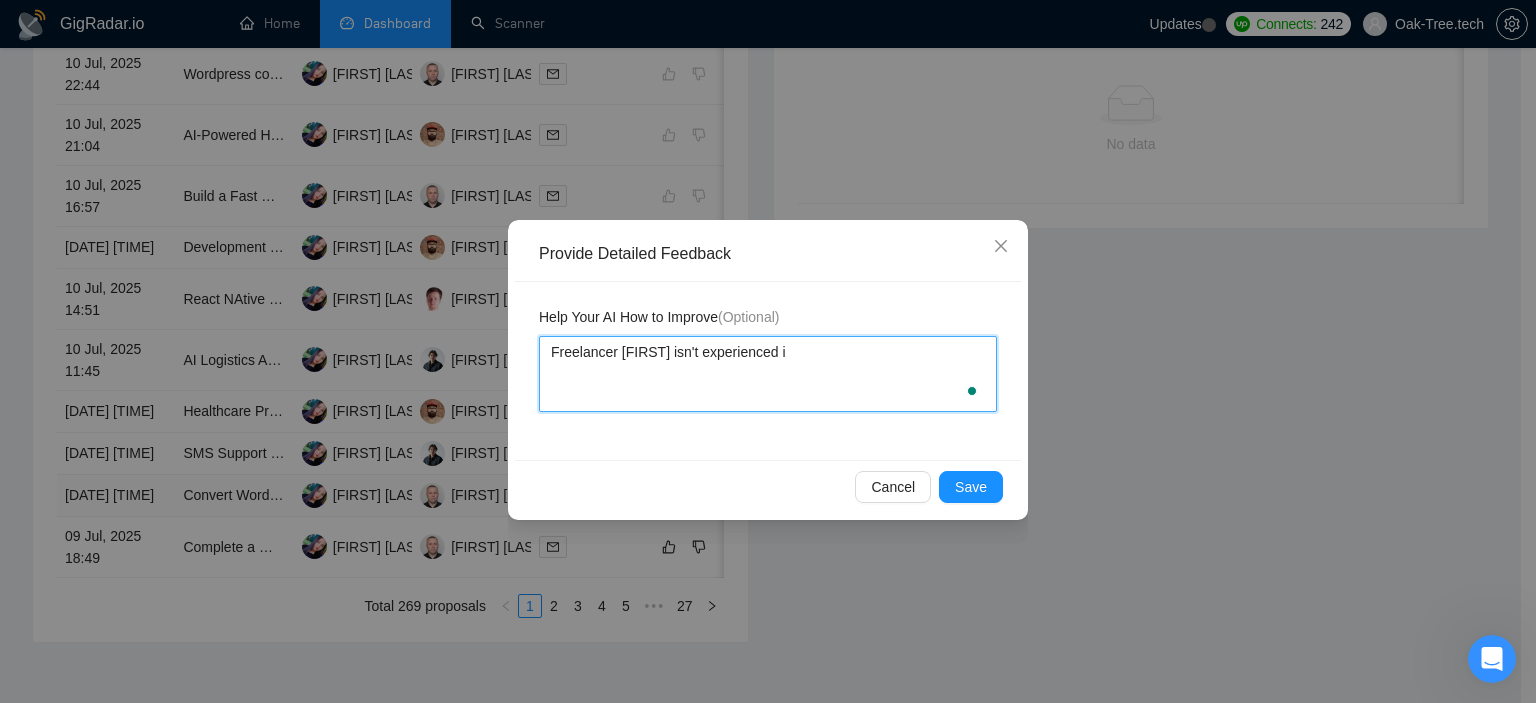 type 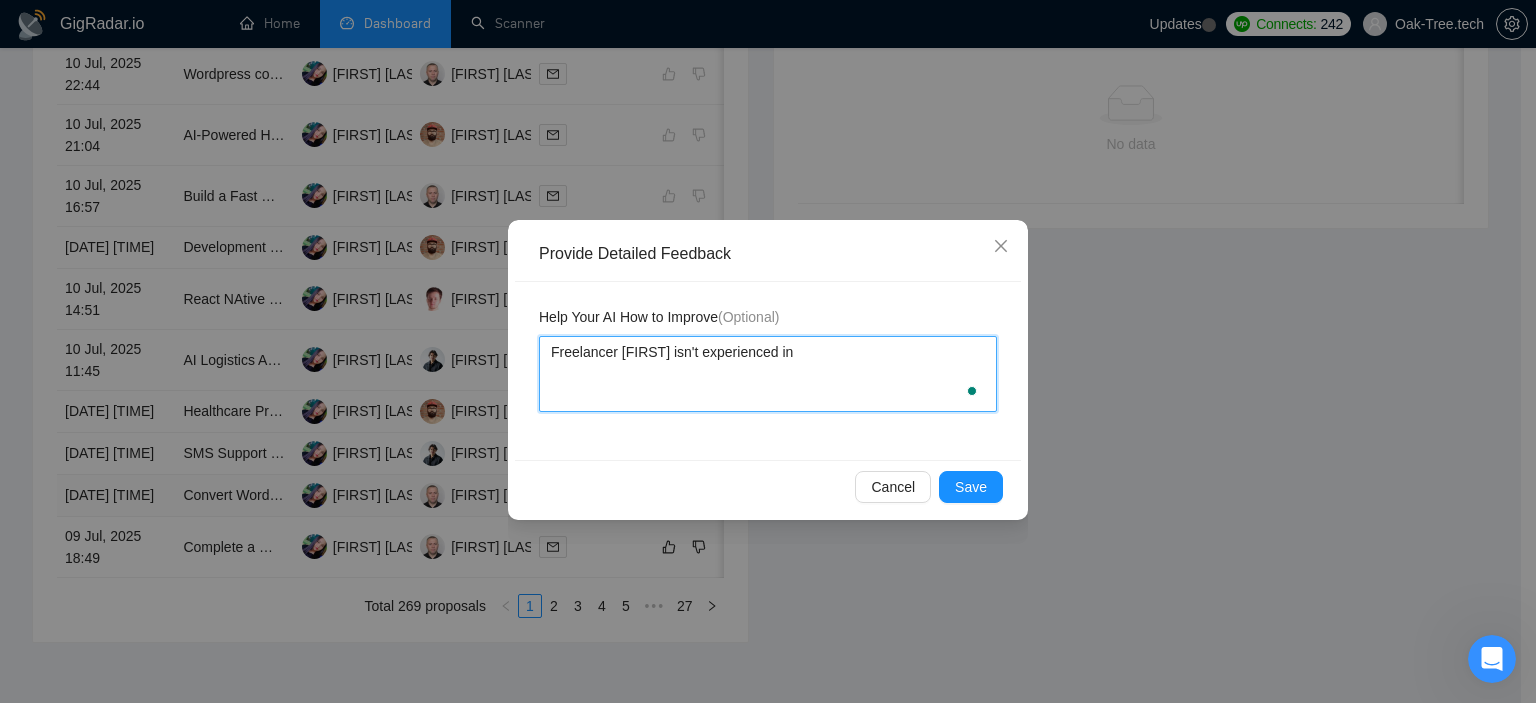 type 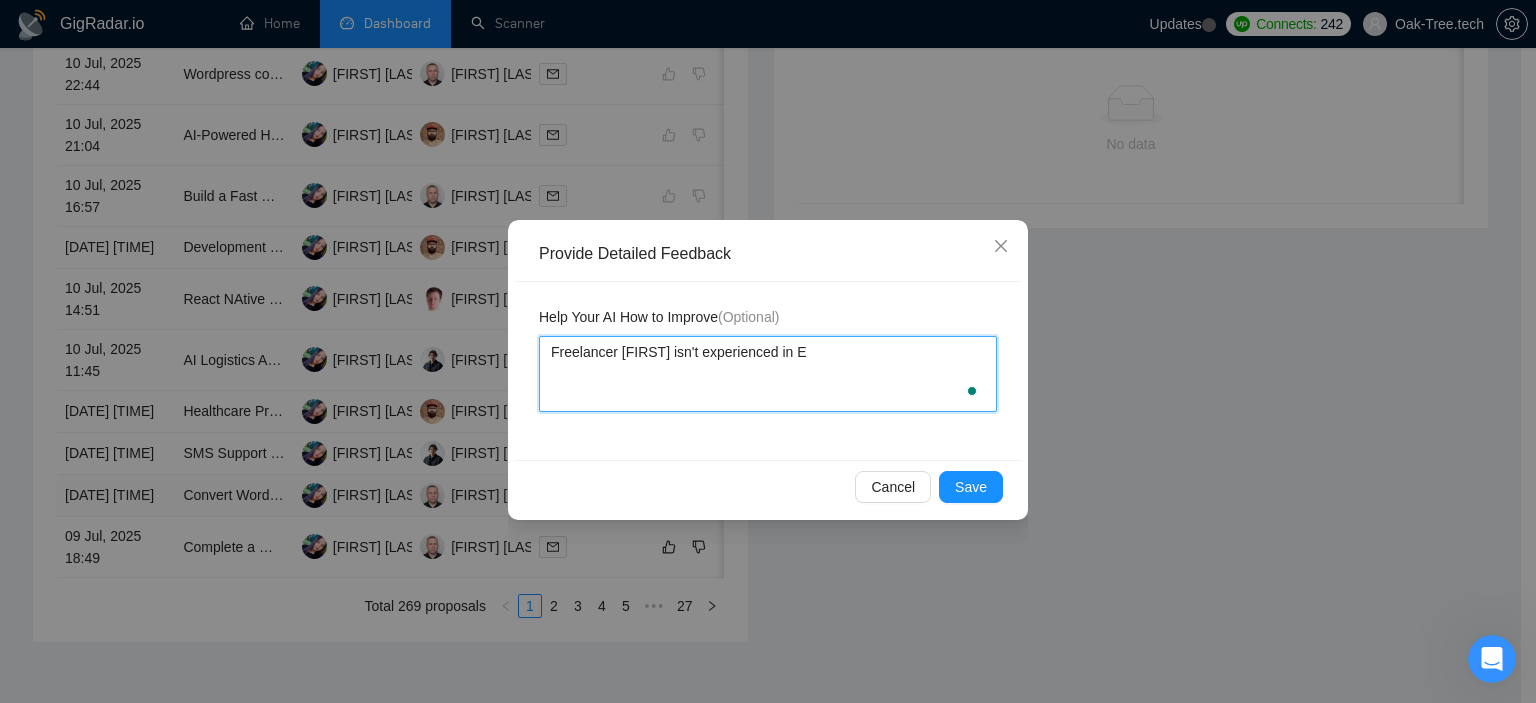 type 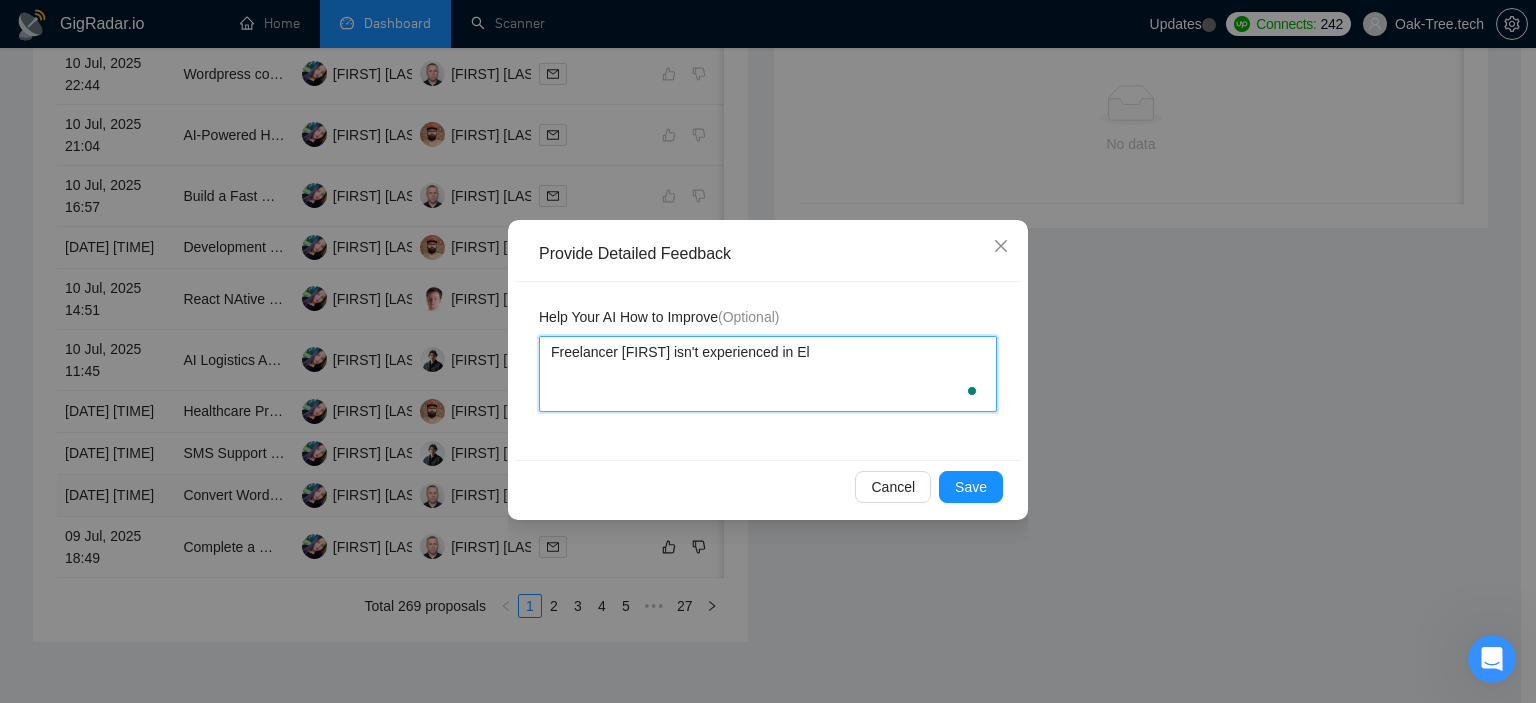 type 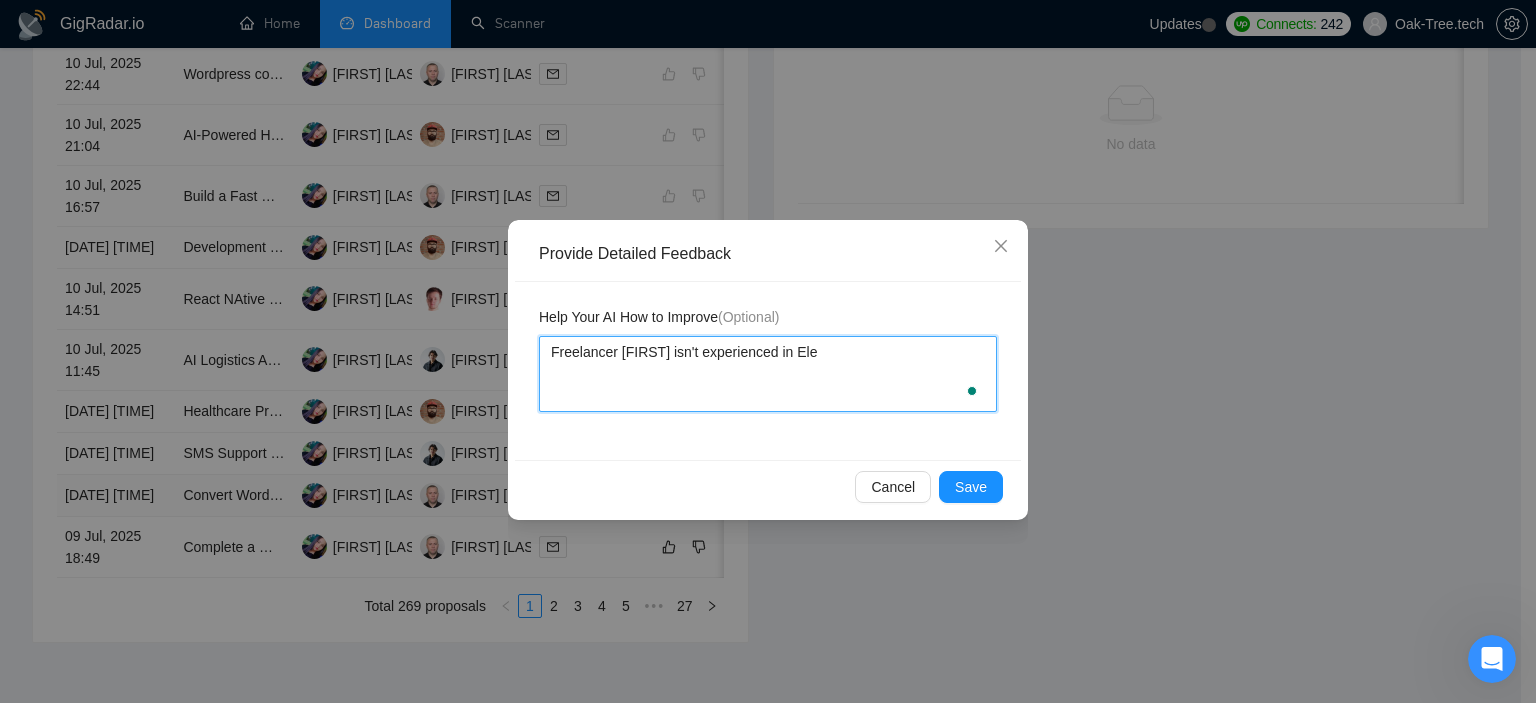 type 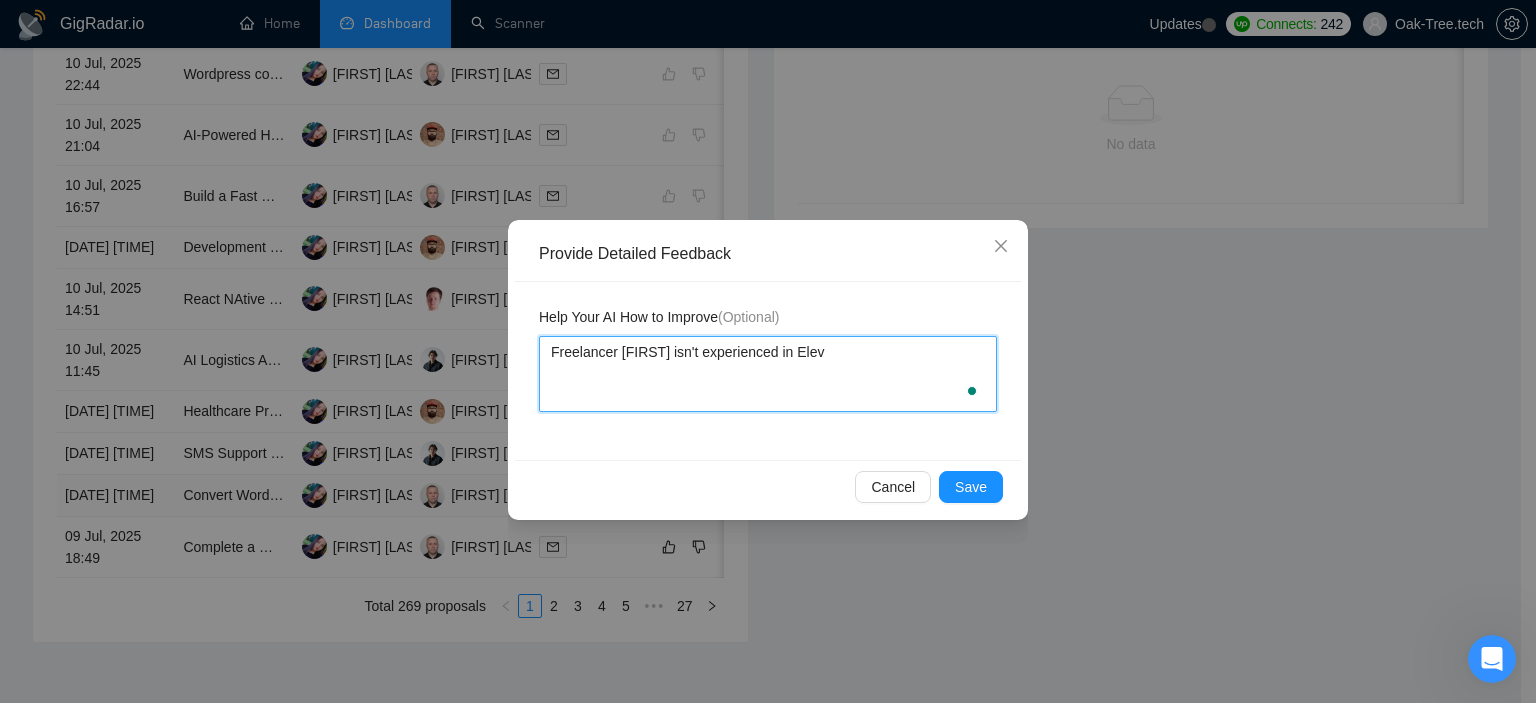 type 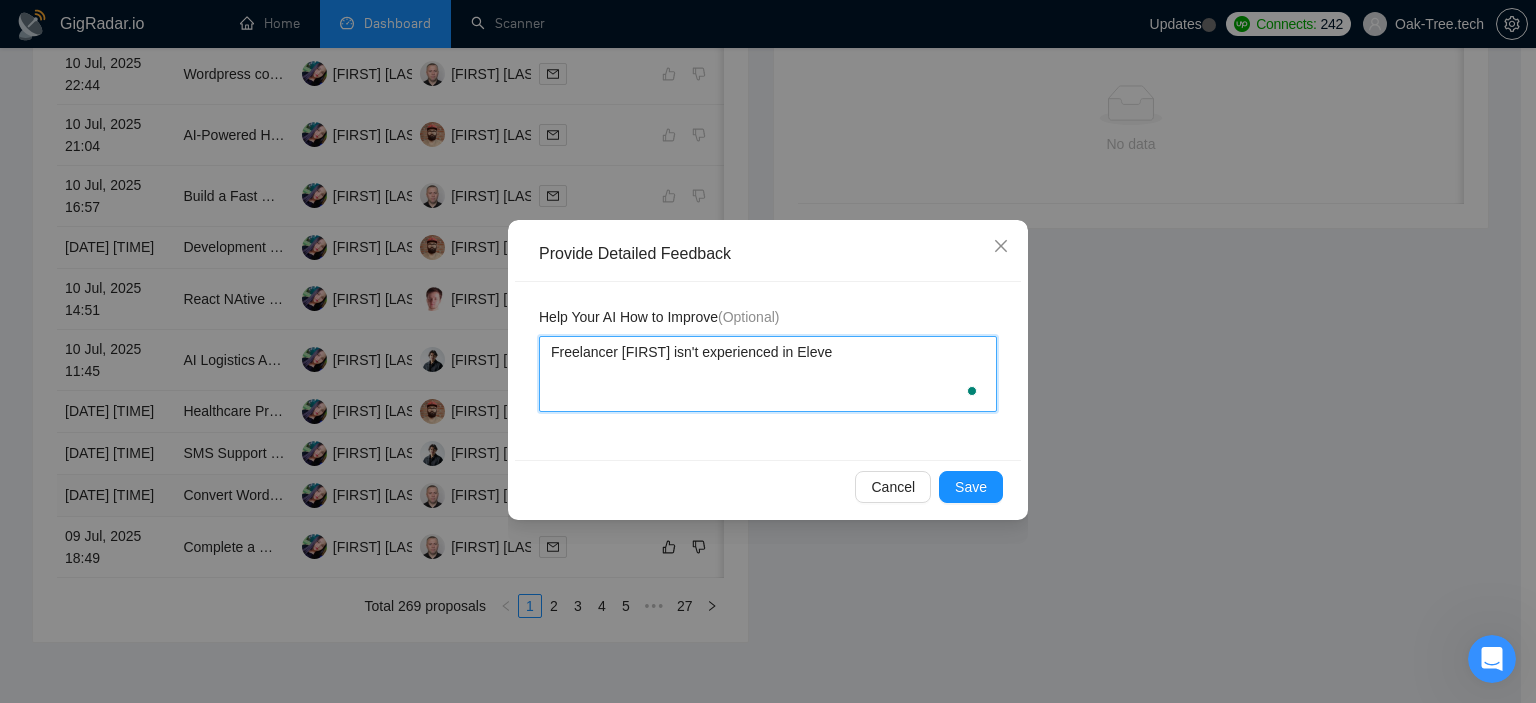type 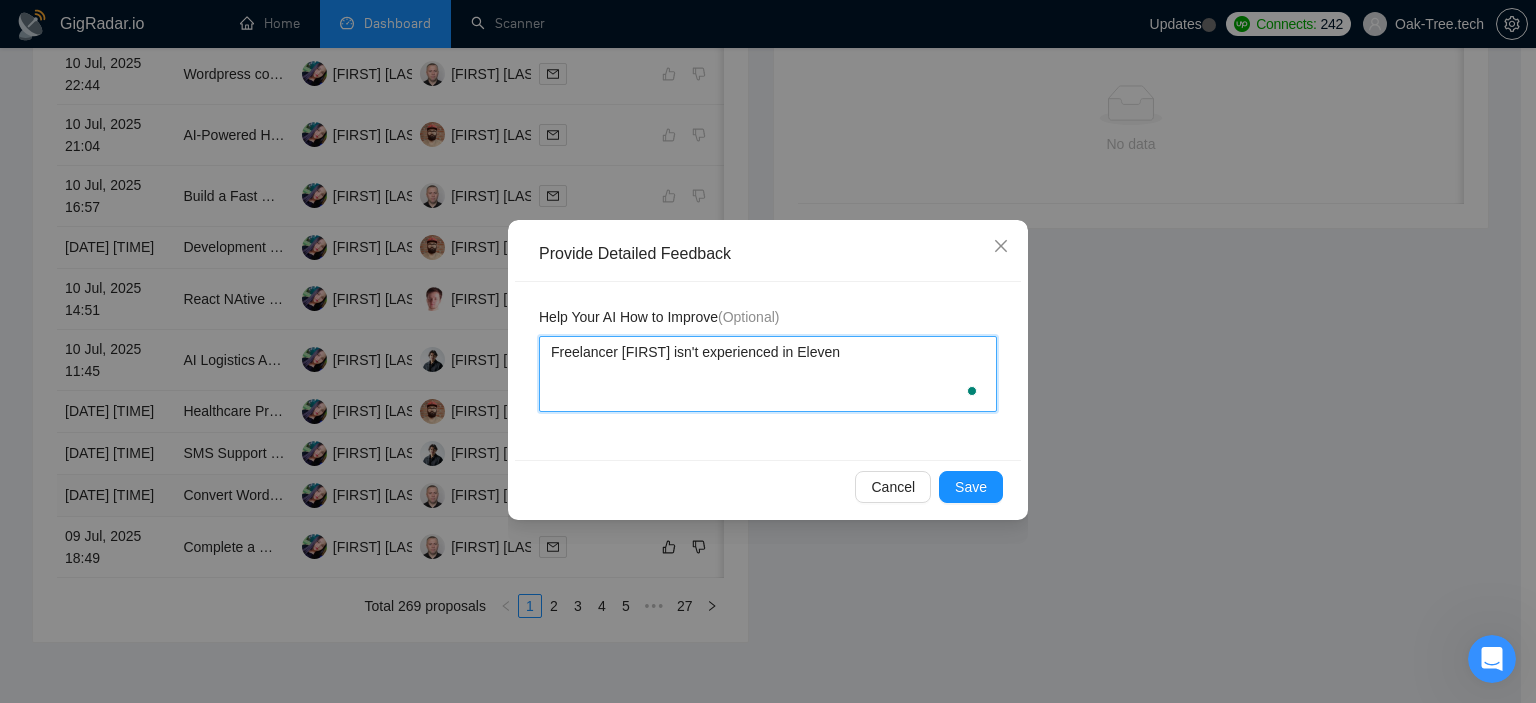 type 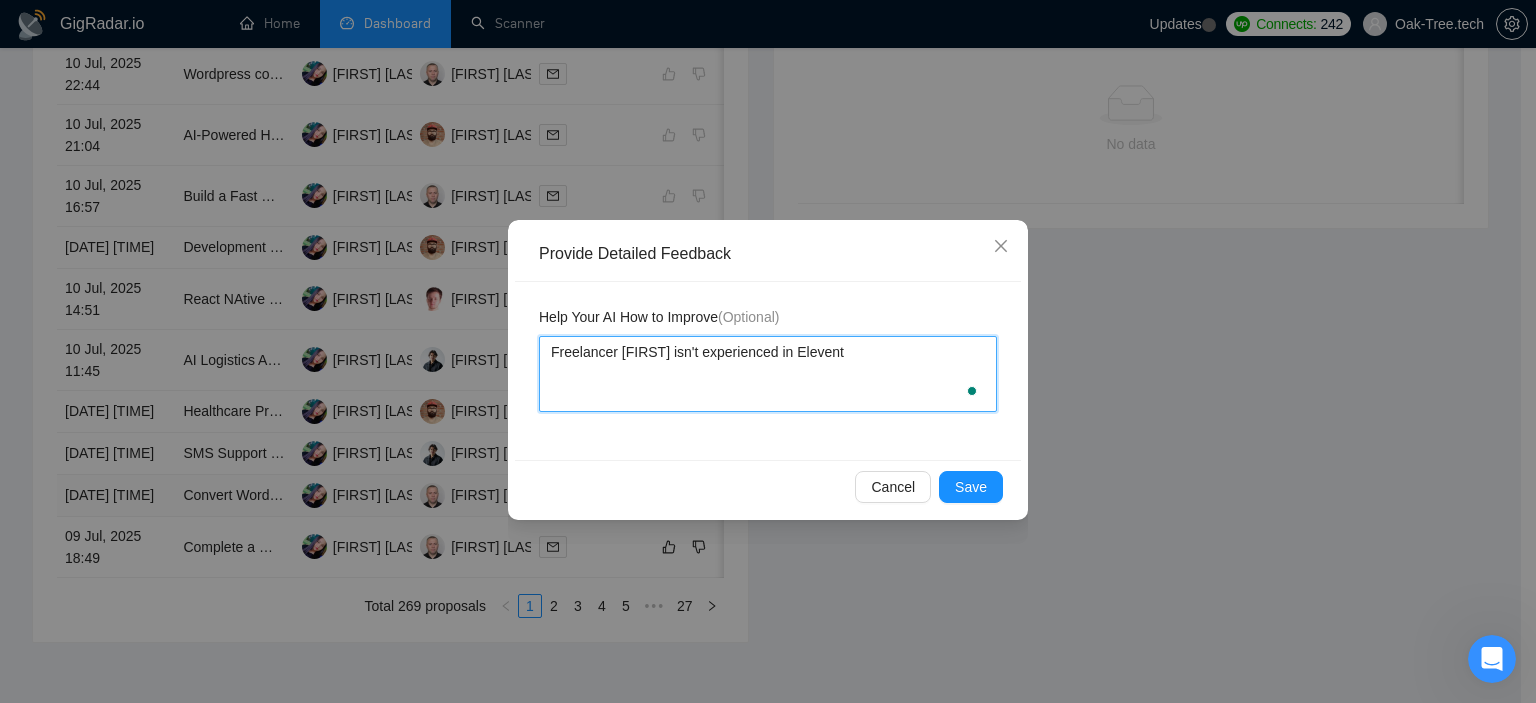 type 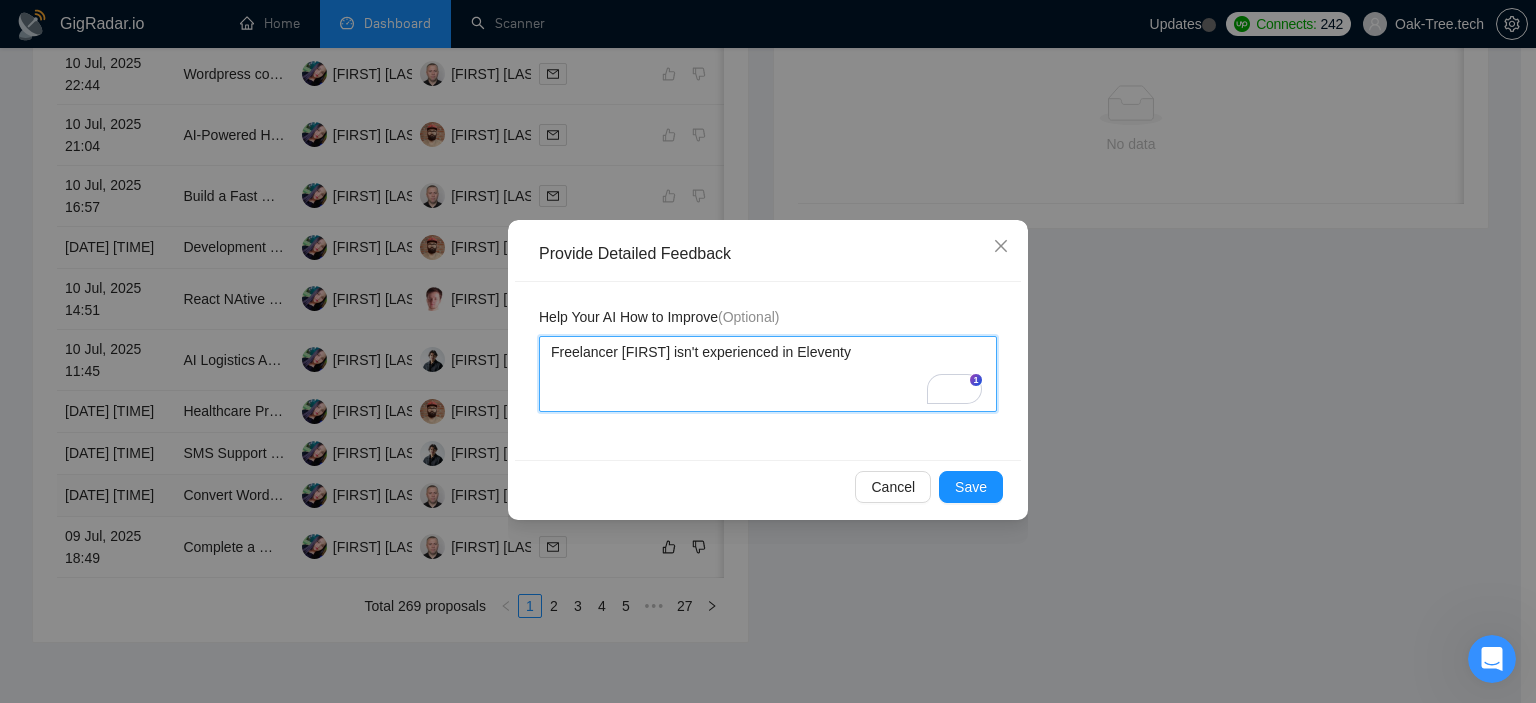 type 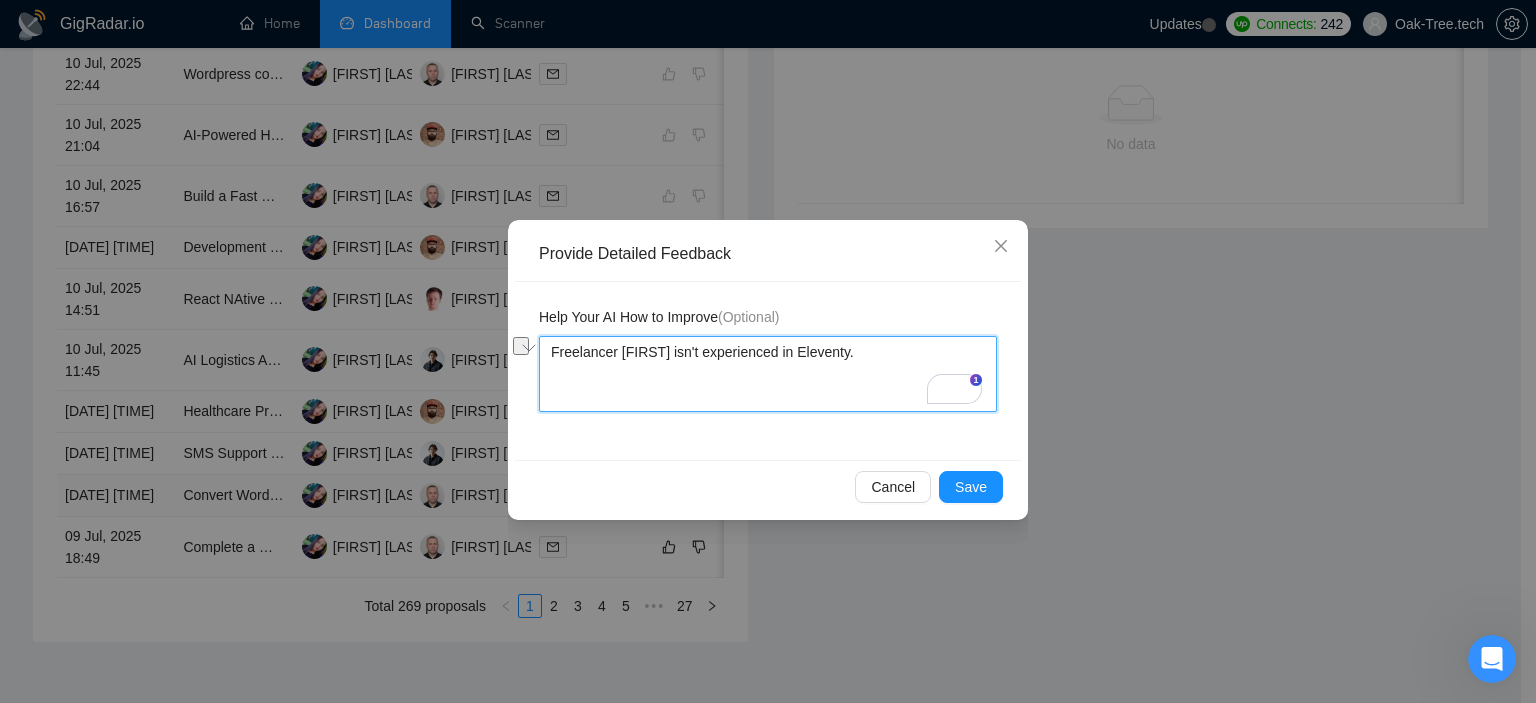 drag, startPoint x: 880, startPoint y: 353, endPoint x: 524, endPoint y: 335, distance: 356.45477 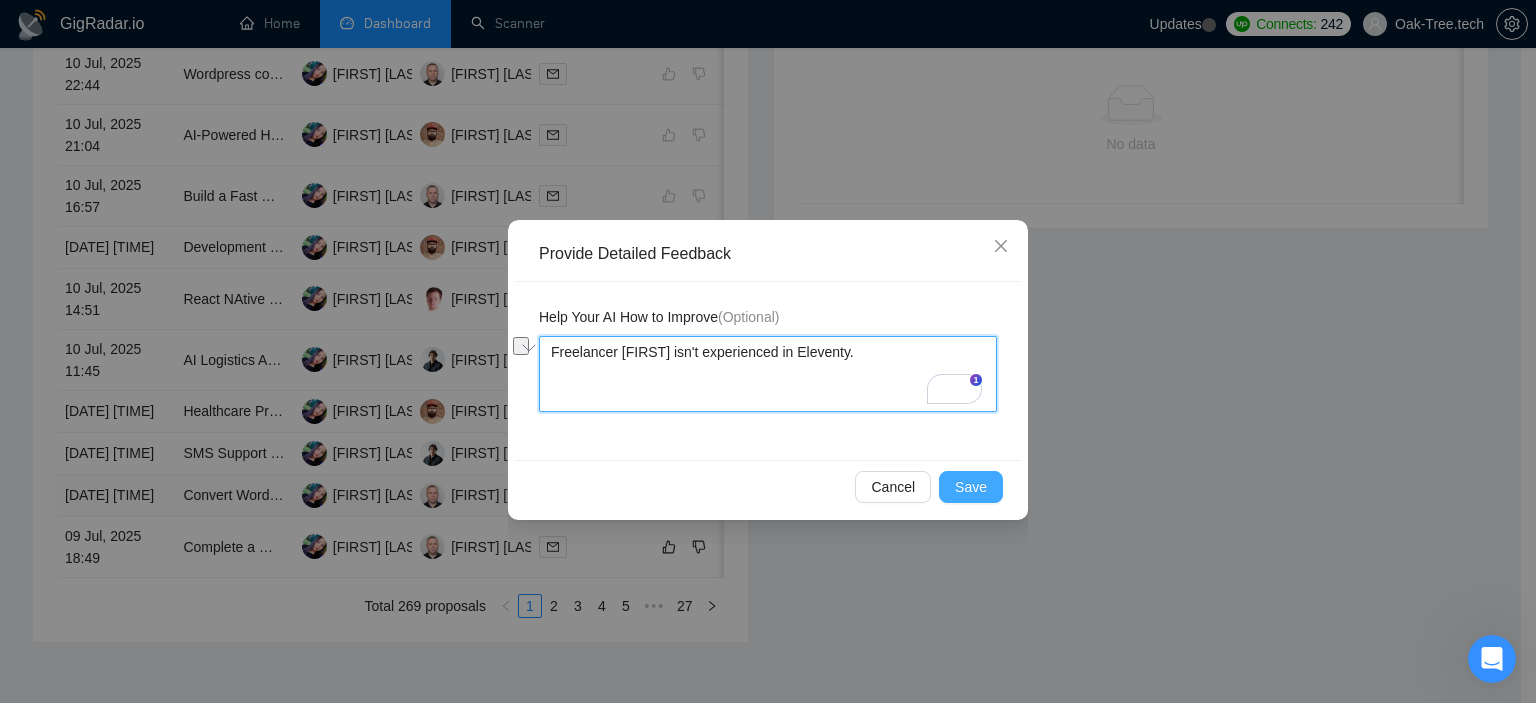 type on "Freelancer [FIRST] isn't experienced in Eleventy." 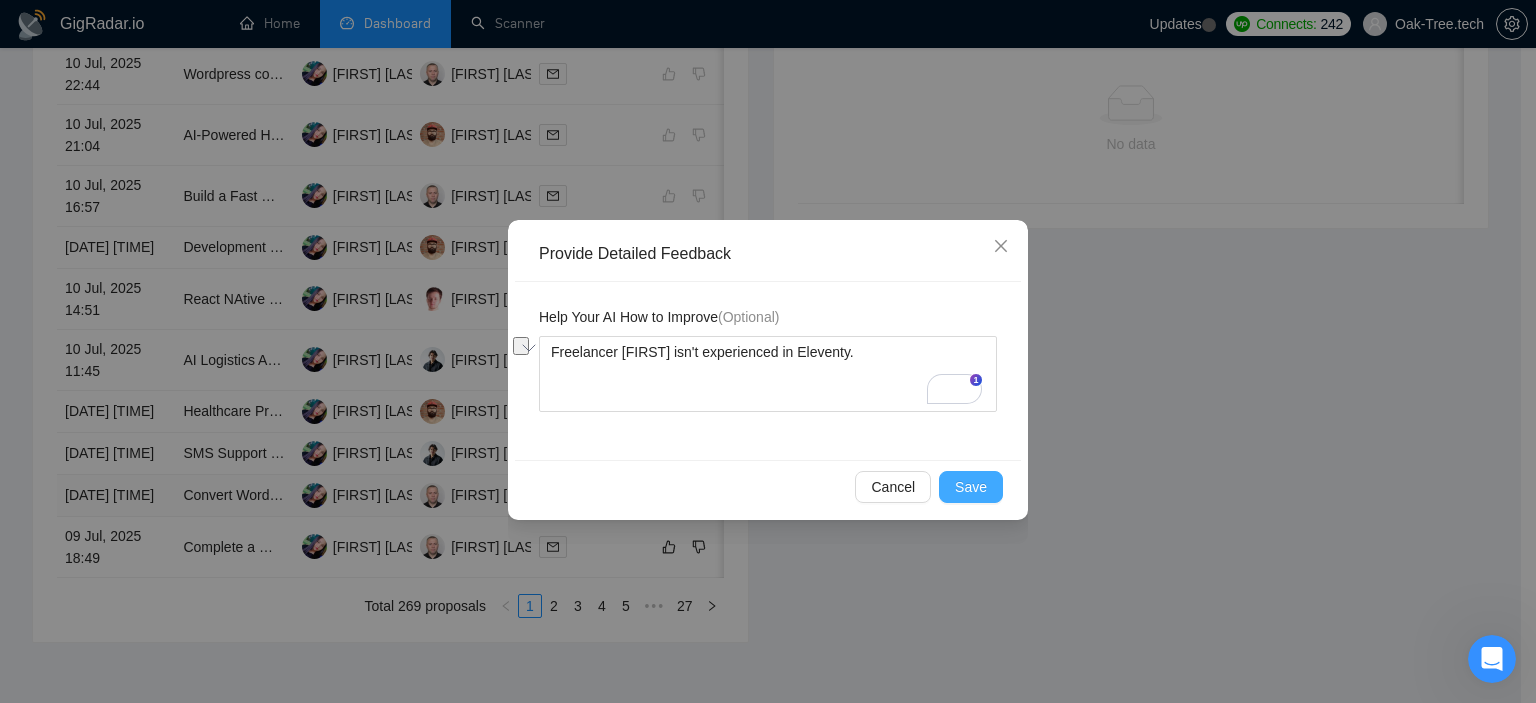 click on "Save" at bounding box center [971, 487] 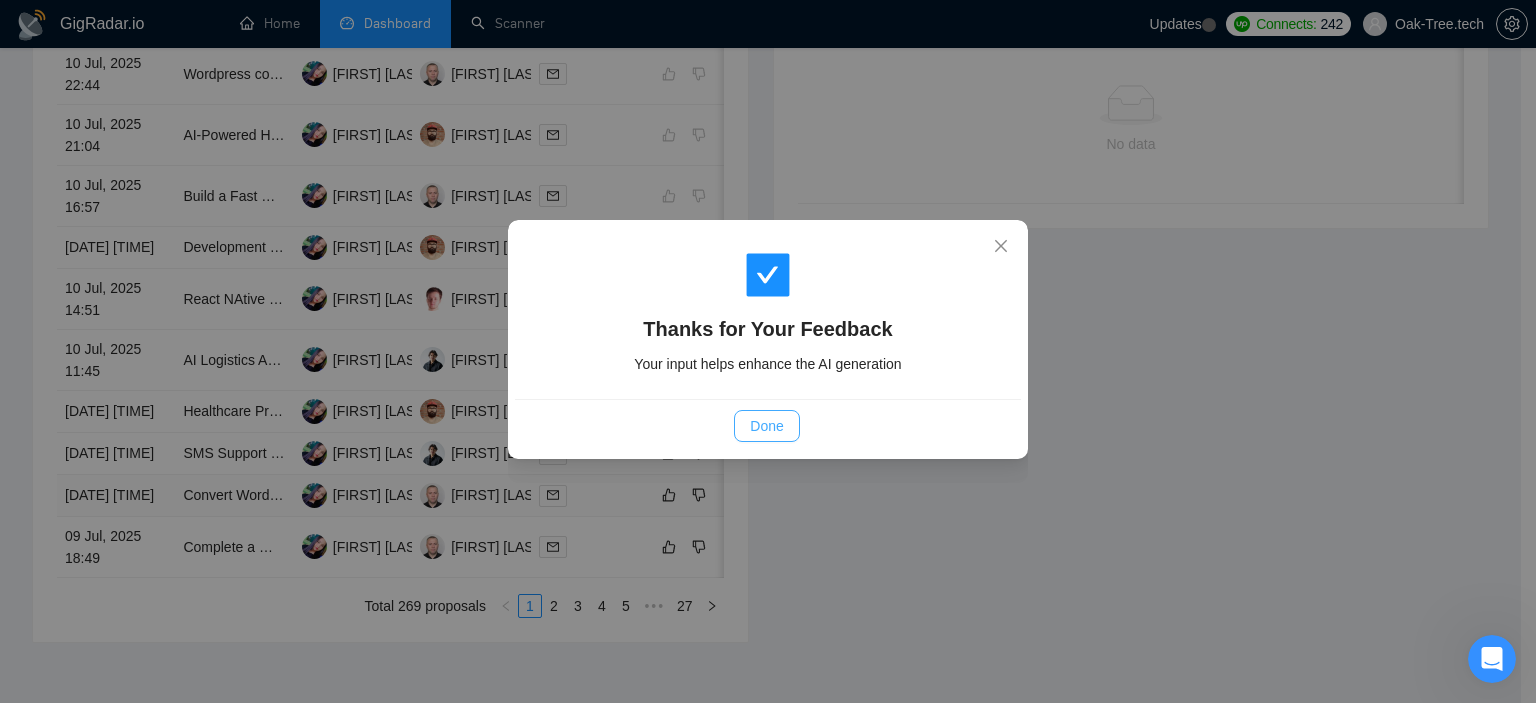 click on "Done" at bounding box center (766, 426) 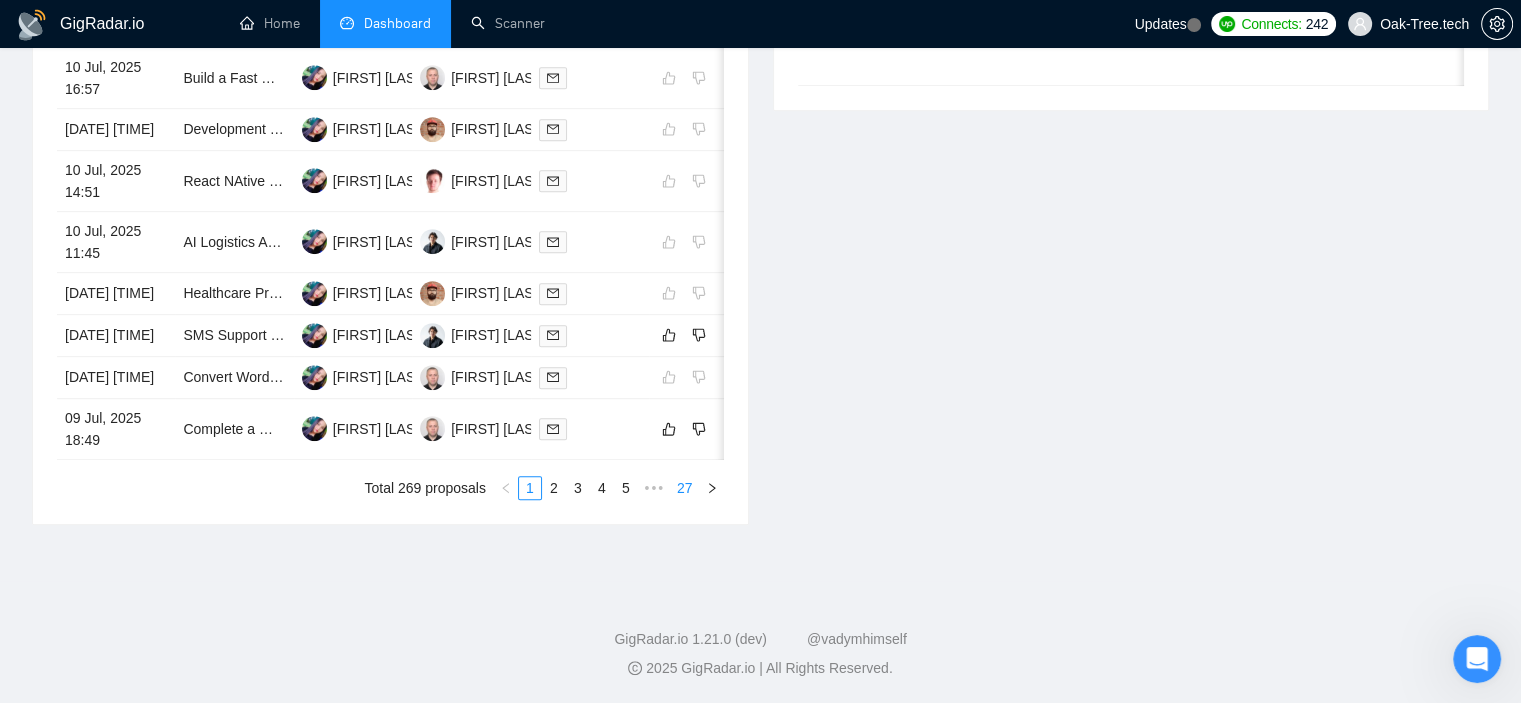 scroll, scrollTop: 1100, scrollLeft: 0, axis: vertical 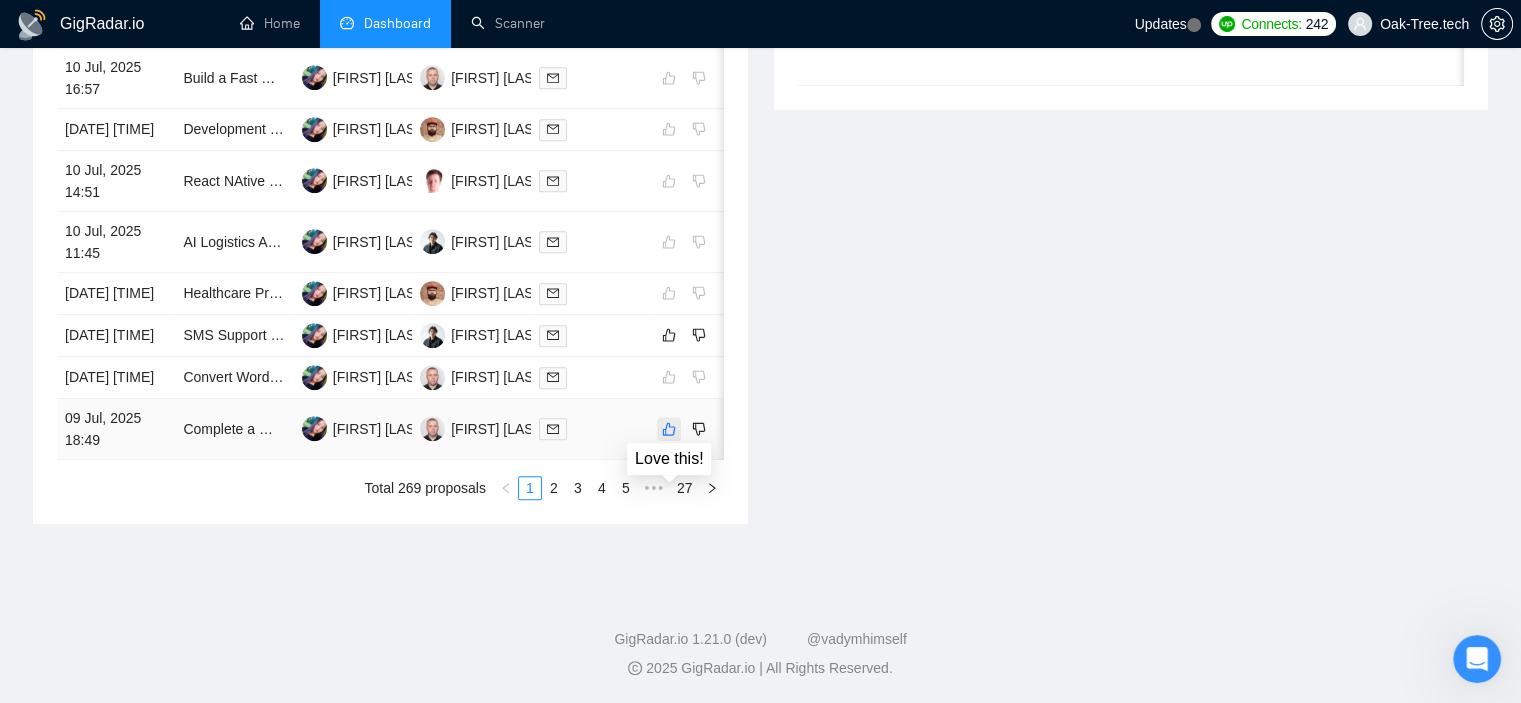 click 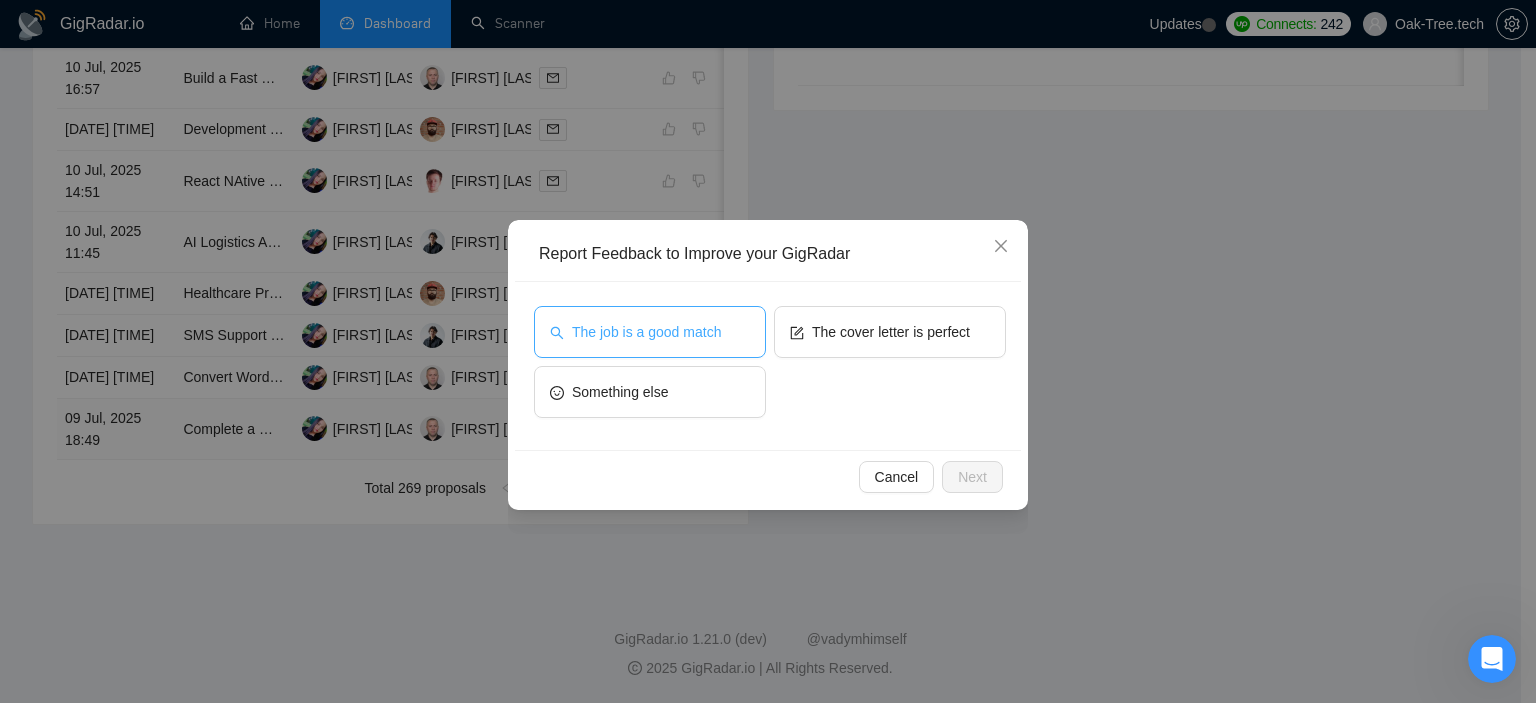 click on "The job is a good match" at bounding box center (650, 332) 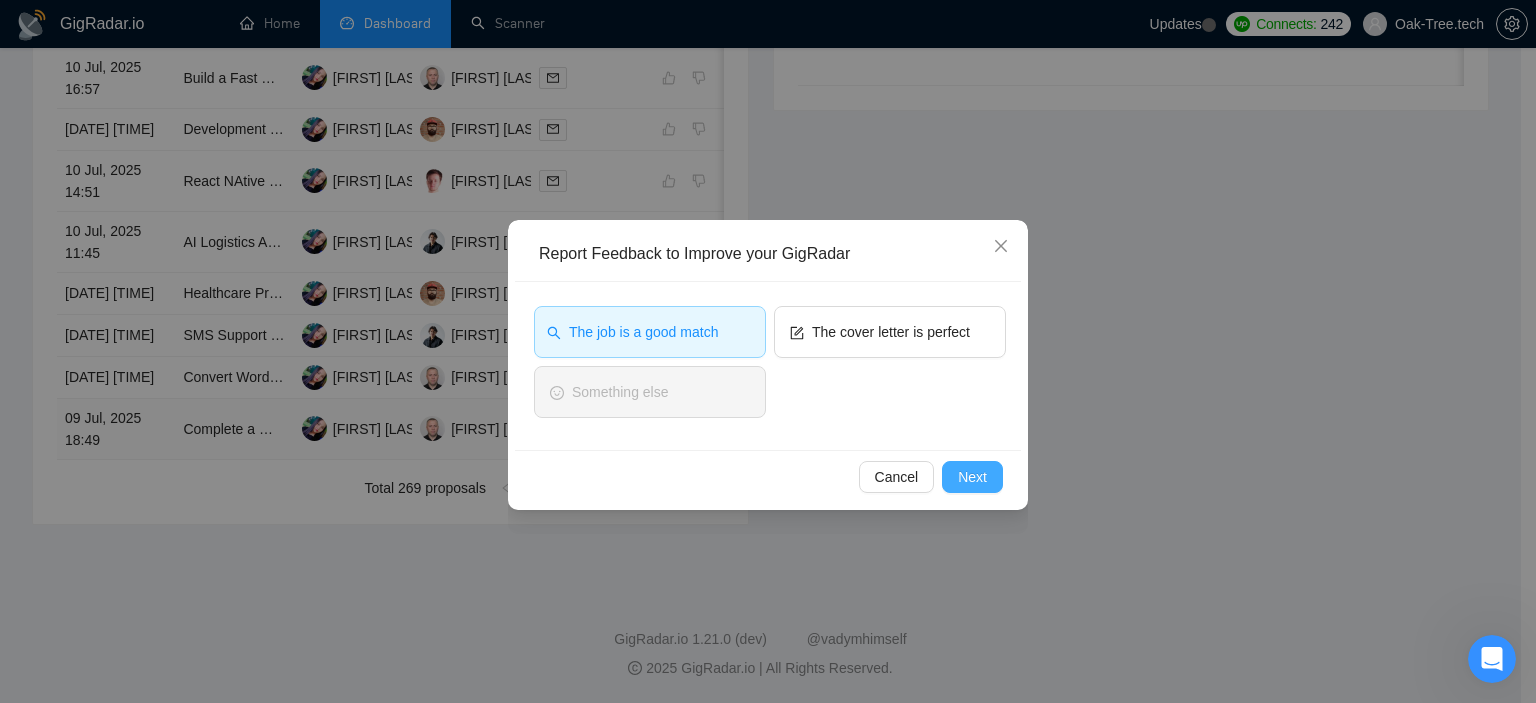 click on "Next" at bounding box center (972, 477) 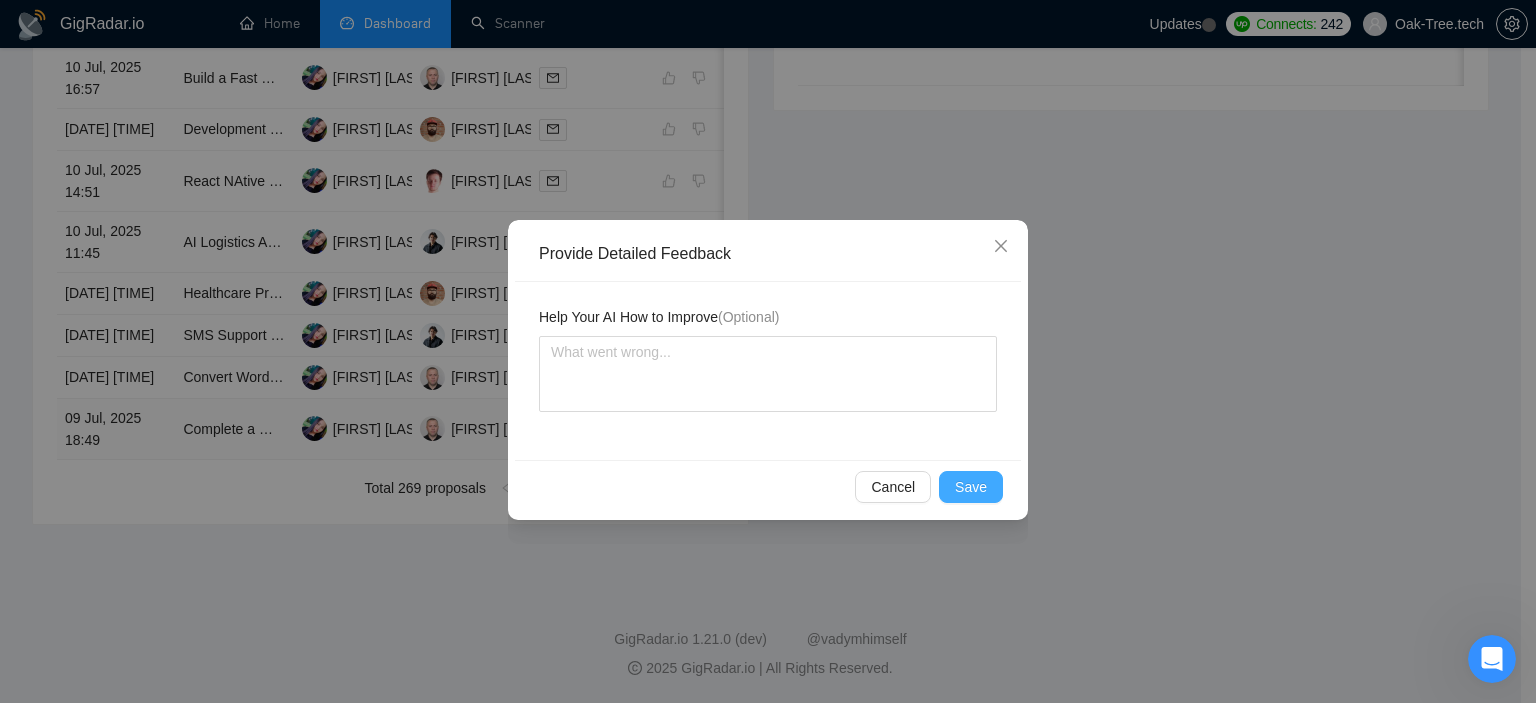 click on "Save" at bounding box center (971, 487) 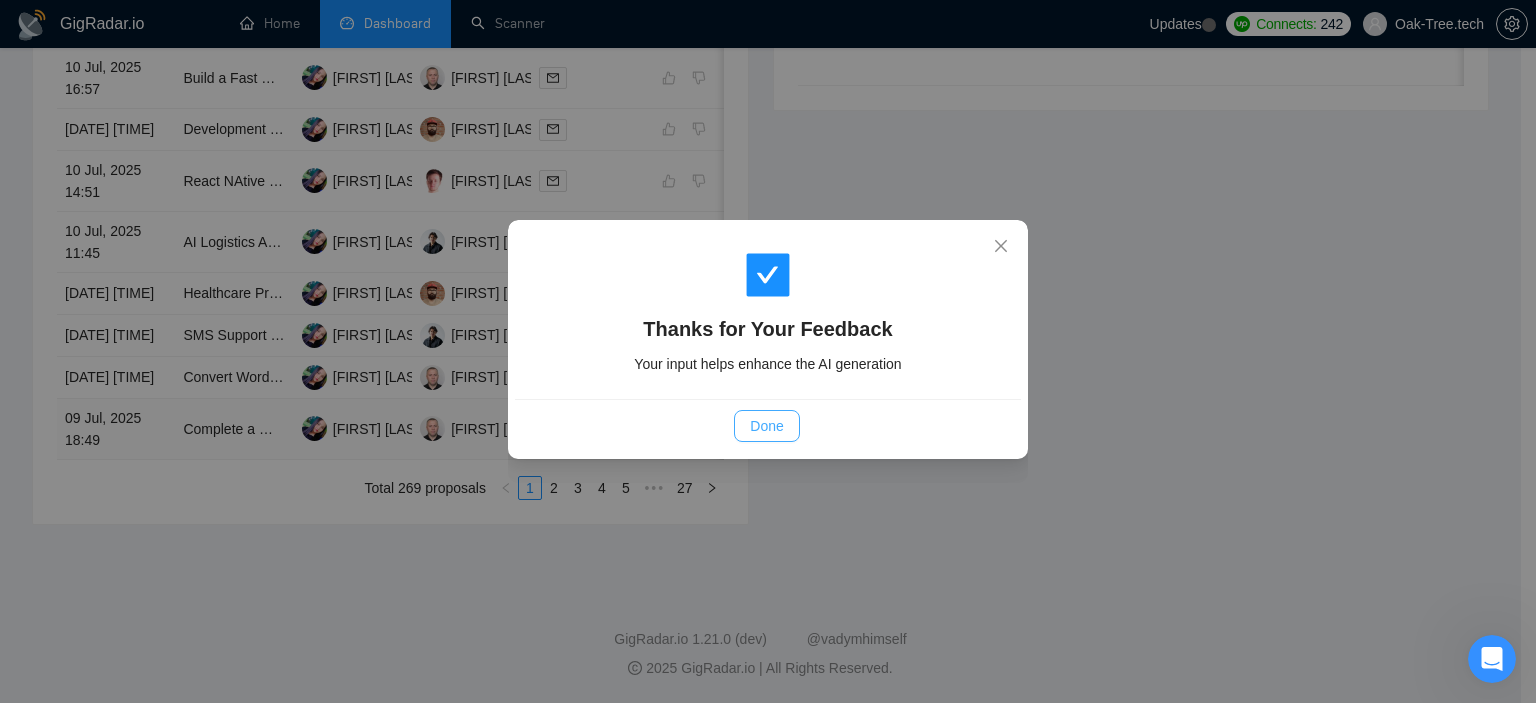 click on "Done" at bounding box center (766, 426) 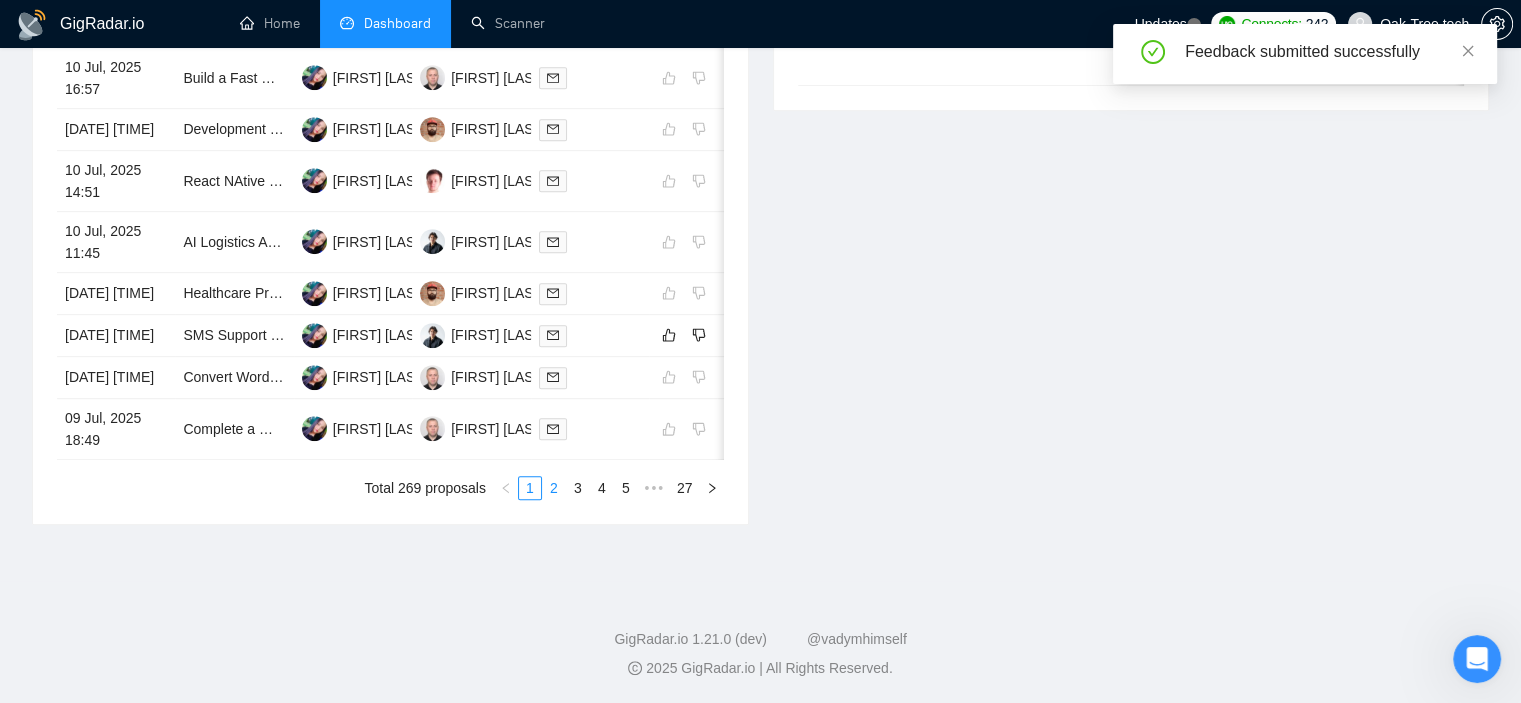 click on "2" at bounding box center (554, 488) 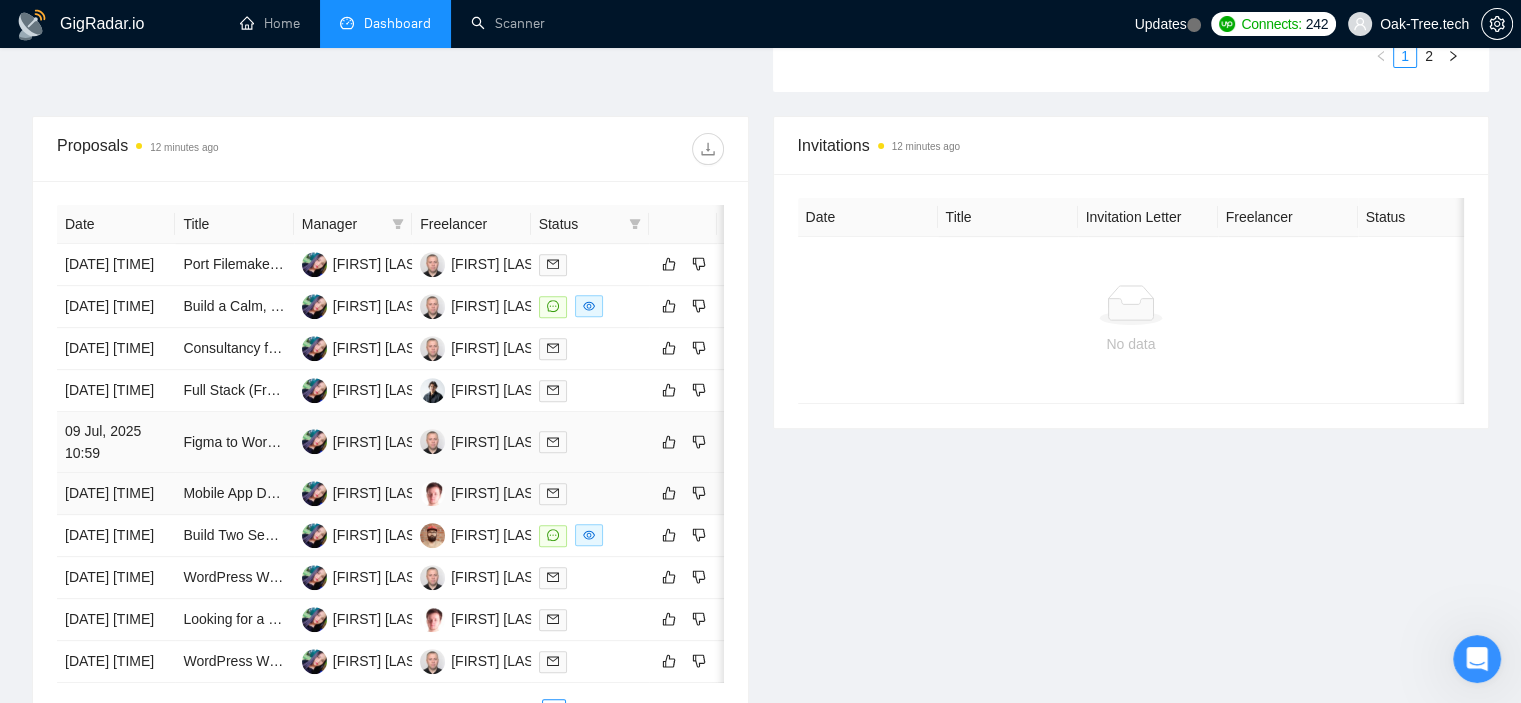 scroll, scrollTop: 600, scrollLeft: 0, axis: vertical 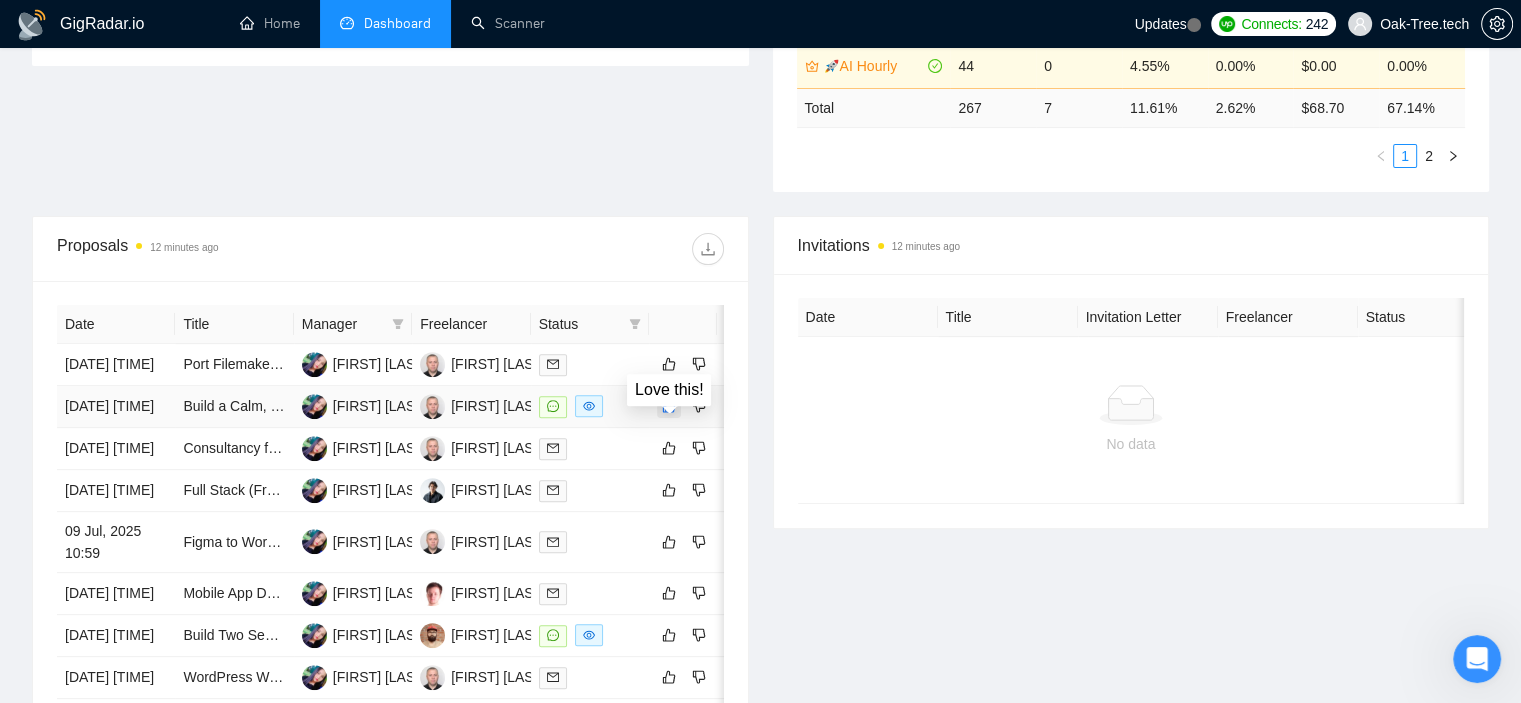 click 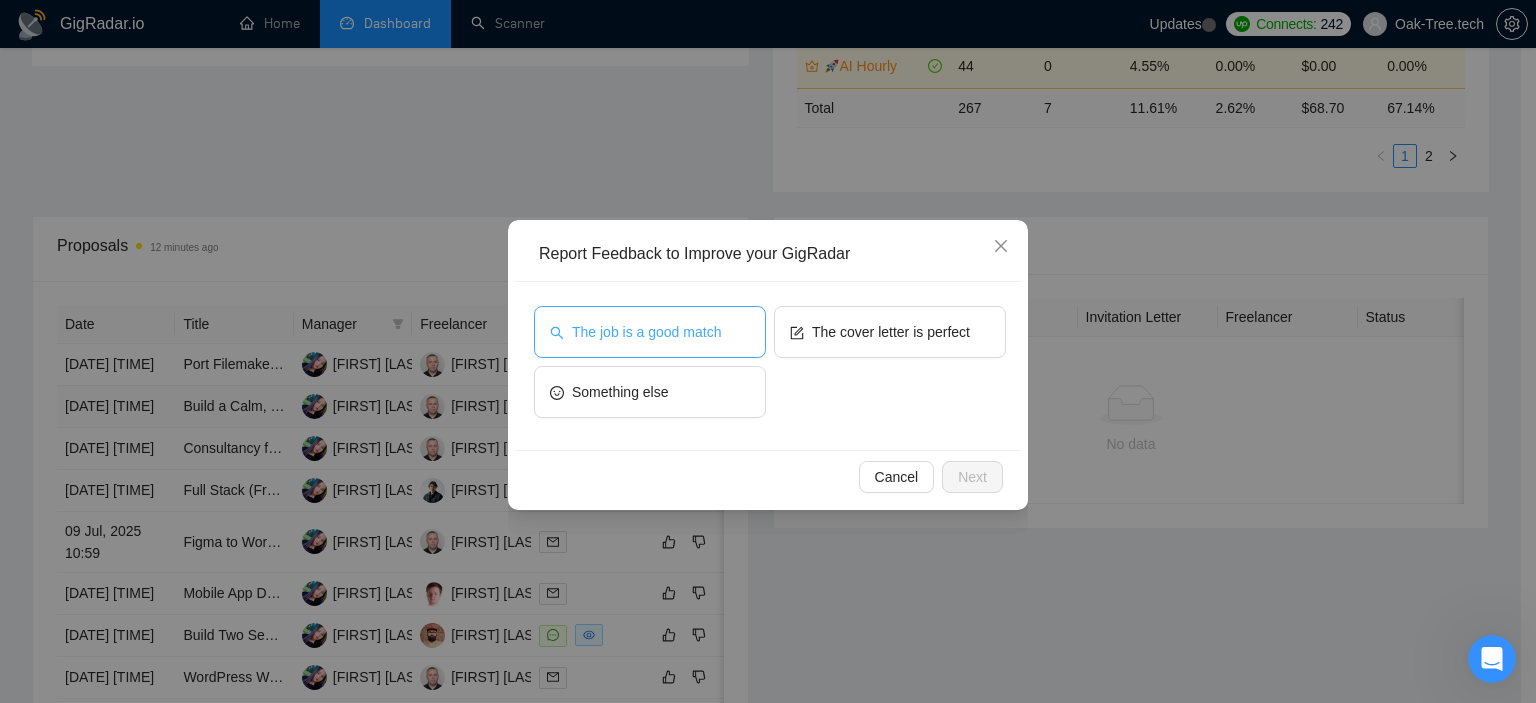 click on "The job is a good match" at bounding box center (646, 332) 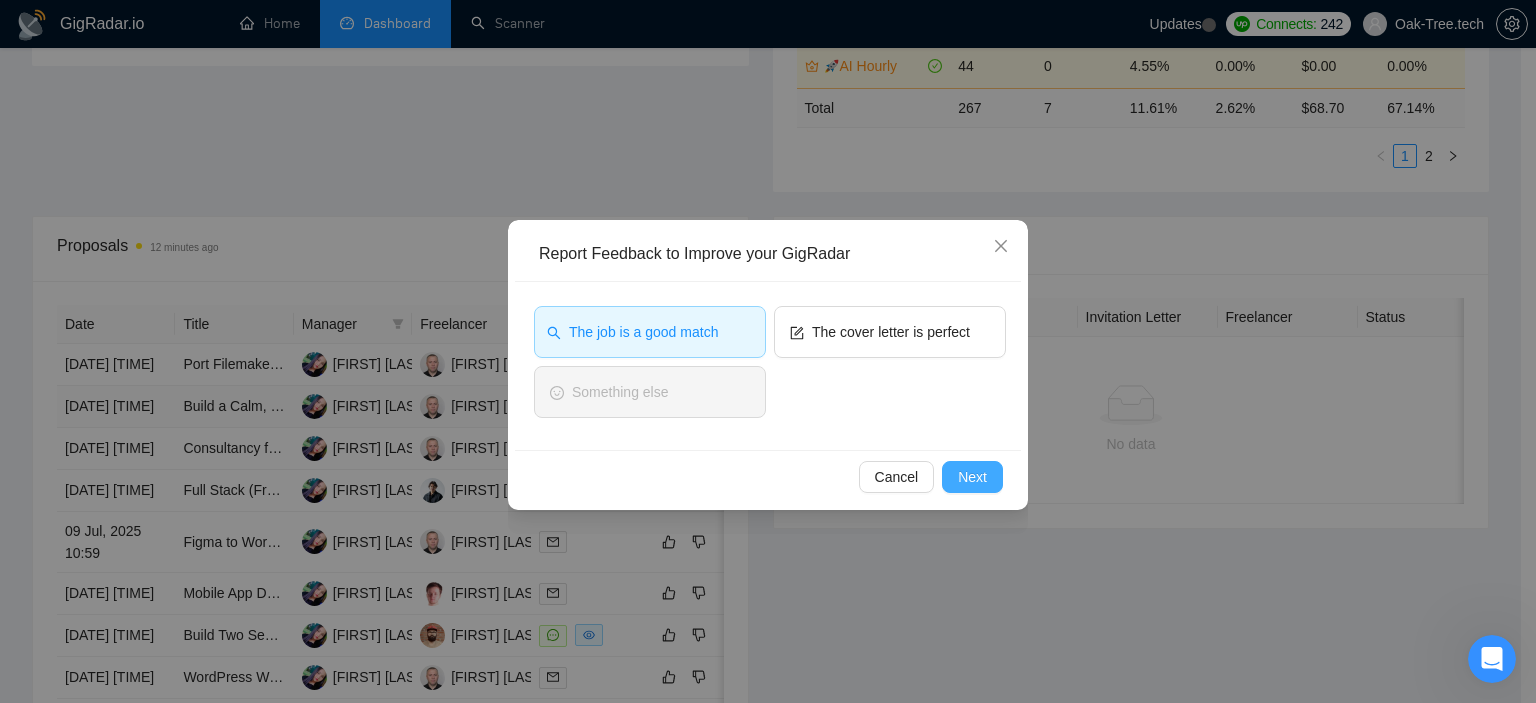 click on "Next" at bounding box center (972, 477) 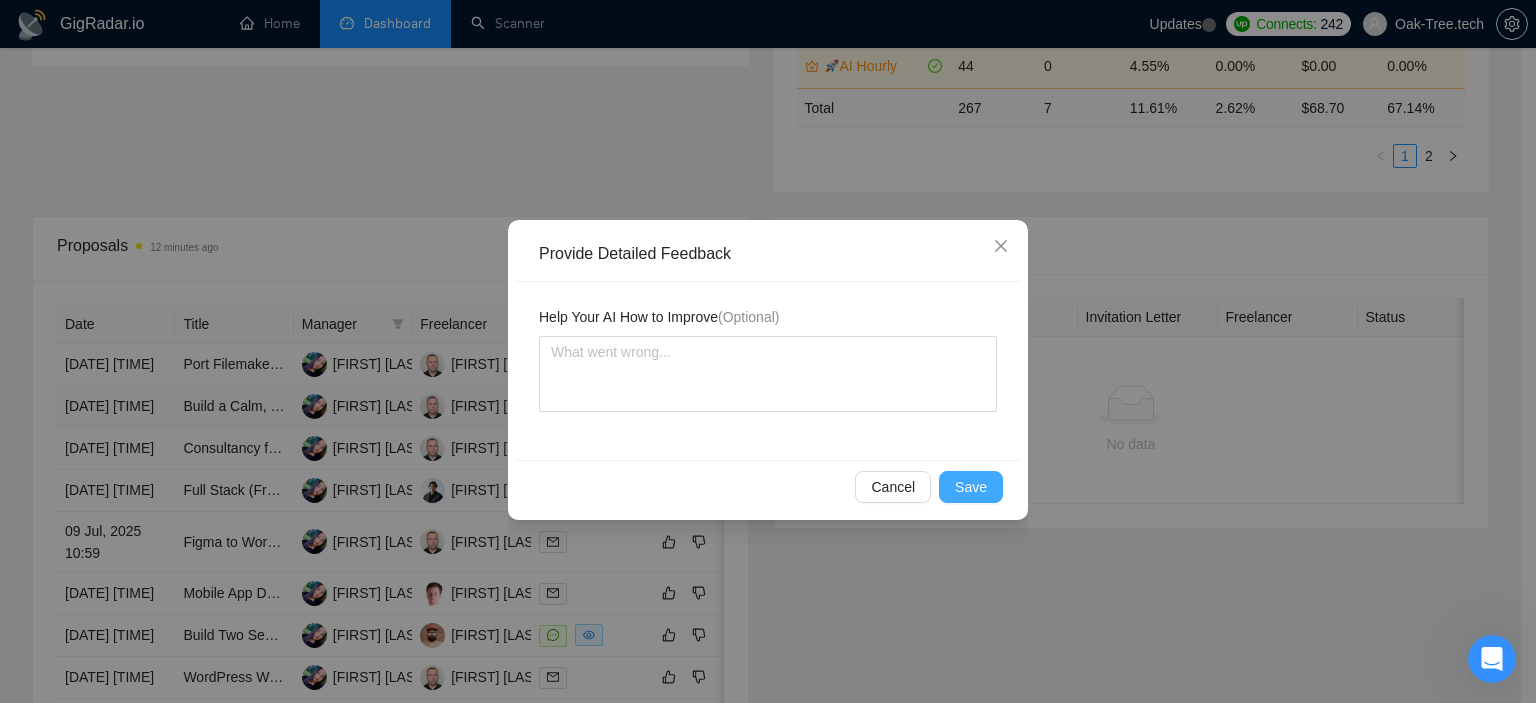 click on "Save" at bounding box center (971, 487) 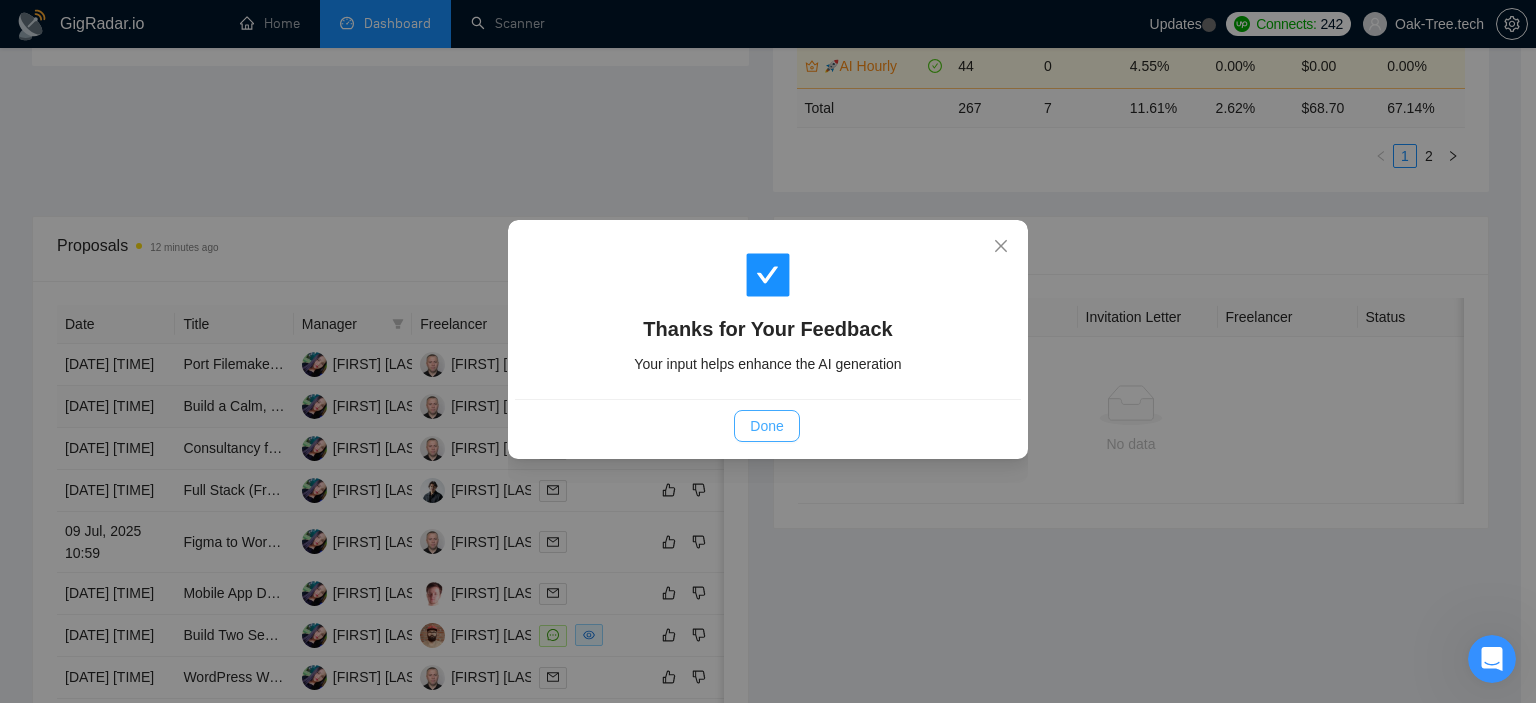 click on "Done" at bounding box center (766, 426) 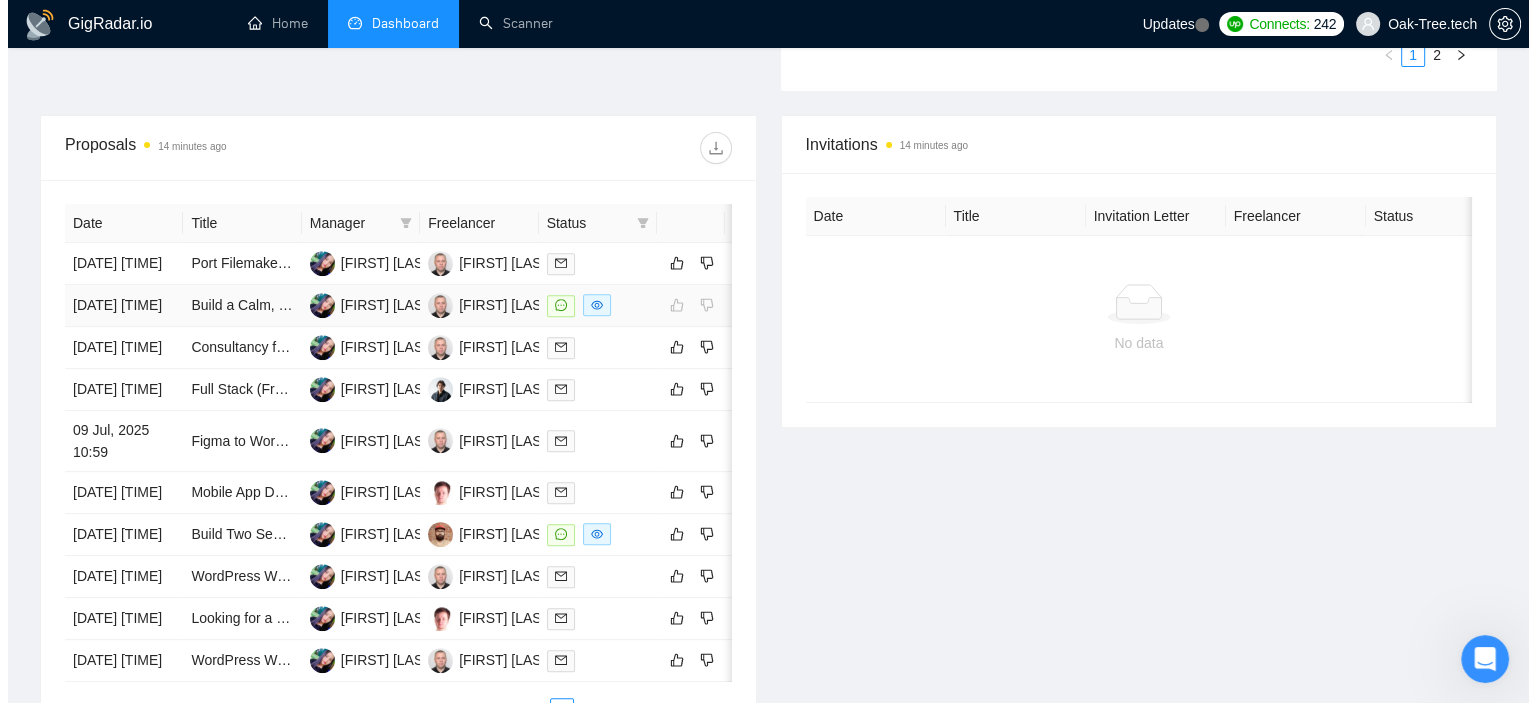 scroll, scrollTop: 800, scrollLeft: 0, axis: vertical 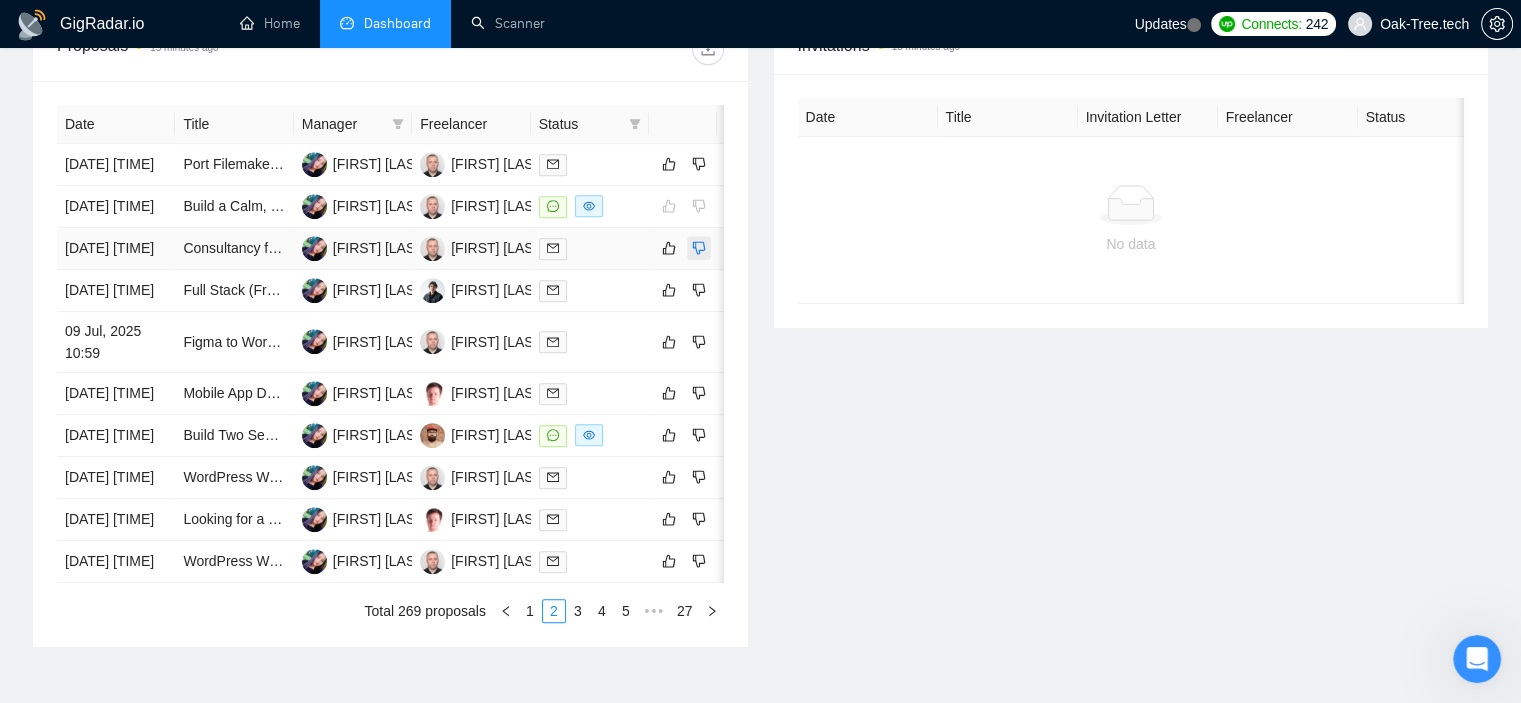 click at bounding box center [699, 248] 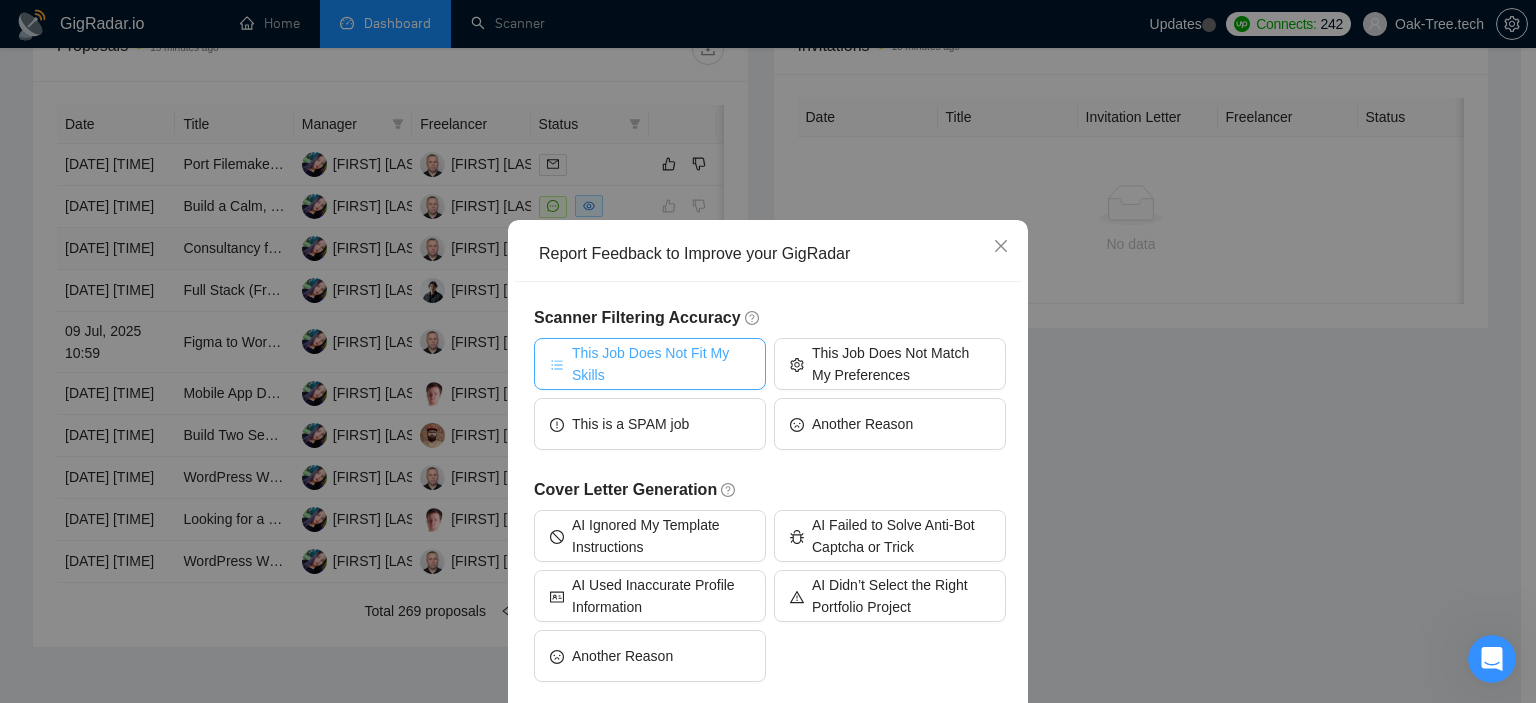 drag, startPoint x: 670, startPoint y: 343, endPoint x: 750, endPoint y: 351, distance: 80.399 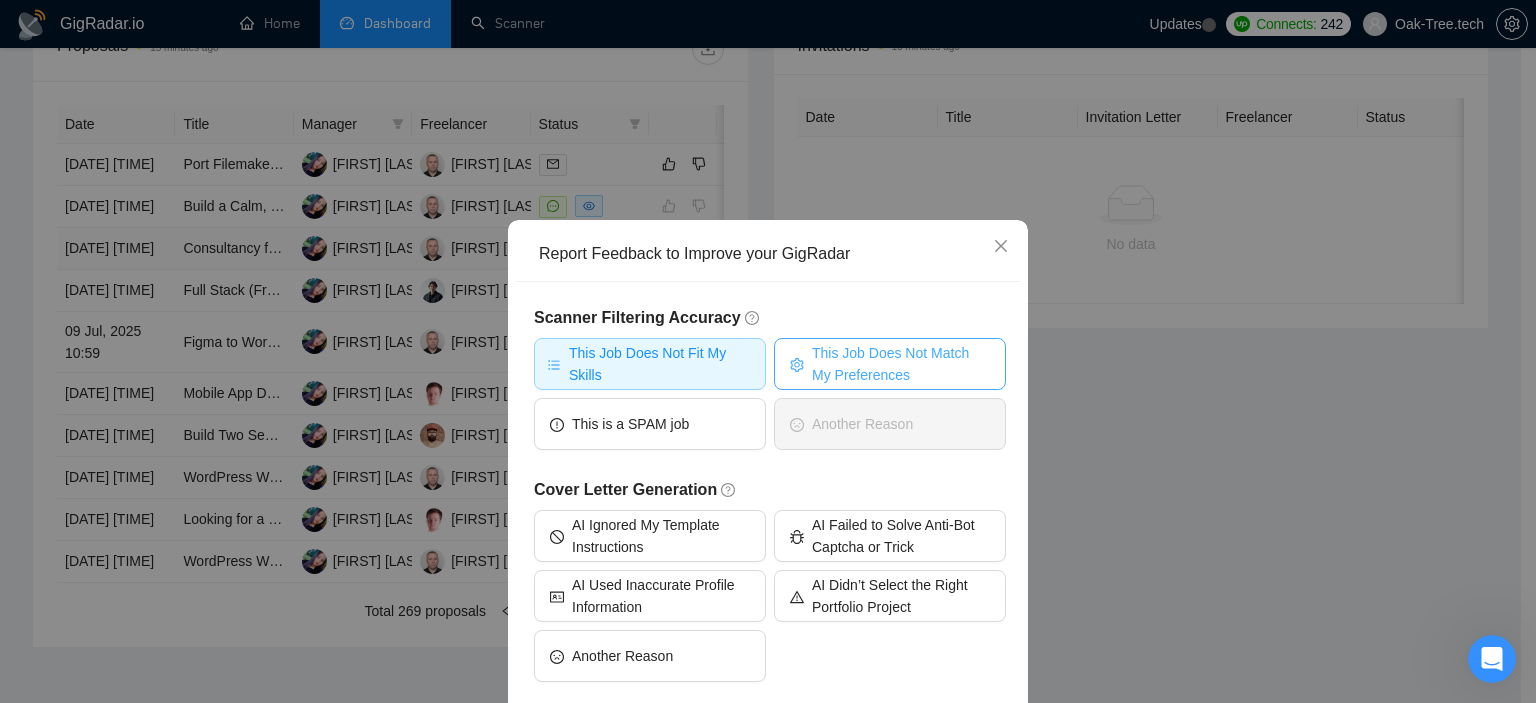click on "This Job Does Not Match My Preferences" at bounding box center [901, 364] 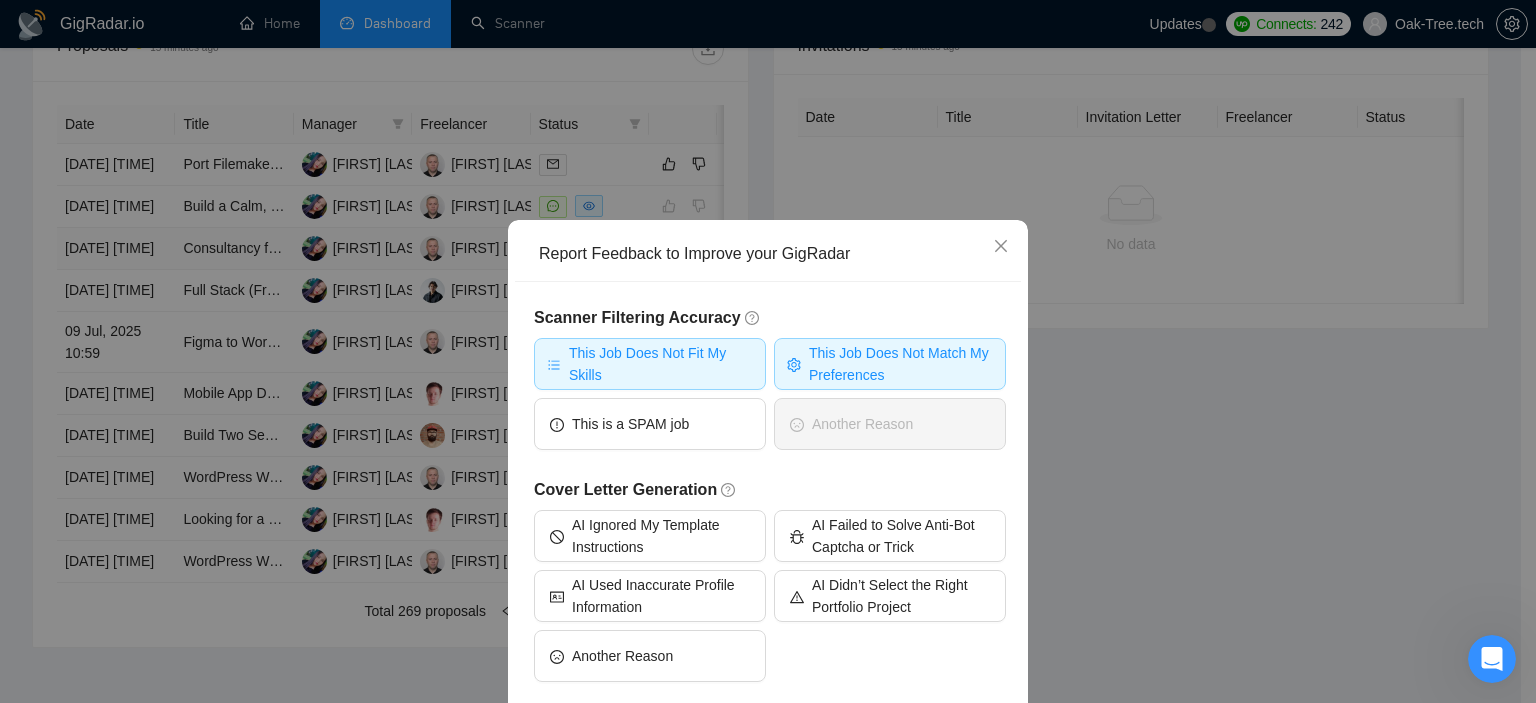 scroll, scrollTop: 94, scrollLeft: 0, axis: vertical 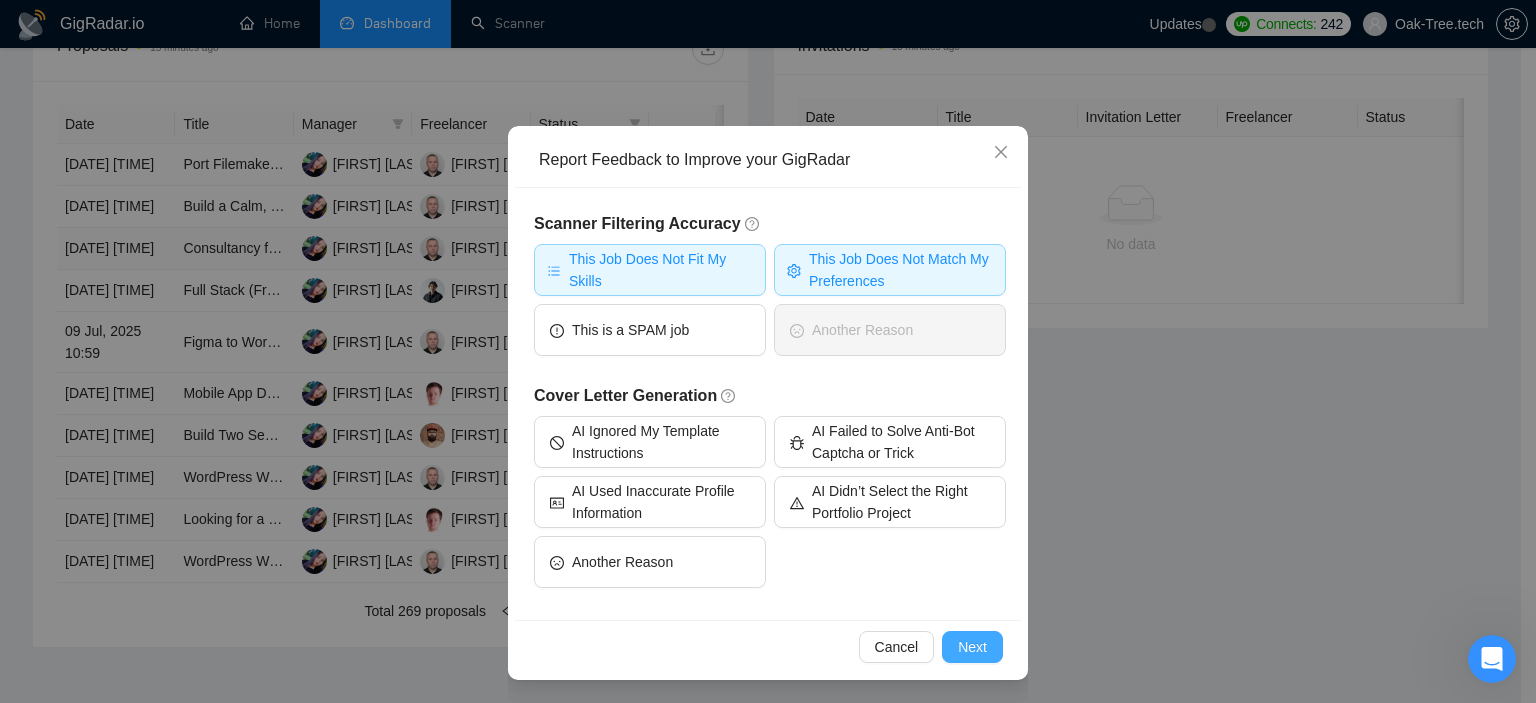 click on "Next" at bounding box center (972, 647) 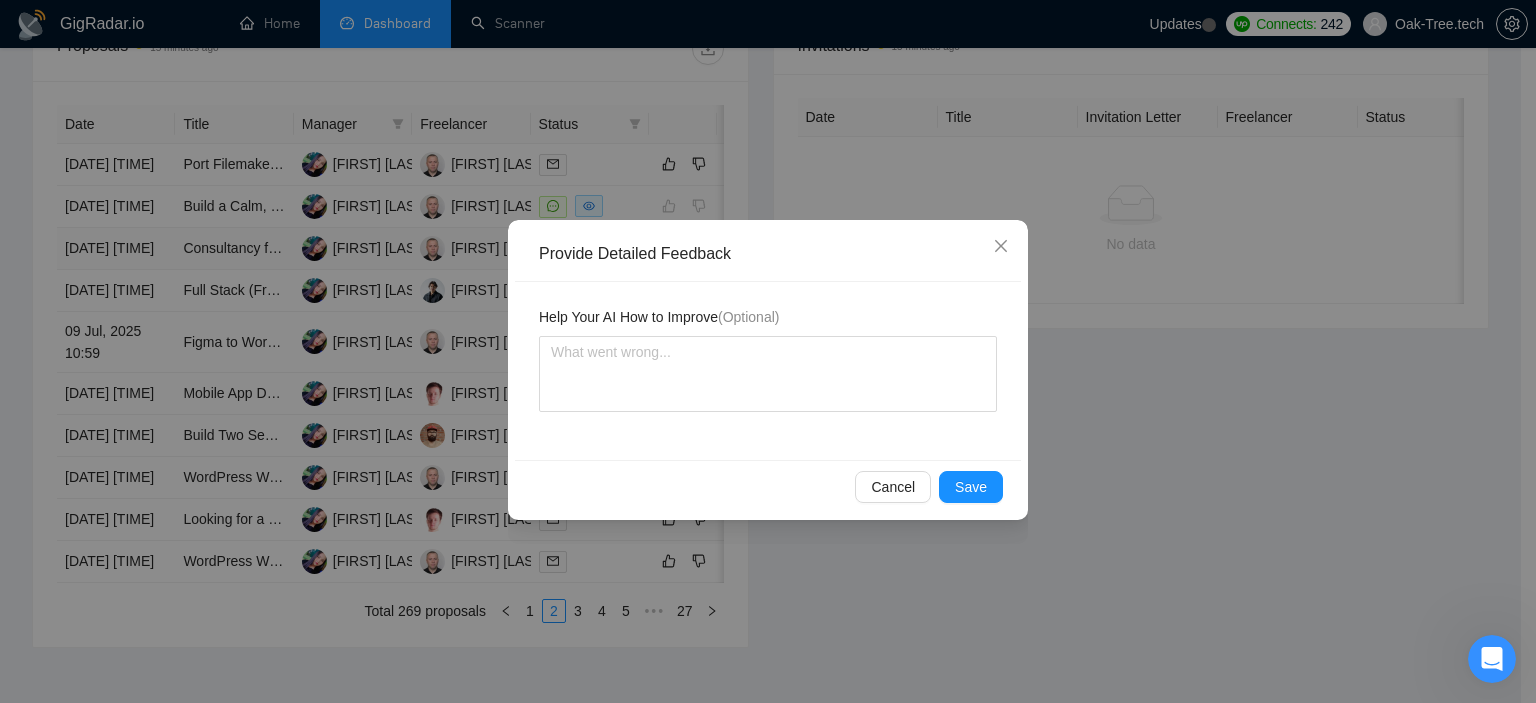 scroll, scrollTop: 0, scrollLeft: 0, axis: both 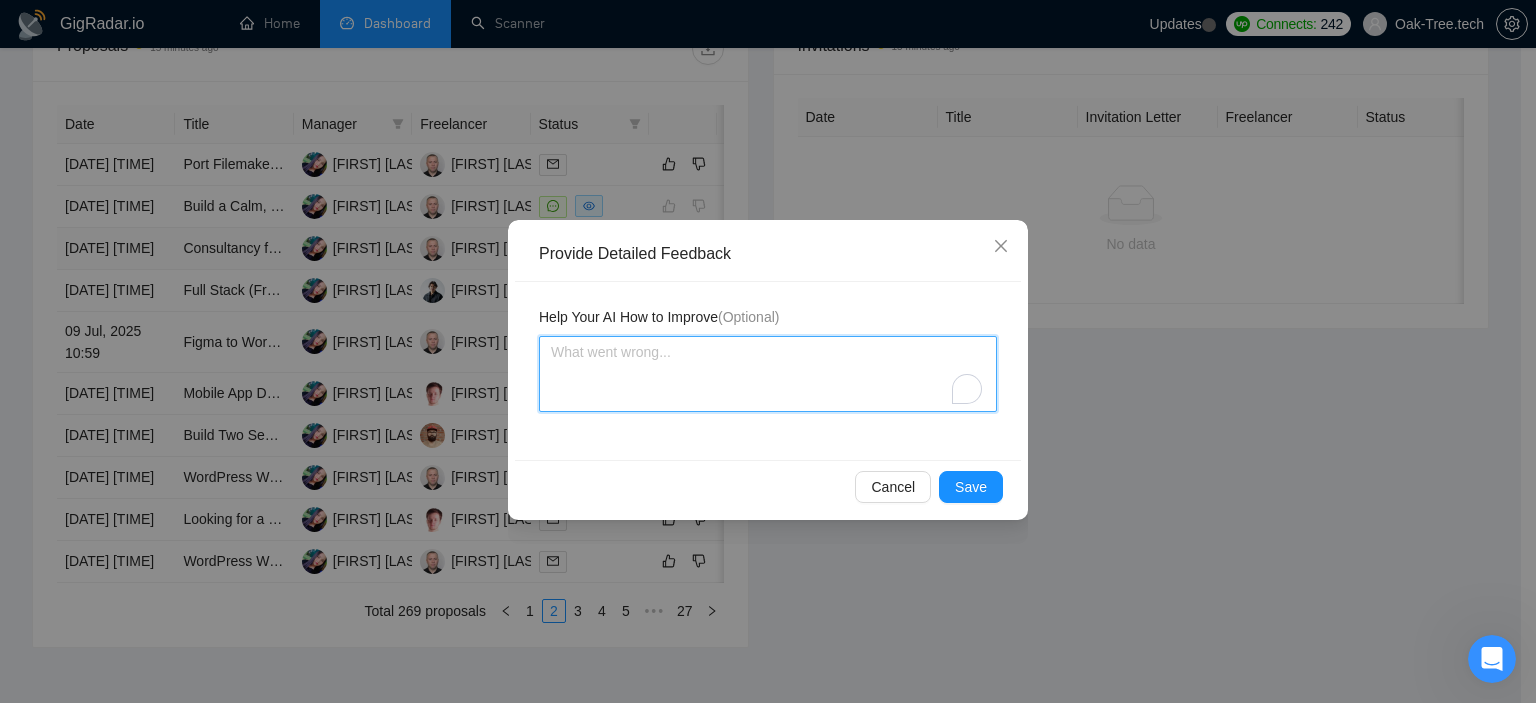 click at bounding box center [768, 374] 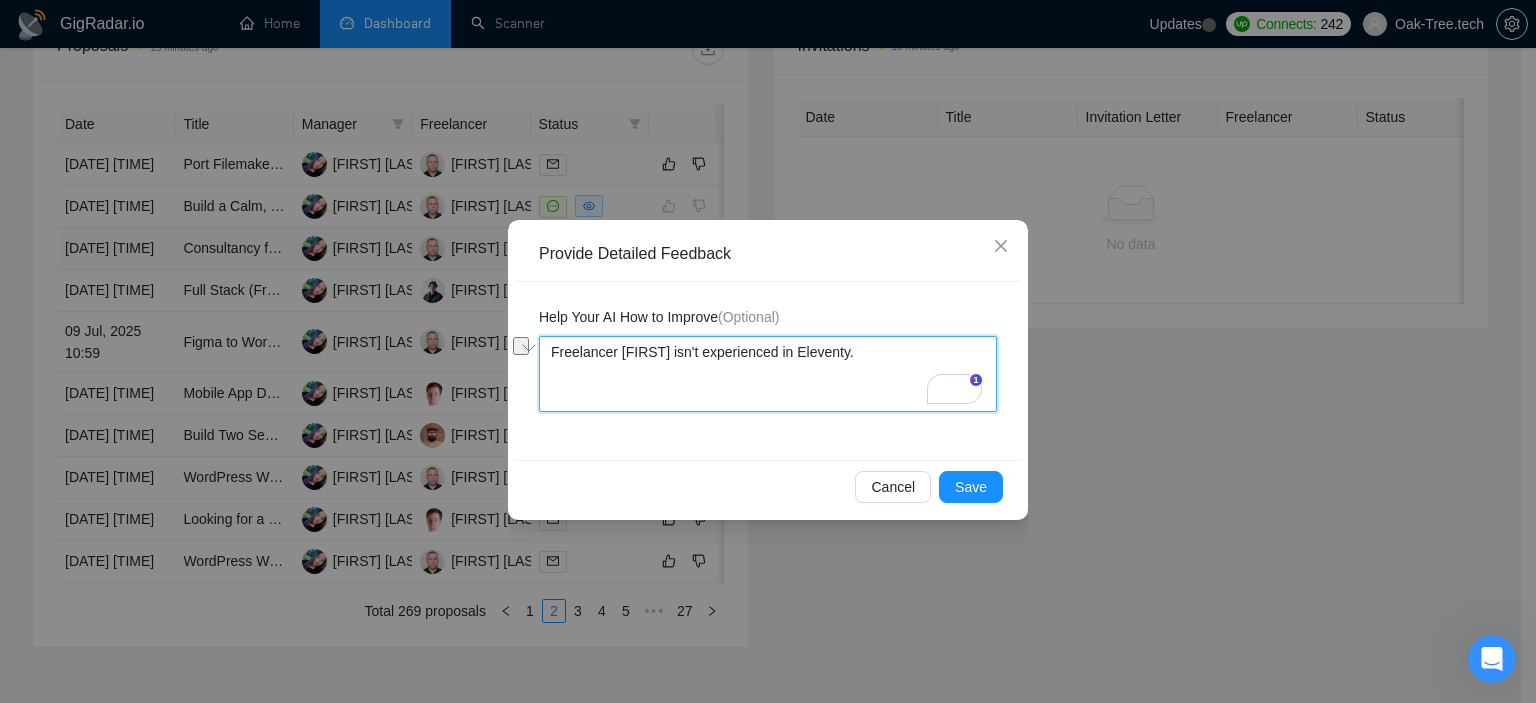 drag, startPoint x: 704, startPoint y: 351, endPoint x: 882, endPoint y: 359, distance: 178.17969 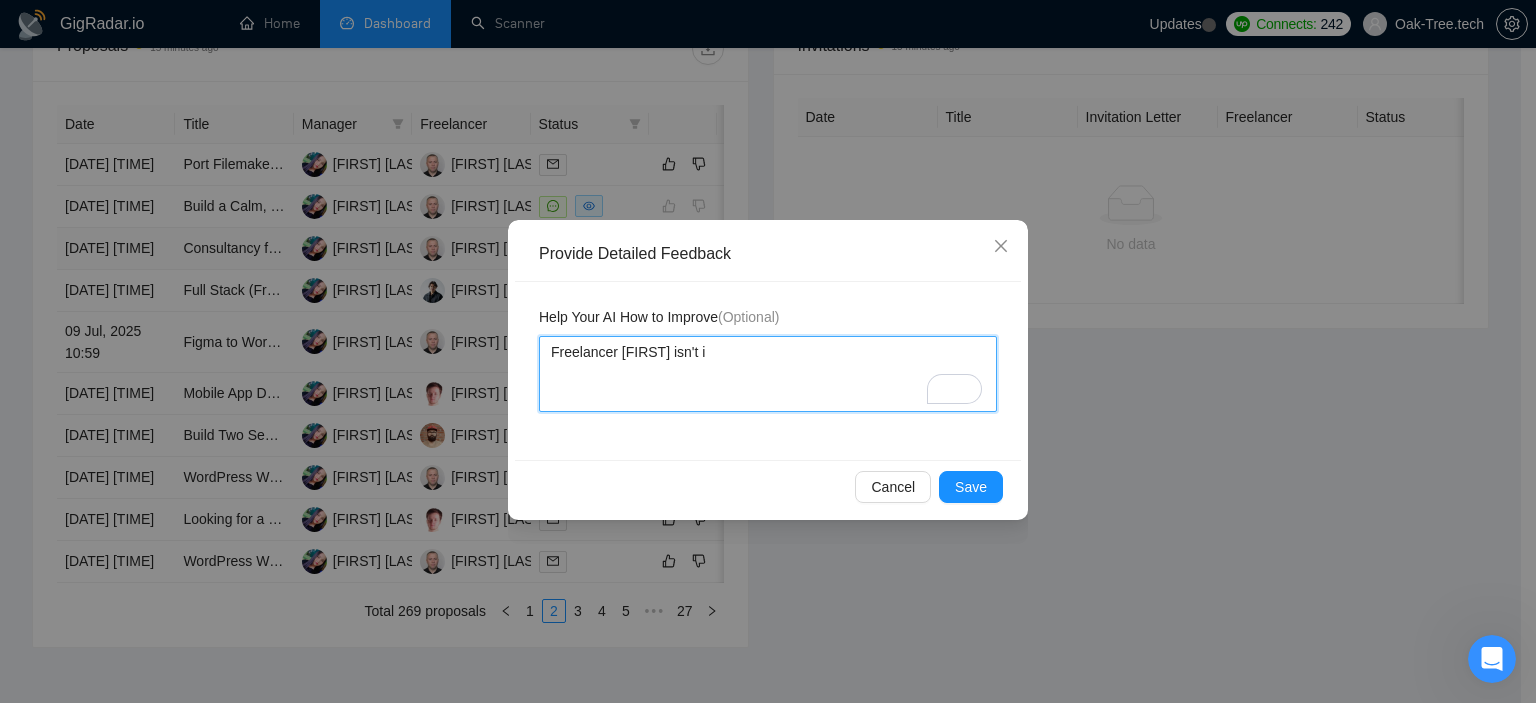 type 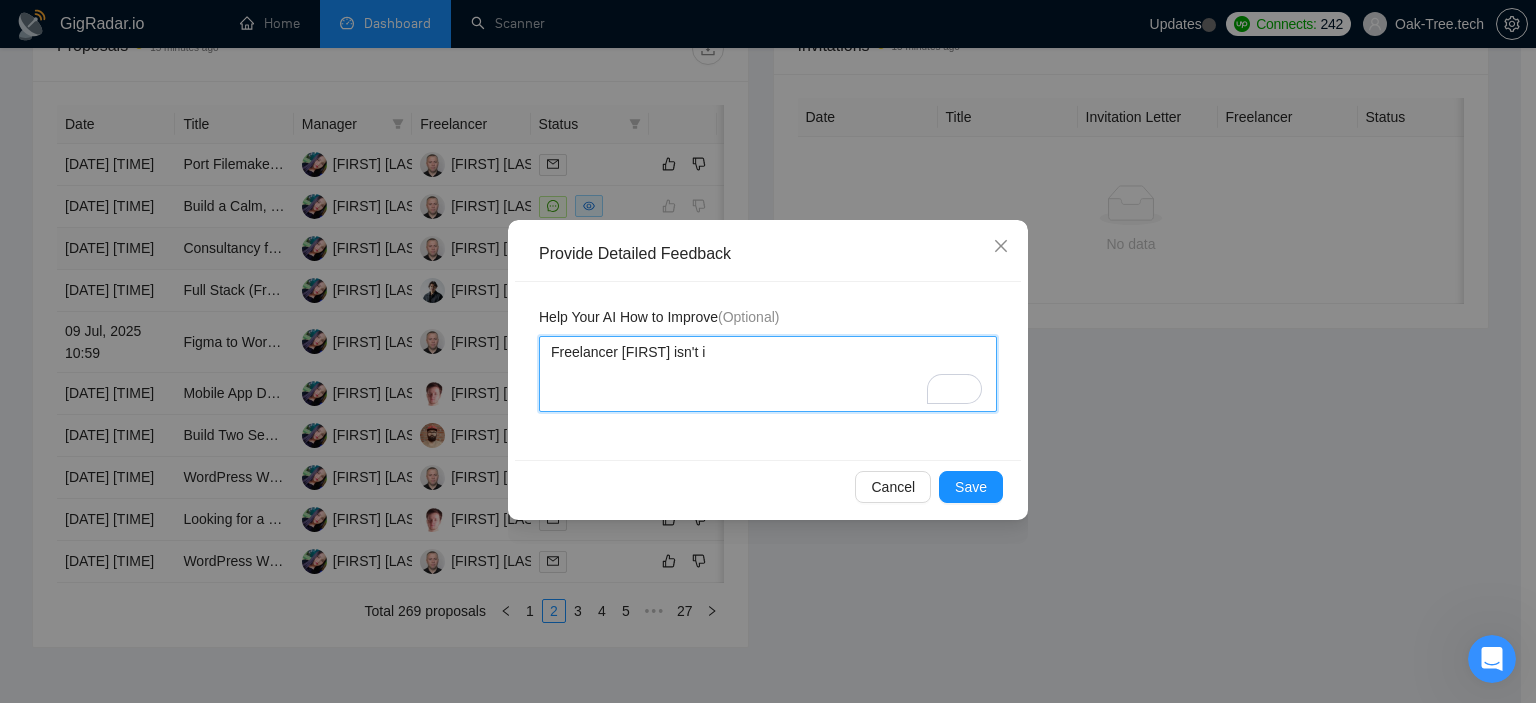type on "Freelancer [FIRST] isn't in" 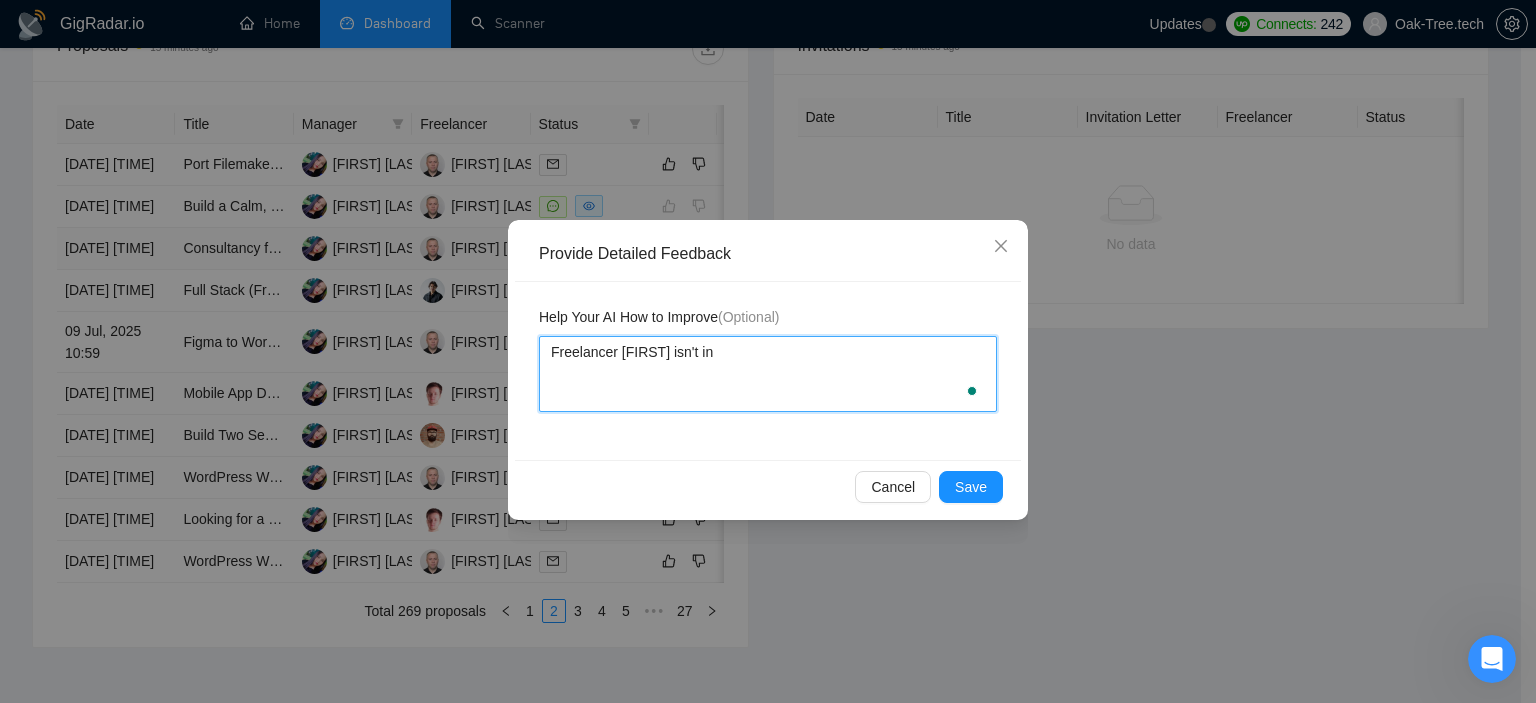 type 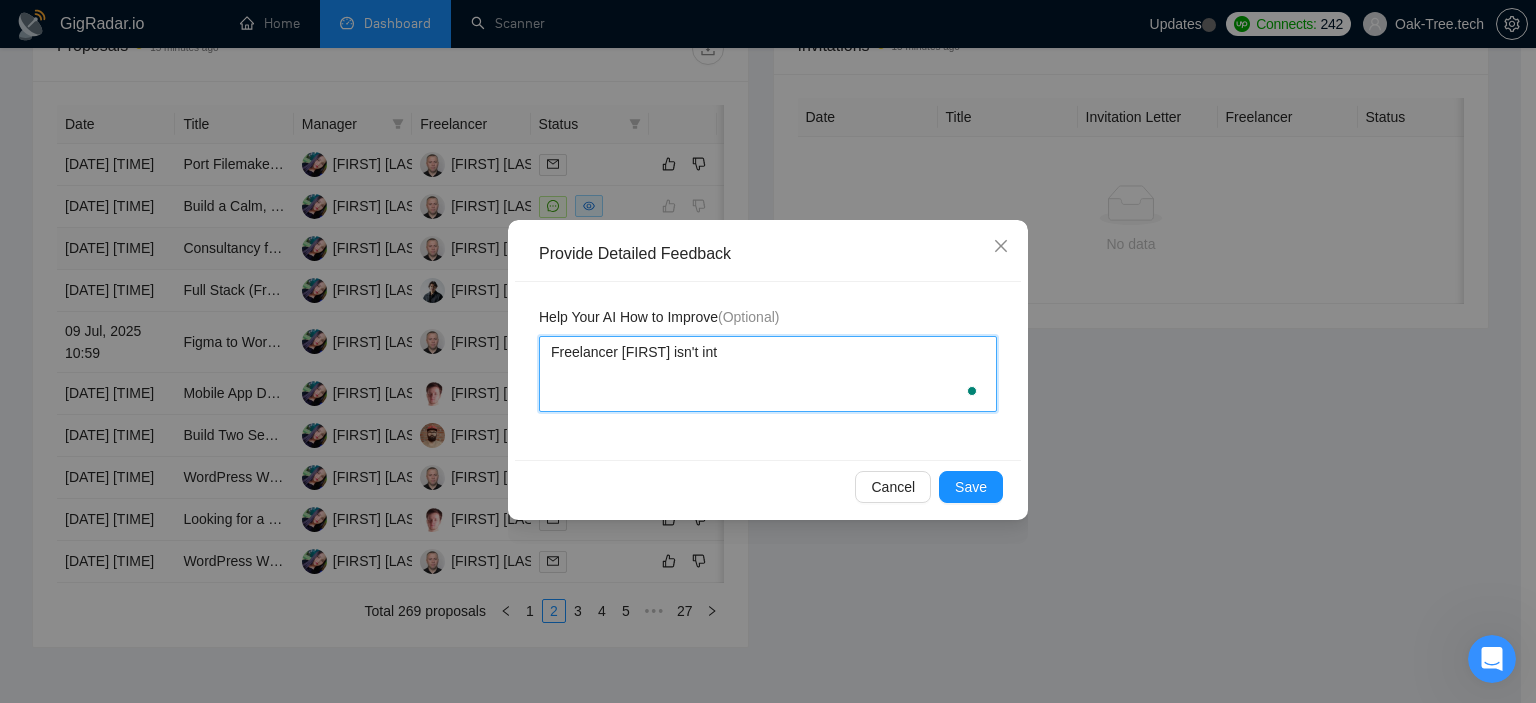 type 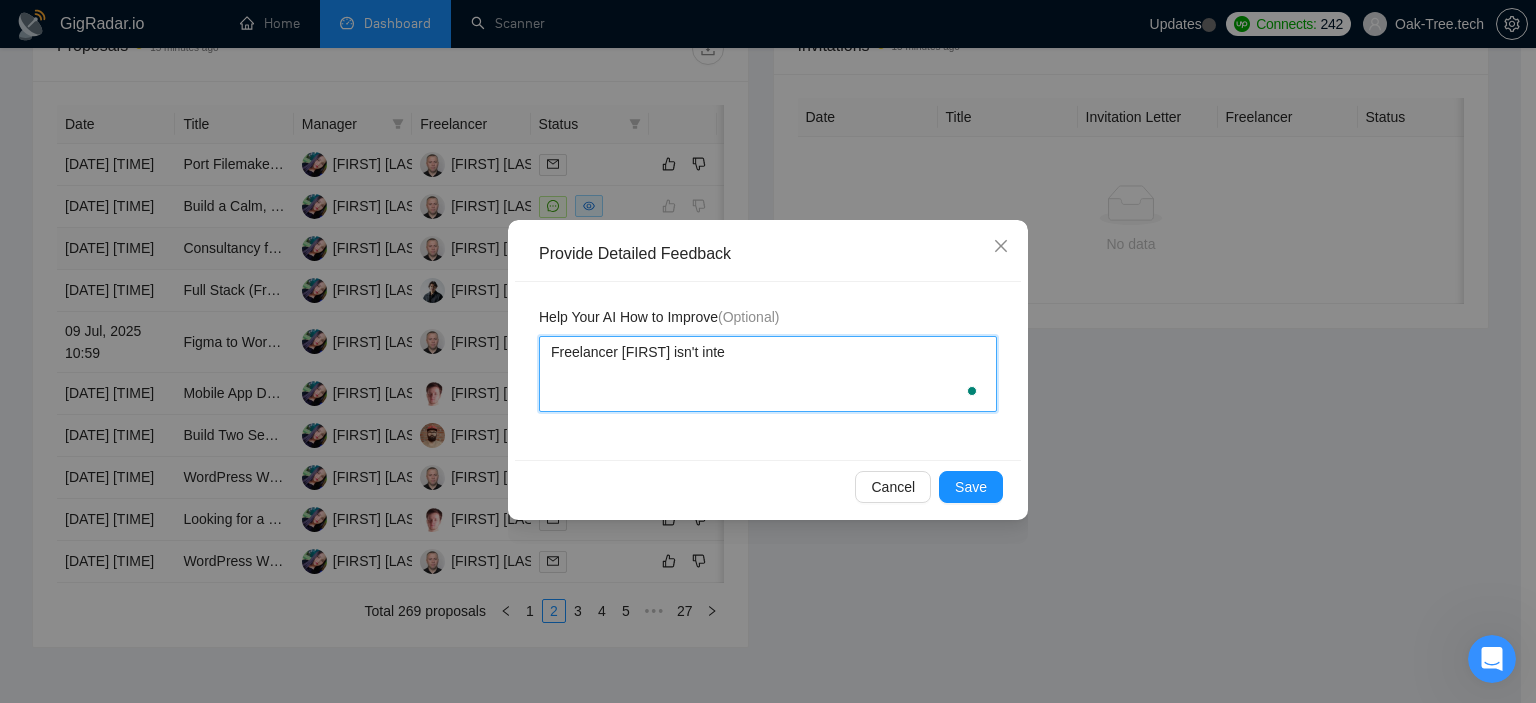 type 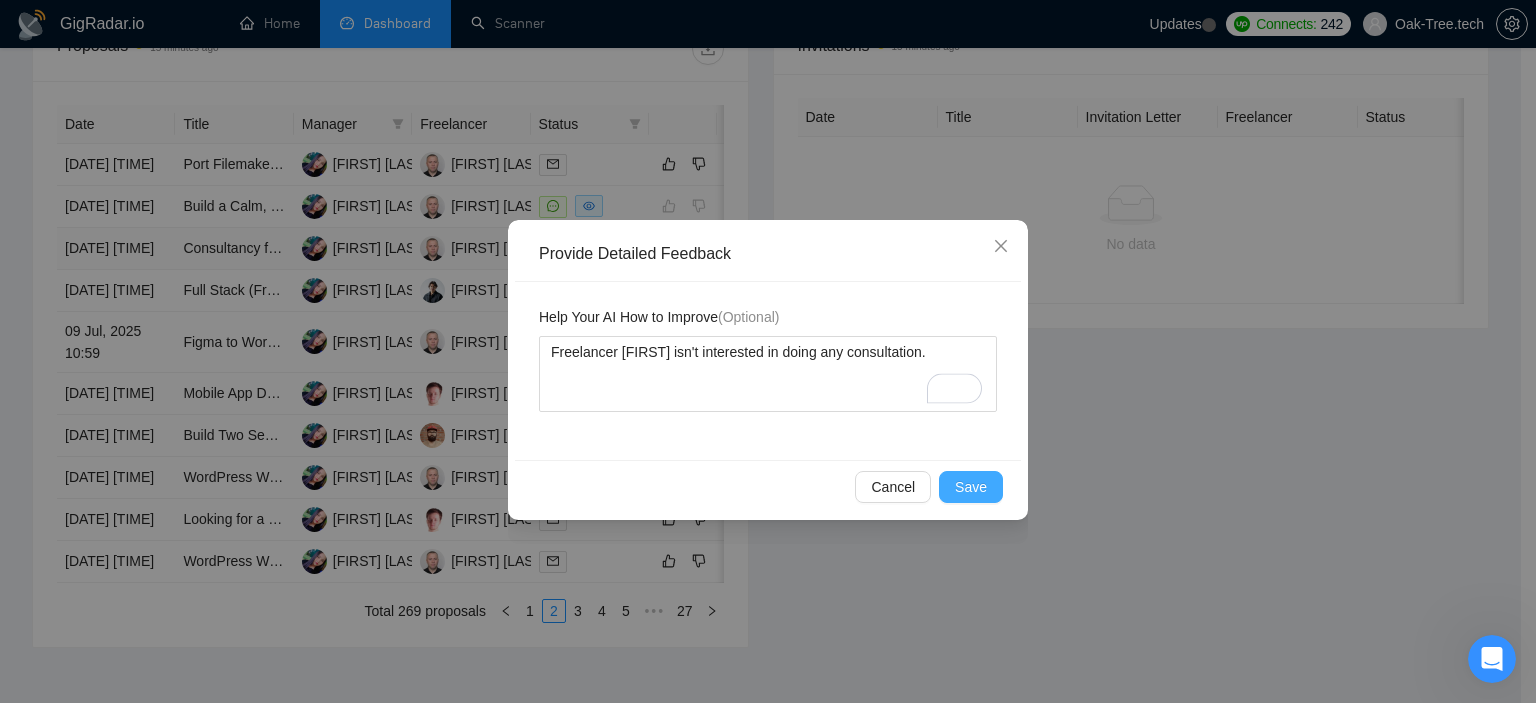 click on "Save" at bounding box center (971, 487) 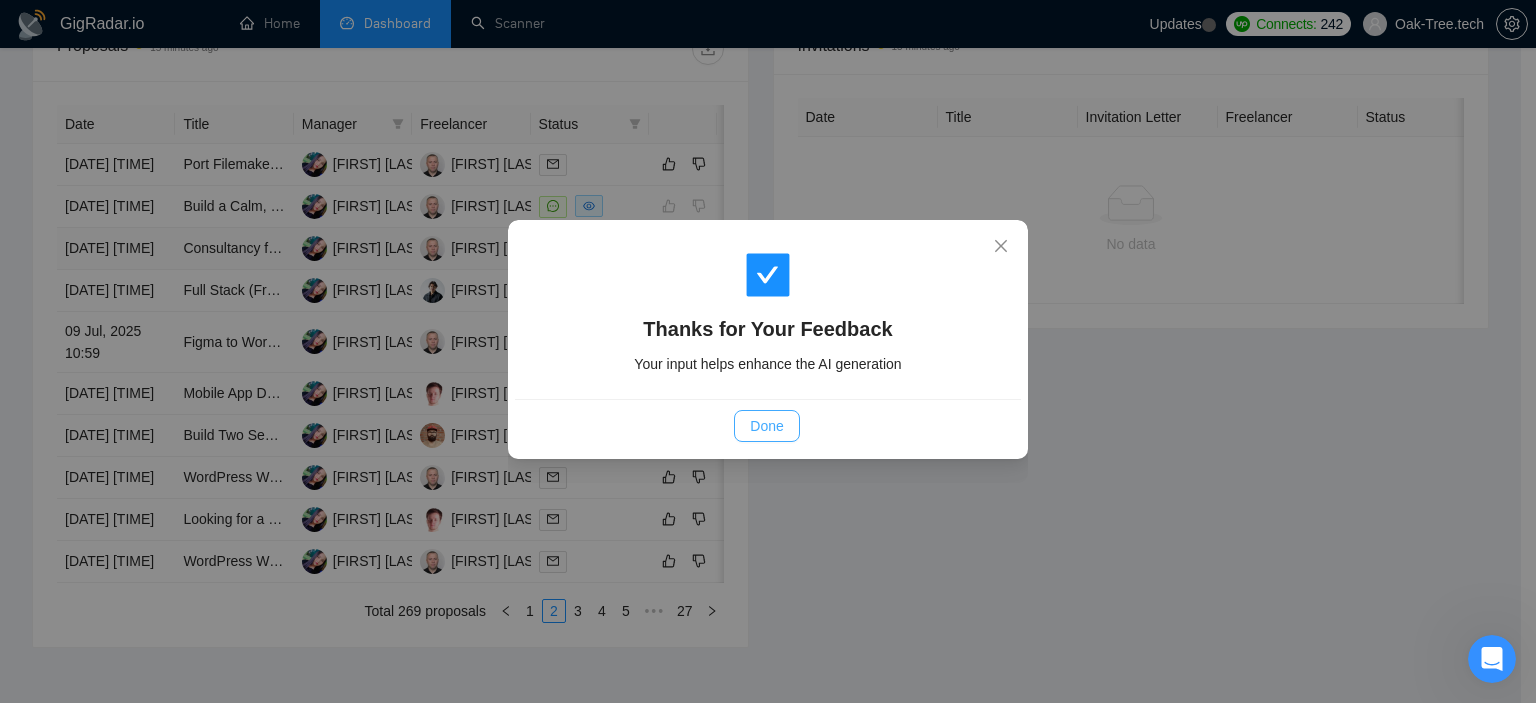 click on "Done" at bounding box center (766, 426) 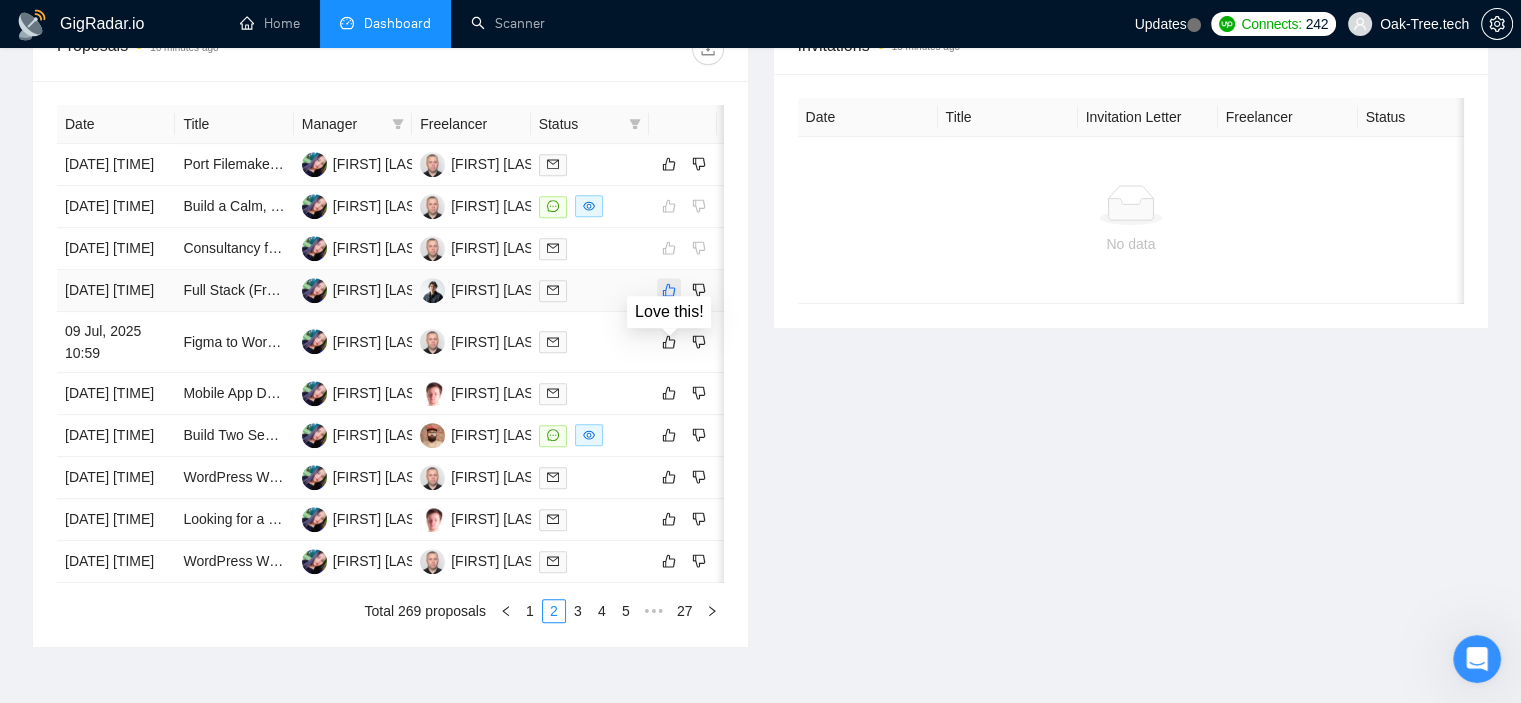 click 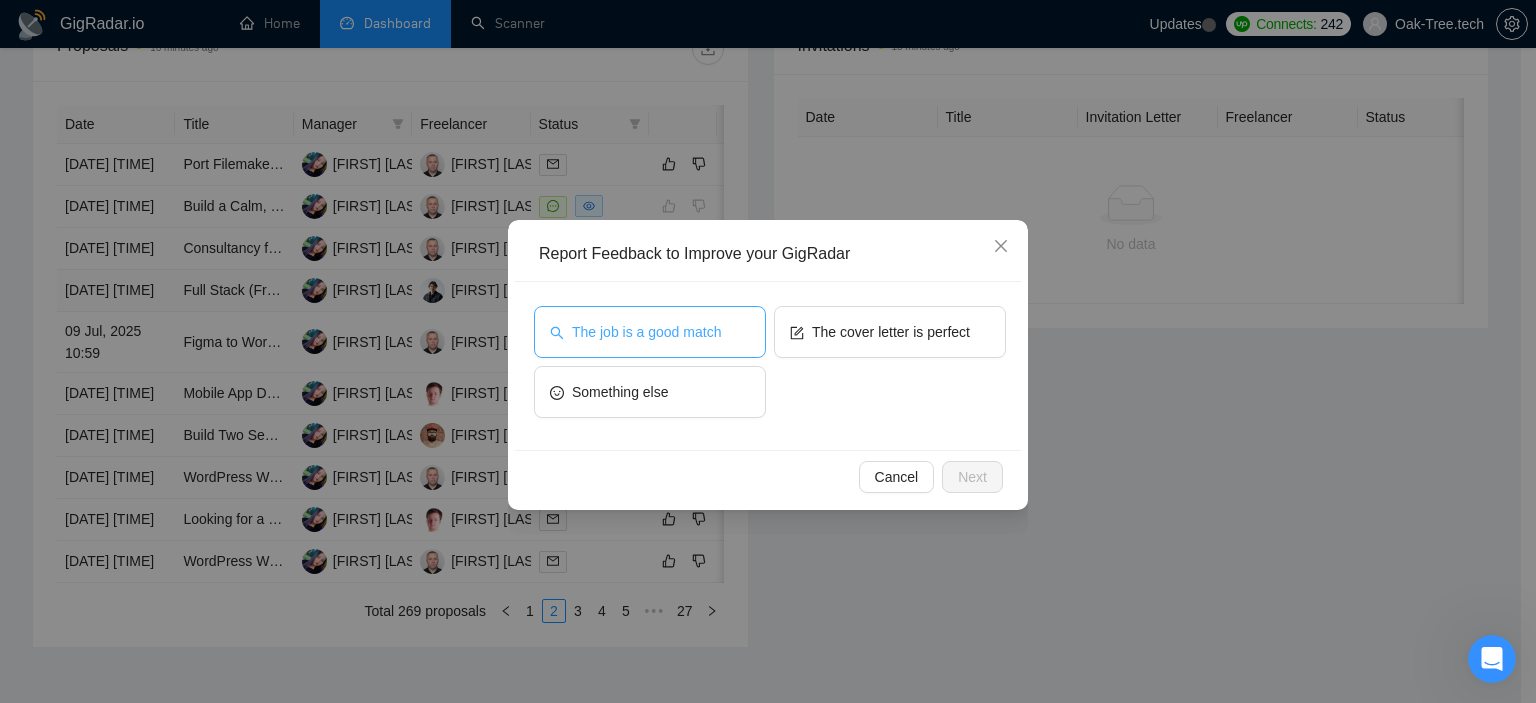 click on "The job is a good match" at bounding box center (646, 332) 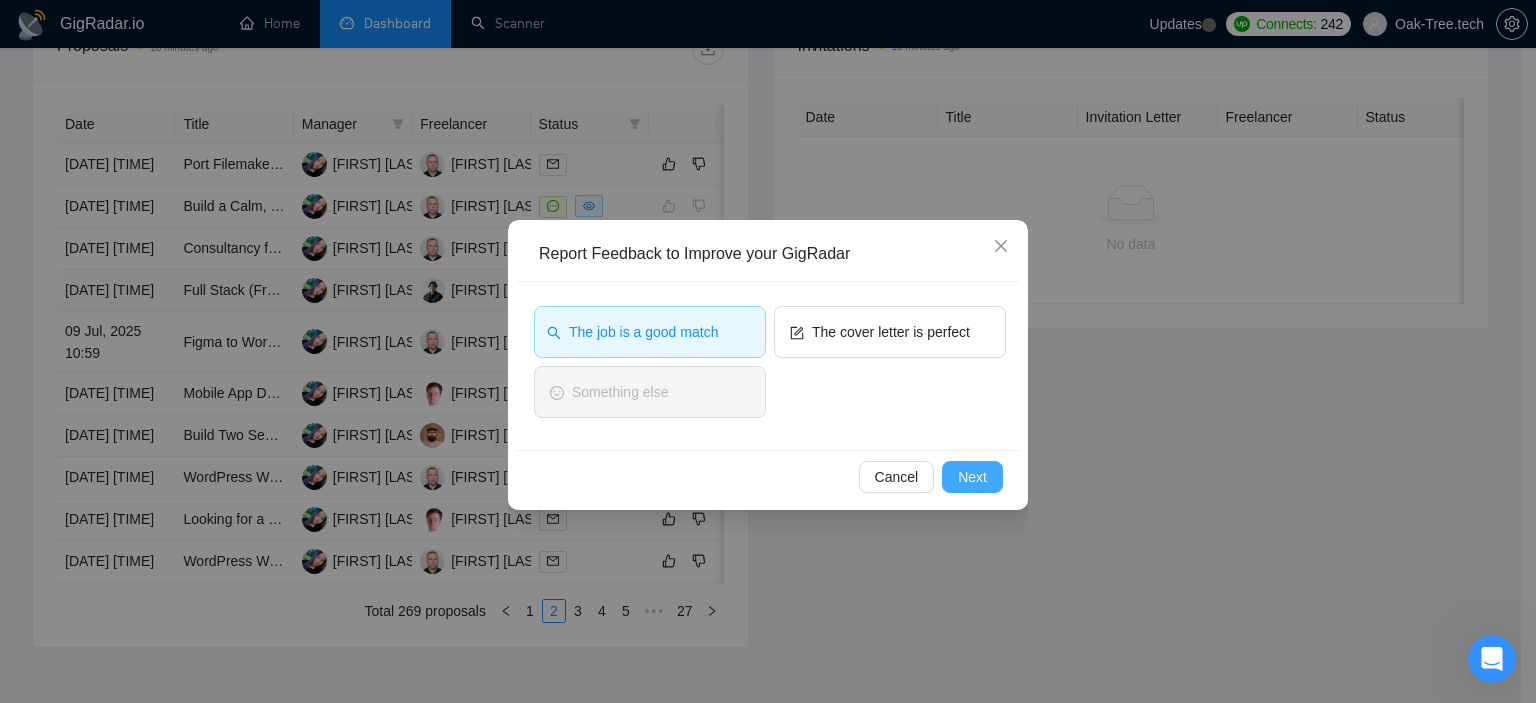 click on "Next" at bounding box center [972, 477] 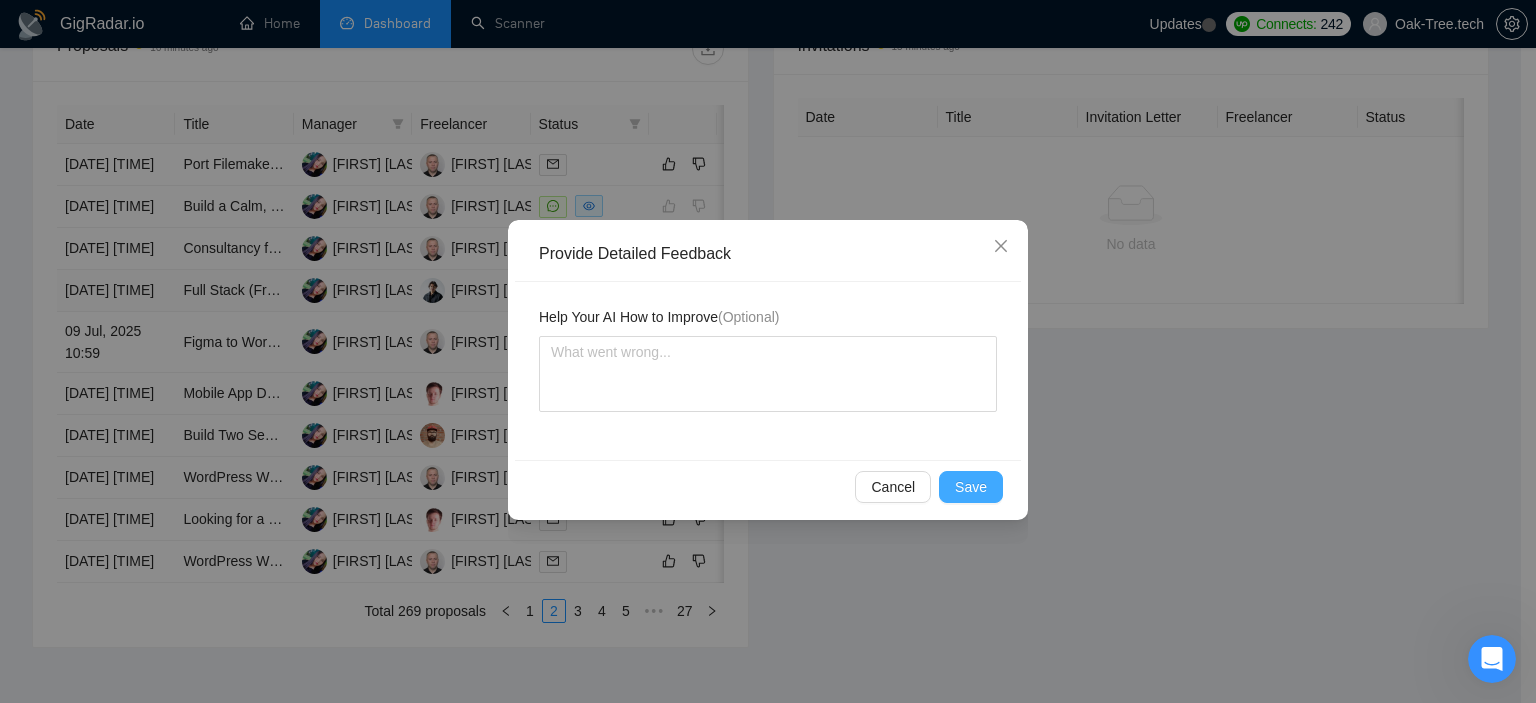 click on "Save" at bounding box center (971, 487) 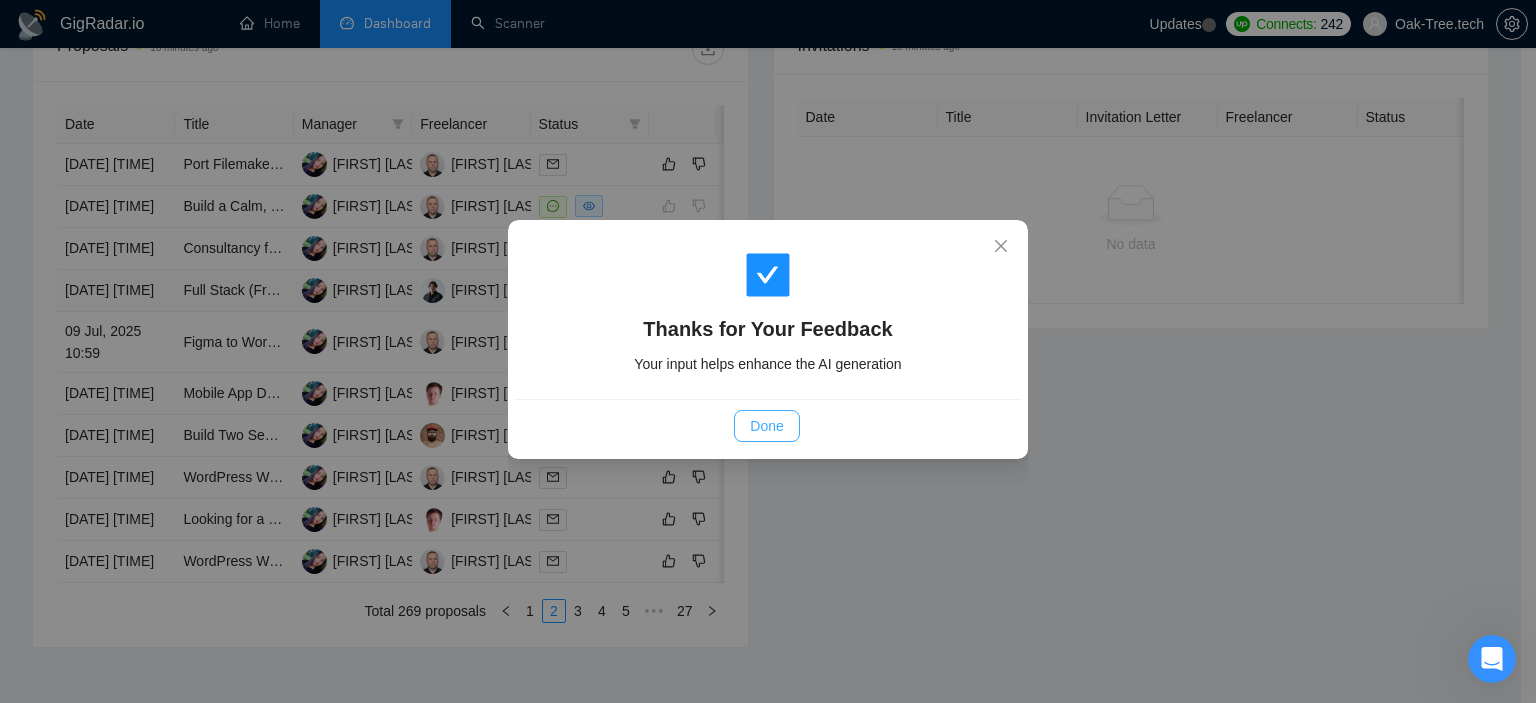 click on "Done" at bounding box center [766, 426] 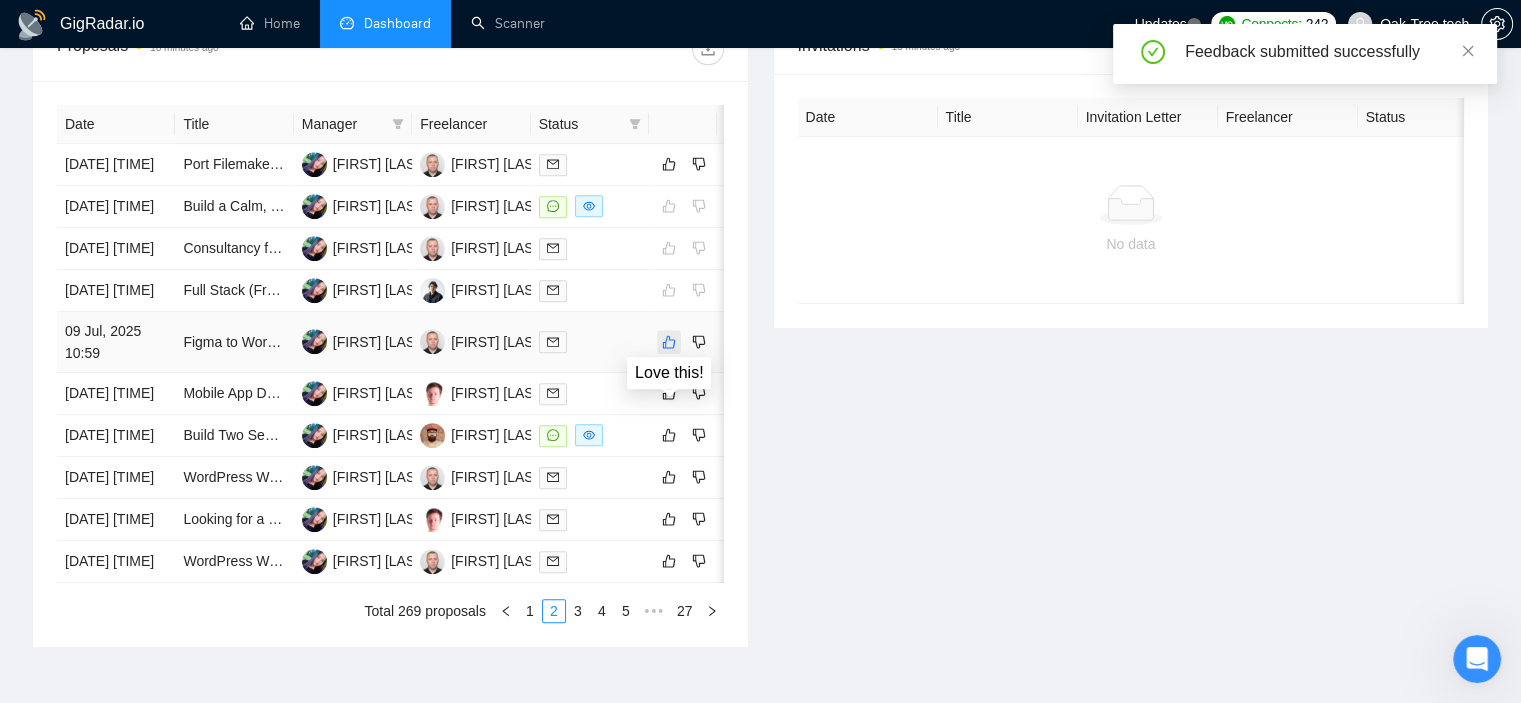 click 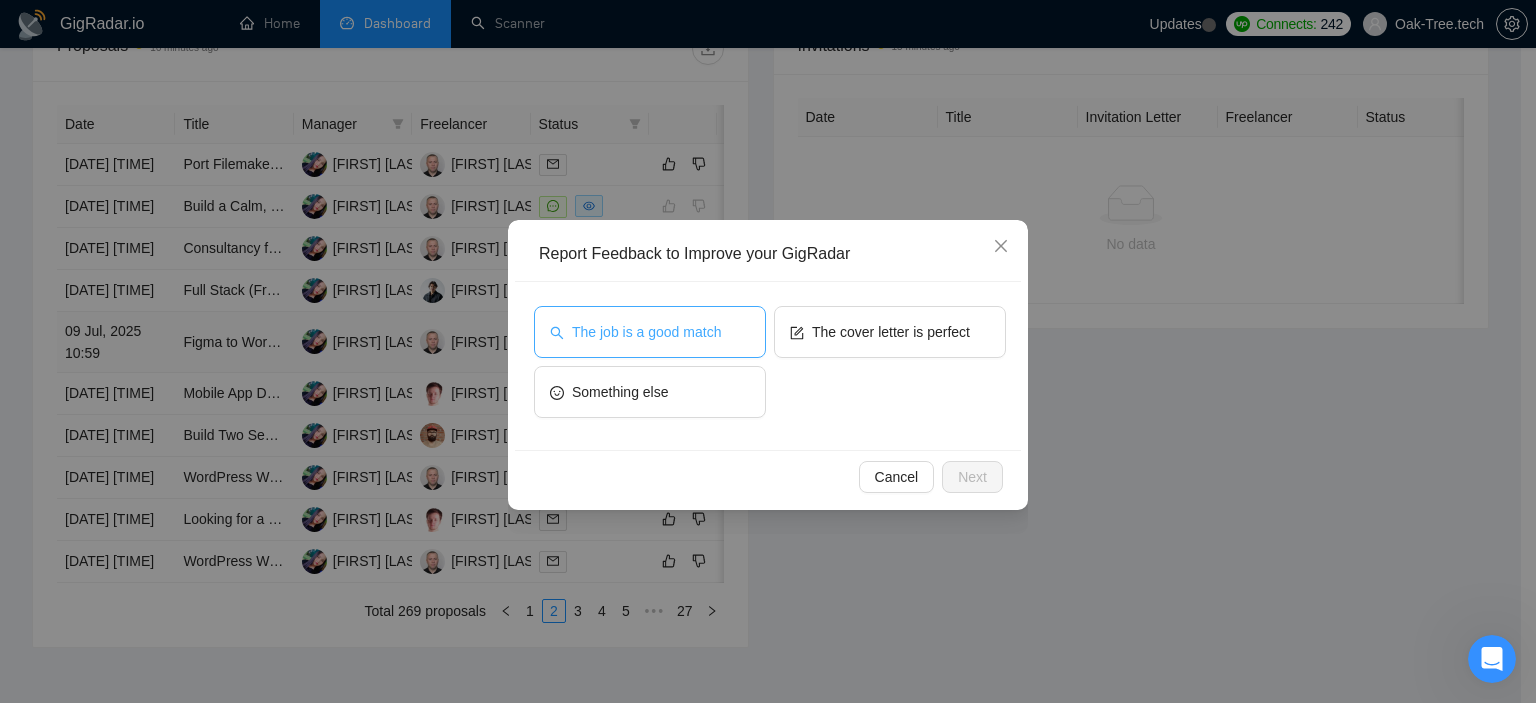 click on "The job is a good match" at bounding box center [650, 332] 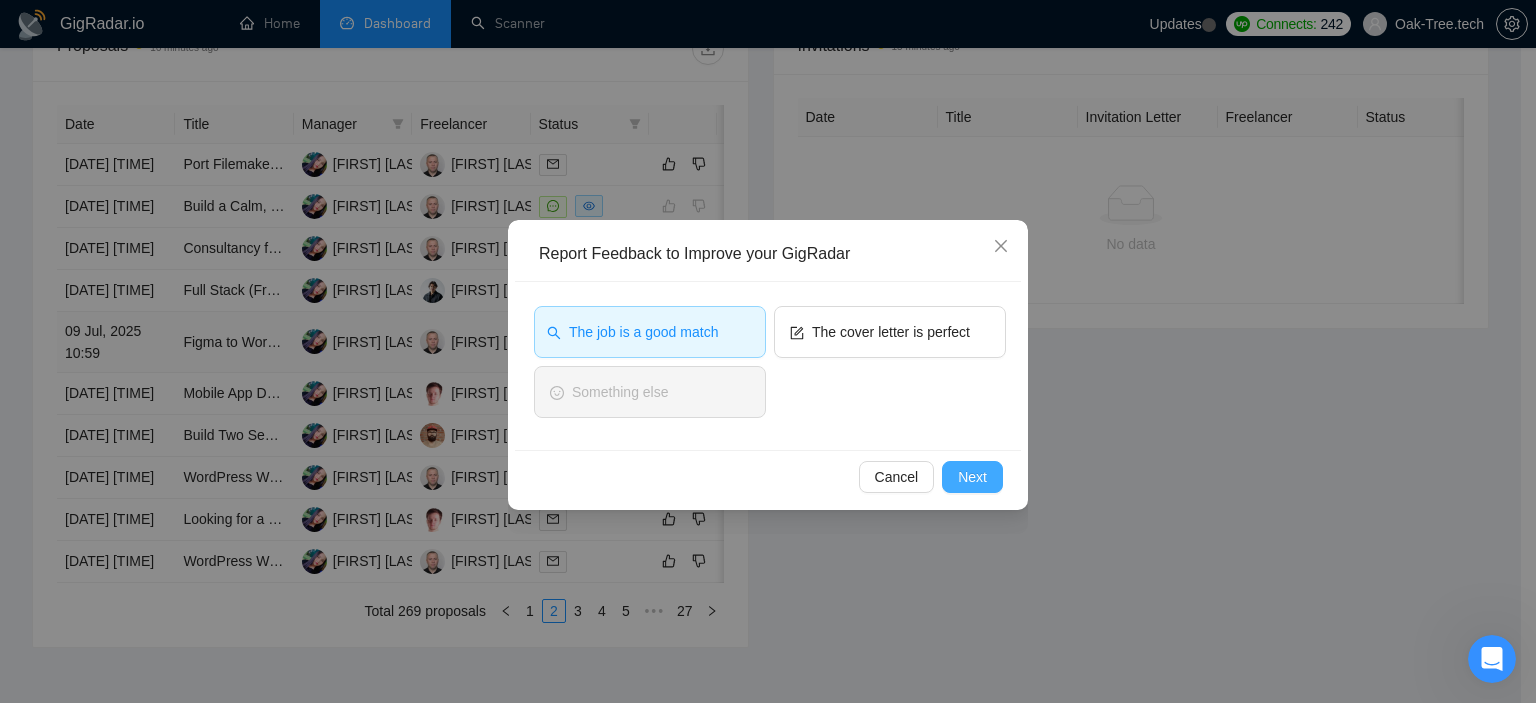 click on "Next" at bounding box center (972, 477) 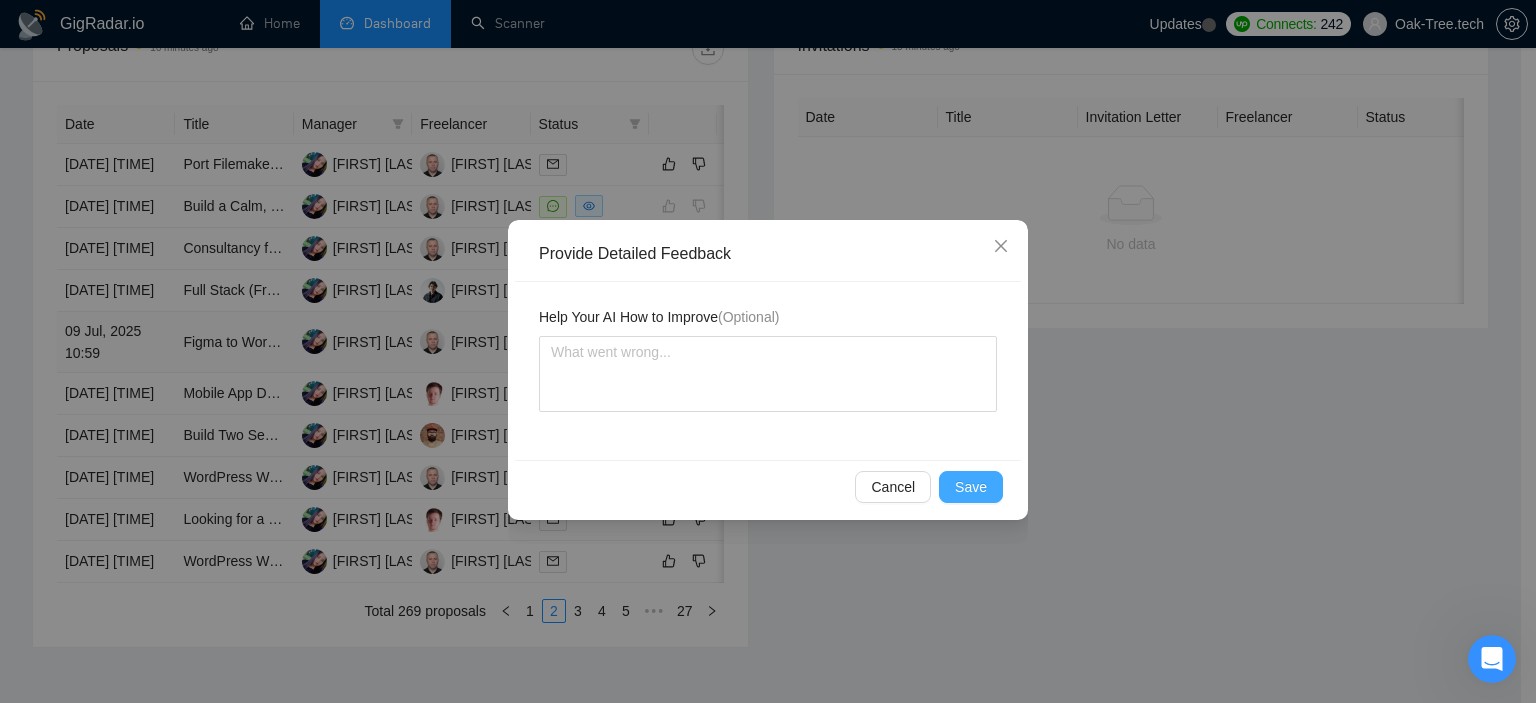 click on "Save" at bounding box center [971, 487] 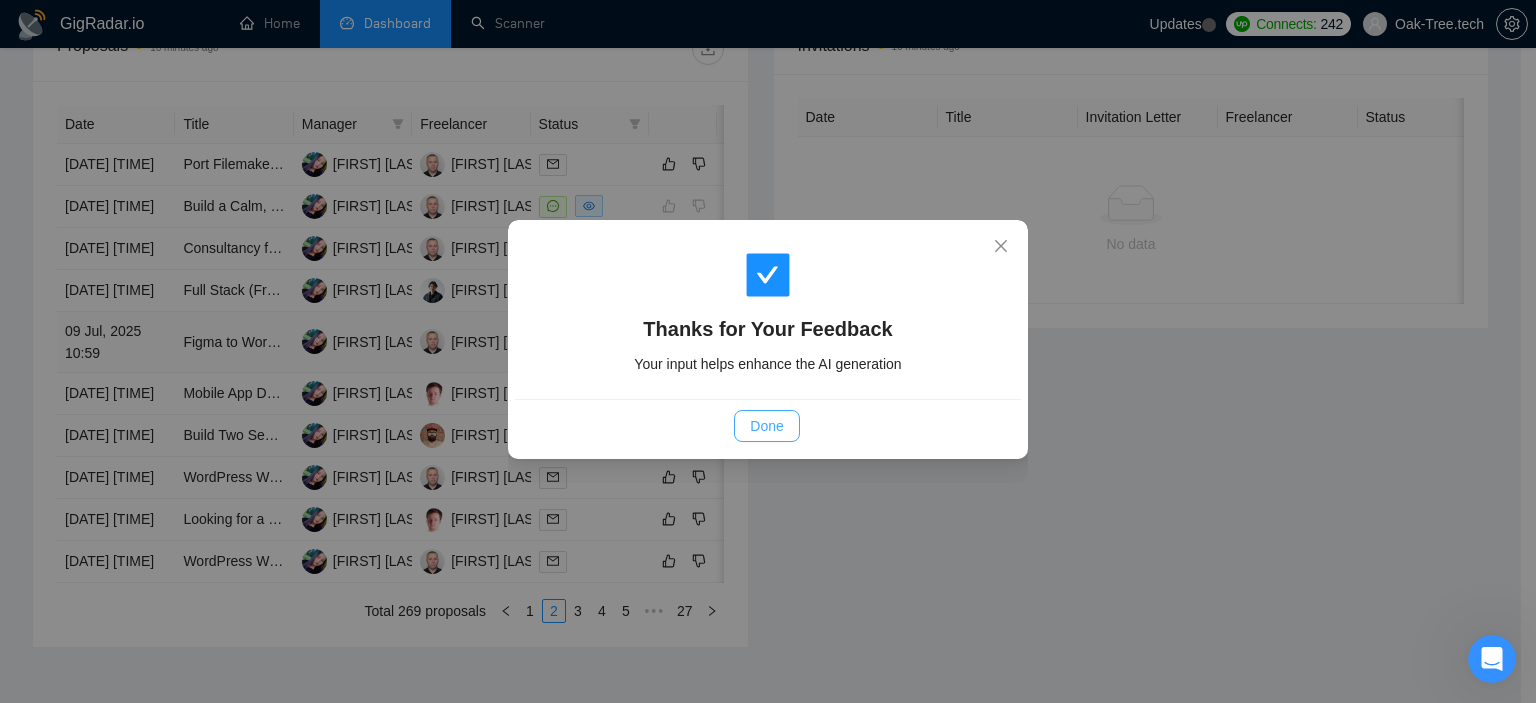 click on "Done" at bounding box center (766, 426) 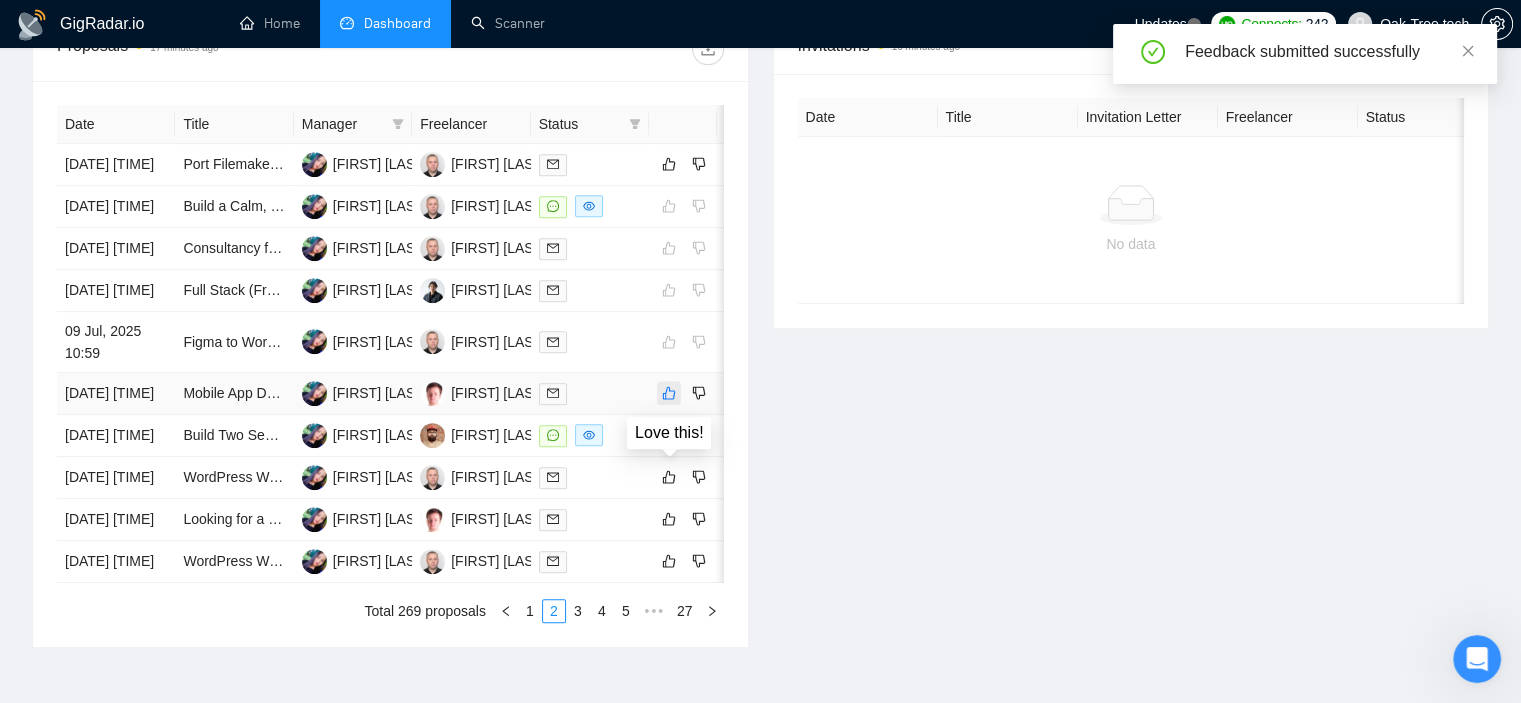 click 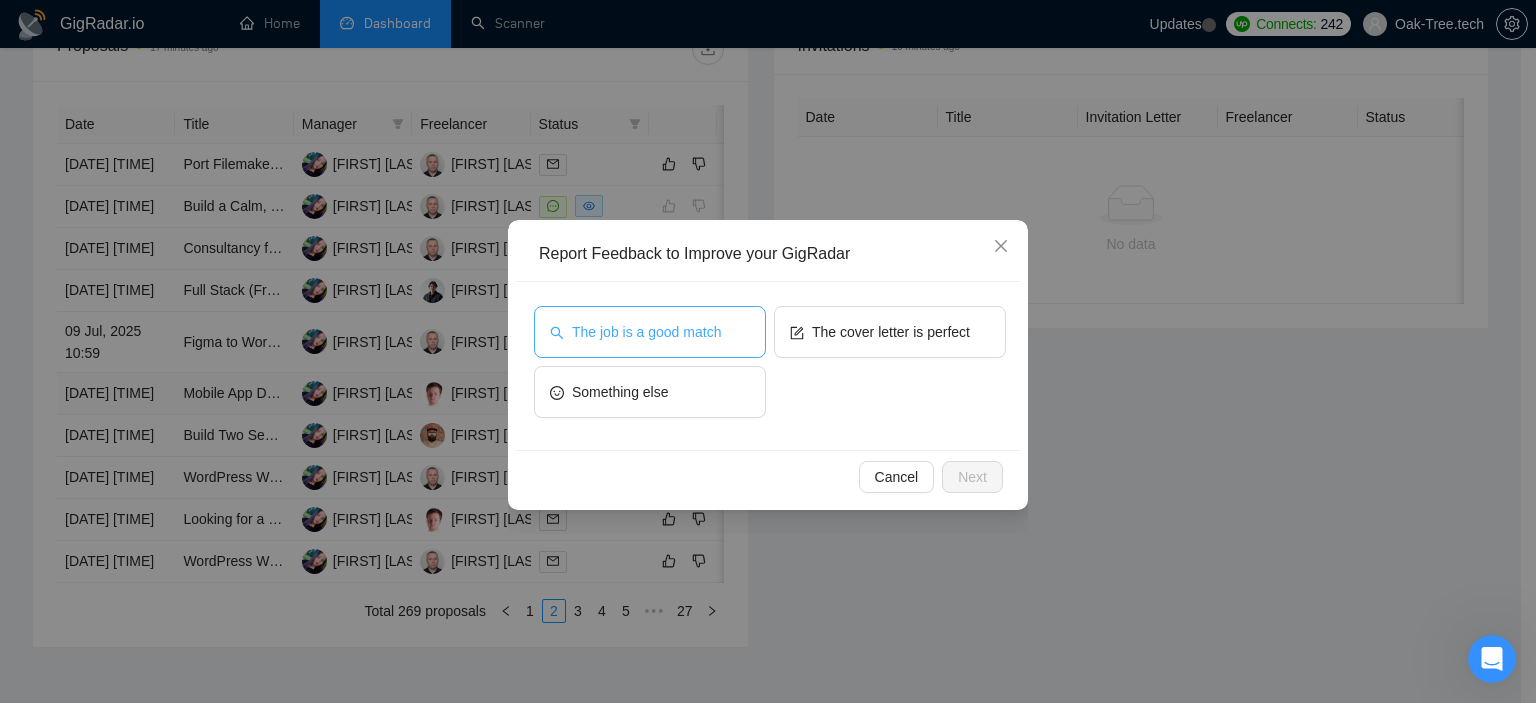 click on "The job is a good match" at bounding box center [646, 332] 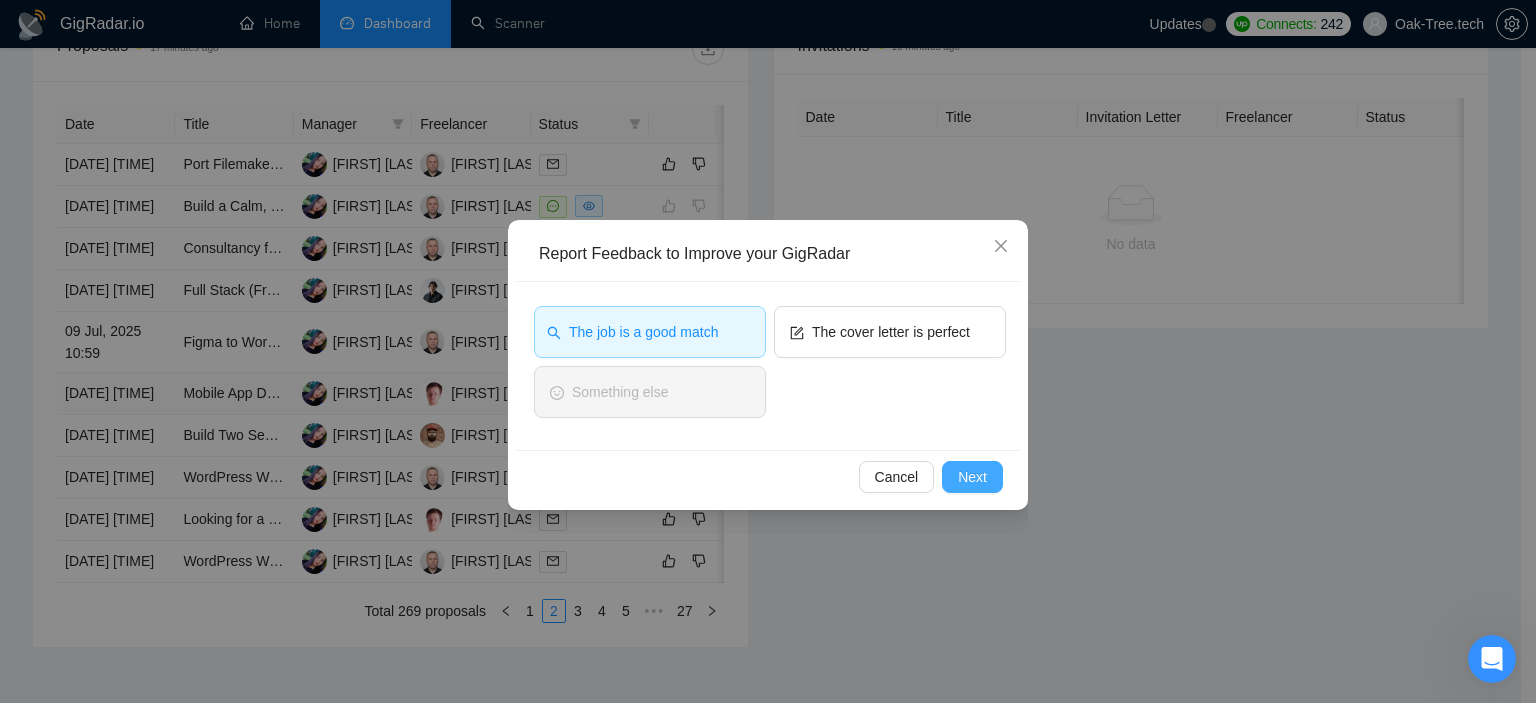 click on "Next" at bounding box center (972, 477) 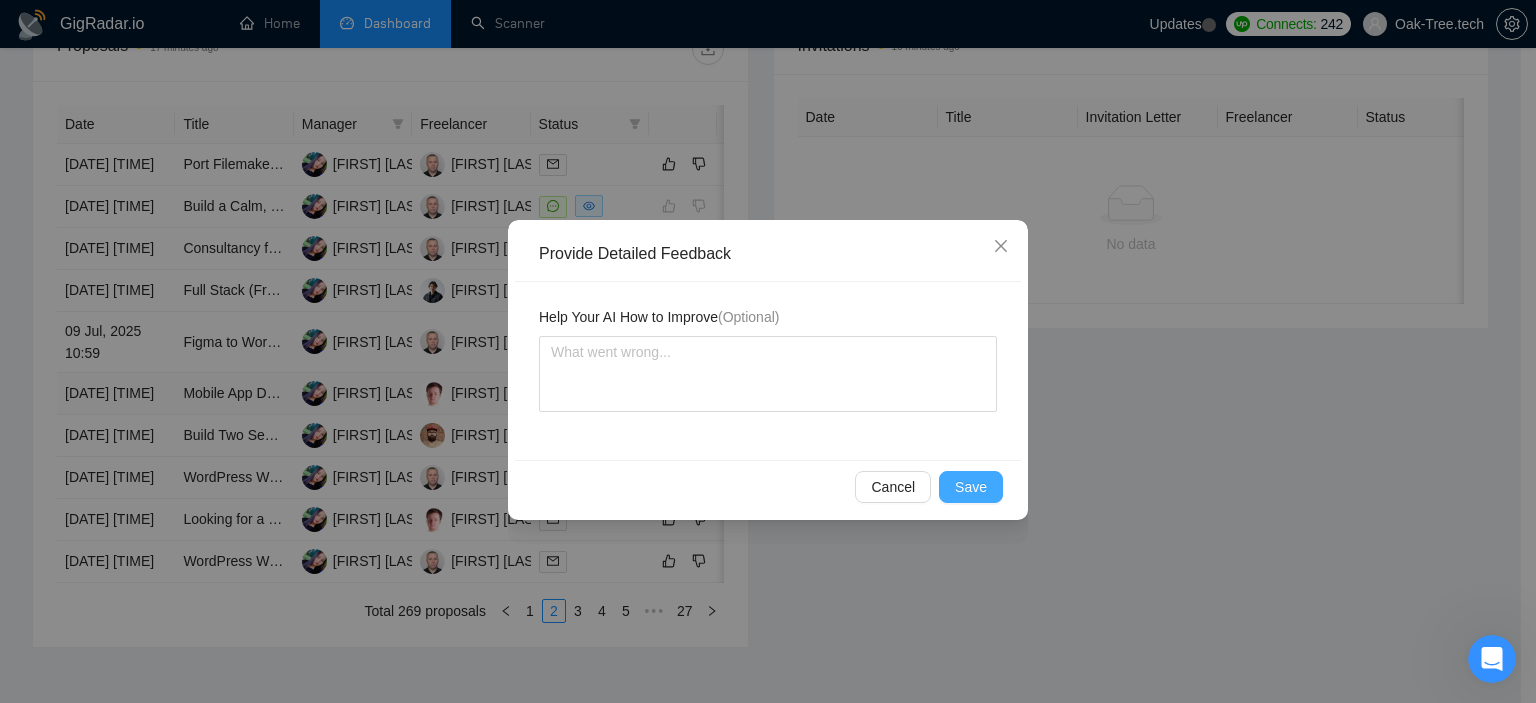 click on "Save" at bounding box center [971, 487] 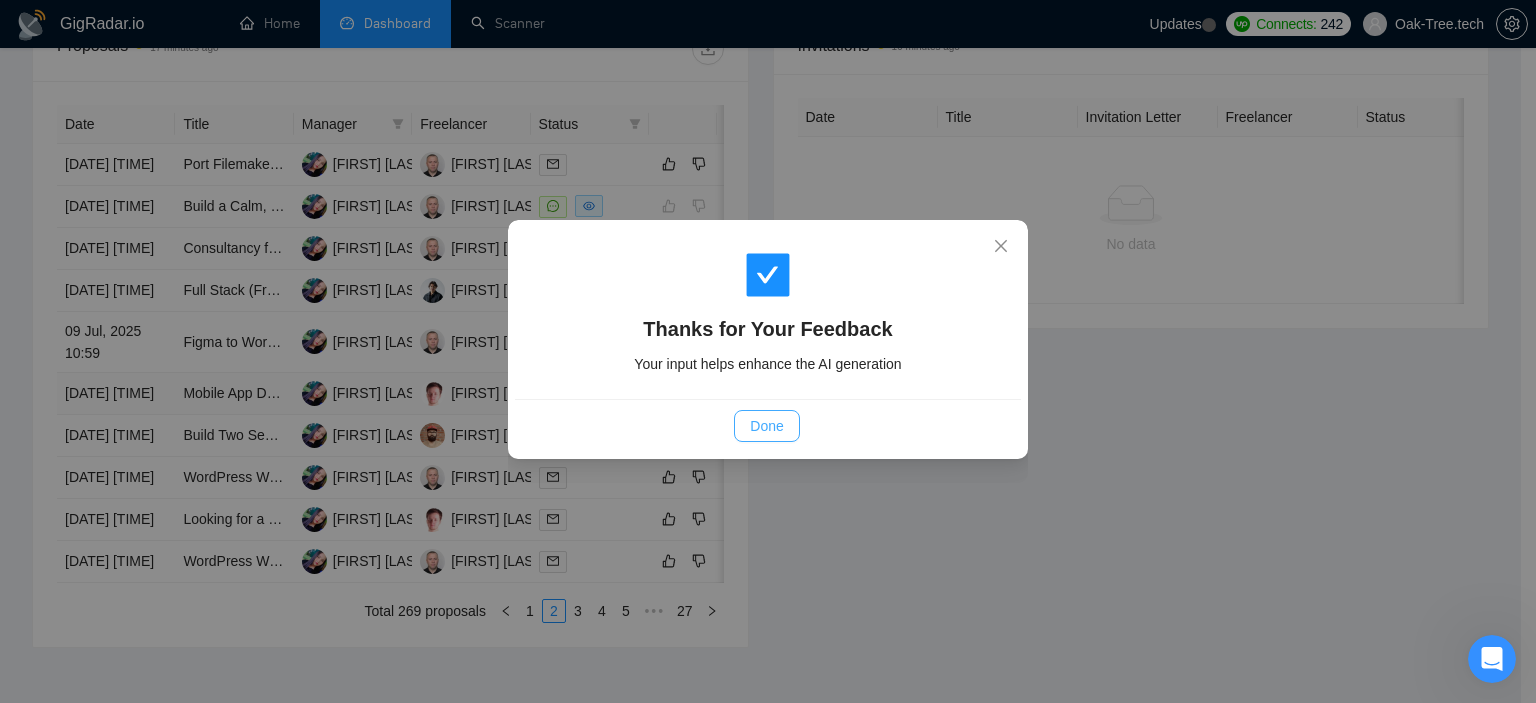 click on "Done" at bounding box center [766, 426] 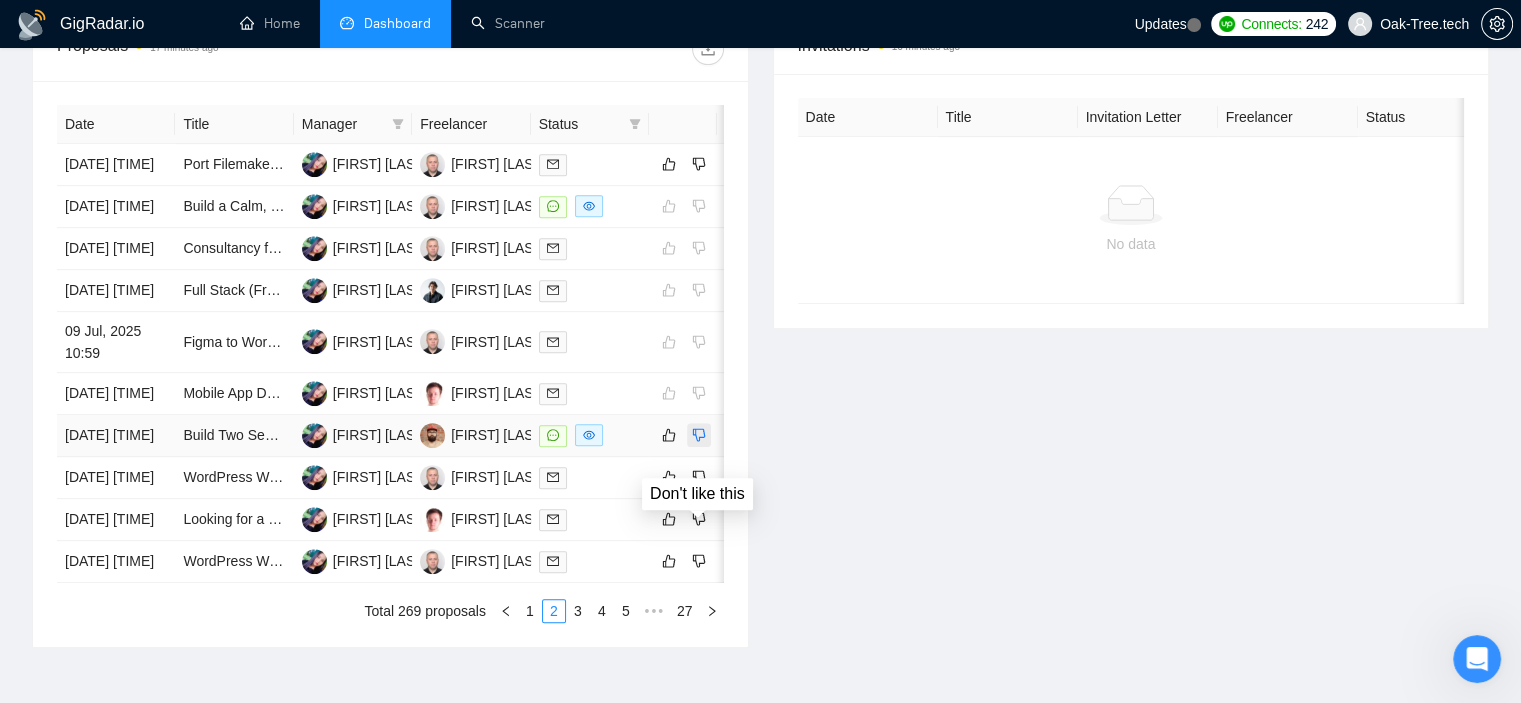 click 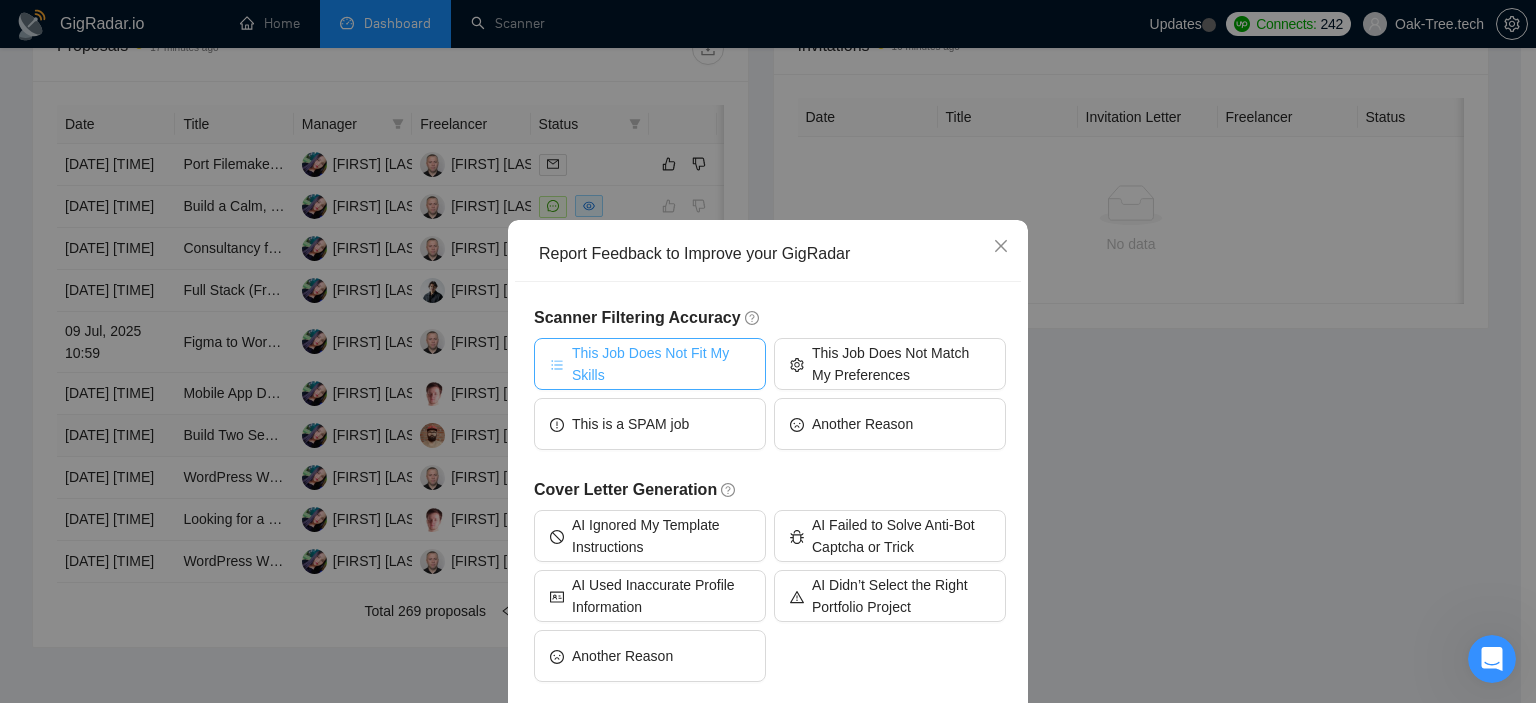 click on "This Job Does Not Fit My Skills" at bounding box center [661, 364] 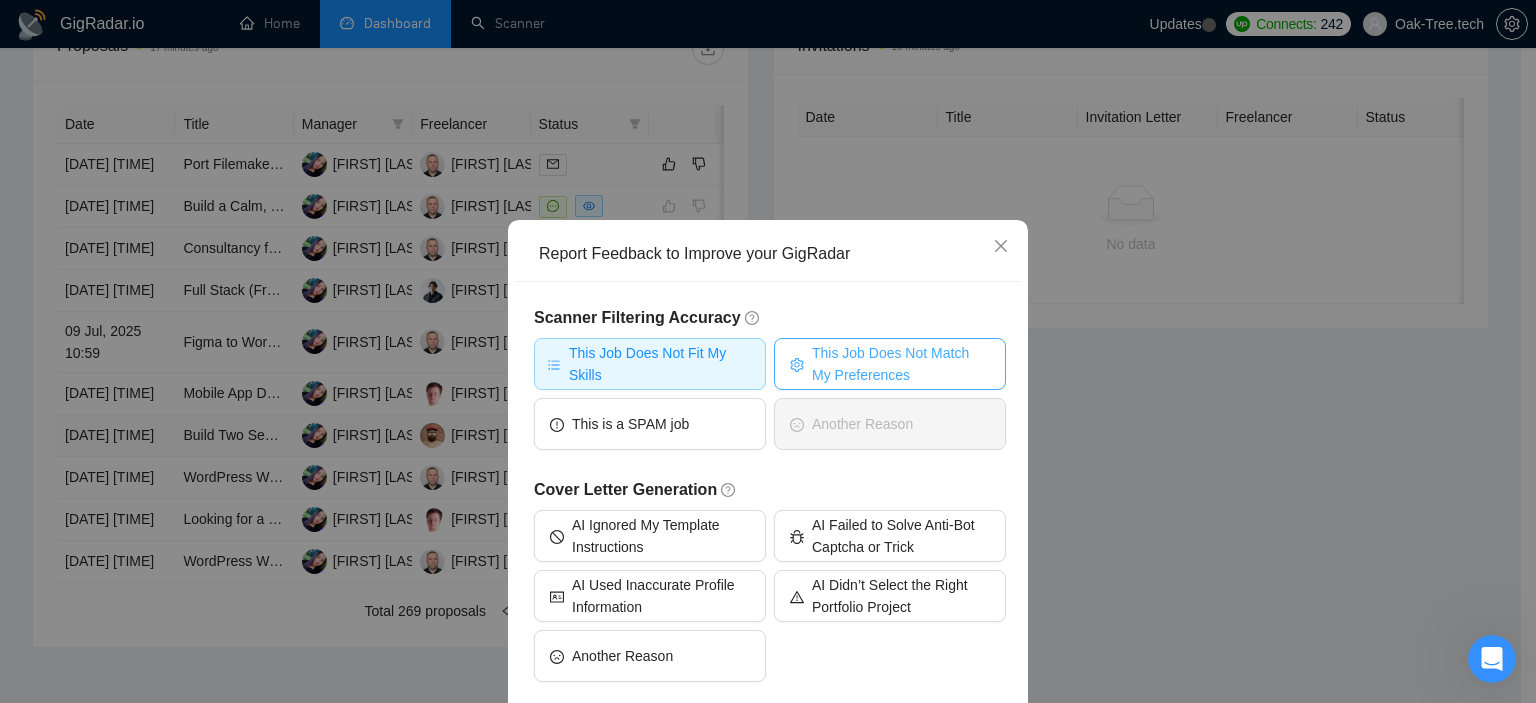 click on "This Job Does Not Match My Preferences" at bounding box center [890, 364] 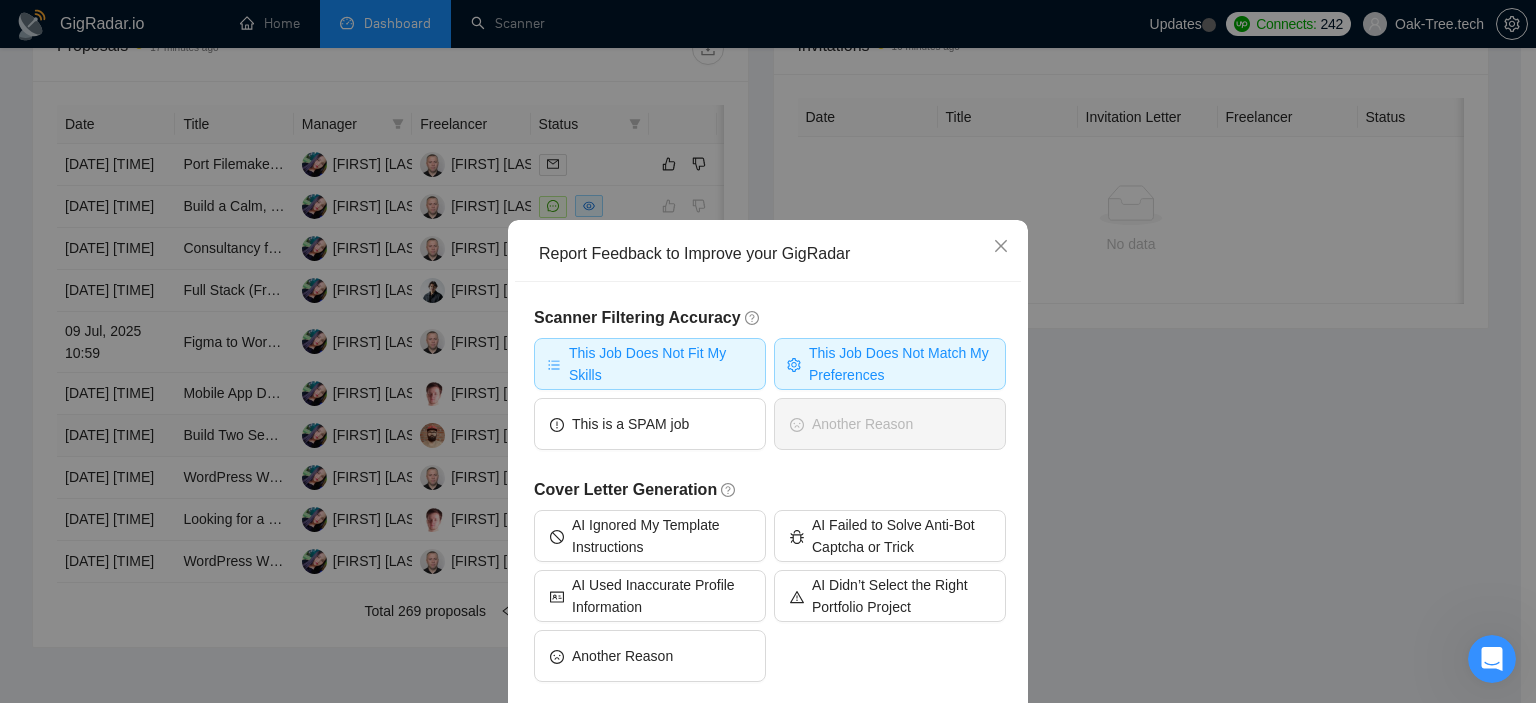 scroll, scrollTop: 94, scrollLeft: 0, axis: vertical 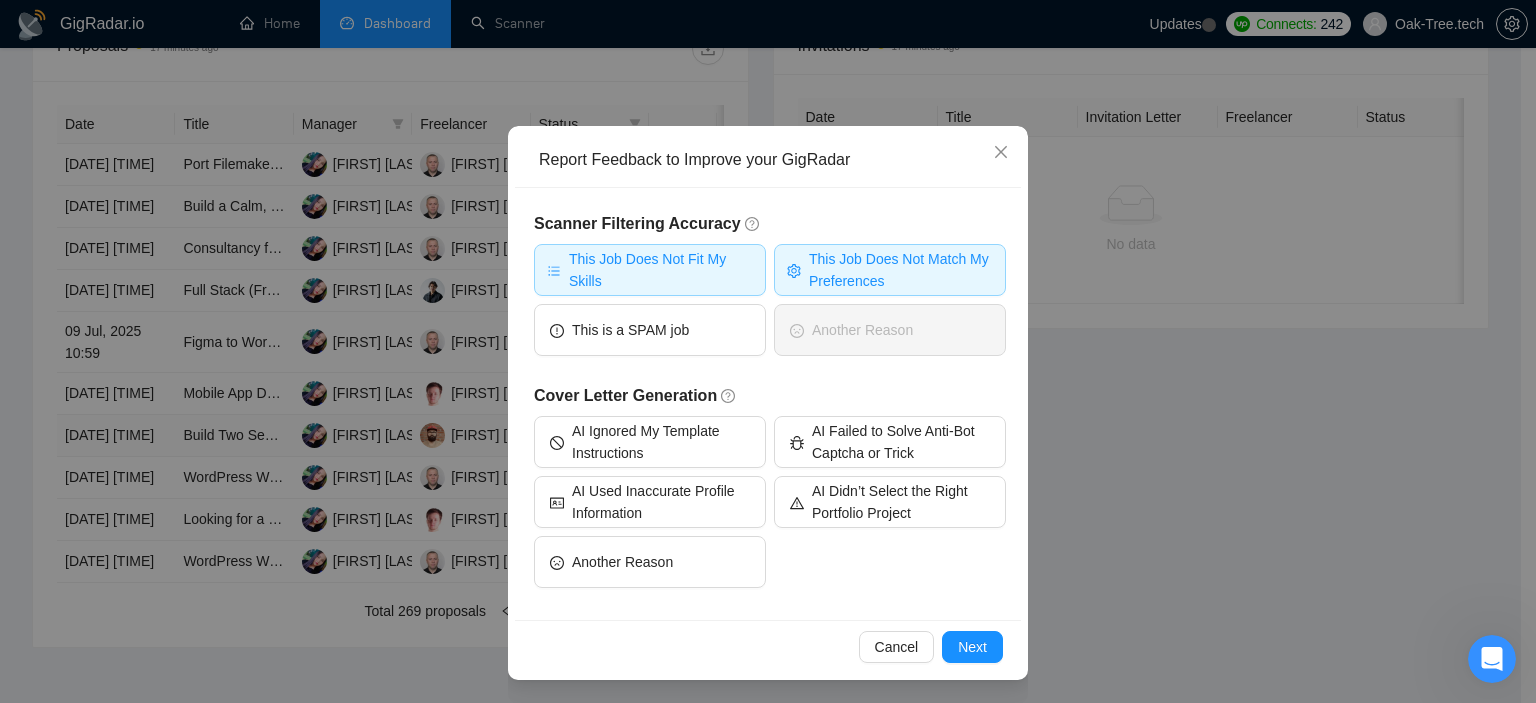 click on "This Job Does Not Fit My Skills" at bounding box center (661, 270) 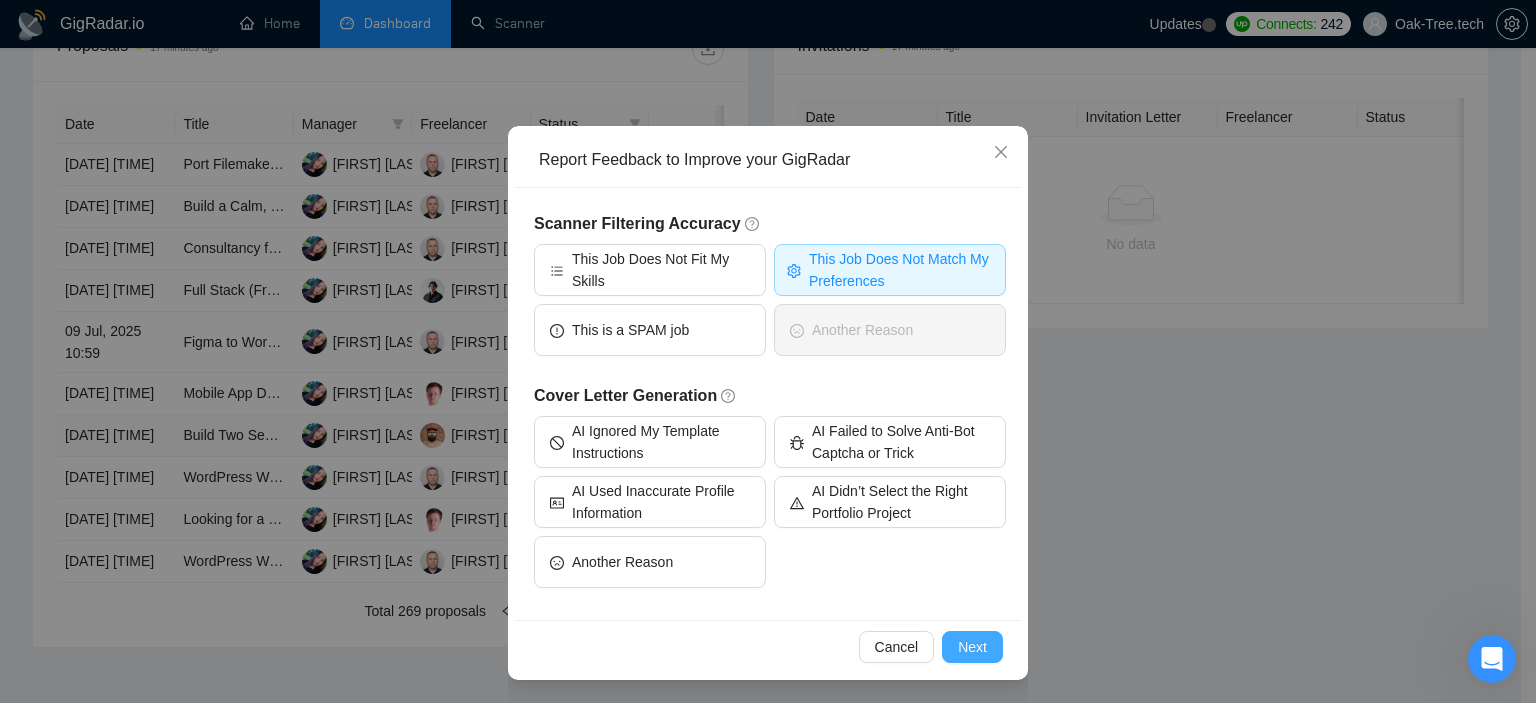 click on "Next" at bounding box center (972, 647) 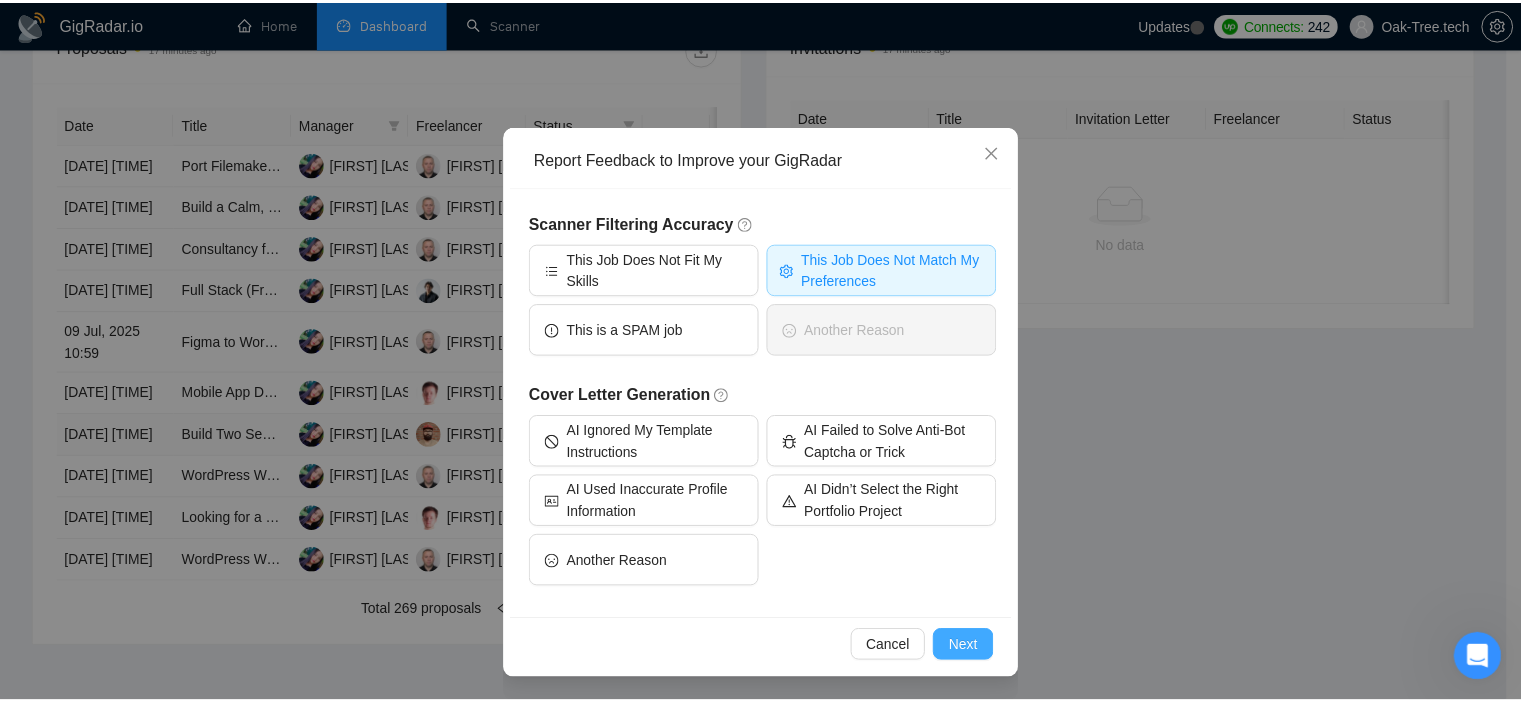 scroll, scrollTop: 0, scrollLeft: 0, axis: both 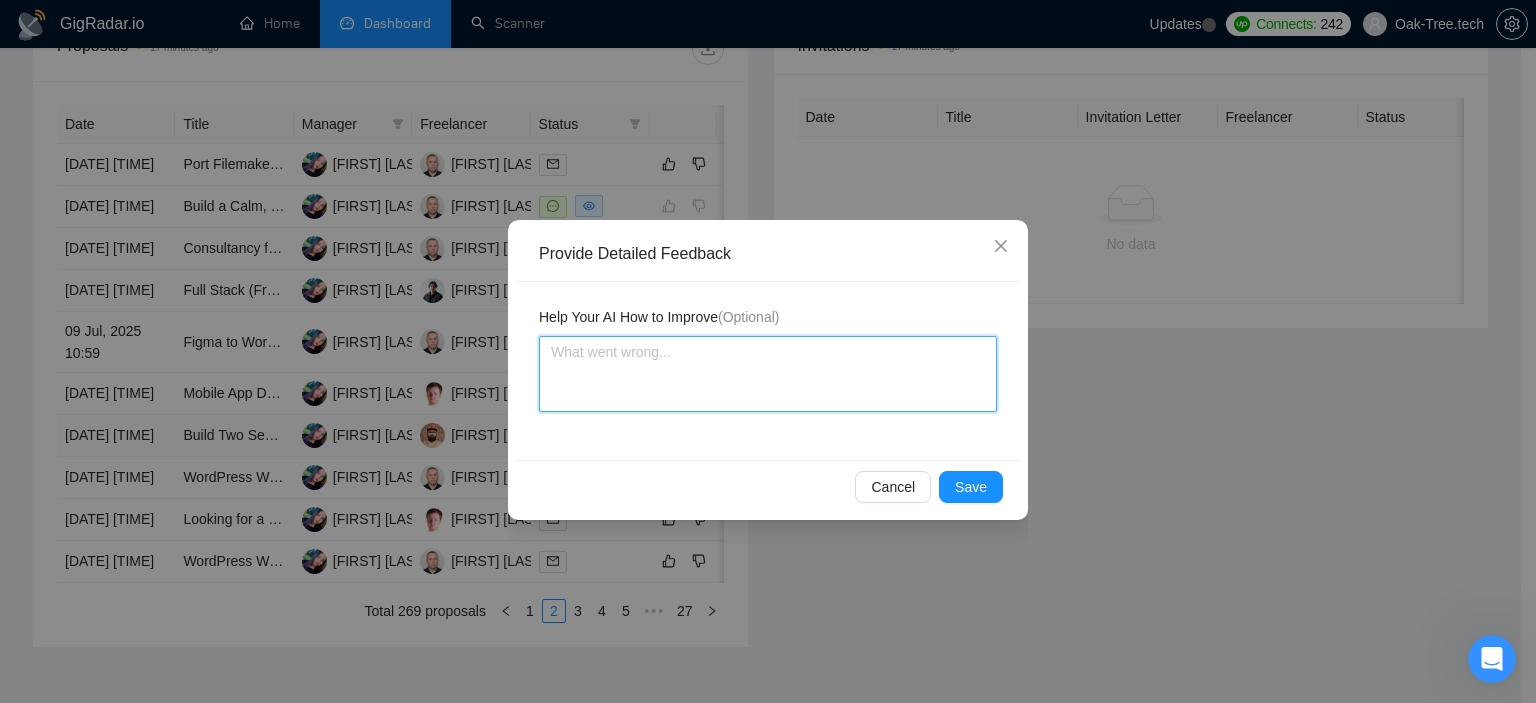 click at bounding box center [768, 374] 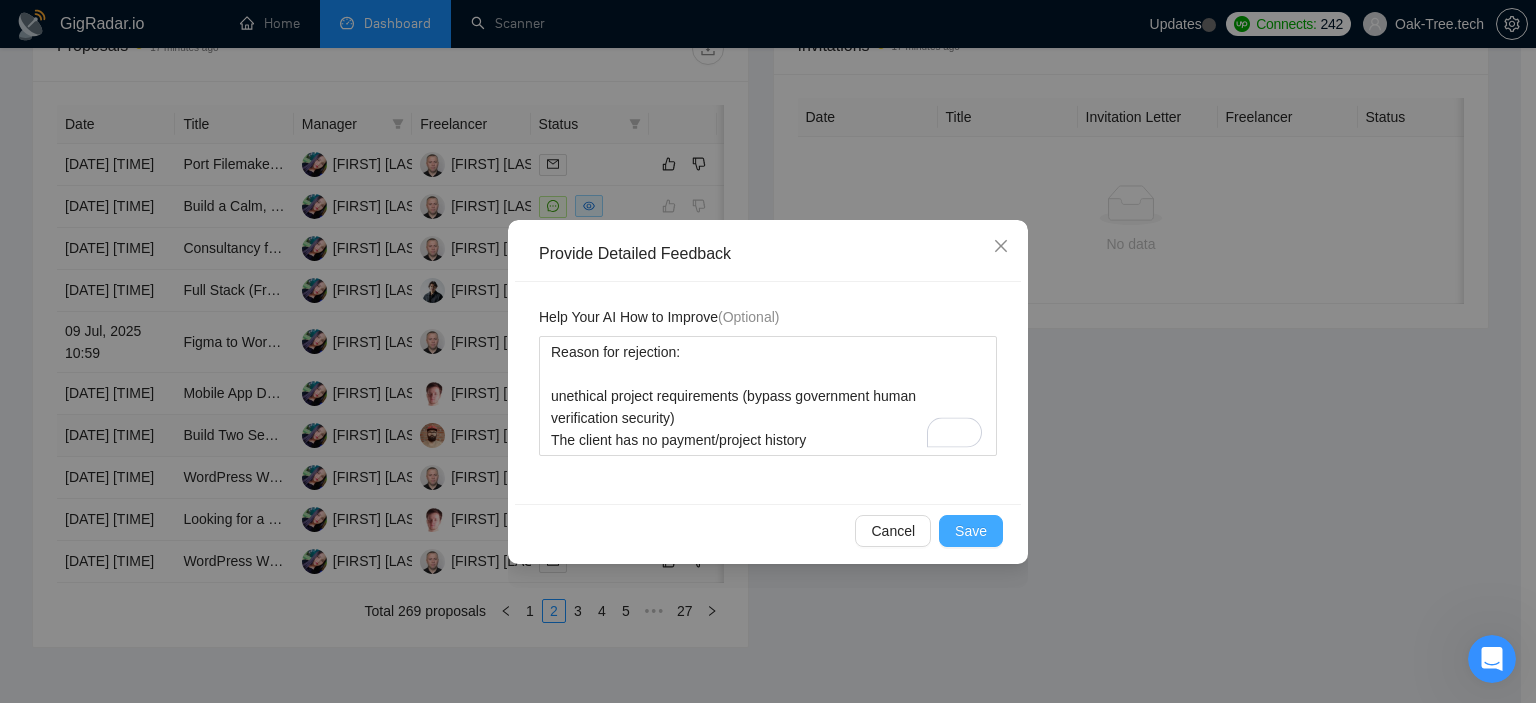 click on "Save" at bounding box center (971, 531) 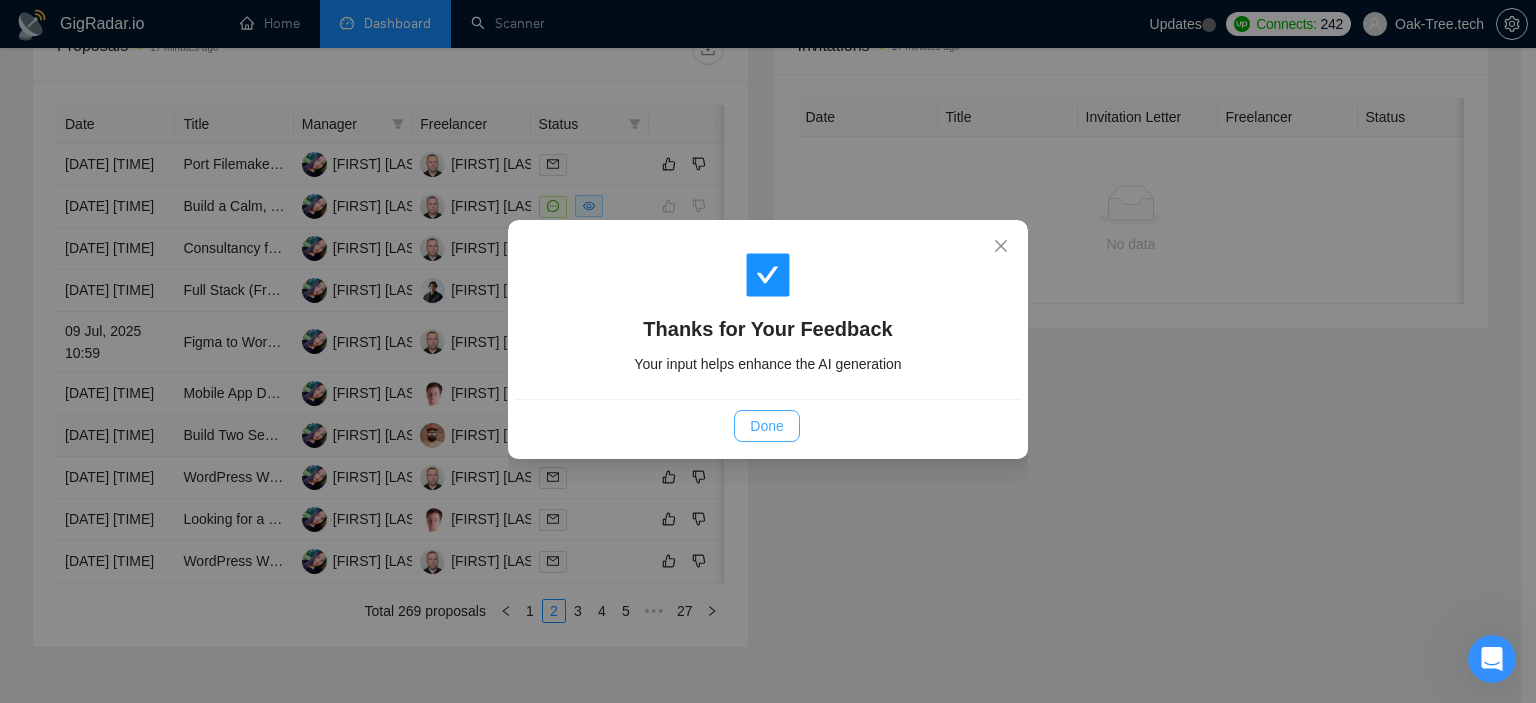 click on "Done" at bounding box center [766, 426] 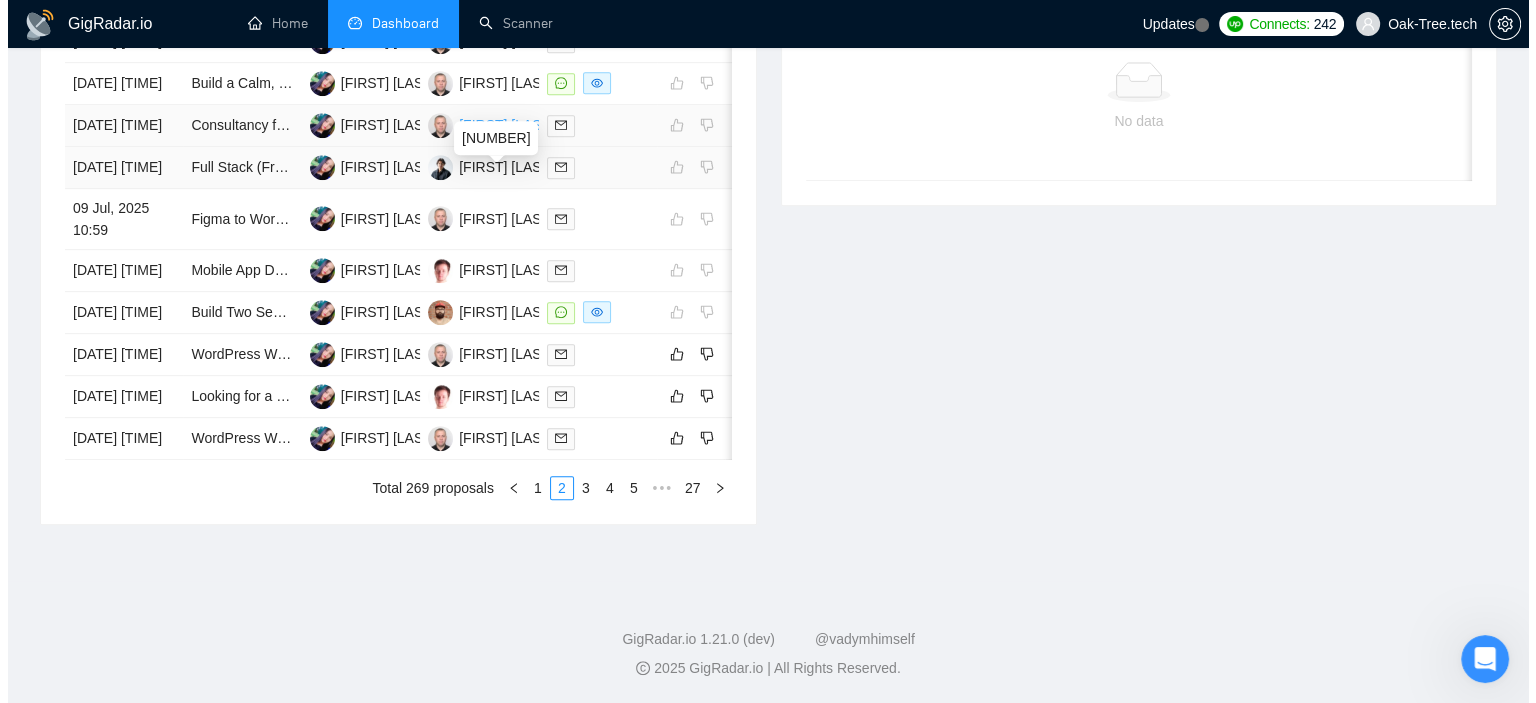 scroll, scrollTop: 1000, scrollLeft: 0, axis: vertical 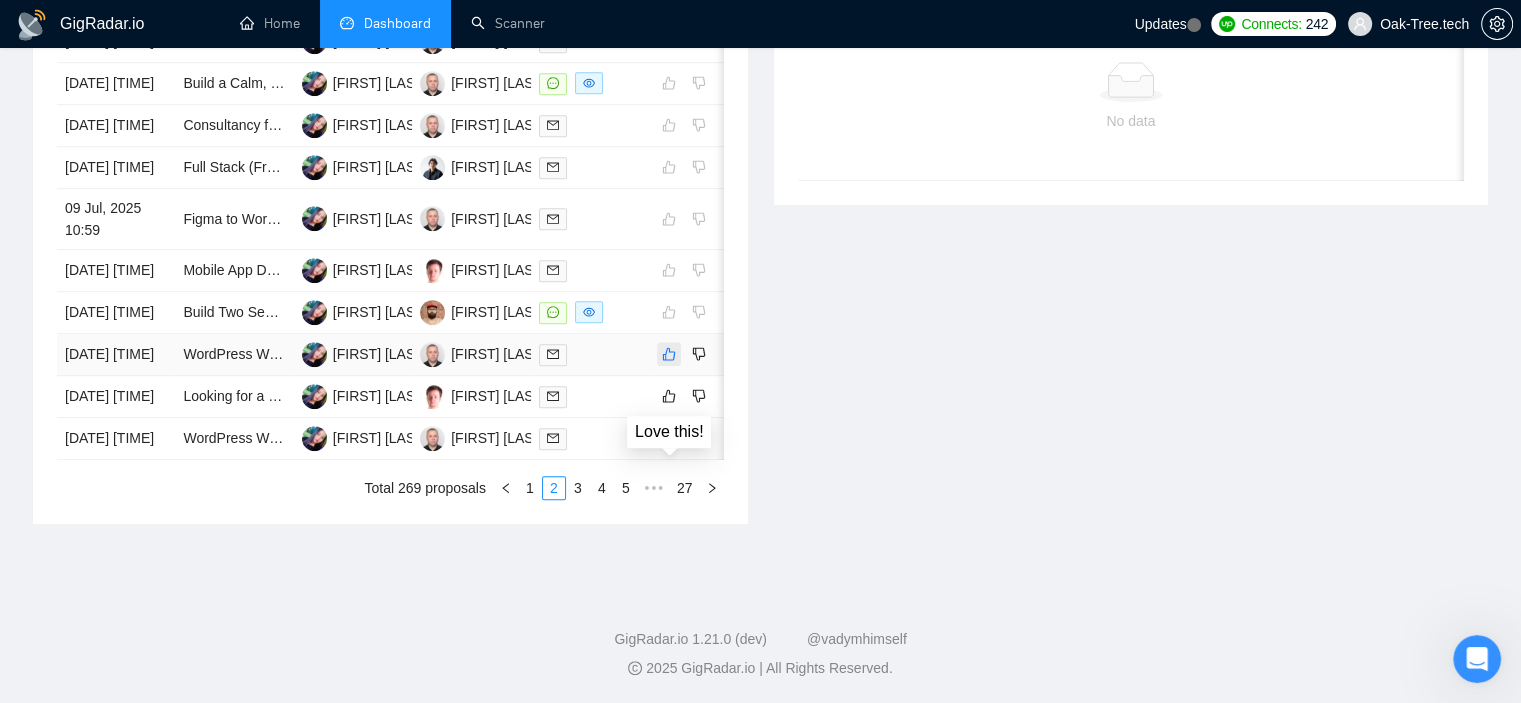 click at bounding box center [669, 354] 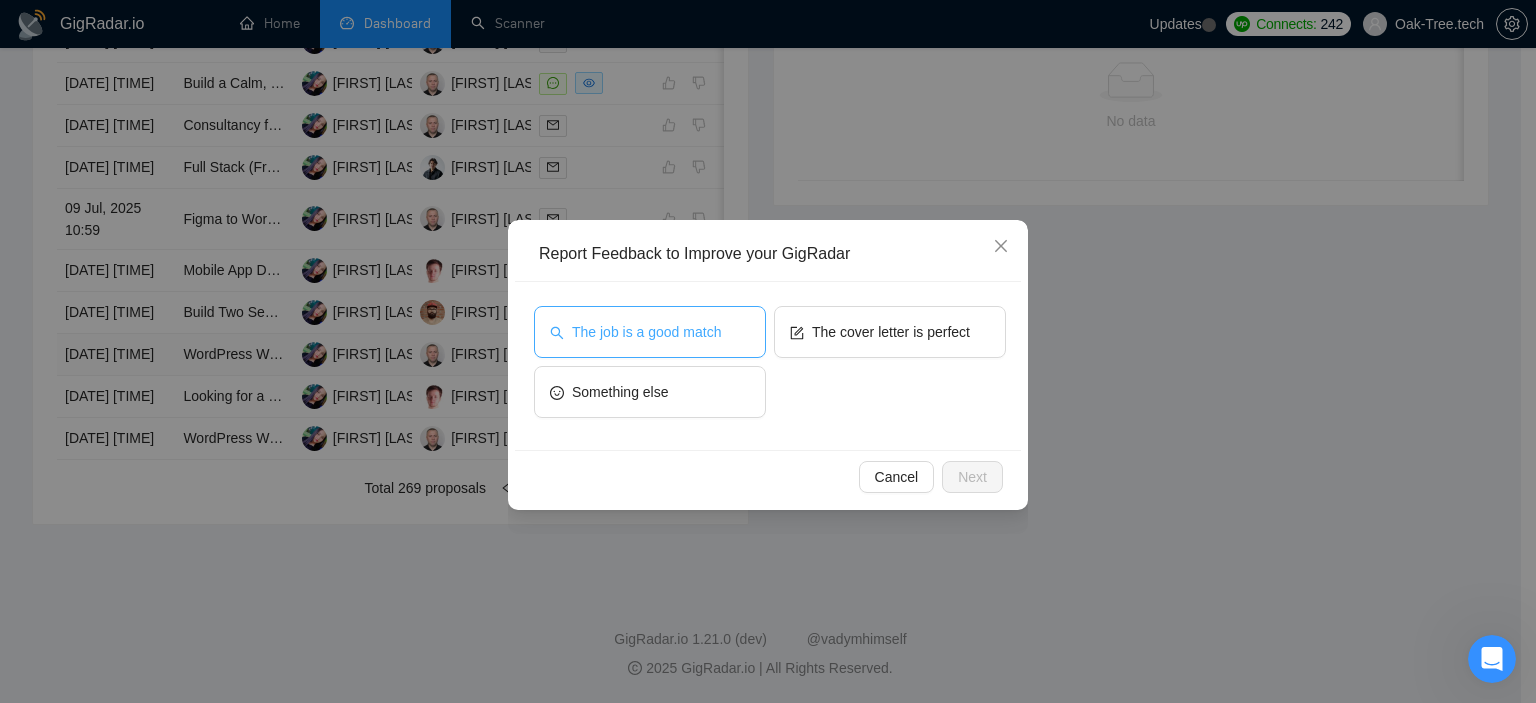 click on "The job is a good match" at bounding box center (650, 332) 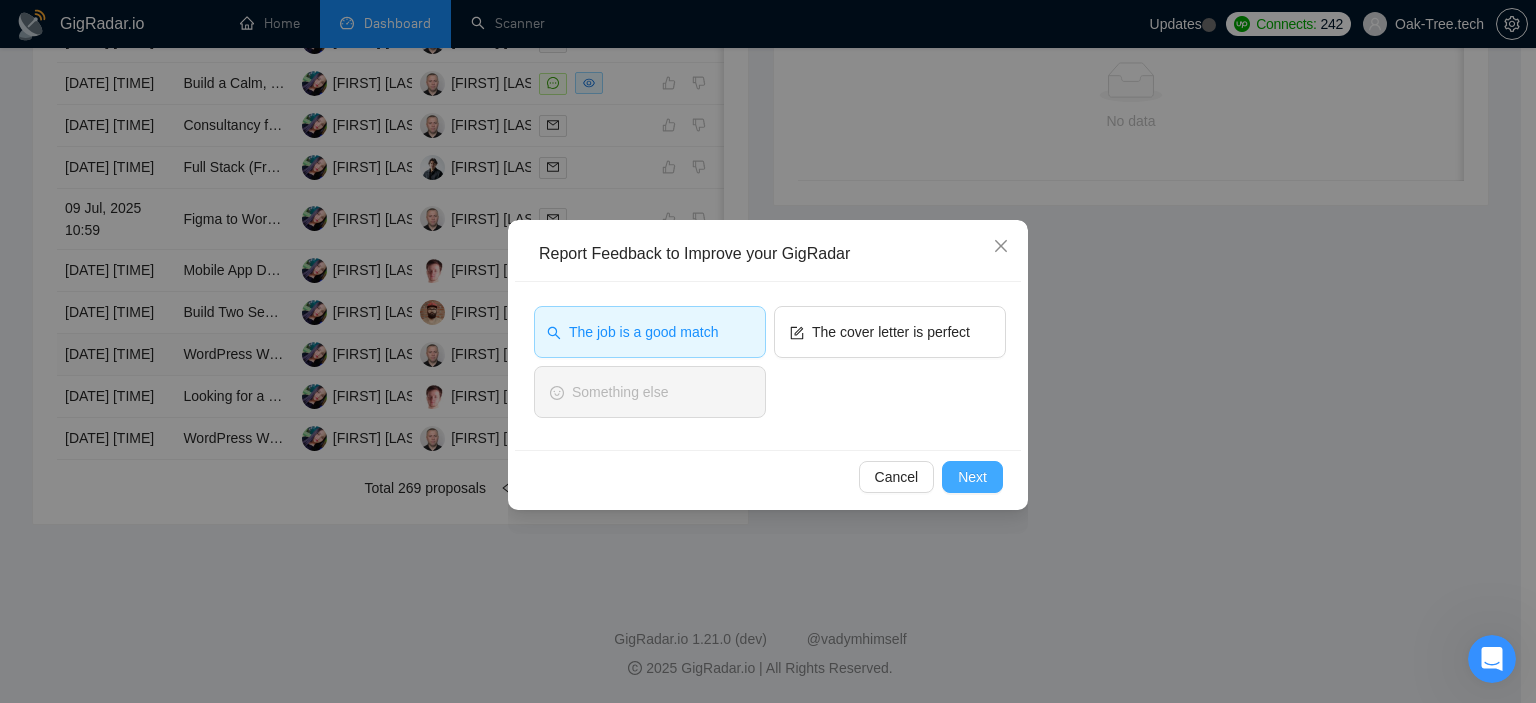click on "Next" at bounding box center (972, 477) 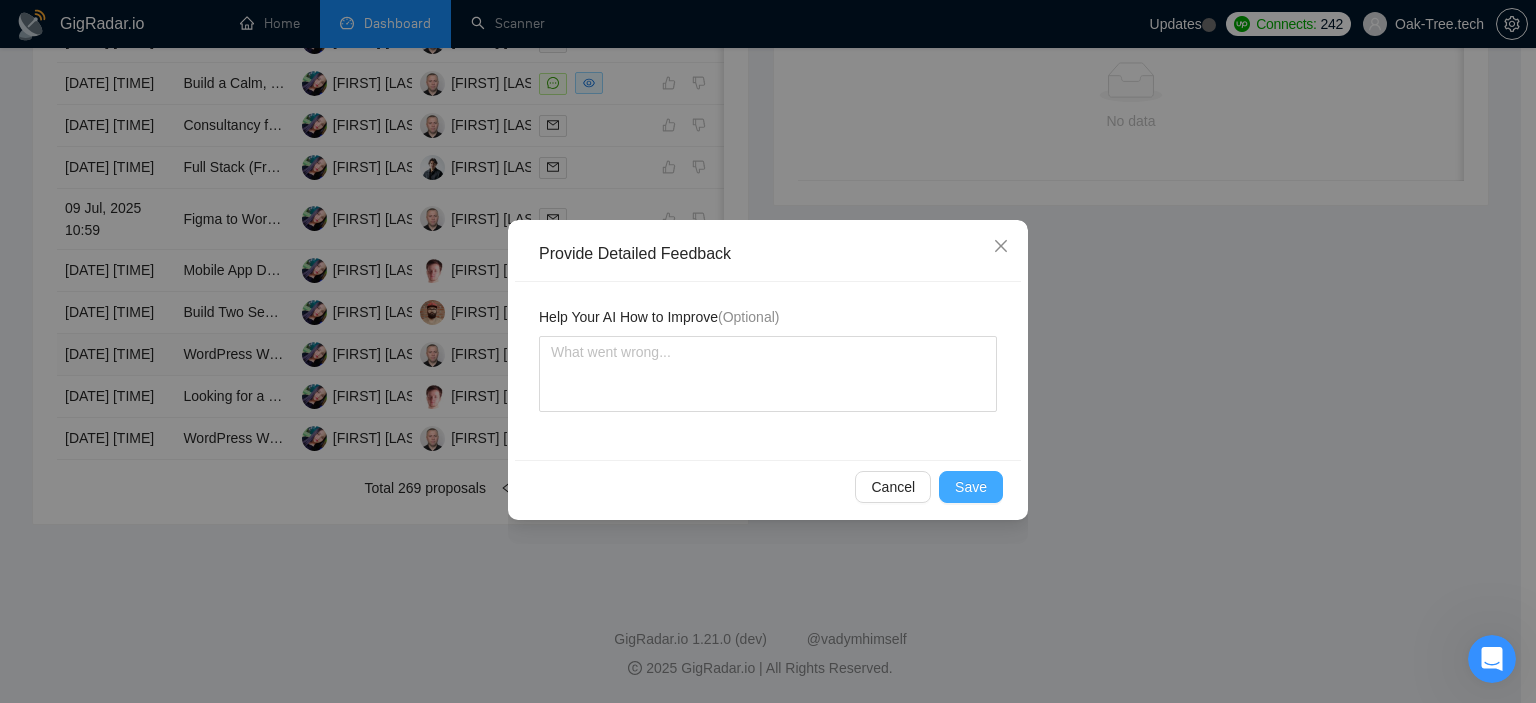 click on "Save" at bounding box center (971, 487) 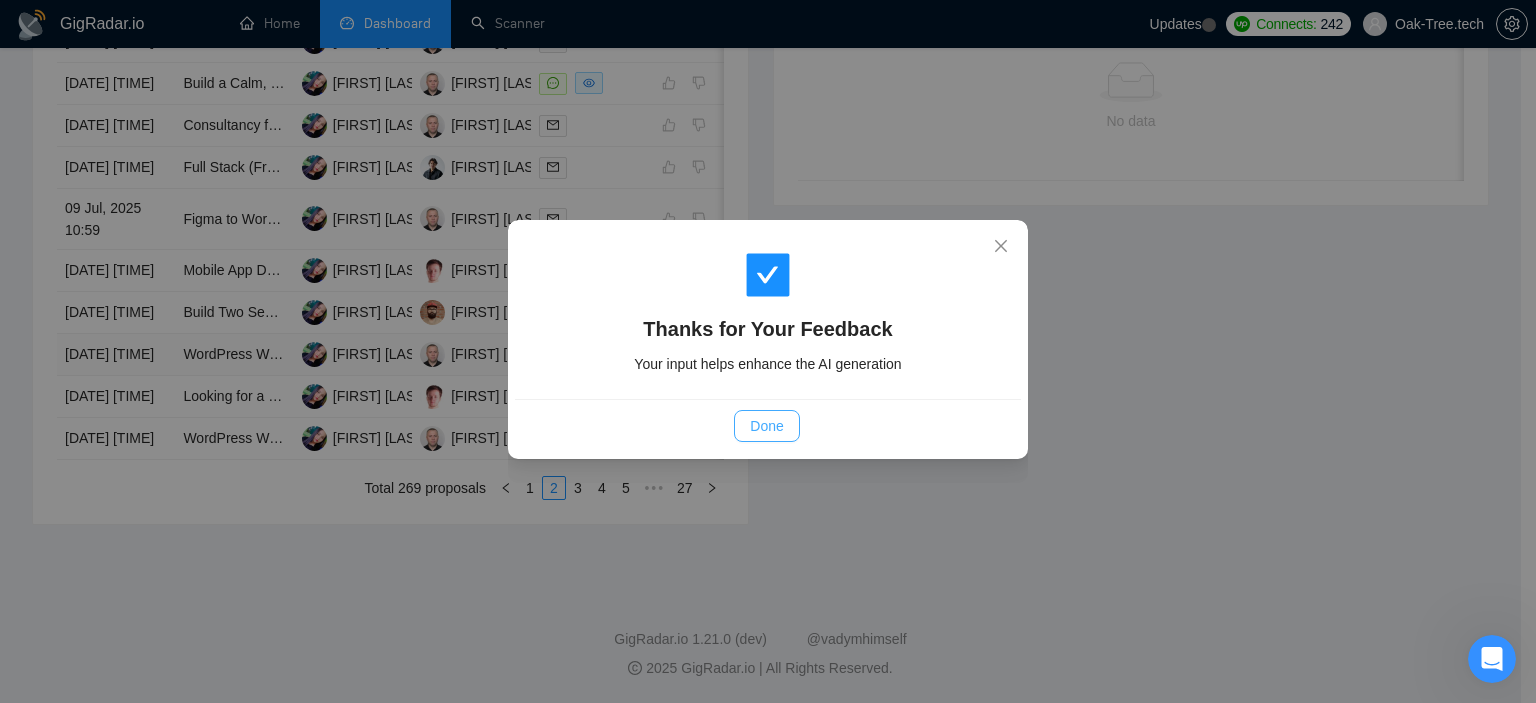 click on "Done" at bounding box center [766, 426] 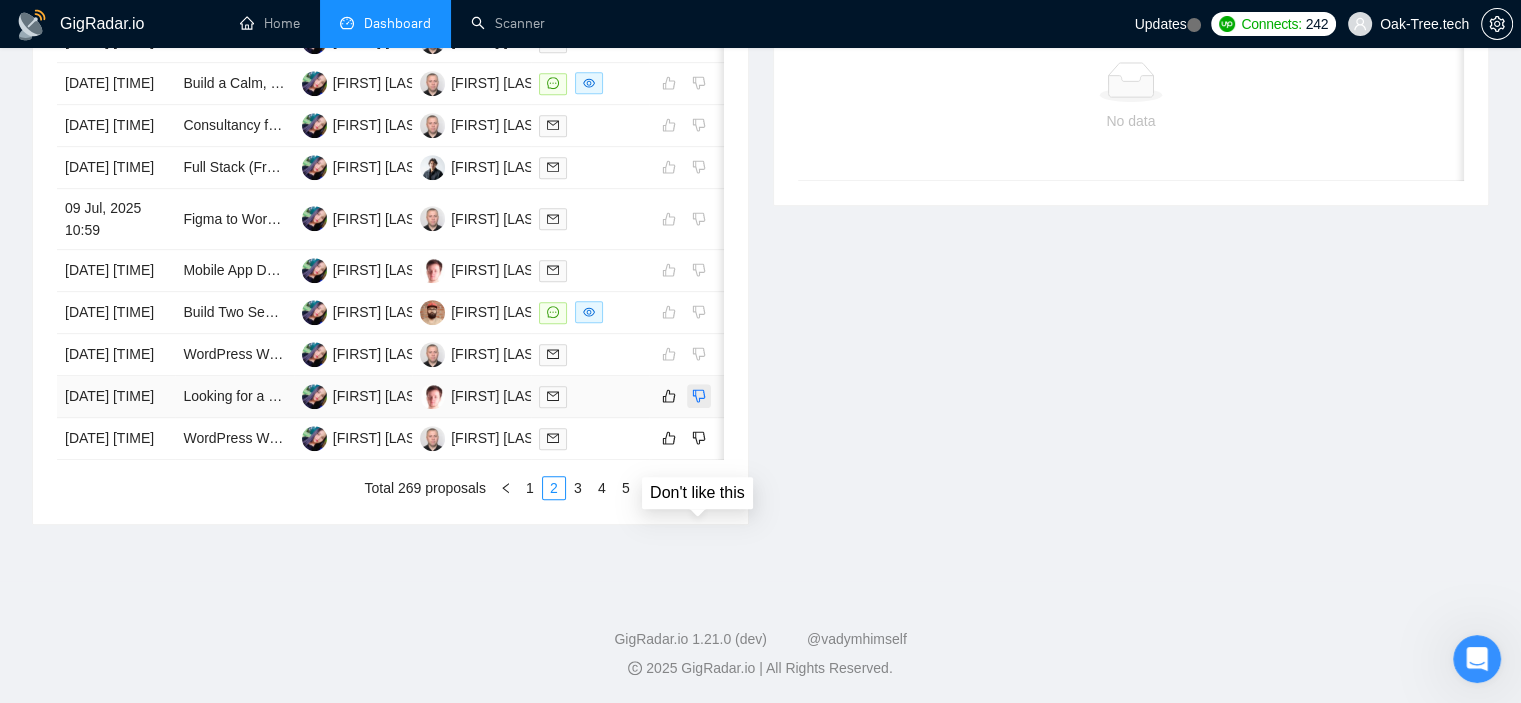 click 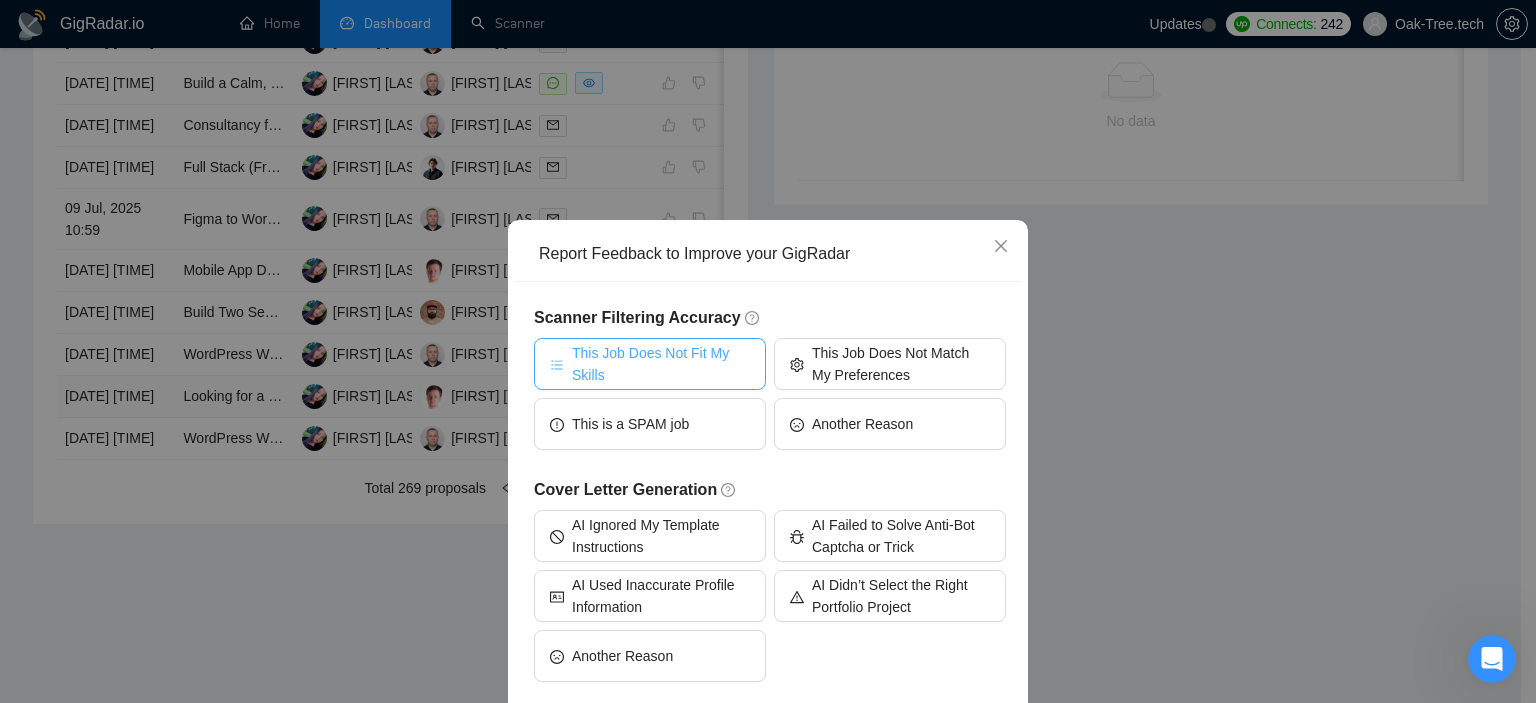 click on "This Job Does Not Fit My Skills" at bounding box center [661, 364] 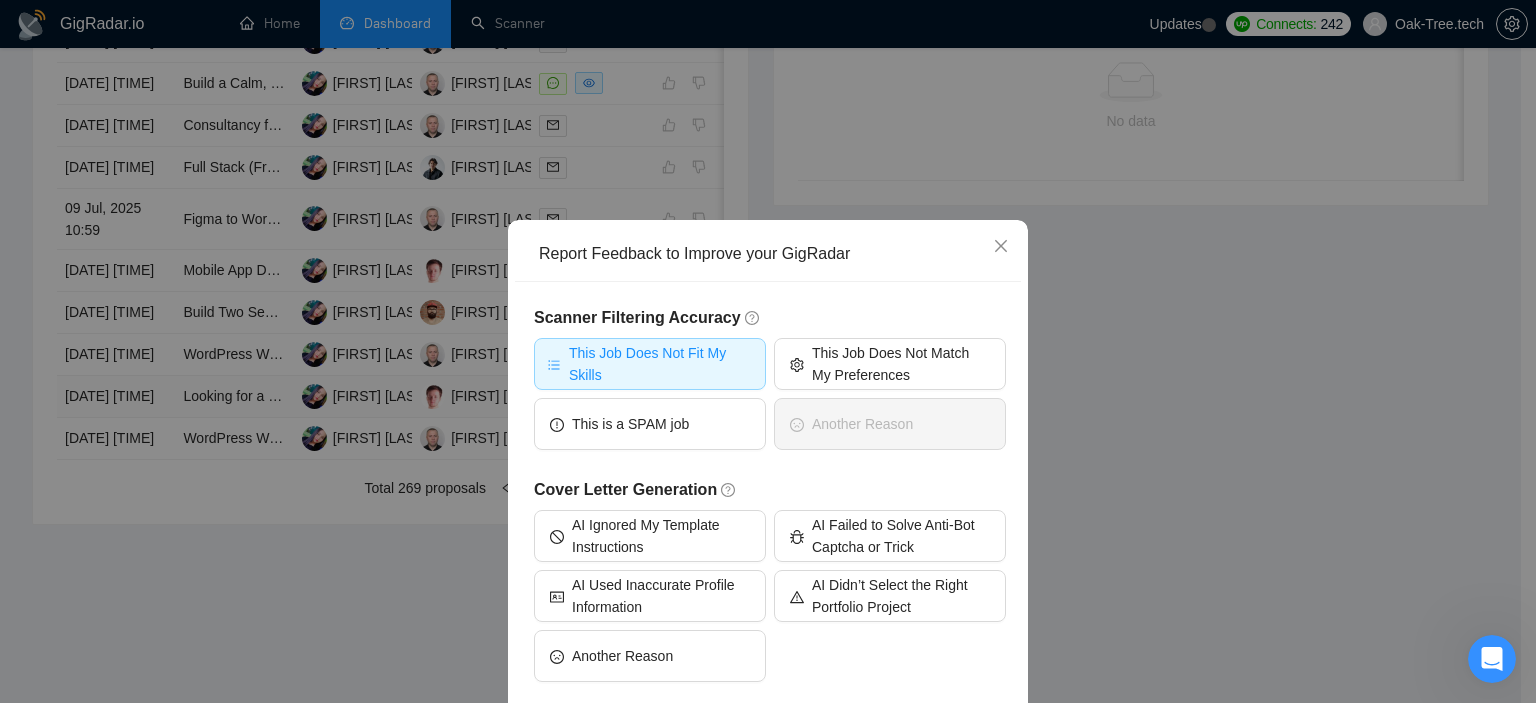 scroll, scrollTop: 94, scrollLeft: 0, axis: vertical 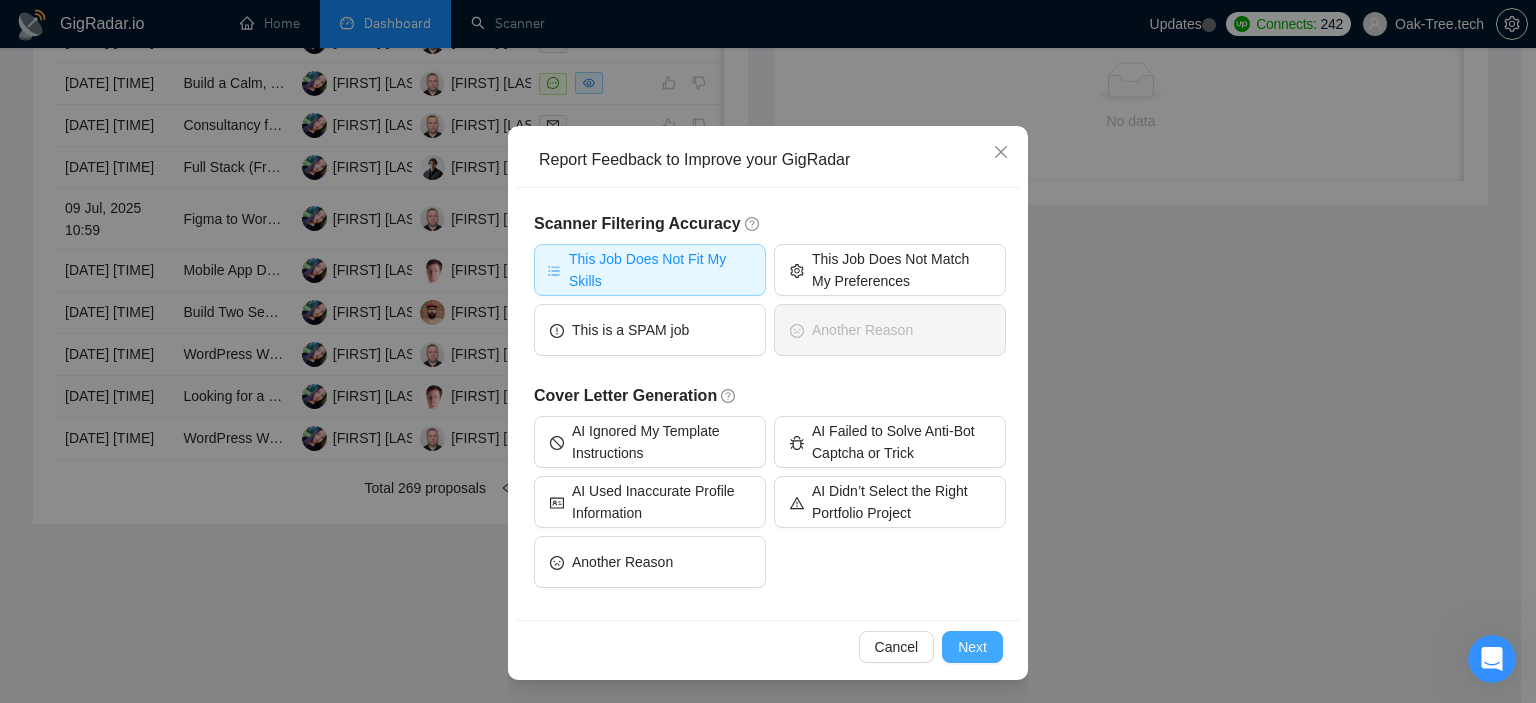 click on "Next" at bounding box center [972, 647] 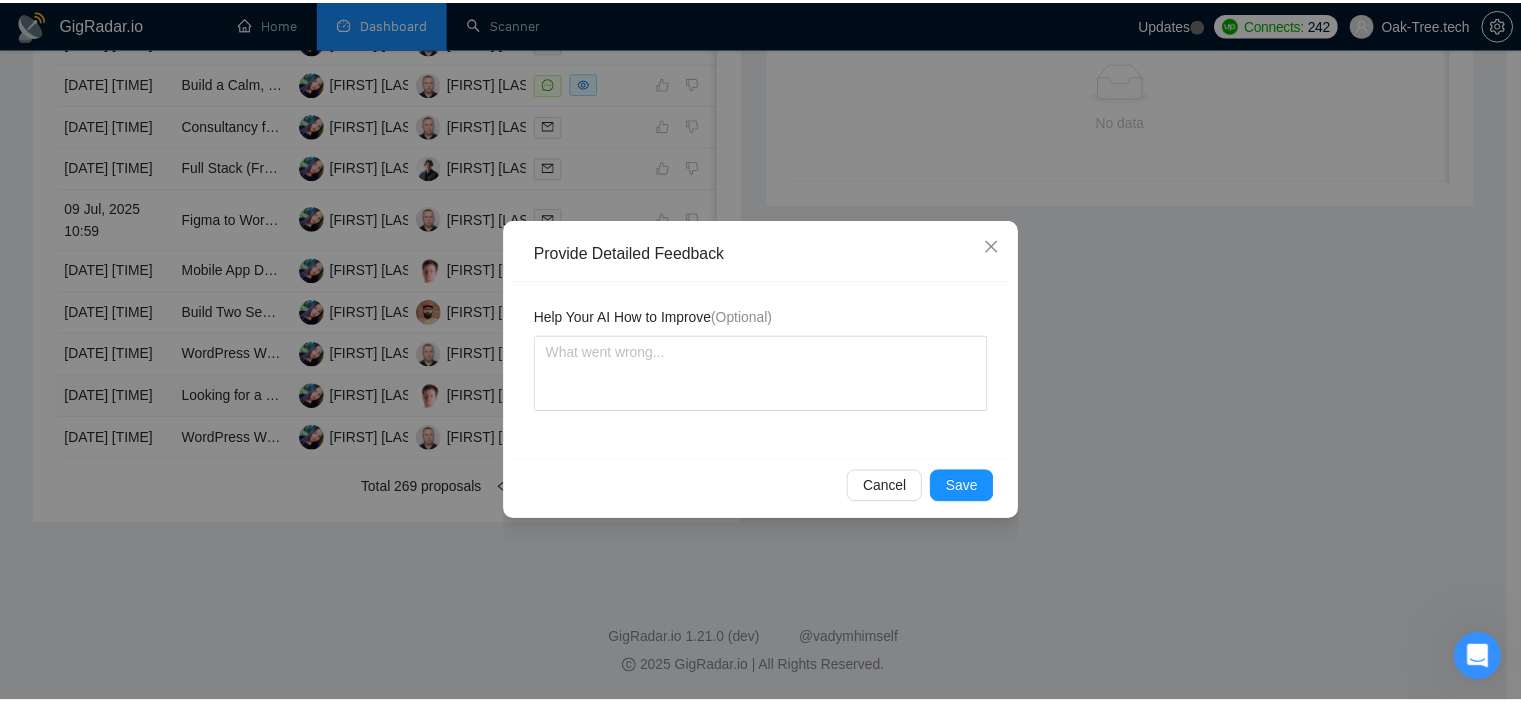 scroll, scrollTop: 0, scrollLeft: 0, axis: both 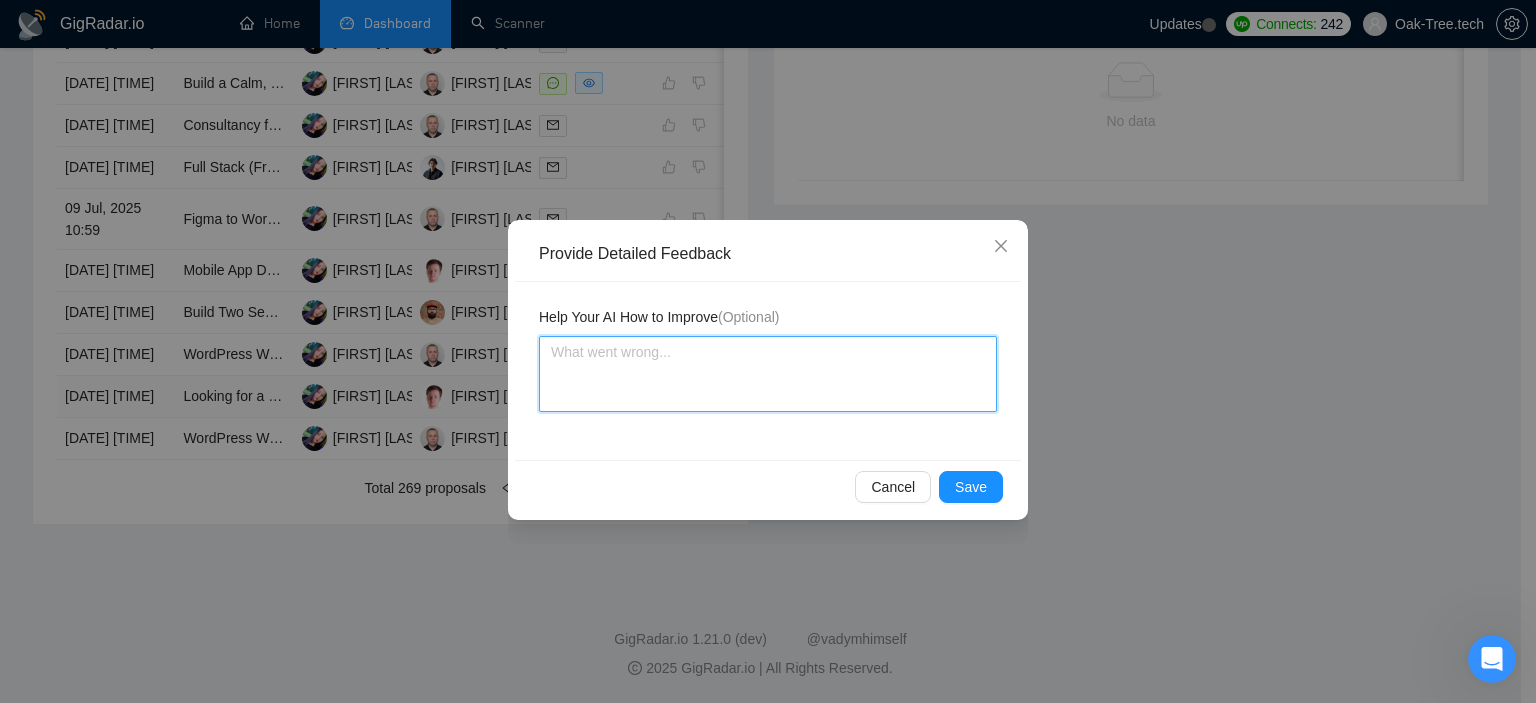 click at bounding box center [768, 374] 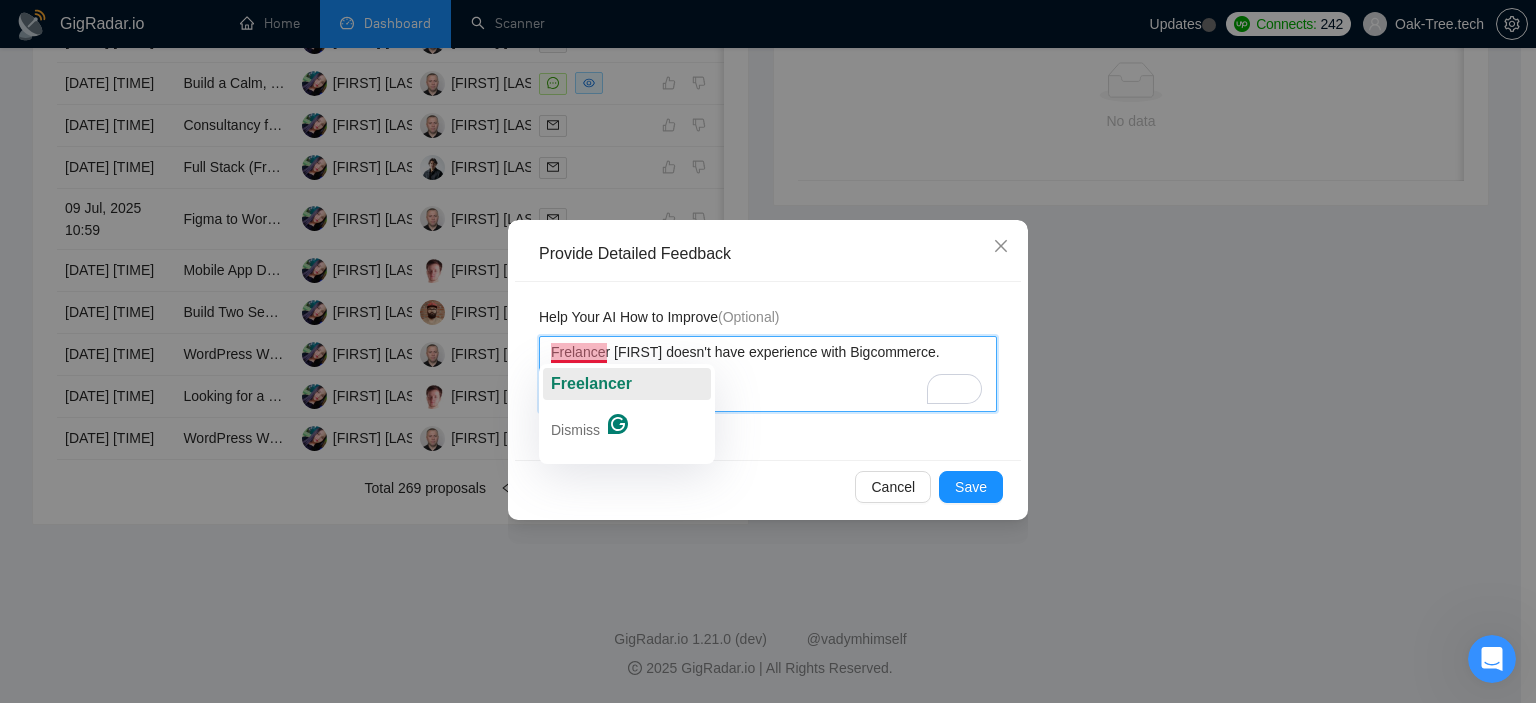 click on "Freelancer" 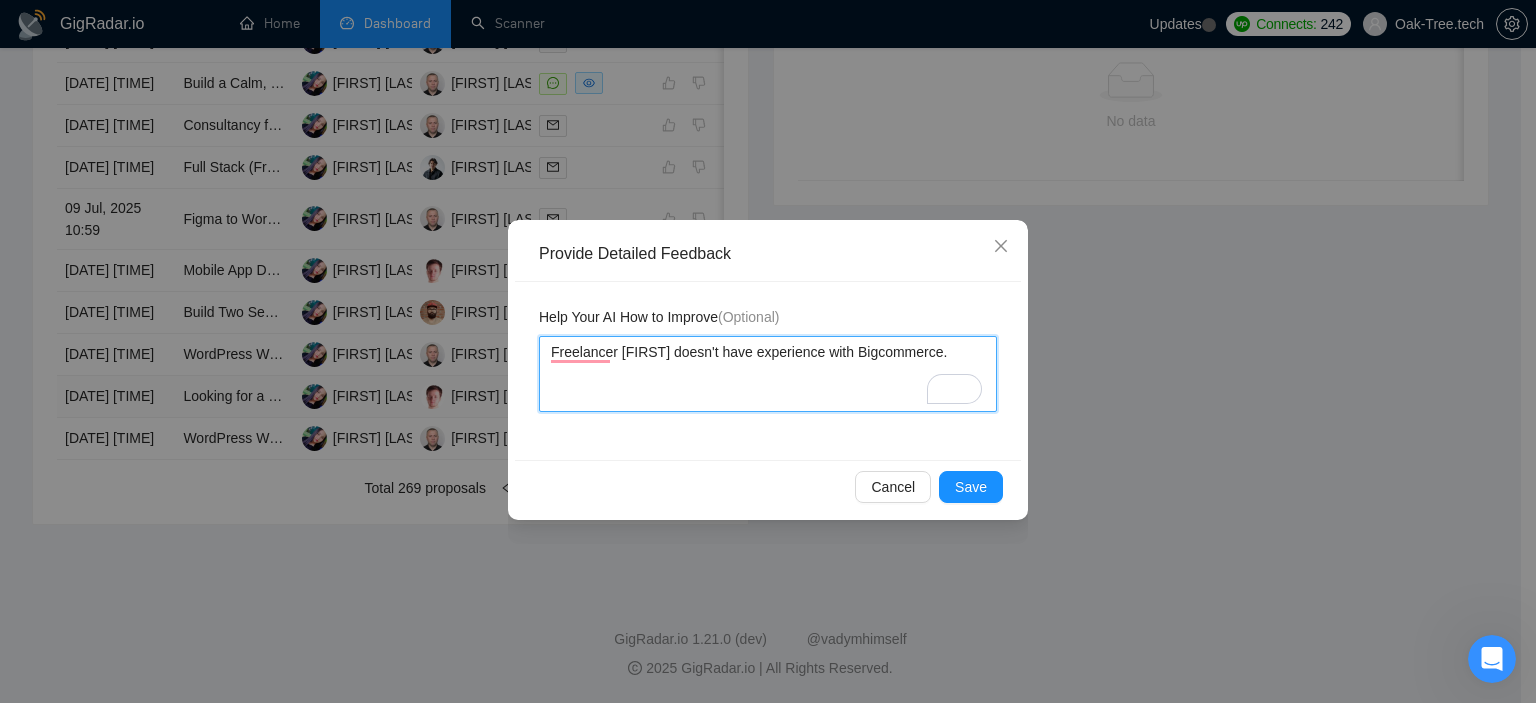click on "Freelancer [FIRST] doesn't have experience with Bigcommerce." at bounding box center [768, 374] 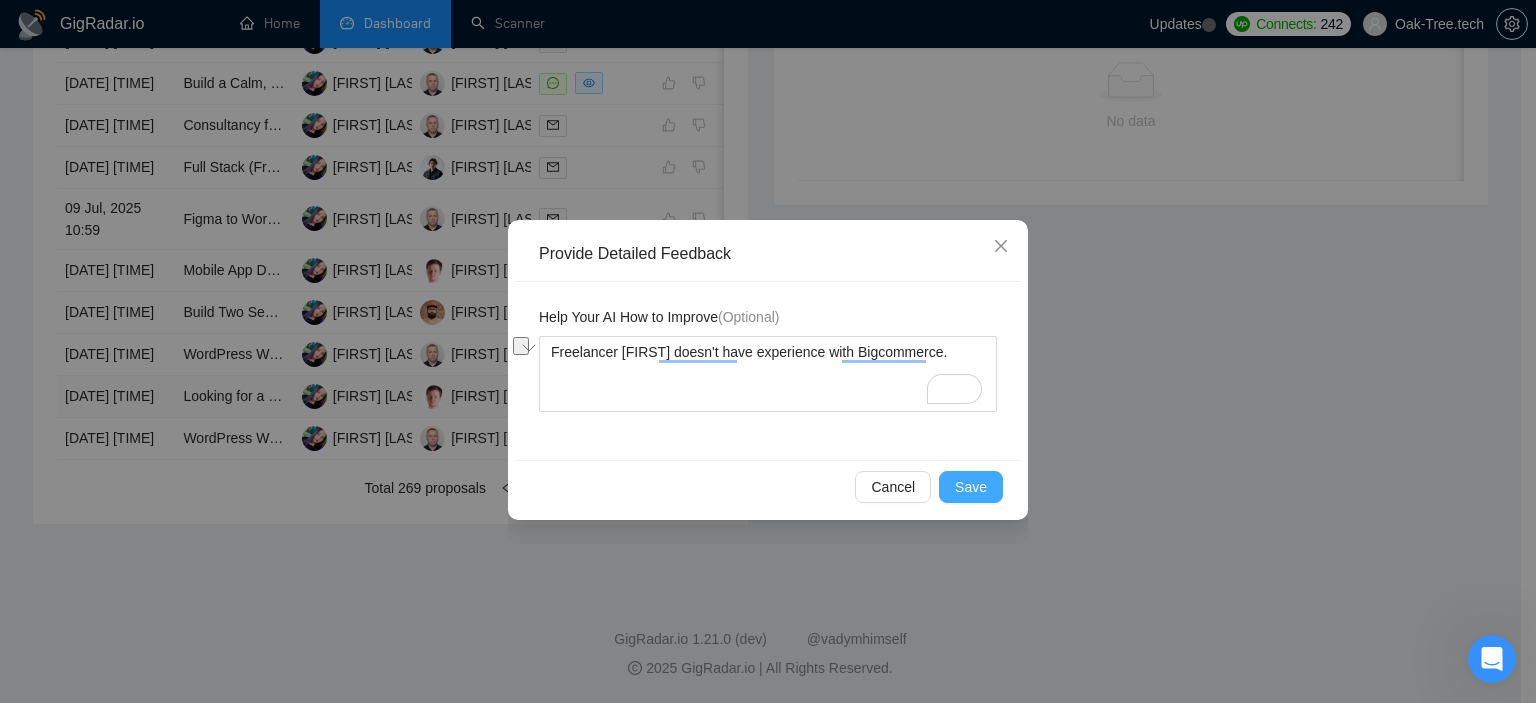 click on "Save" at bounding box center (971, 487) 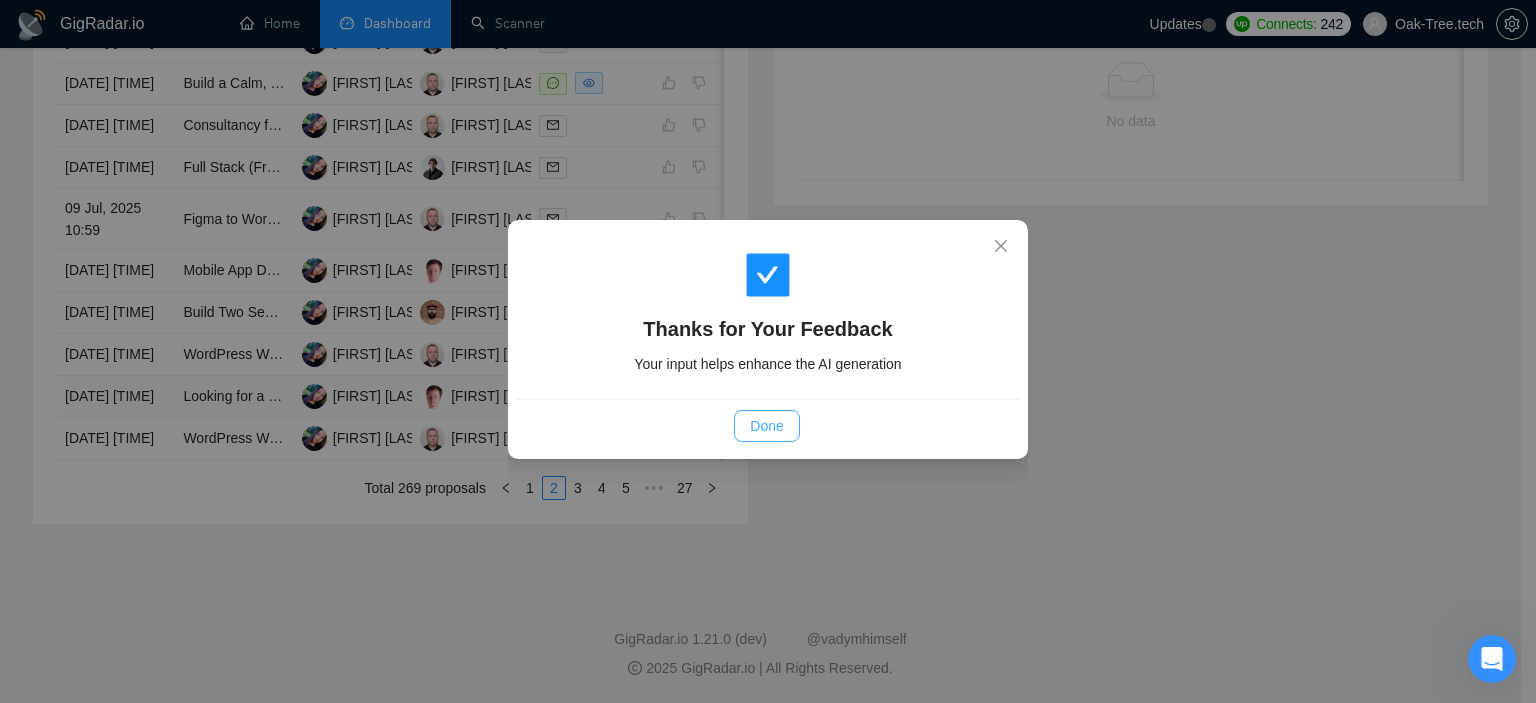 click on "Done" at bounding box center [766, 426] 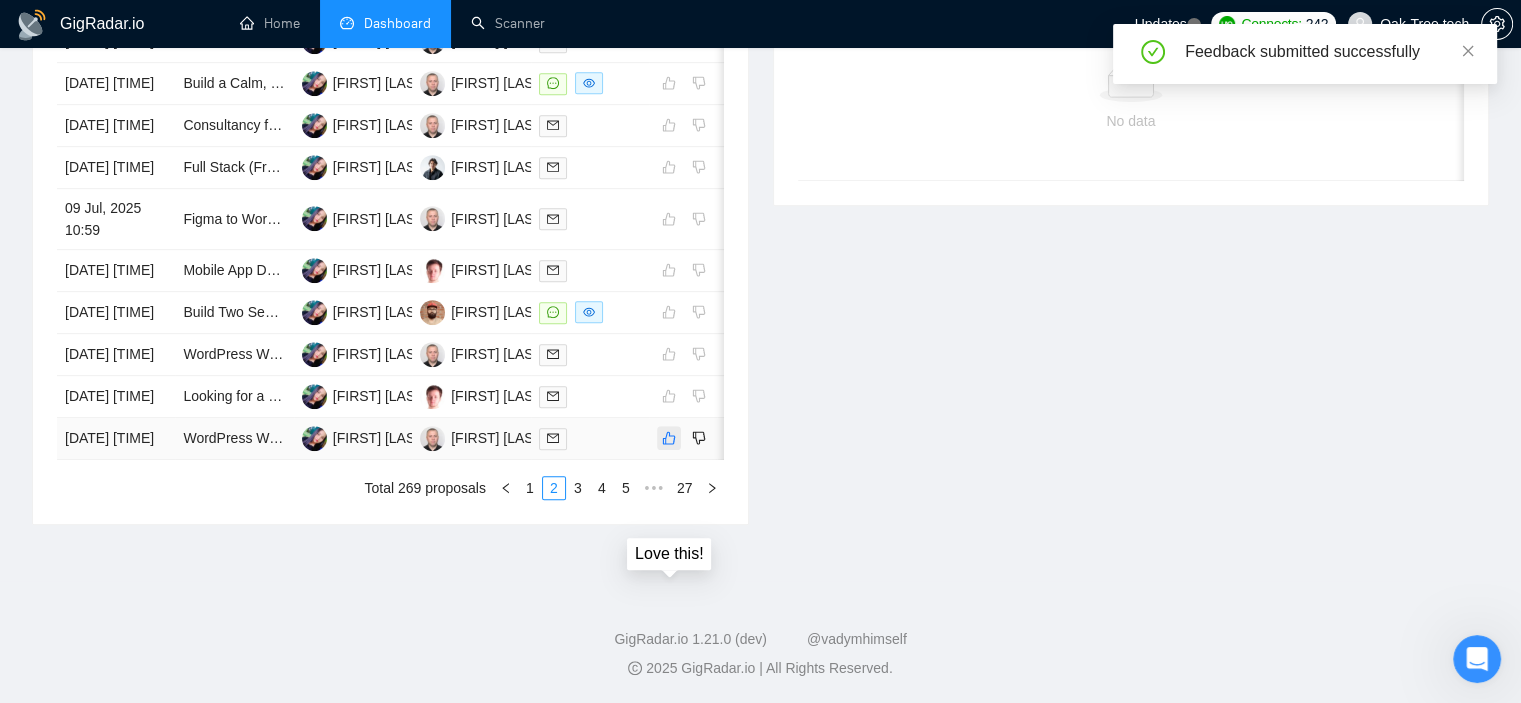 click 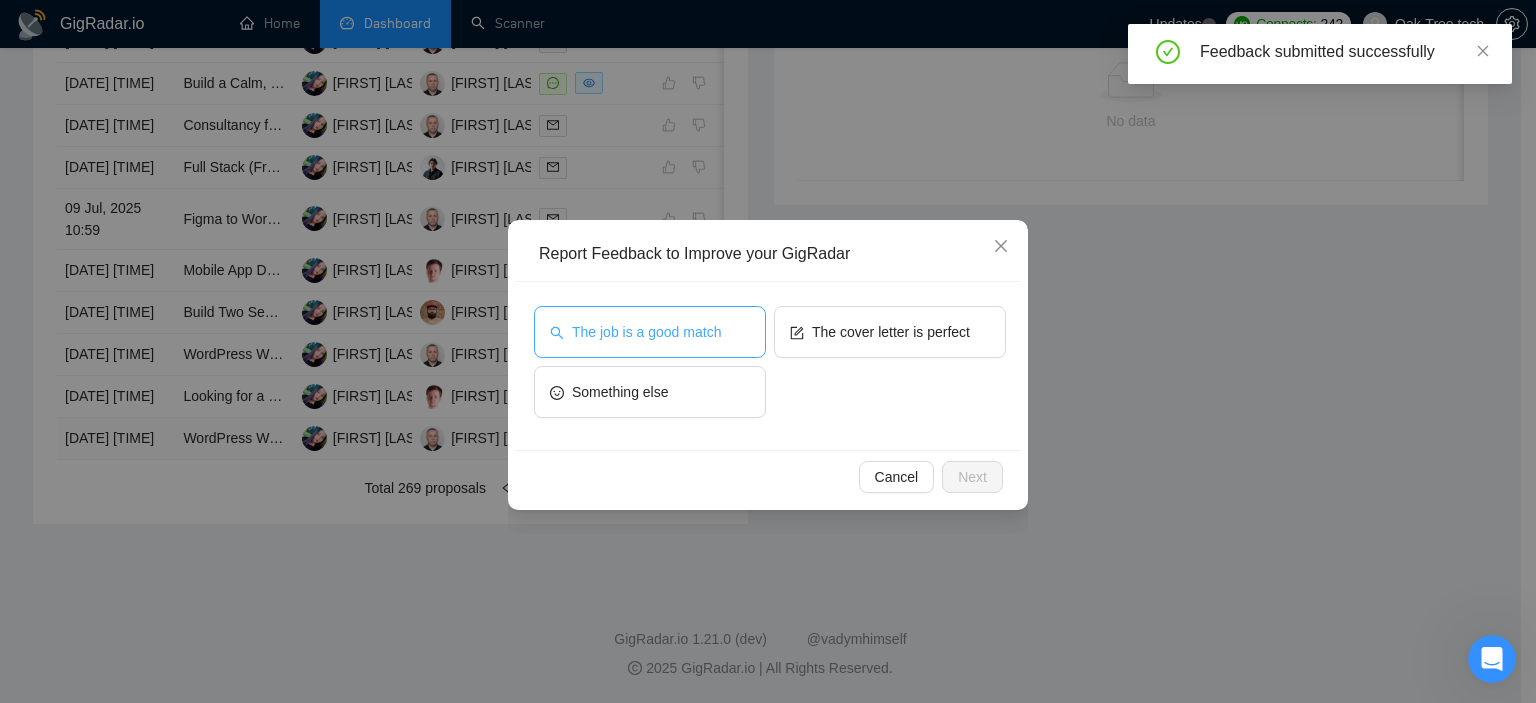 click on "The job is a good match" at bounding box center [646, 332] 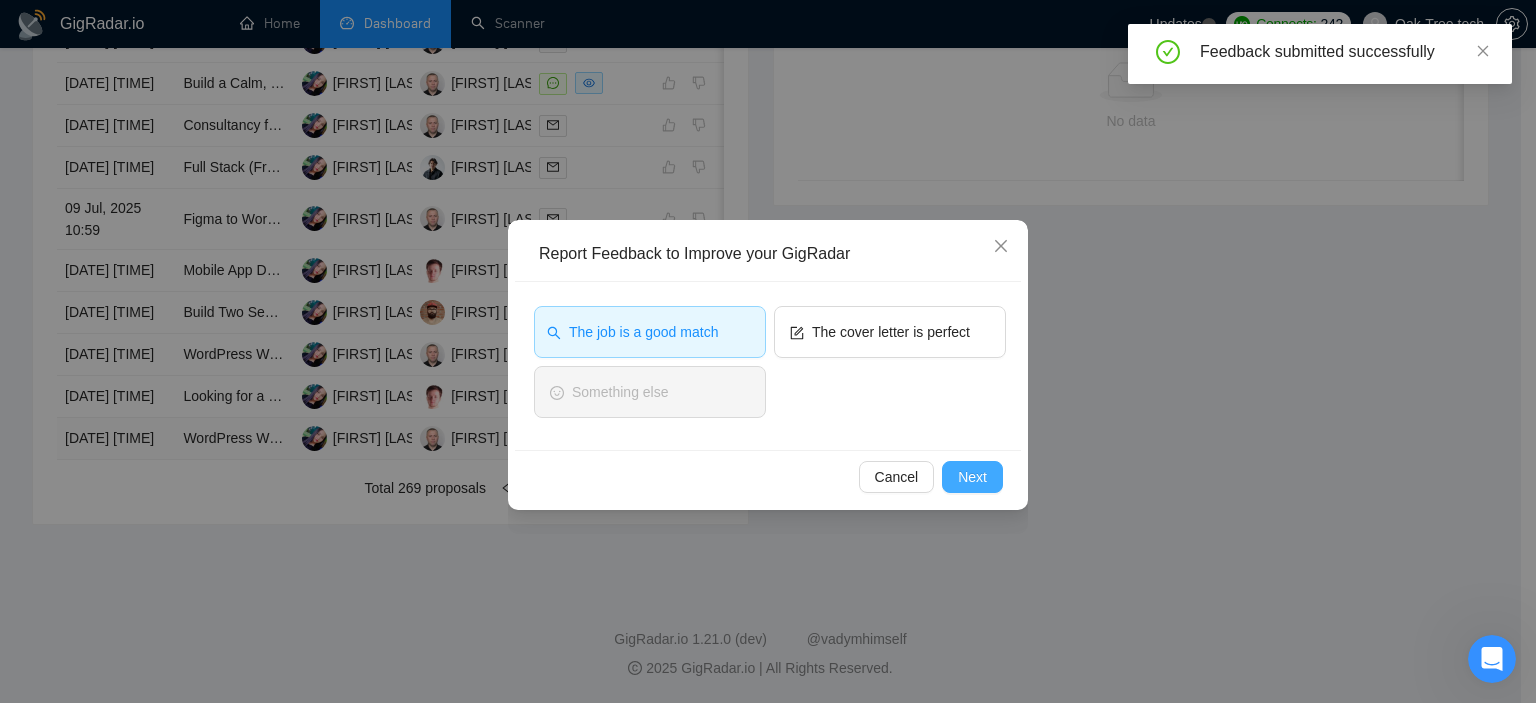 click on "Next" at bounding box center [972, 477] 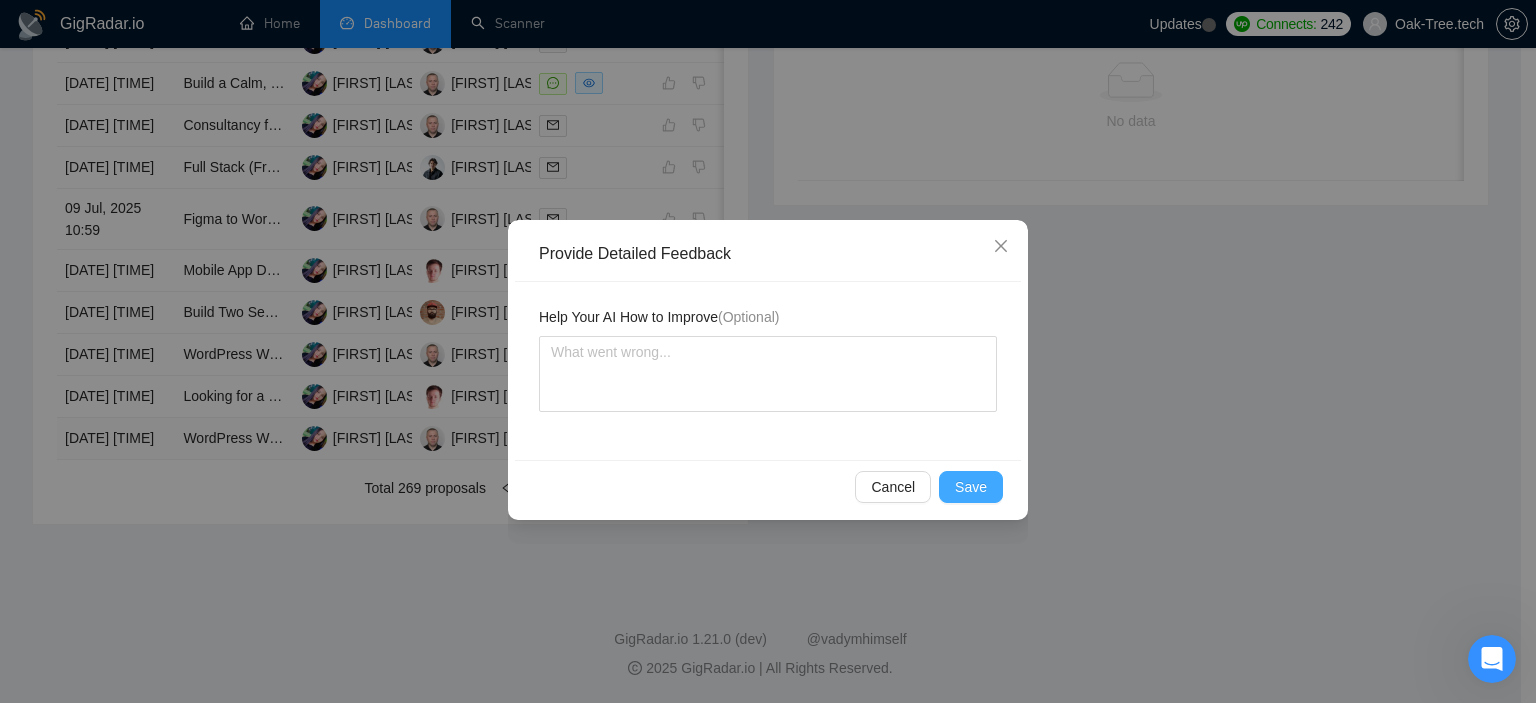 click on "Save" at bounding box center [971, 487] 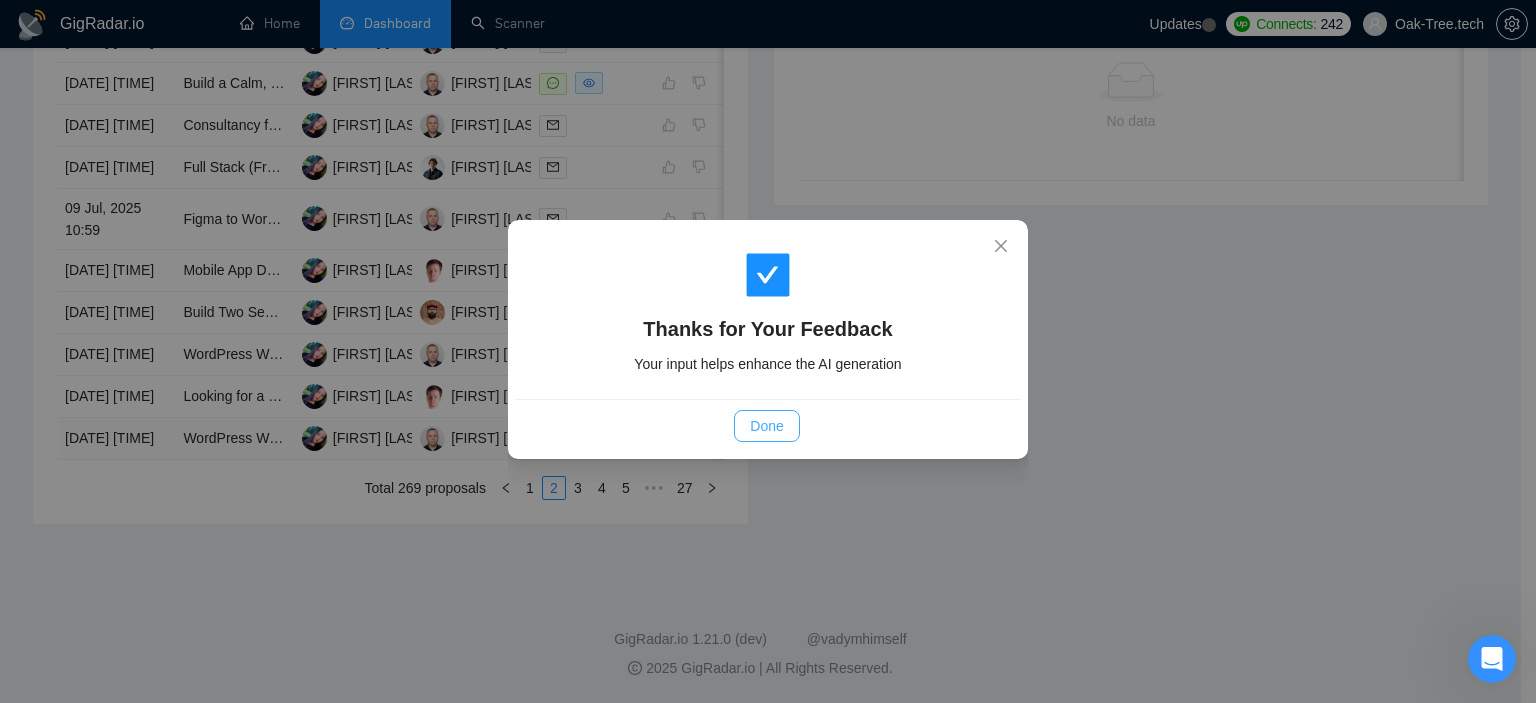click on "Done" at bounding box center [766, 426] 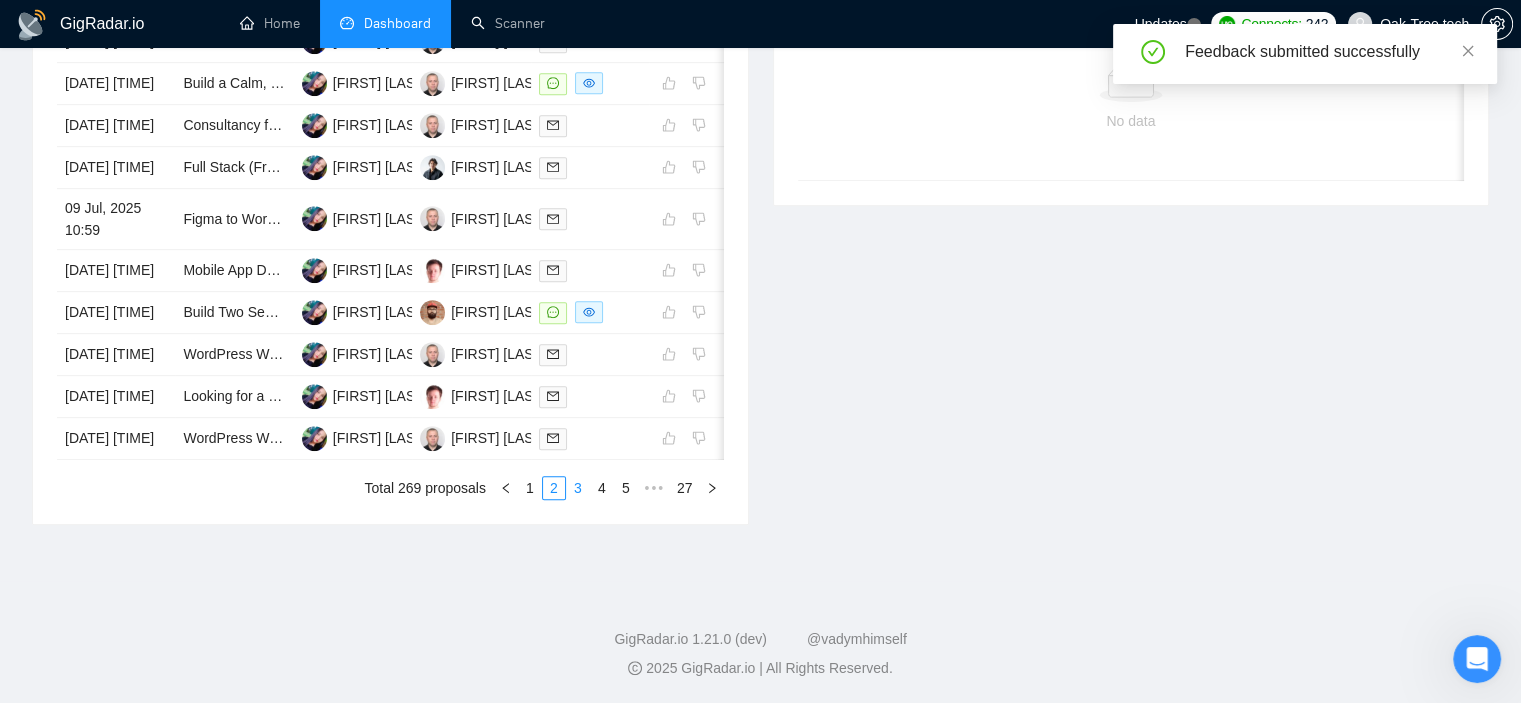 click on "3" at bounding box center (578, 488) 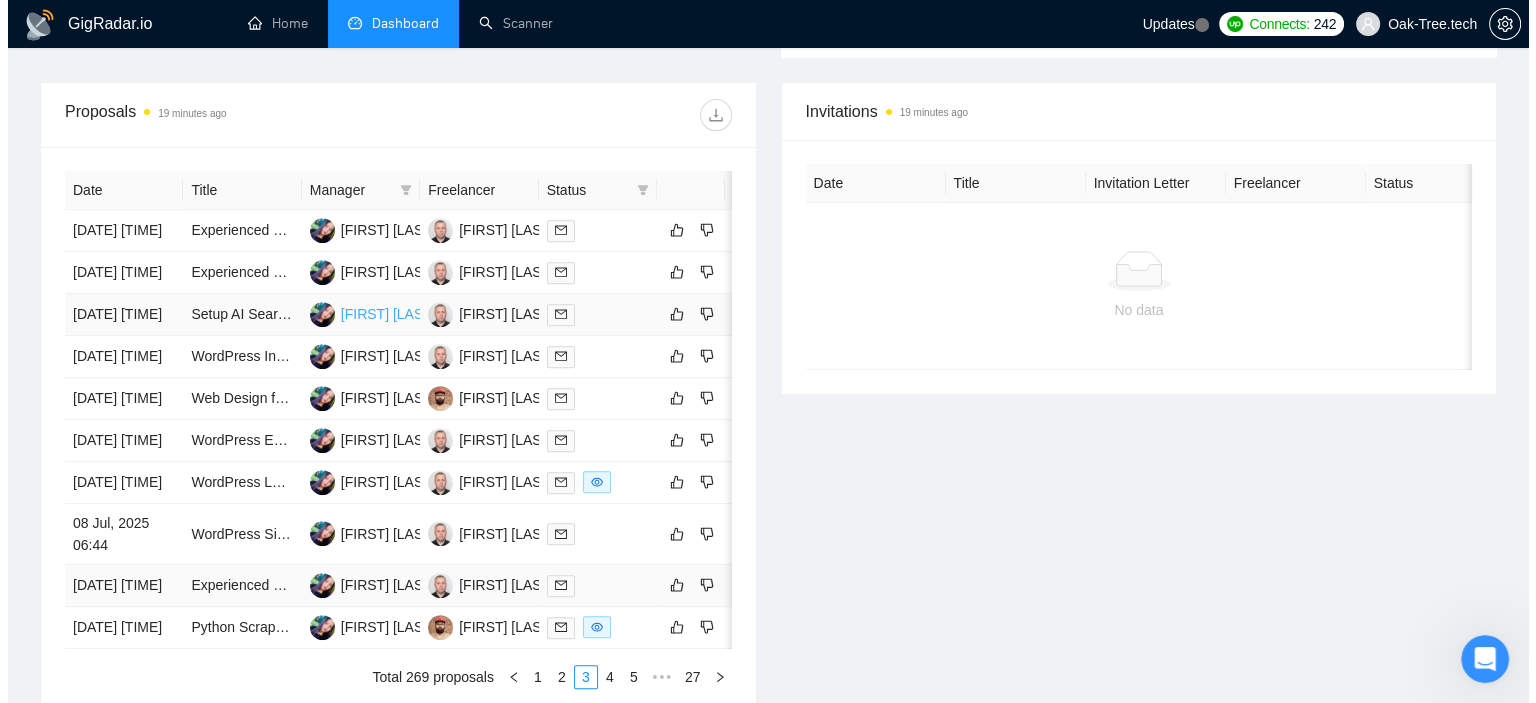 scroll, scrollTop: 600, scrollLeft: 0, axis: vertical 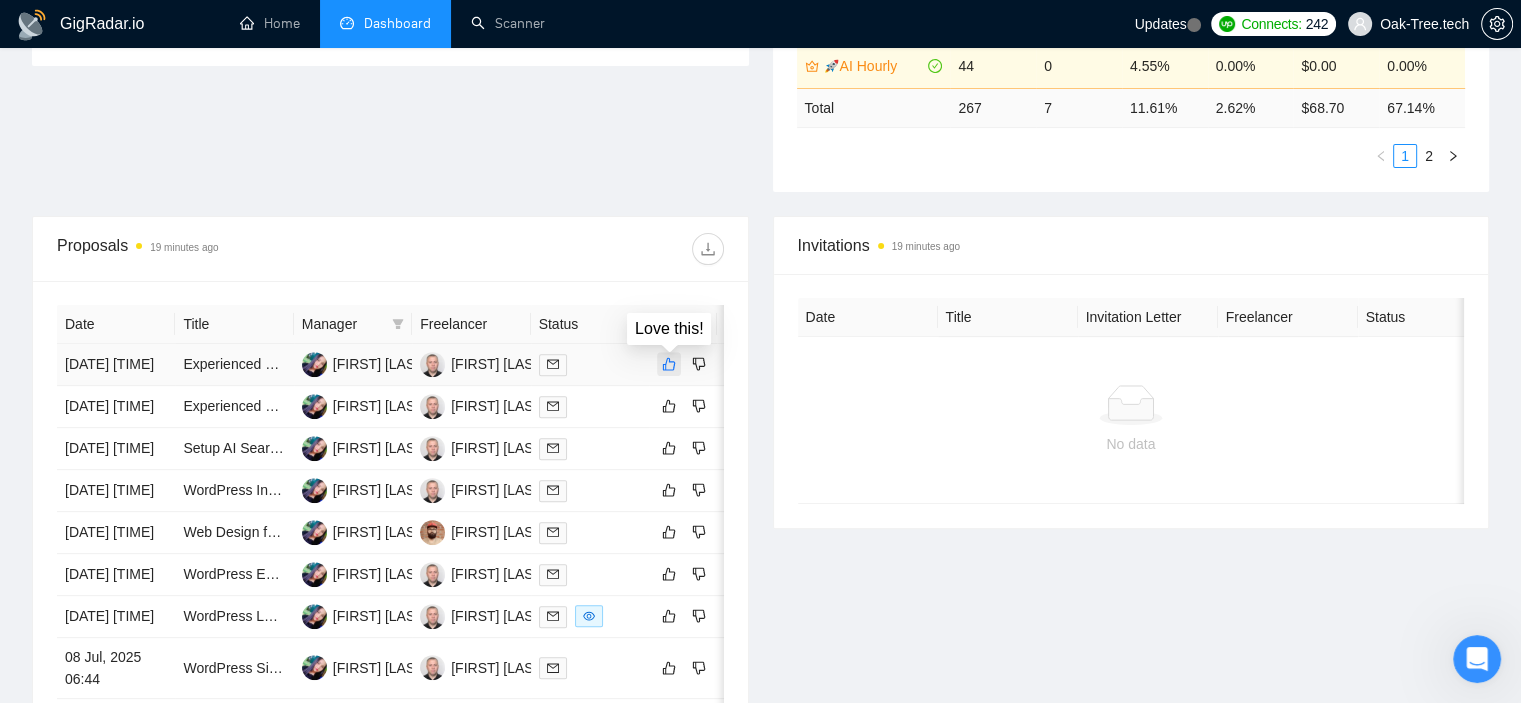 click 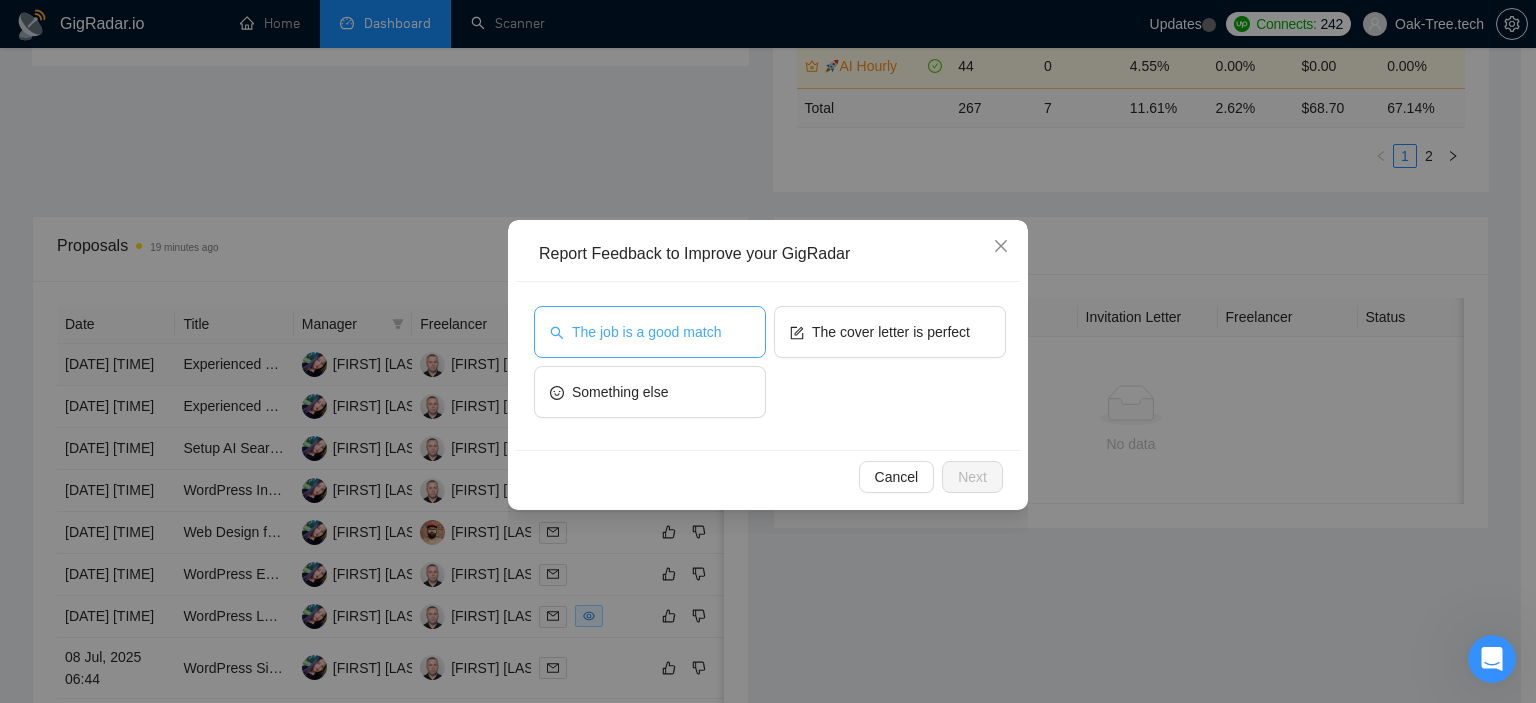 click on "The job is a good match" at bounding box center [650, 332] 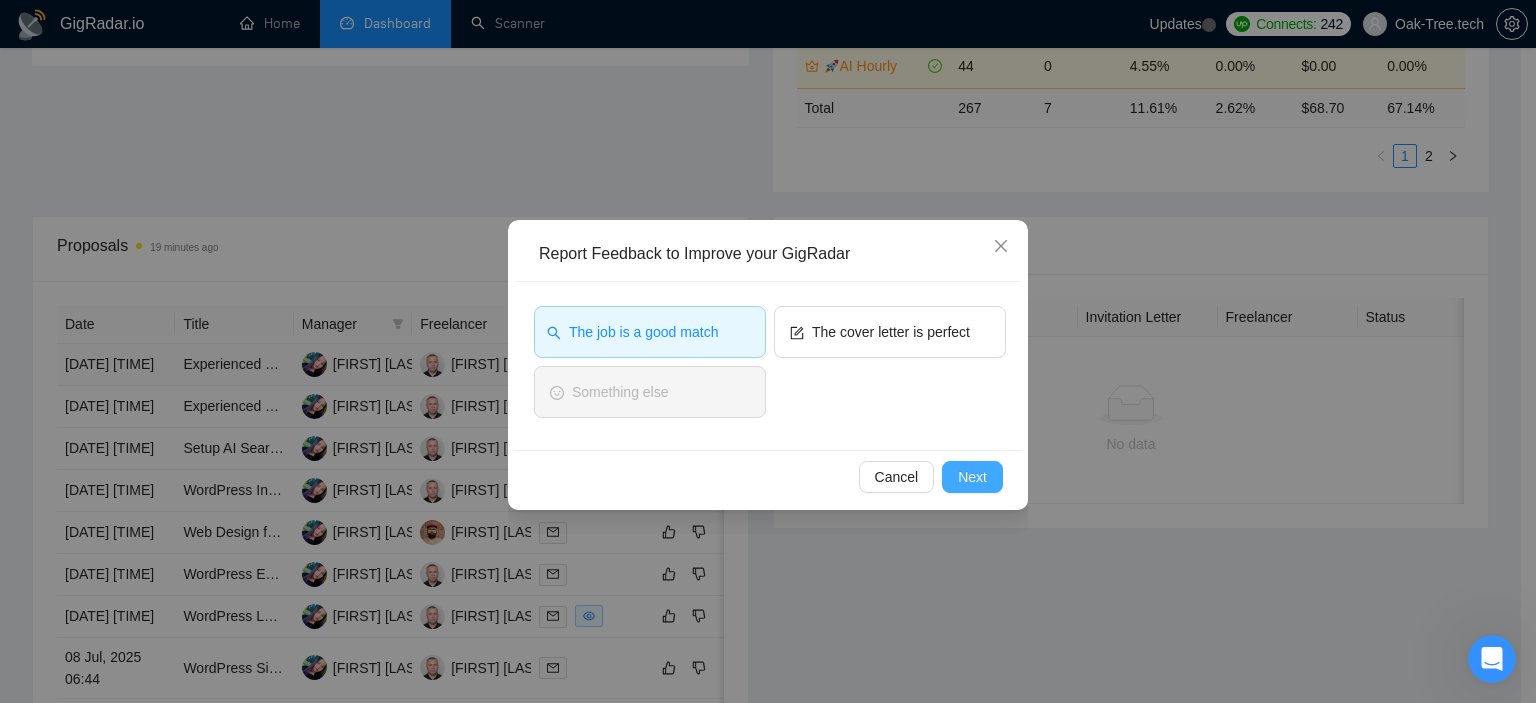 click on "Next" at bounding box center [972, 477] 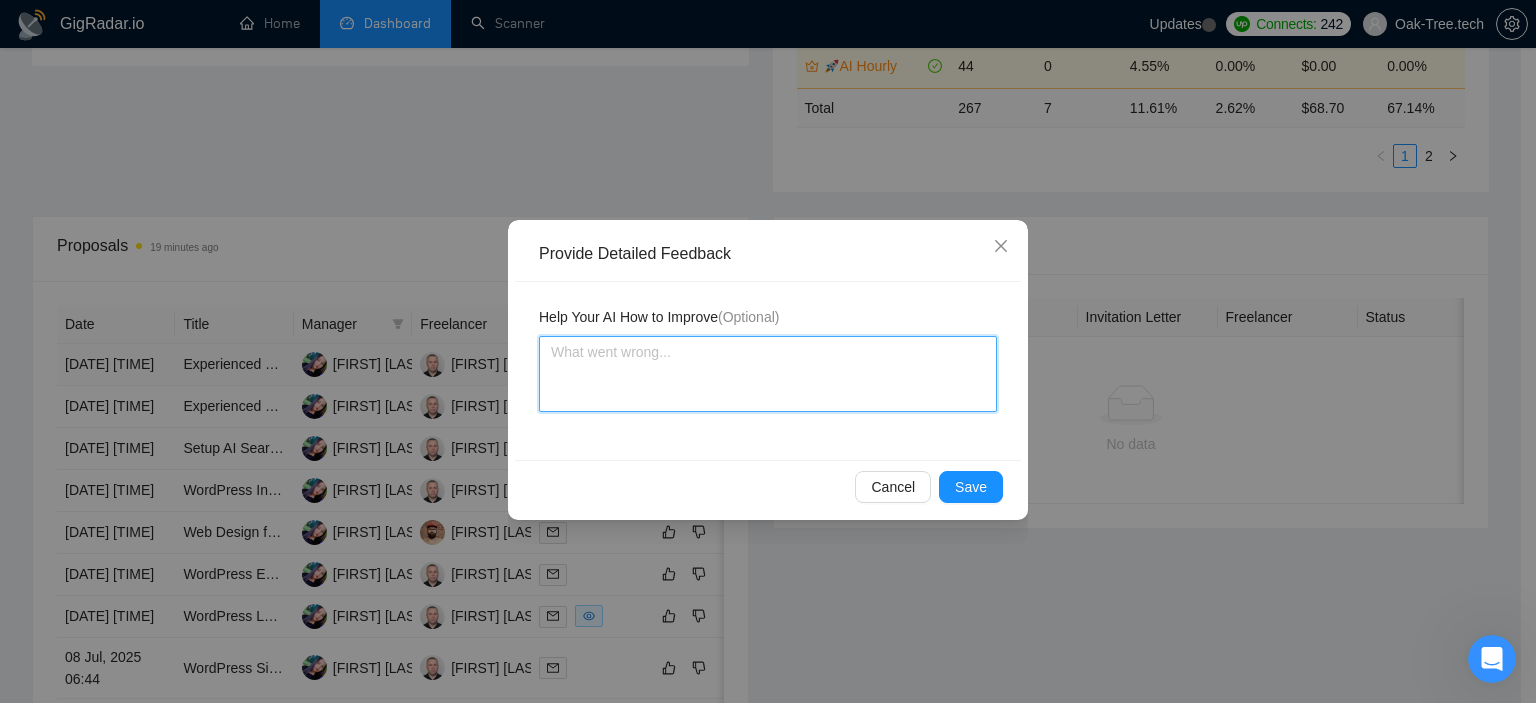 click at bounding box center [768, 374] 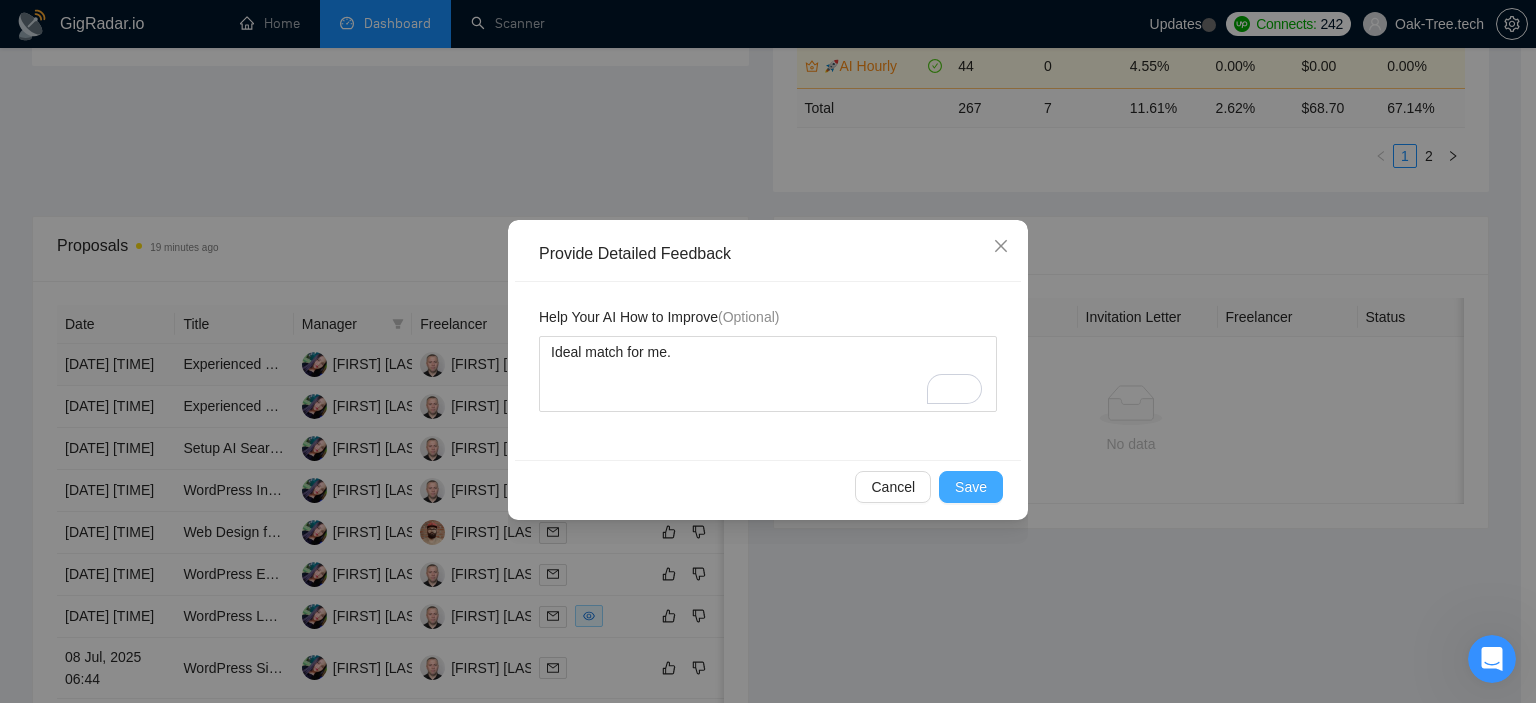 click on "Save" at bounding box center [971, 487] 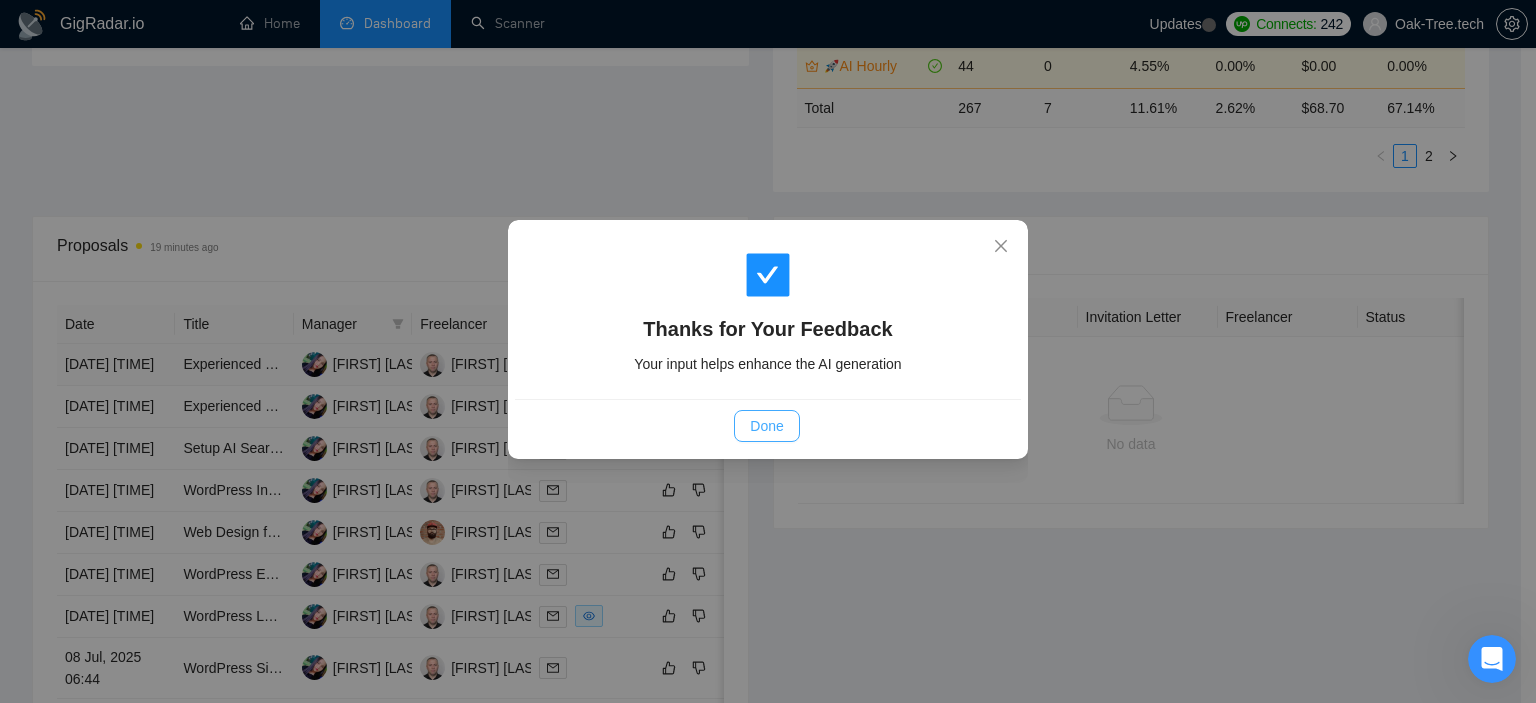 click on "Done" at bounding box center [766, 426] 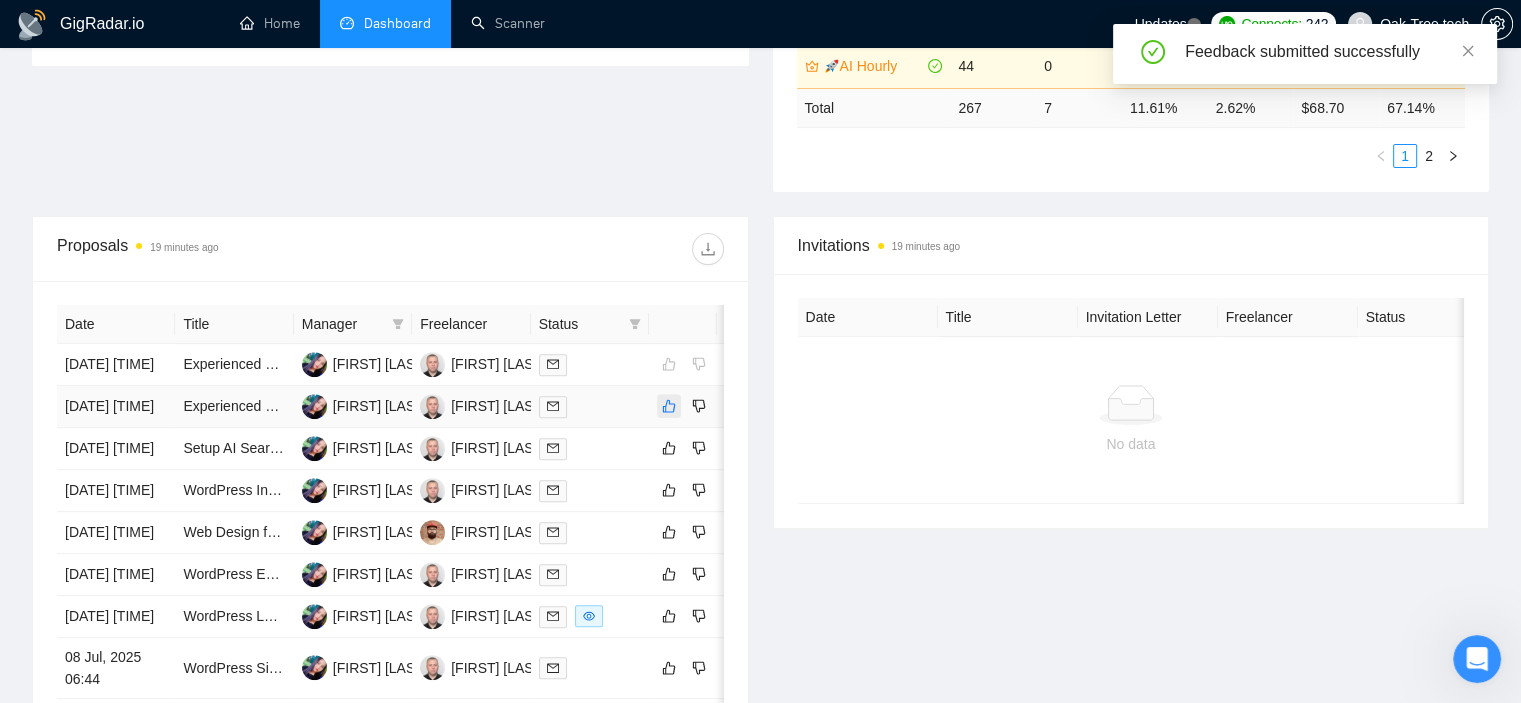 click at bounding box center [669, 406] 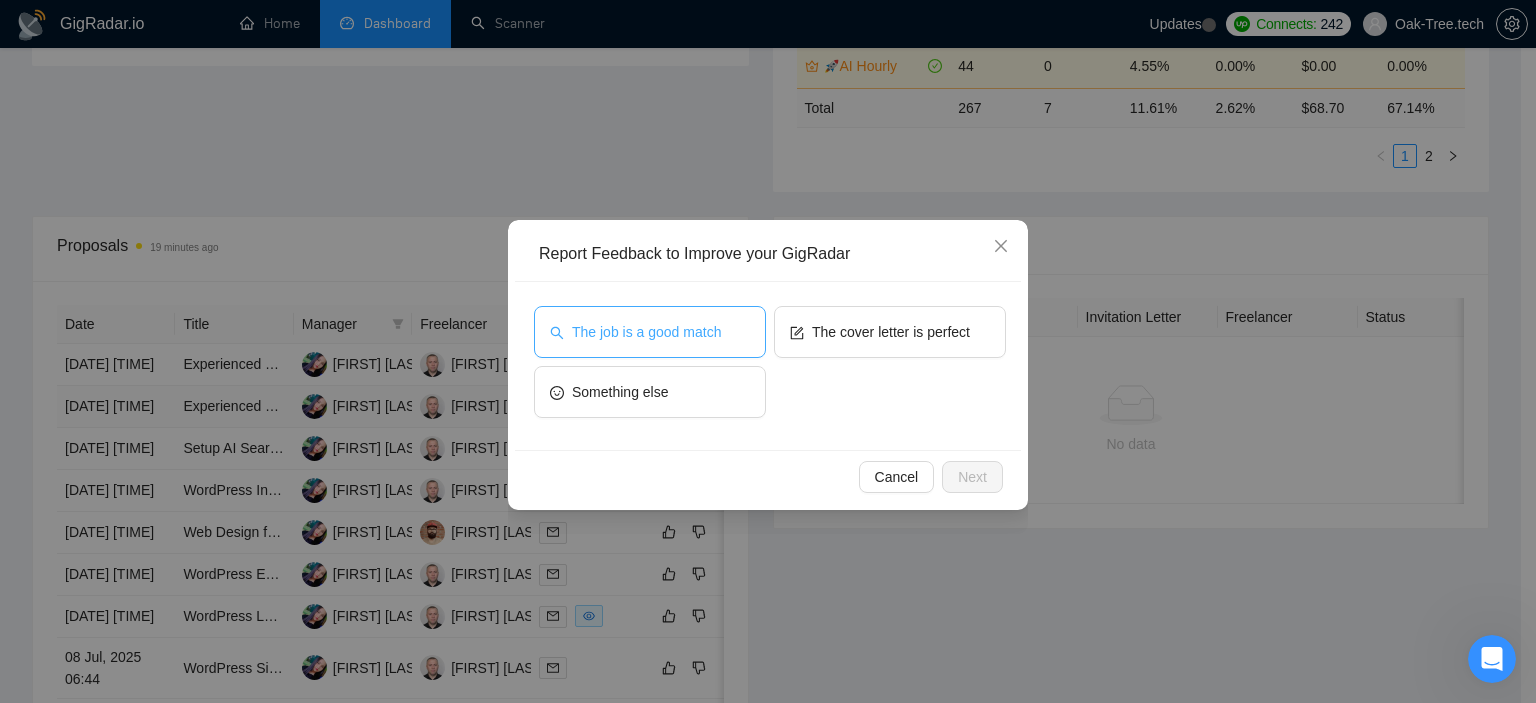 click on "The job is a good match" at bounding box center [646, 332] 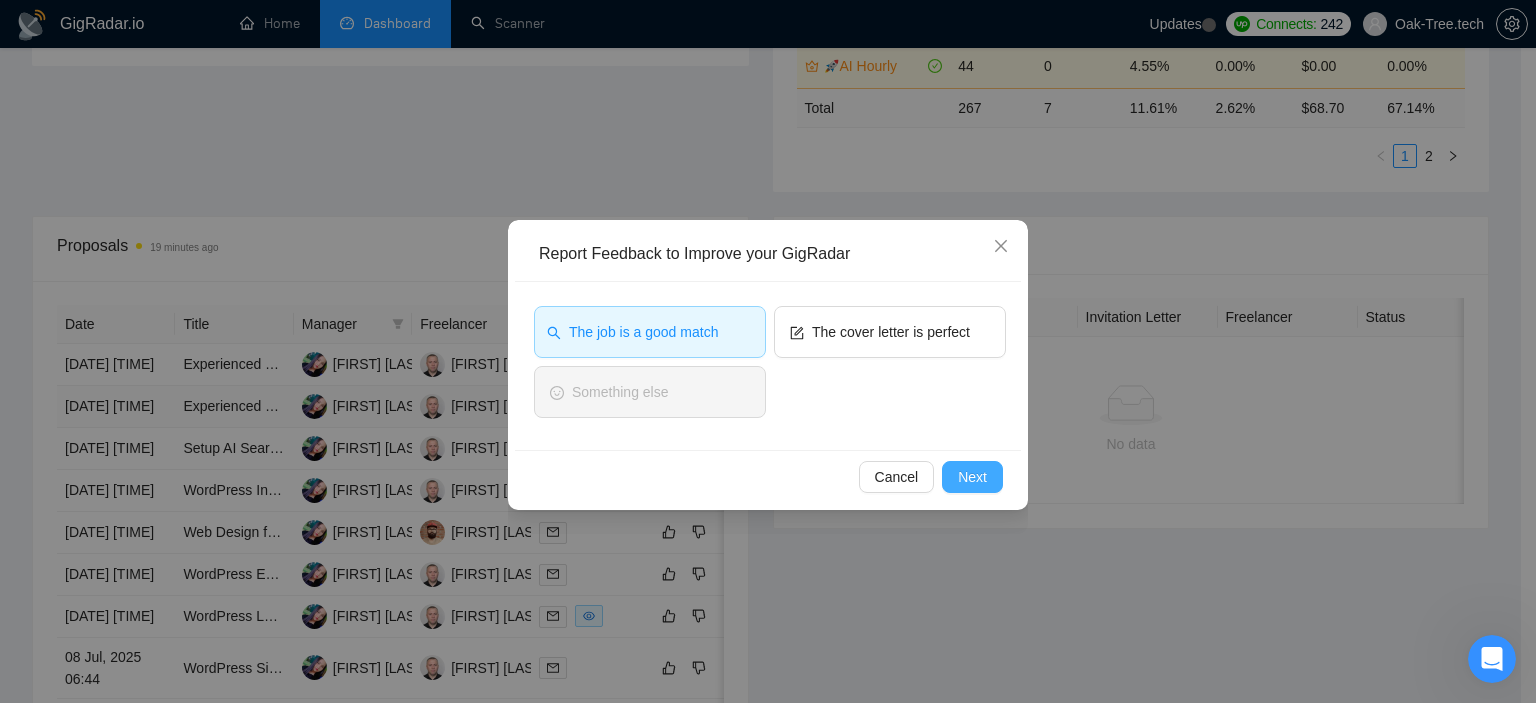 click on "Next" at bounding box center [972, 477] 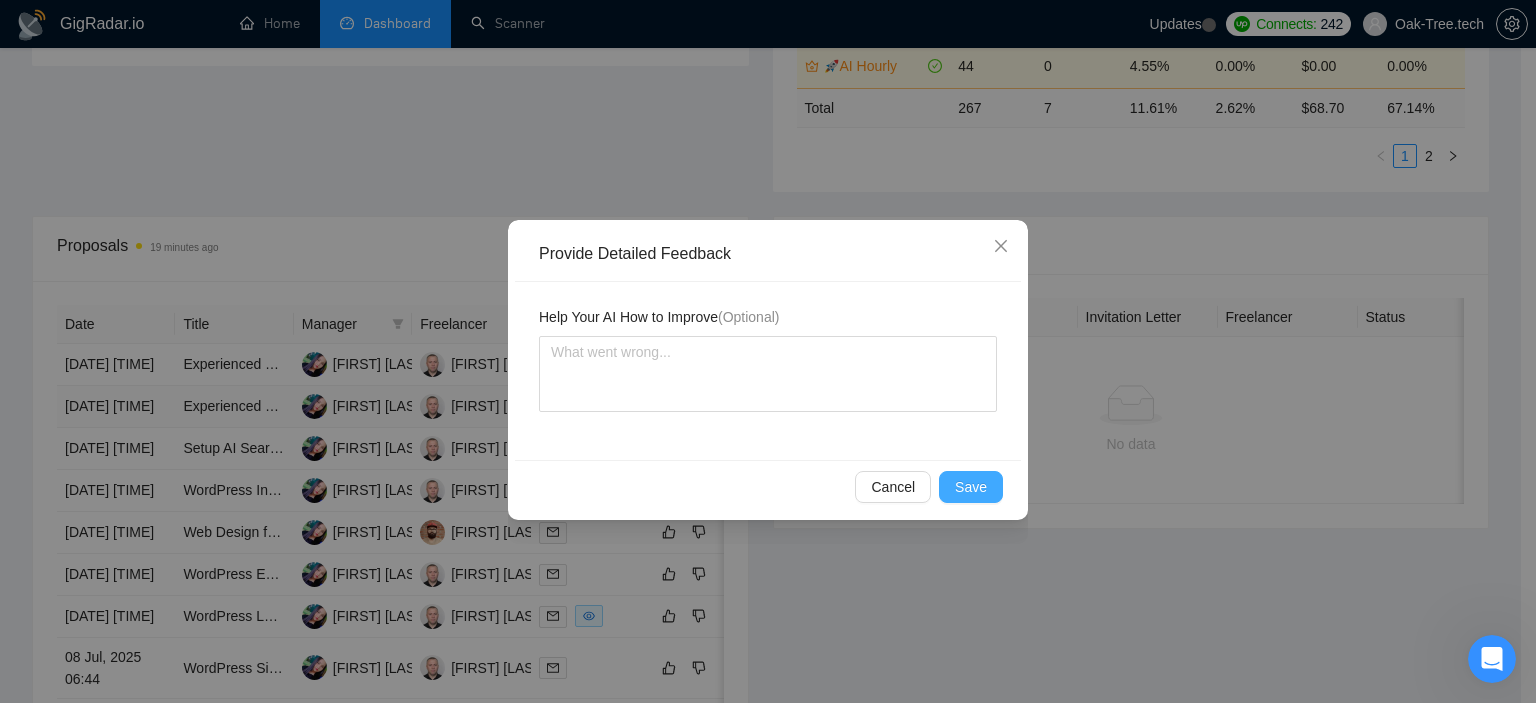 click on "Save" at bounding box center [971, 487] 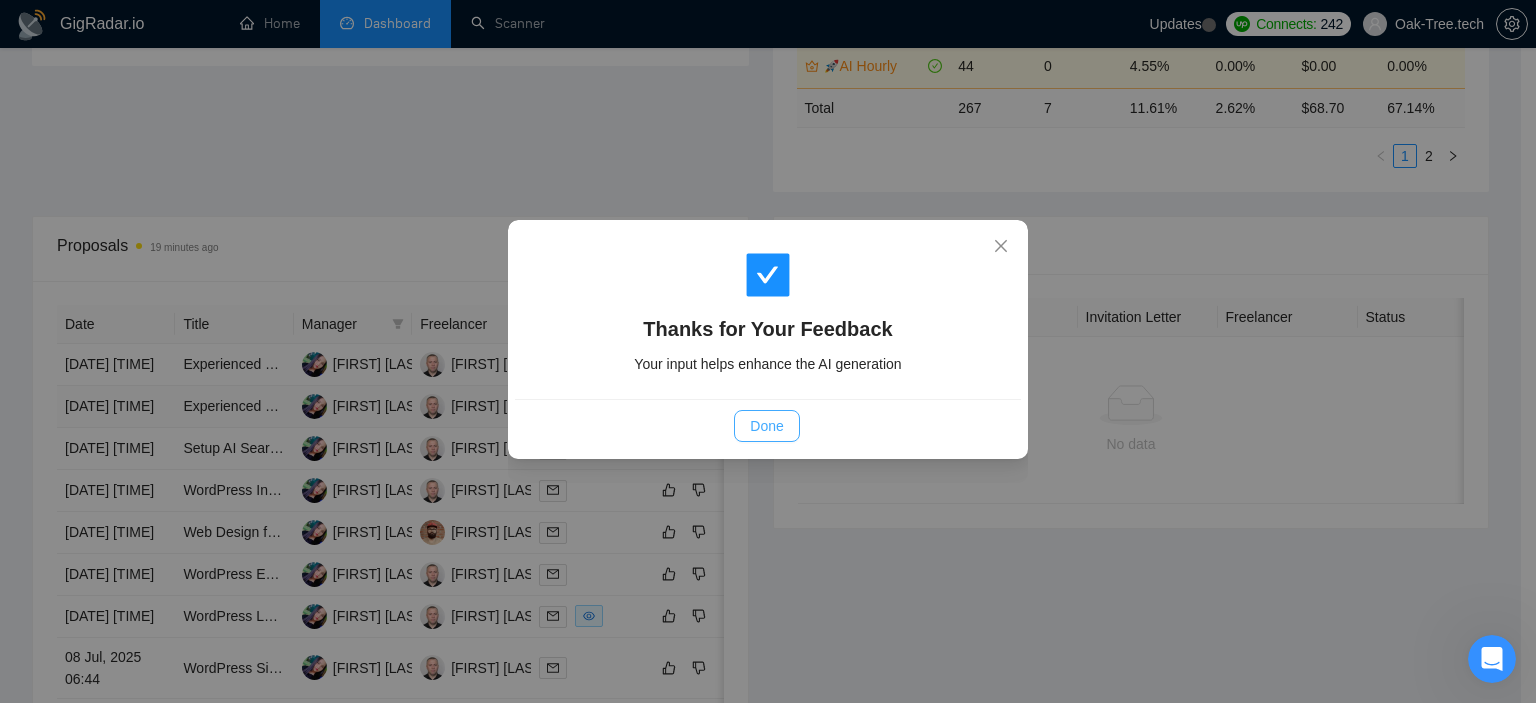 click on "Done" at bounding box center [766, 426] 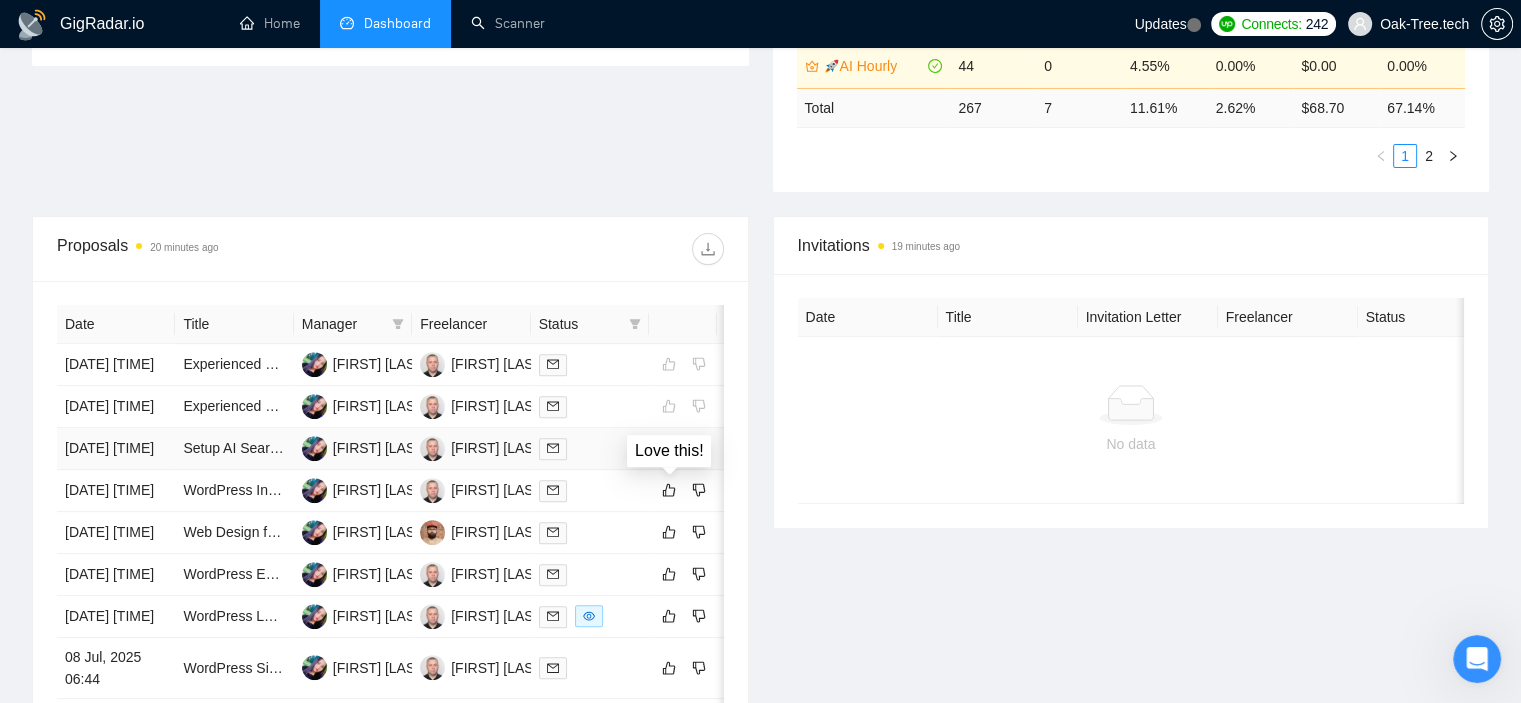 click 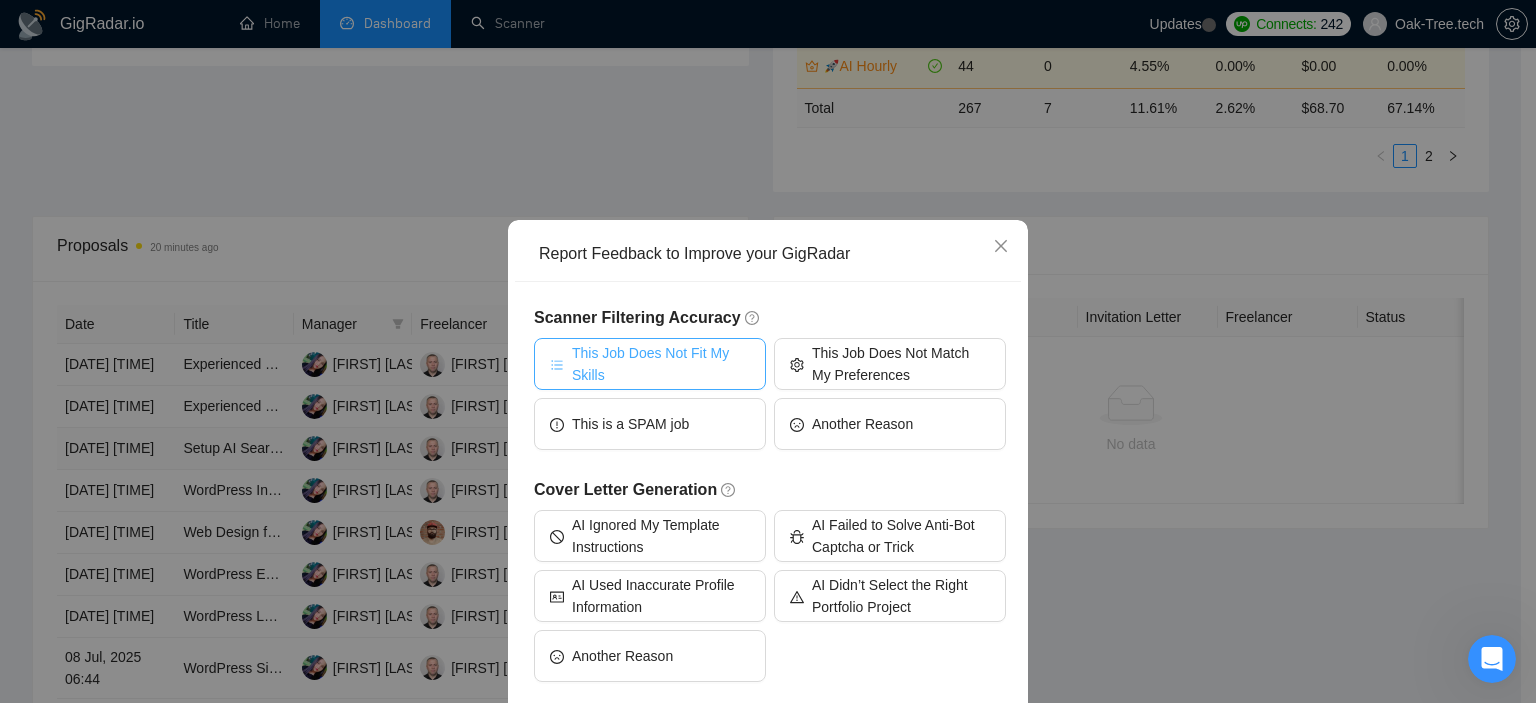 click on "This Job Does Not Fit My Skills" at bounding box center [661, 364] 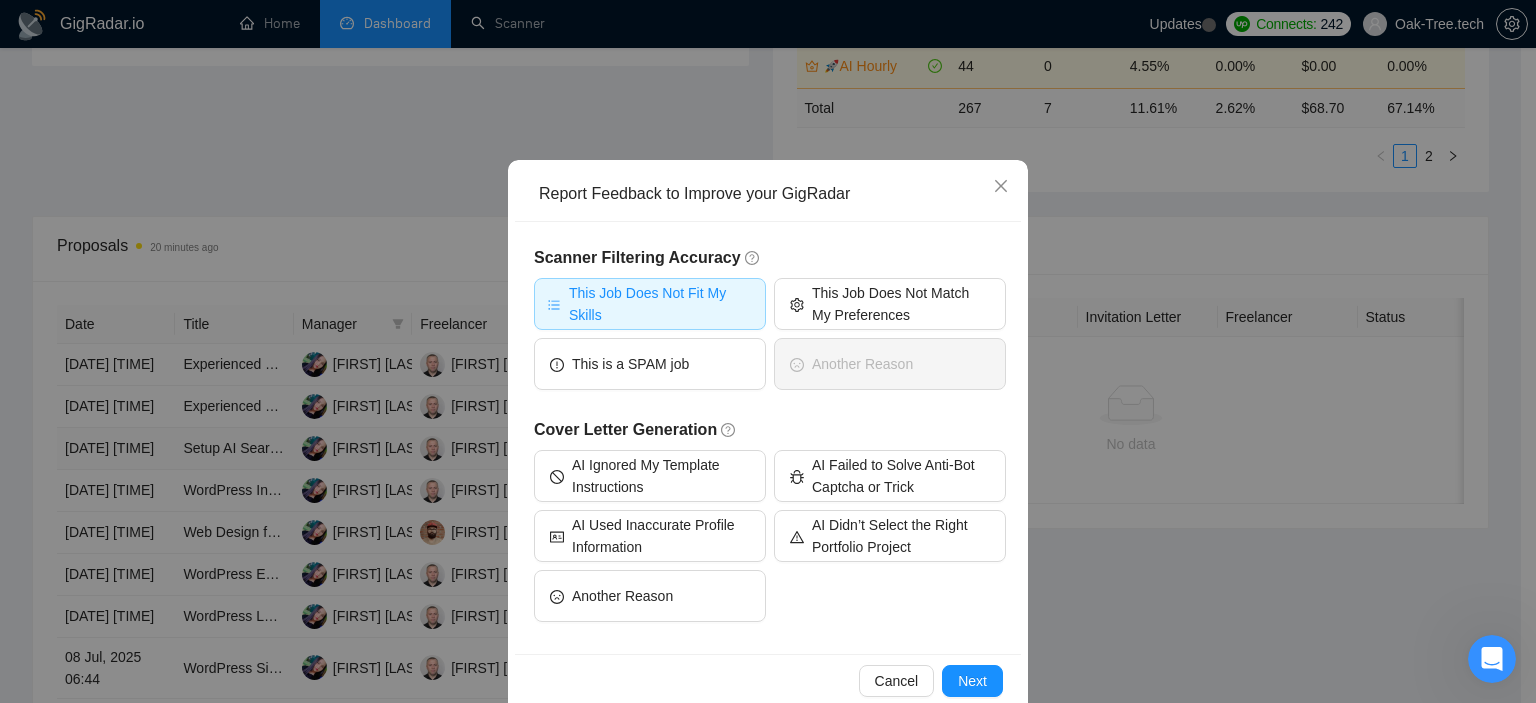 scroll, scrollTop: 94, scrollLeft: 0, axis: vertical 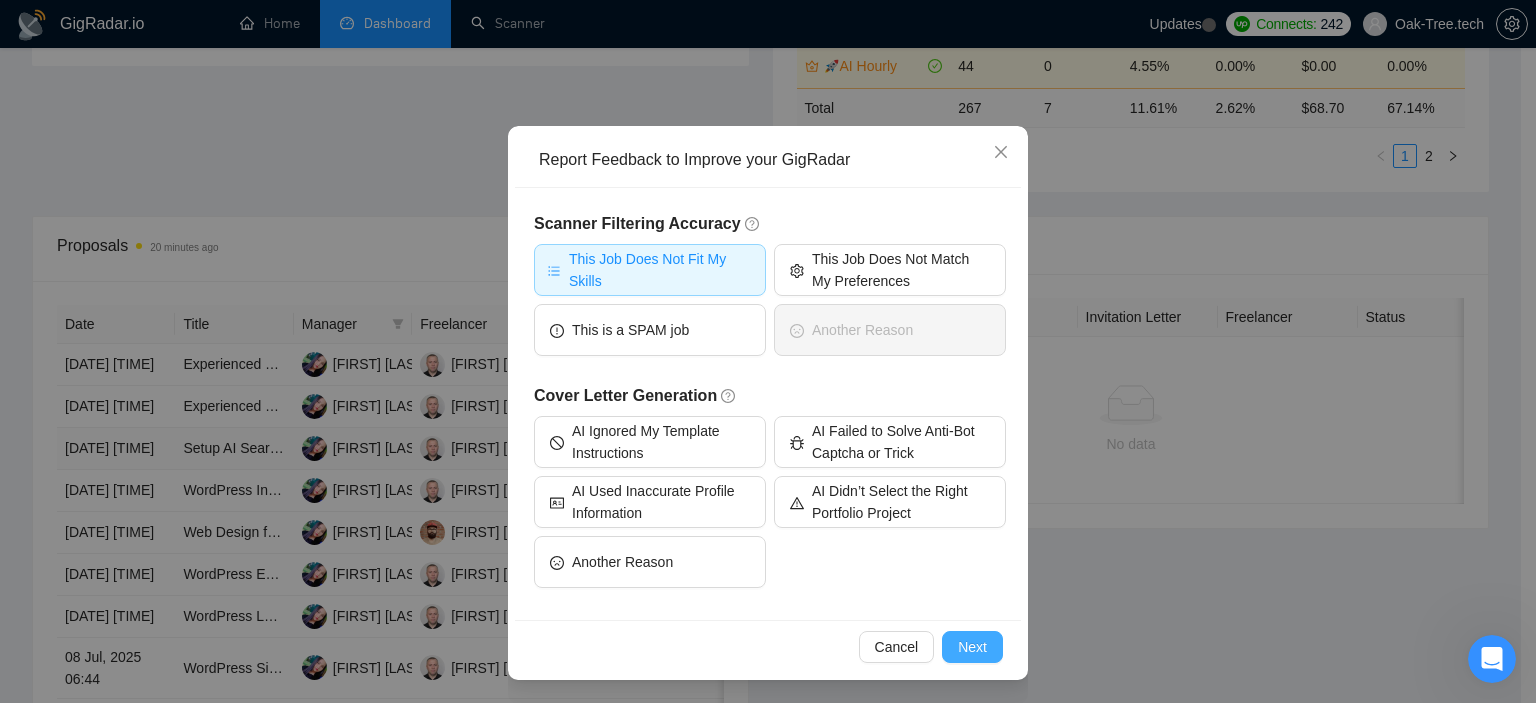 click on "Next" at bounding box center [972, 647] 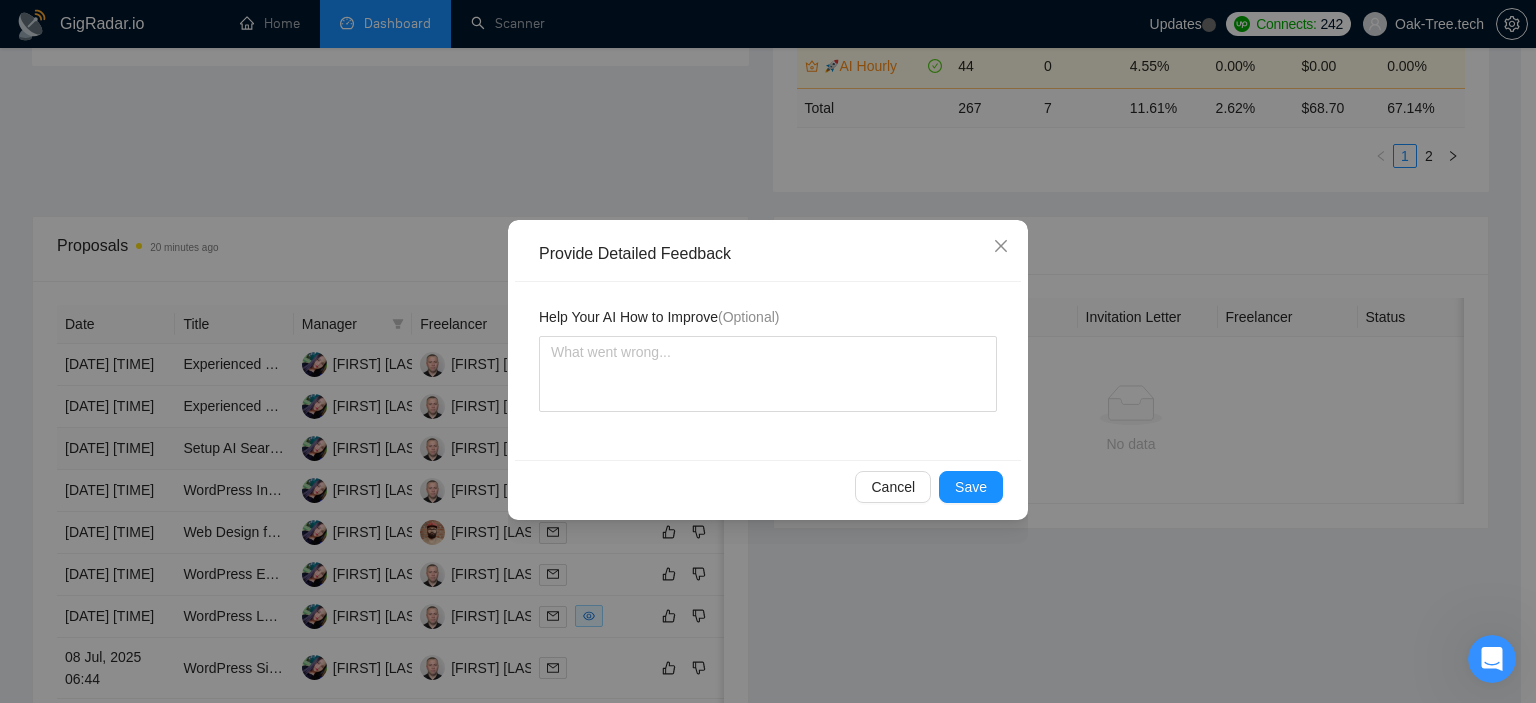 scroll, scrollTop: 0, scrollLeft: 0, axis: both 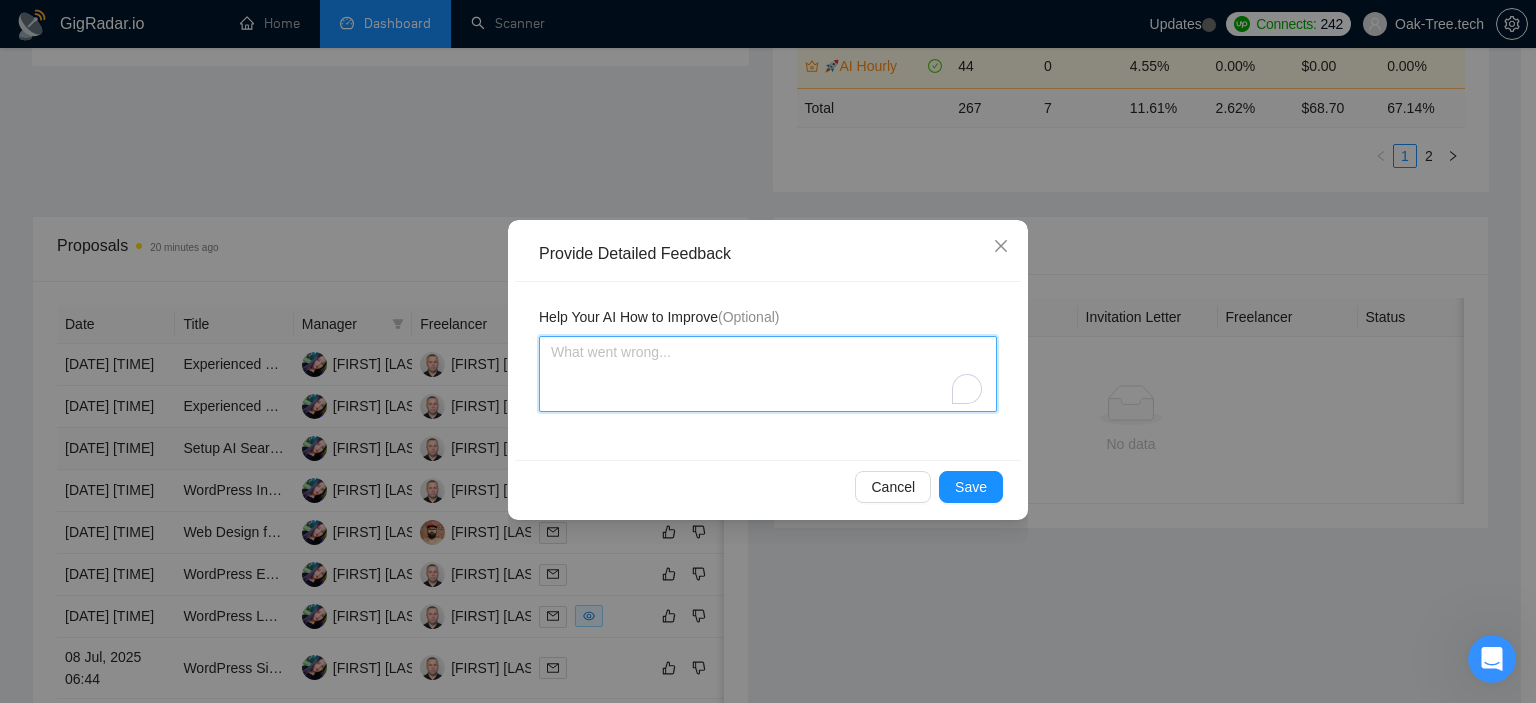 click at bounding box center (768, 374) 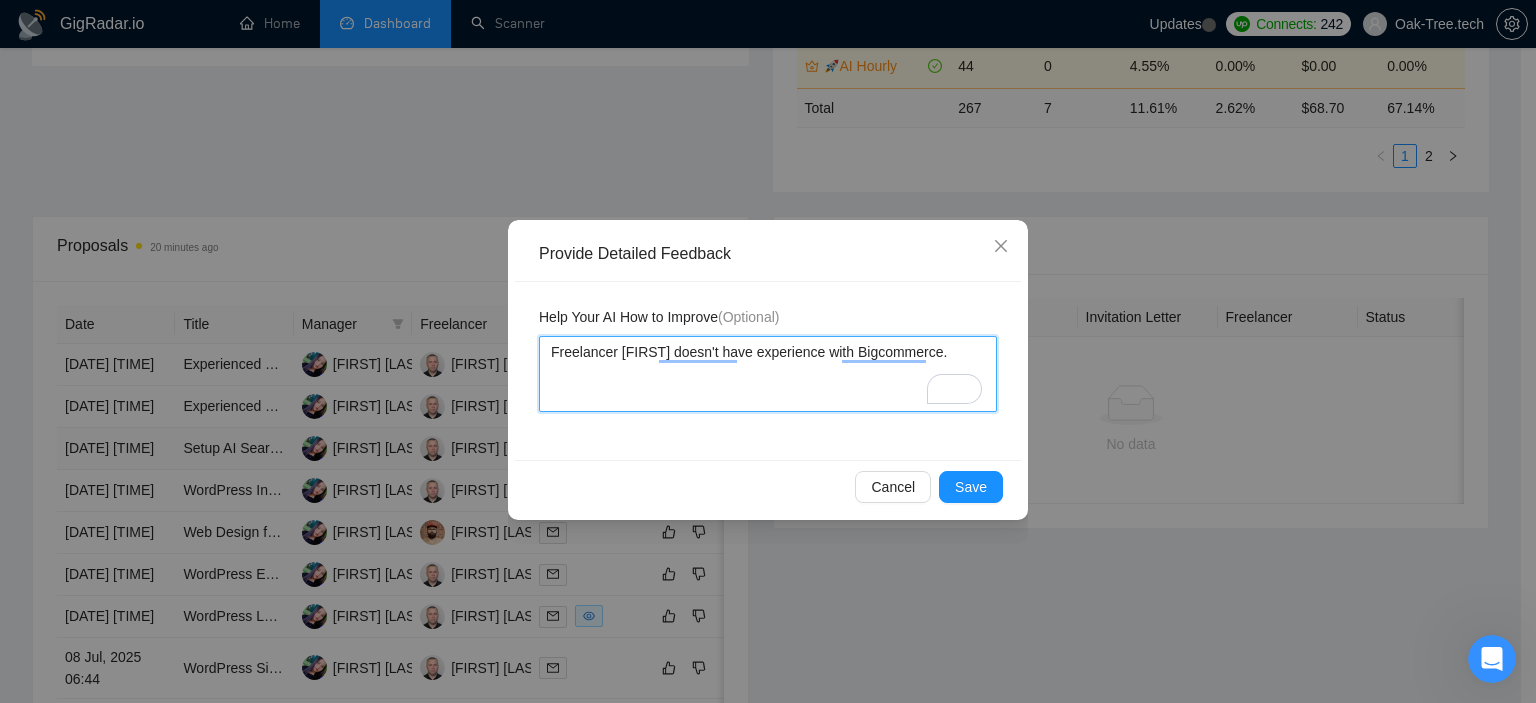 drag, startPoint x: 619, startPoint y: 351, endPoint x: 654, endPoint y: 347, distance: 35.22783 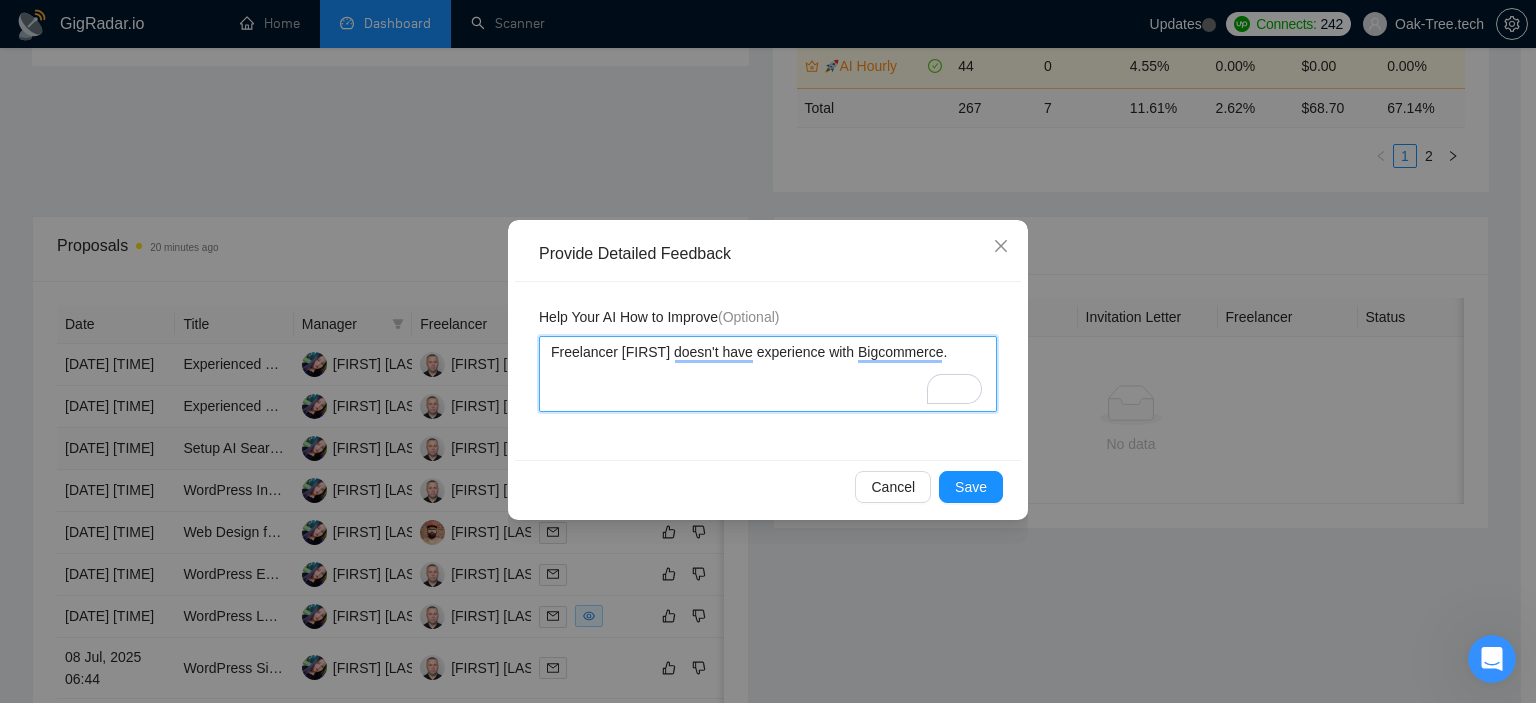 click on "Freelancer [FIRST] doesn't have experience with Bigcommerce." at bounding box center (768, 374) 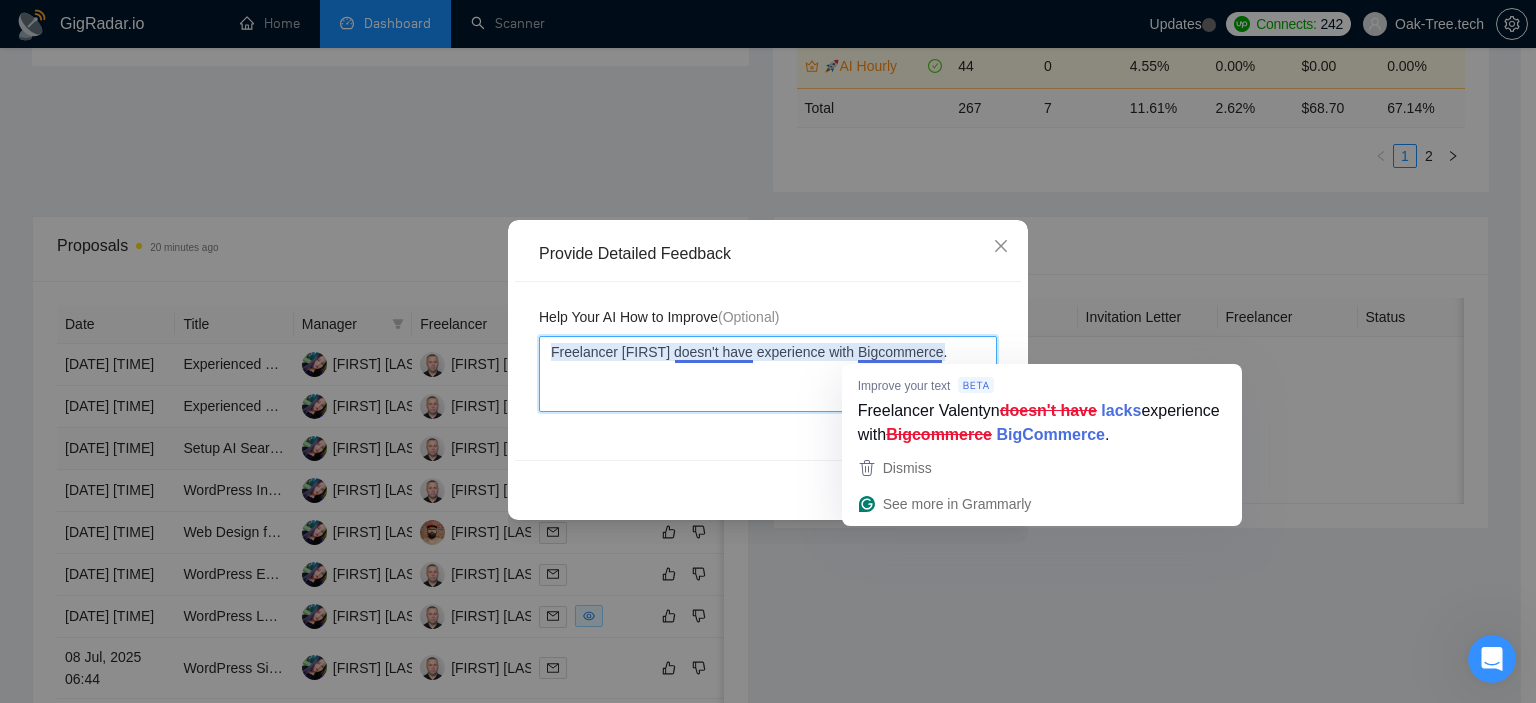 drag, startPoint x: 860, startPoint y: 354, endPoint x: 940, endPoint y: 355, distance: 80.00625 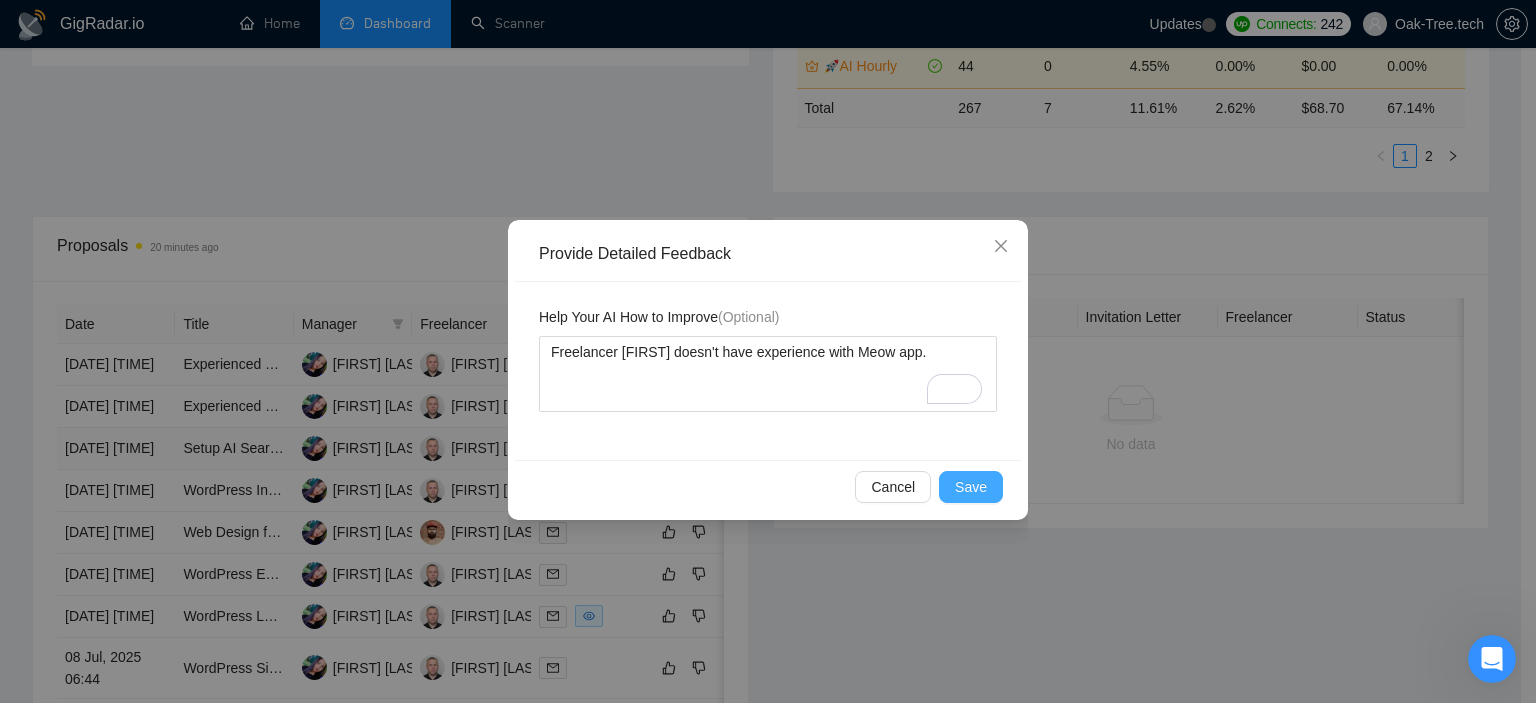click on "Save" at bounding box center (971, 487) 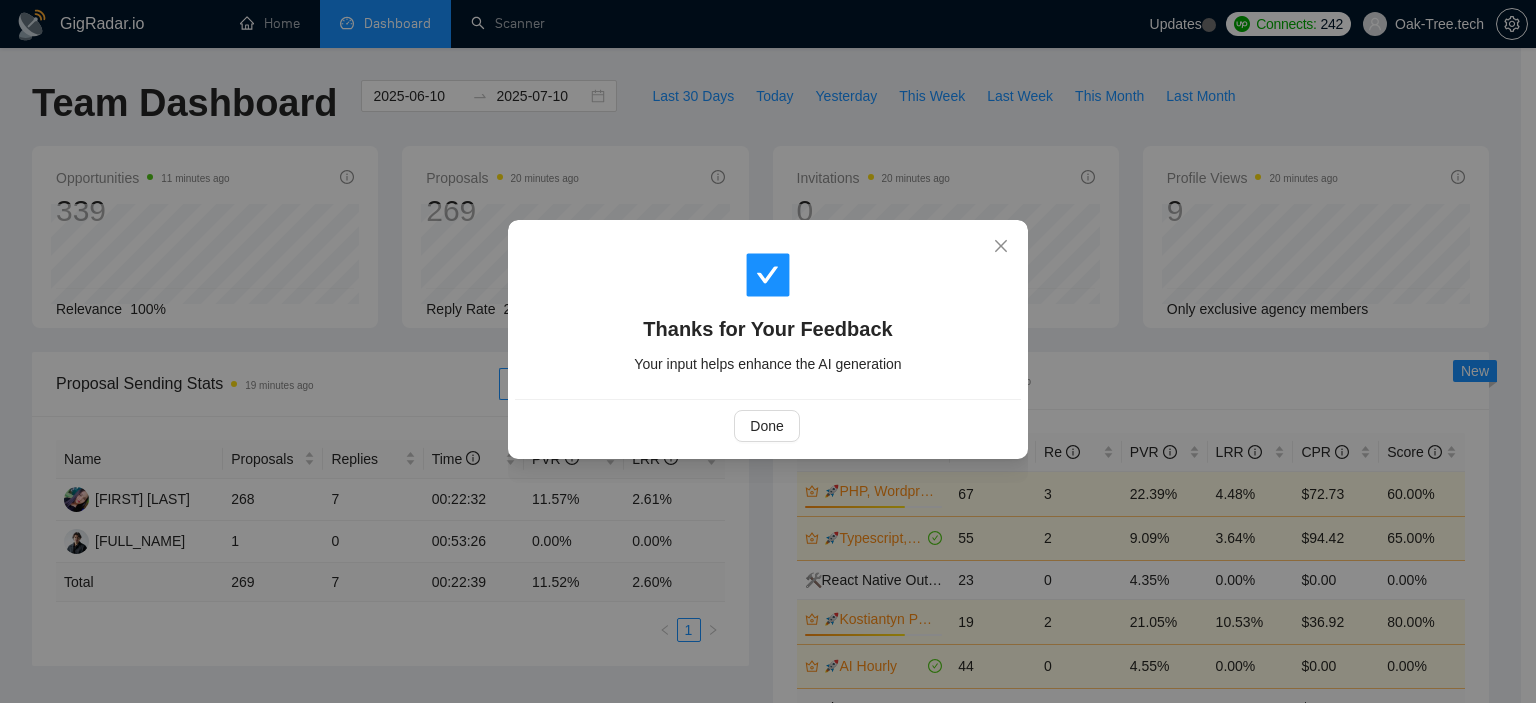 click on "Done" at bounding box center (766, 426) 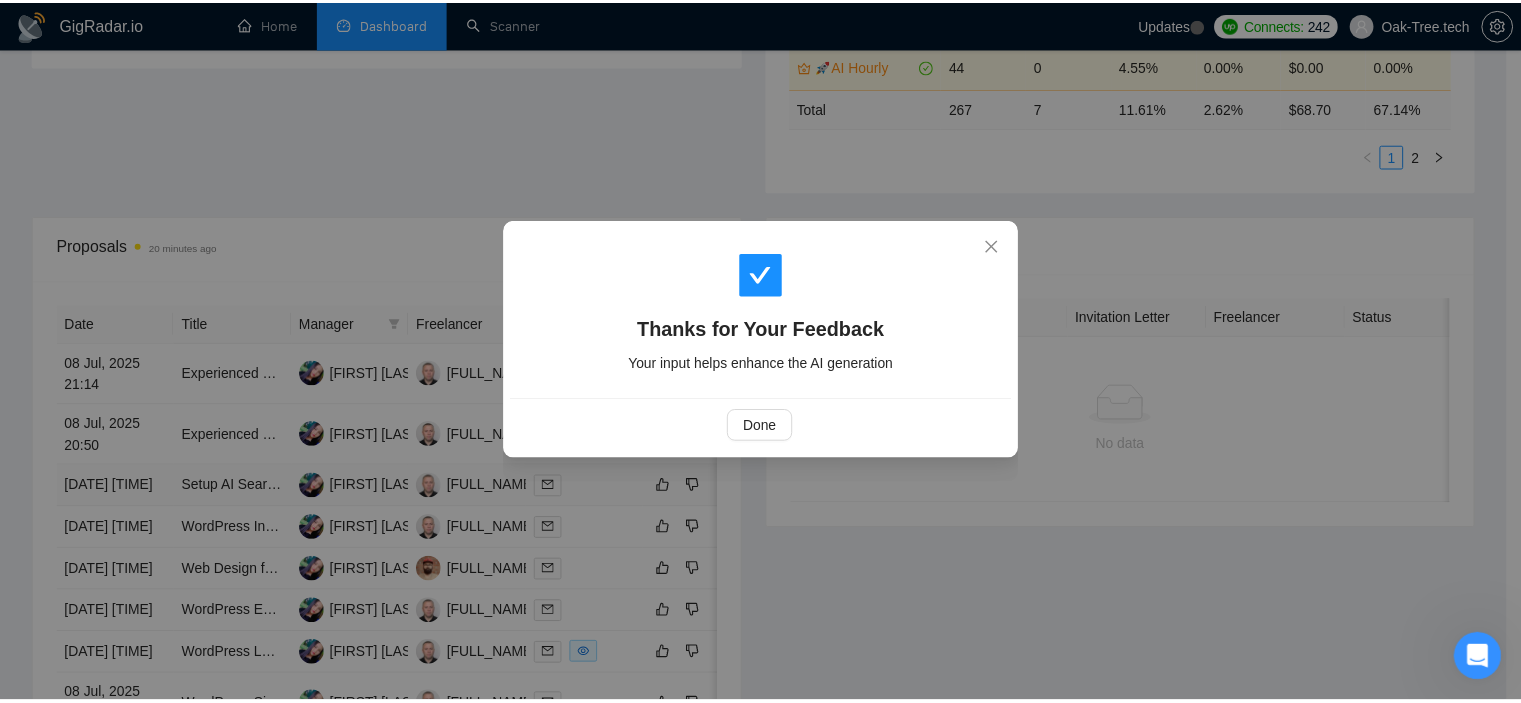 scroll, scrollTop: 0, scrollLeft: 0, axis: both 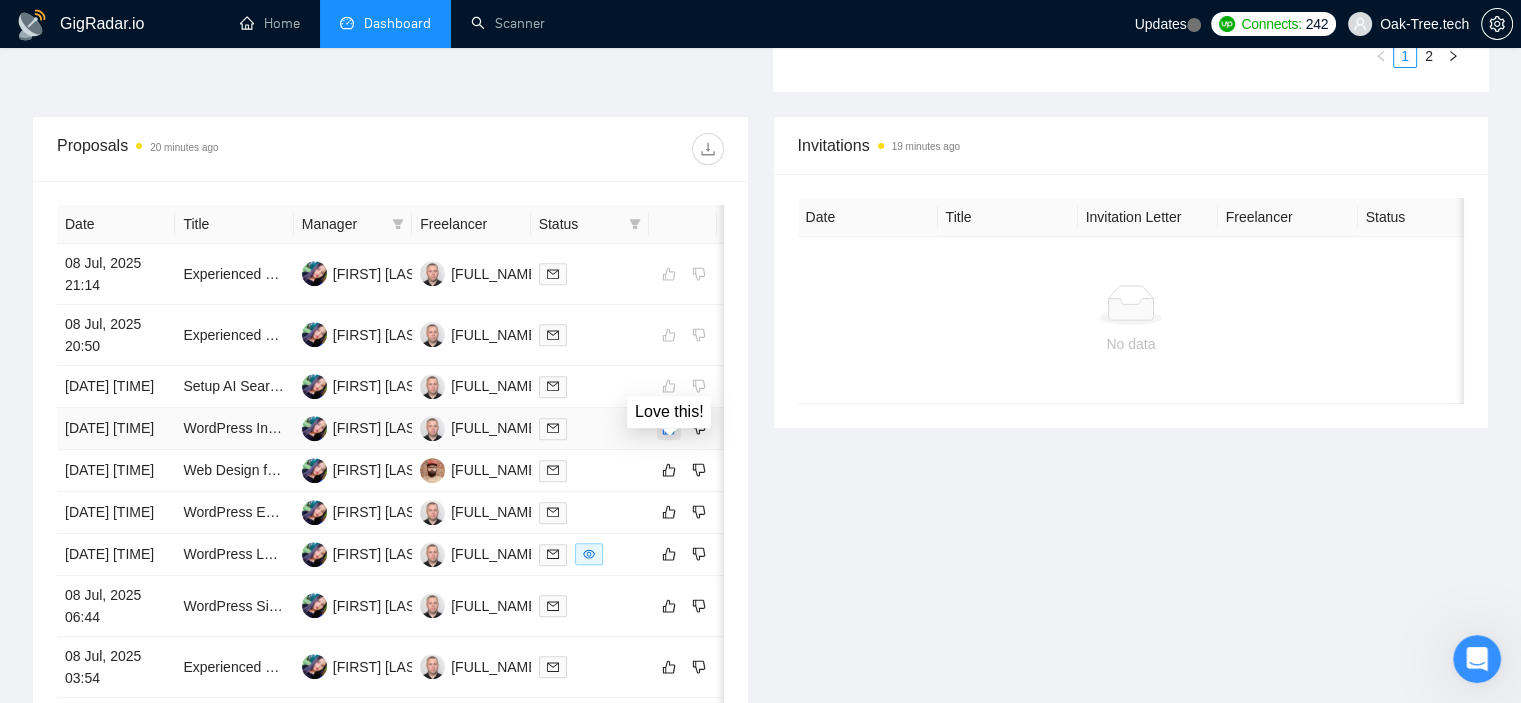 click at bounding box center (669, 428) 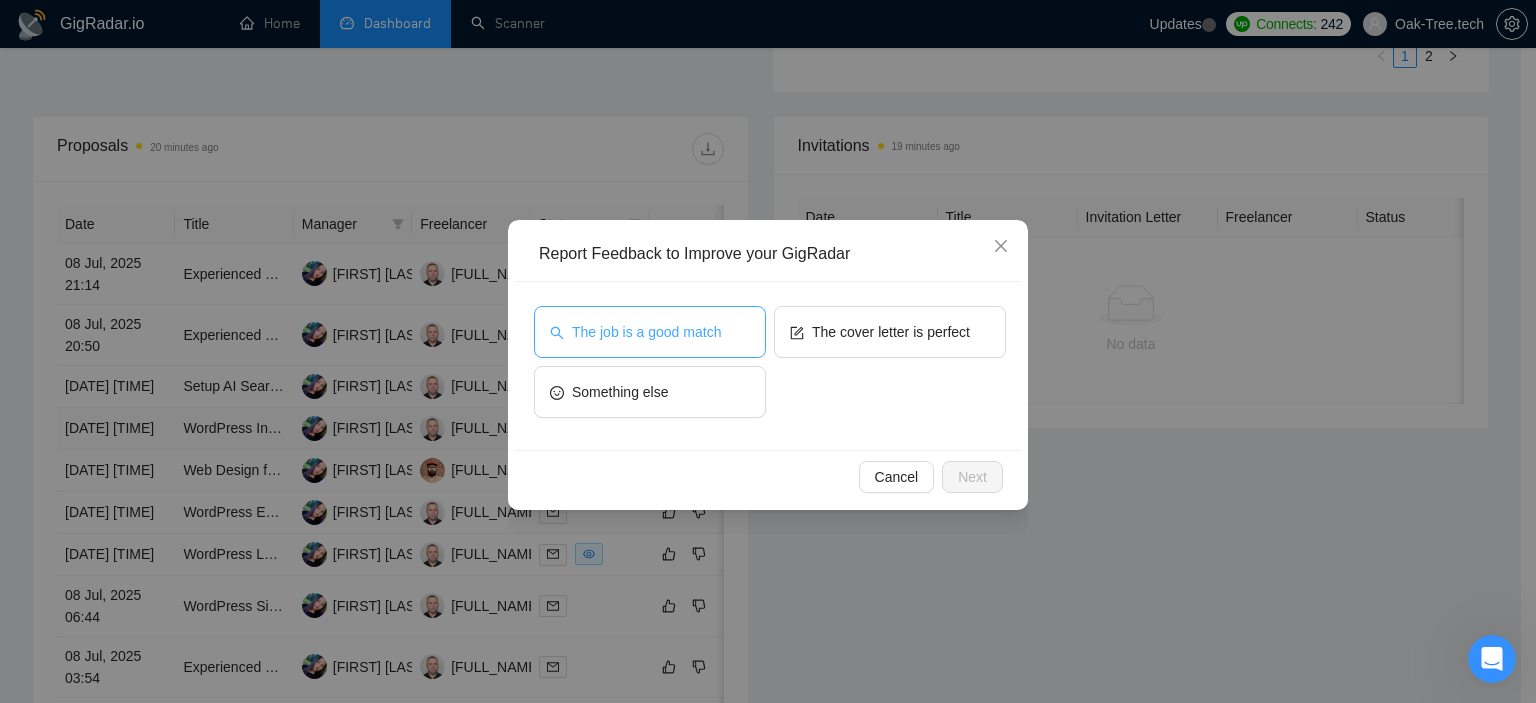 click on "The job is a good match" at bounding box center [650, 332] 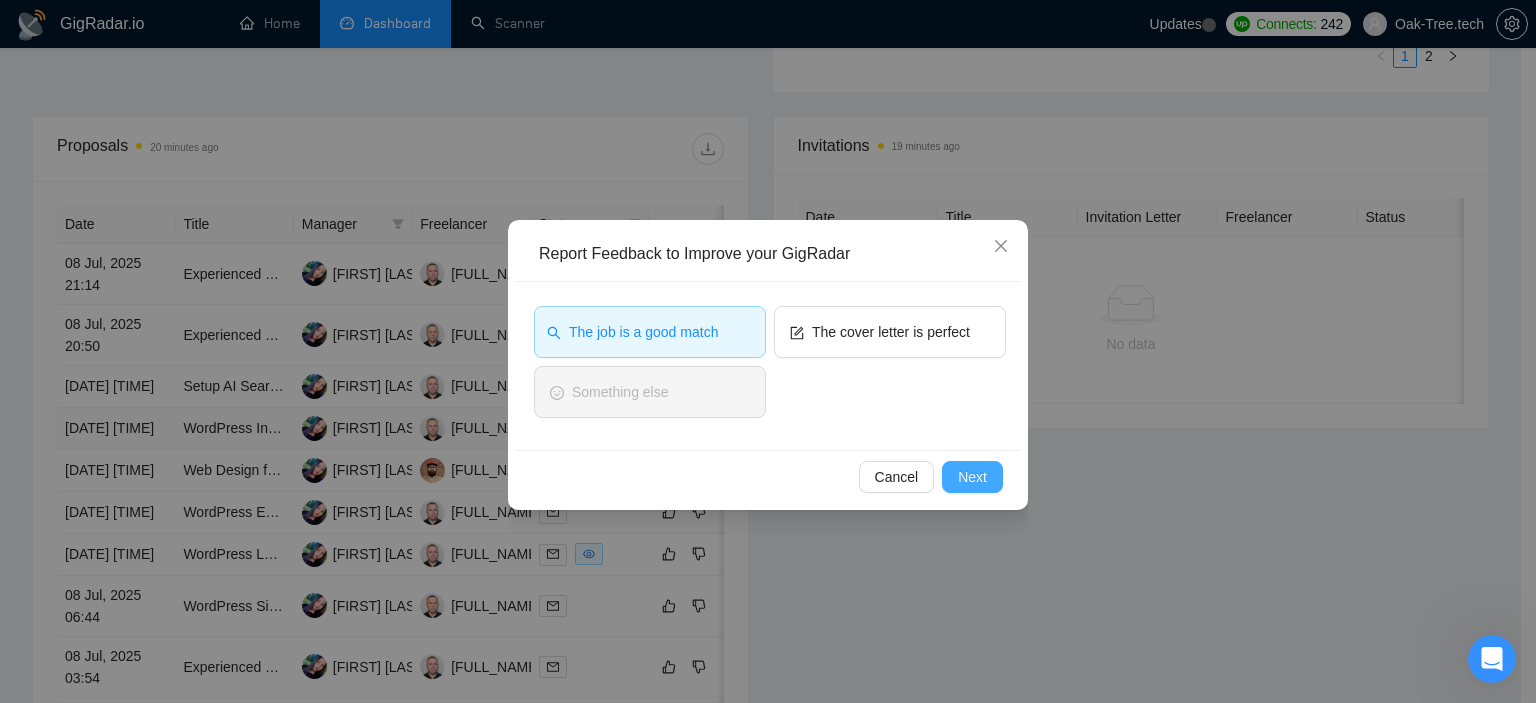 click on "Next" at bounding box center [972, 477] 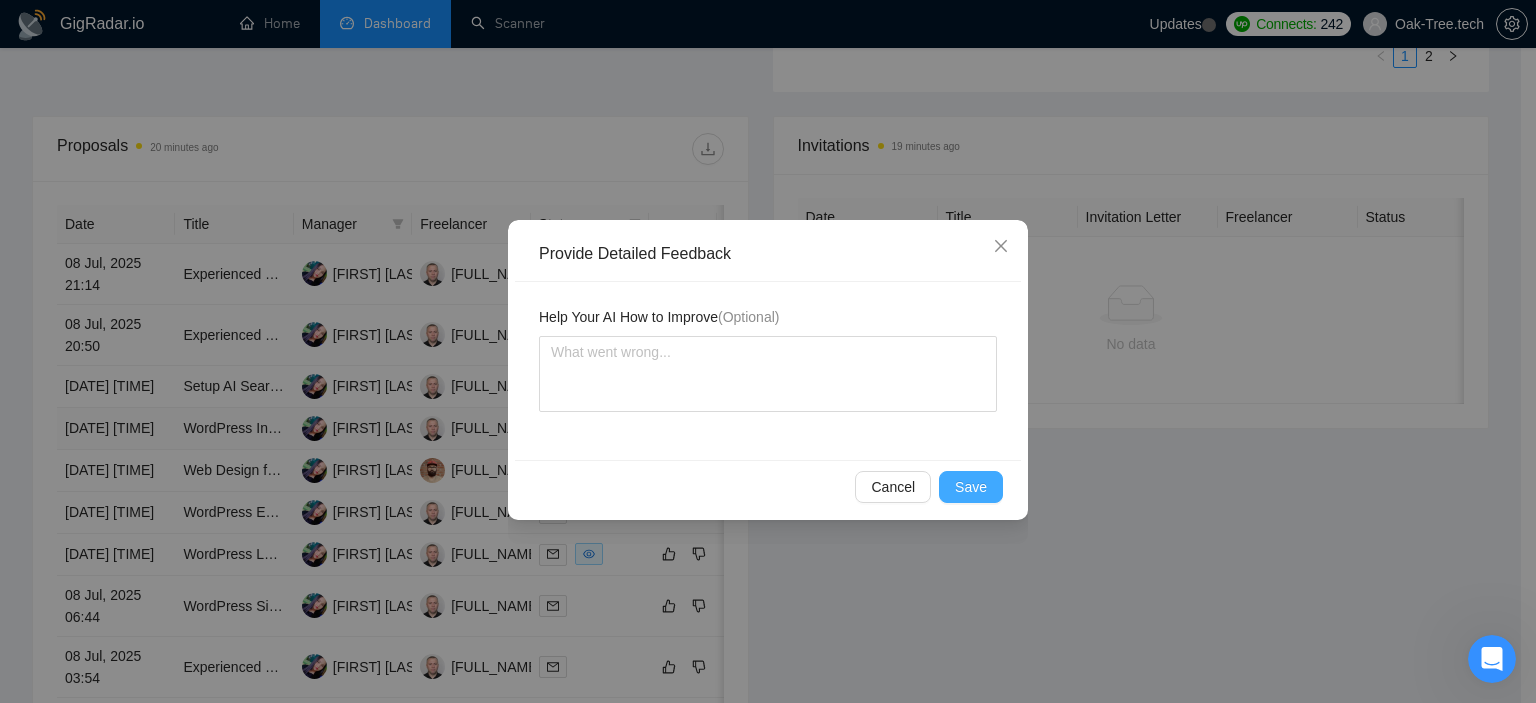 click on "Save" at bounding box center [971, 487] 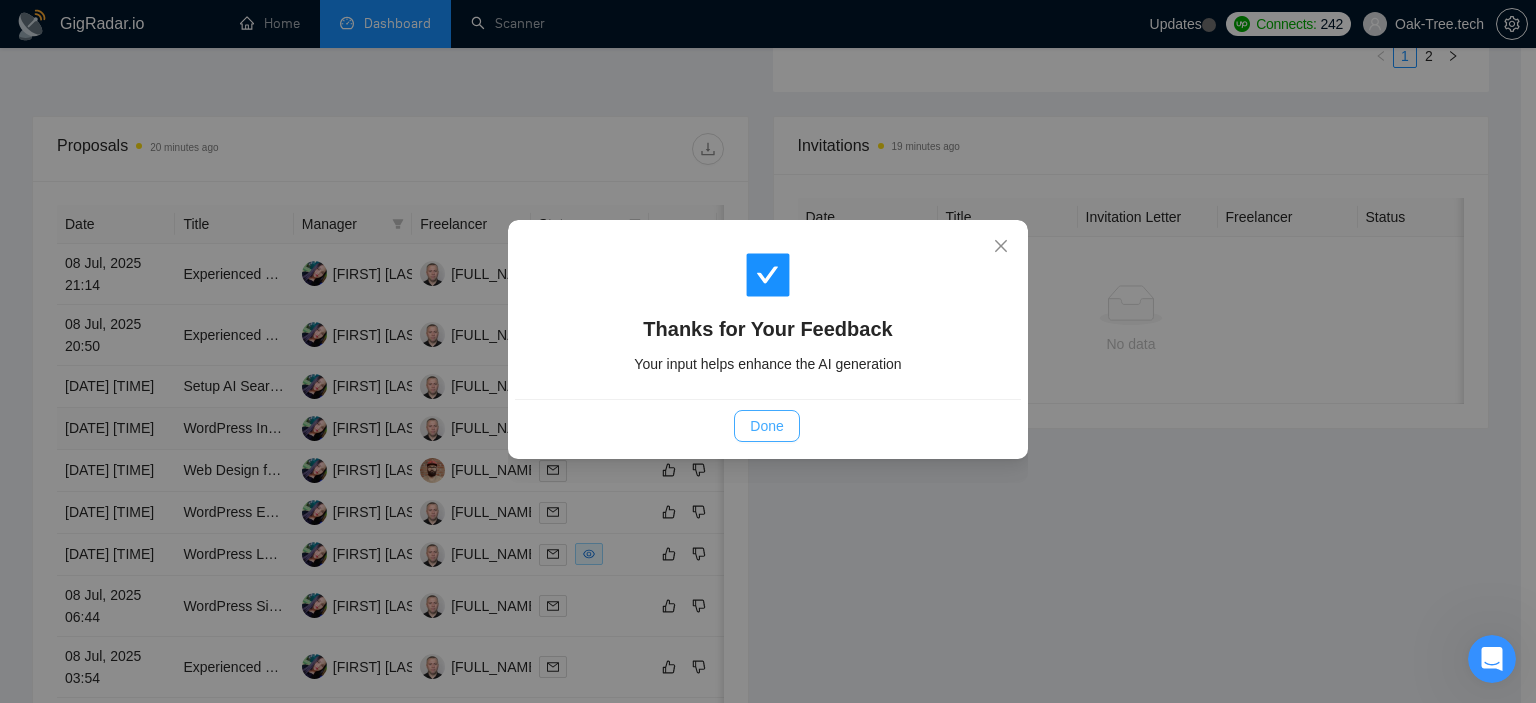 click on "Done" at bounding box center (766, 426) 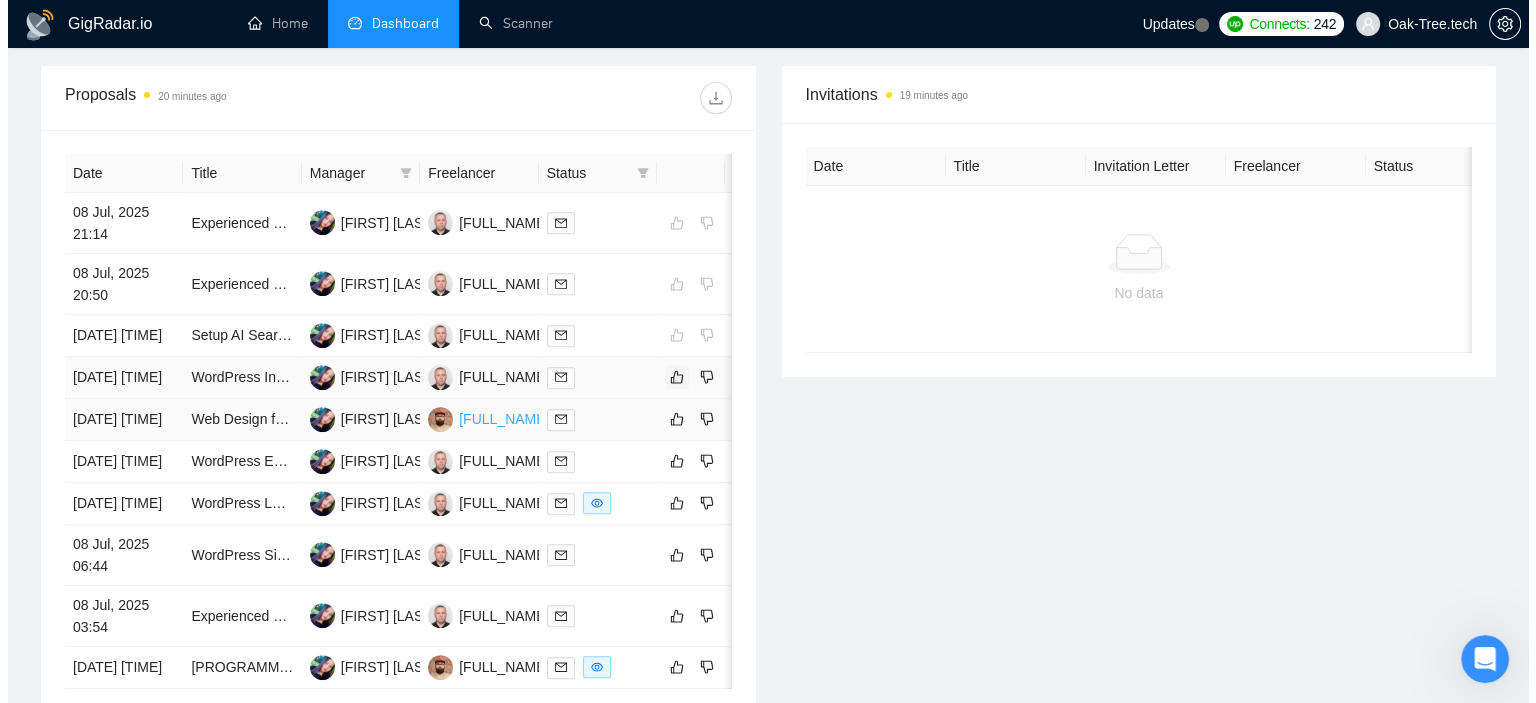 scroll, scrollTop: 800, scrollLeft: 0, axis: vertical 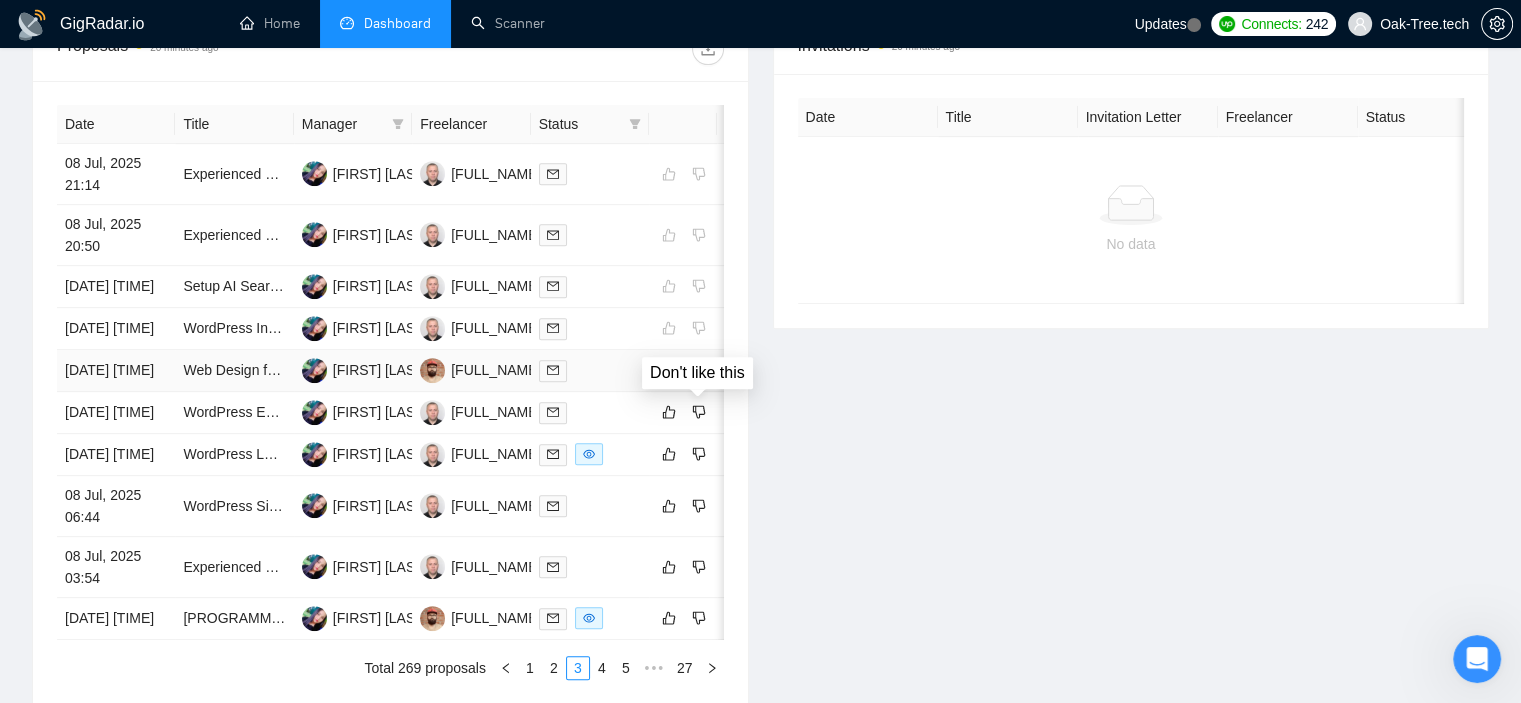 click 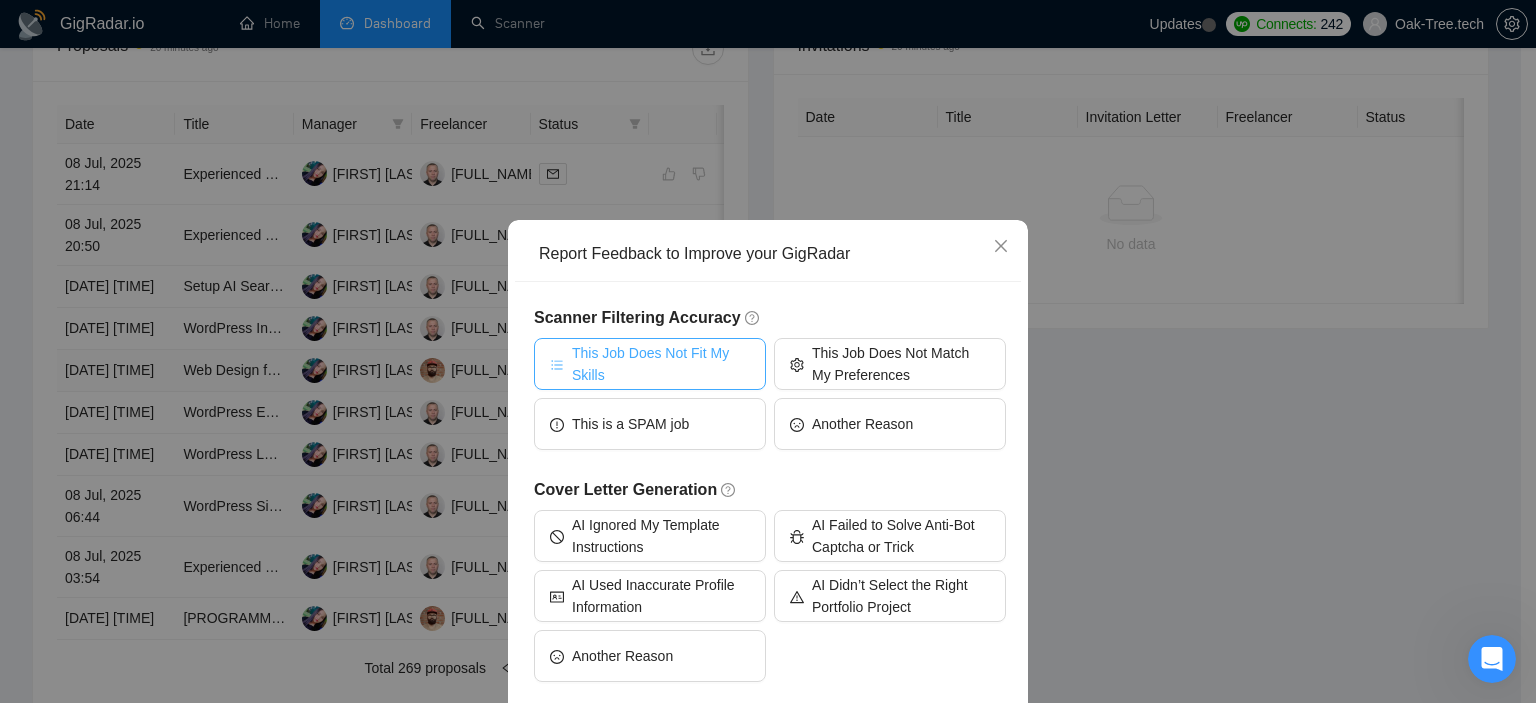 click on "This Job Does Not Fit My Skills" at bounding box center (661, 364) 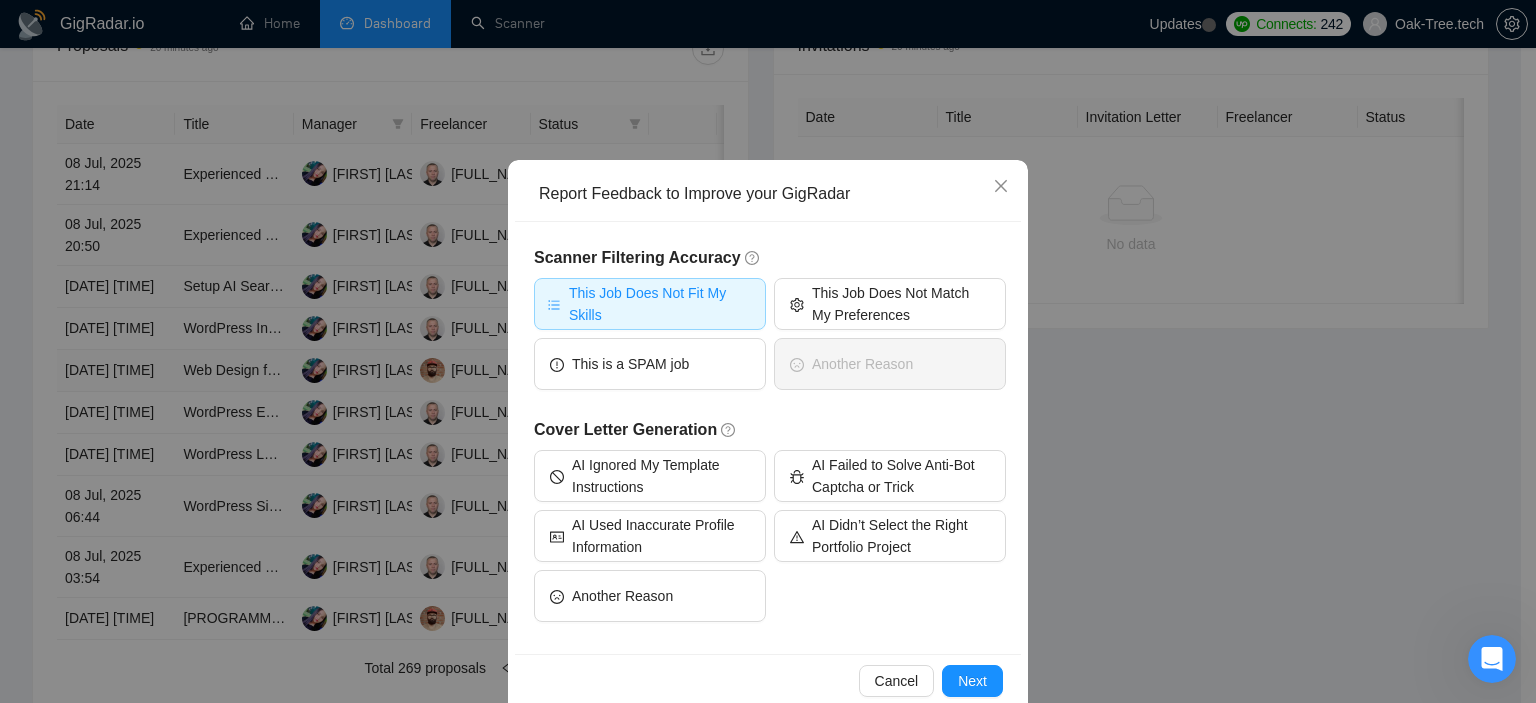 scroll, scrollTop: 94, scrollLeft: 0, axis: vertical 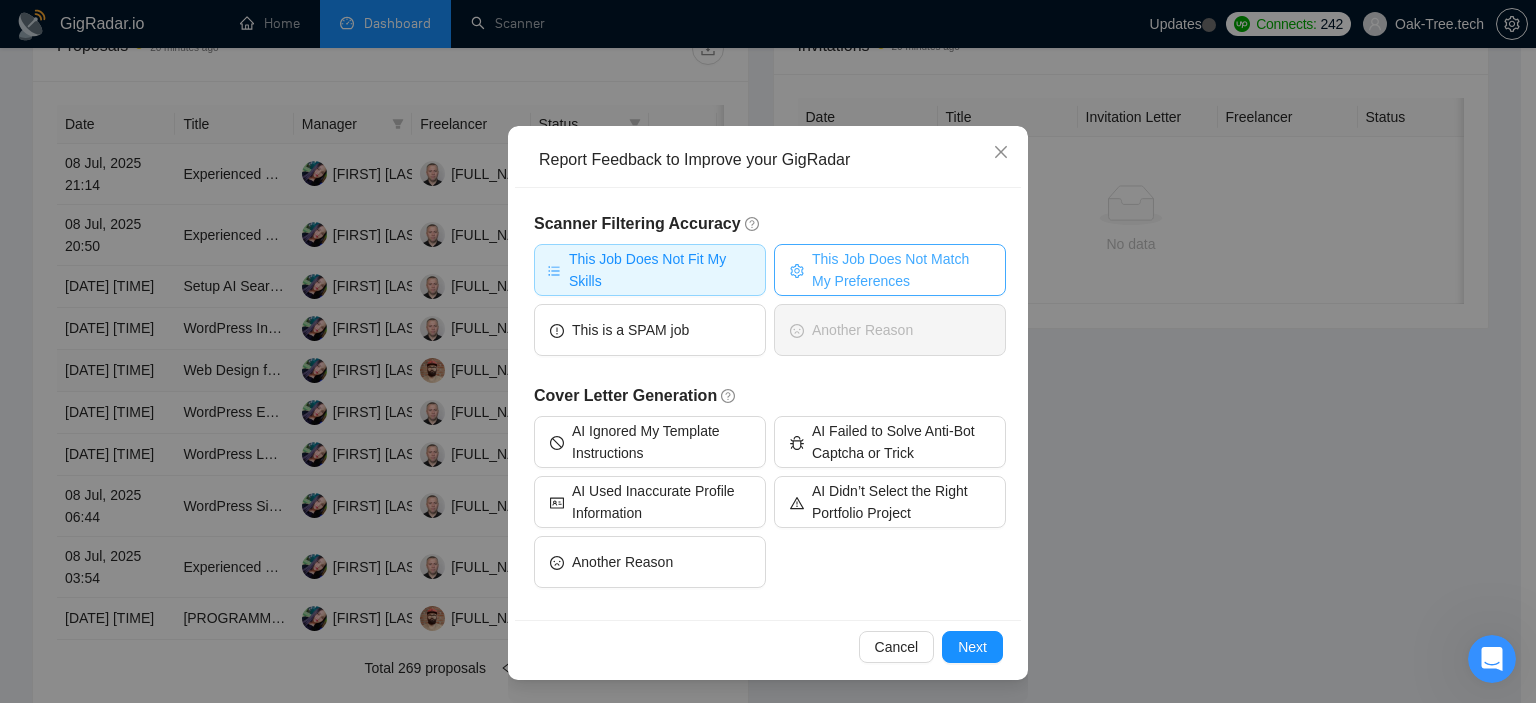 drag, startPoint x: 835, startPoint y: 257, endPoint x: 840, endPoint y: 278, distance: 21.587032 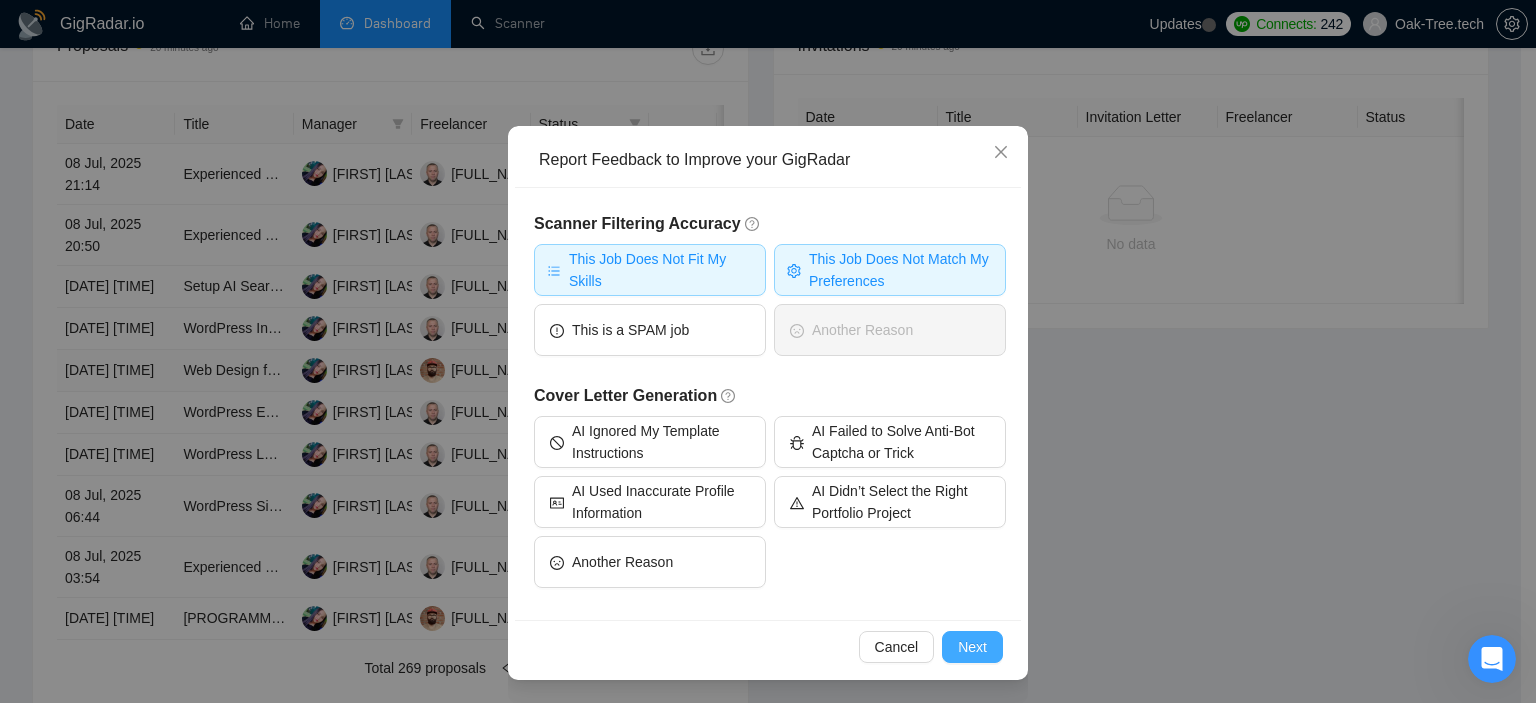 click on "Next" at bounding box center [972, 647] 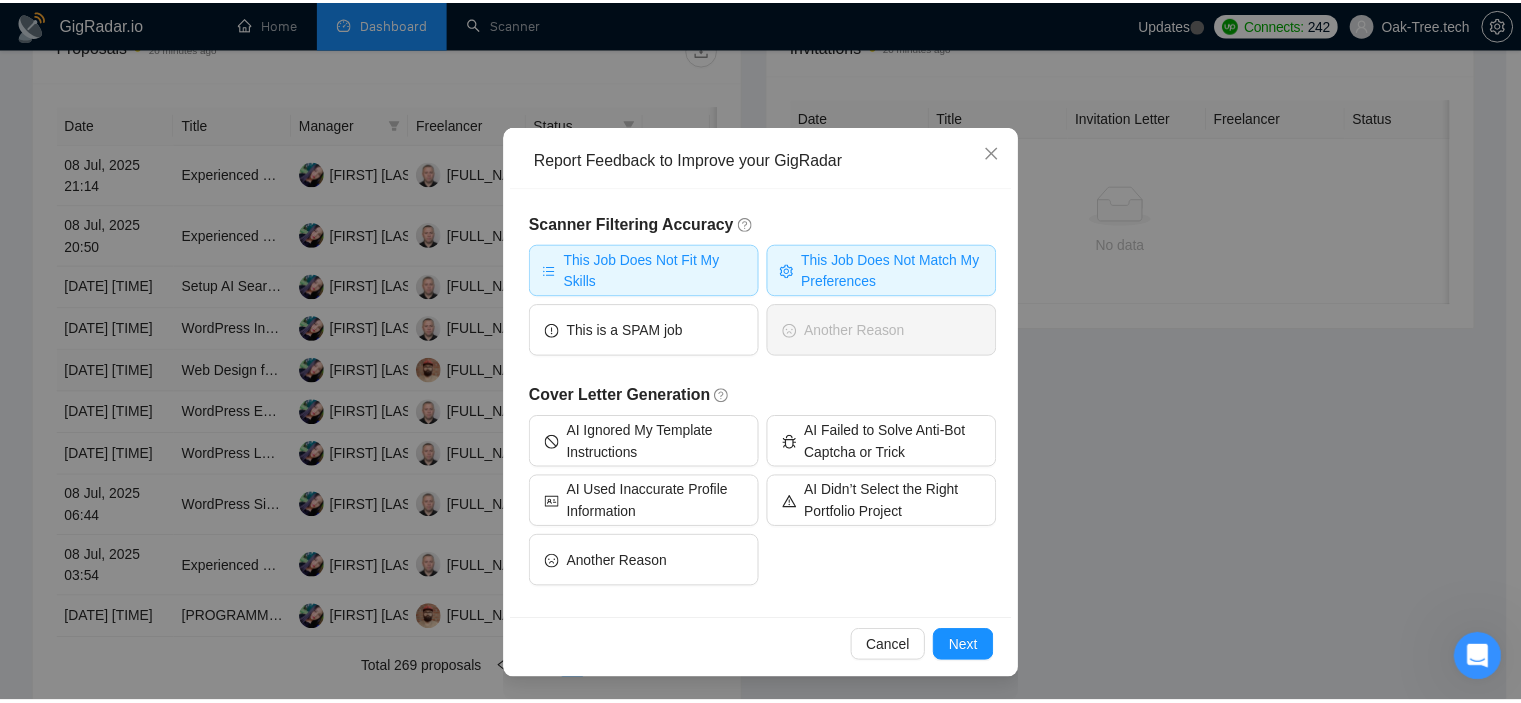 scroll, scrollTop: 0, scrollLeft: 0, axis: both 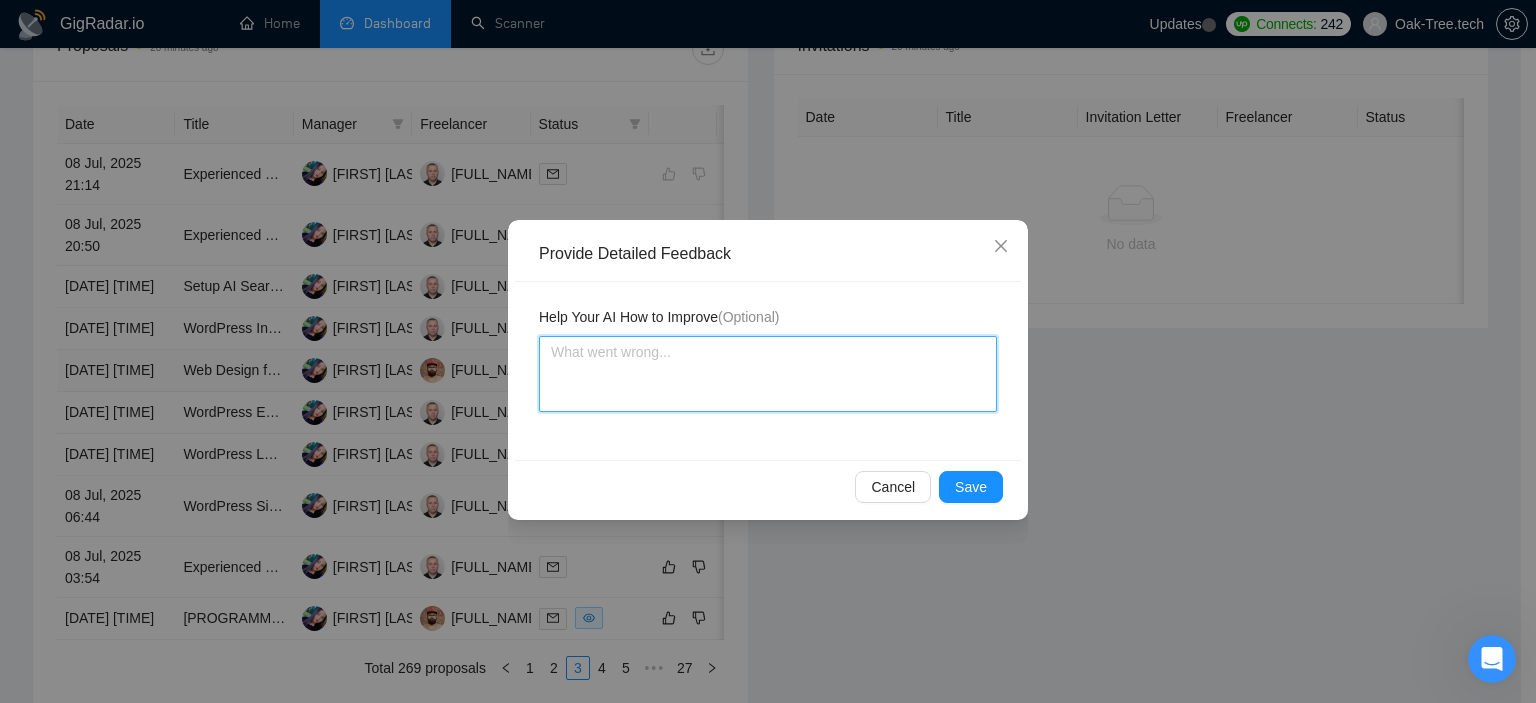 click at bounding box center (768, 374) 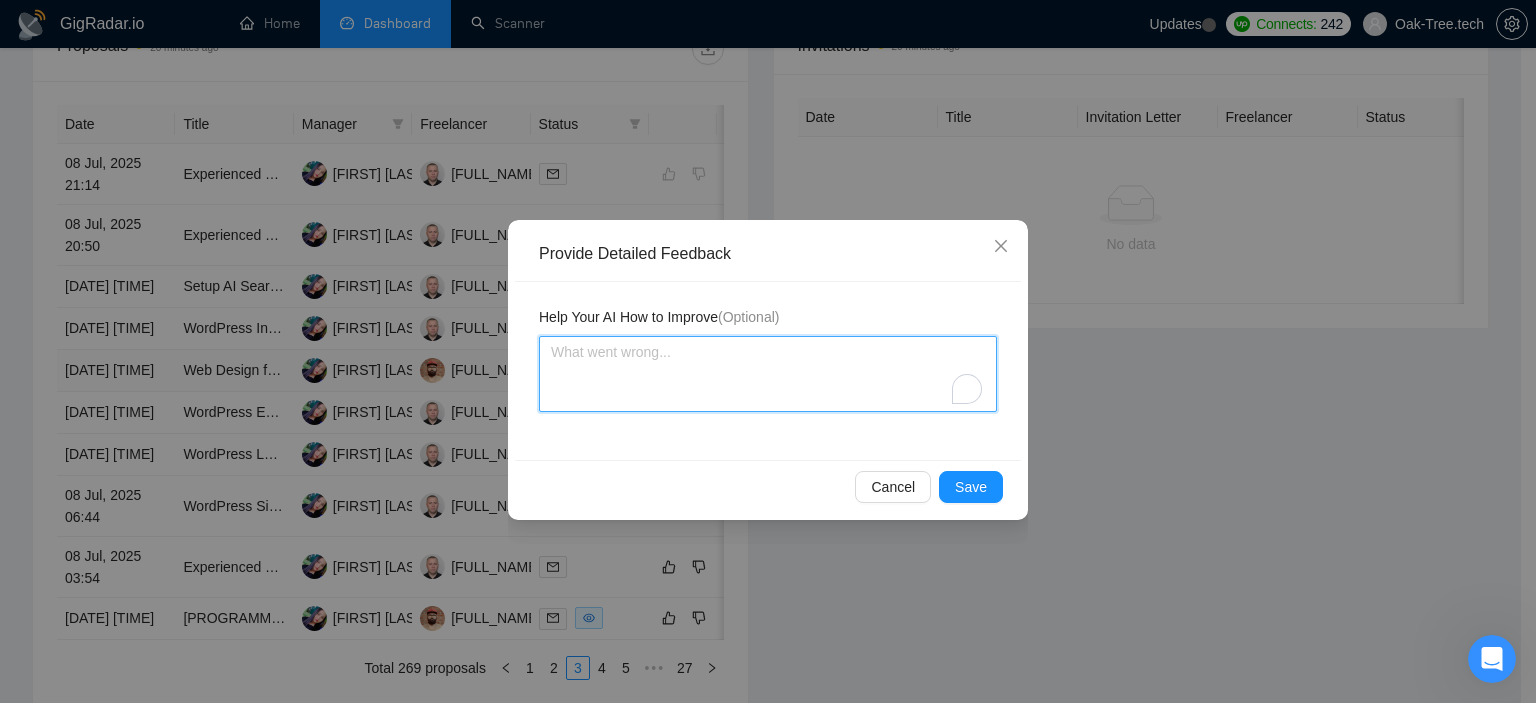 paste on "Freelancer [FIRST] doesn't have experience with Bigcommerce." 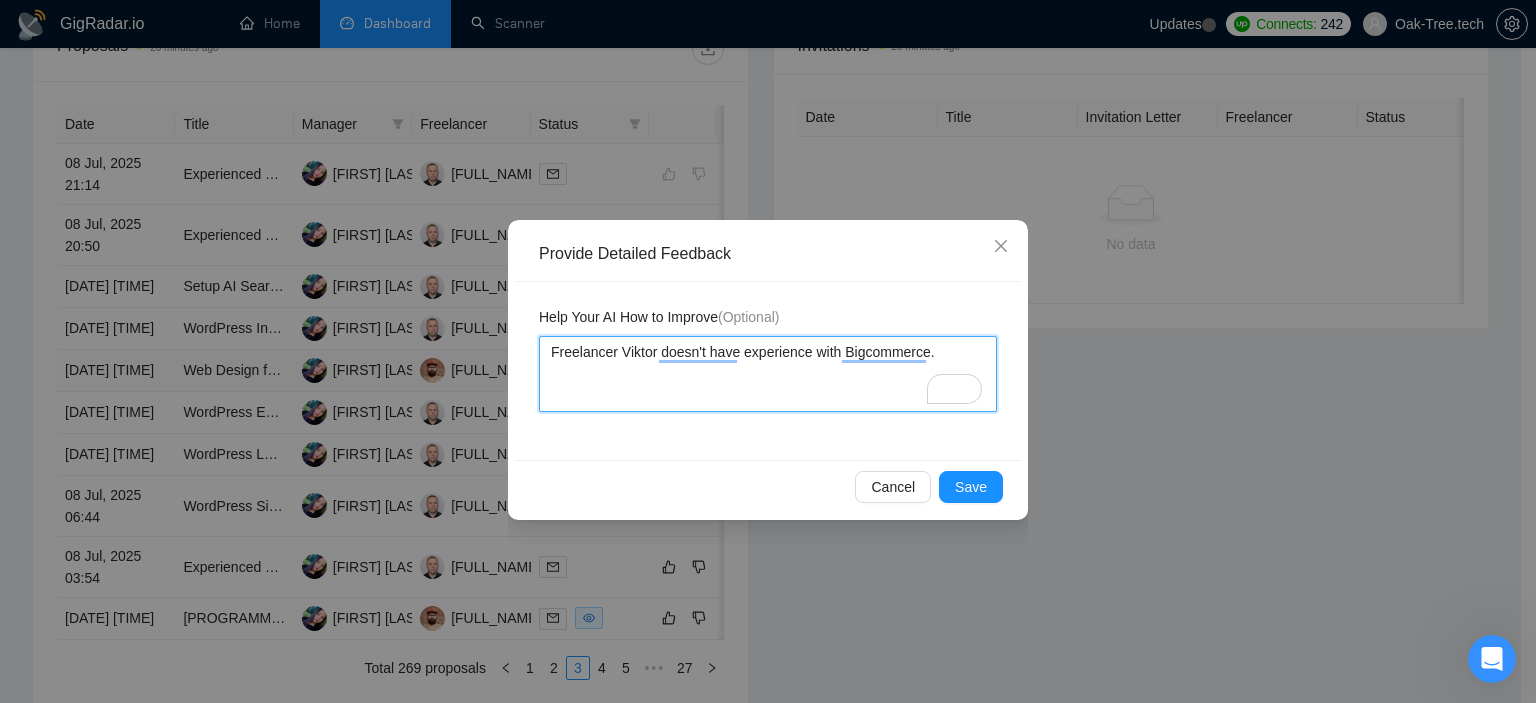drag, startPoint x: 616, startPoint y: 347, endPoint x: 656, endPoint y: 341, distance: 40.4475 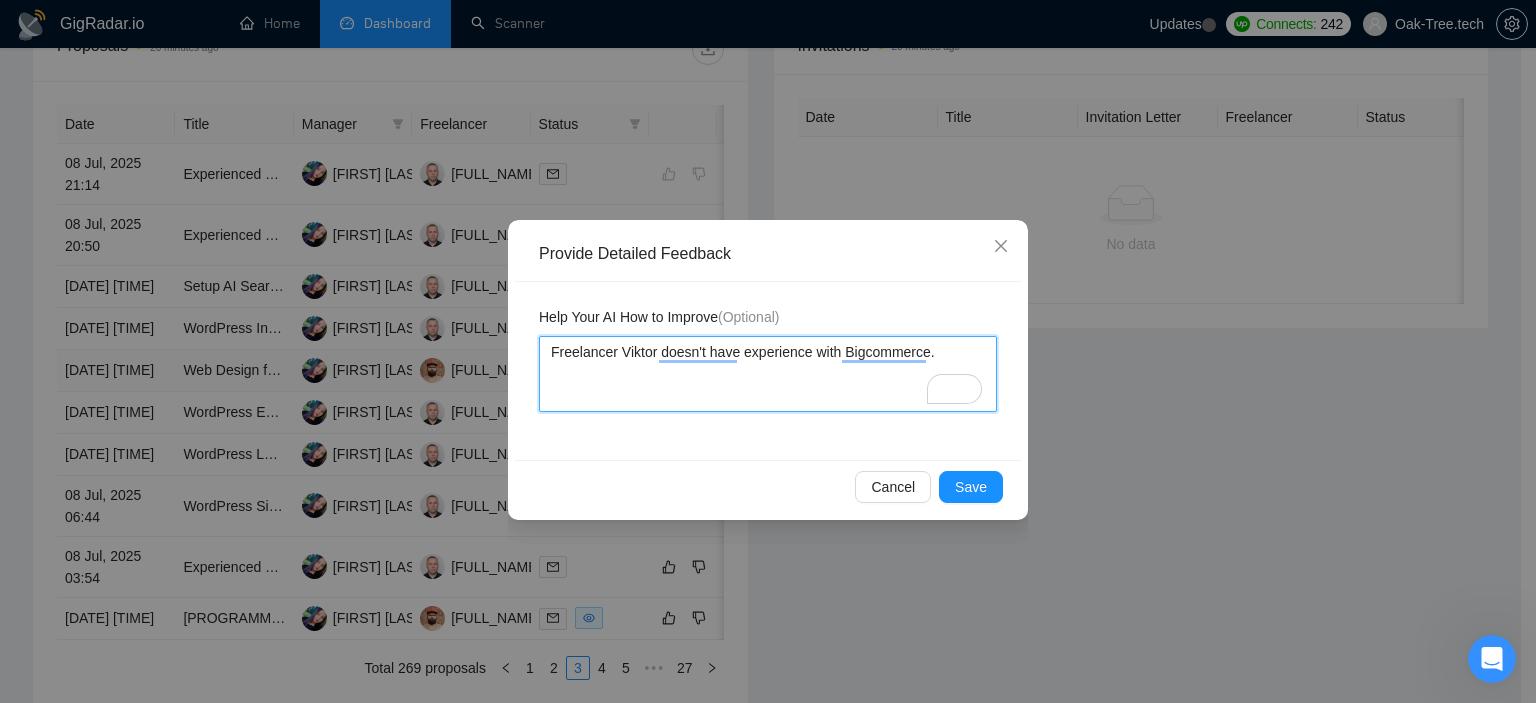 click on "Freelancer [FIRST] doesn't have experience with Bigcommerce." at bounding box center [768, 374] 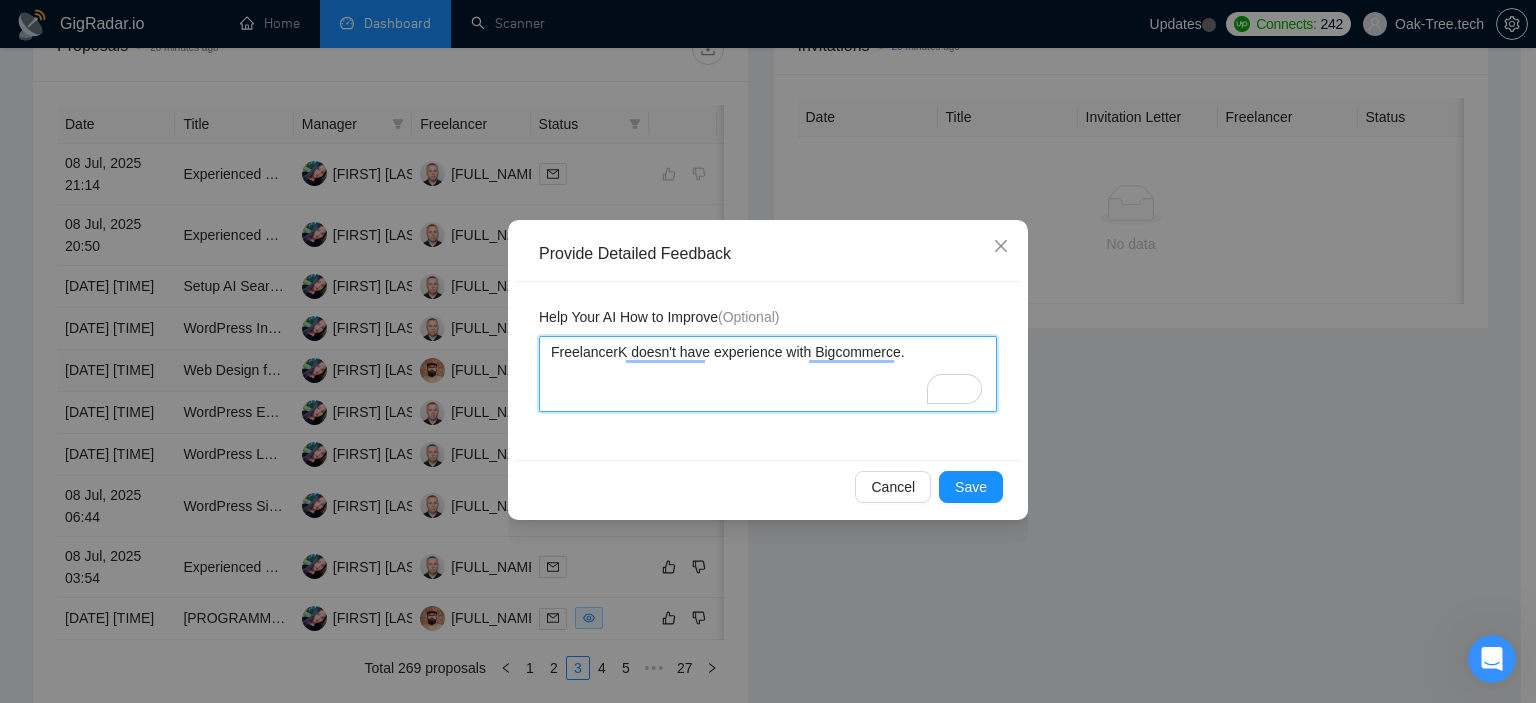type 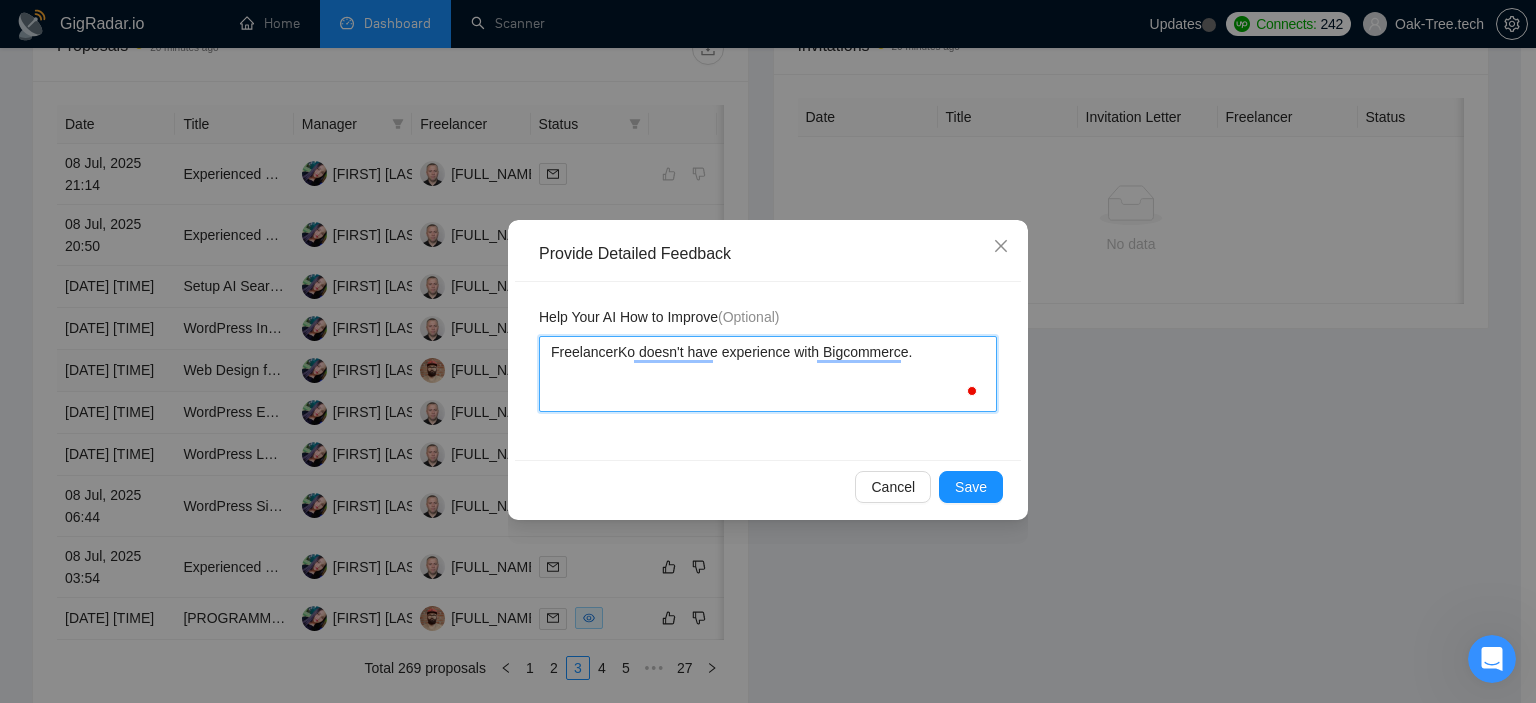 type 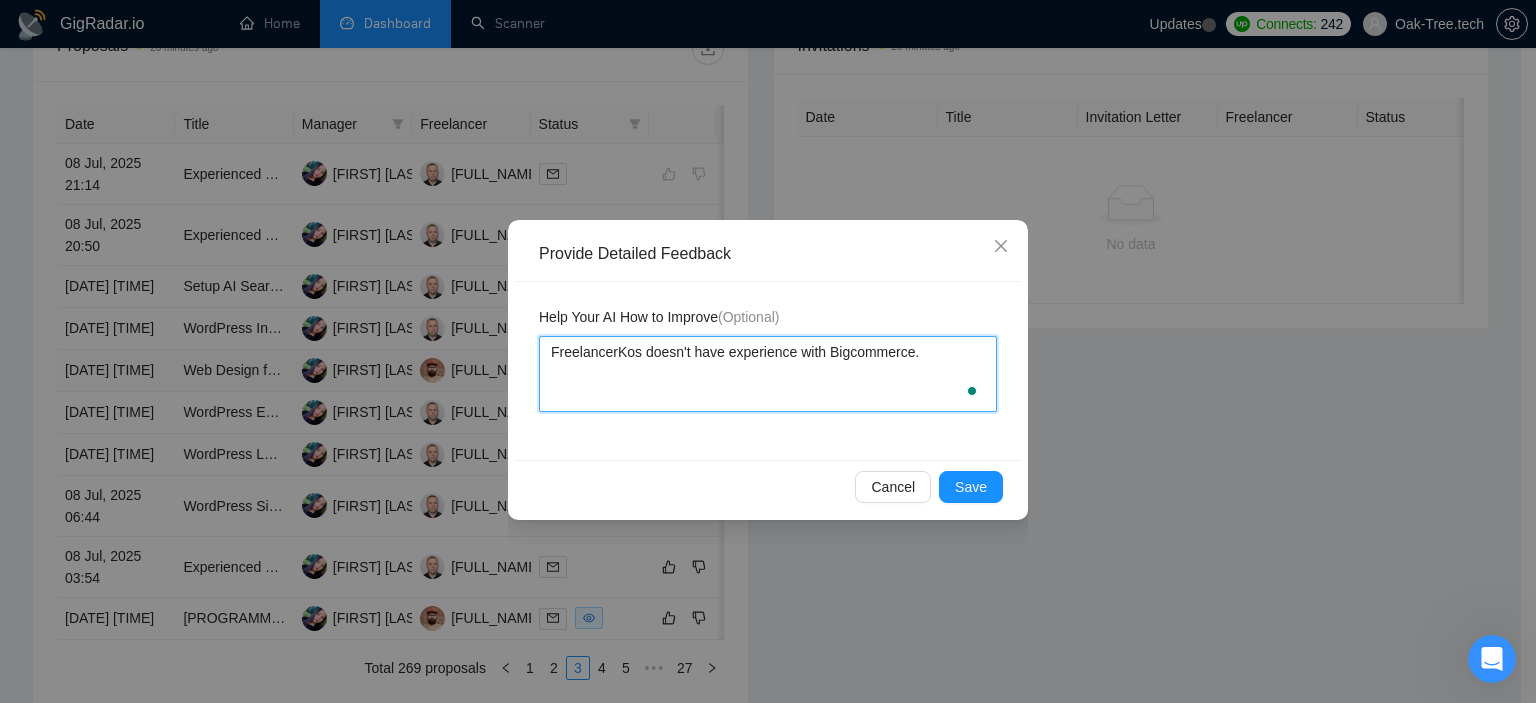 type 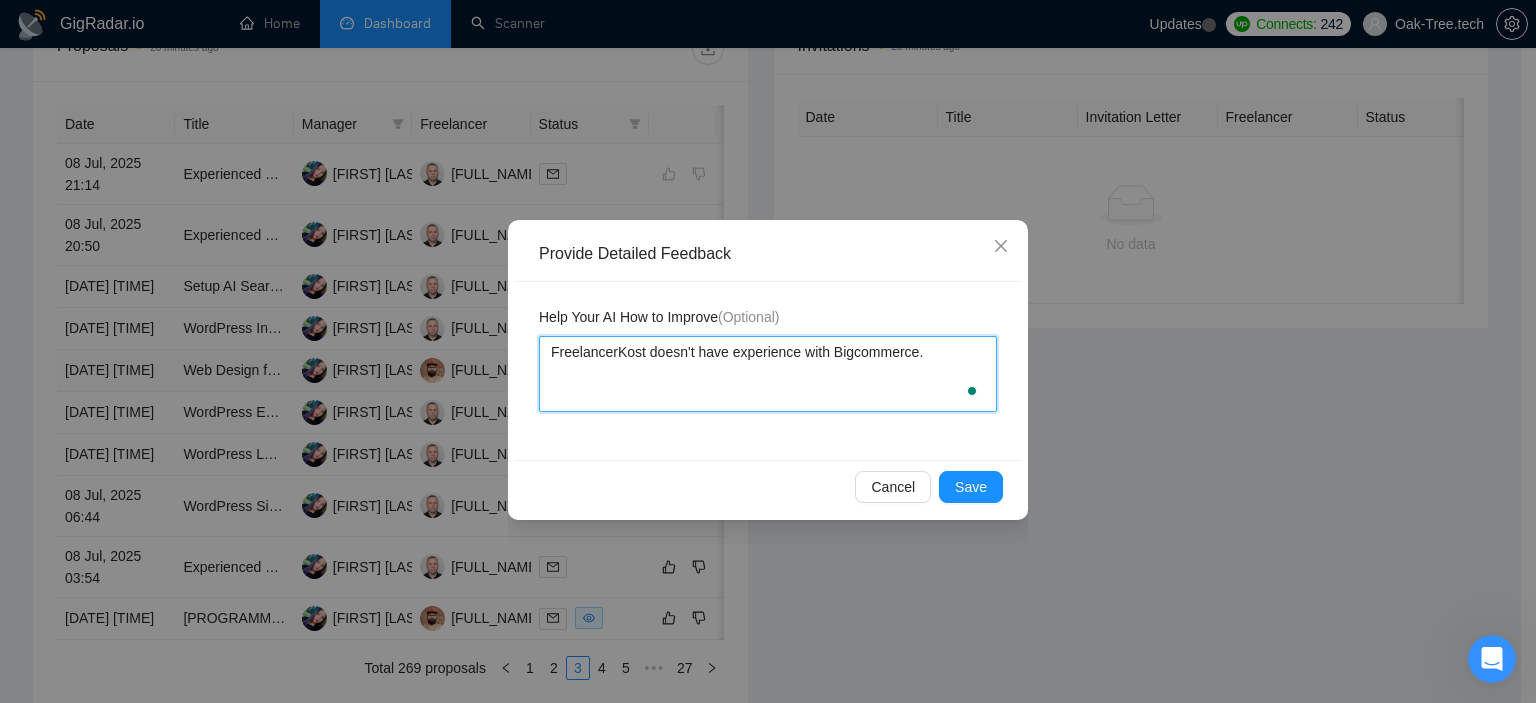 type 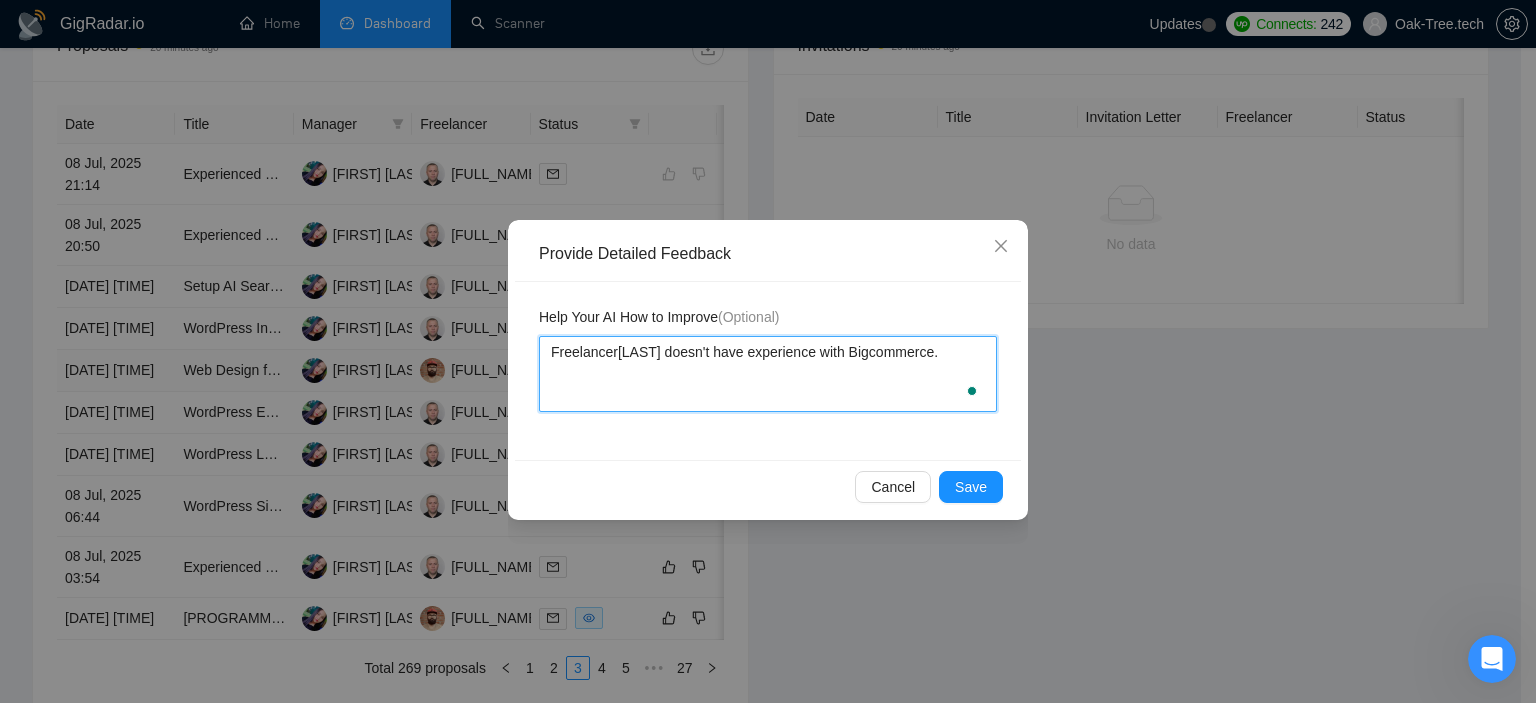 type 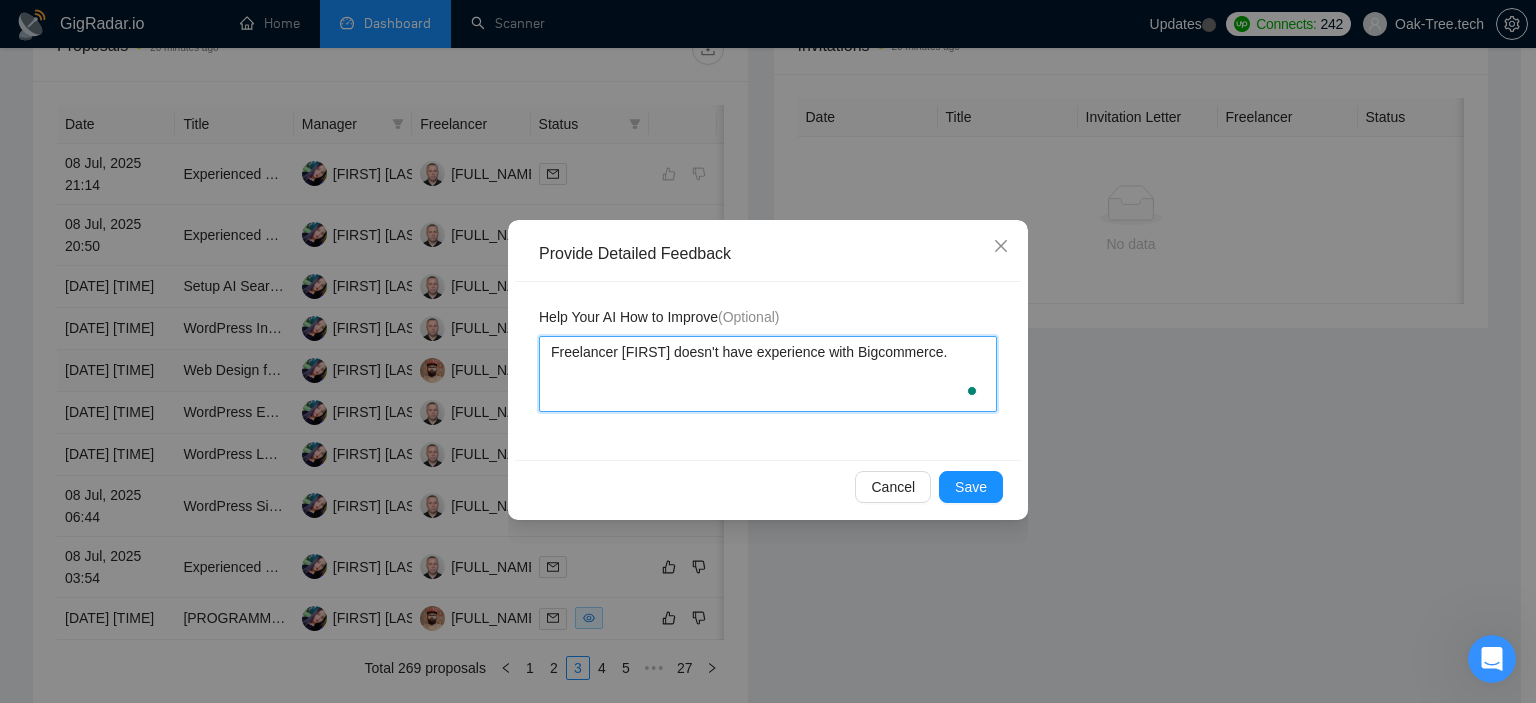 type 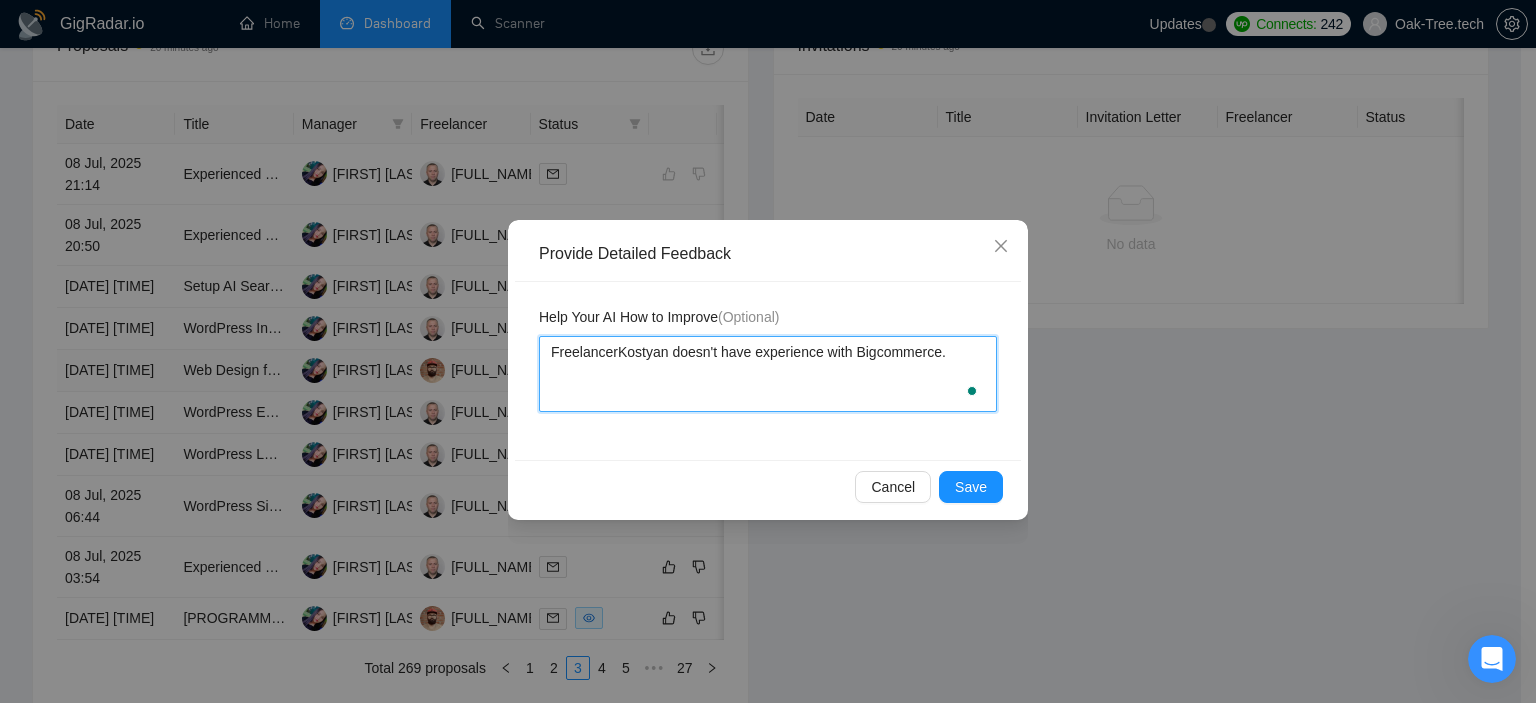 type 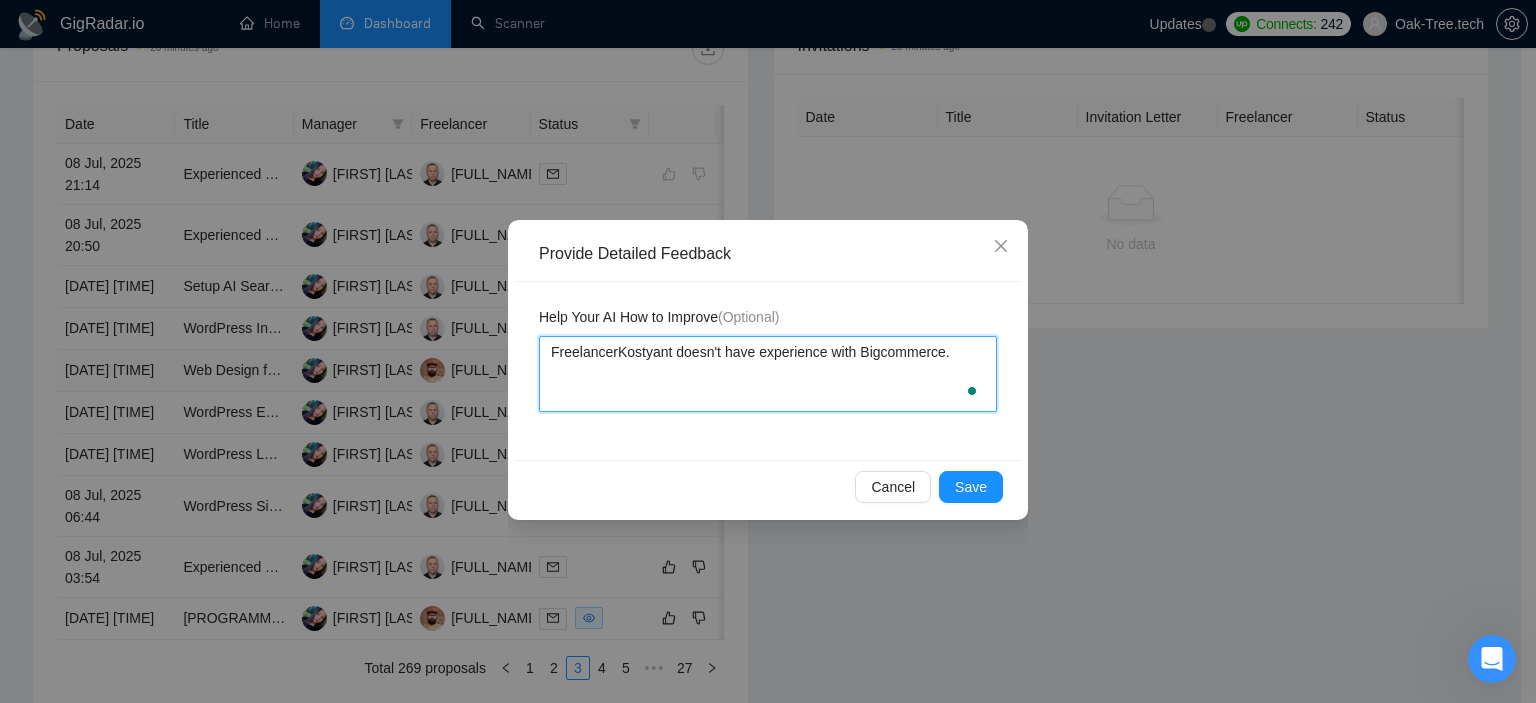 type 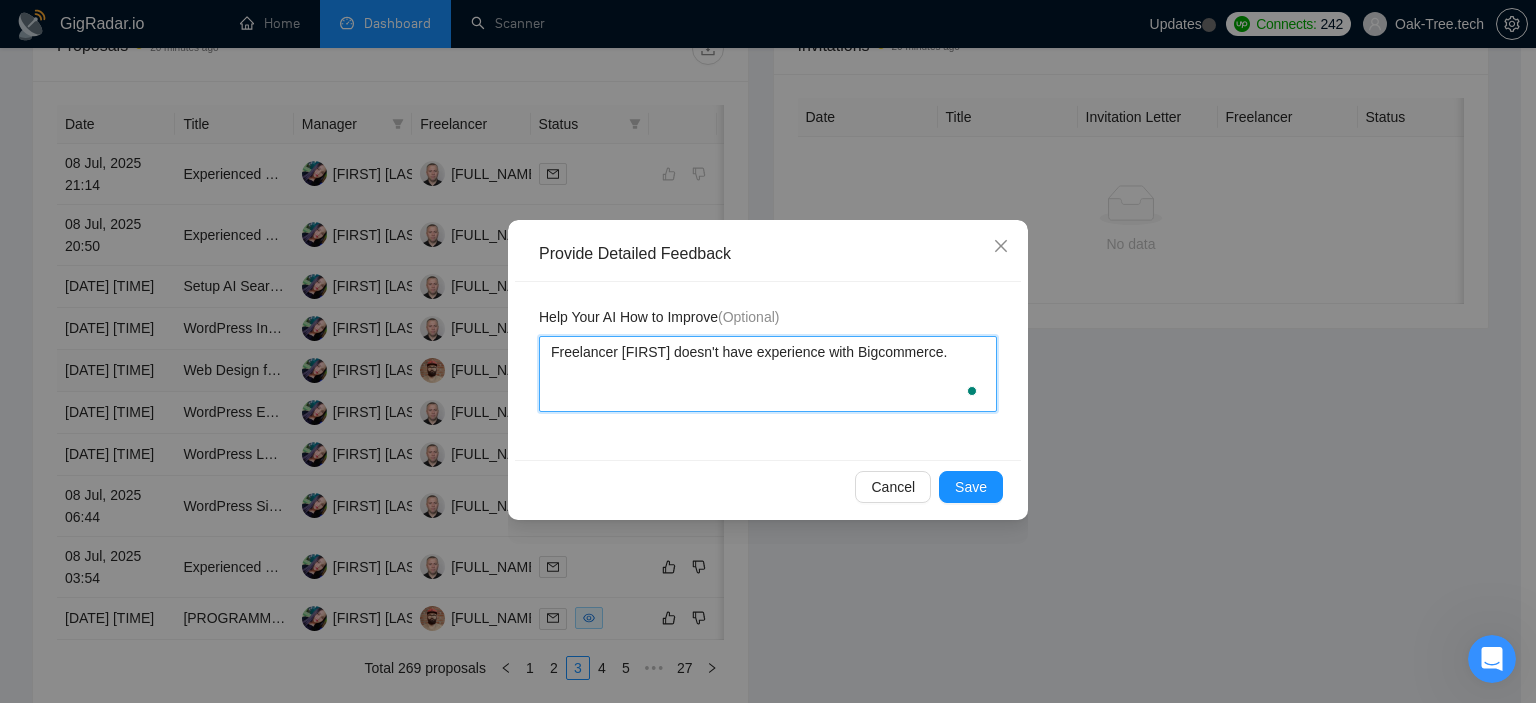 type 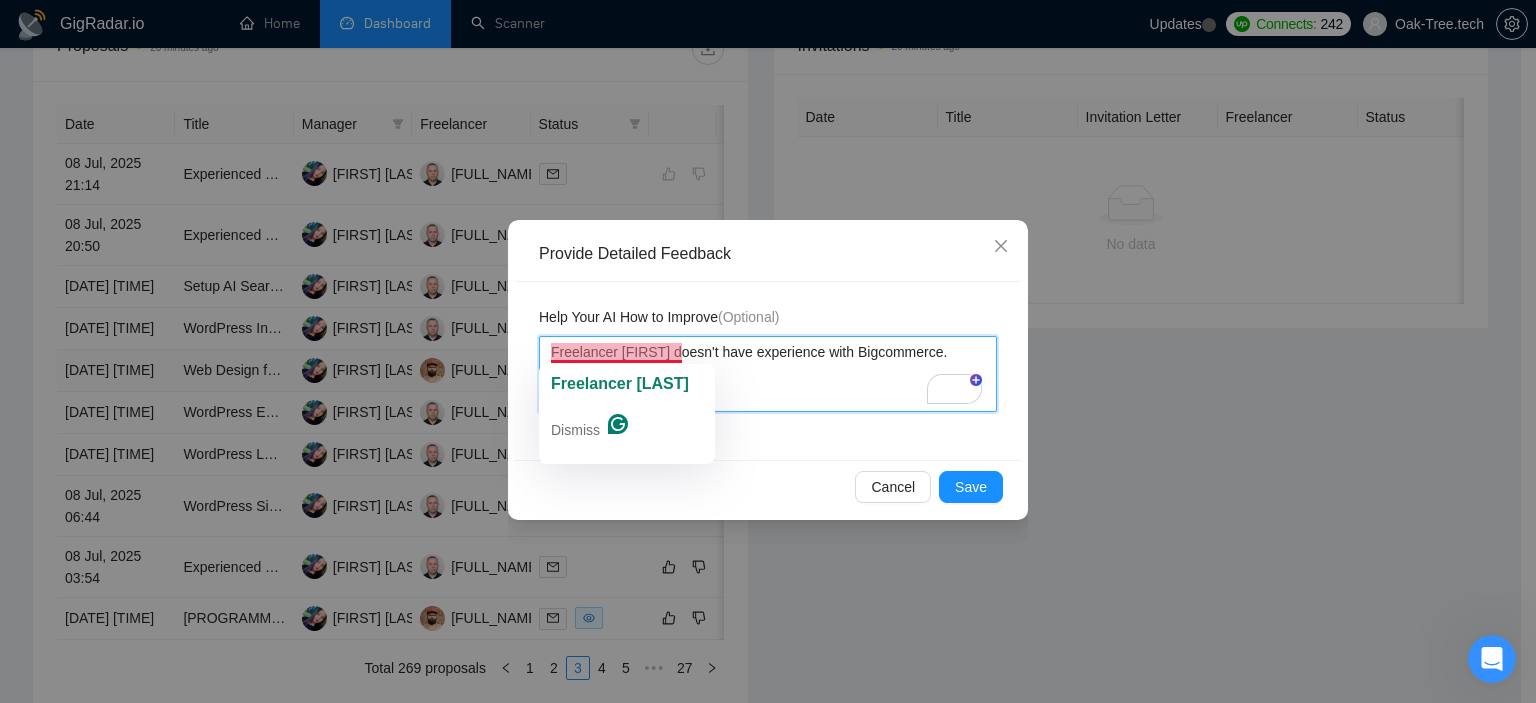 click on "FreelancerKostyantyn doesn't have experience with Bigcommerce." at bounding box center (768, 374) 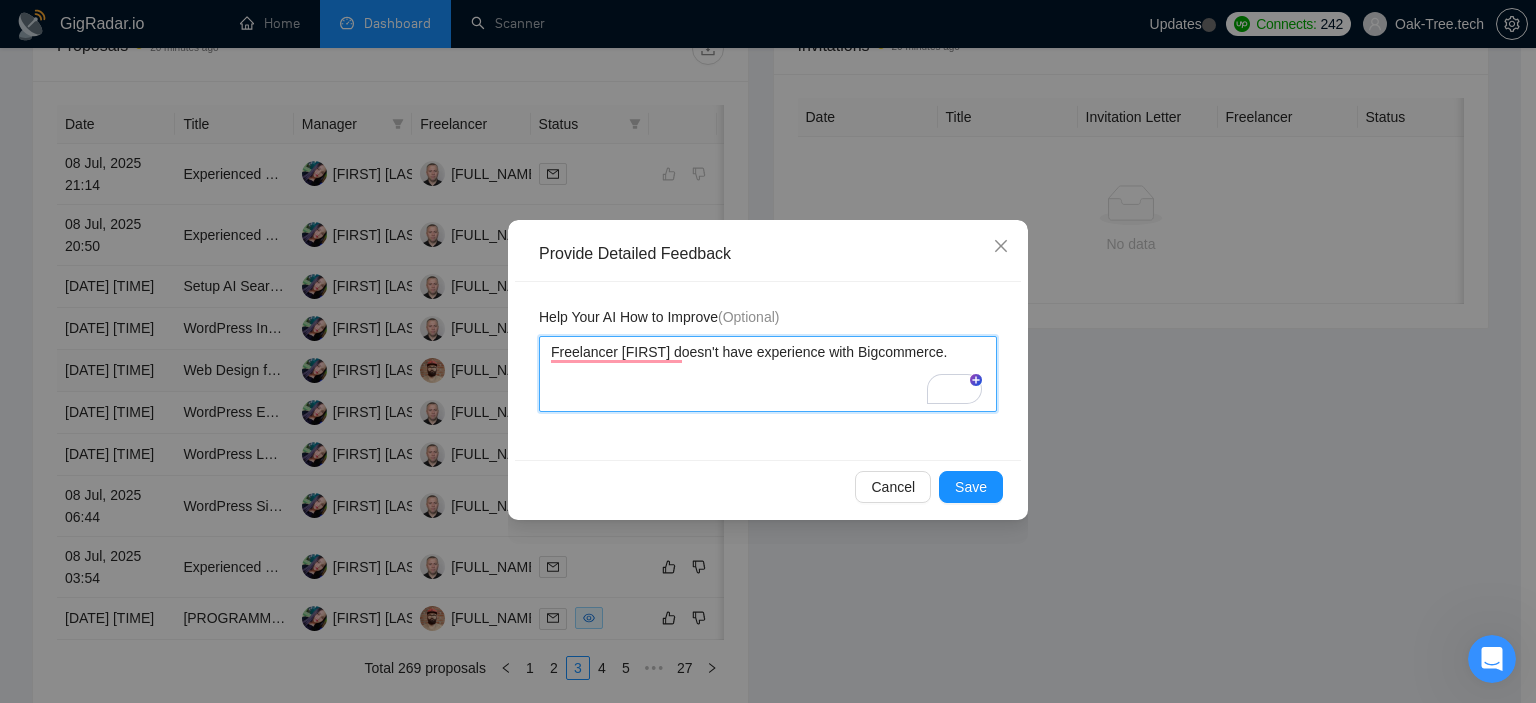 type 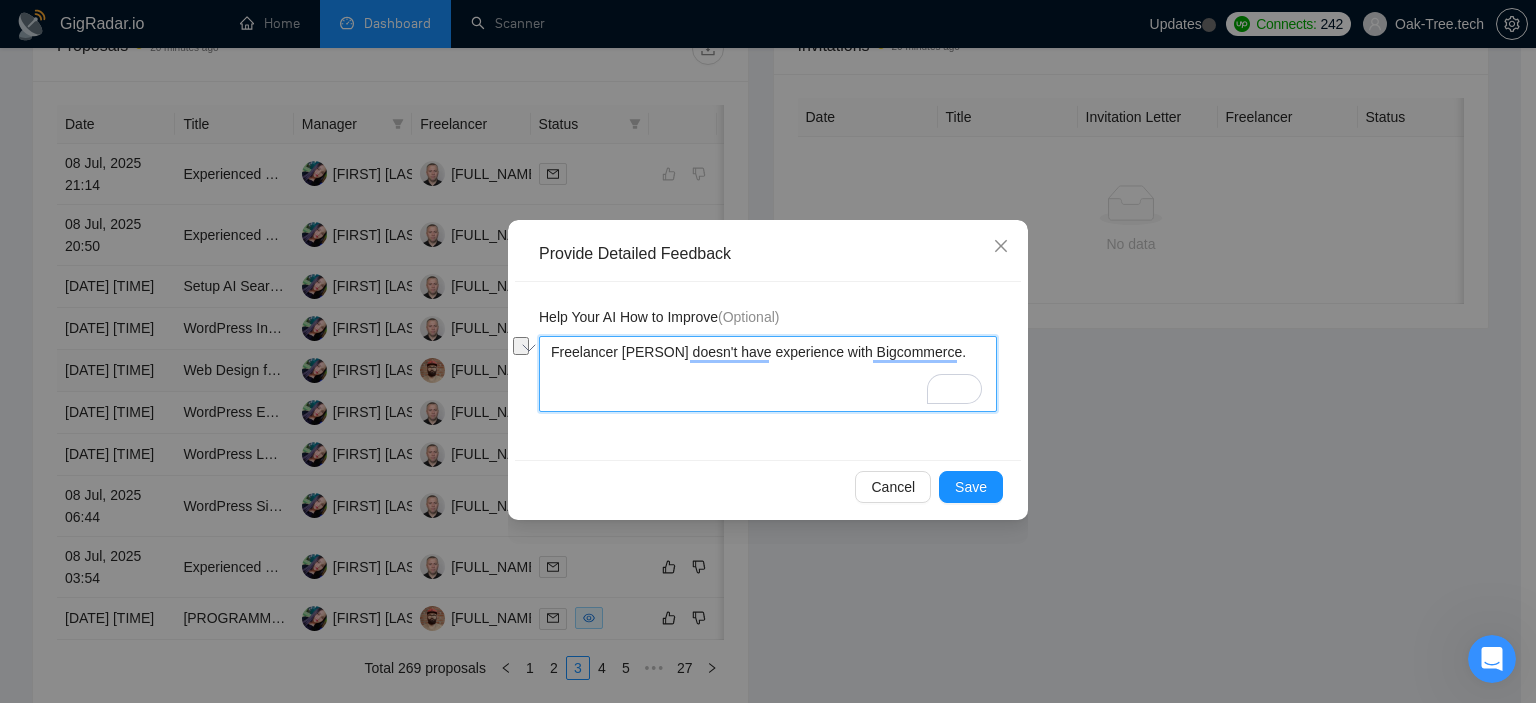 drag, startPoint x: 689, startPoint y: 347, endPoint x: 963, endPoint y: 347, distance: 274 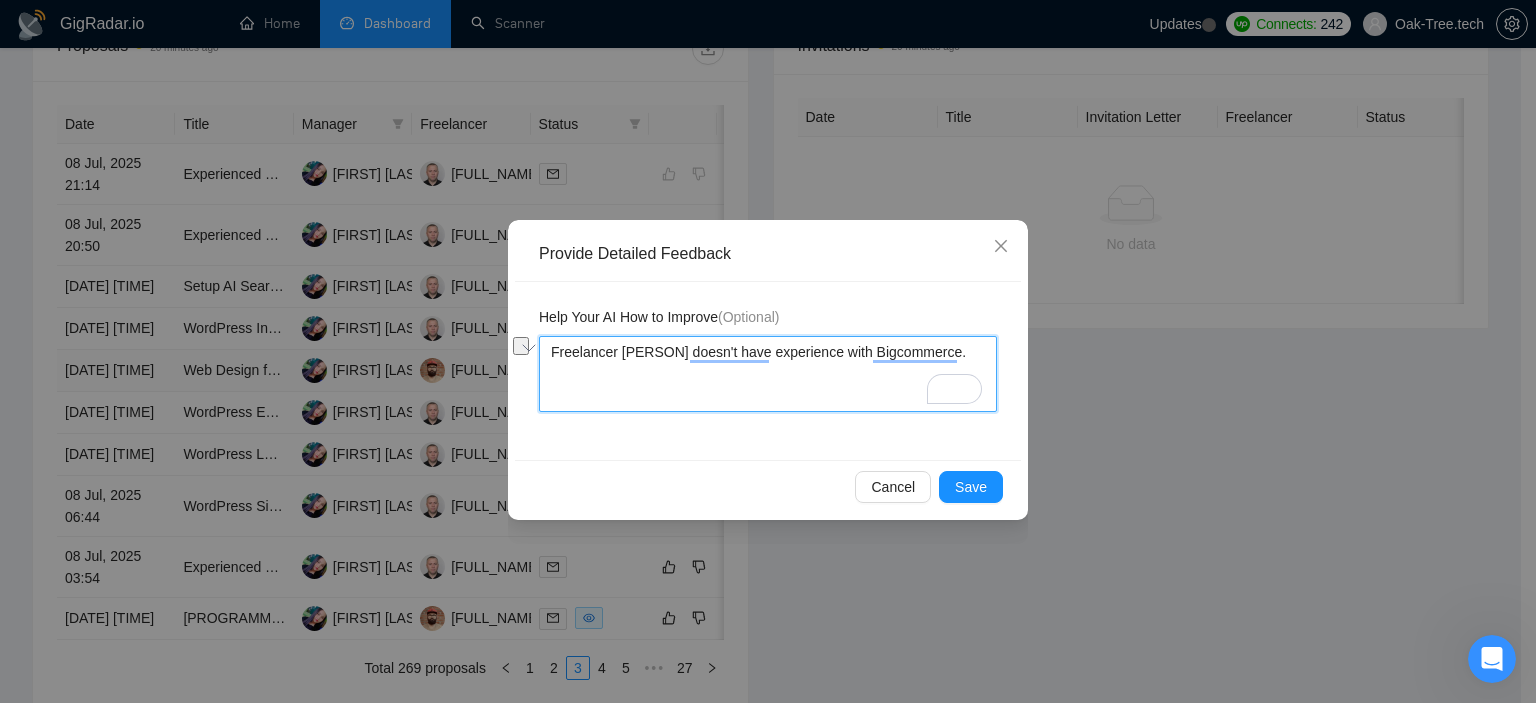 click on "Freelancer Kostyantyn doesn't have experience with Bigcommerce." at bounding box center [768, 374] 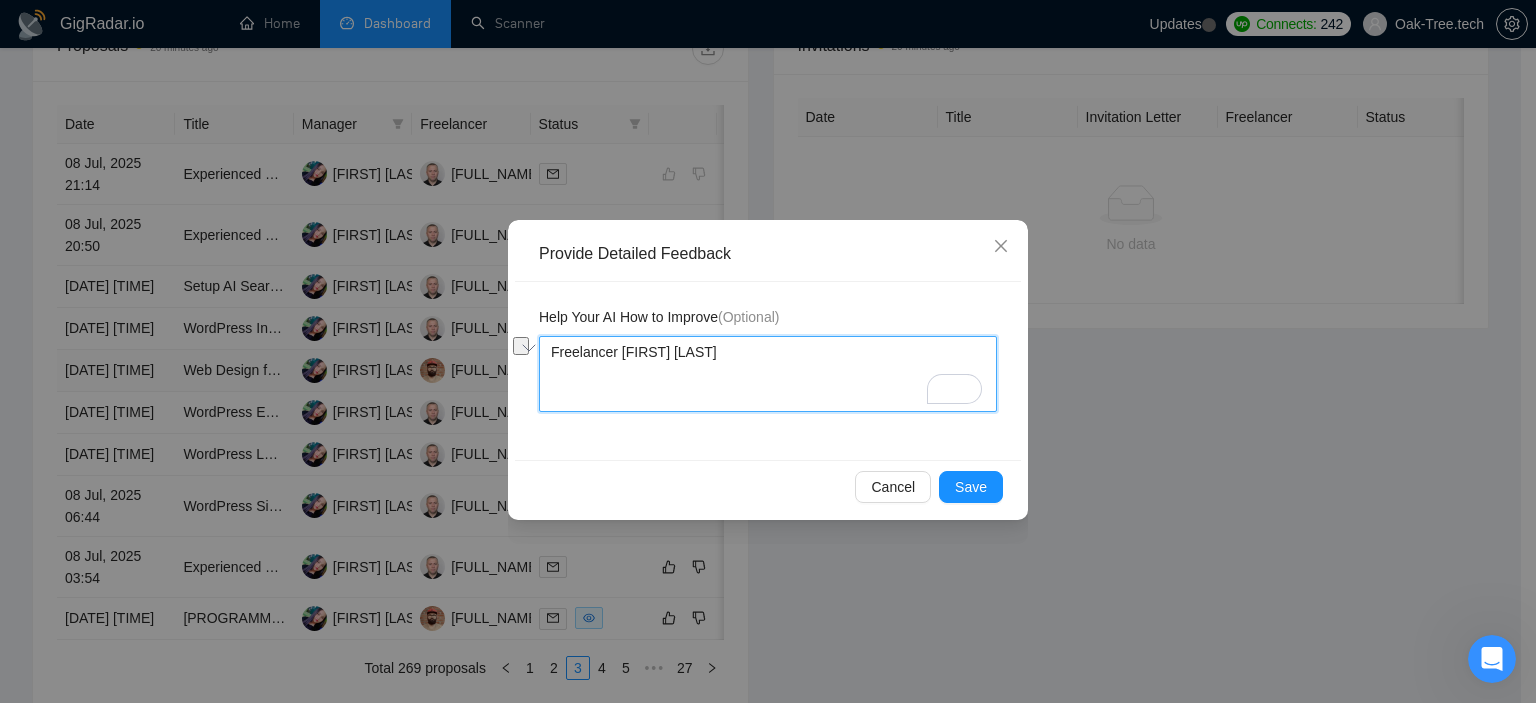 type 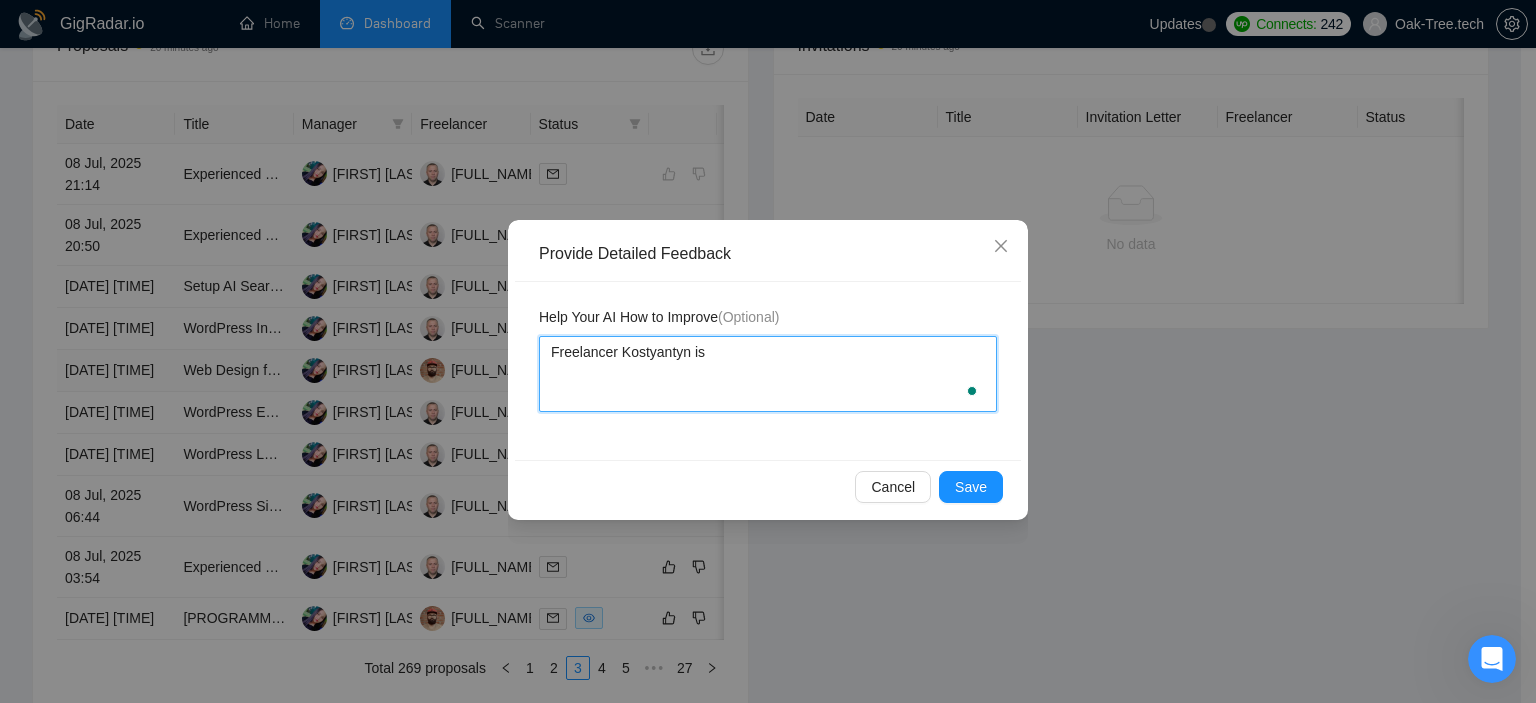 type 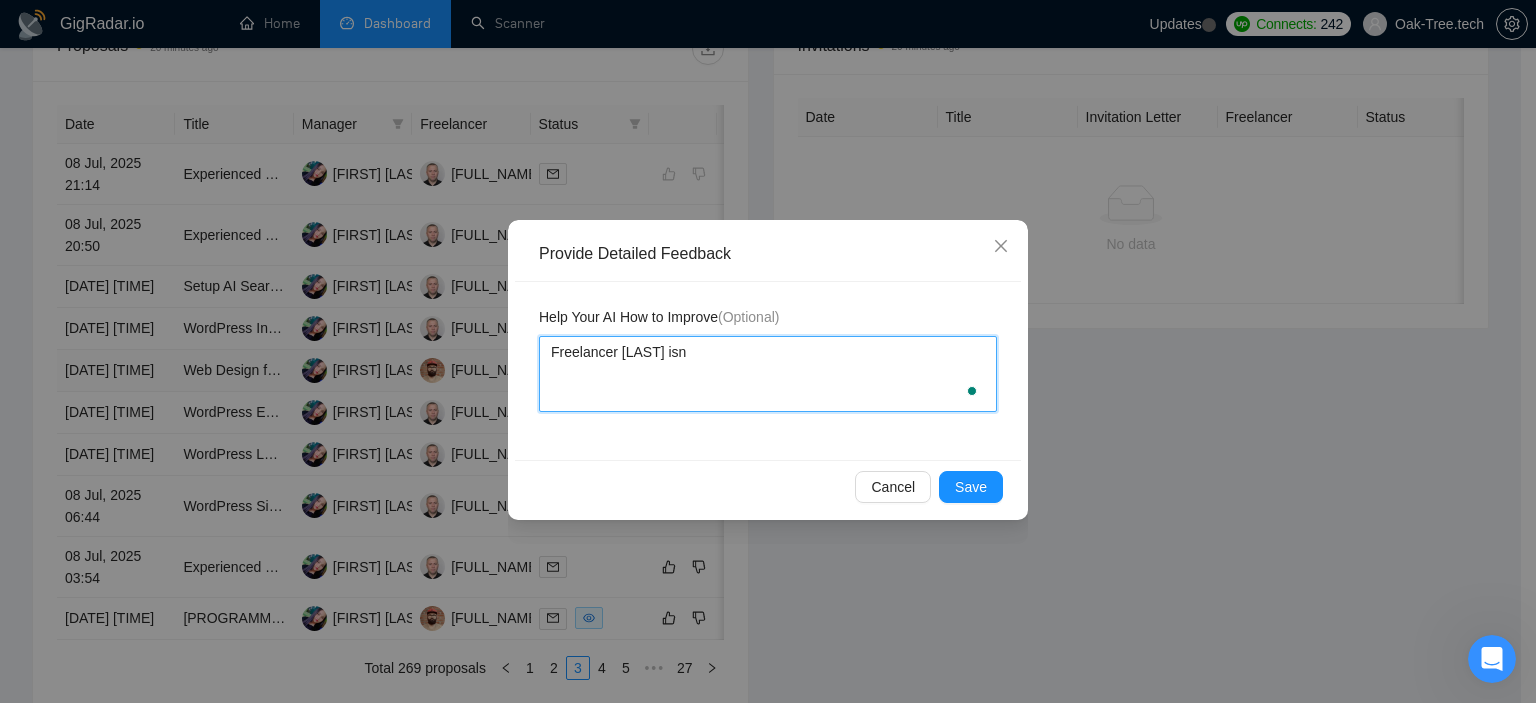 type 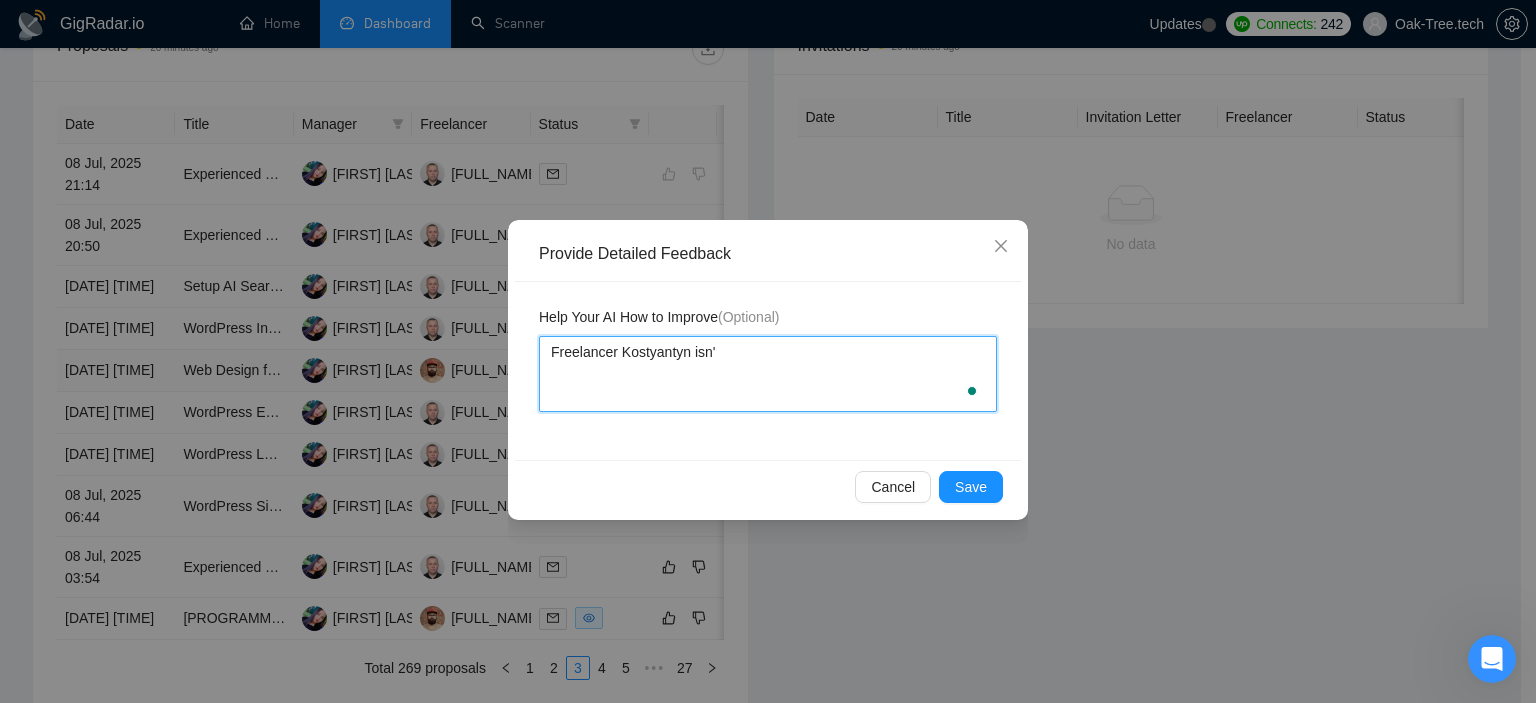 type 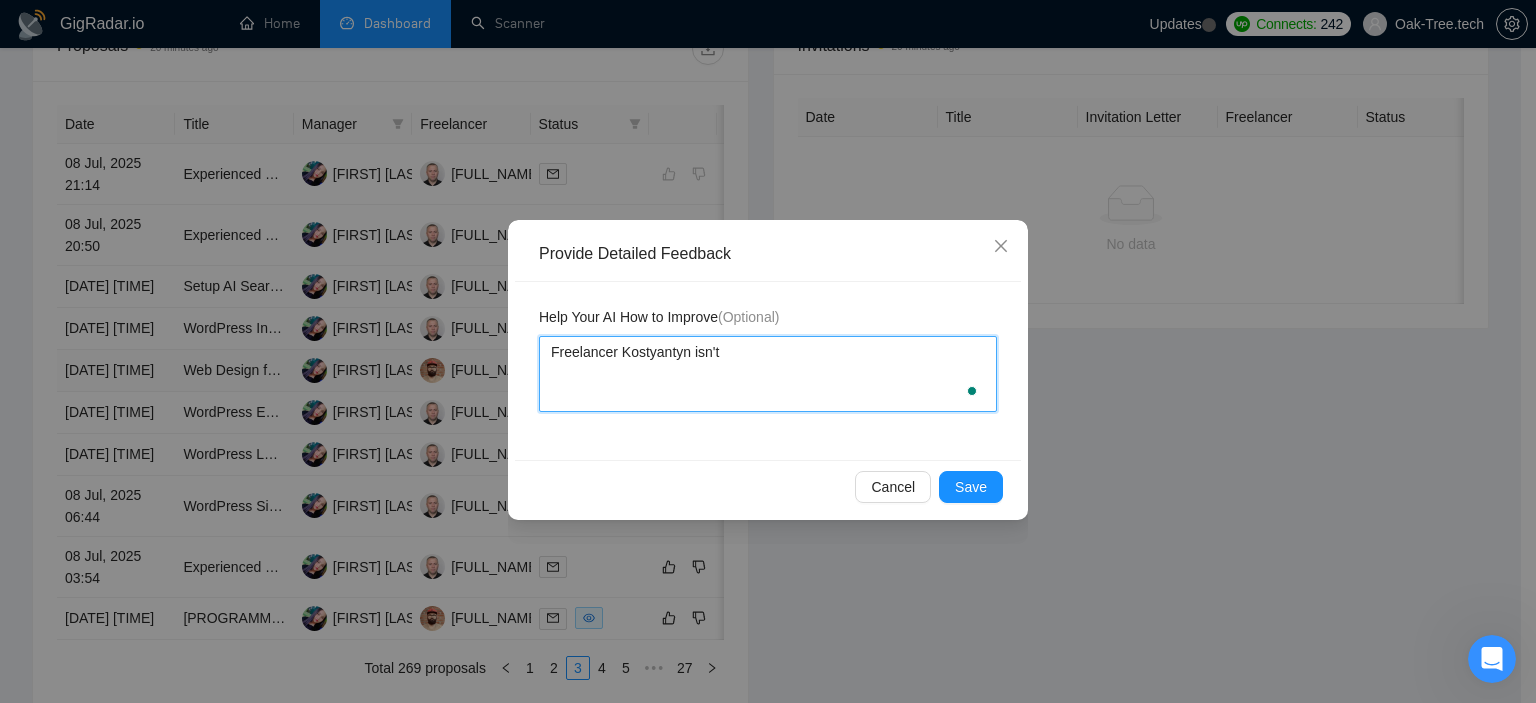 type 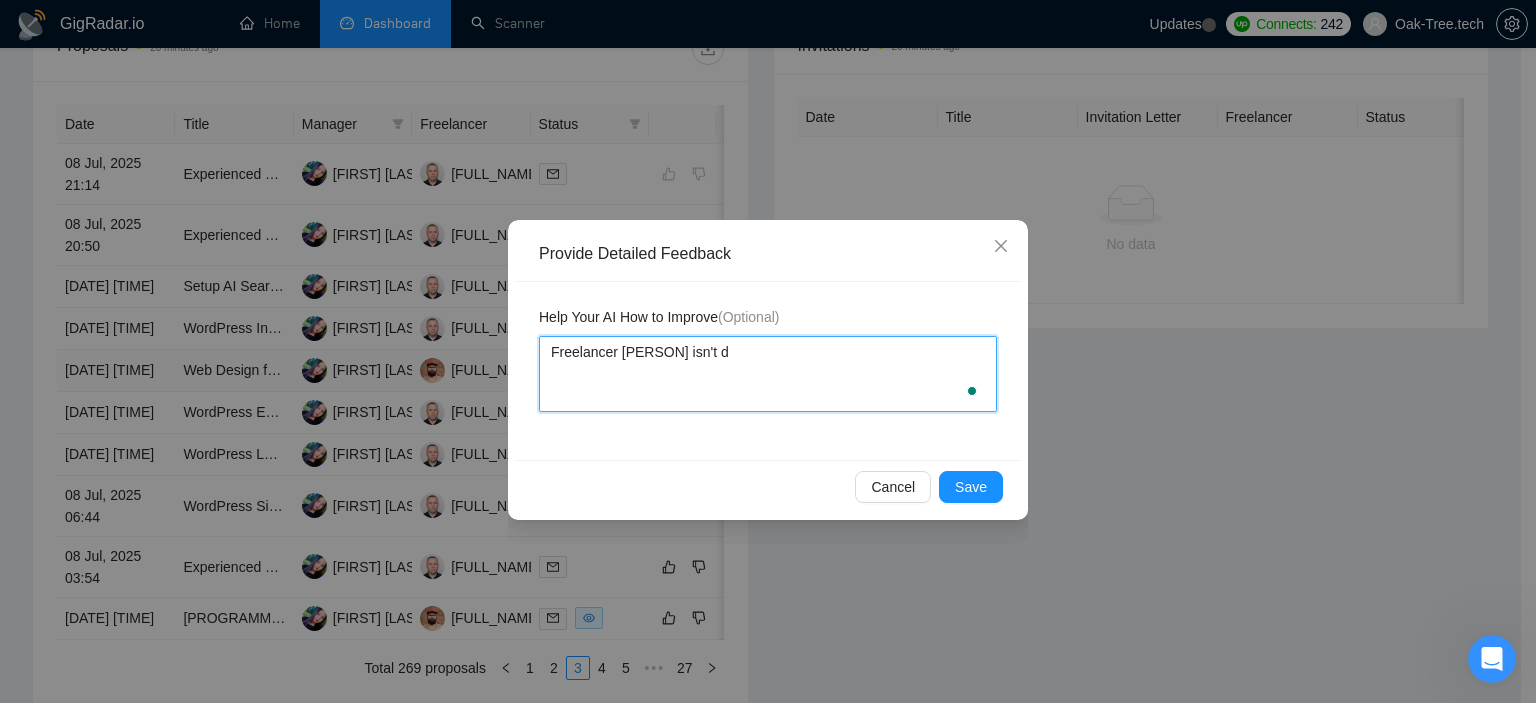 type 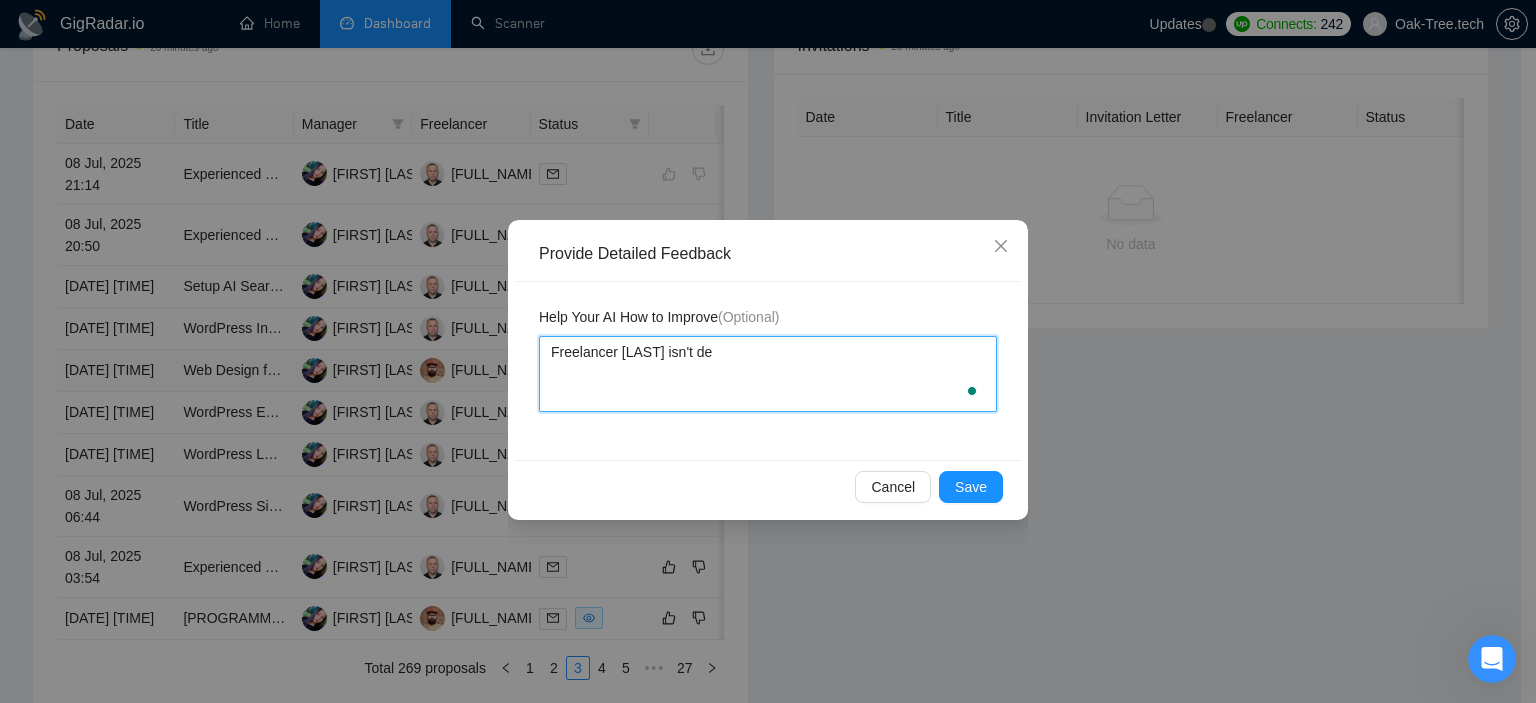type 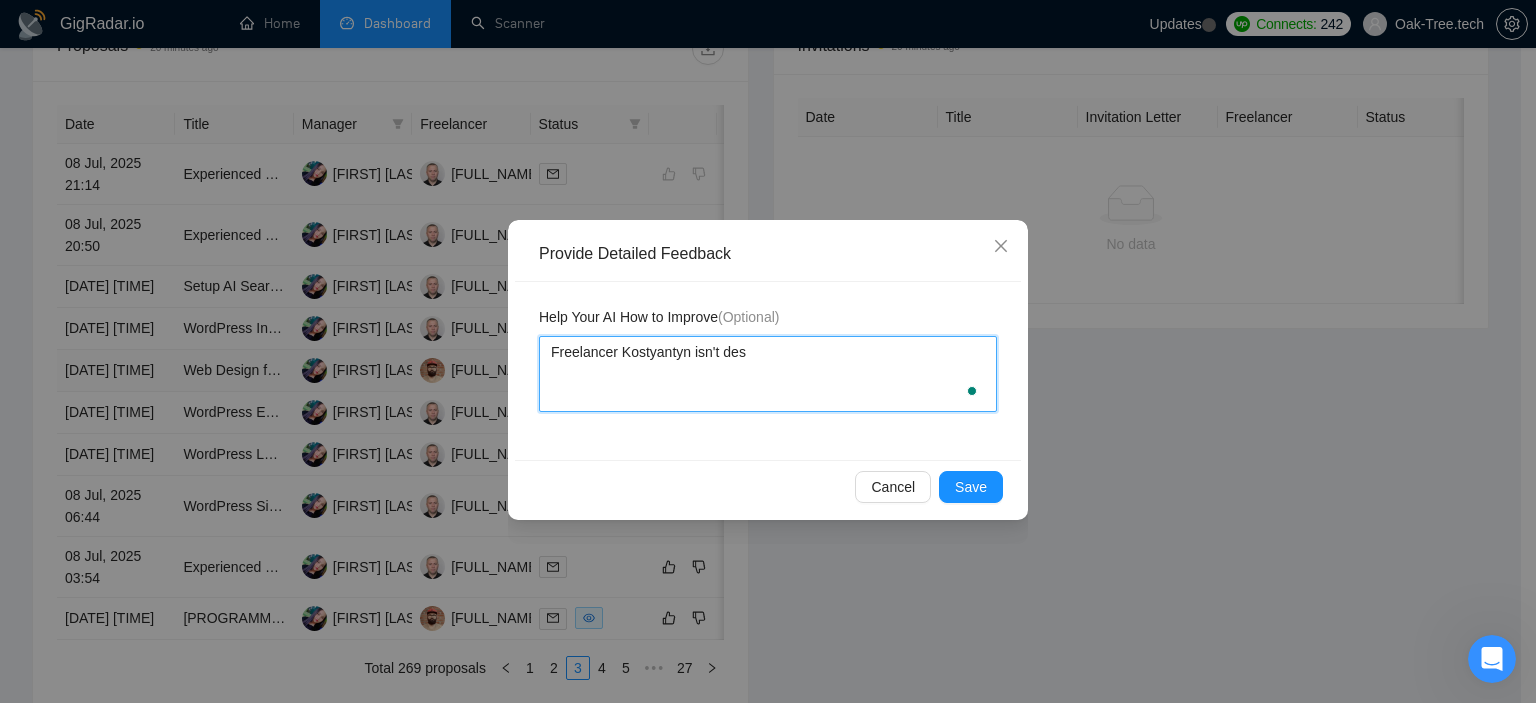 type 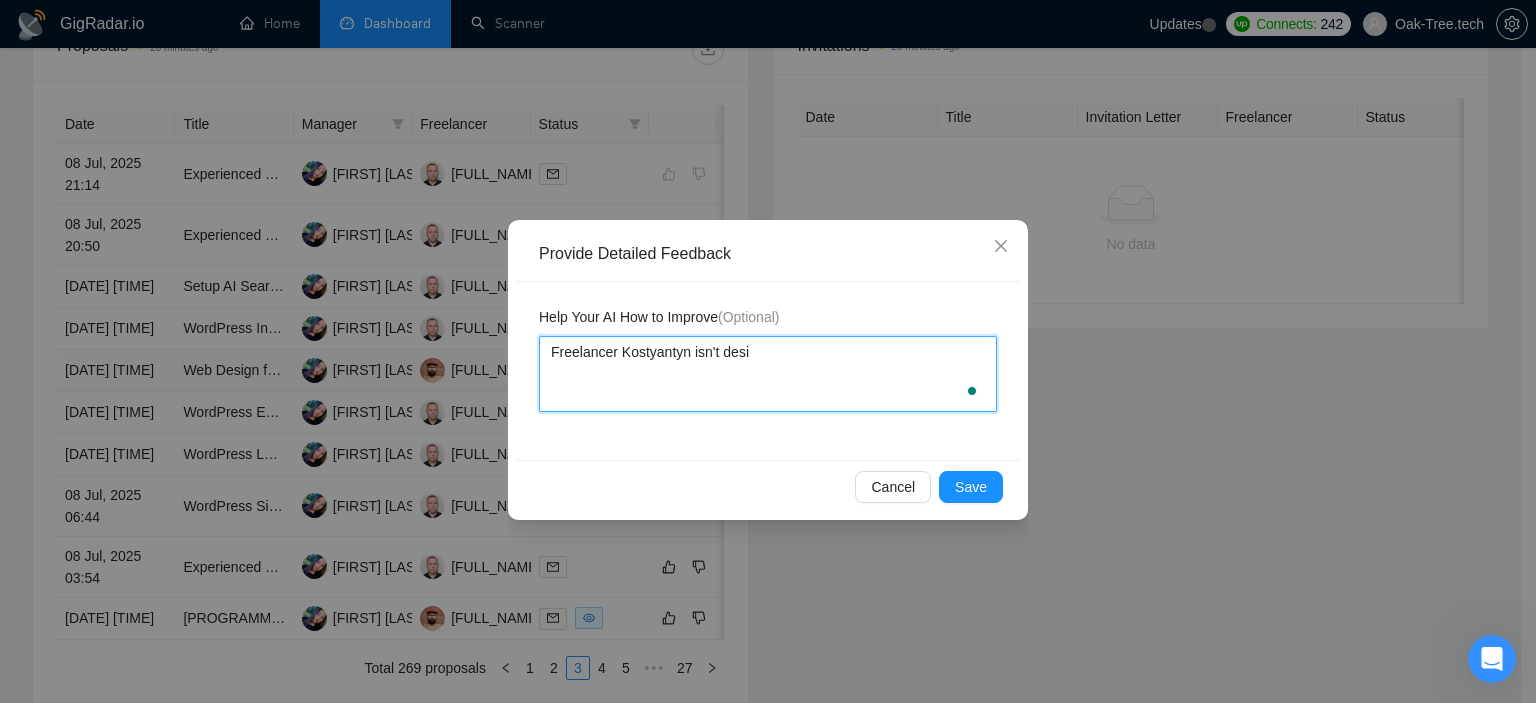 type 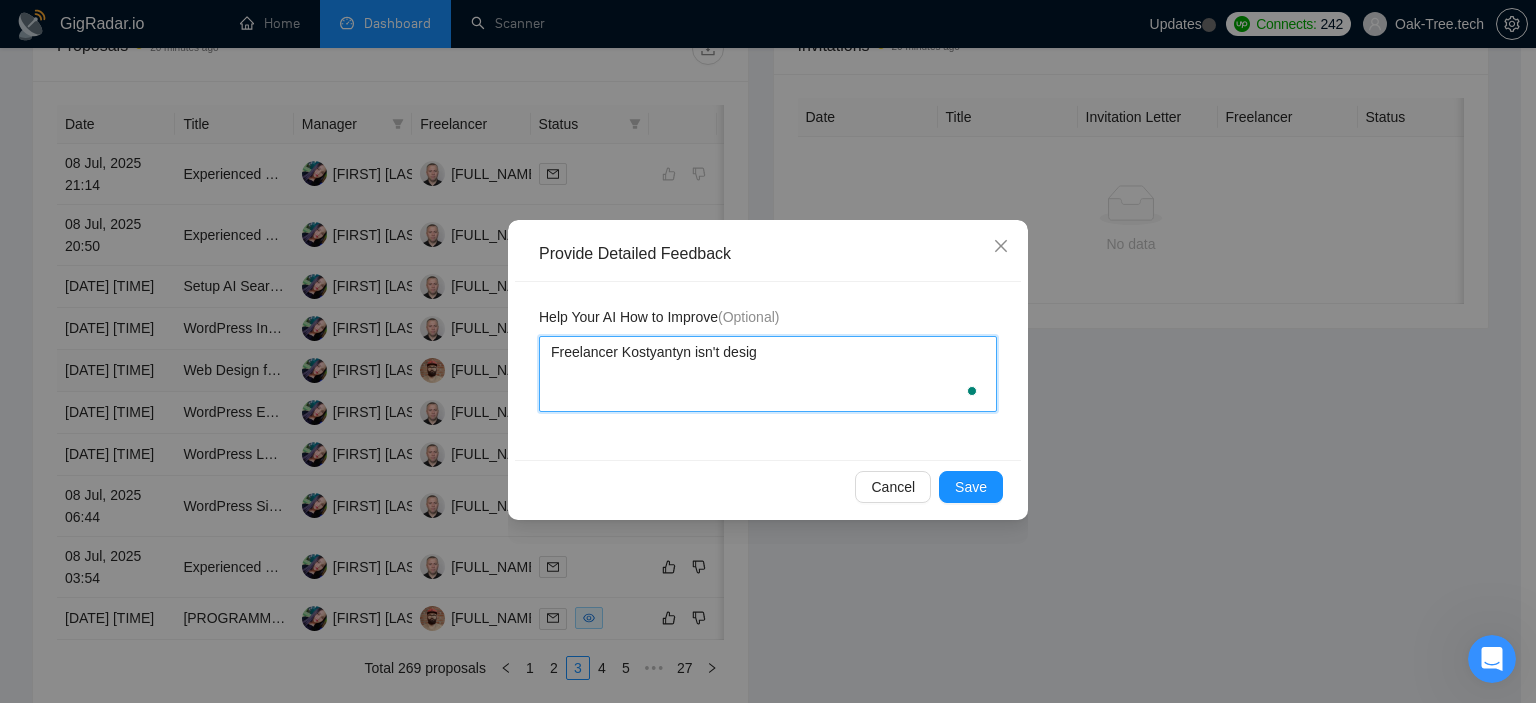 type 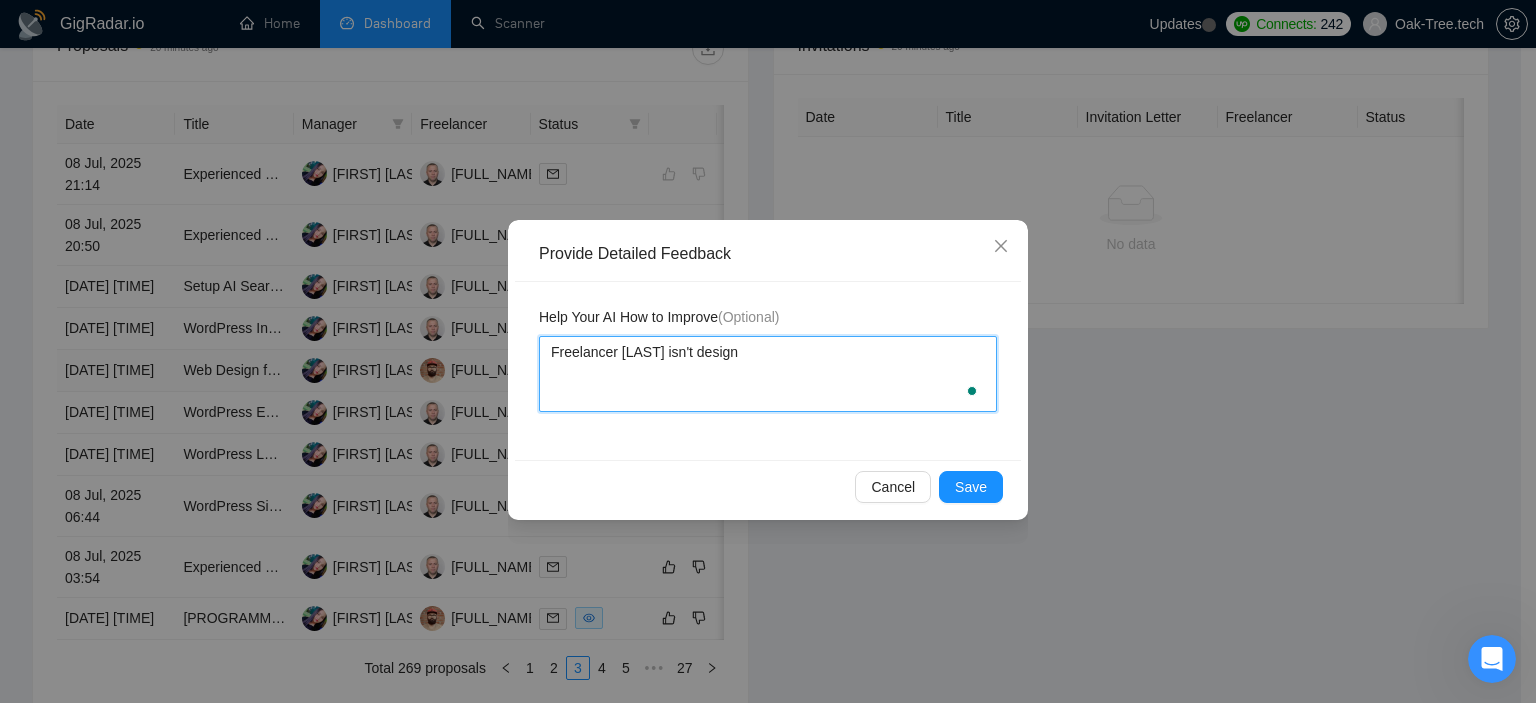 type 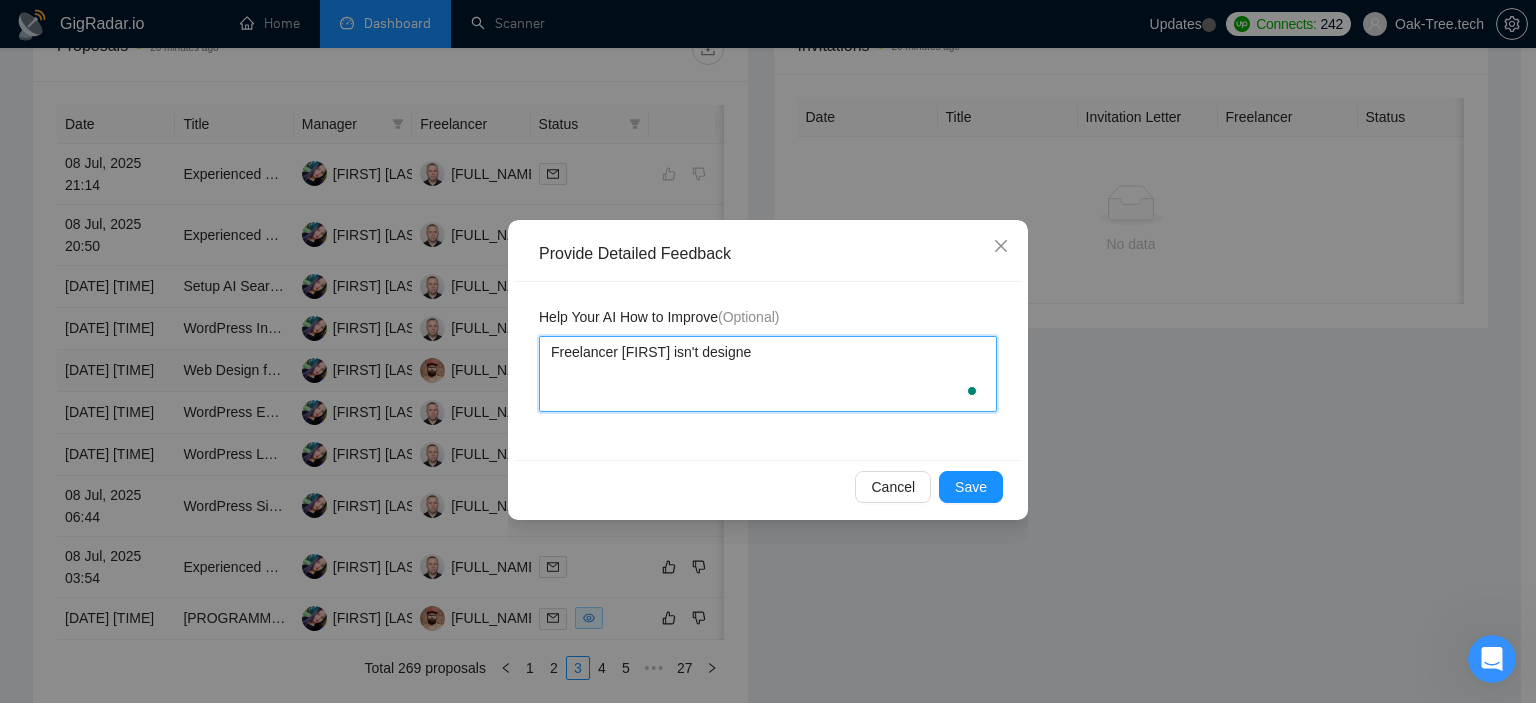 type 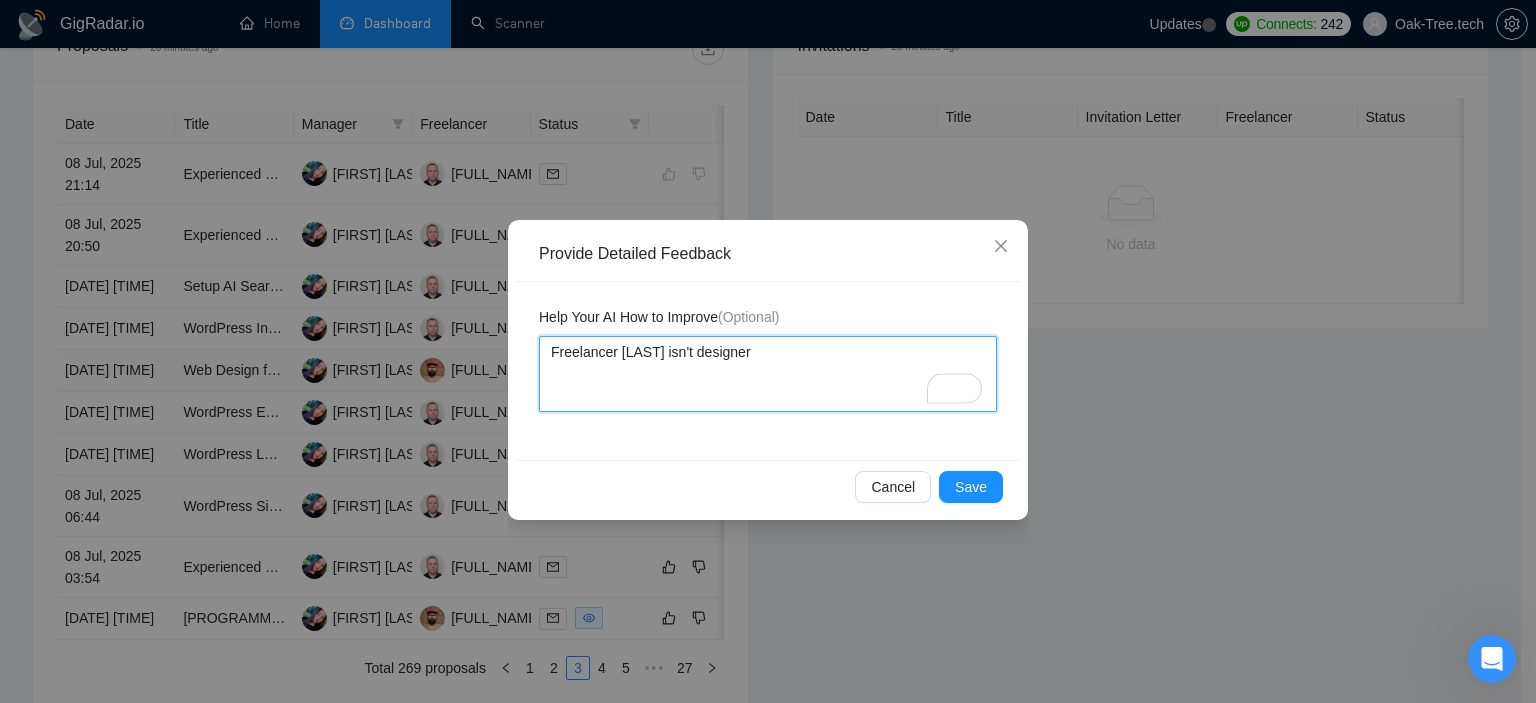 type 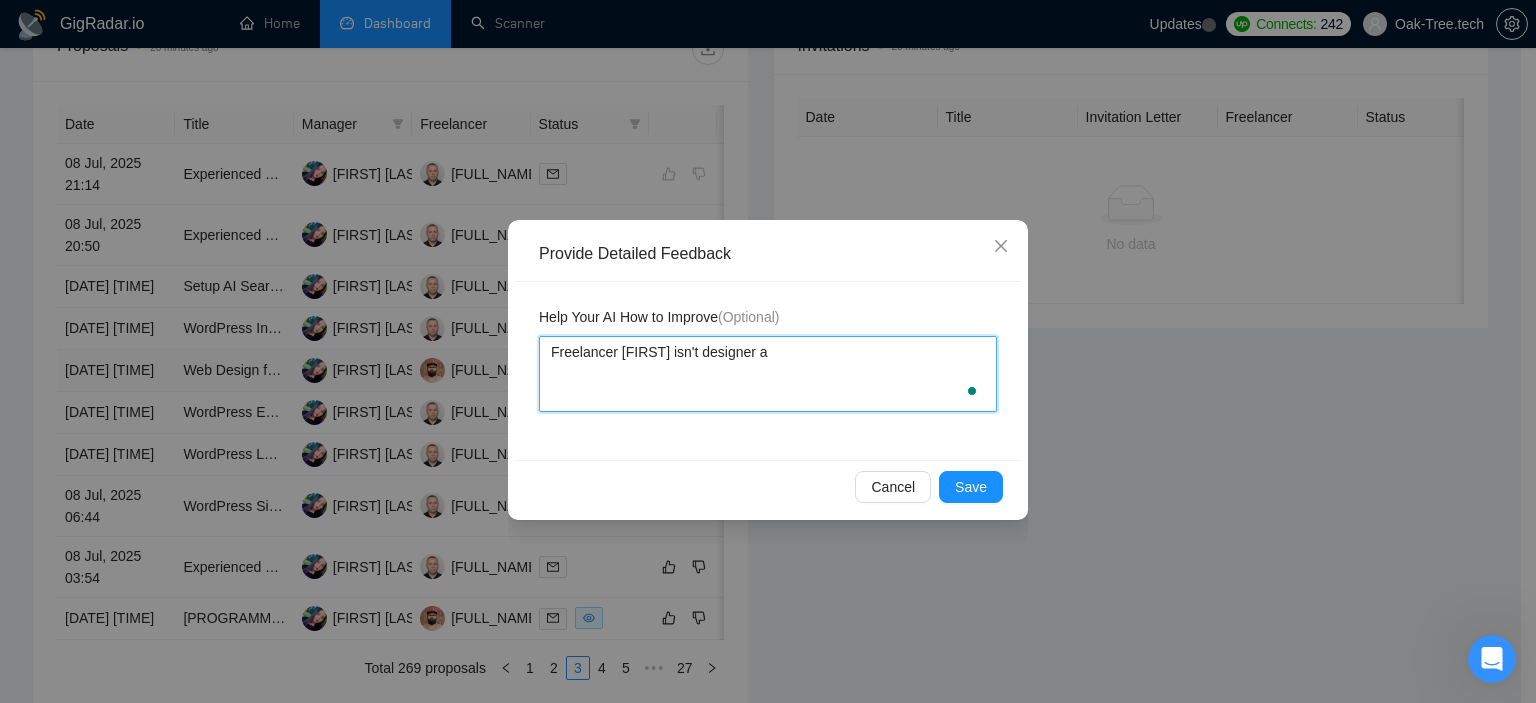 type 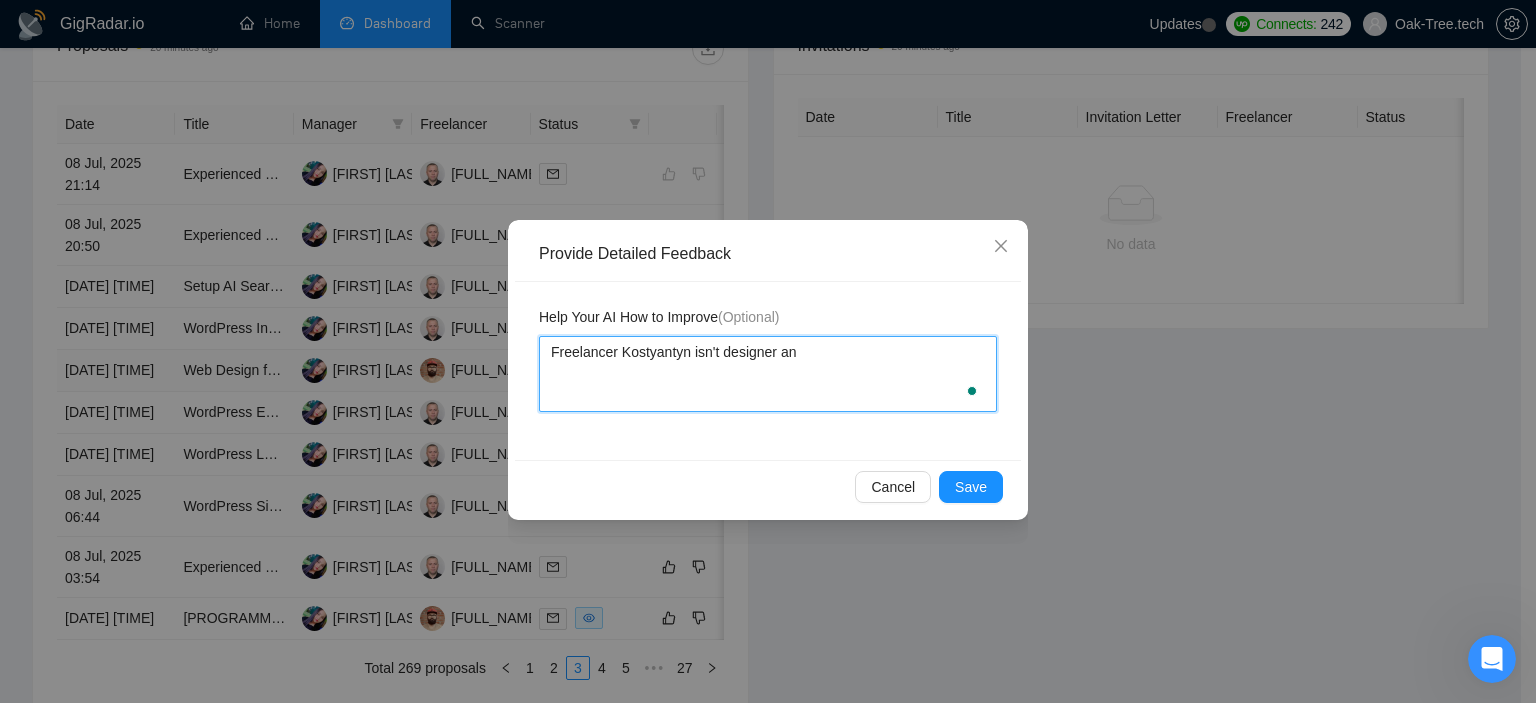 type 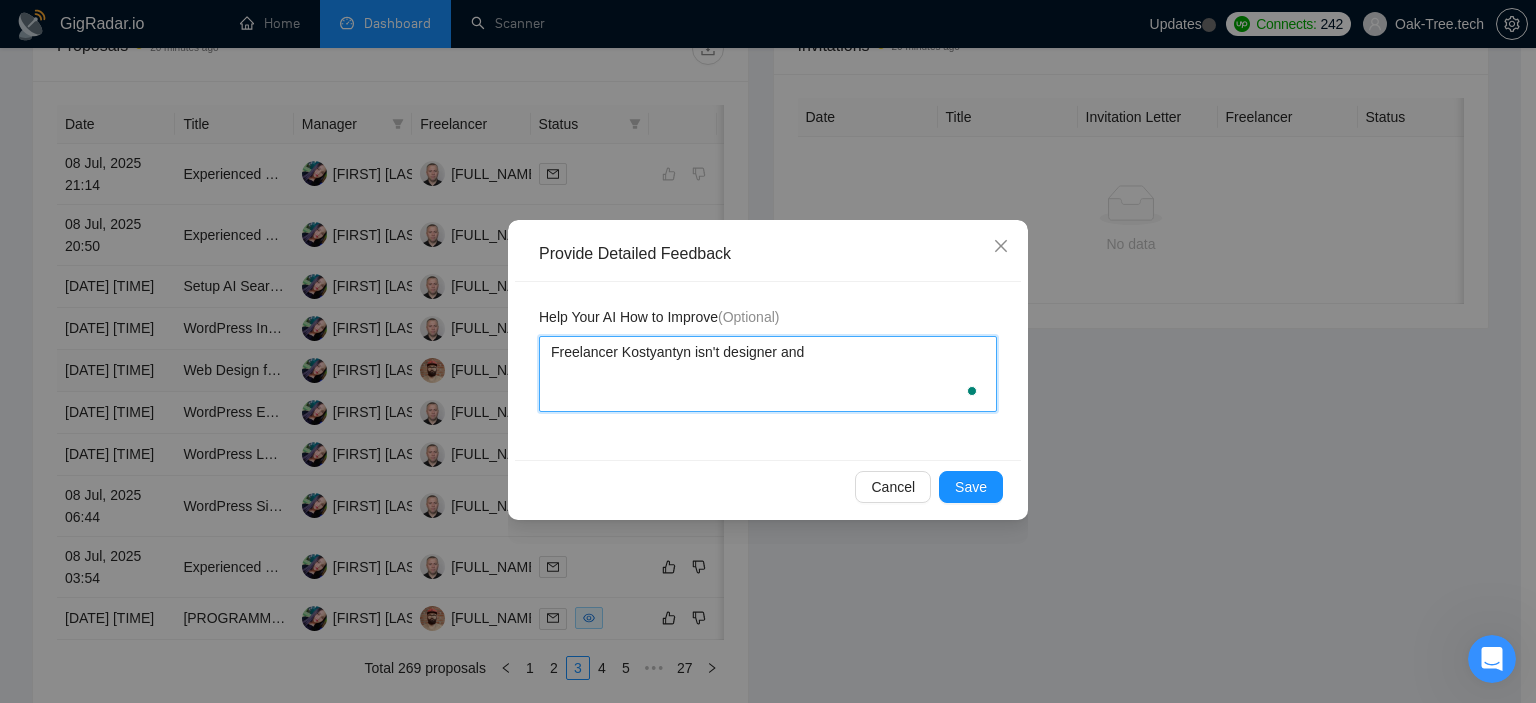 type 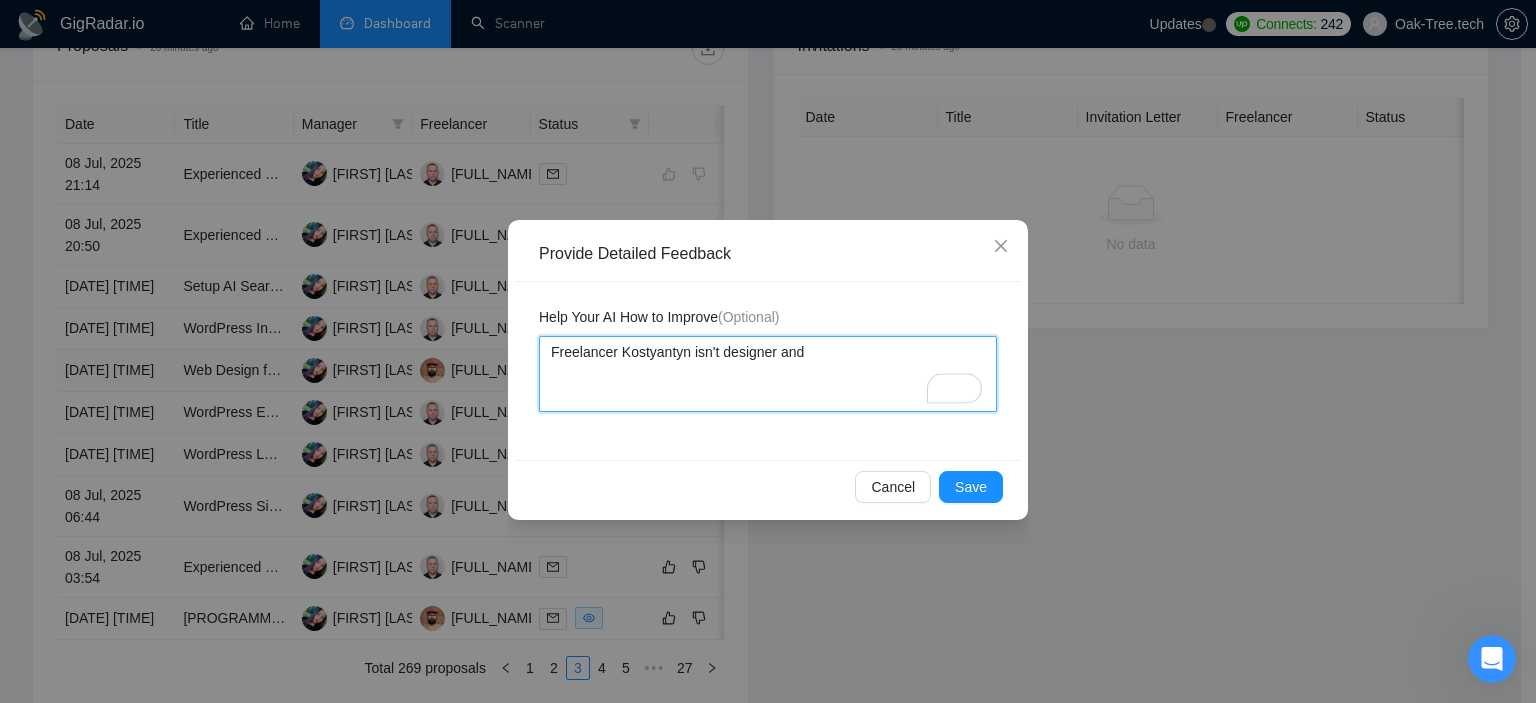 type 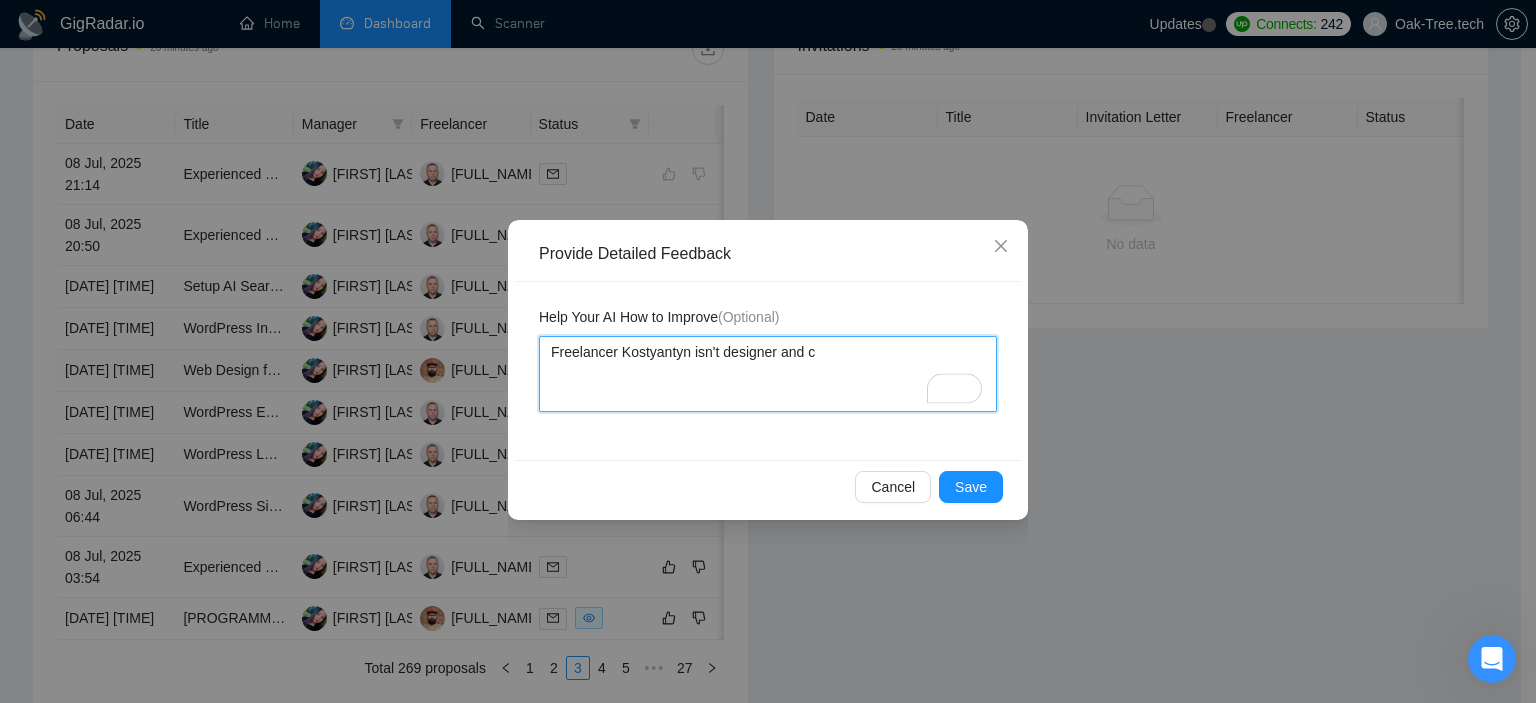 type 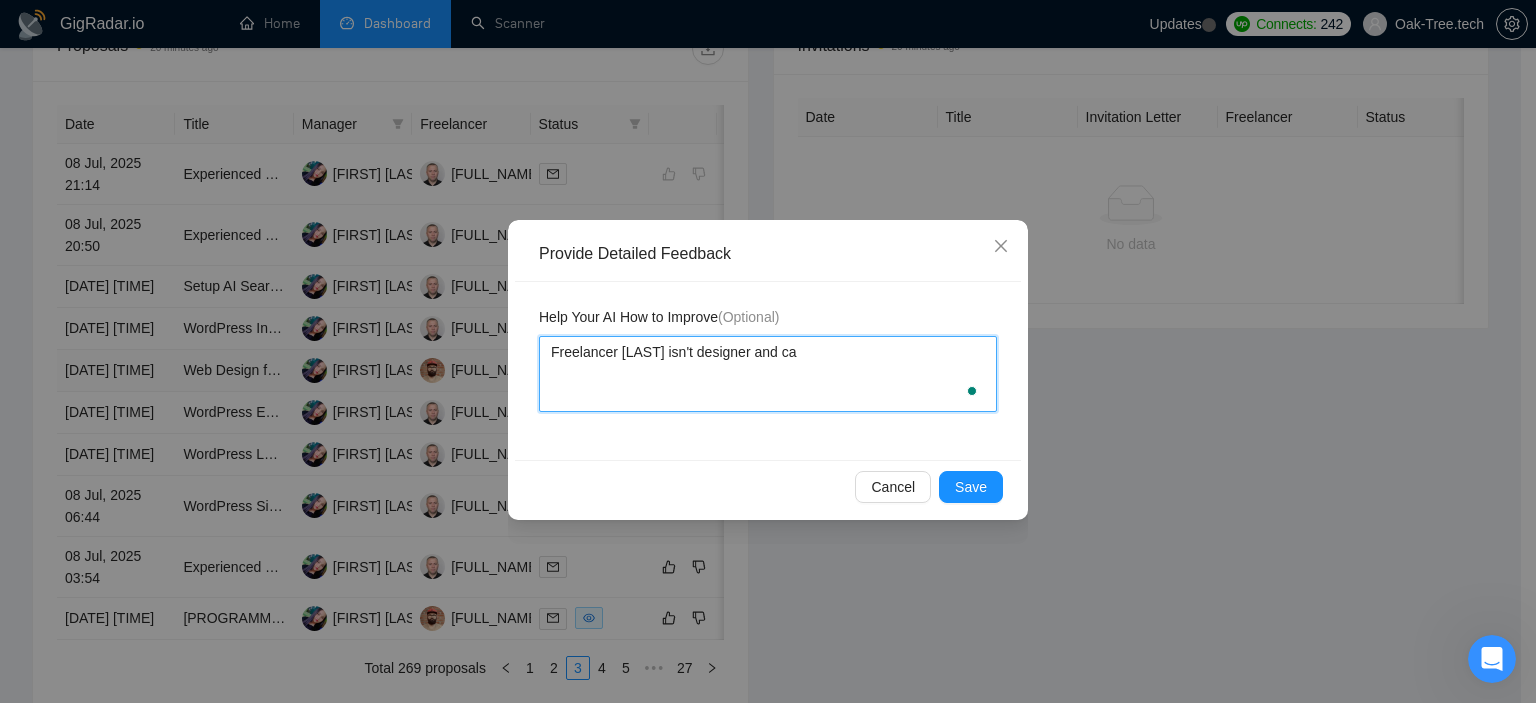 type 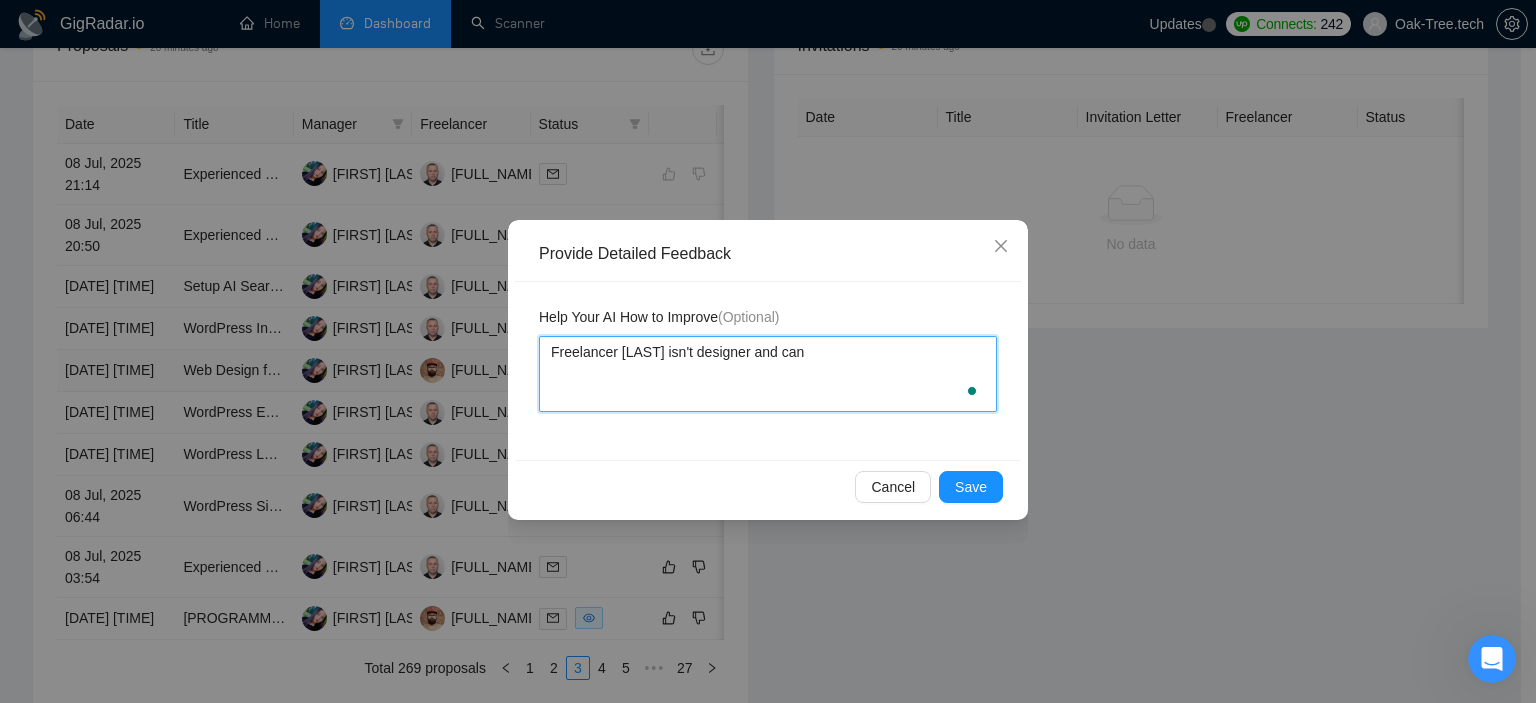 type 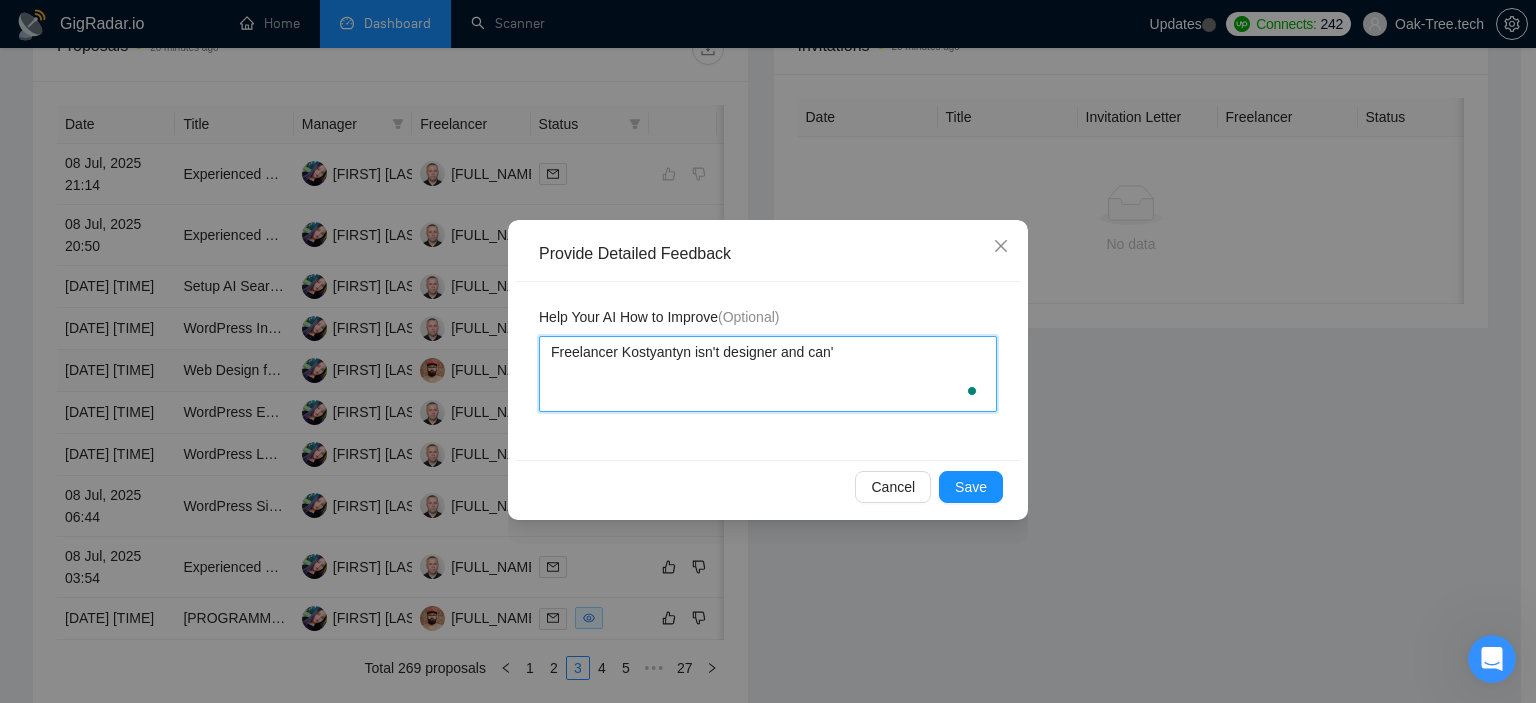 type 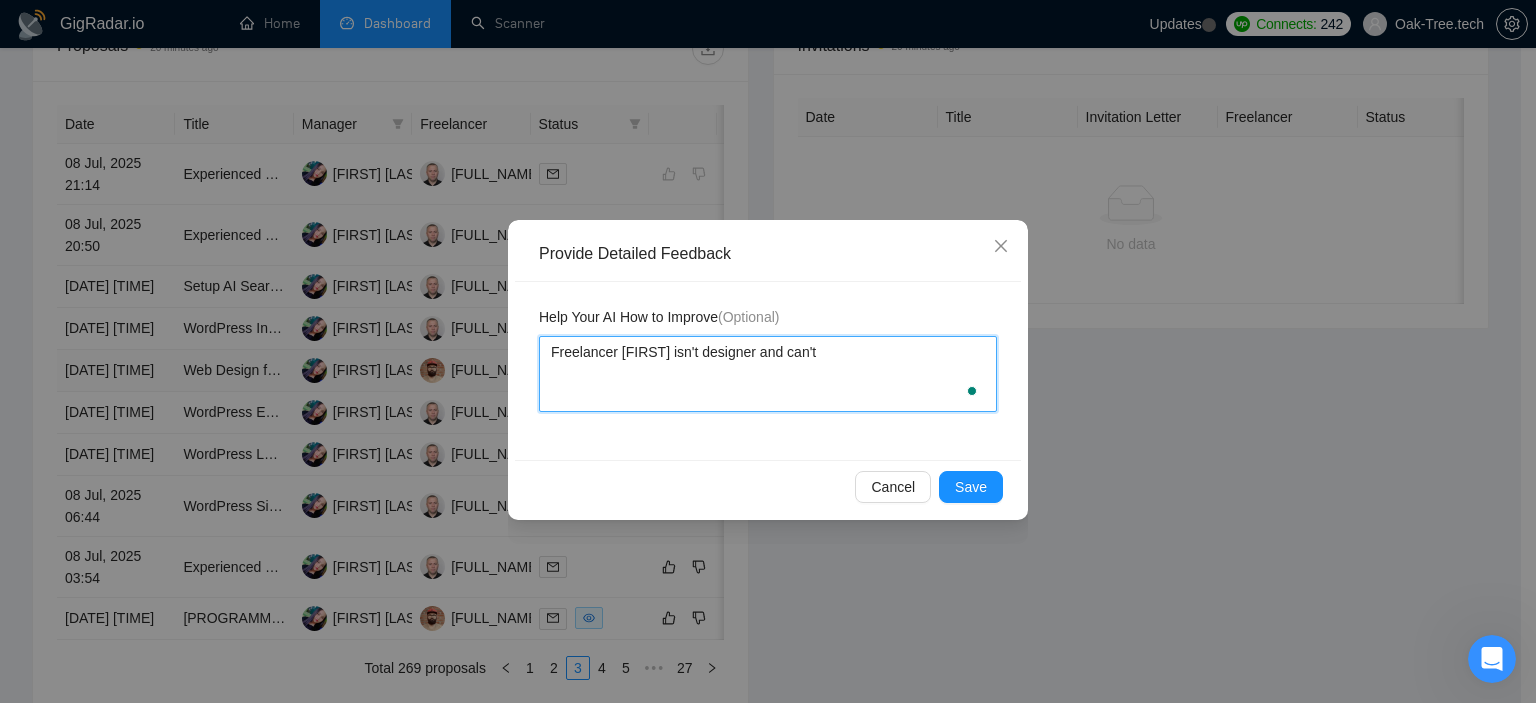 type 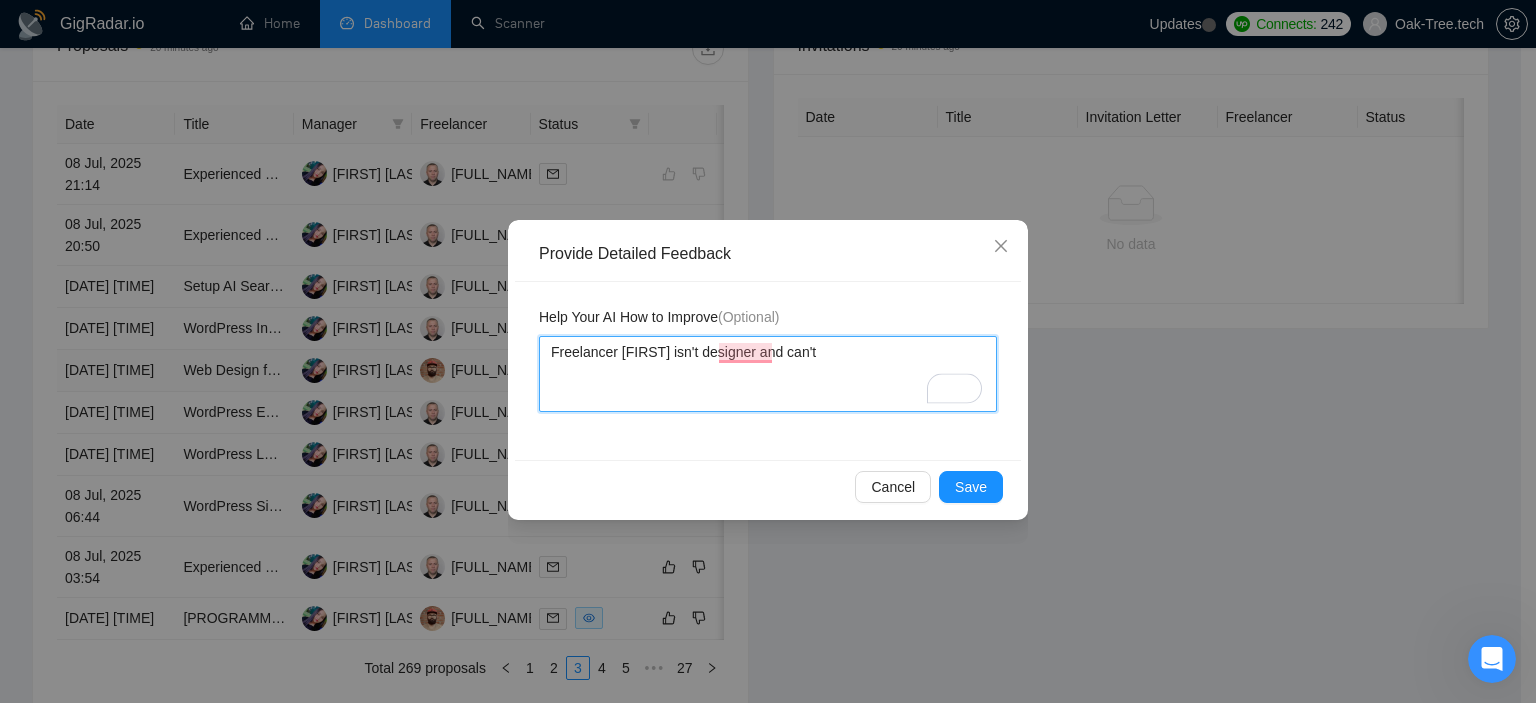type 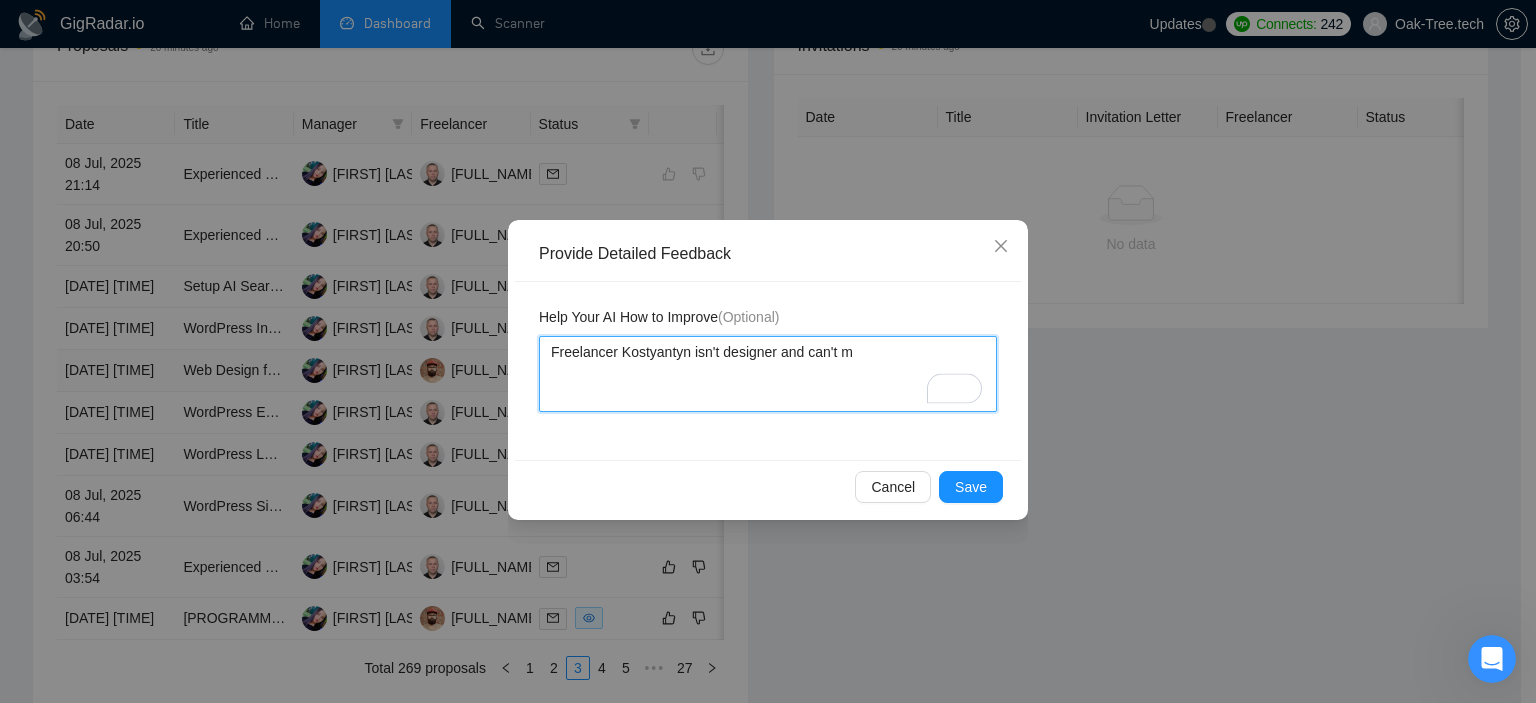 type on "Freelancer Kostyantyn isn't designer and can't ma" 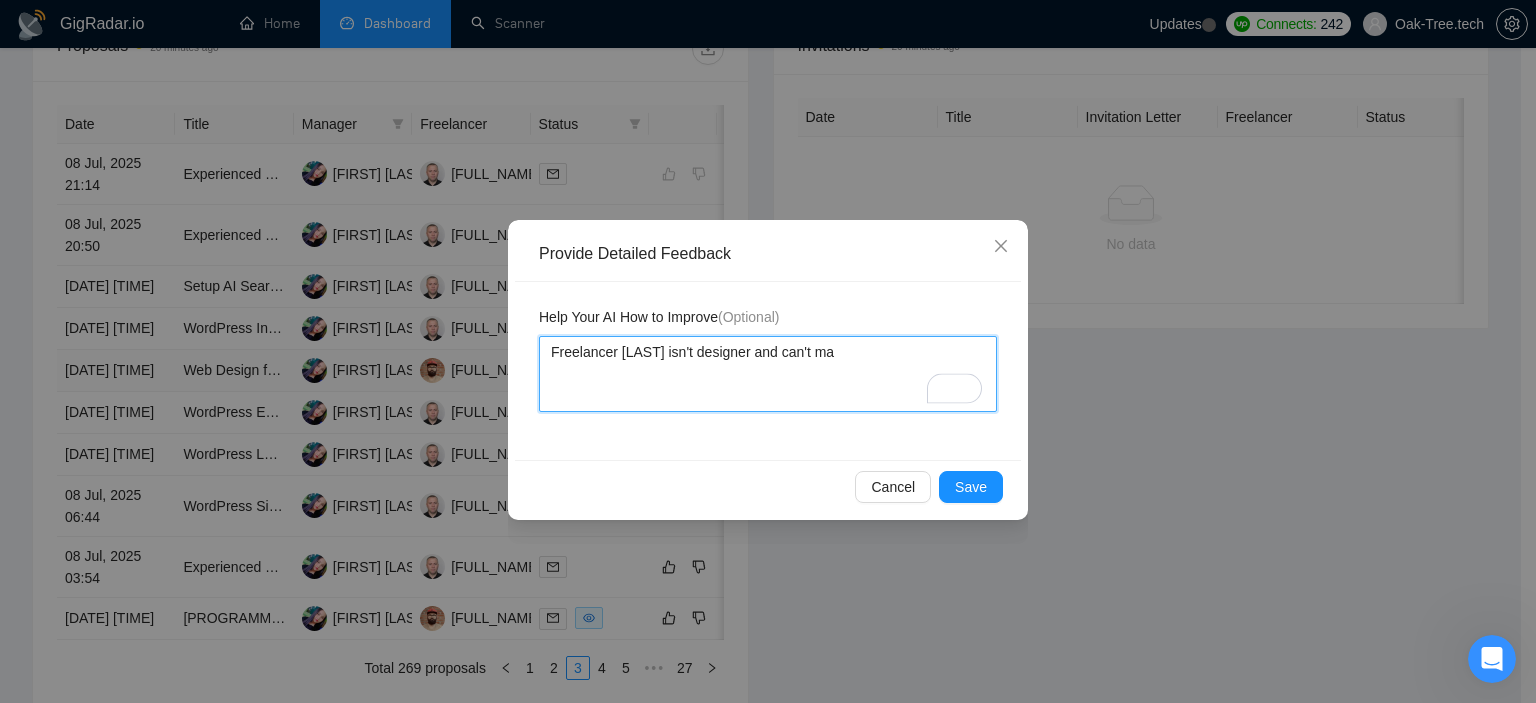 type 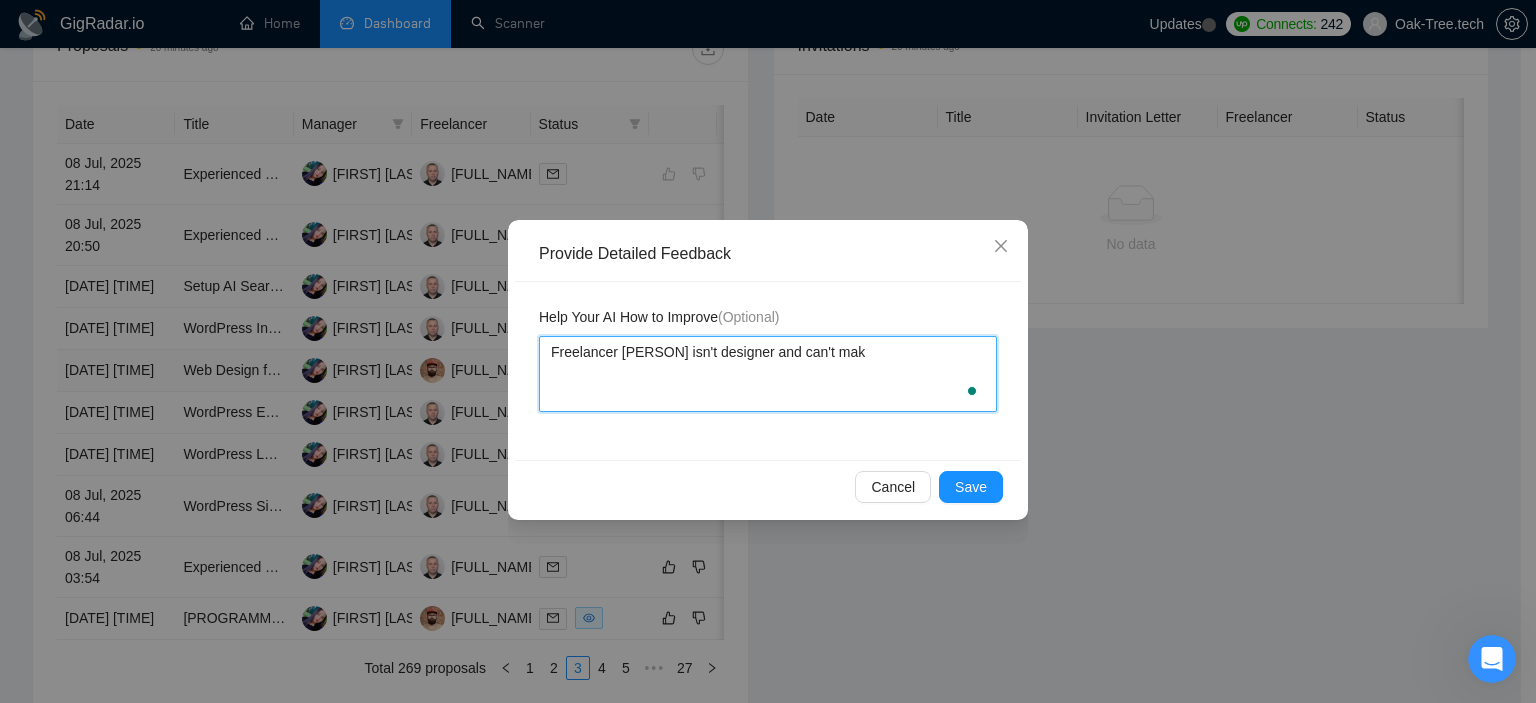 type 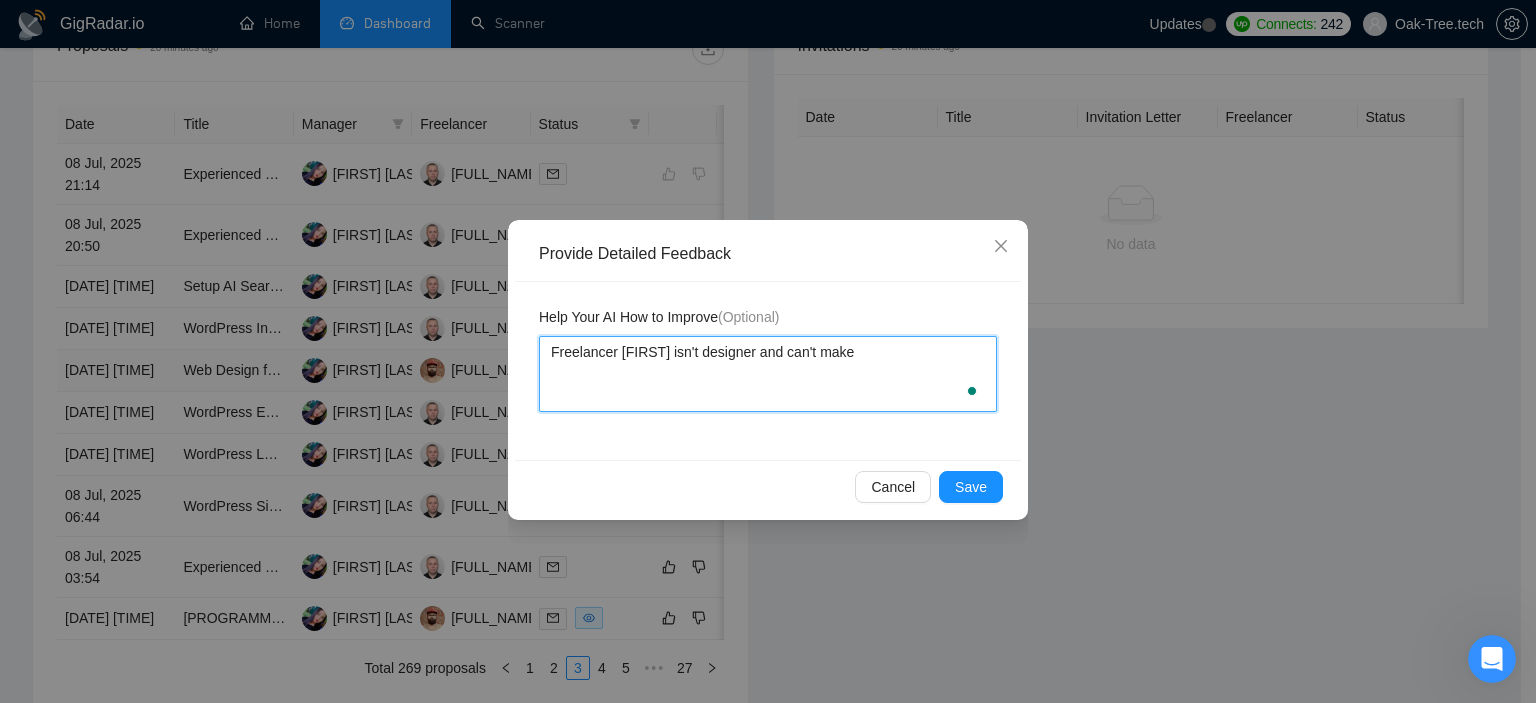 type 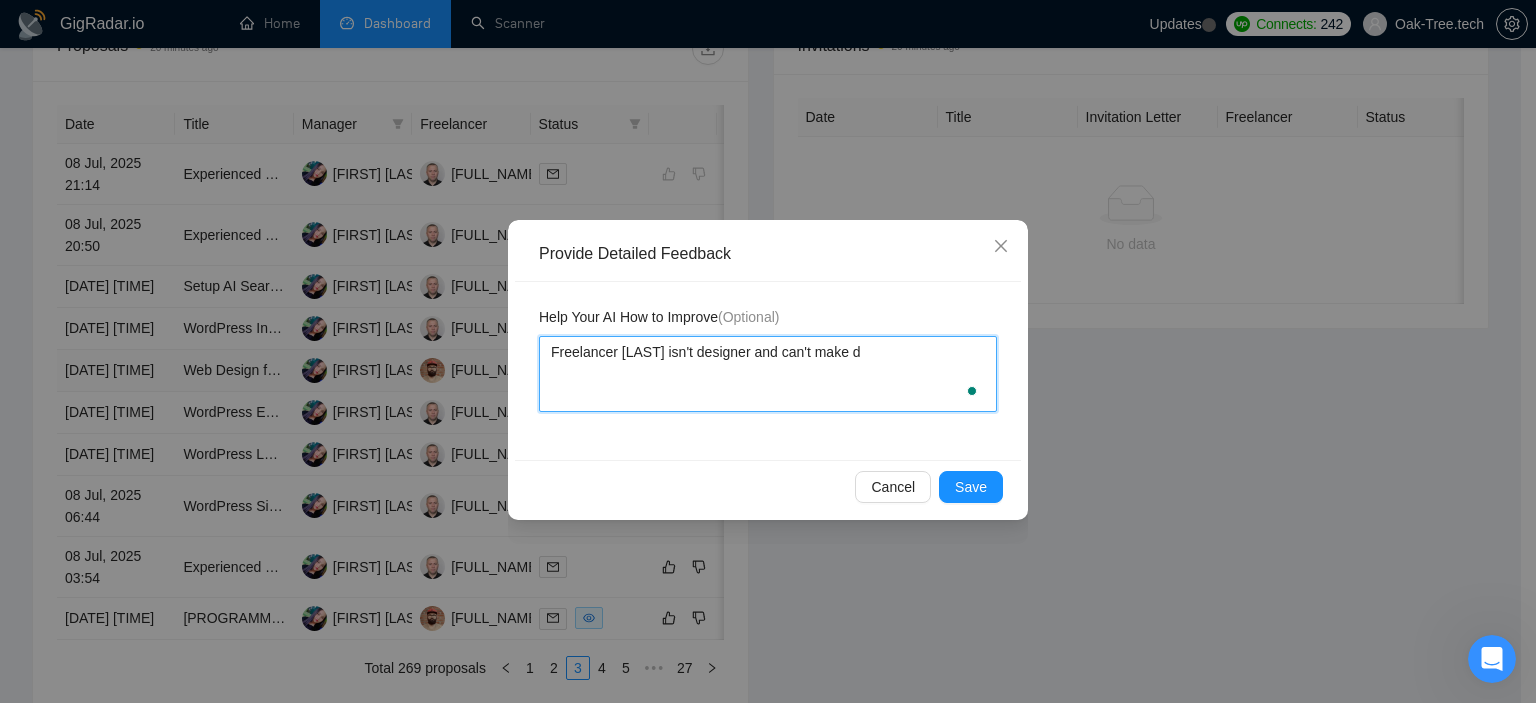 type 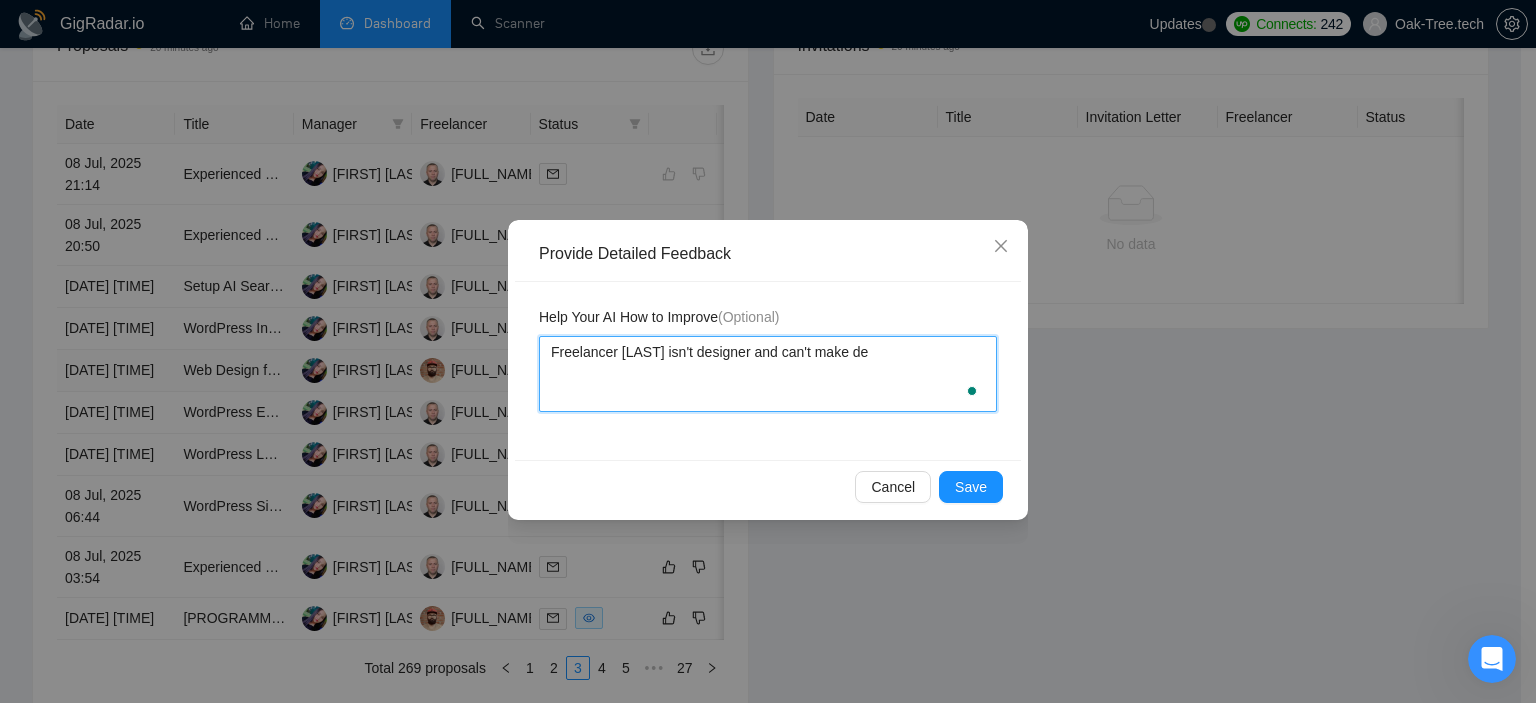 type 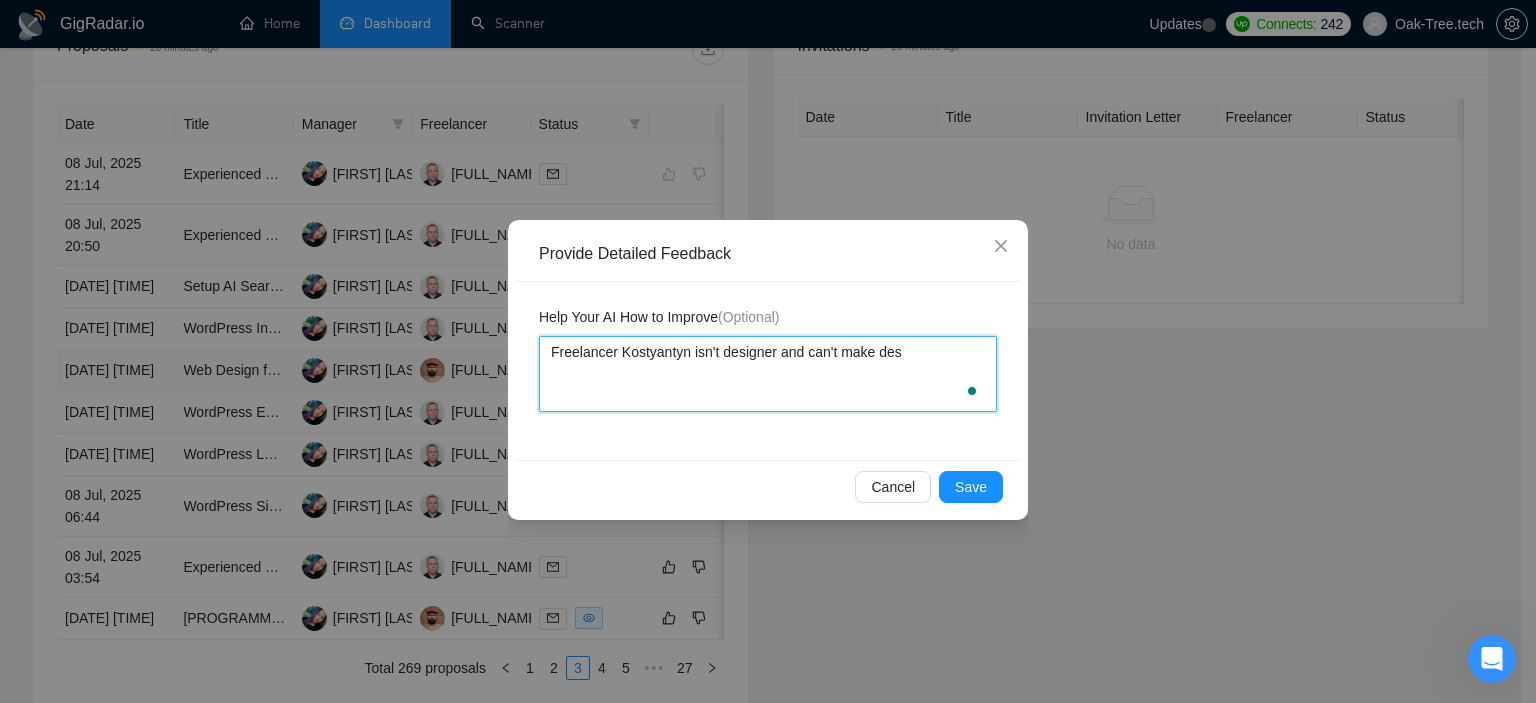 type 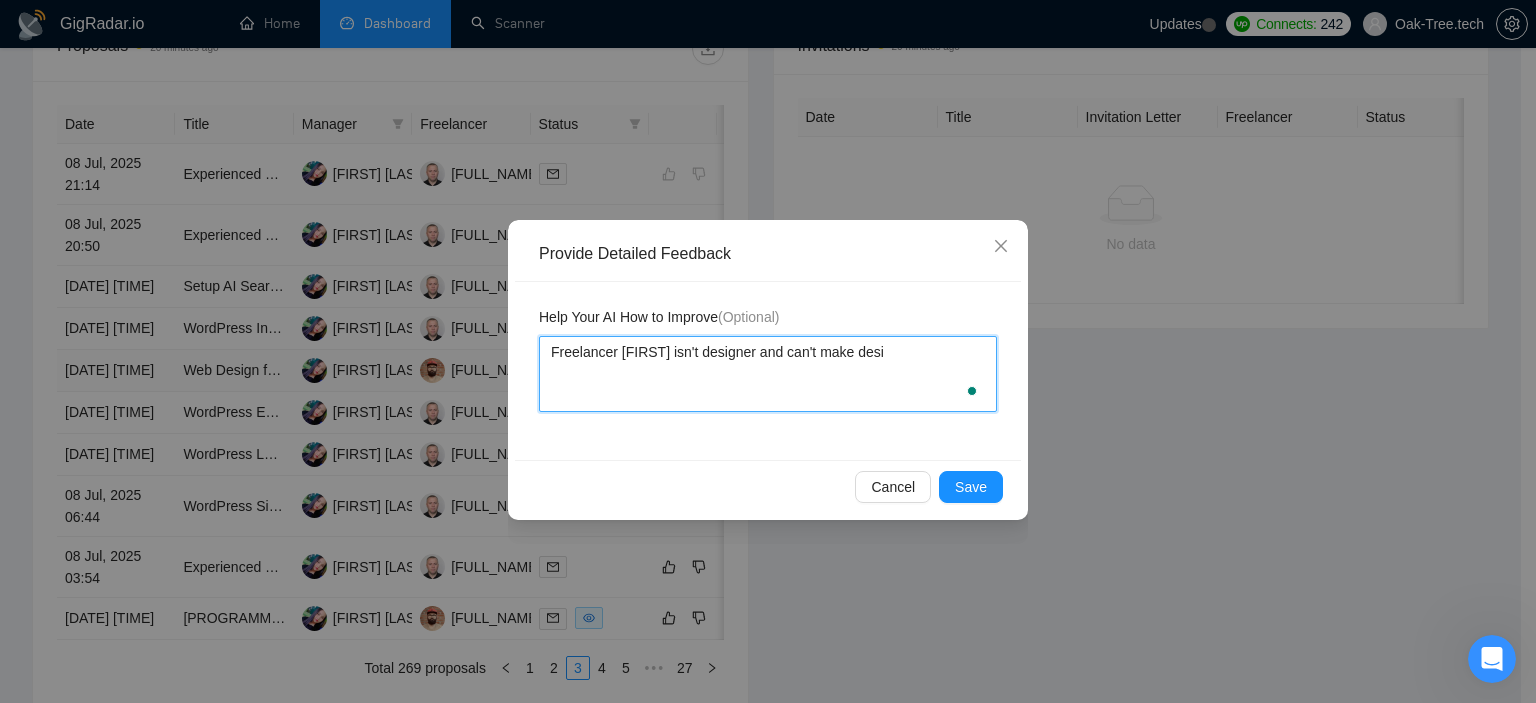 type 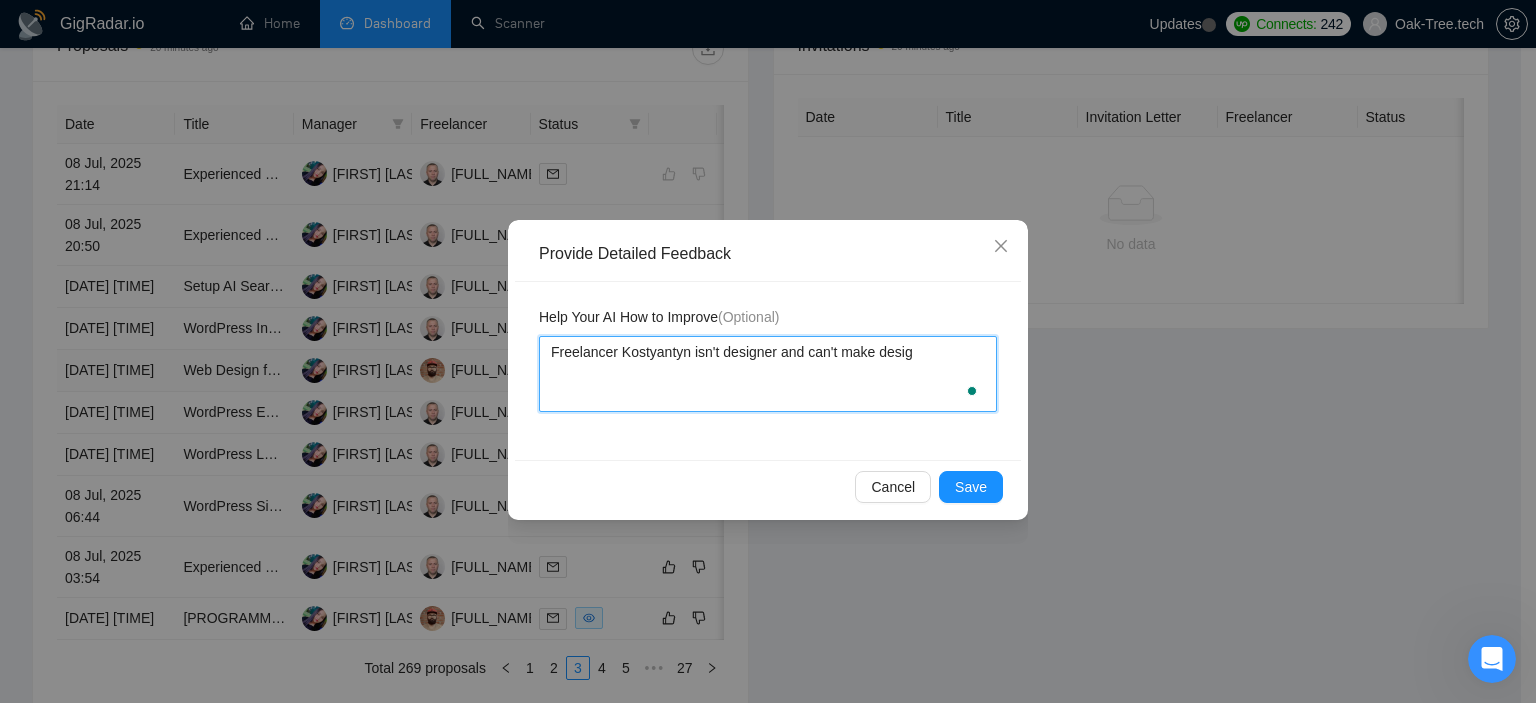 type 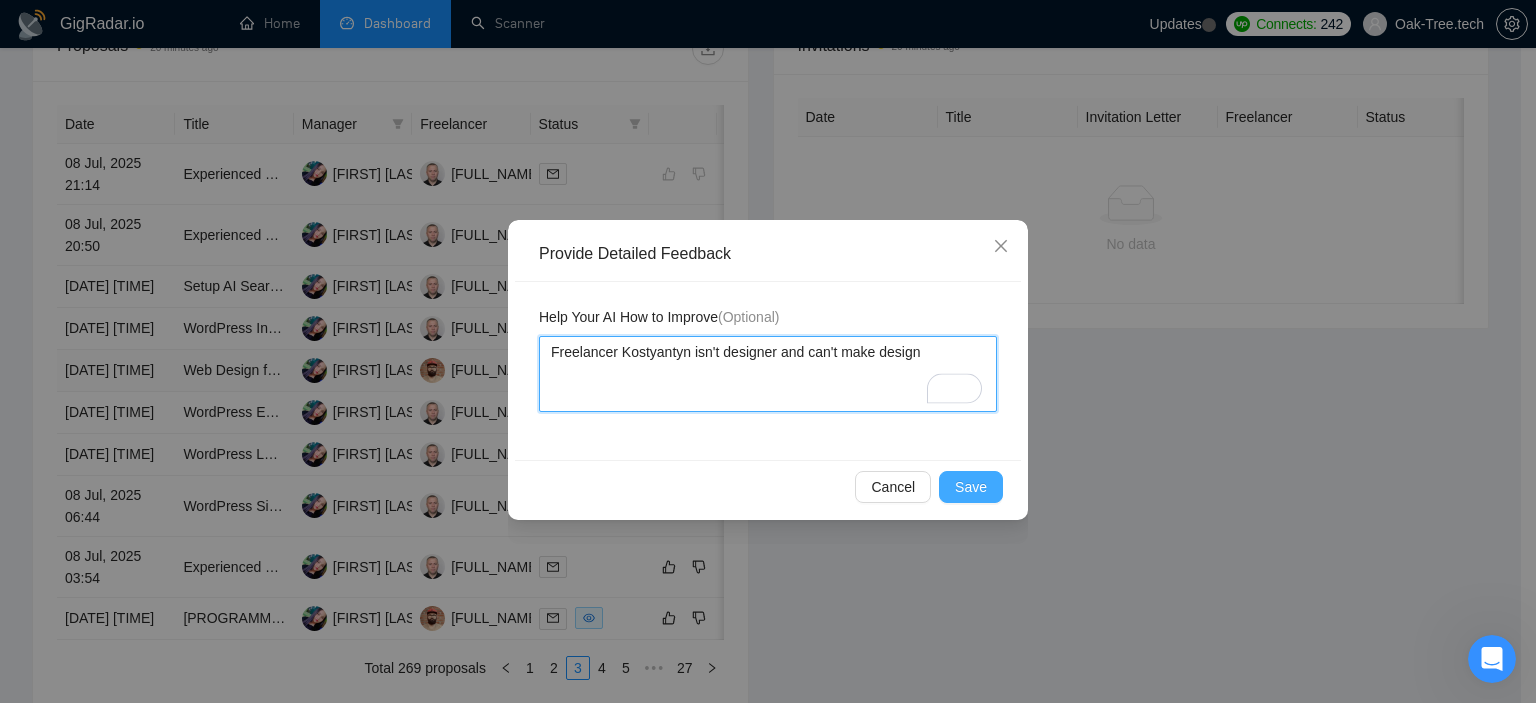 type on "Freelancer Kostyantyn isn't designer and can't make design" 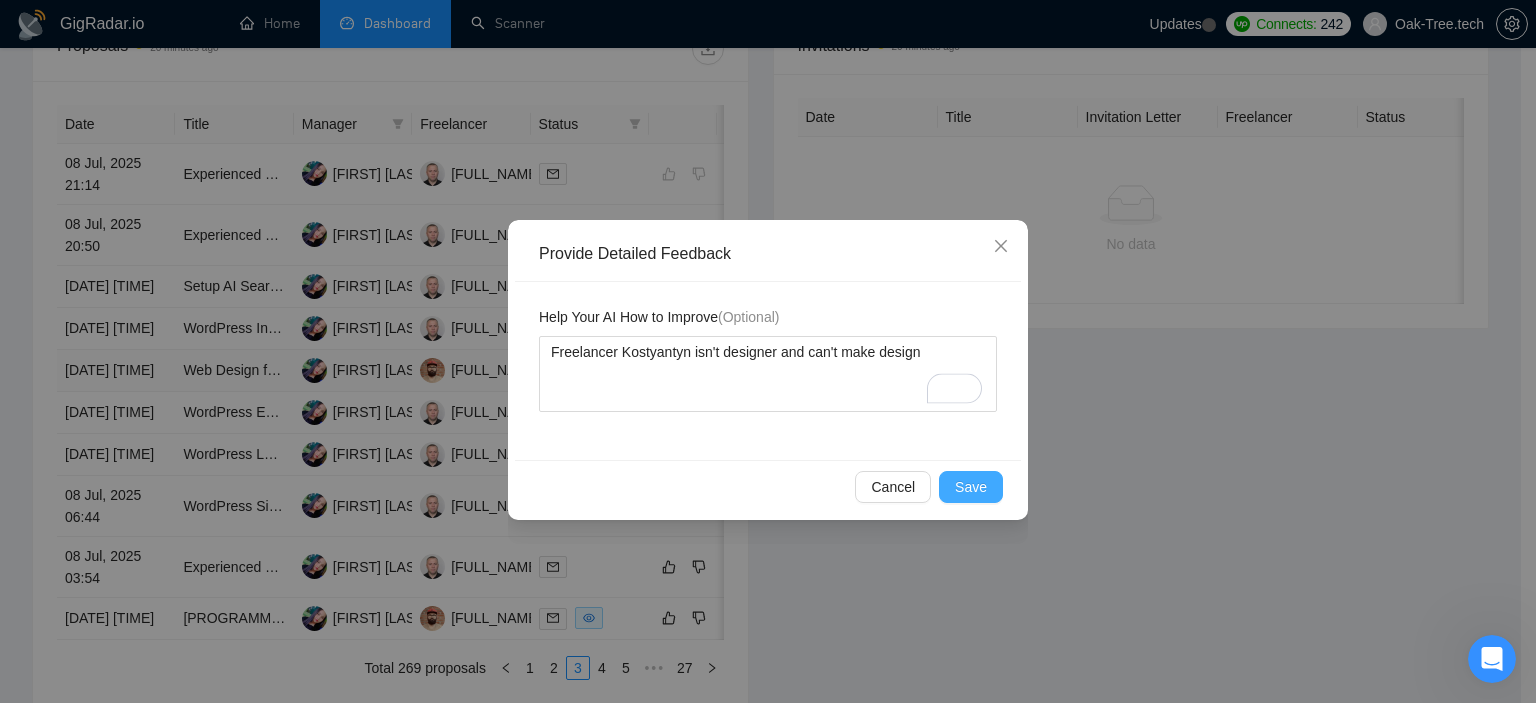 click on "Save" at bounding box center [971, 487] 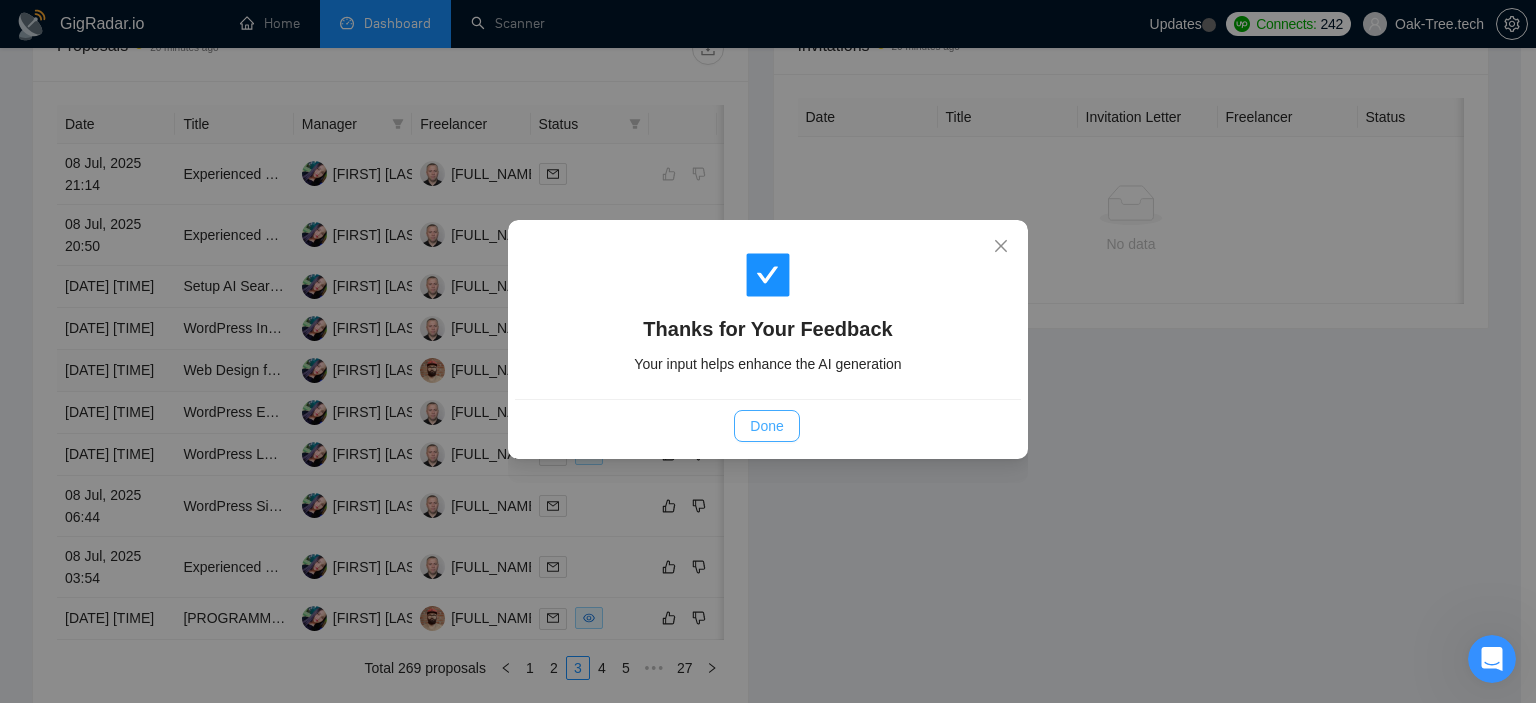 click on "Done" at bounding box center (766, 426) 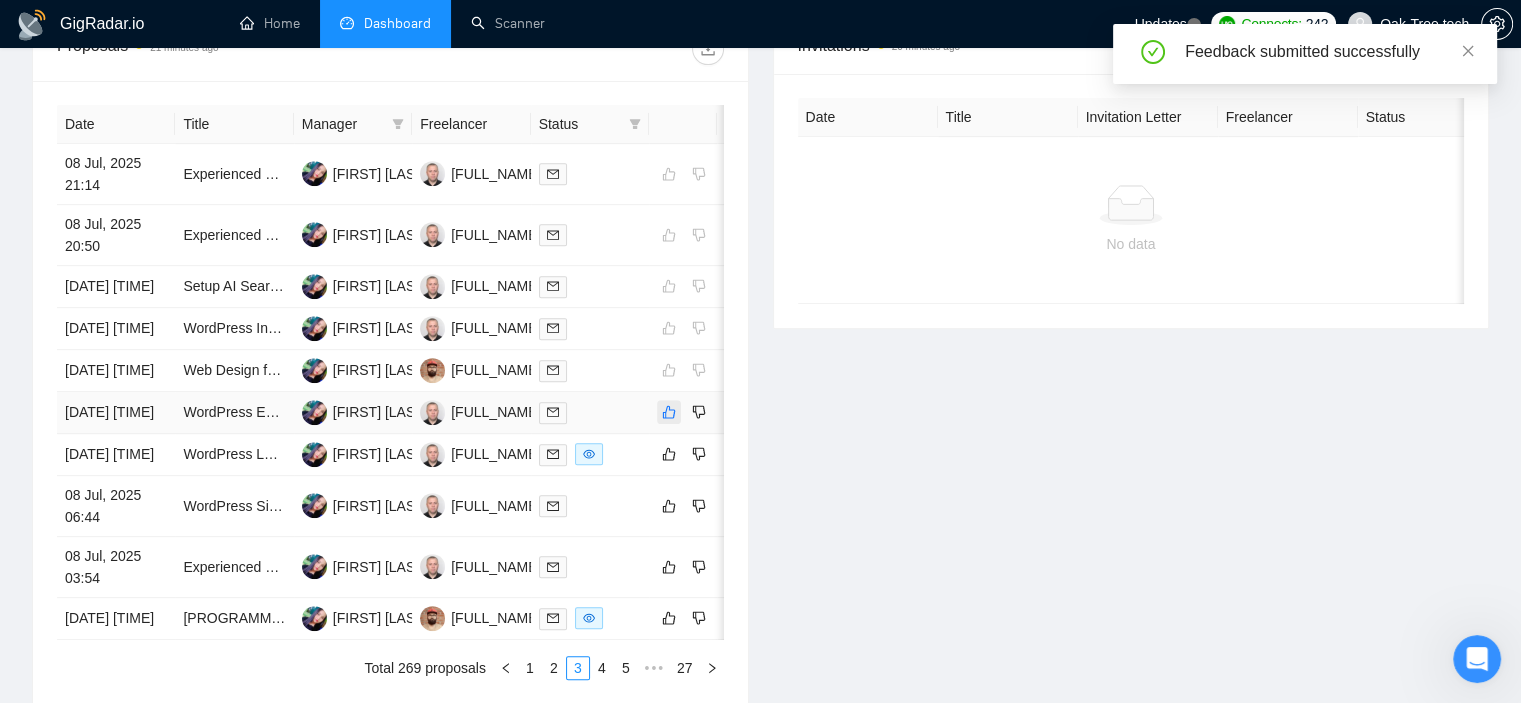 click 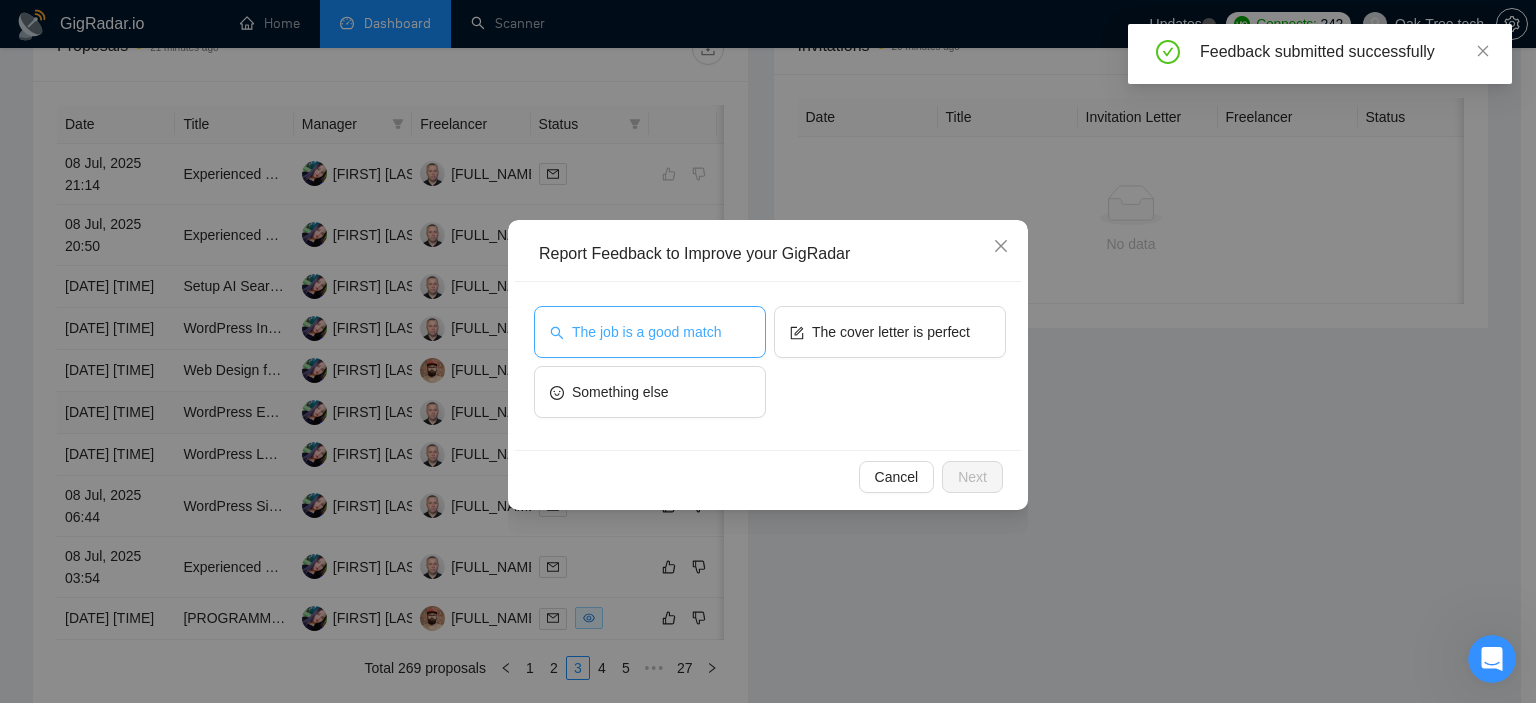 click on "The job is a good match" at bounding box center [646, 332] 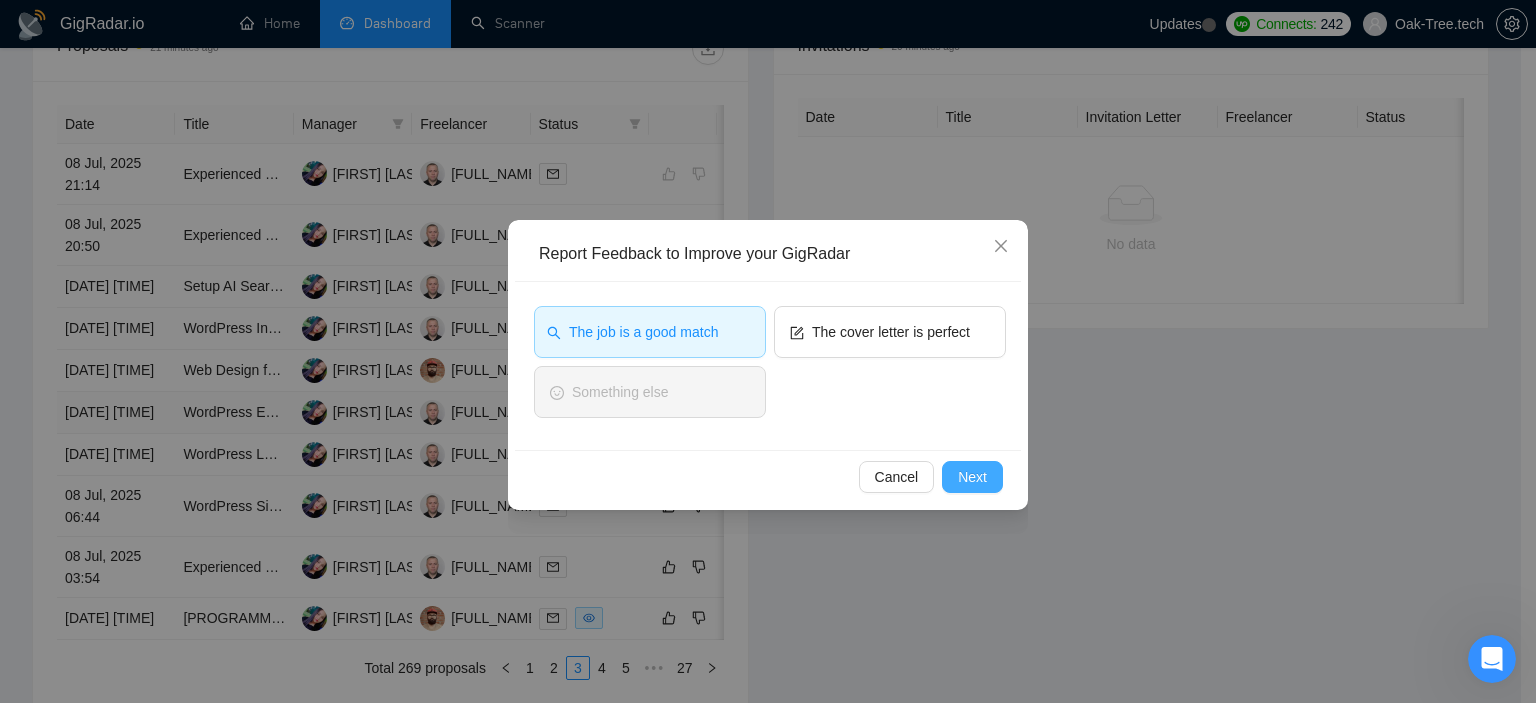 click on "Next" at bounding box center [972, 477] 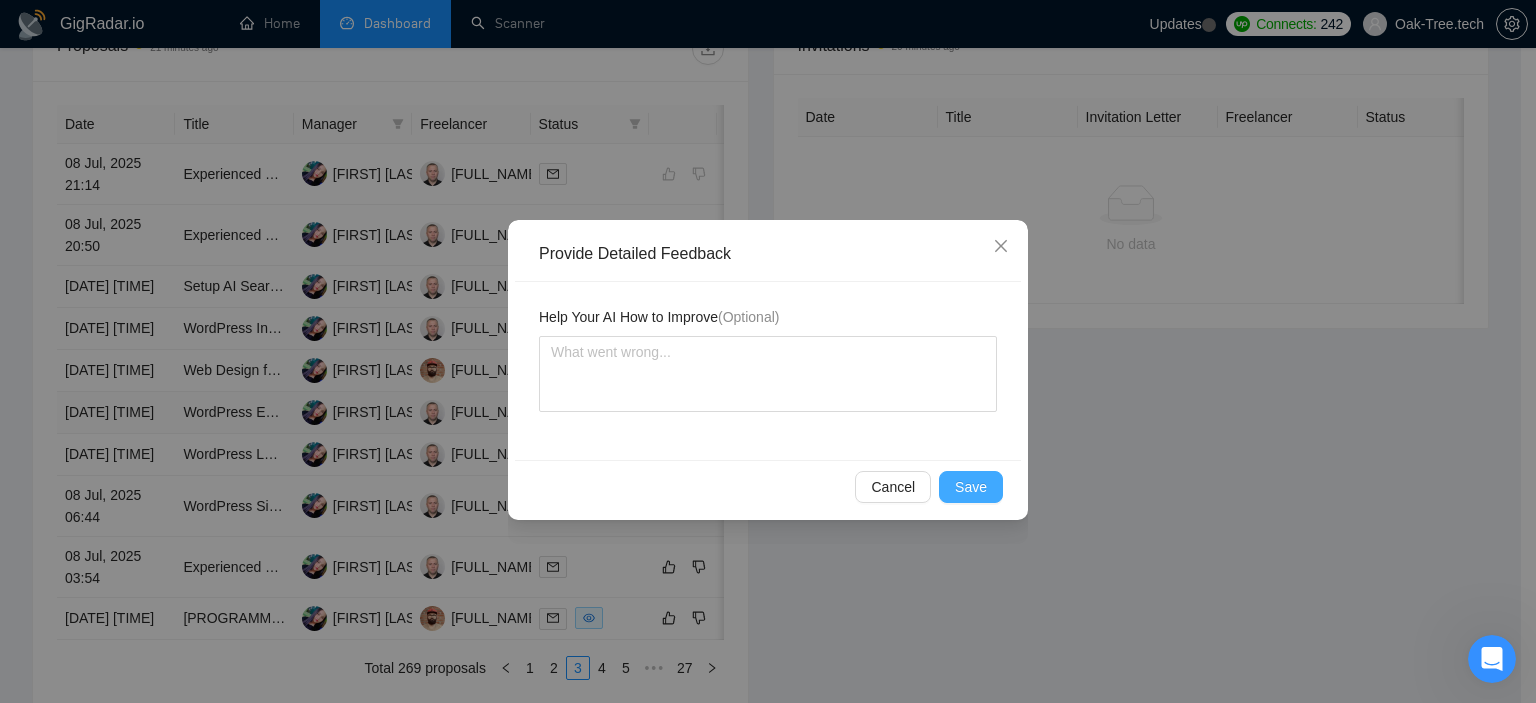 click on "Save" at bounding box center (971, 487) 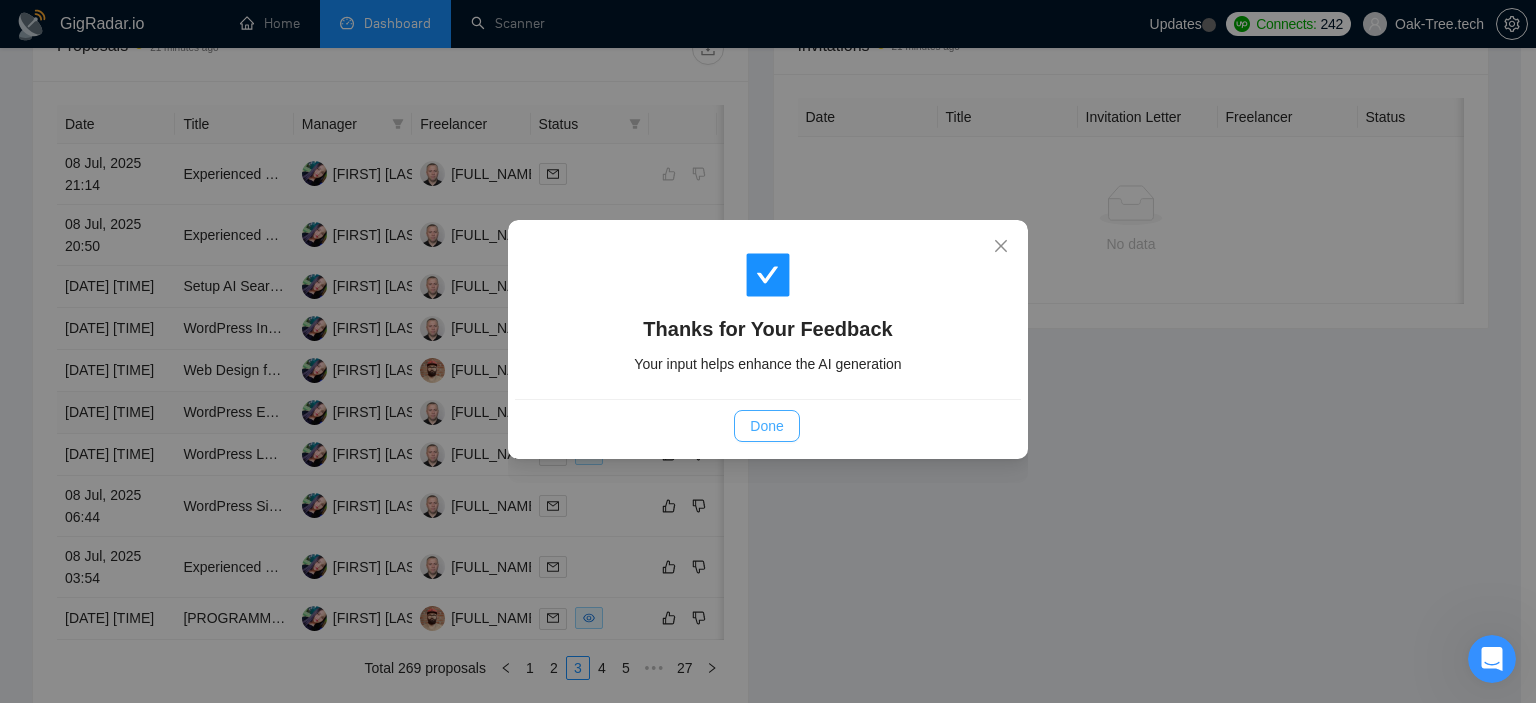 click on "Done" at bounding box center (766, 426) 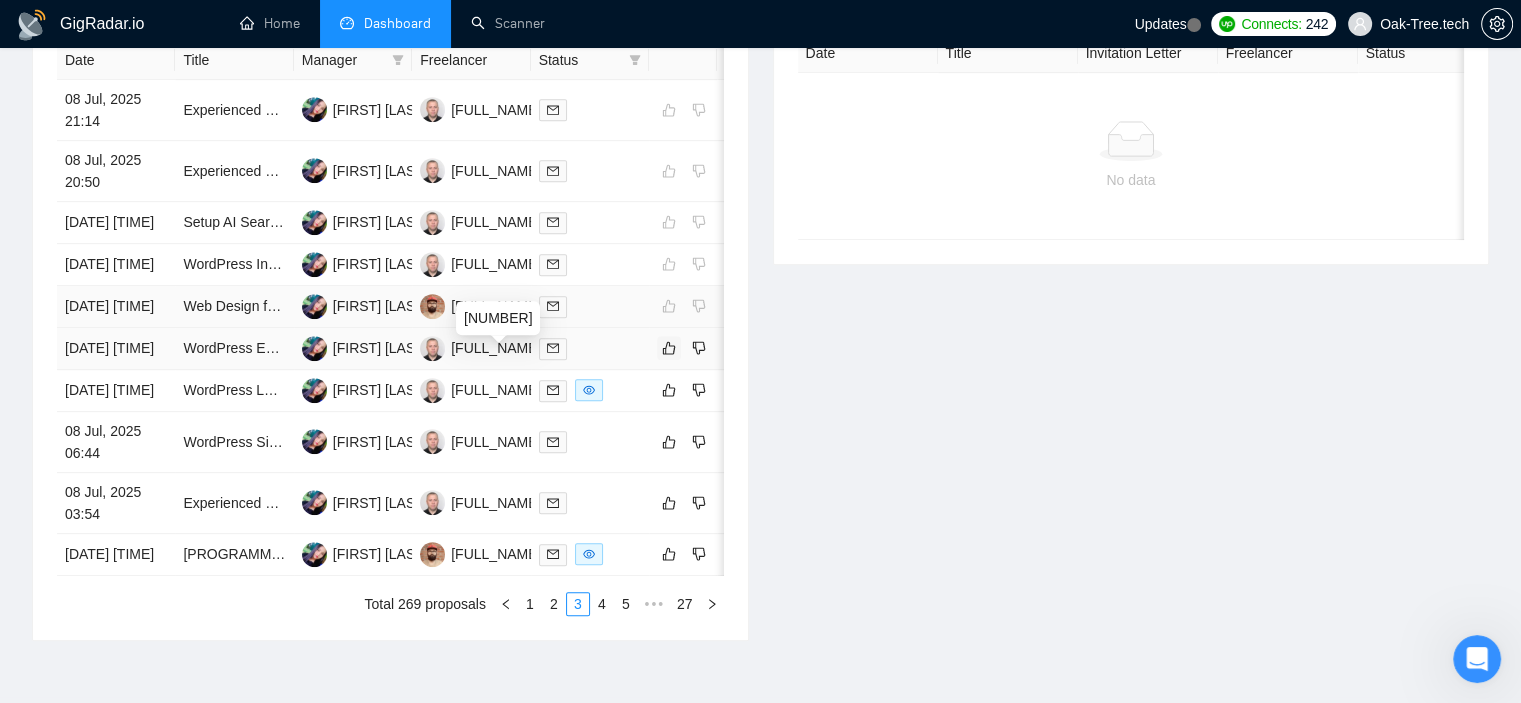scroll, scrollTop: 900, scrollLeft: 0, axis: vertical 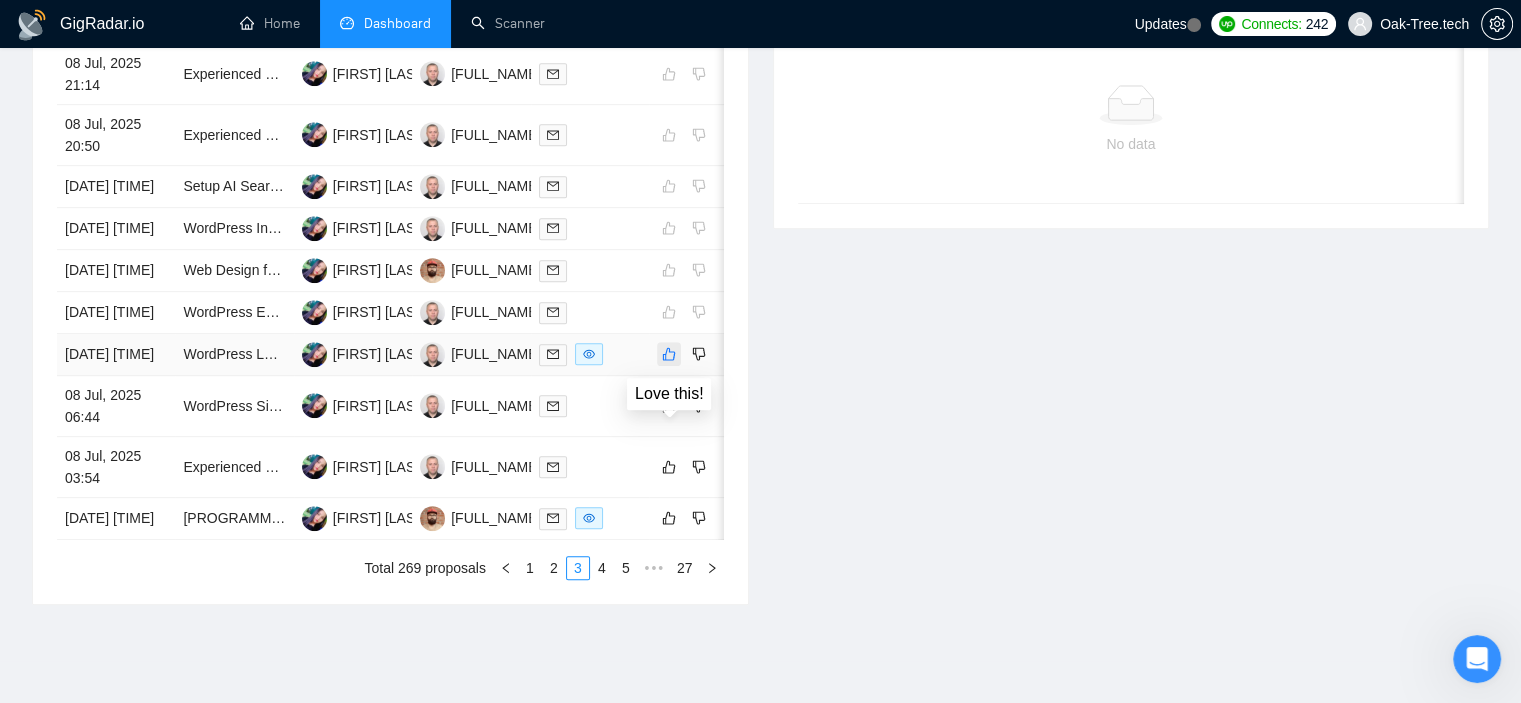 click 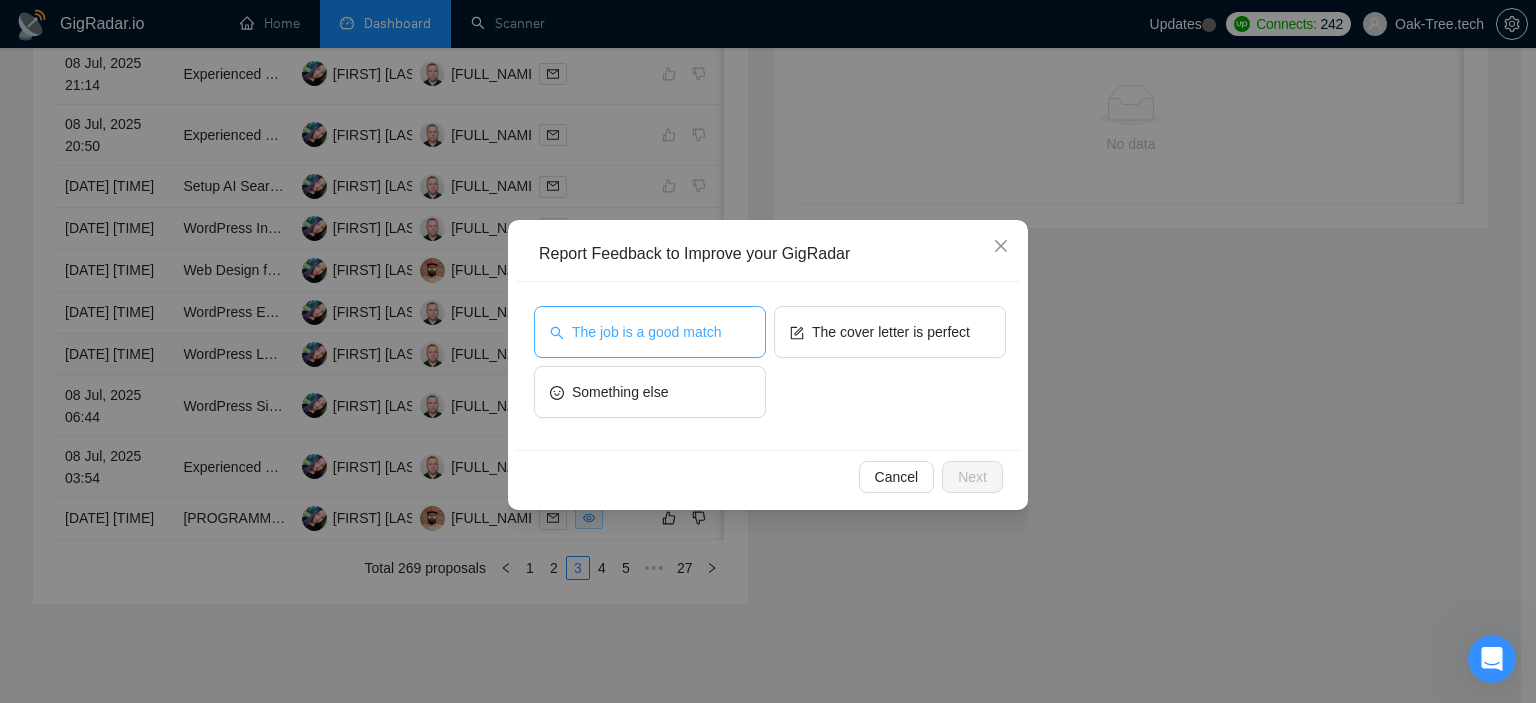 click on "The job is a good match" at bounding box center [646, 332] 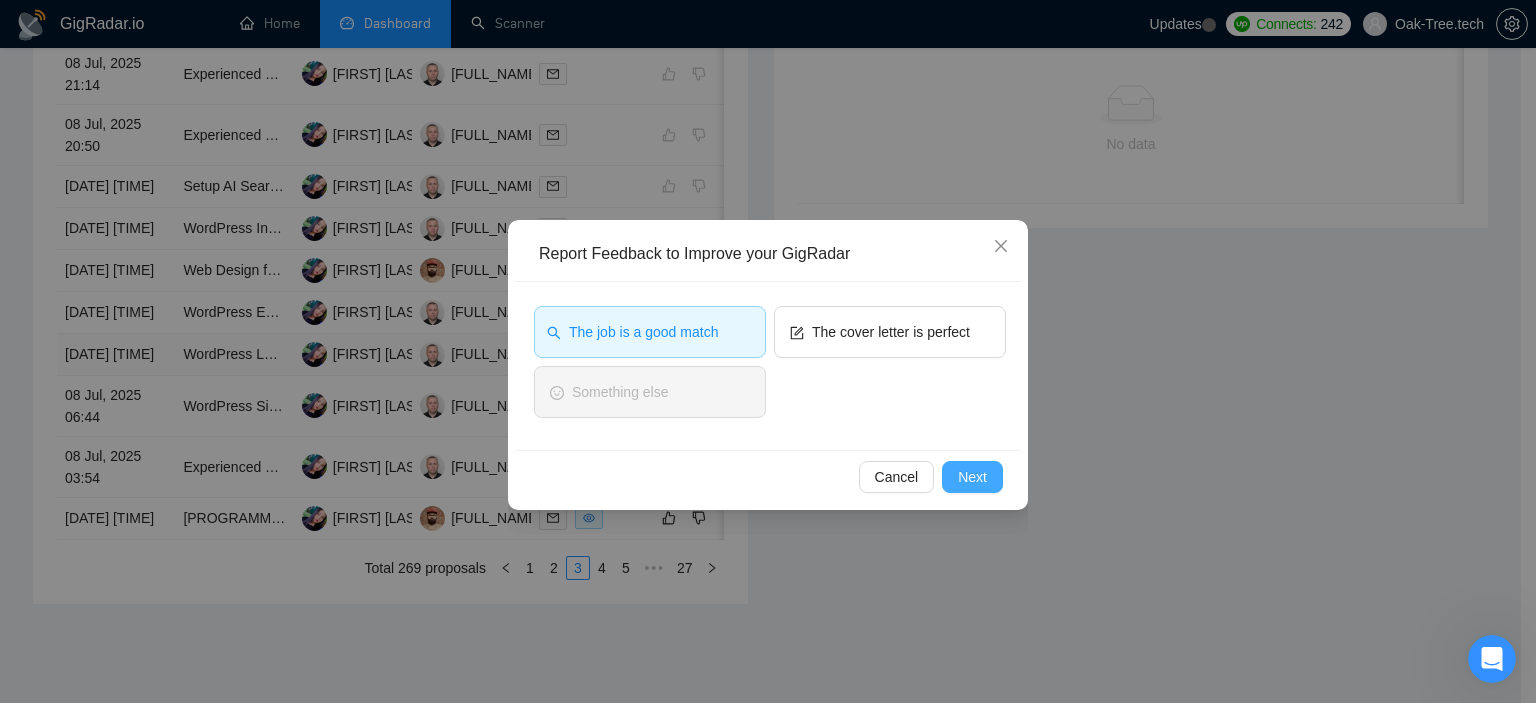click on "Next" at bounding box center (972, 477) 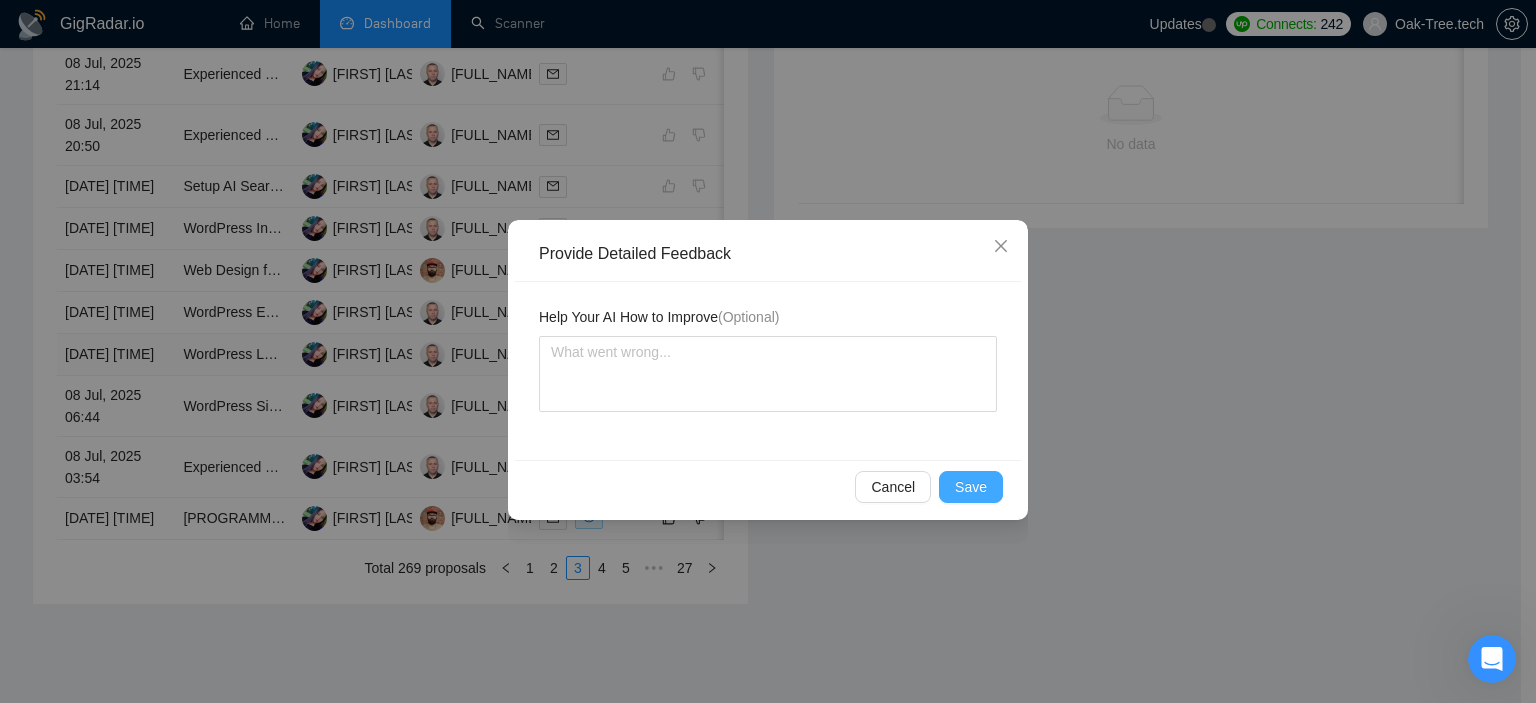 click on "Save" at bounding box center [971, 487] 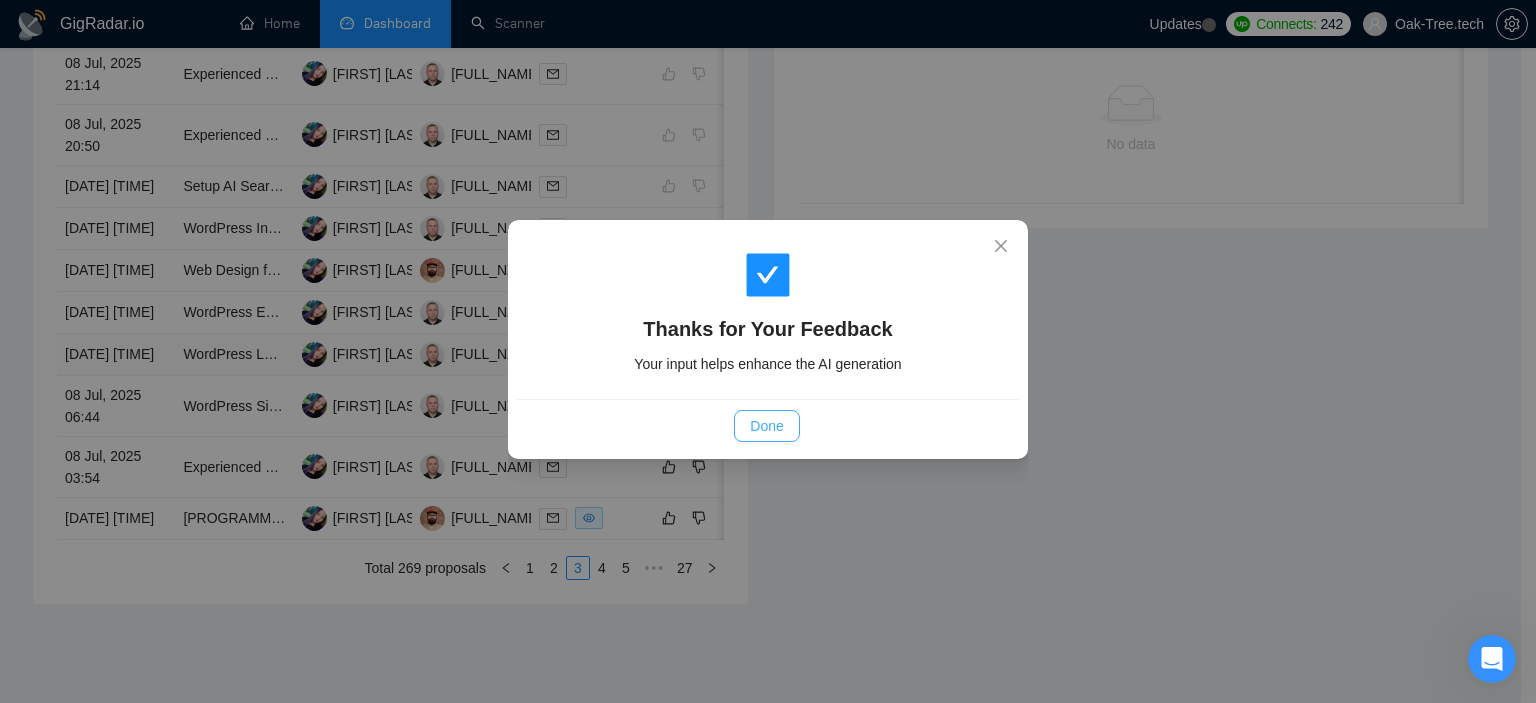 click on "Done" at bounding box center (766, 426) 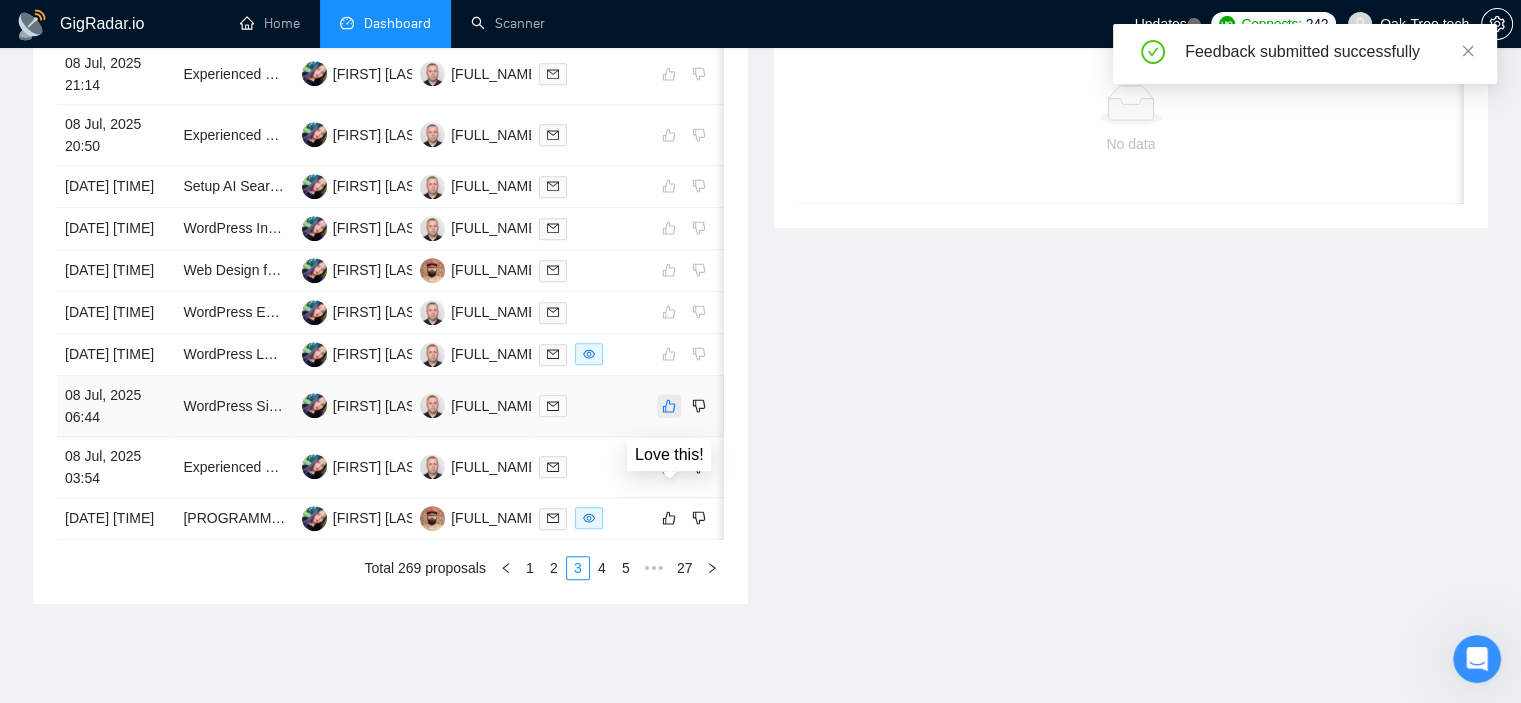 click 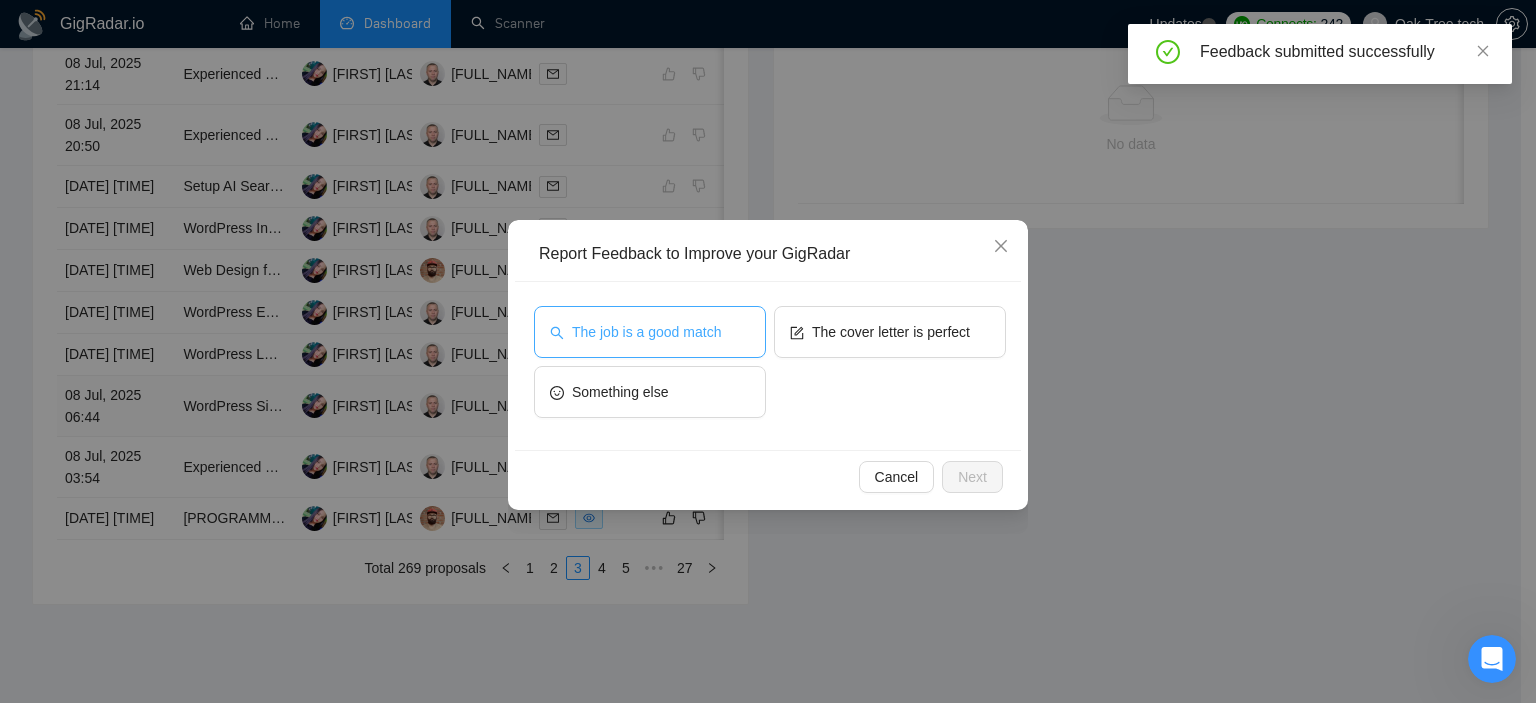 click on "The job is a good match" at bounding box center [650, 332] 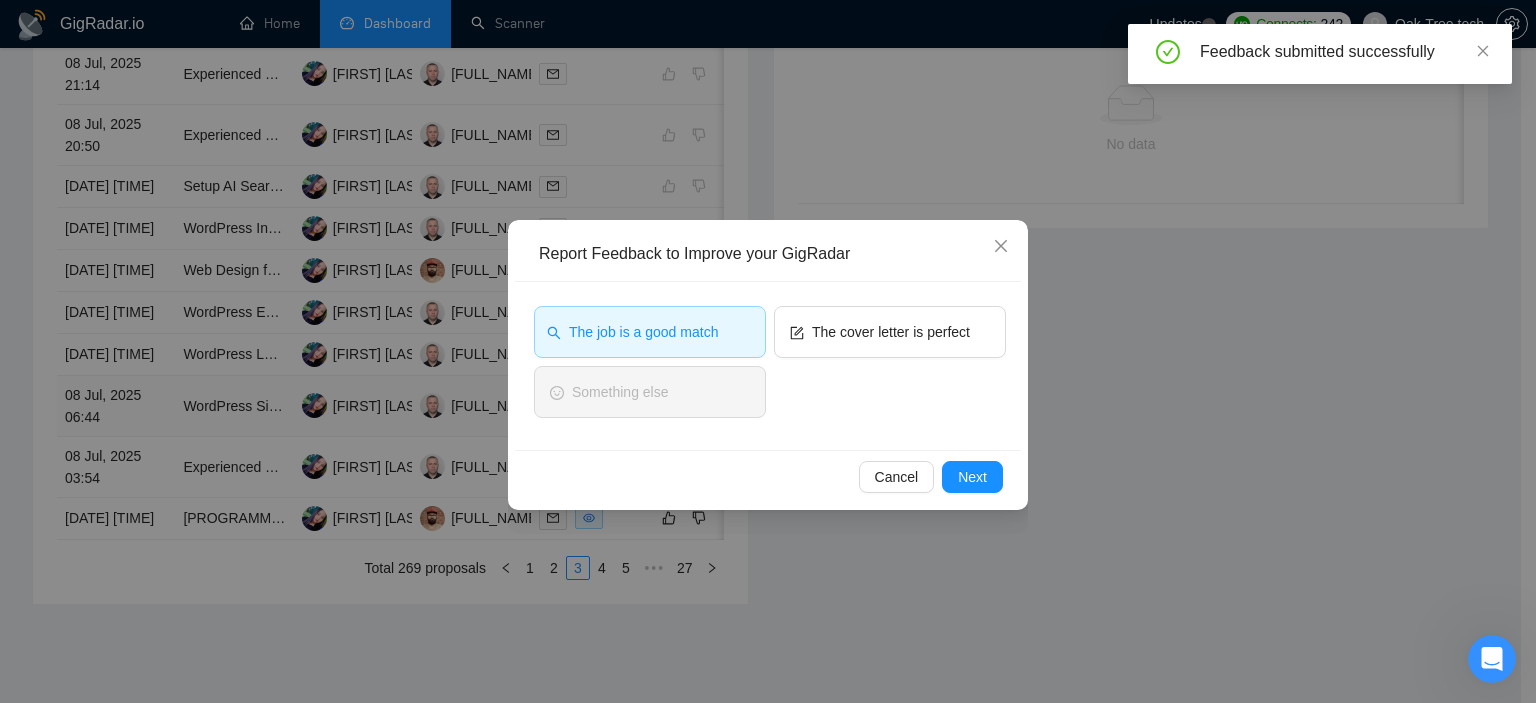 click on "Cancel Next" at bounding box center (768, 476) 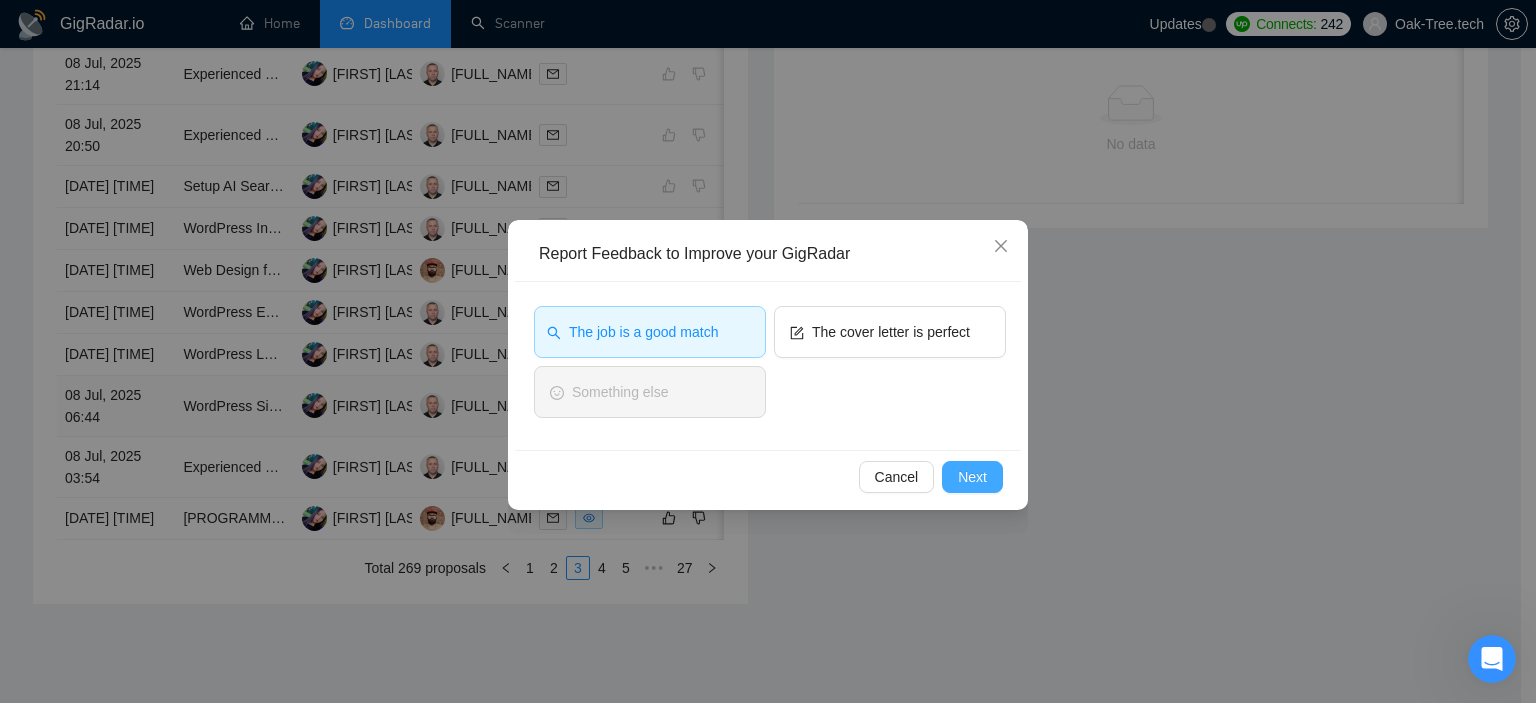 click on "Next" at bounding box center (972, 477) 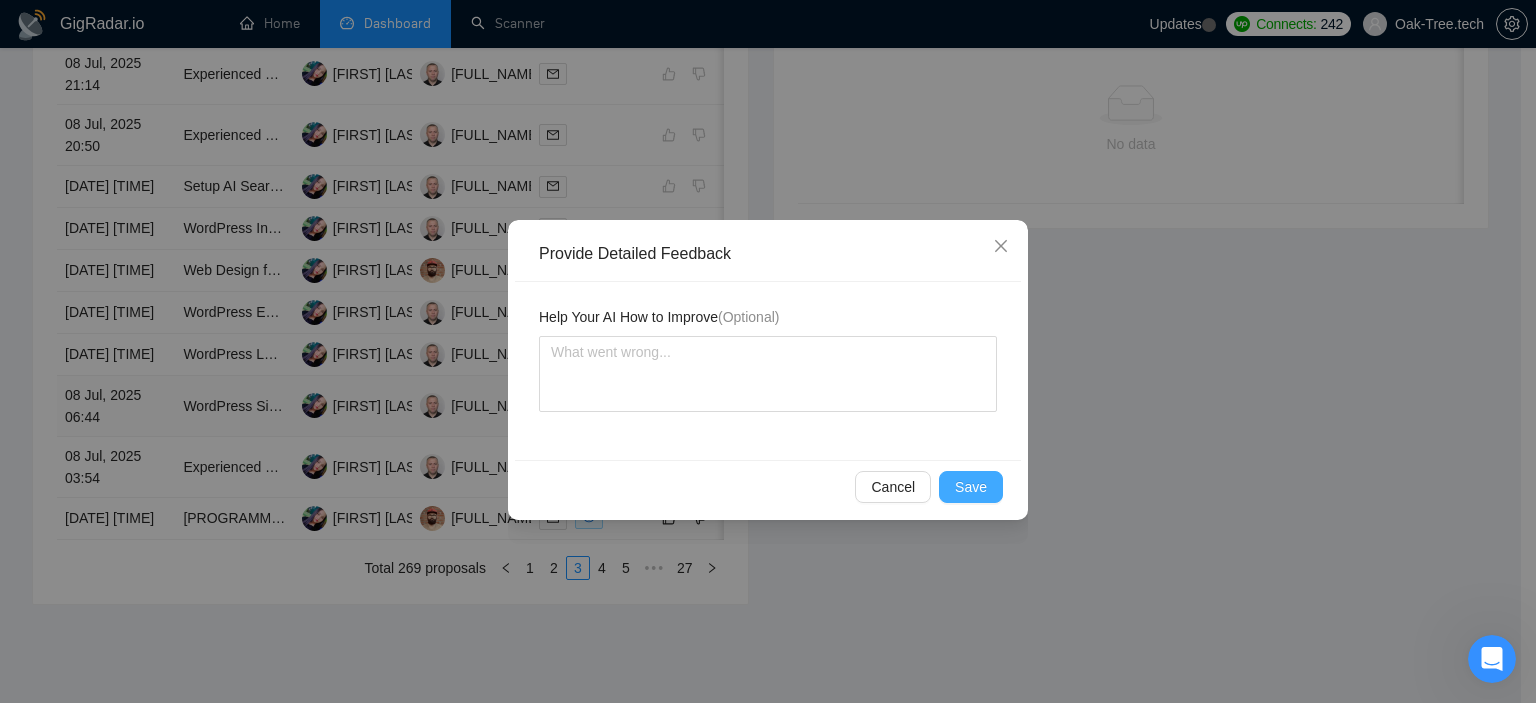 click on "Save" at bounding box center (971, 487) 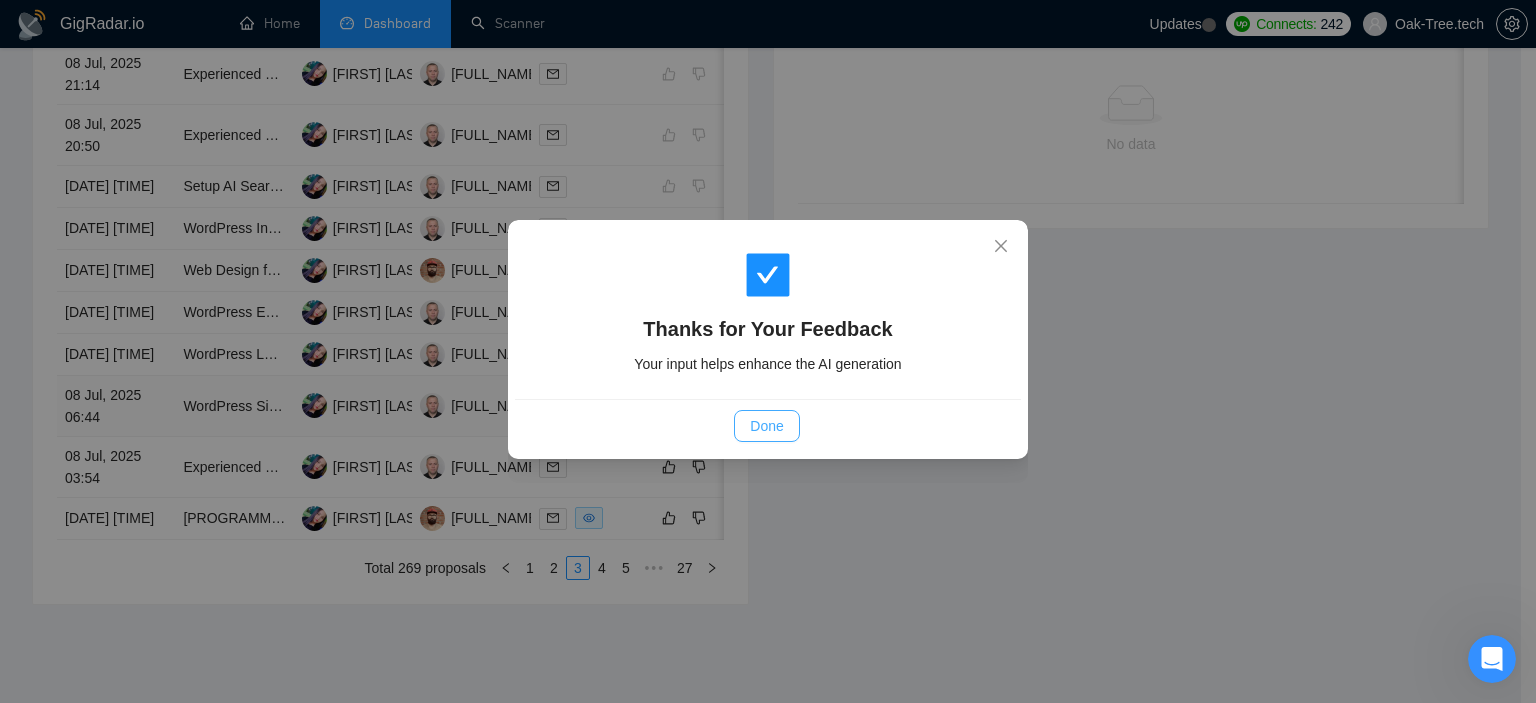 click on "Done" at bounding box center (766, 426) 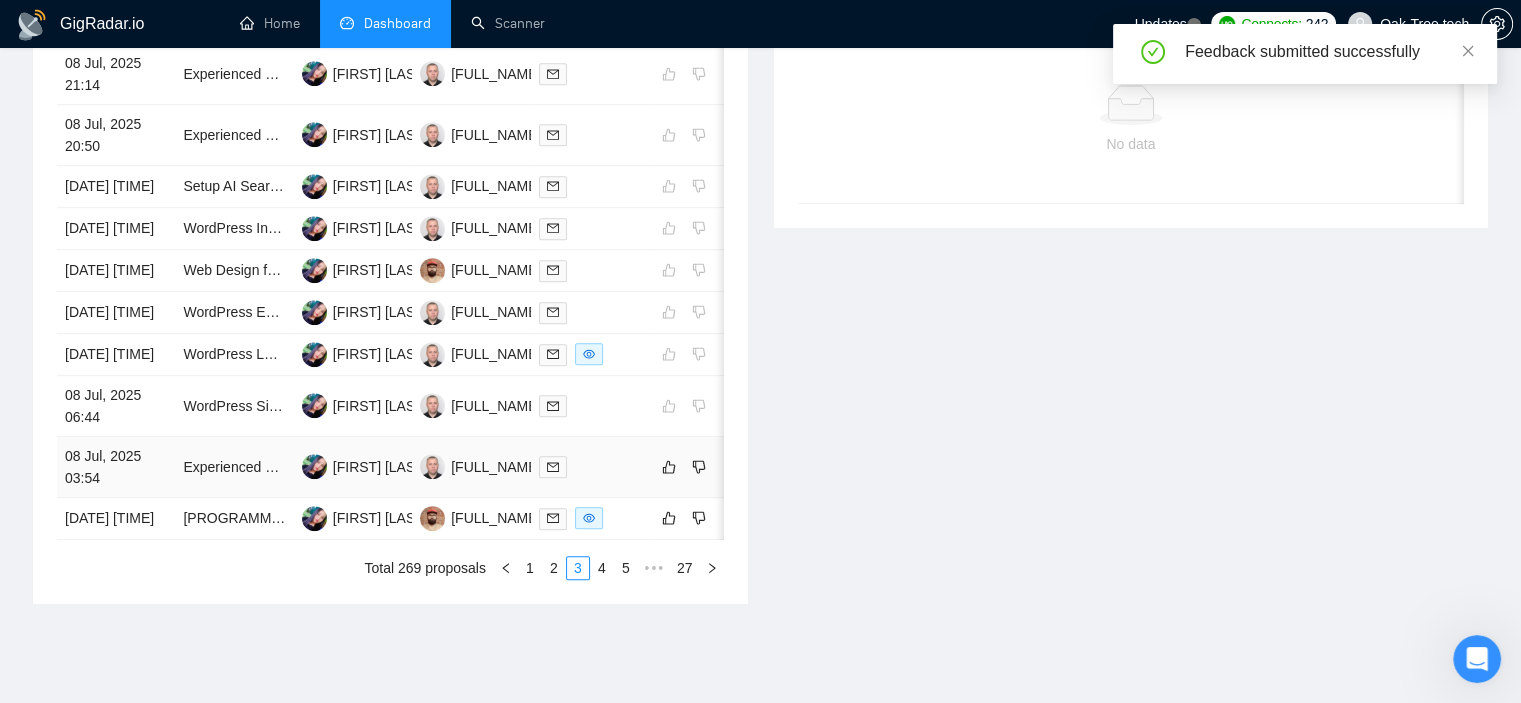 click at bounding box center [683, 467] 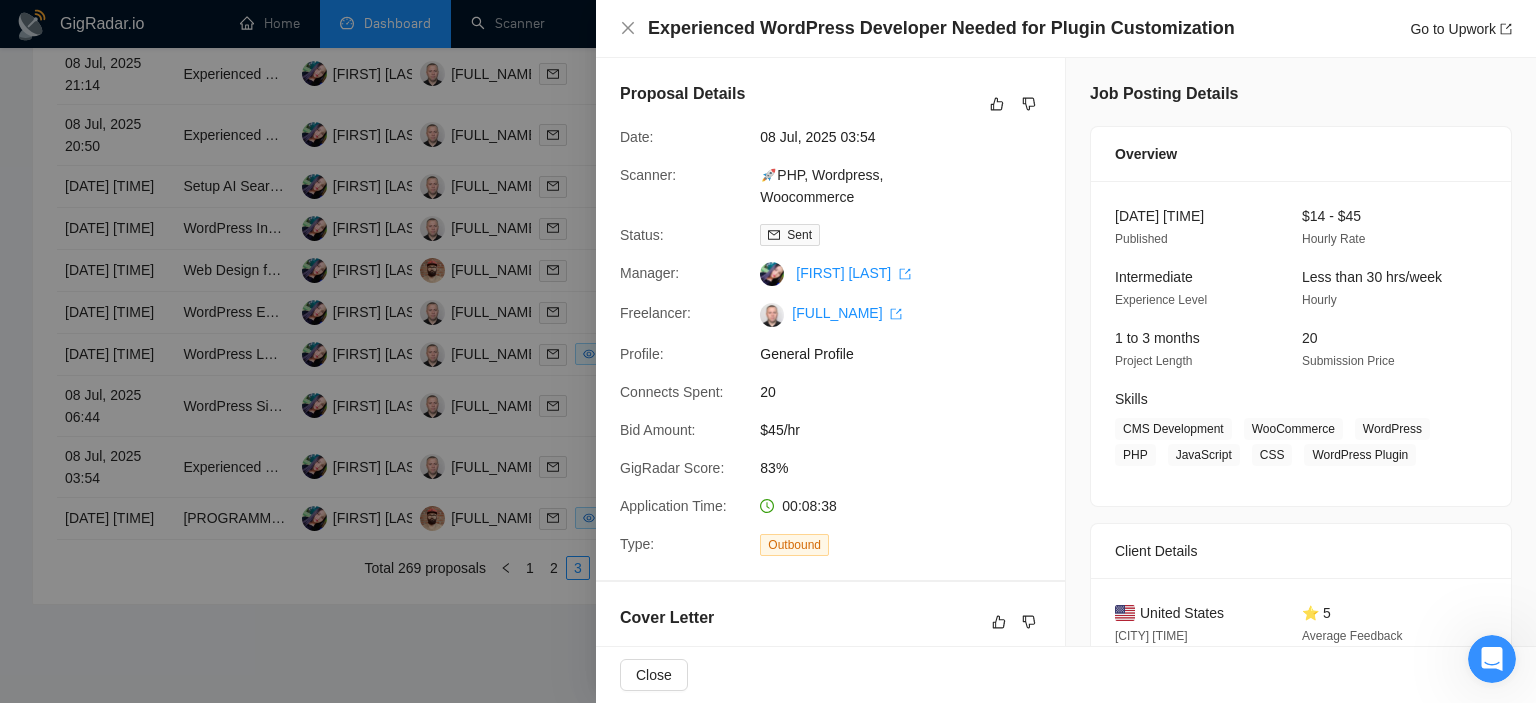 click at bounding box center [768, 351] 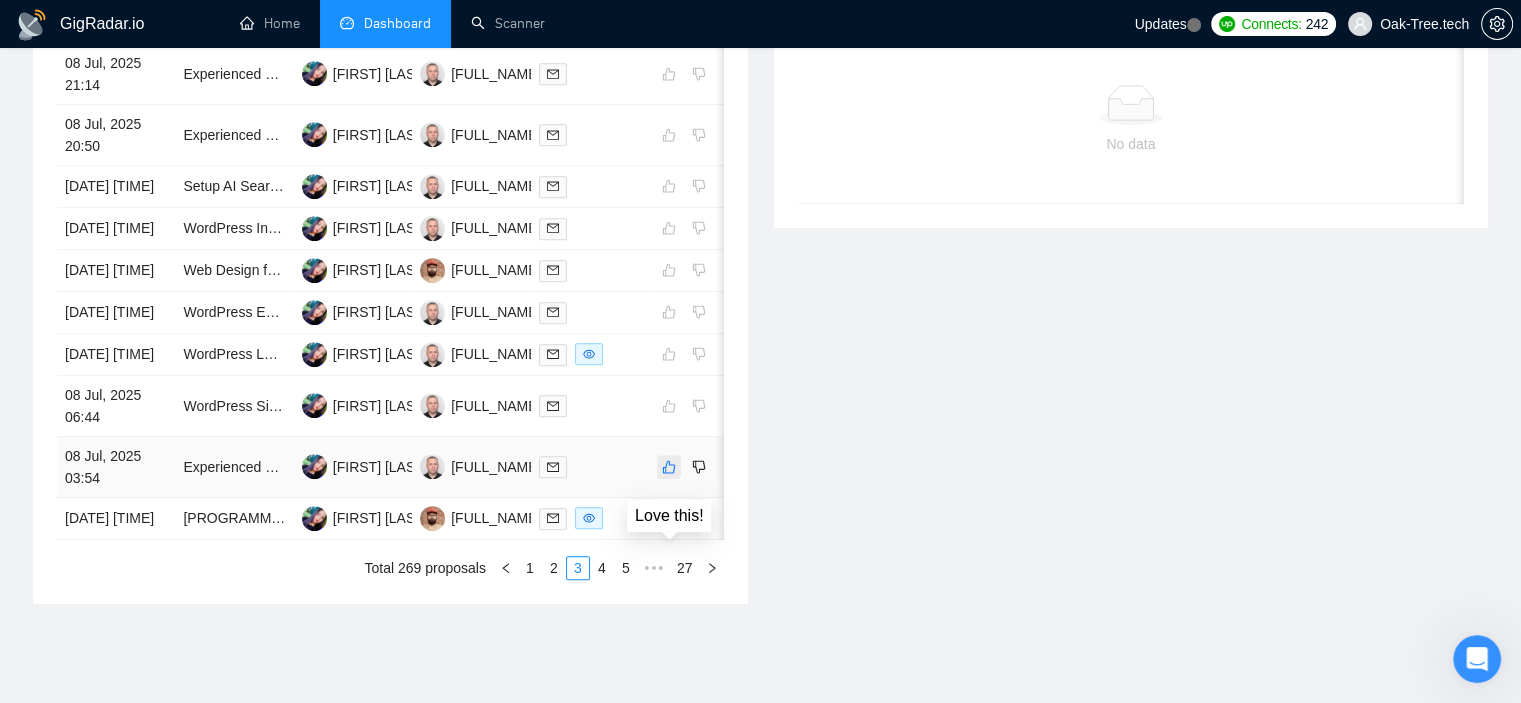 click 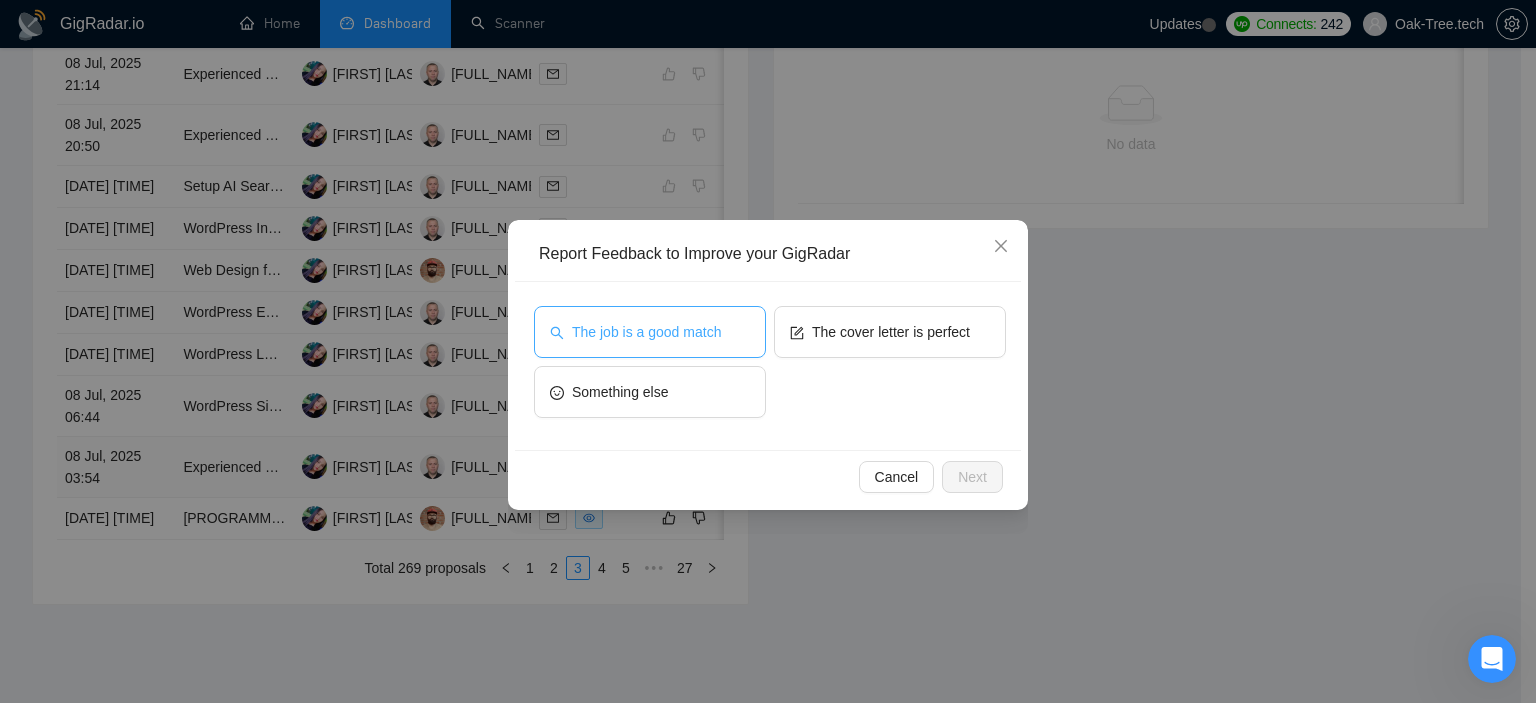 click on "The job is a good match" at bounding box center (646, 332) 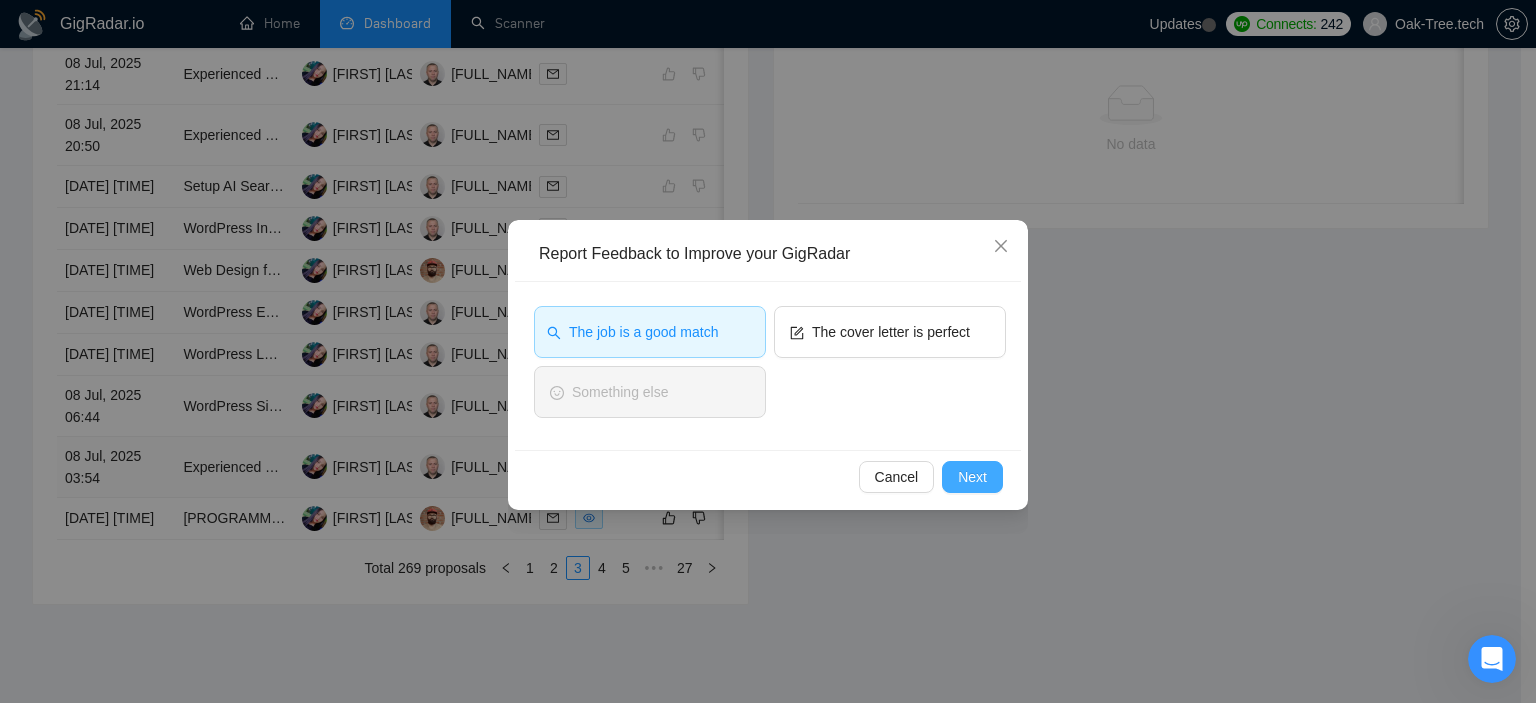 click on "Next" at bounding box center (972, 477) 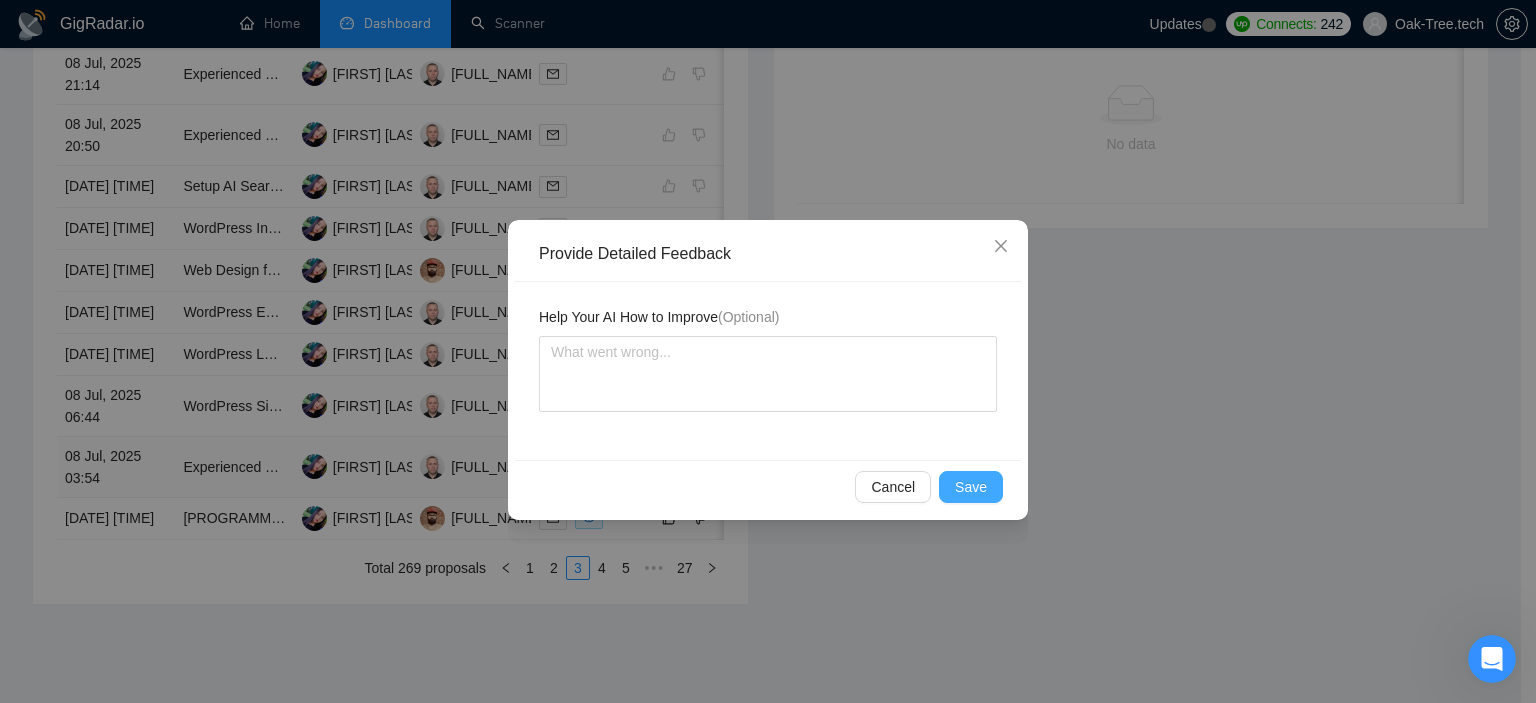 drag, startPoint x: 964, startPoint y: 485, endPoint x: 1048, endPoint y: 551, distance: 106.826965 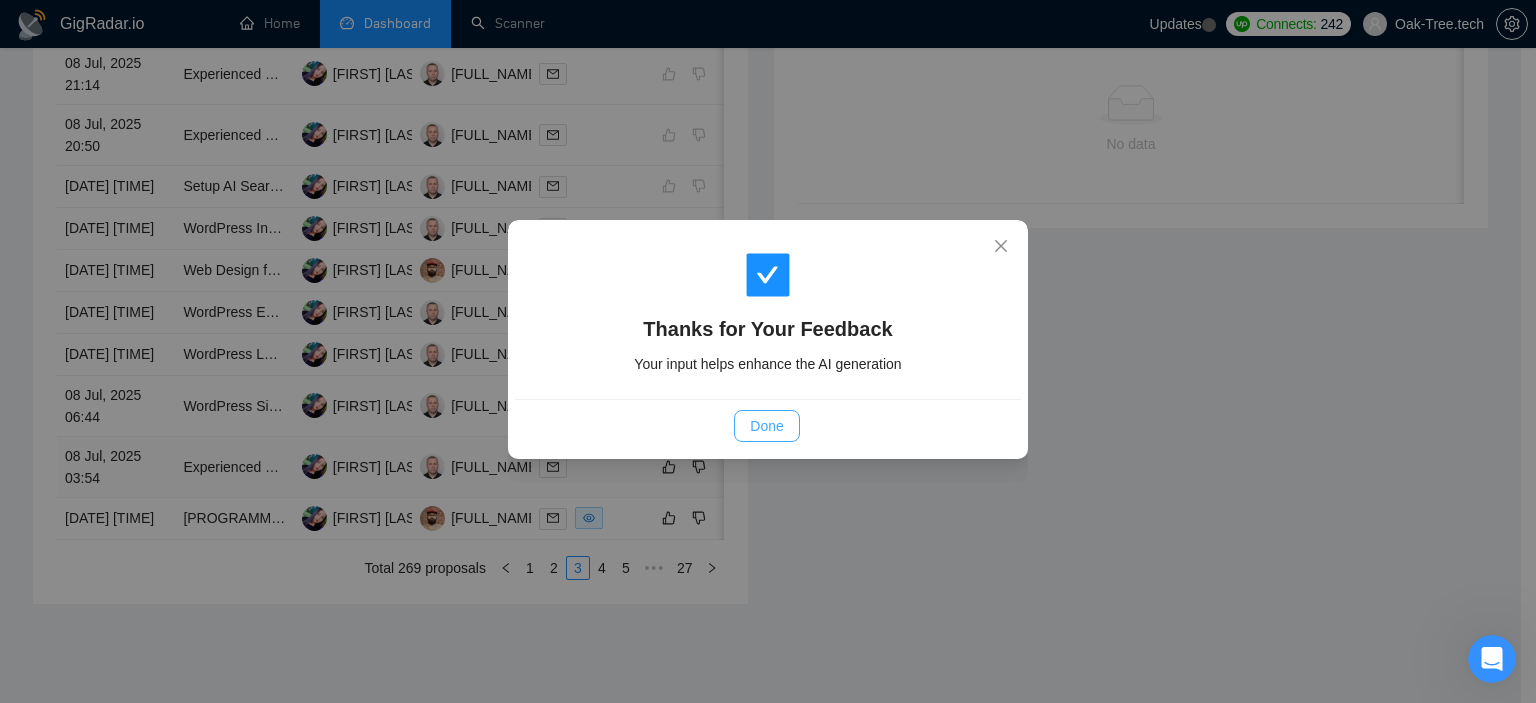 click on "Done" at bounding box center (766, 426) 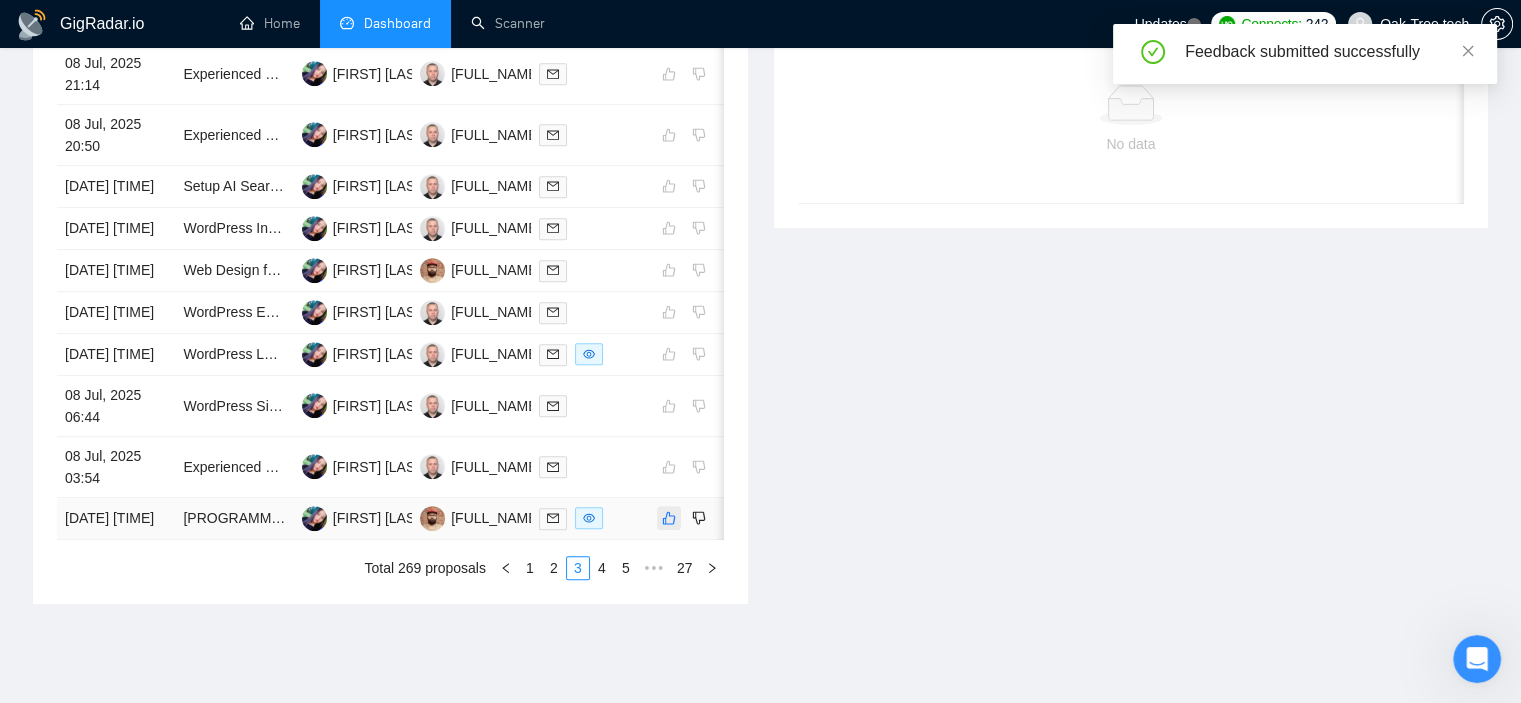 click 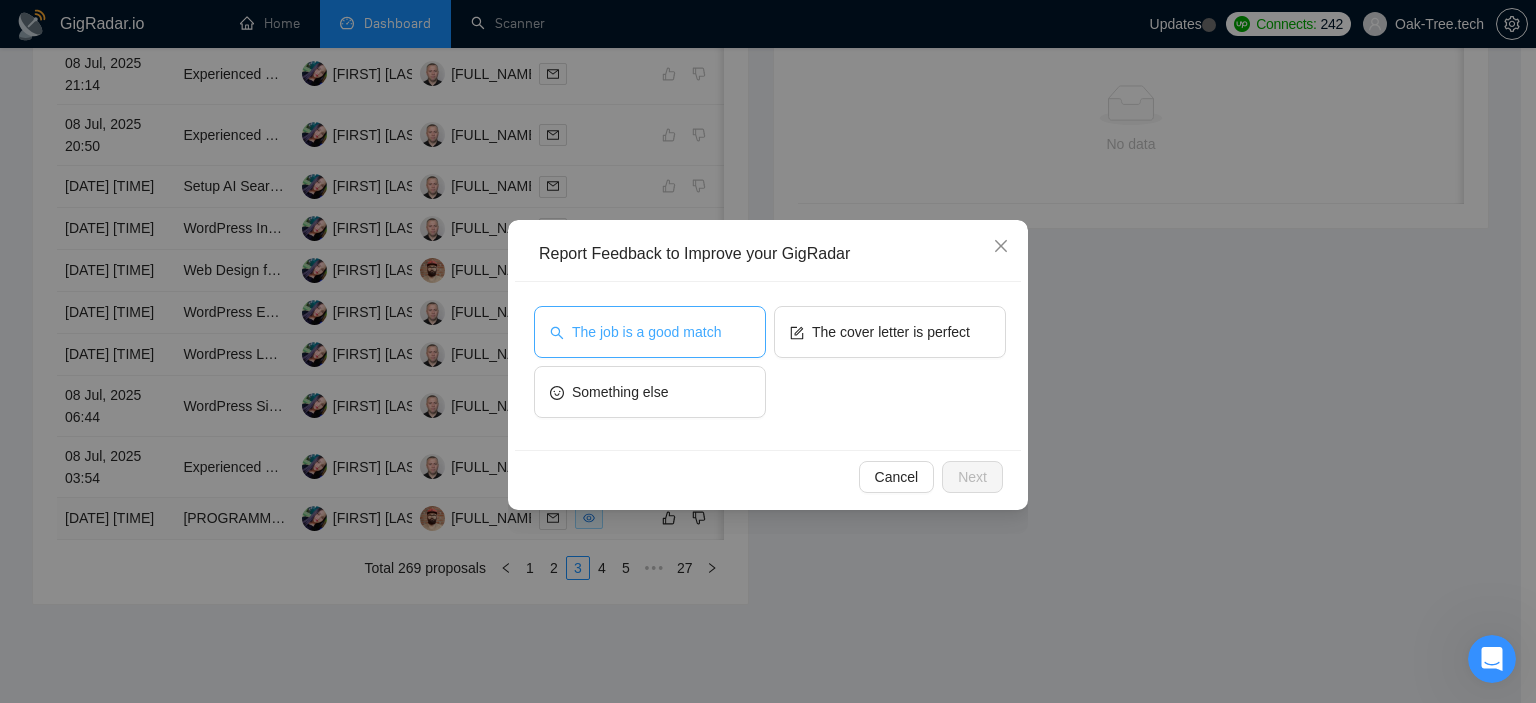 click on "The job is a good match" at bounding box center (646, 332) 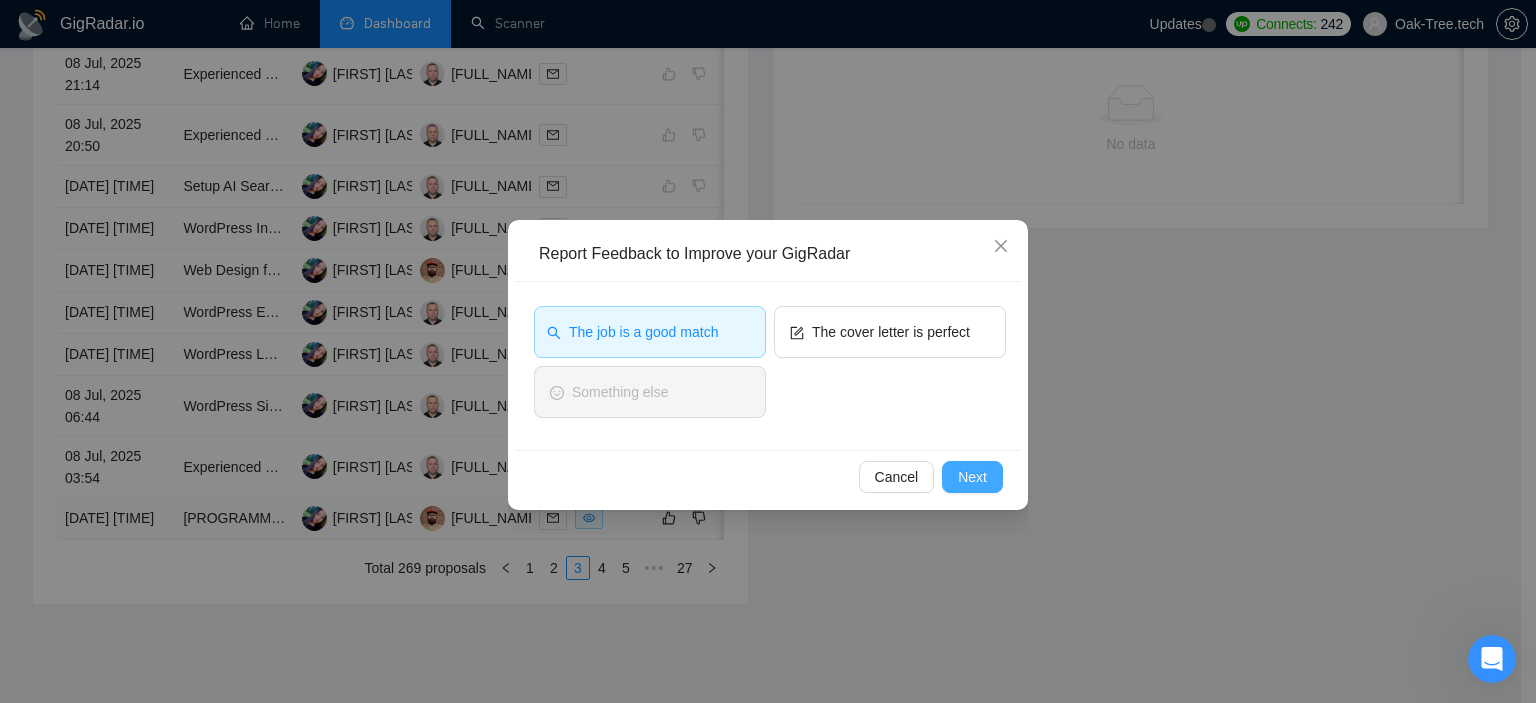 click on "Next" at bounding box center (972, 477) 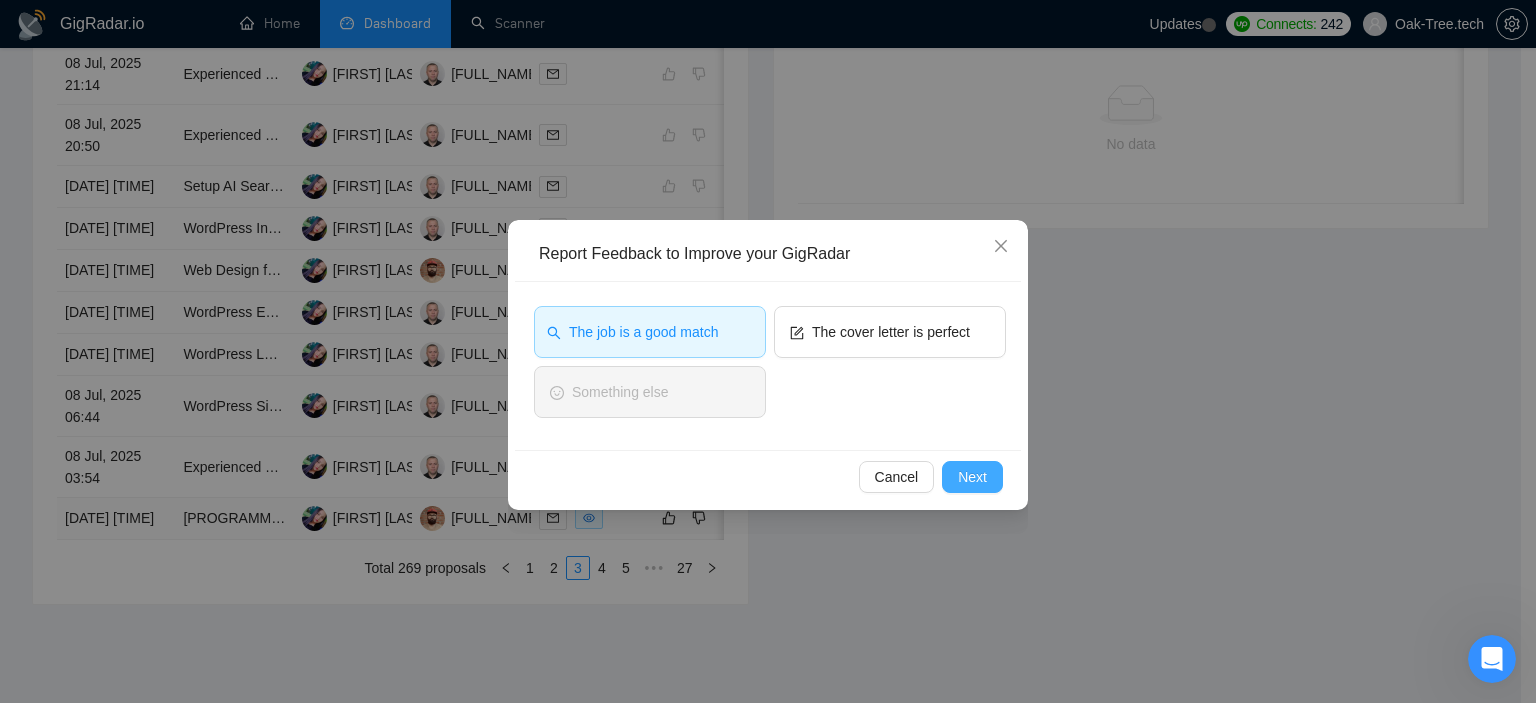 type 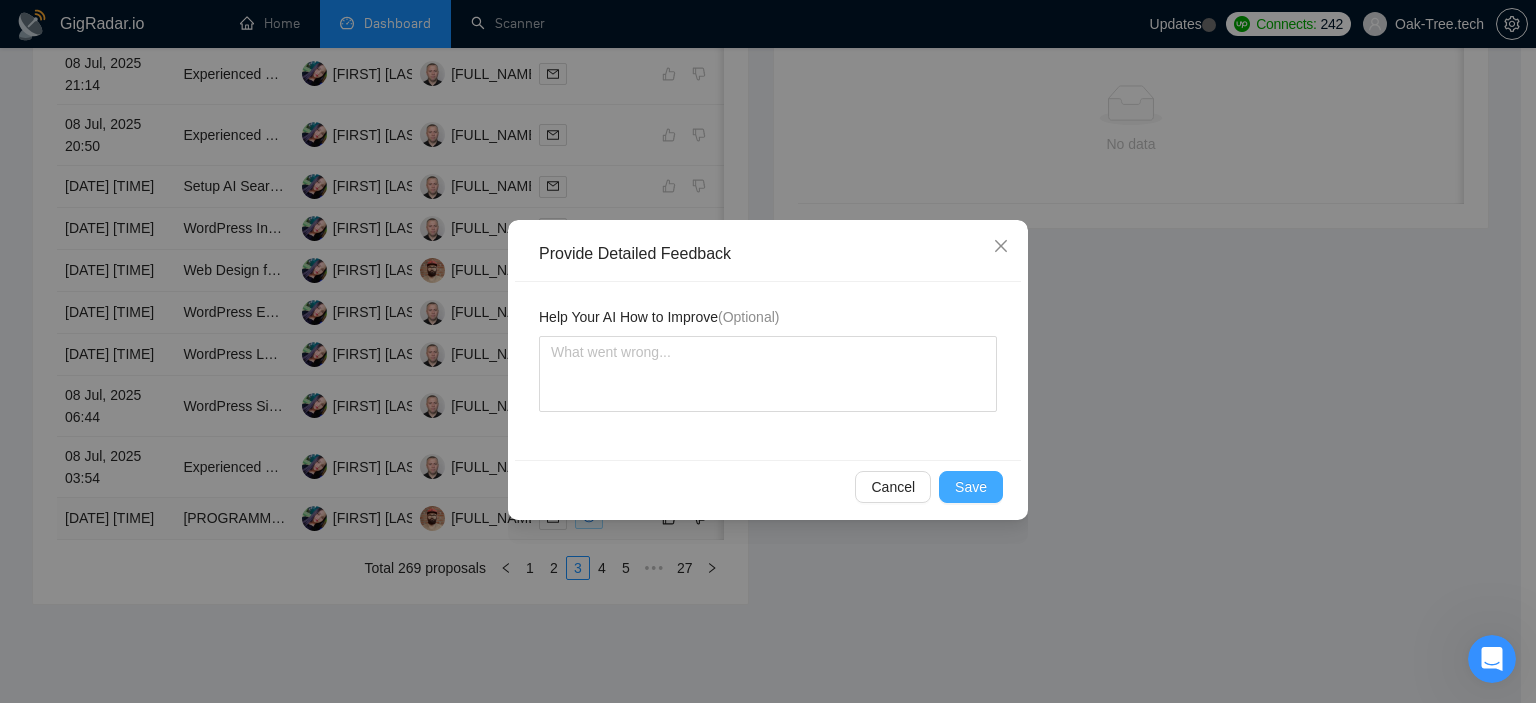 click on "Save" at bounding box center [971, 487] 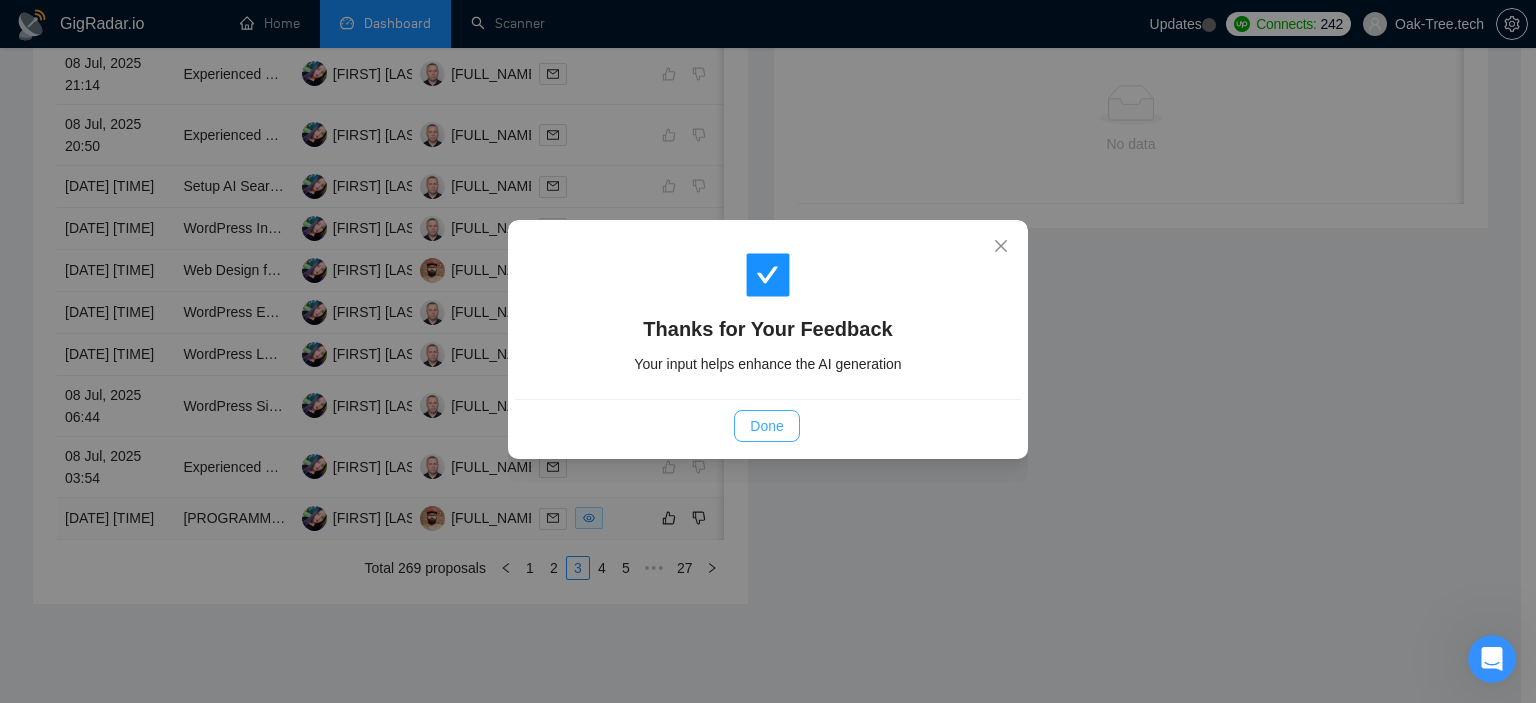 click on "Done" at bounding box center (766, 426) 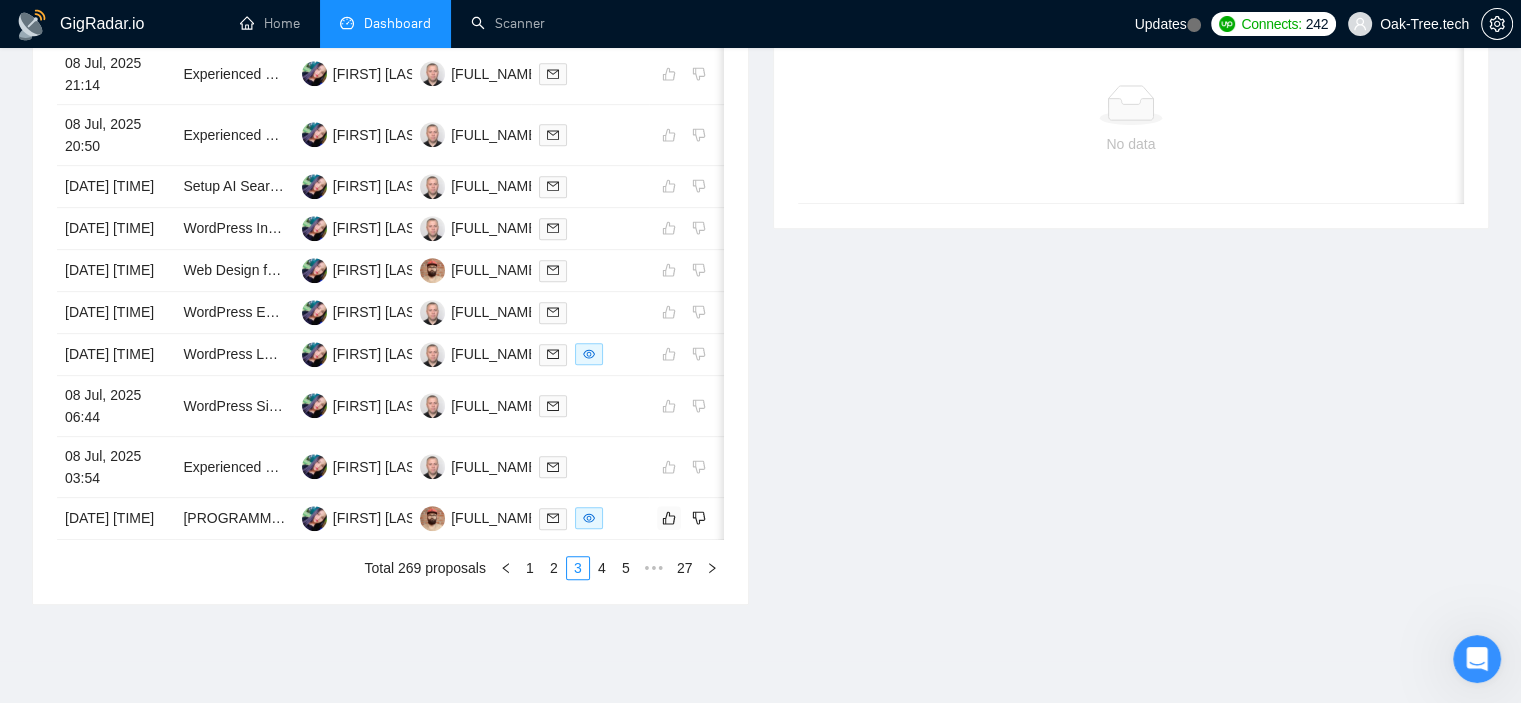 type 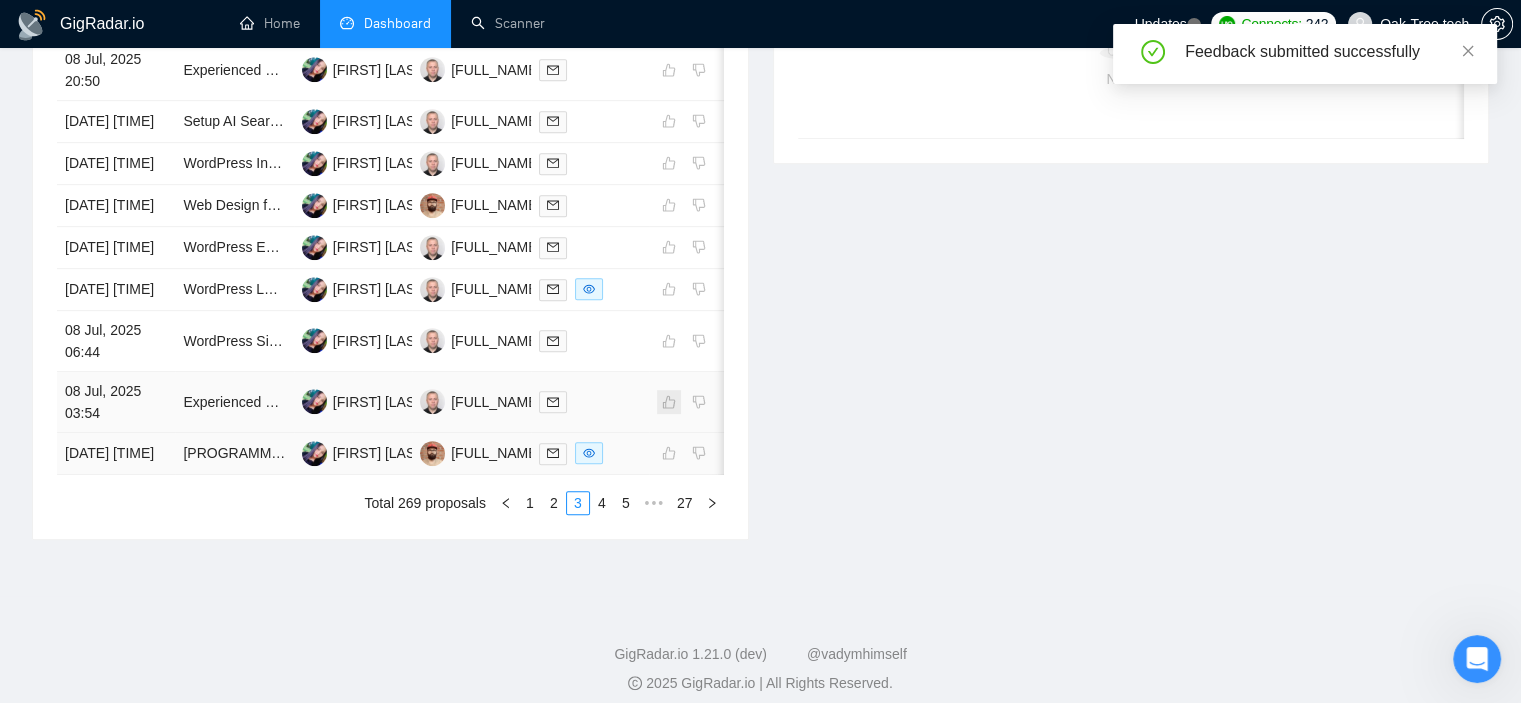 scroll, scrollTop: 1000, scrollLeft: 0, axis: vertical 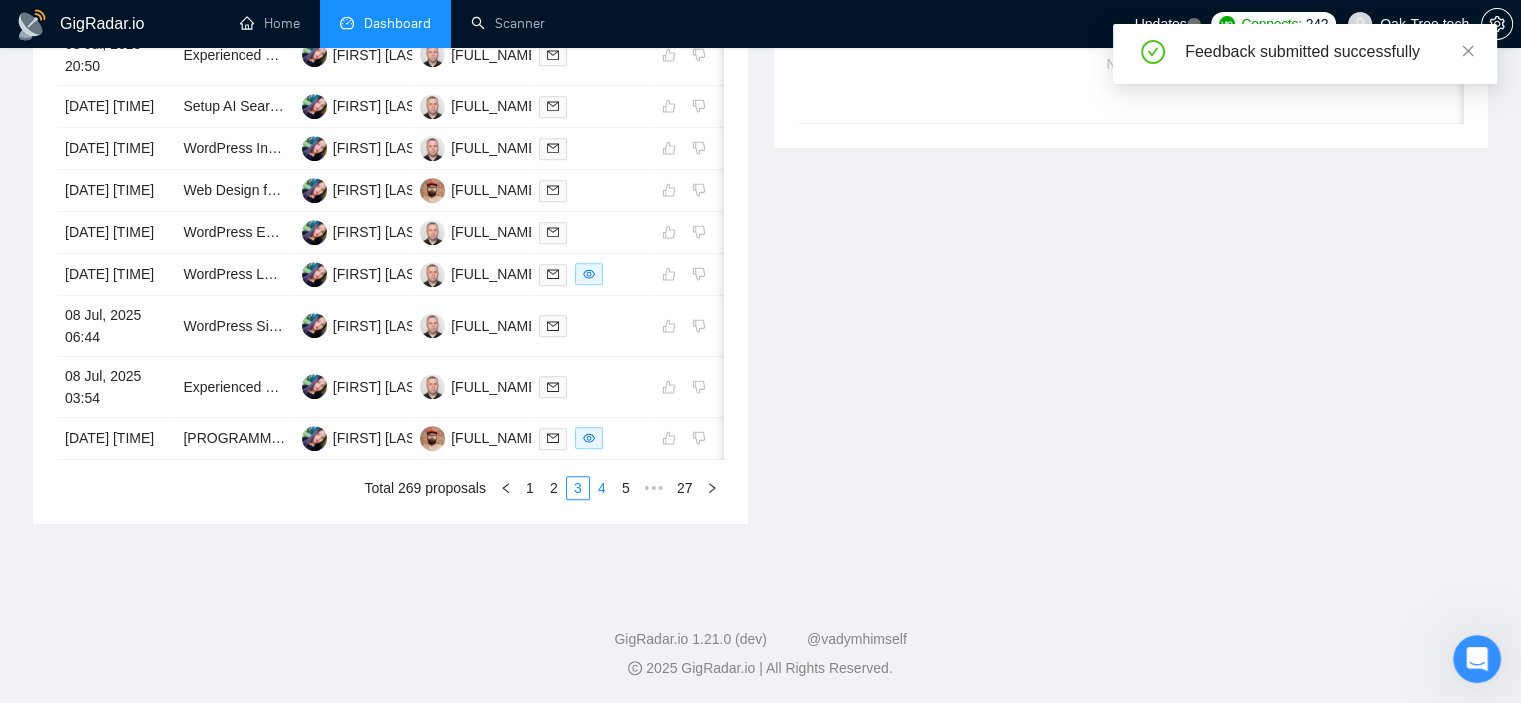 click on "4" at bounding box center (602, 488) 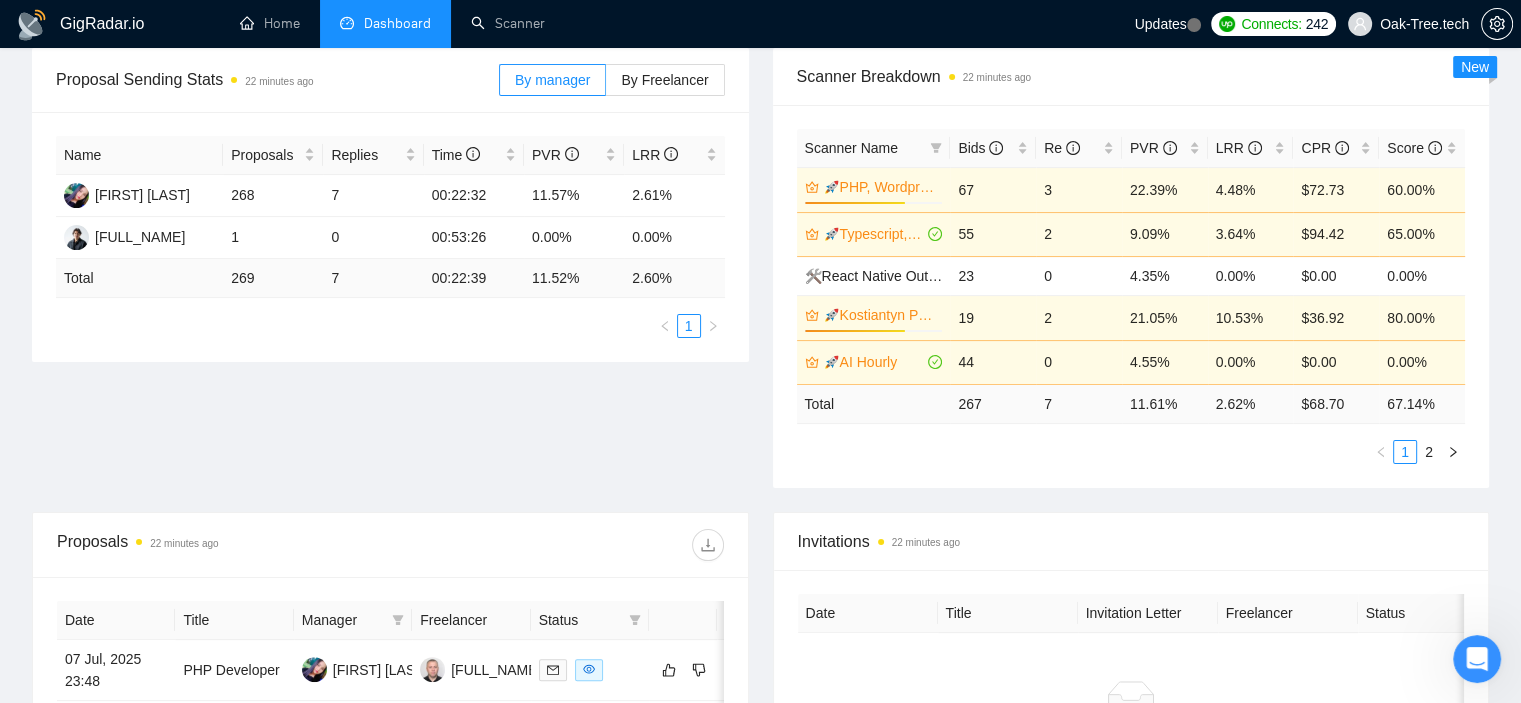 scroll, scrollTop: 704, scrollLeft: 0, axis: vertical 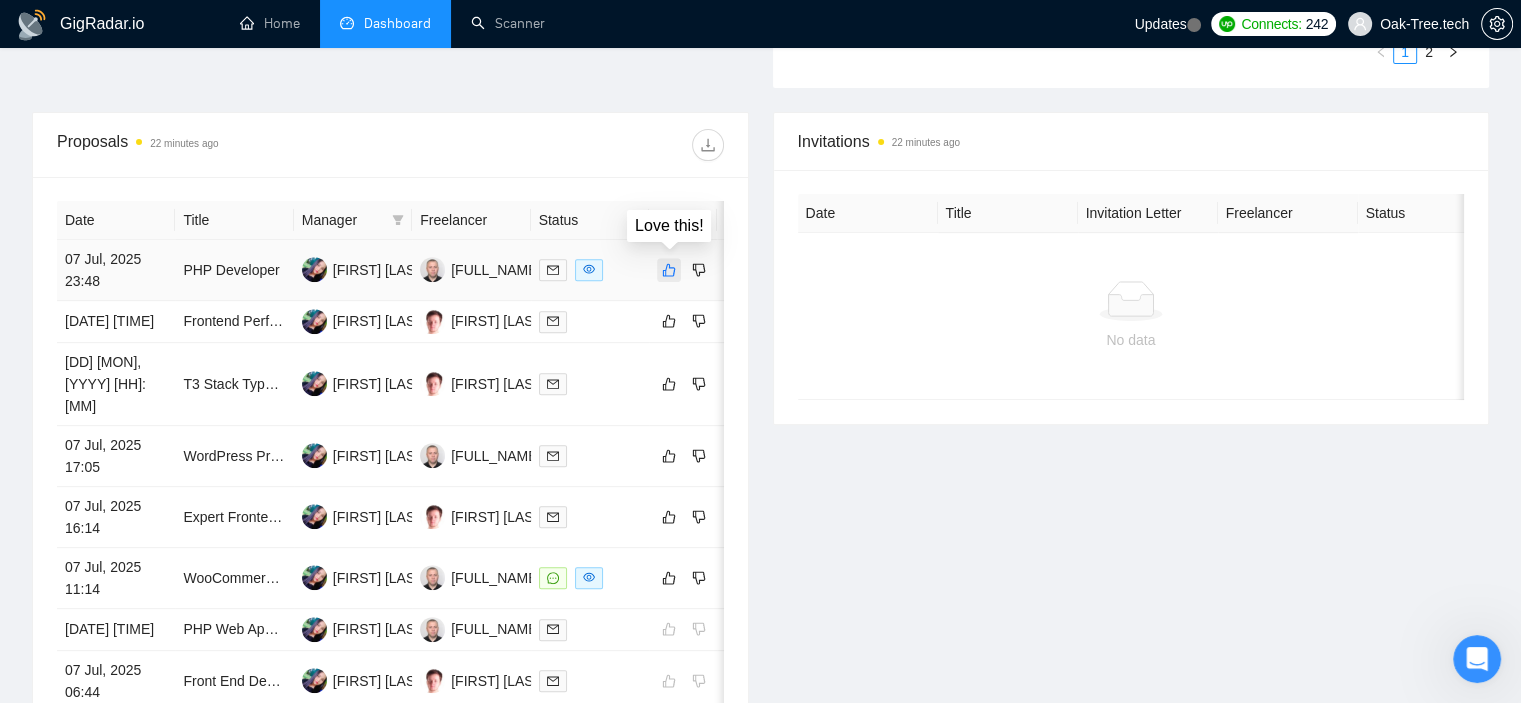 click 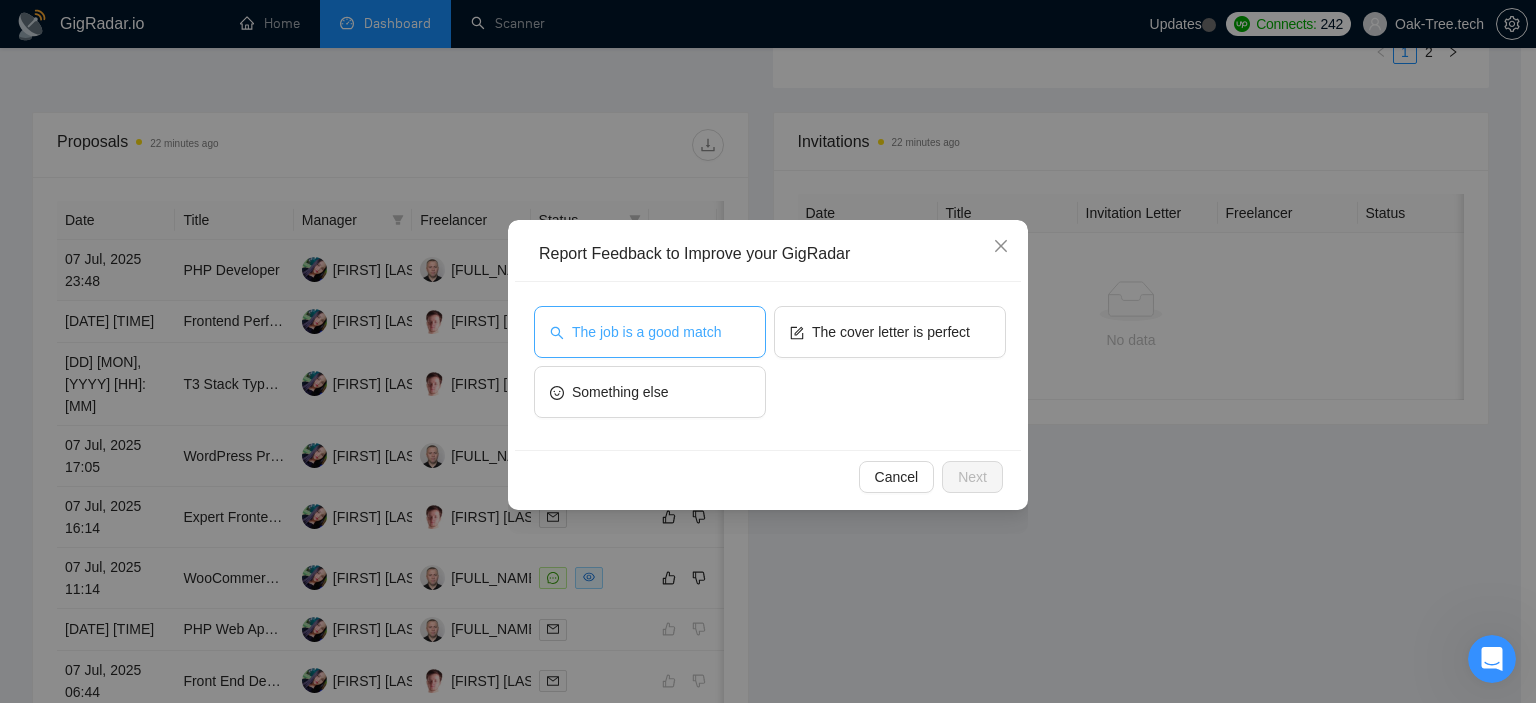 click on "The job is a good match" at bounding box center (646, 332) 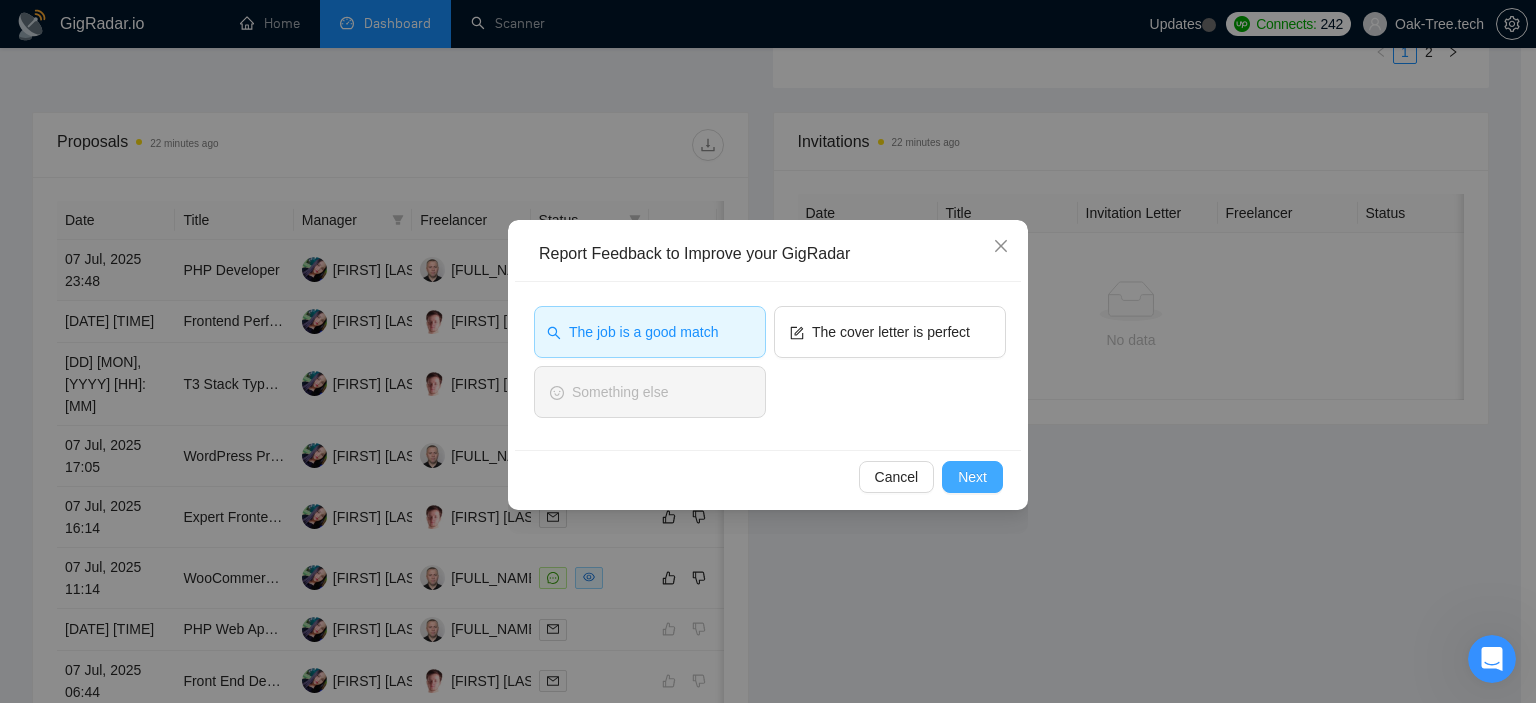 click on "Next" at bounding box center (972, 477) 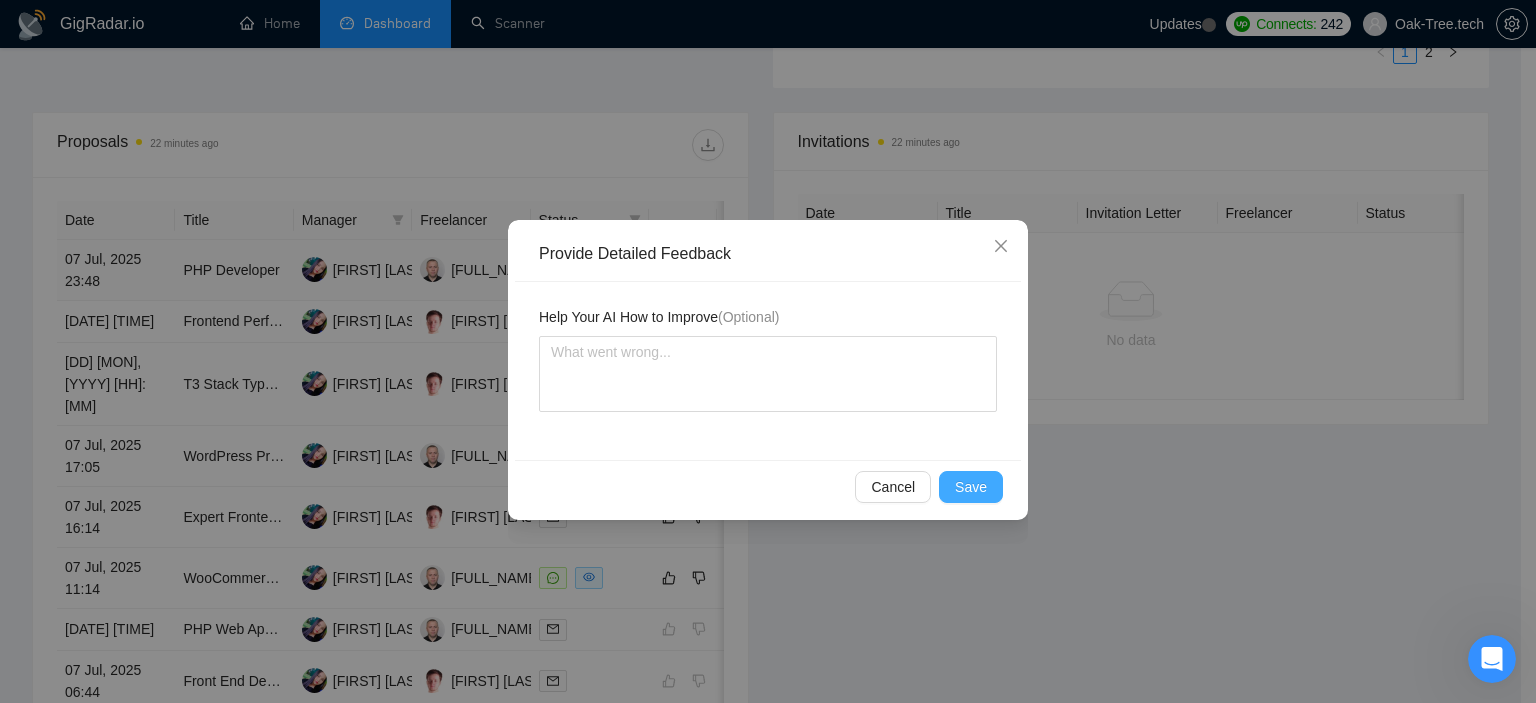 click on "Save" at bounding box center (971, 487) 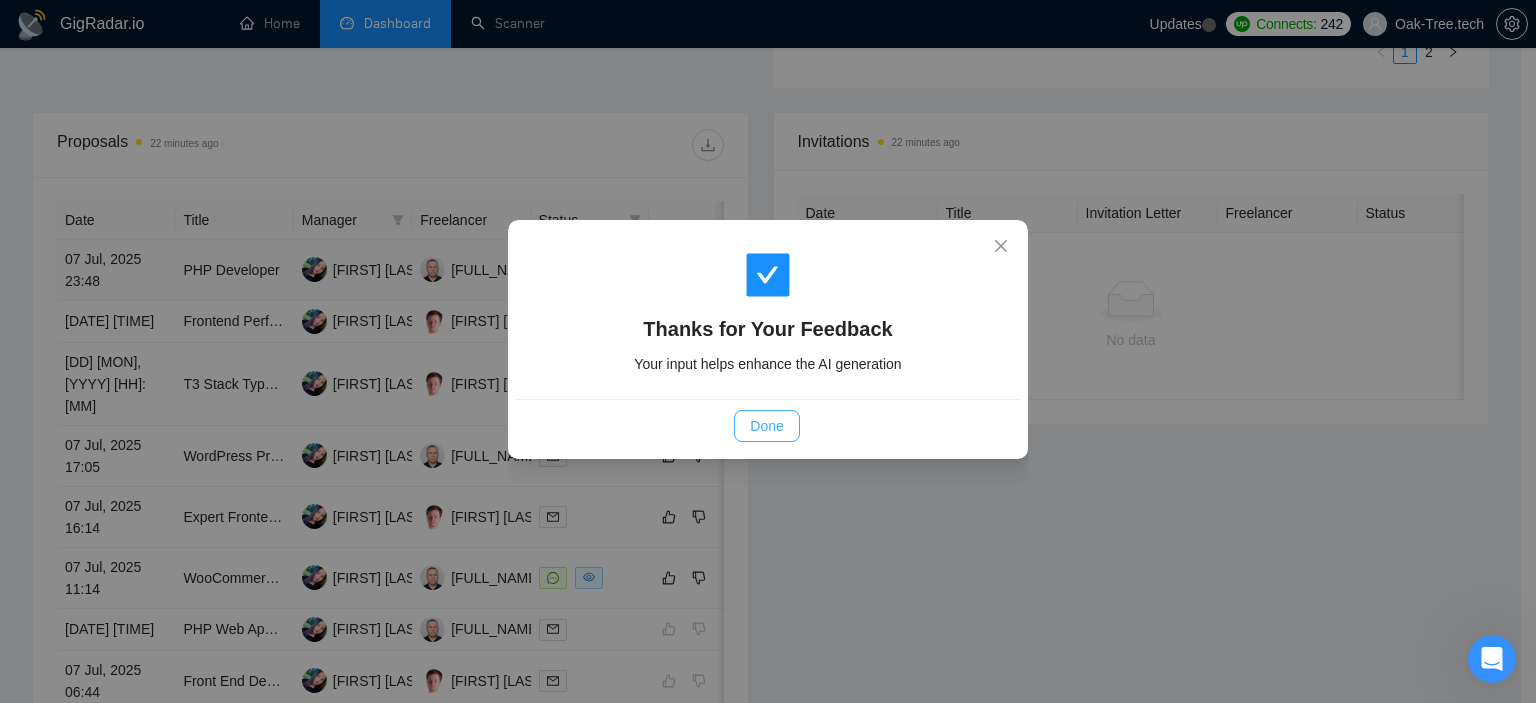click on "Done" at bounding box center (766, 426) 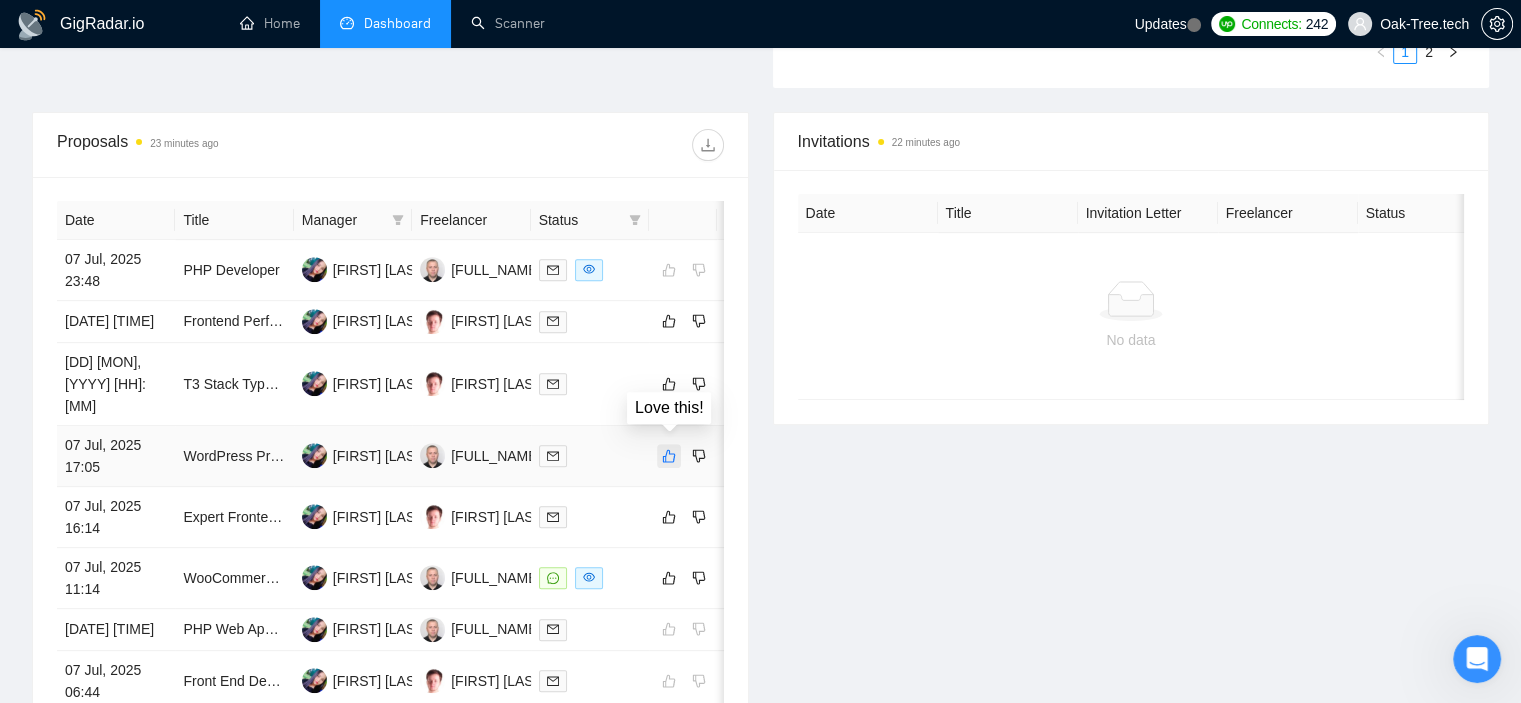 click at bounding box center (669, 456) 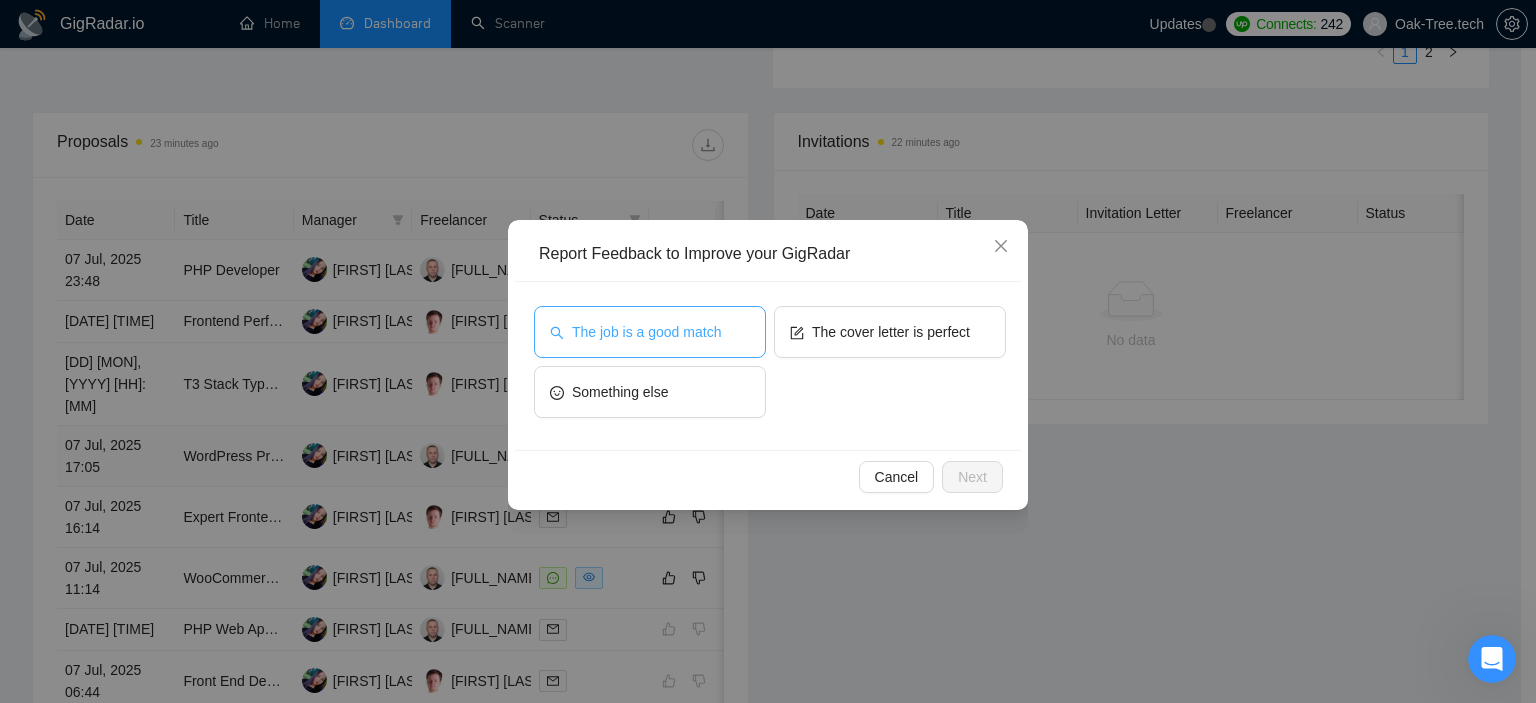 click on "The job is a good match" at bounding box center (646, 332) 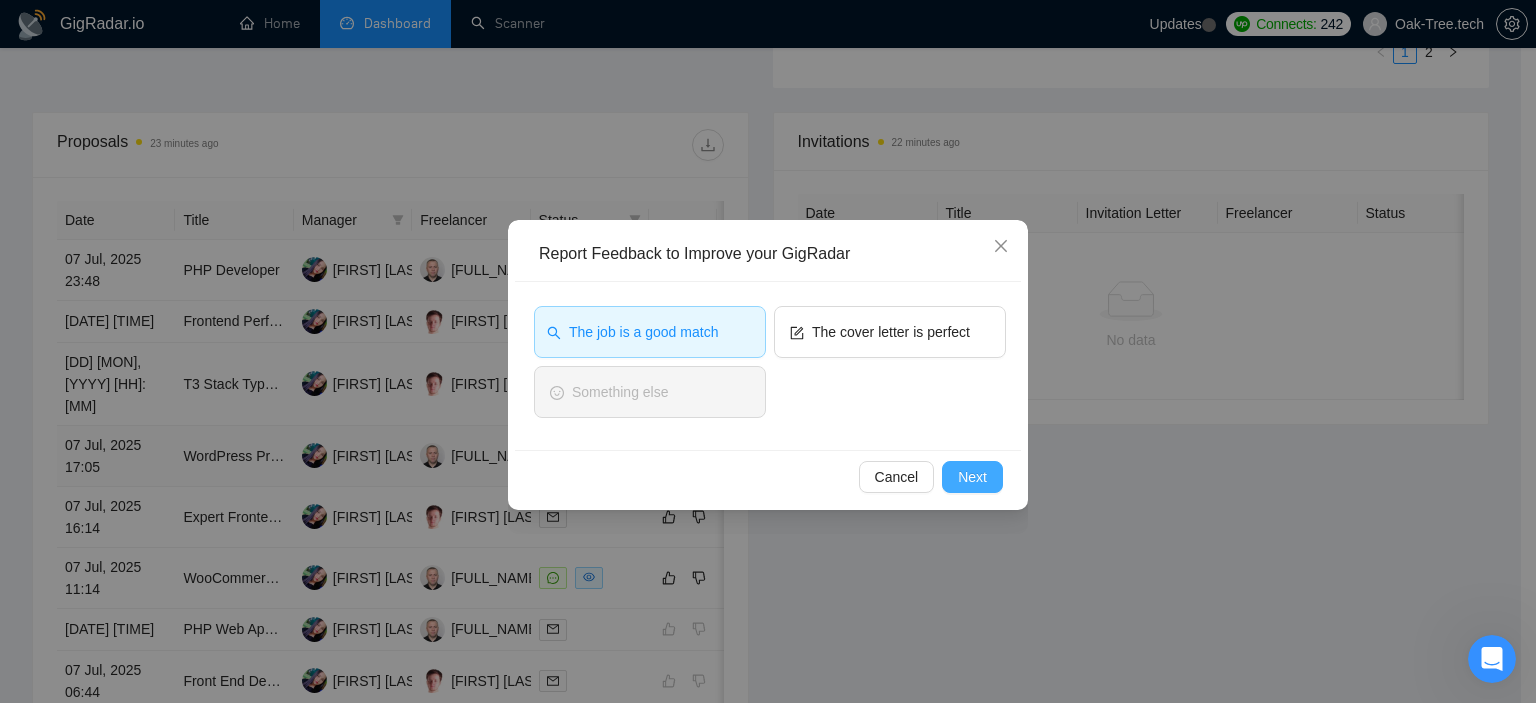 click on "Next" at bounding box center [972, 477] 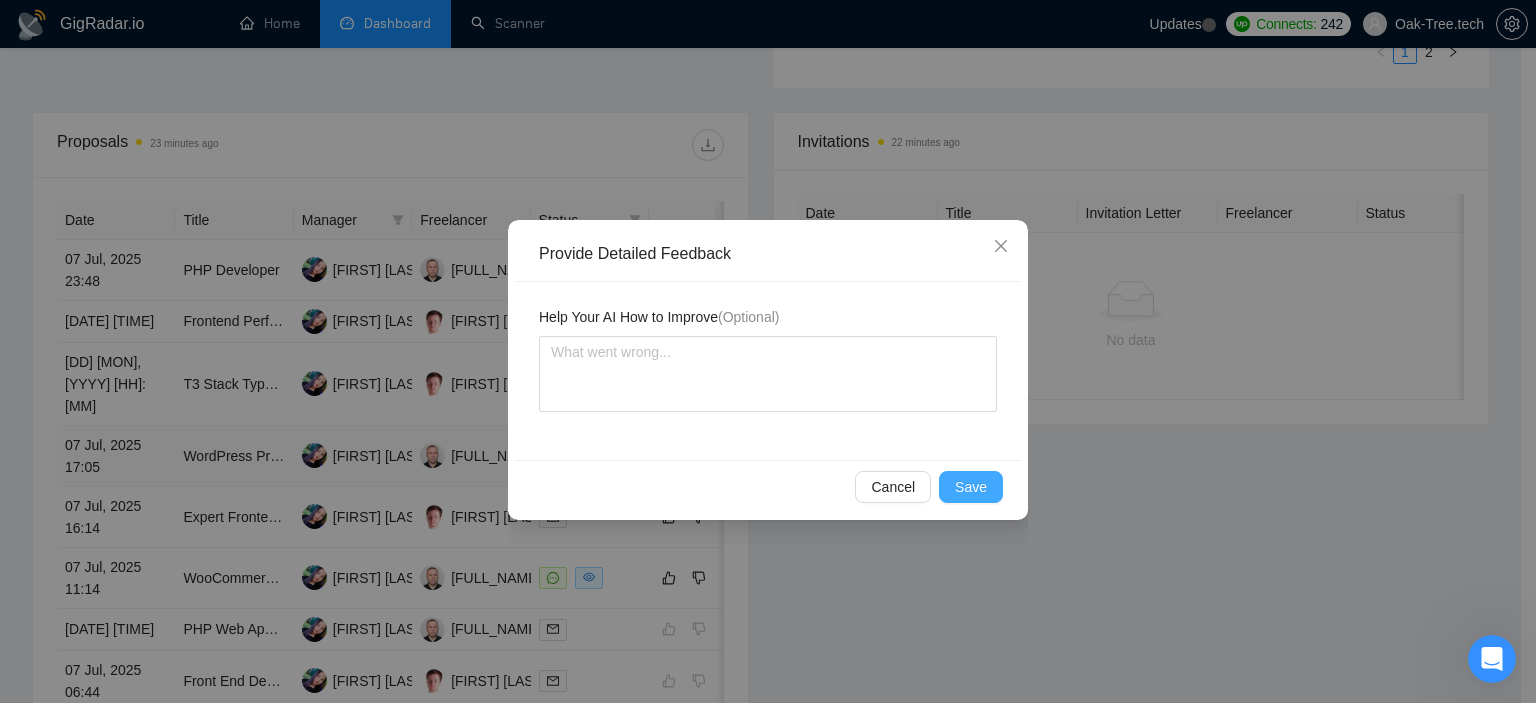 click on "Save" at bounding box center (971, 487) 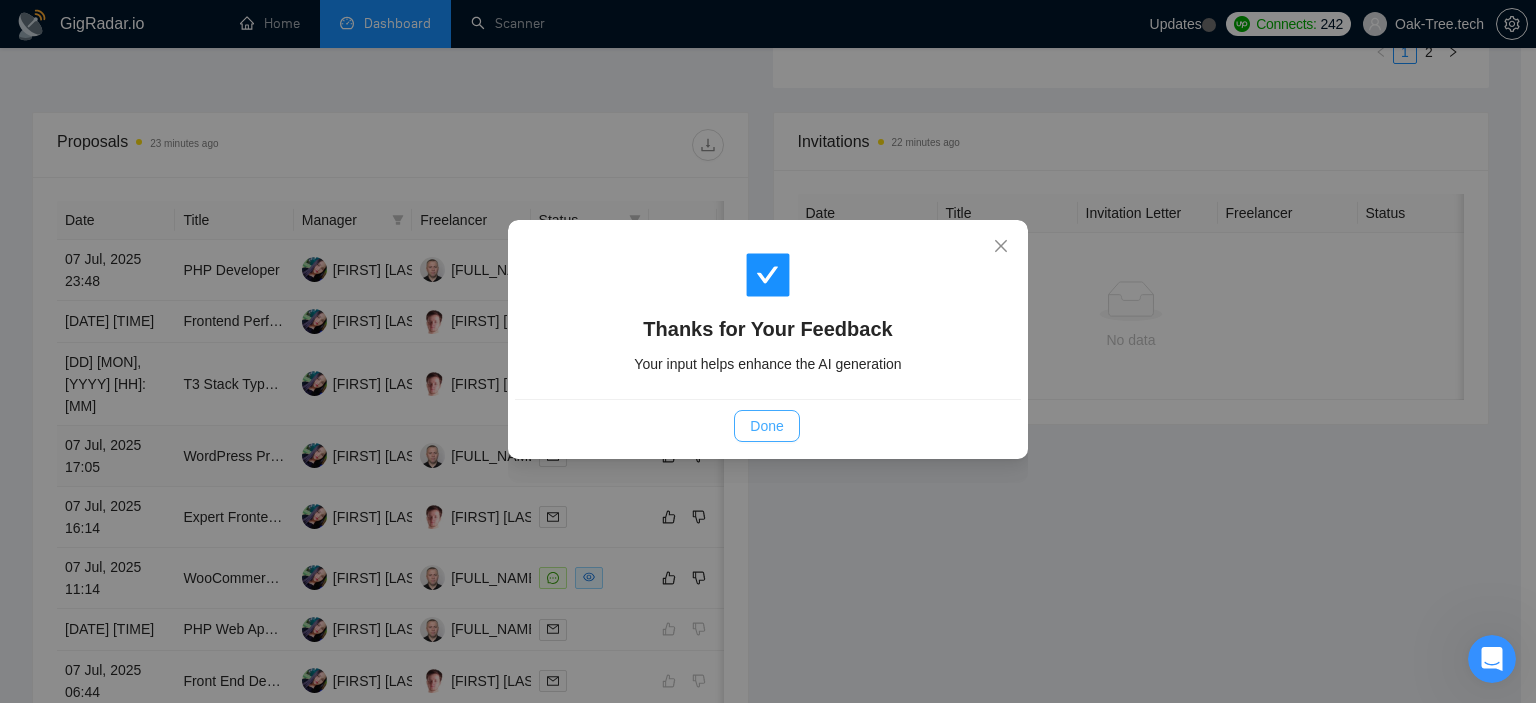 click on "Done" at bounding box center [766, 426] 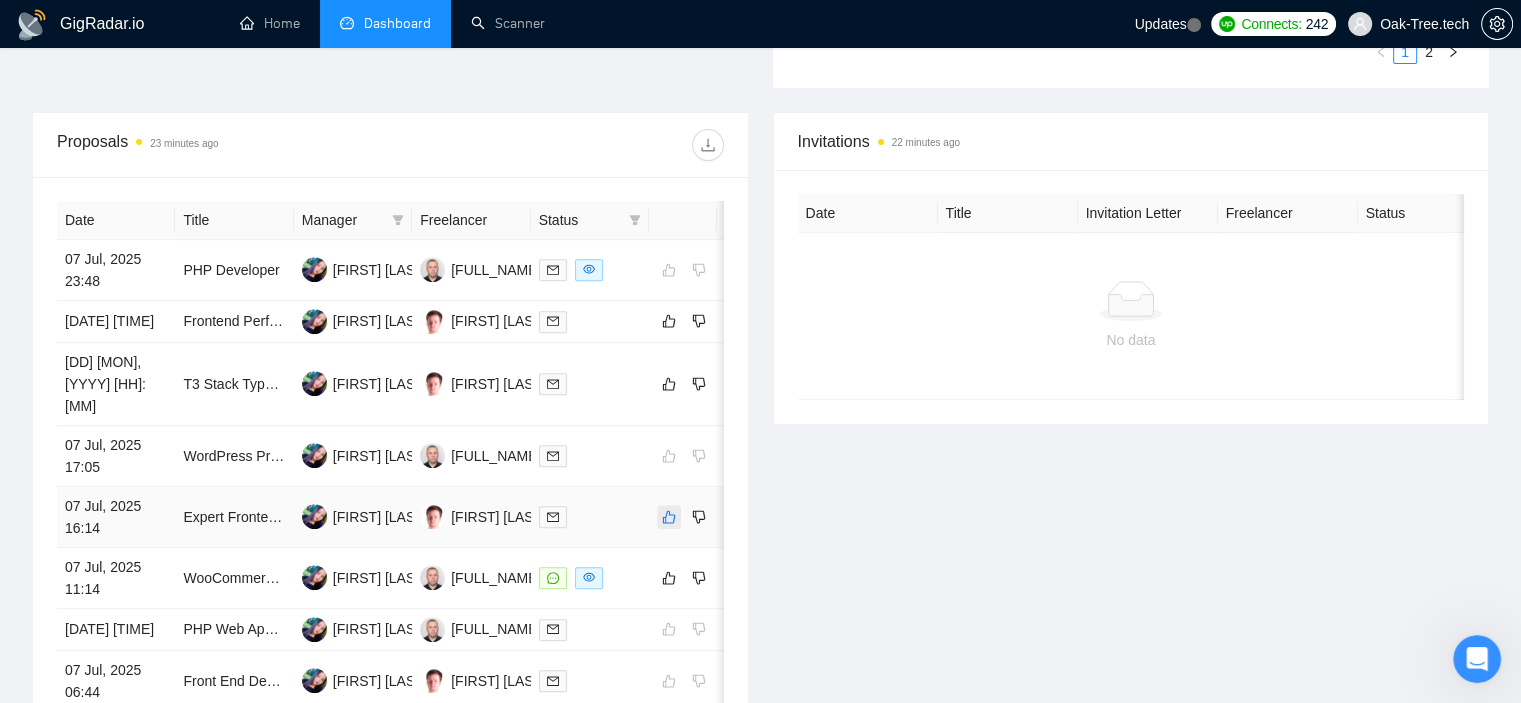 click 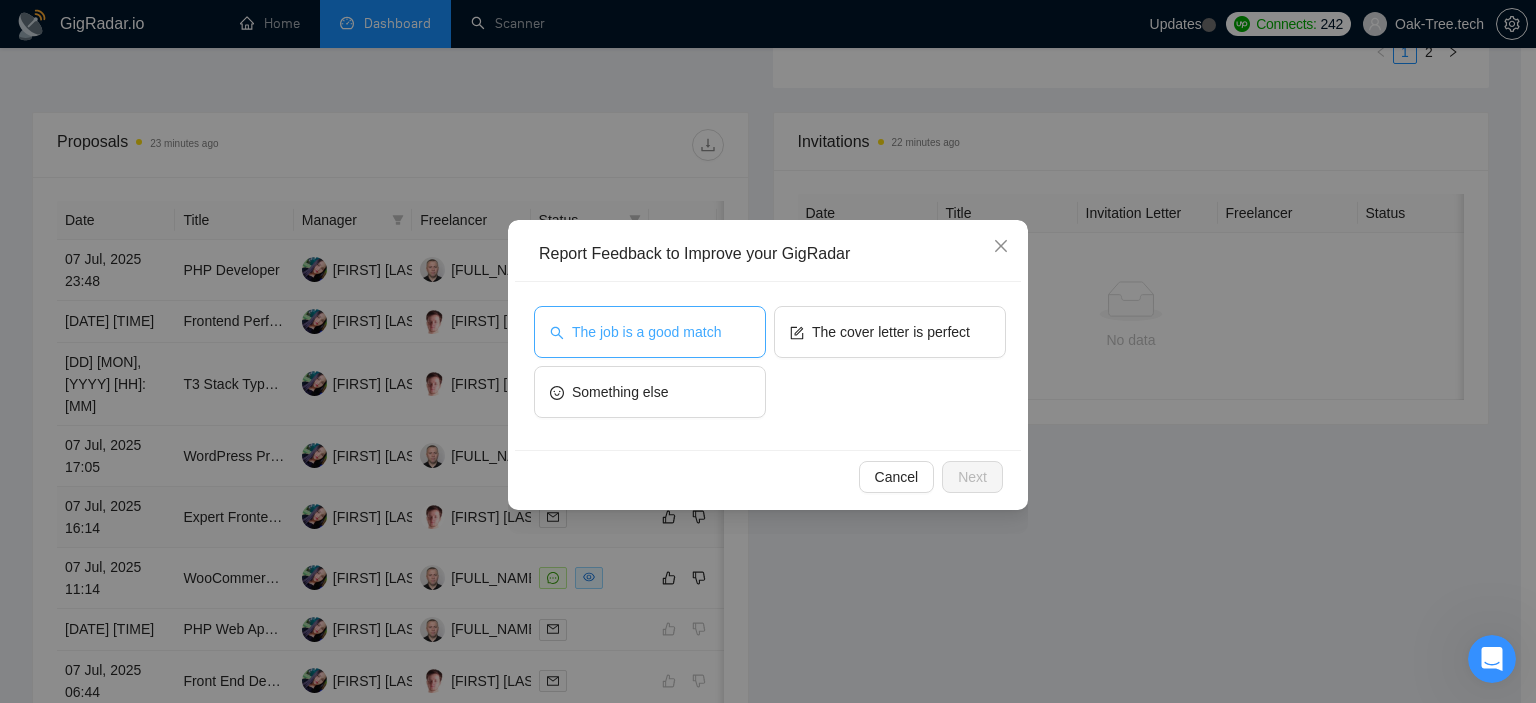 click on "The job is a good match" at bounding box center [646, 332] 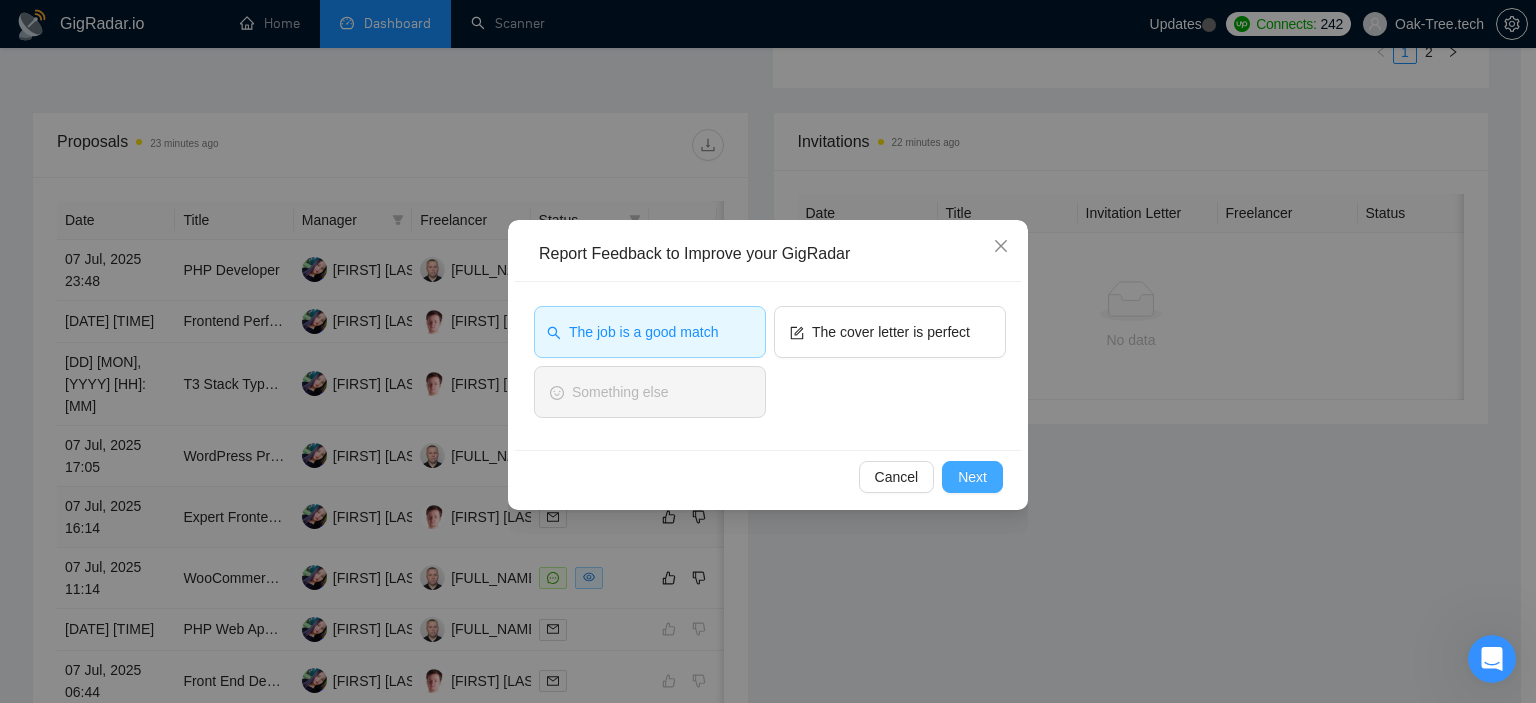 click on "Next" at bounding box center [972, 477] 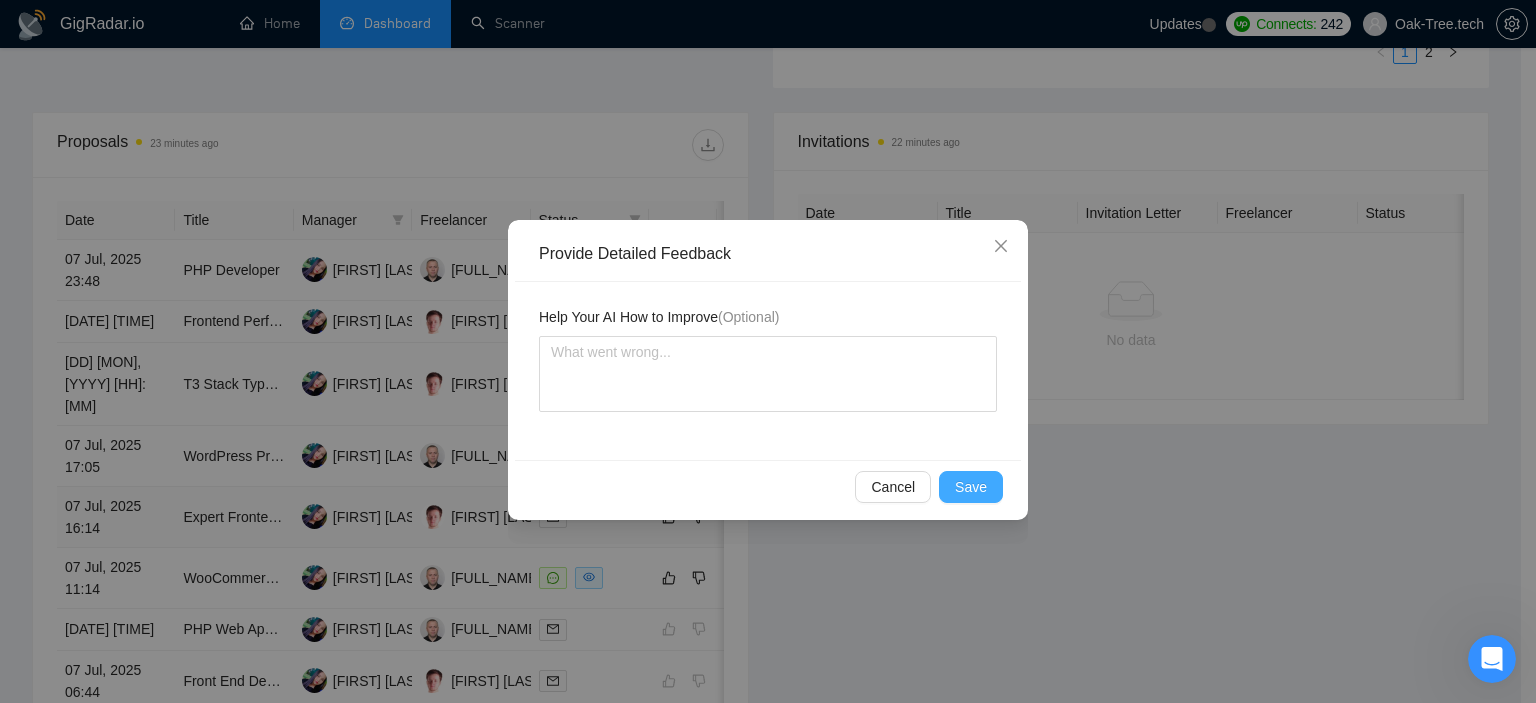 click on "Save" at bounding box center [971, 487] 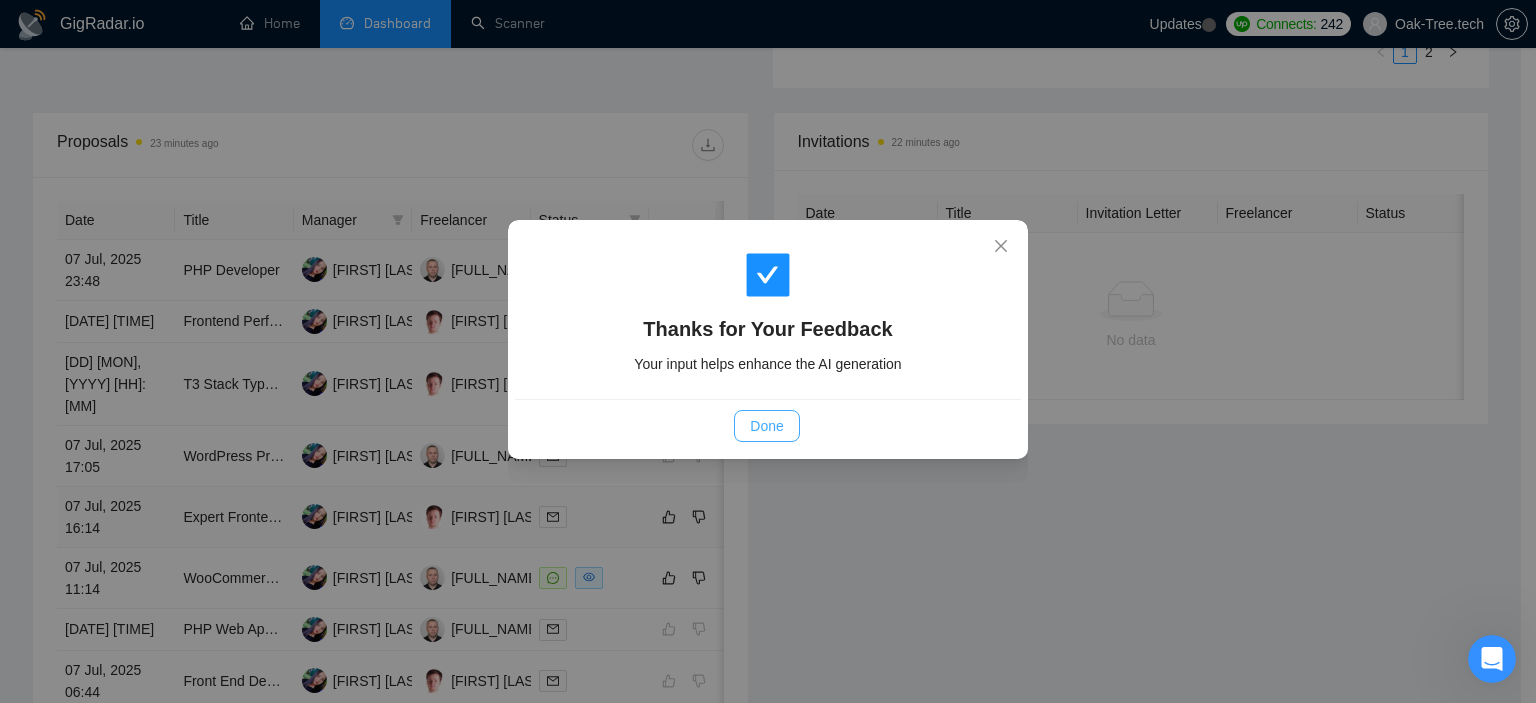 click on "Done" at bounding box center (766, 426) 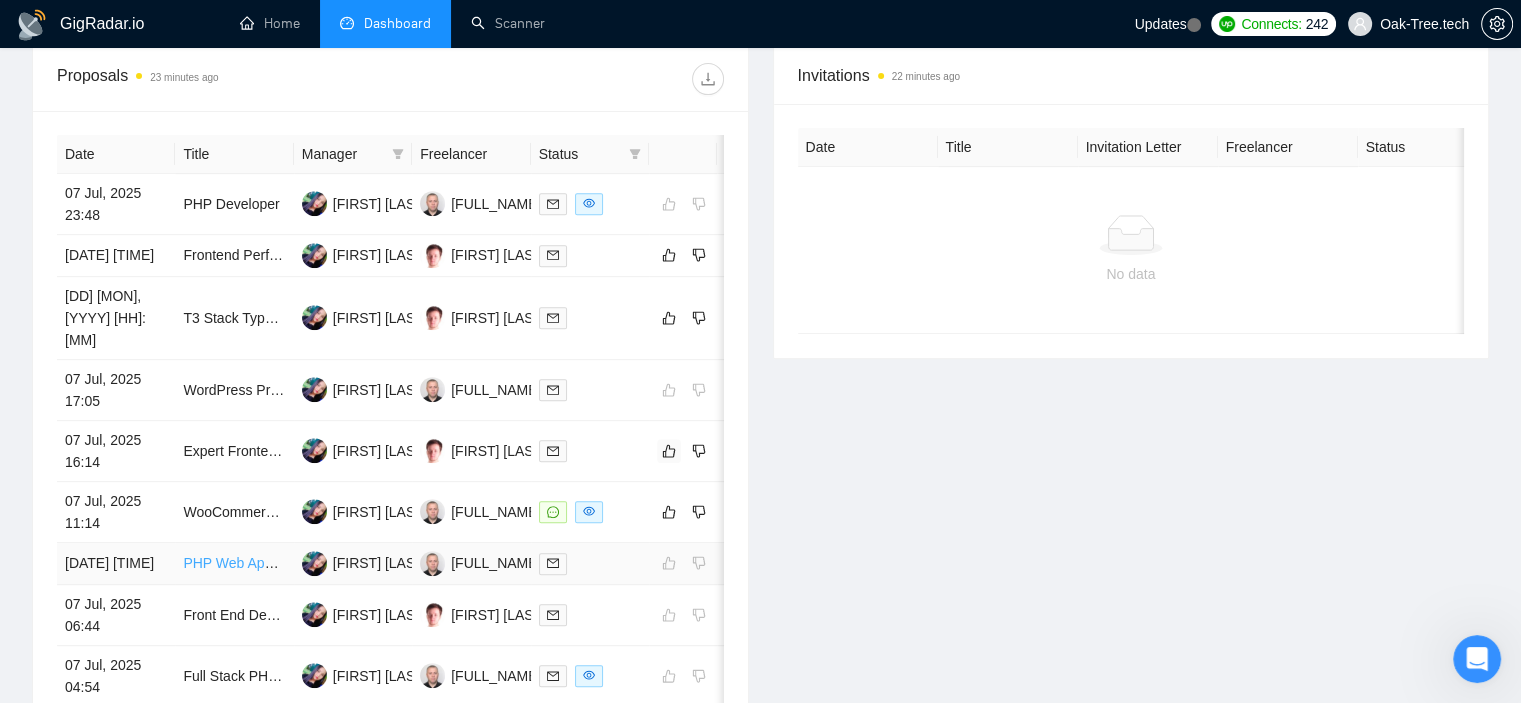 scroll, scrollTop: 804, scrollLeft: 0, axis: vertical 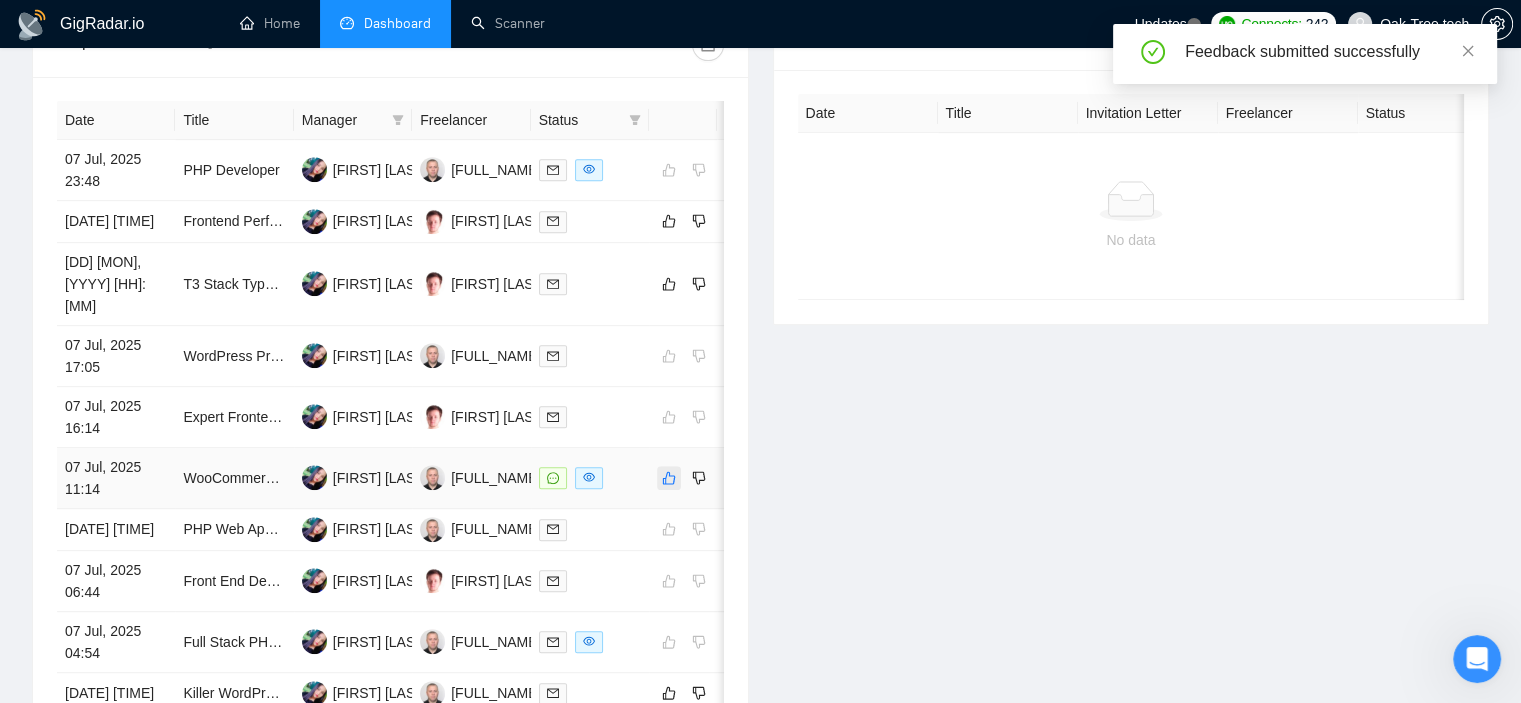 click 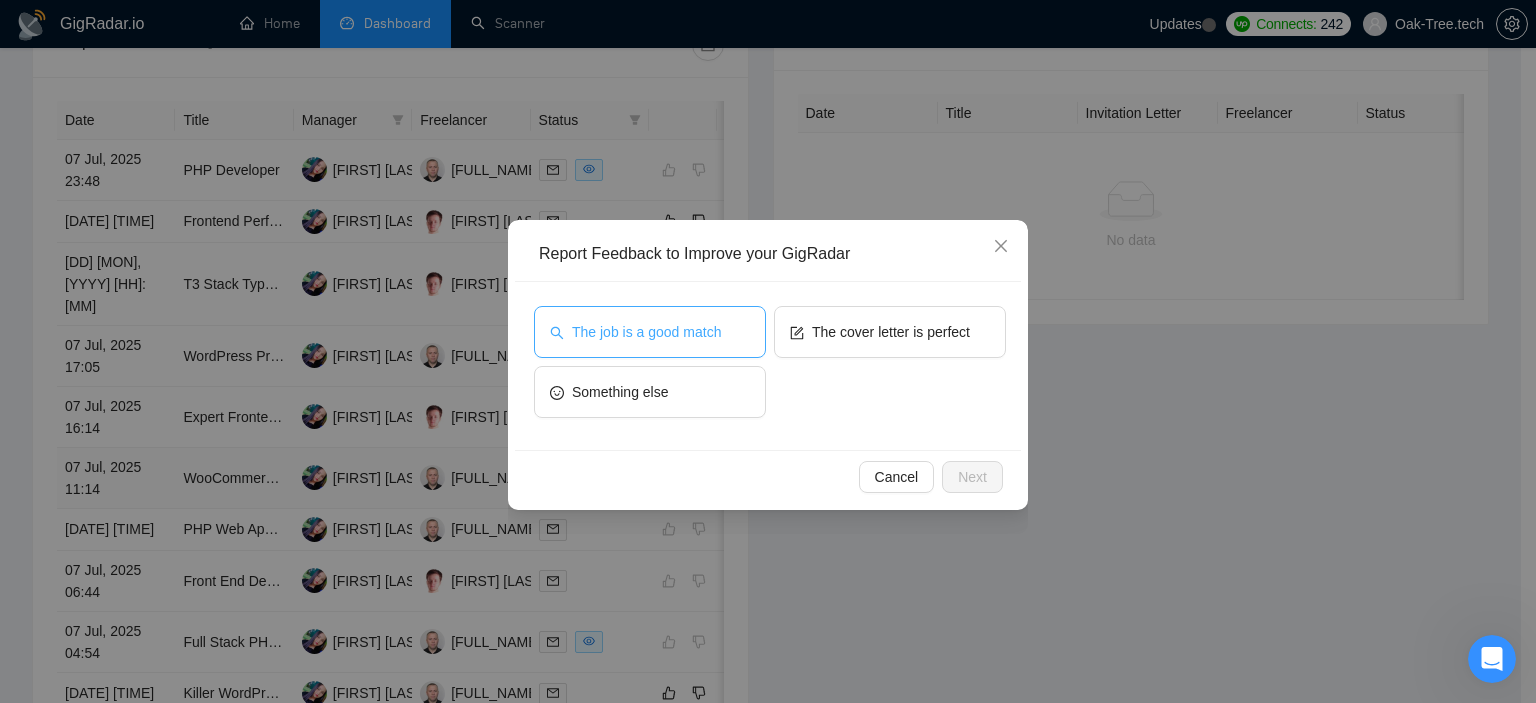 click on "The job is a good match" at bounding box center [646, 332] 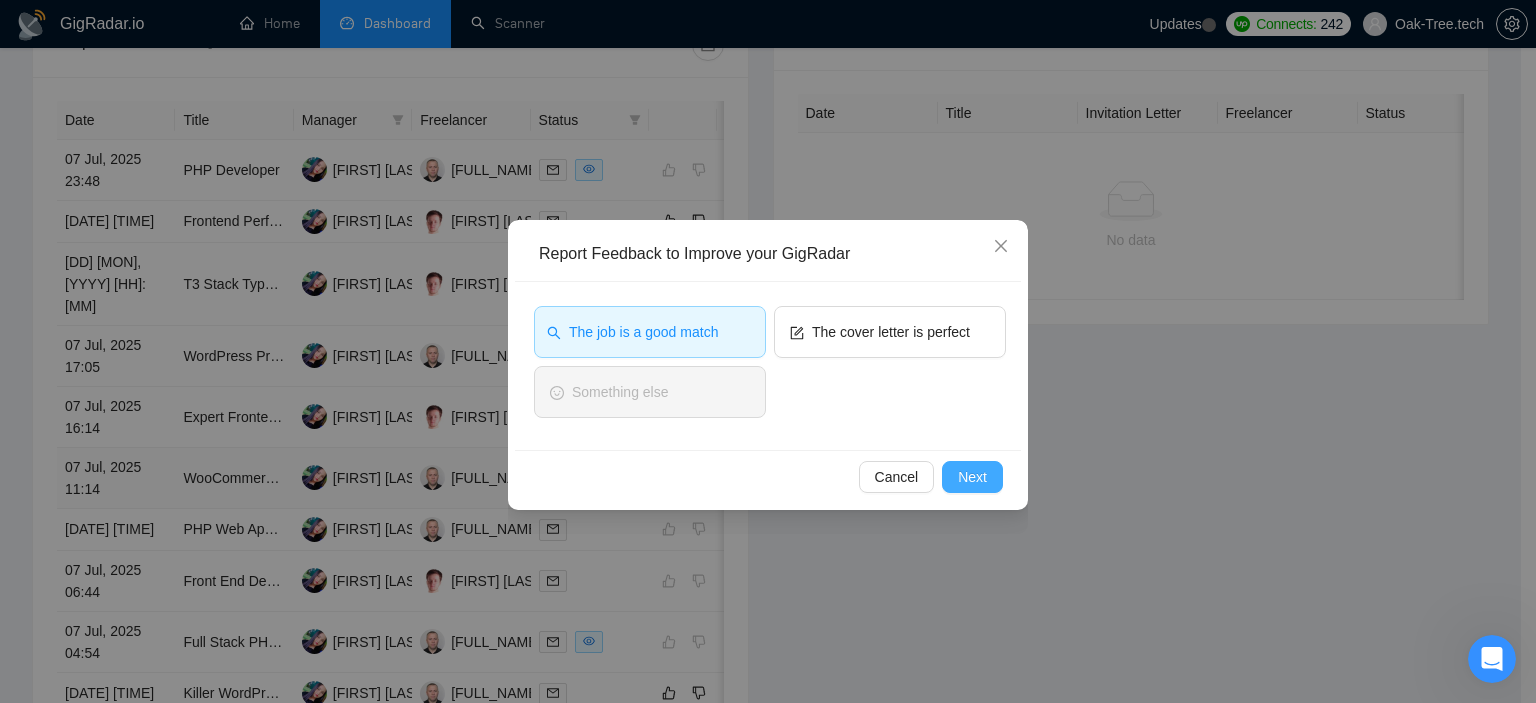 click on "Next" at bounding box center (972, 477) 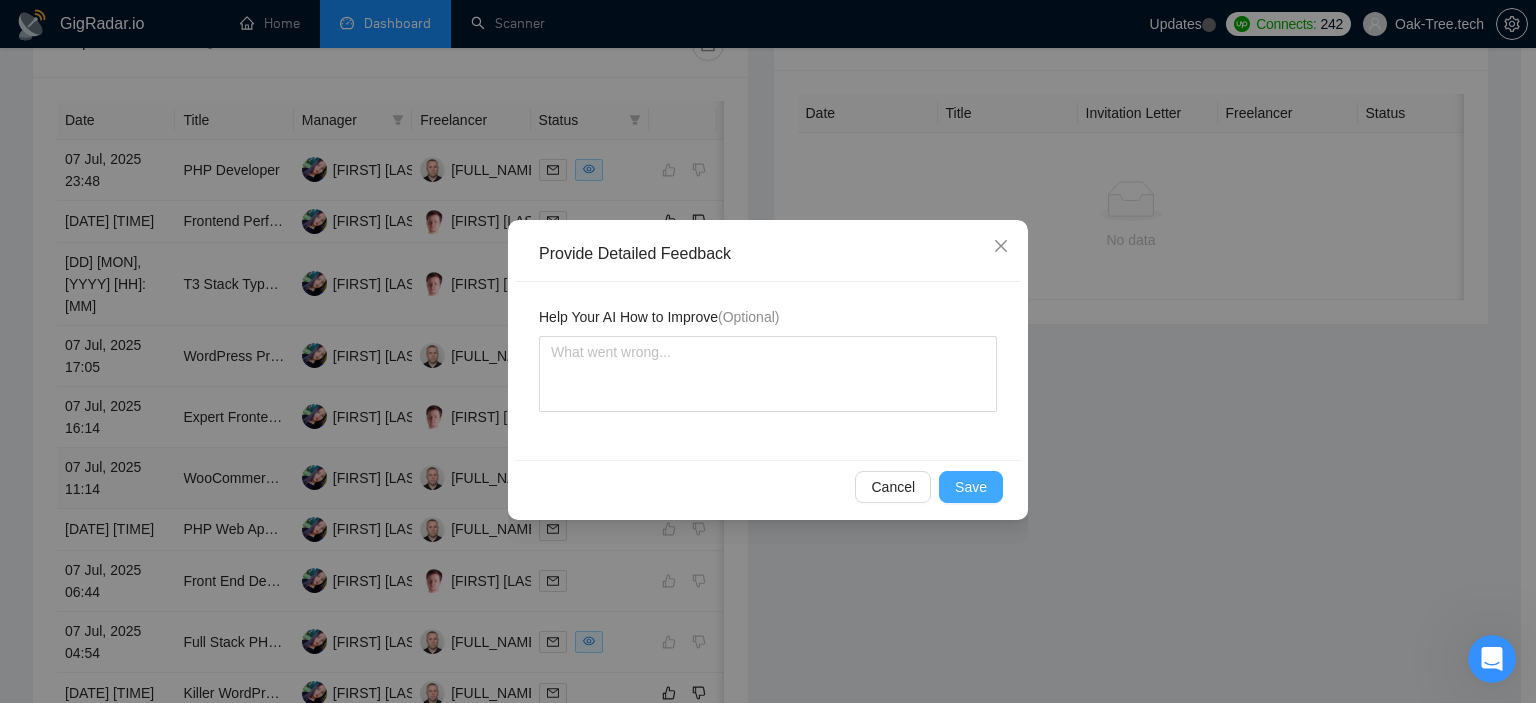 click on "Save" at bounding box center [971, 487] 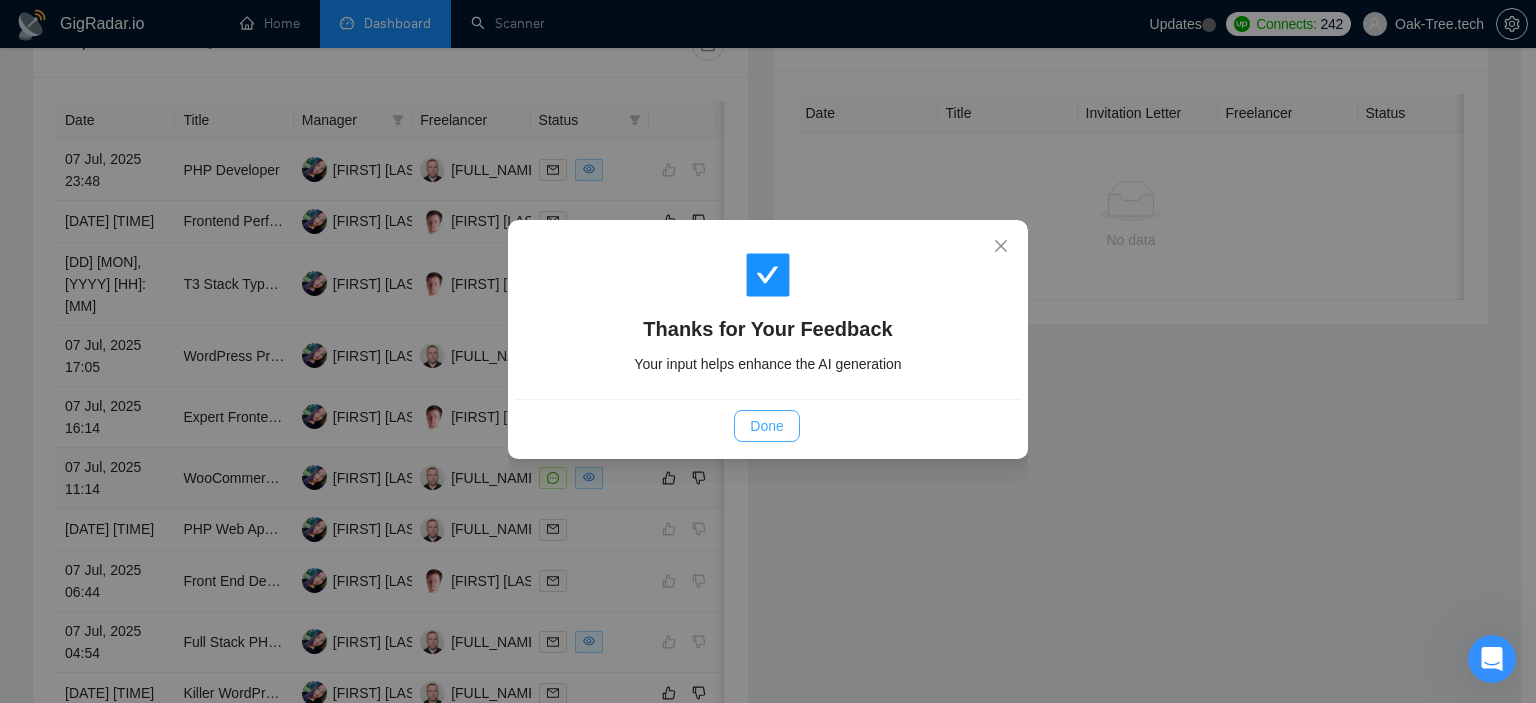 click on "Done" at bounding box center (766, 426) 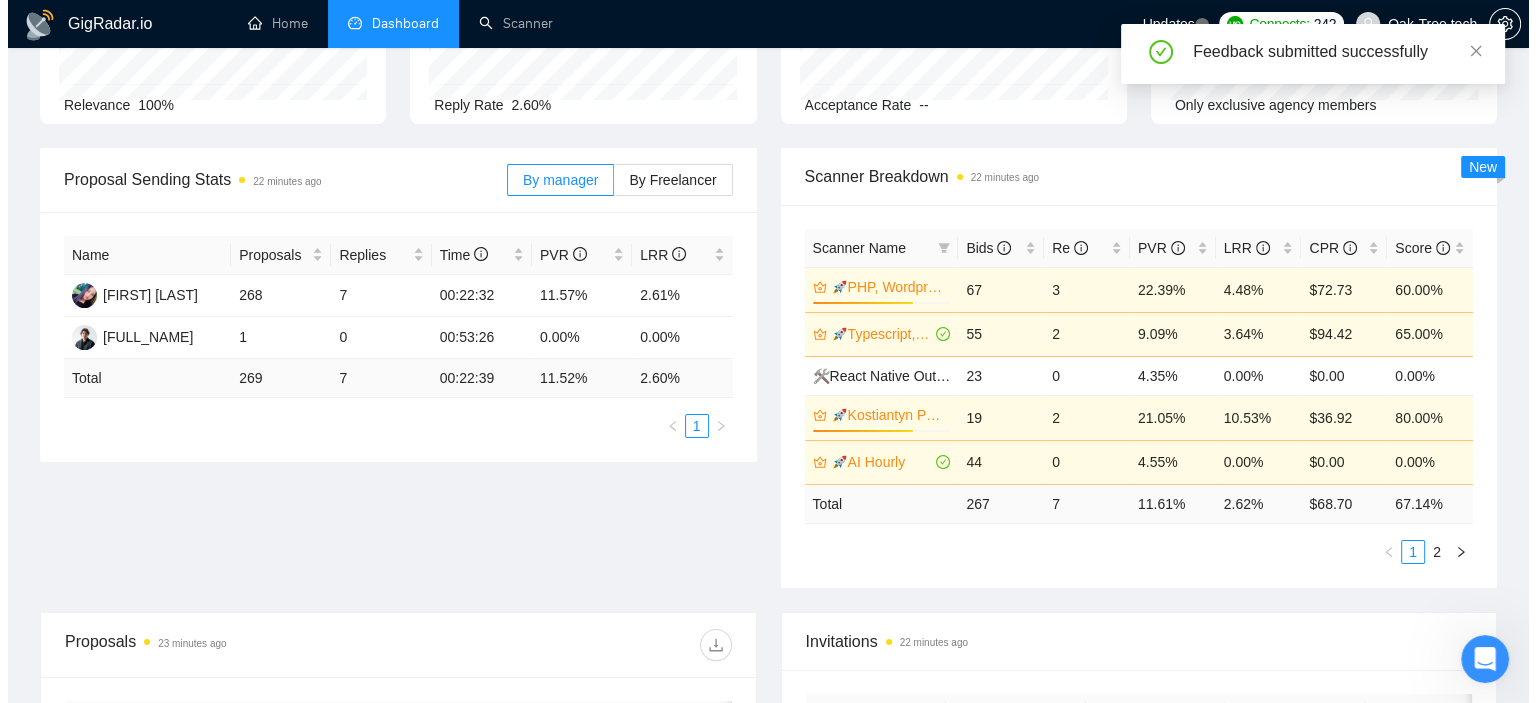 scroll, scrollTop: 0, scrollLeft: 0, axis: both 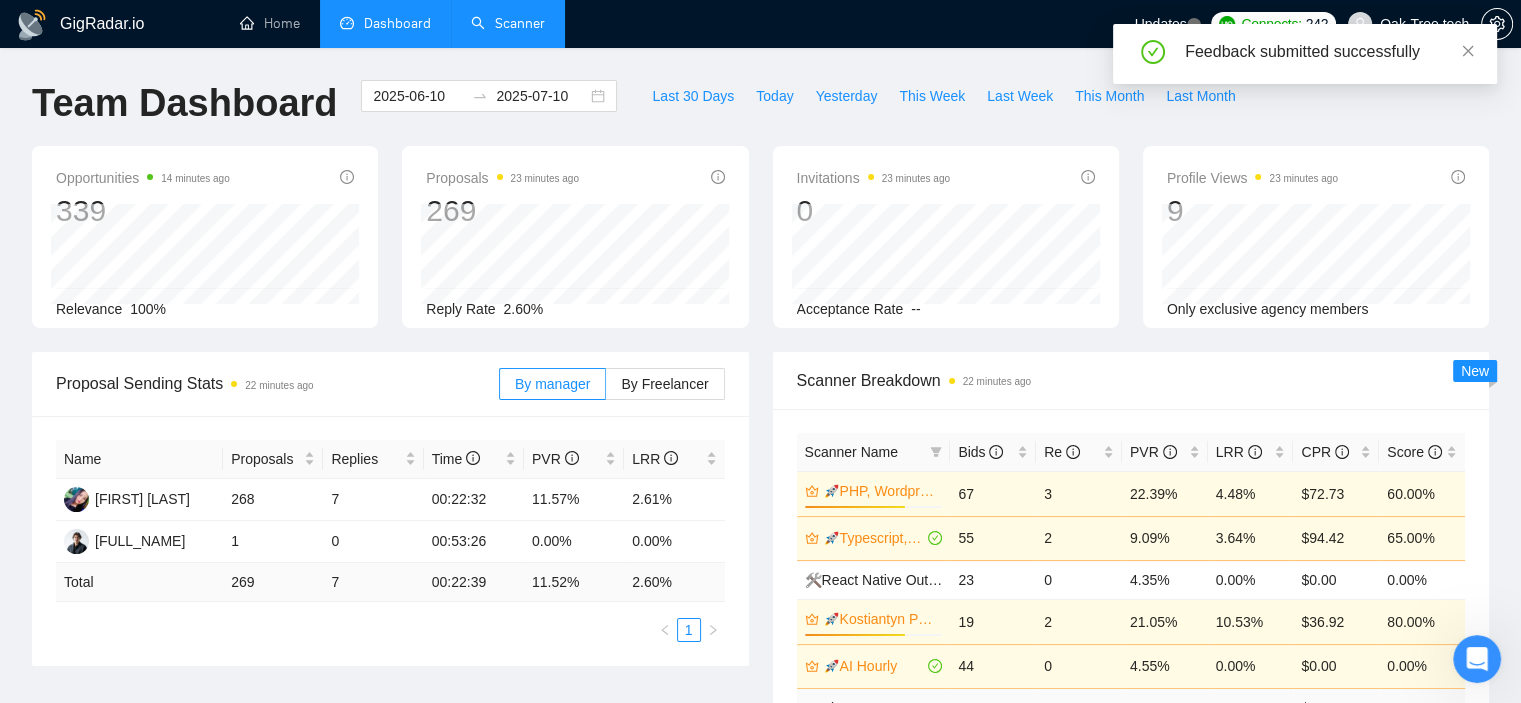 click on "Scanner" at bounding box center (508, 23) 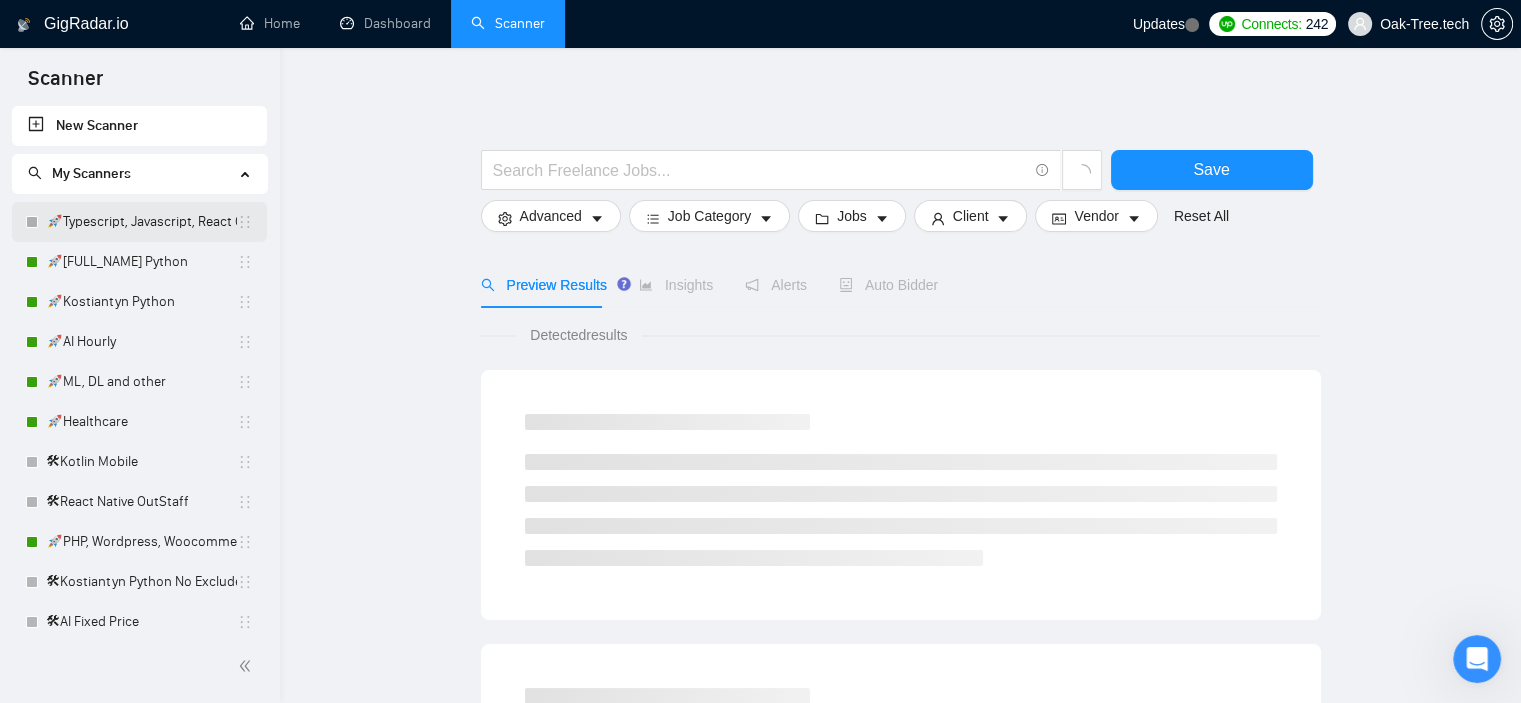 click on "Typescript, Javascript, React OutStaff" at bounding box center [141, 222] 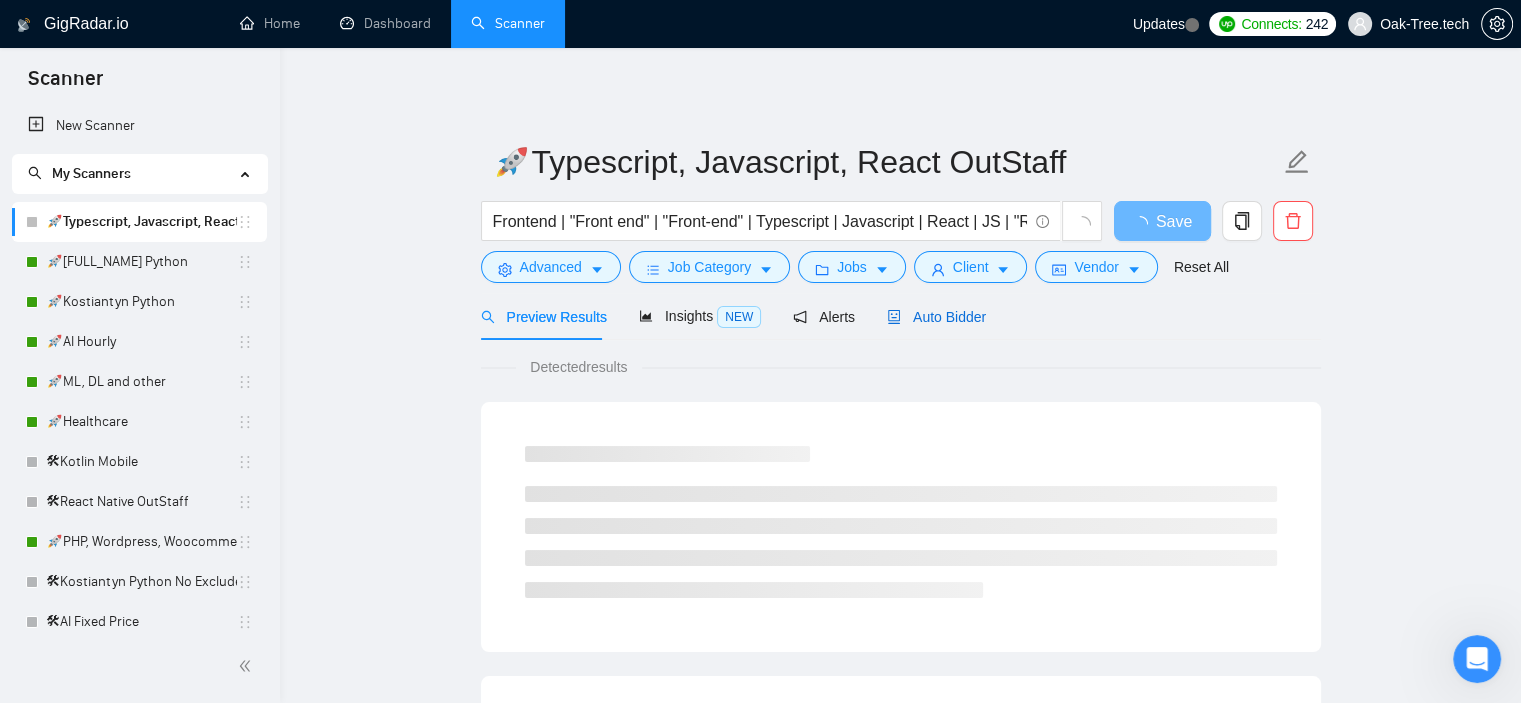 click on "Auto Bidder" at bounding box center (936, 317) 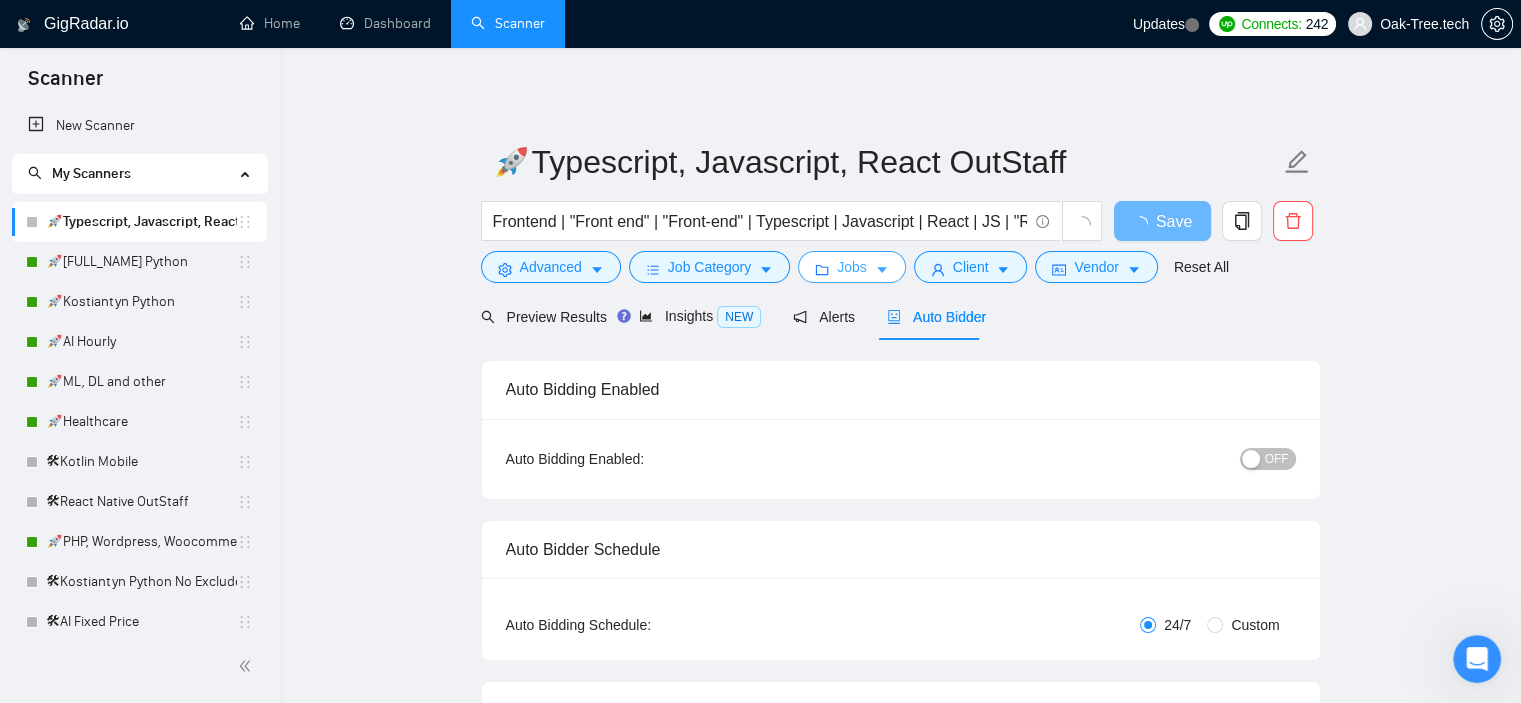 click on "Jobs" at bounding box center [852, 267] 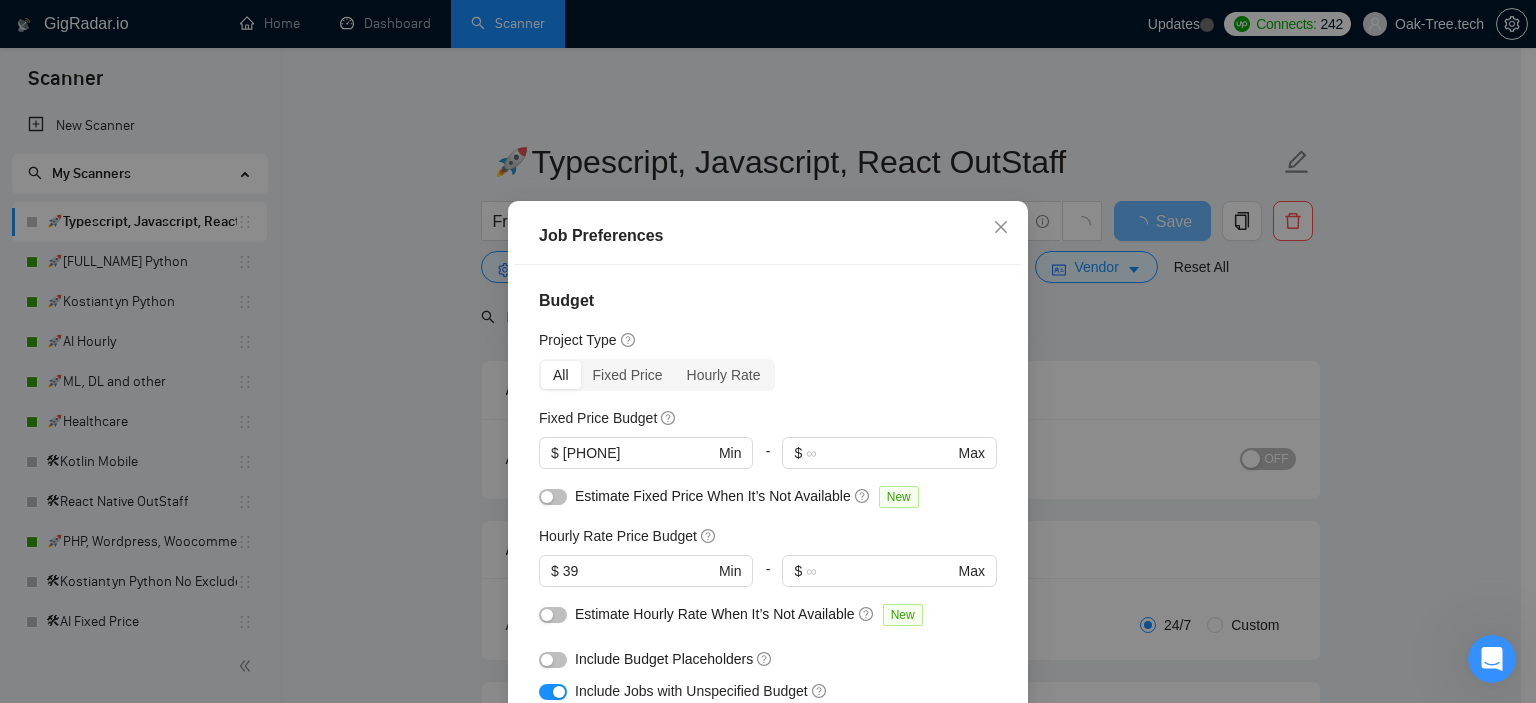 scroll, scrollTop: 300, scrollLeft: 0, axis: vertical 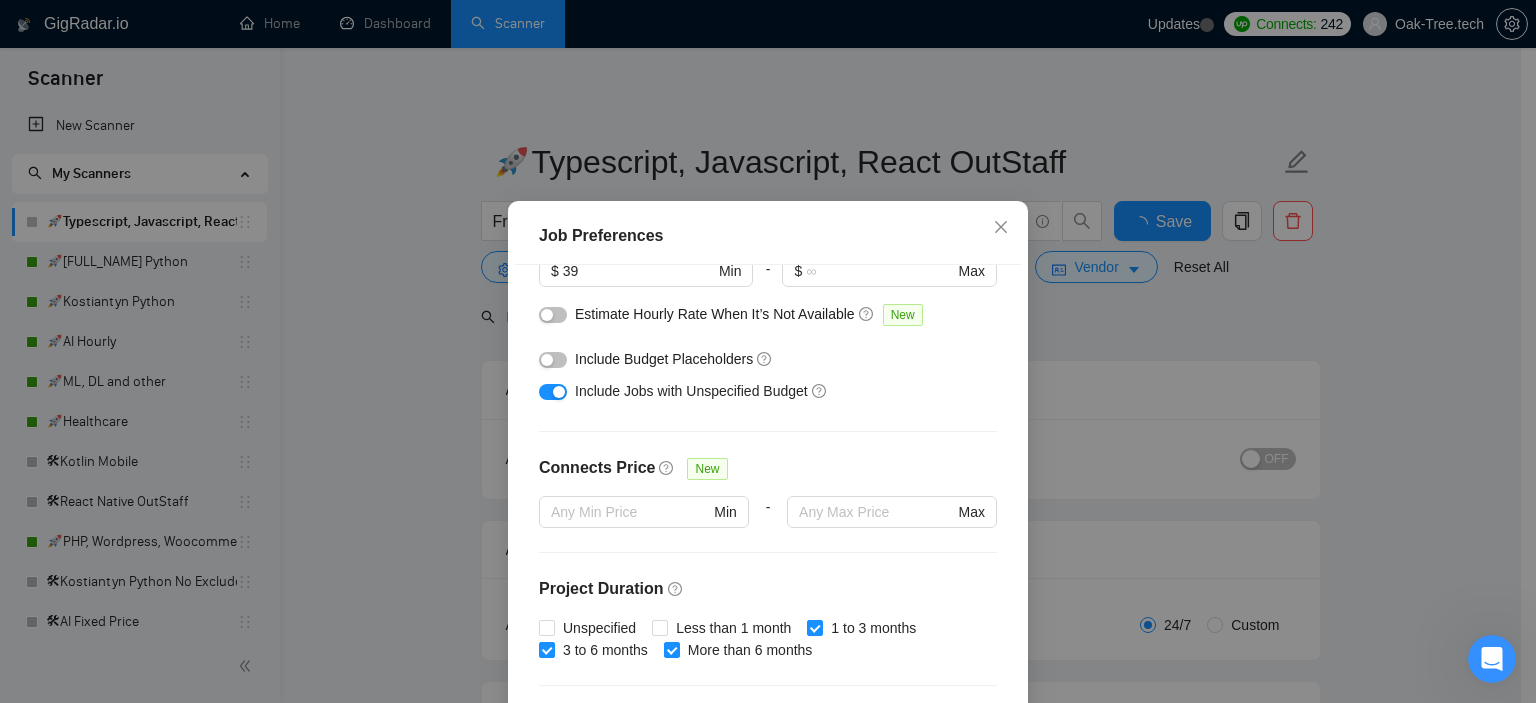 type 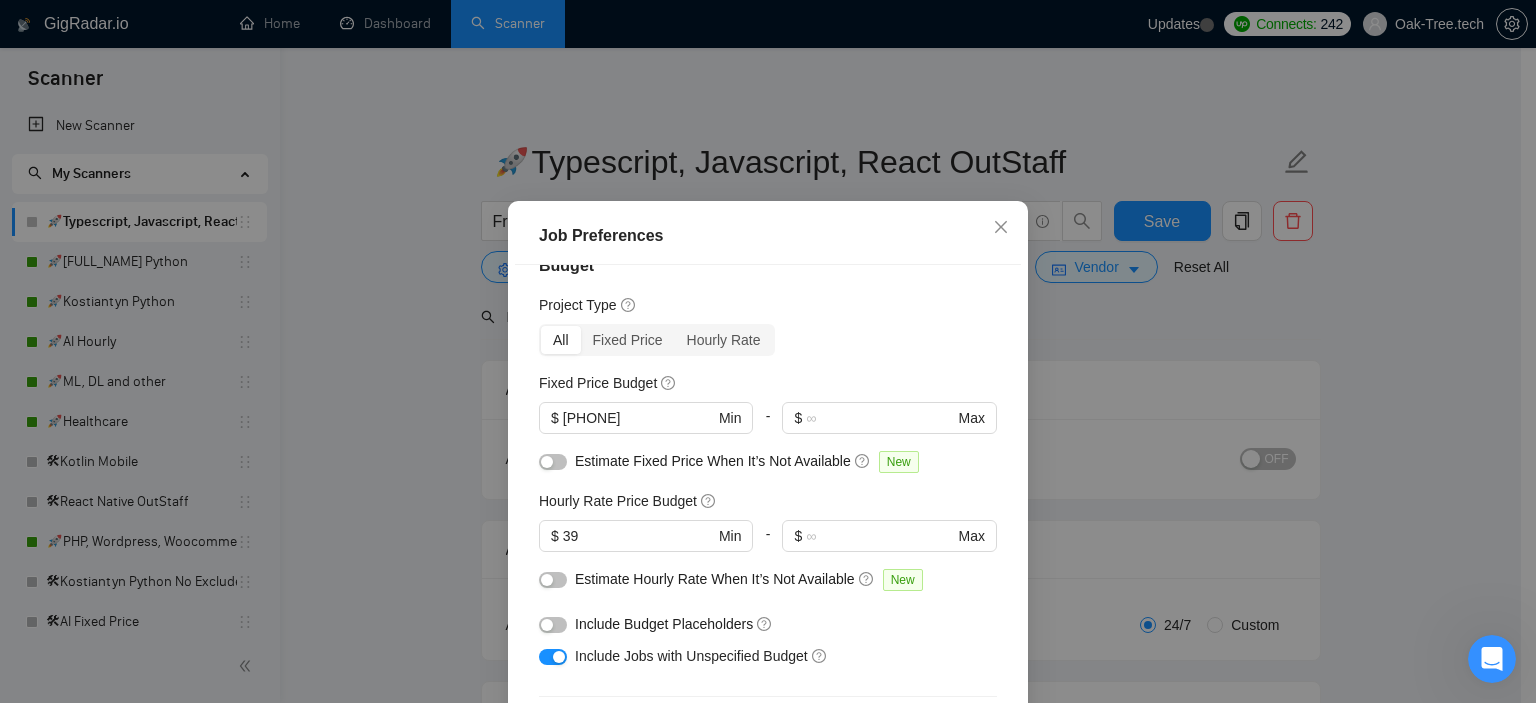 scroll, scrollTop: 0, scrollLeft: 0, axis: both 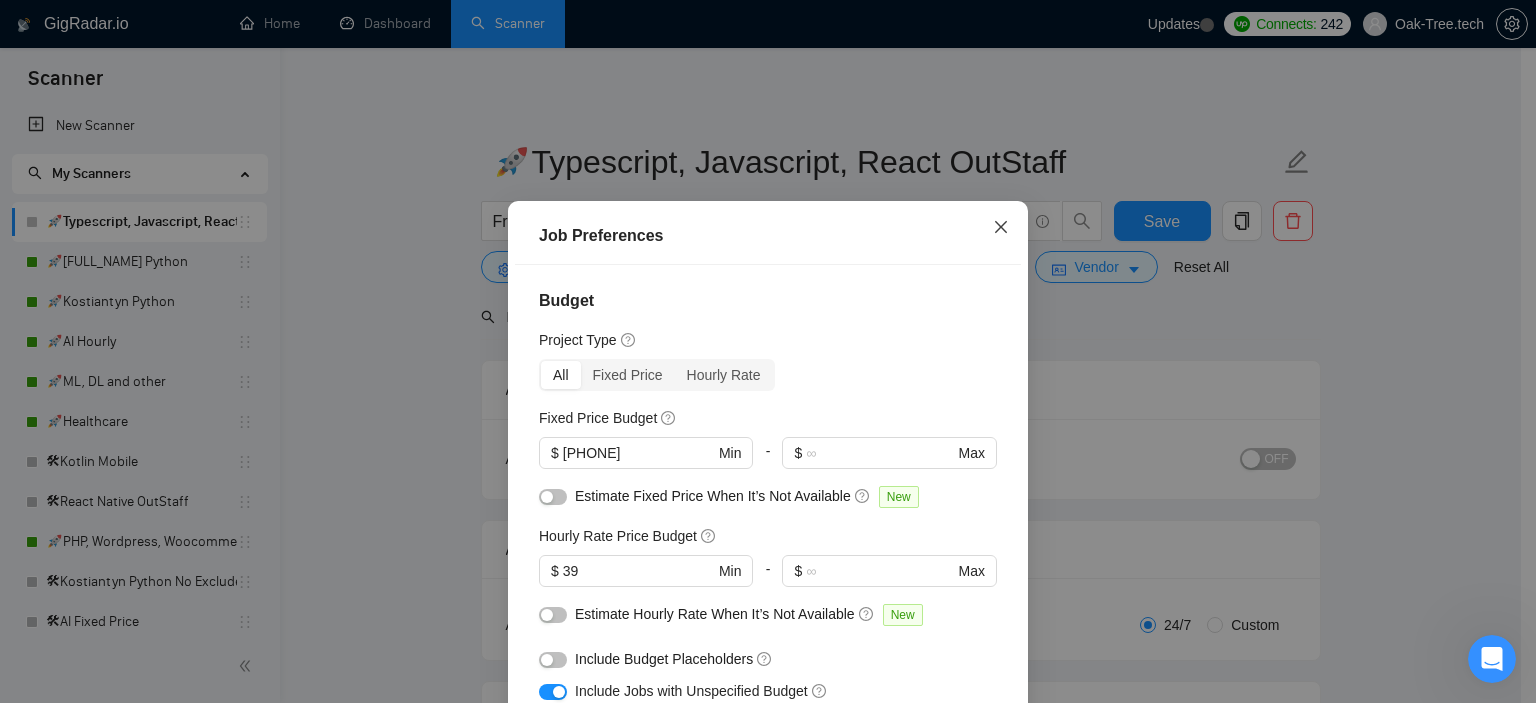 click 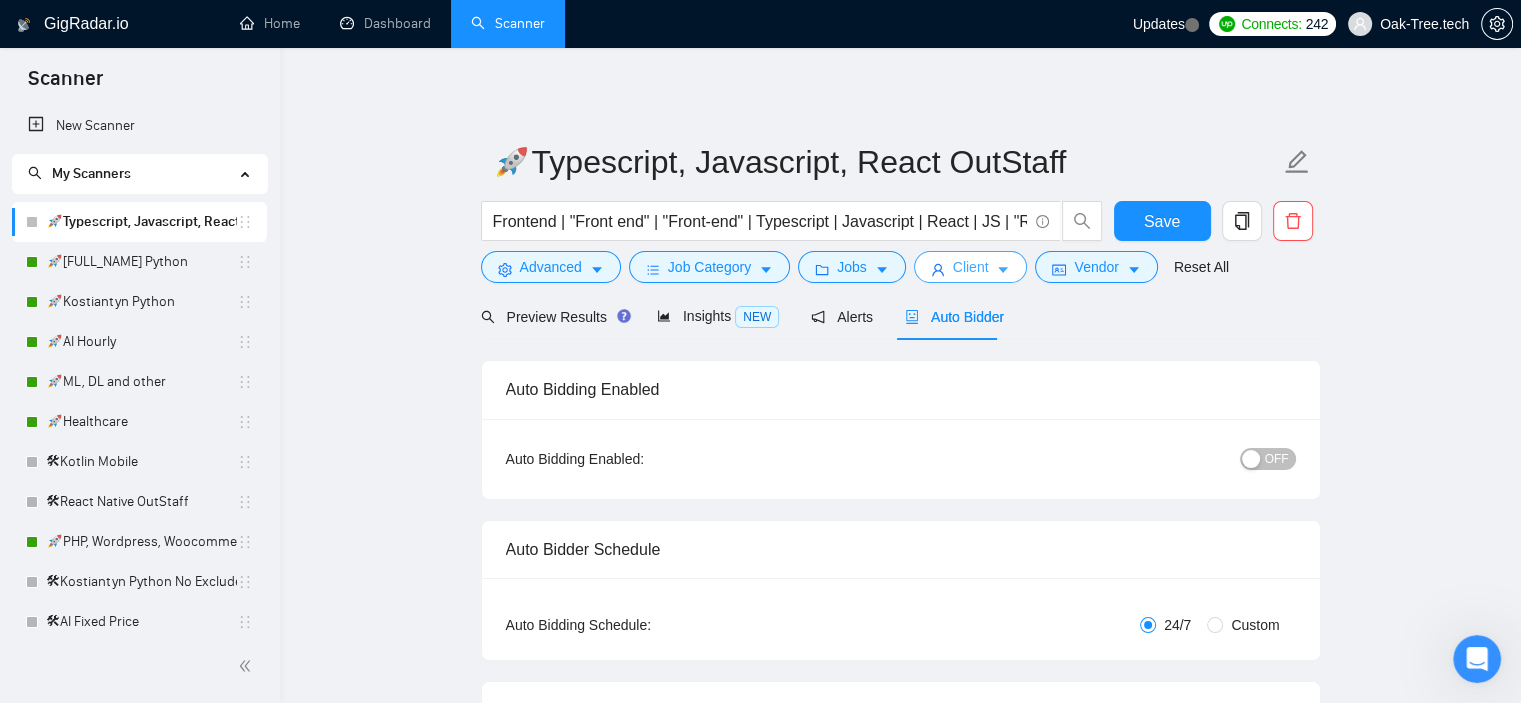 click on "Client" at bounding box center [971, 267] 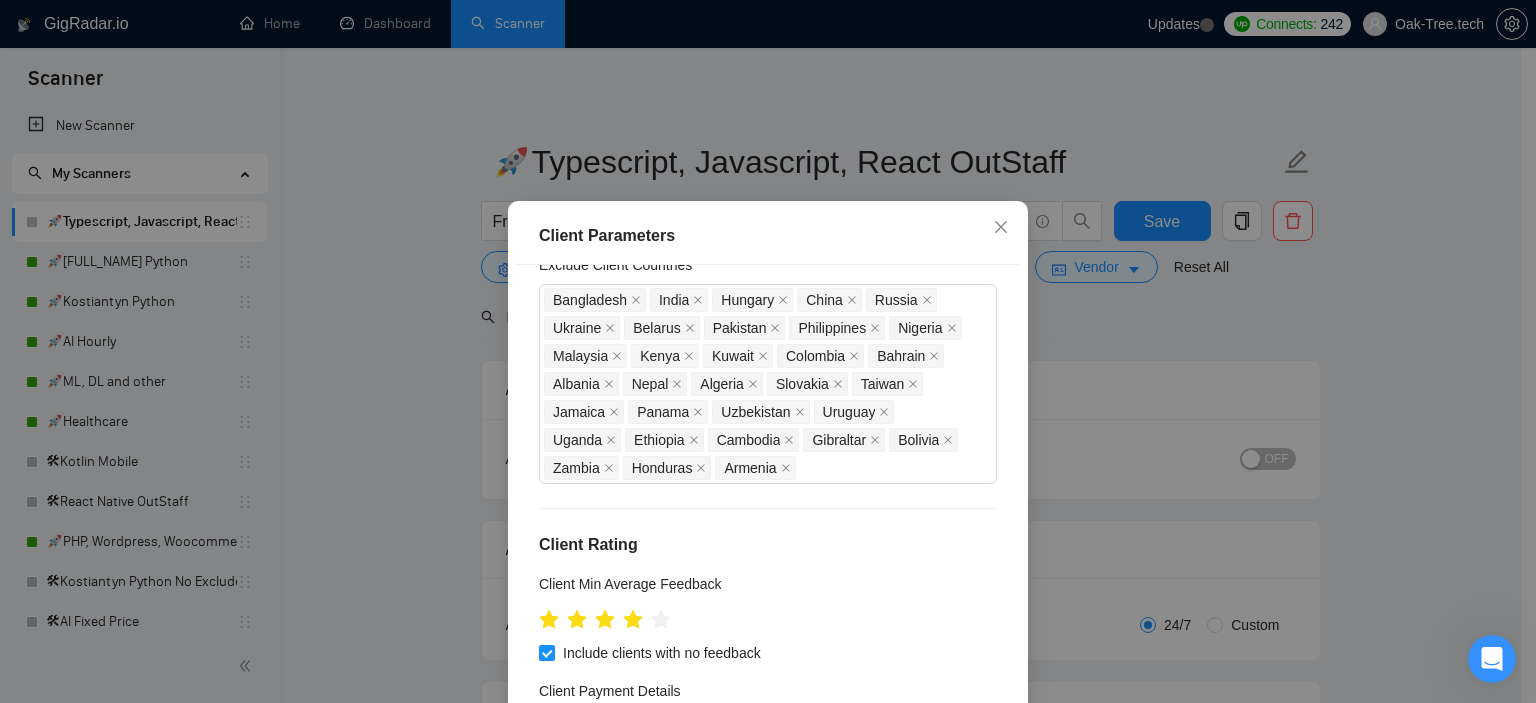 scroll, scrollTop: 0, scrollLeft: 0, axis: both 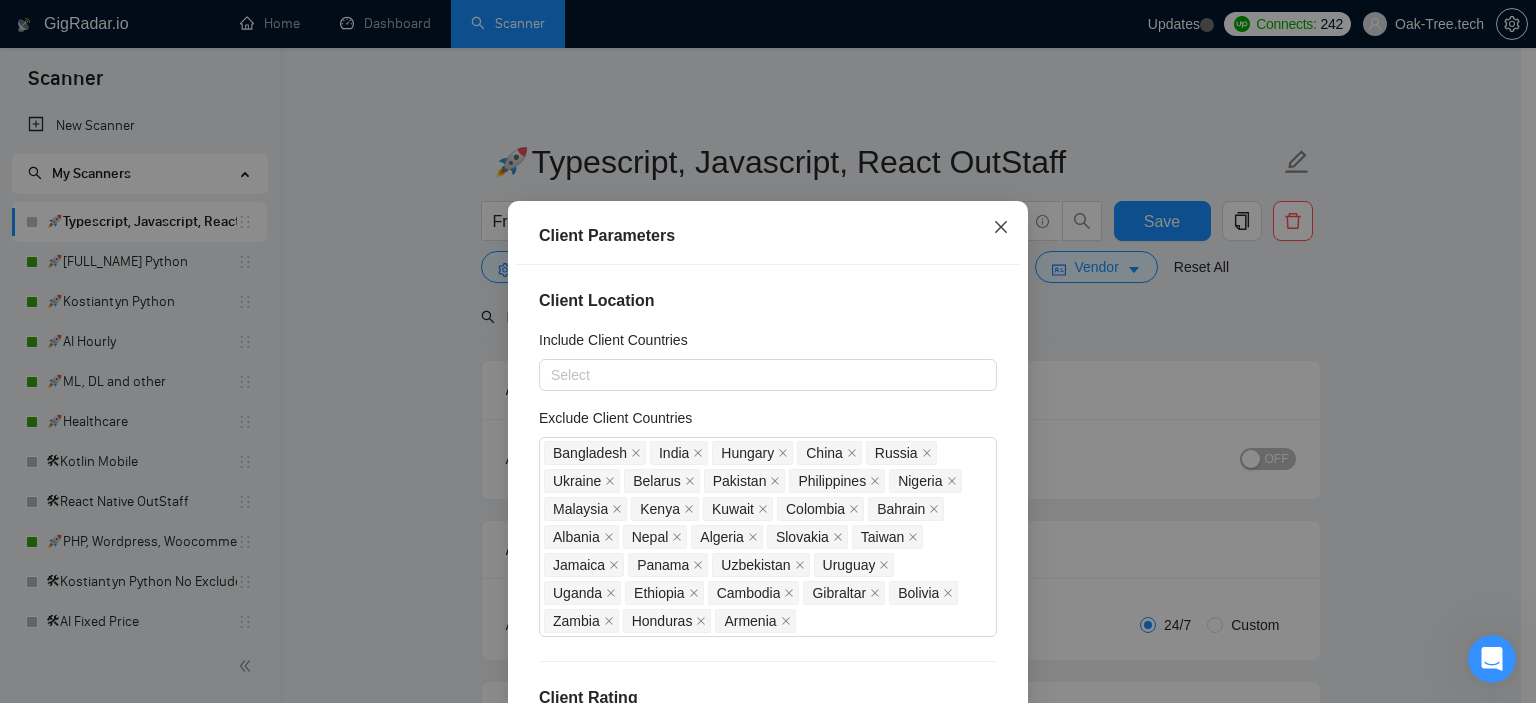 click 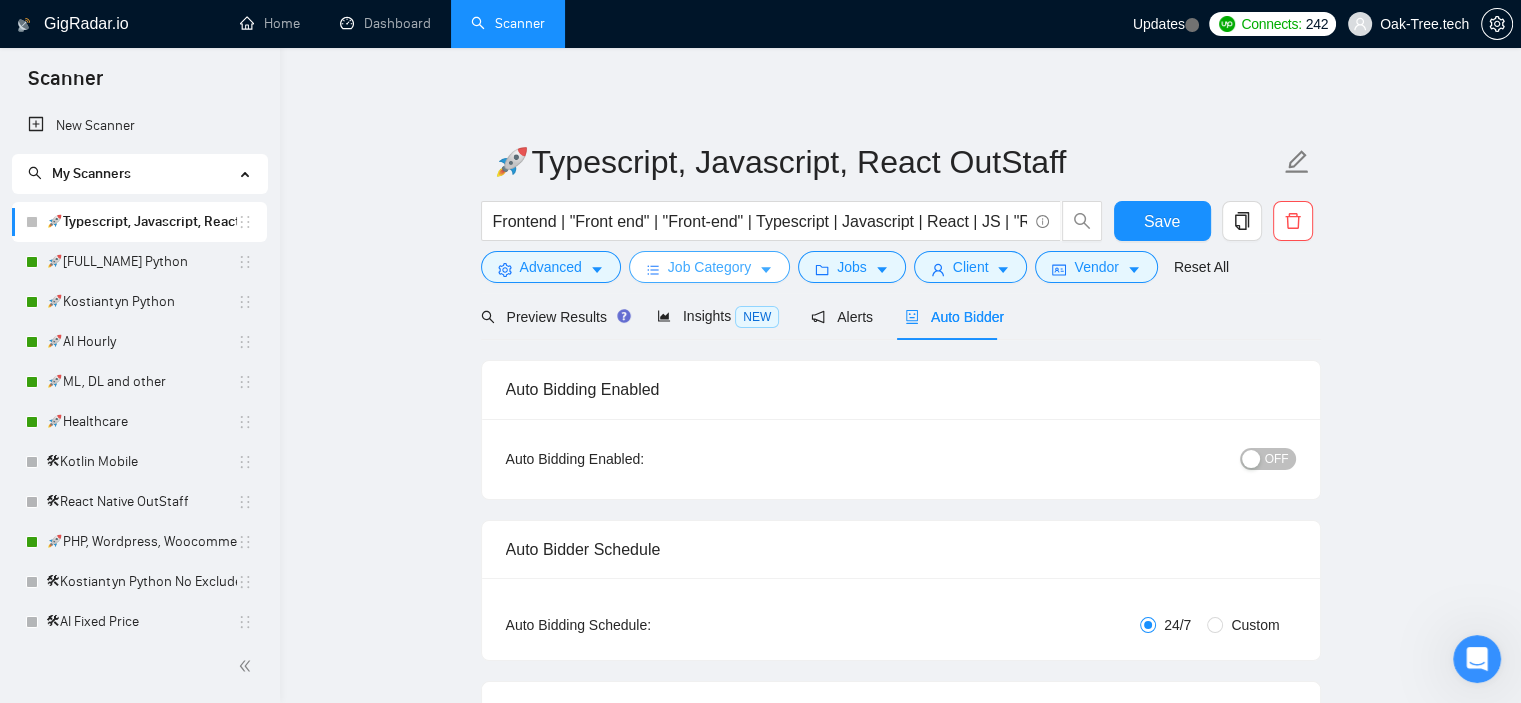 click 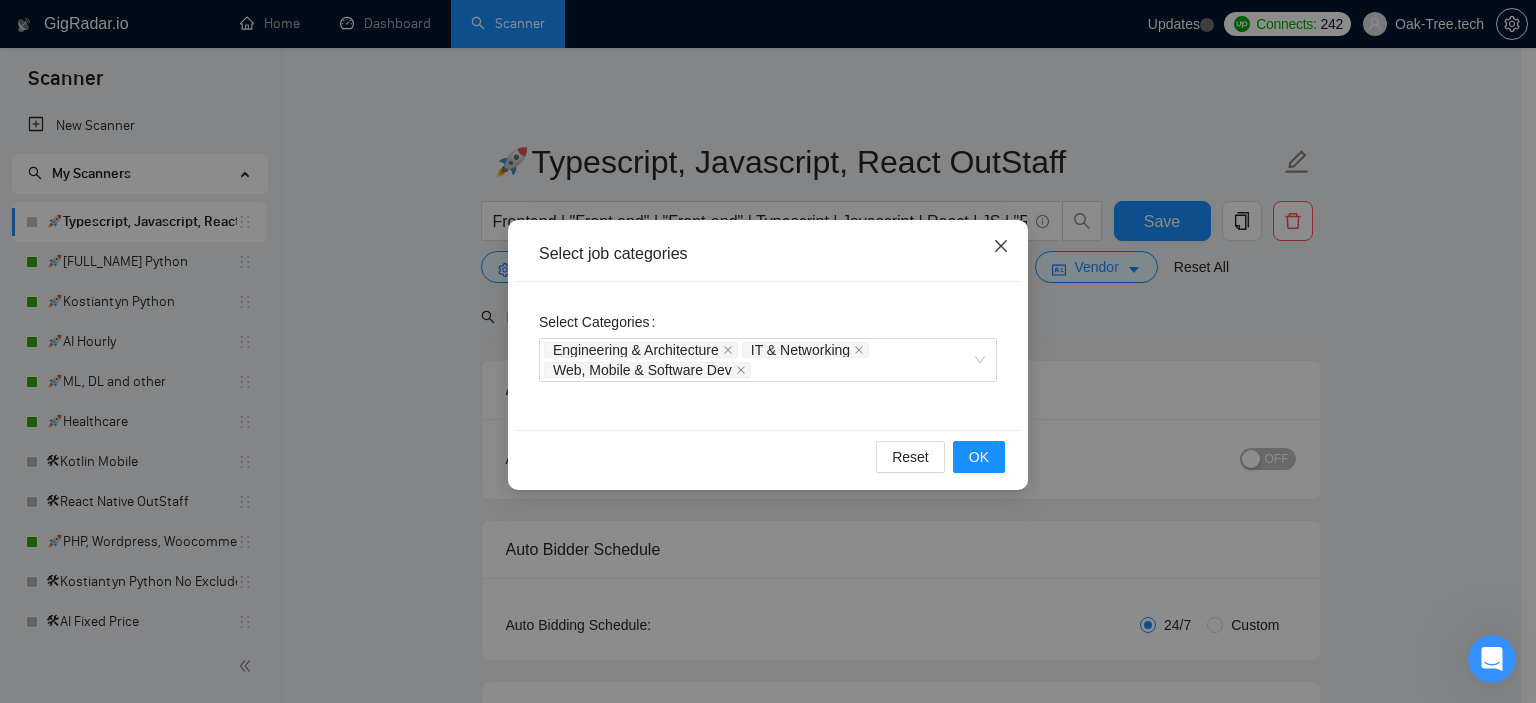 click 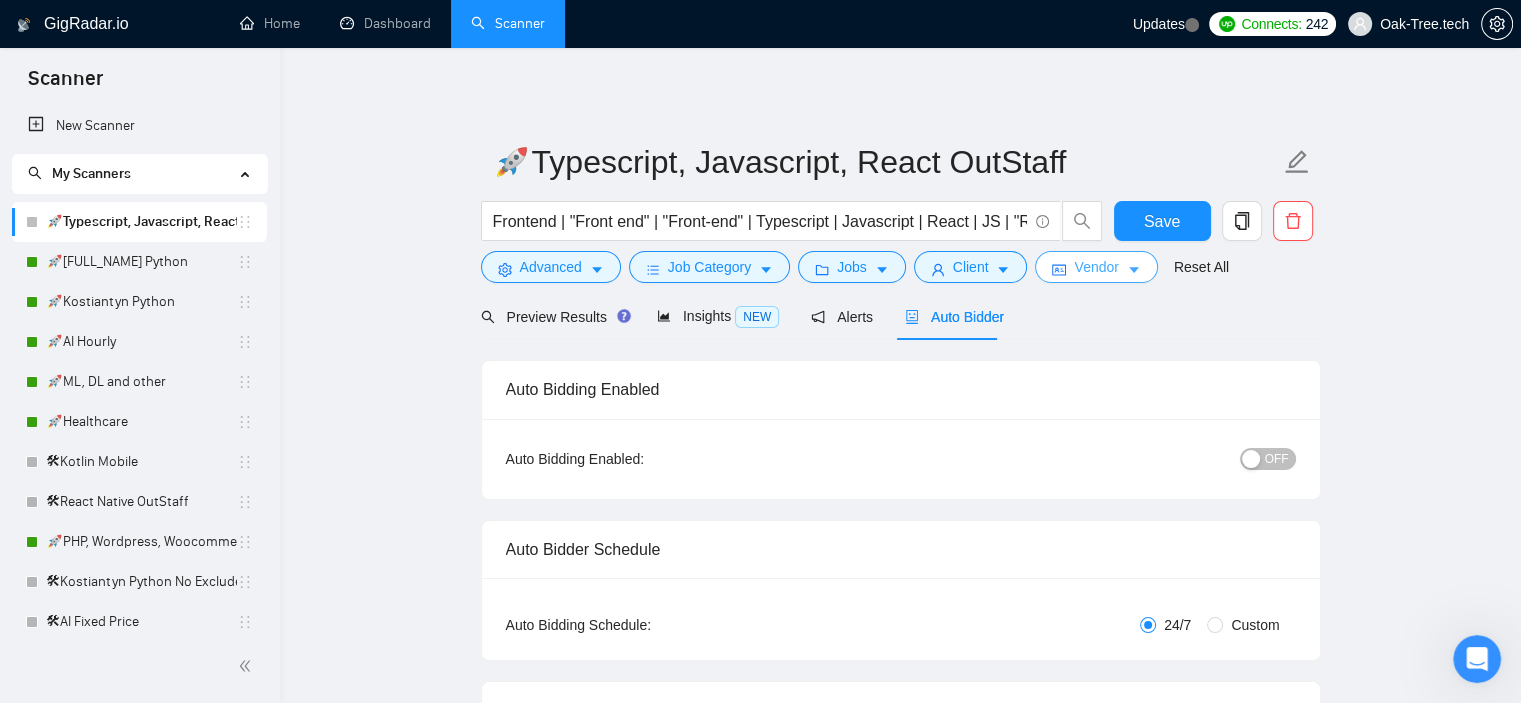 click on "Vendor" at bounding box center [1096, 267] 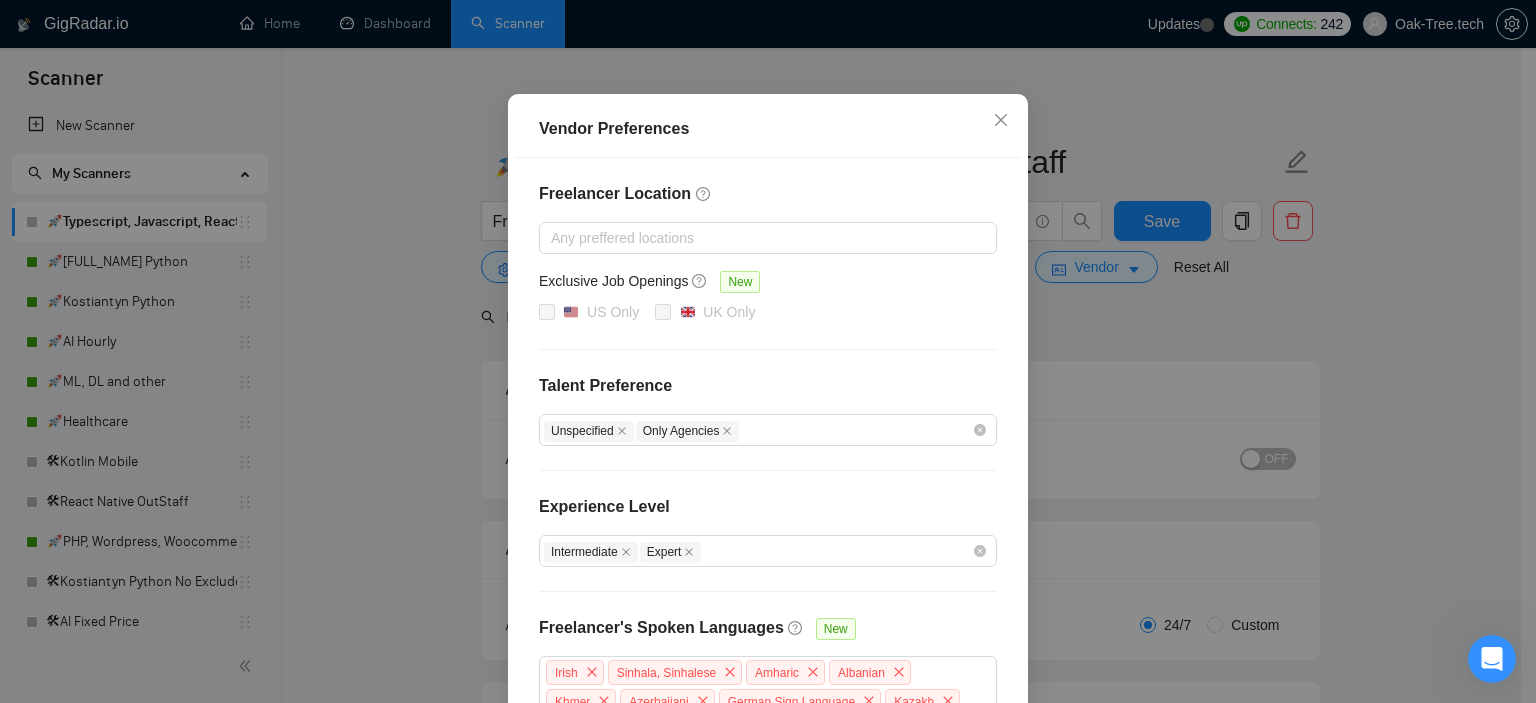 scroll, scrollTop: 0, scrollLeft: 0, axis: both 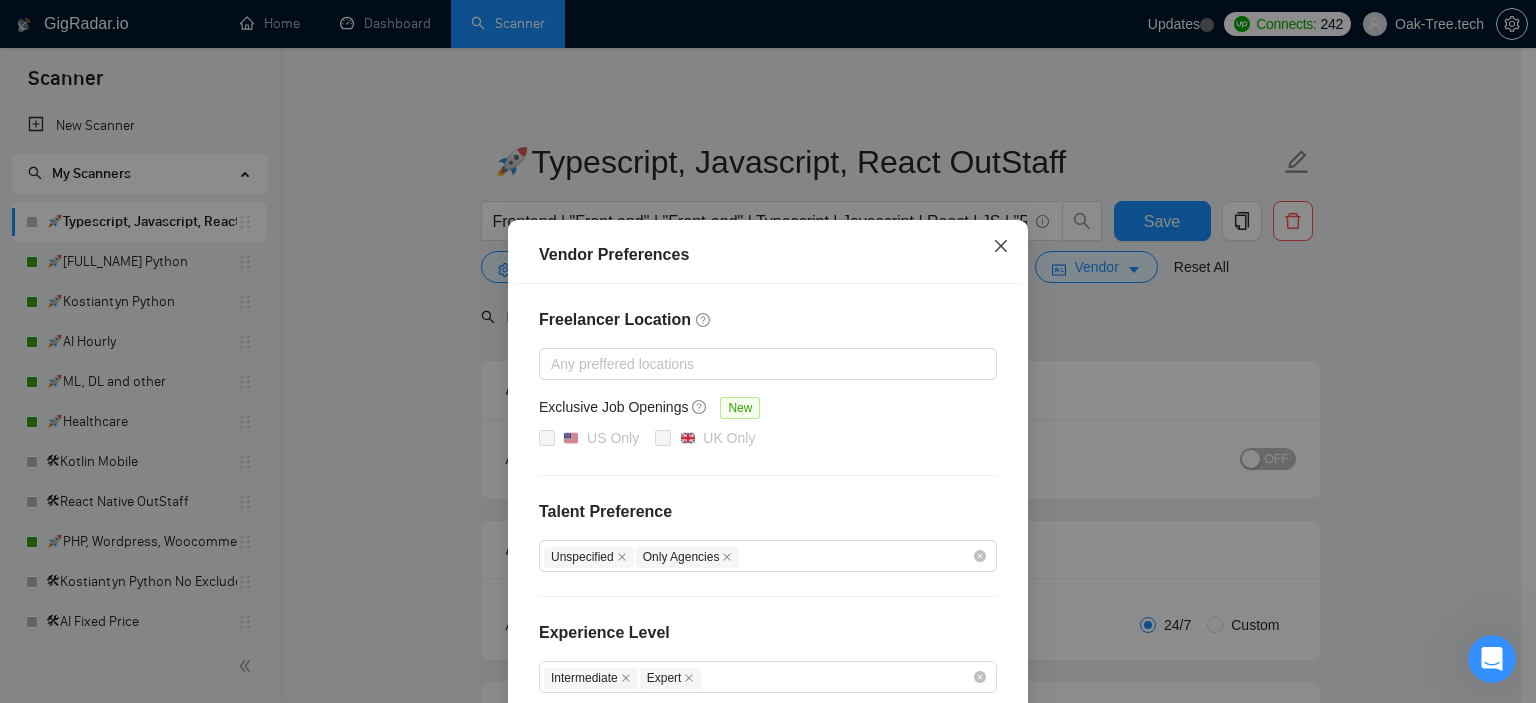 click at bounding box center [1001, 247] 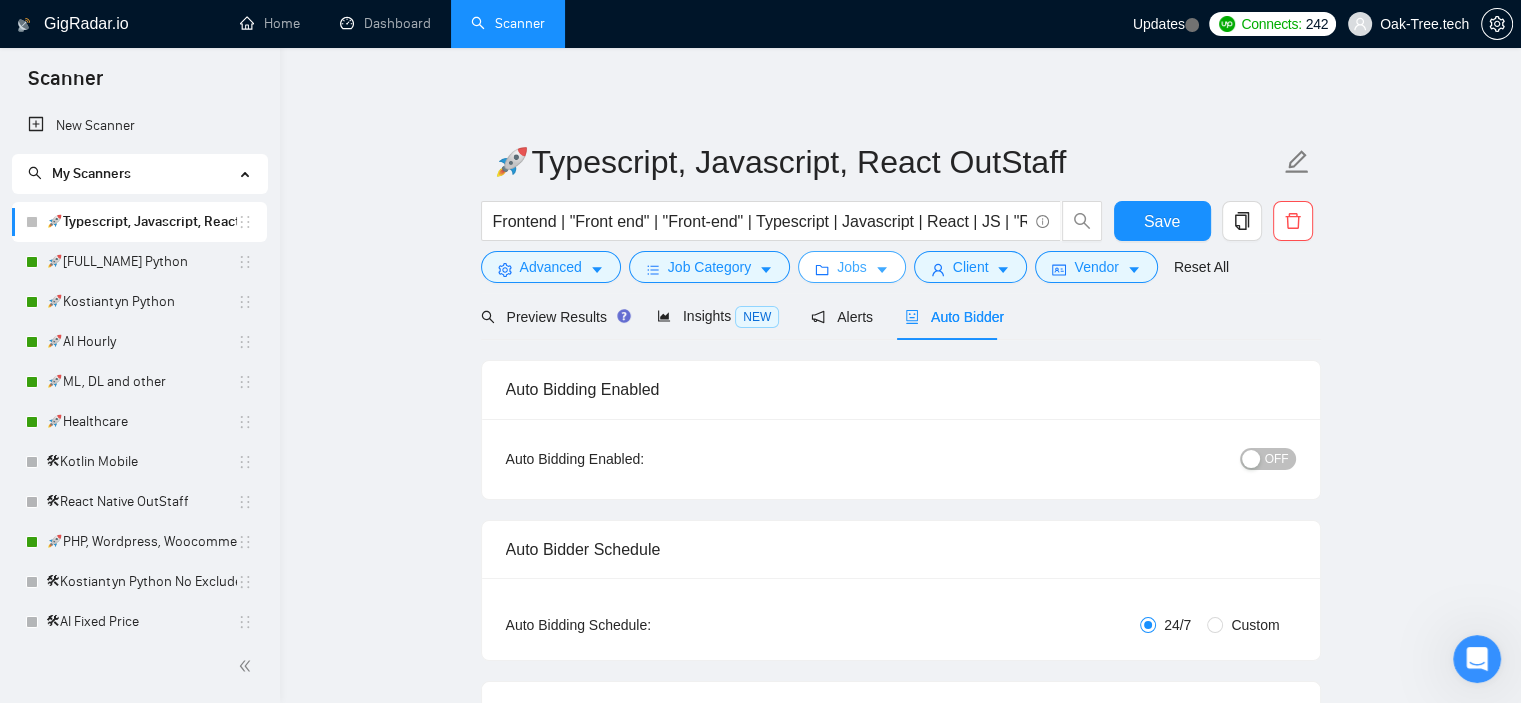 click on "Jobs" at bounding box center (852, 267) 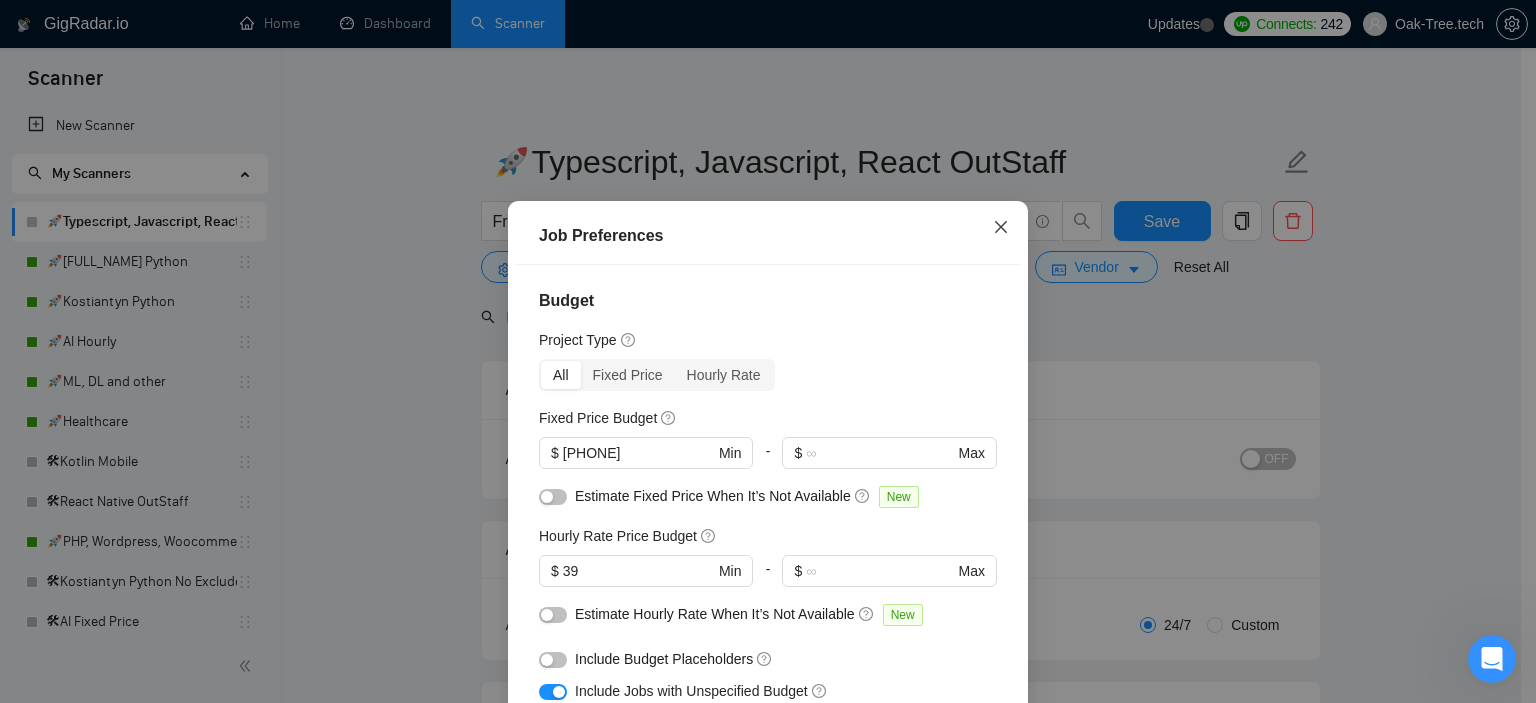 click at bounding box center (1001, 228) 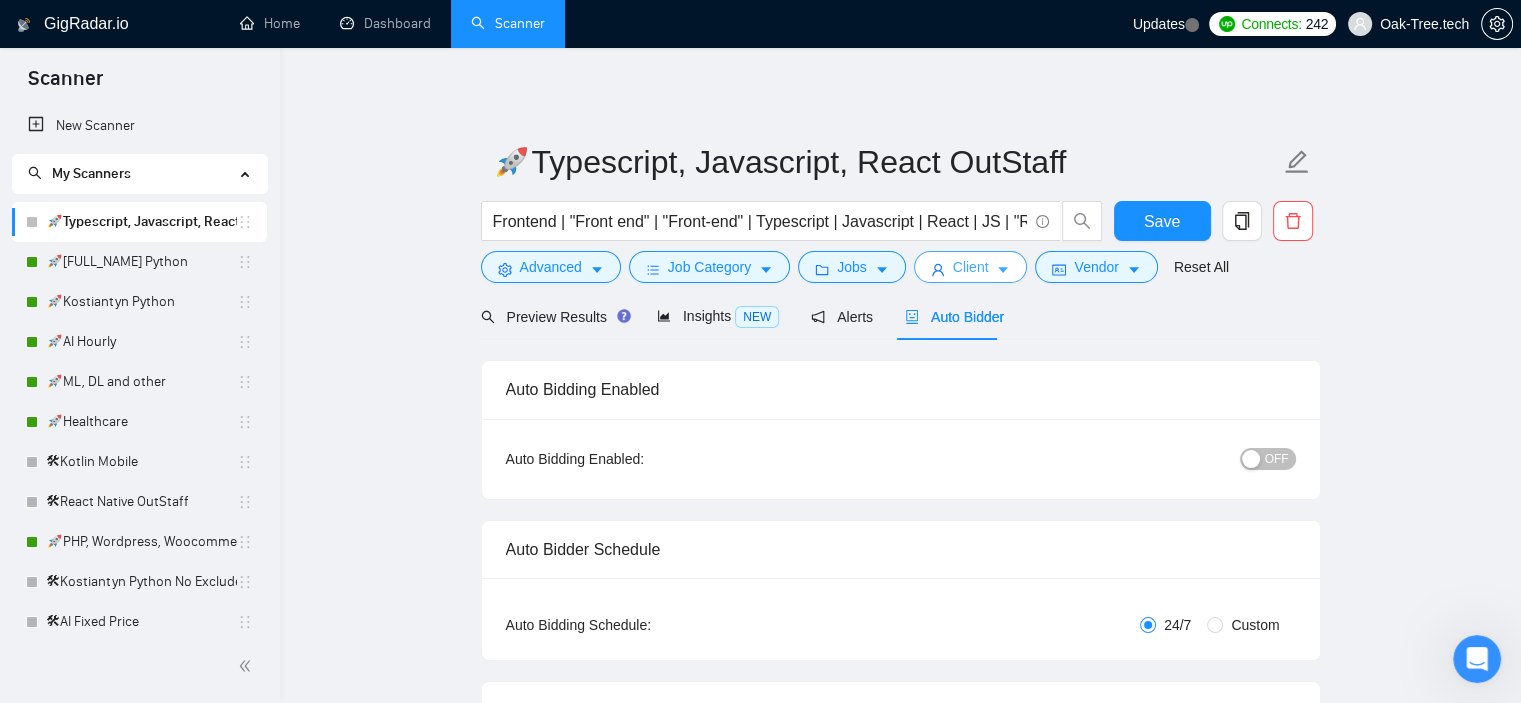click on "Client" at bounding box center (971, 267) 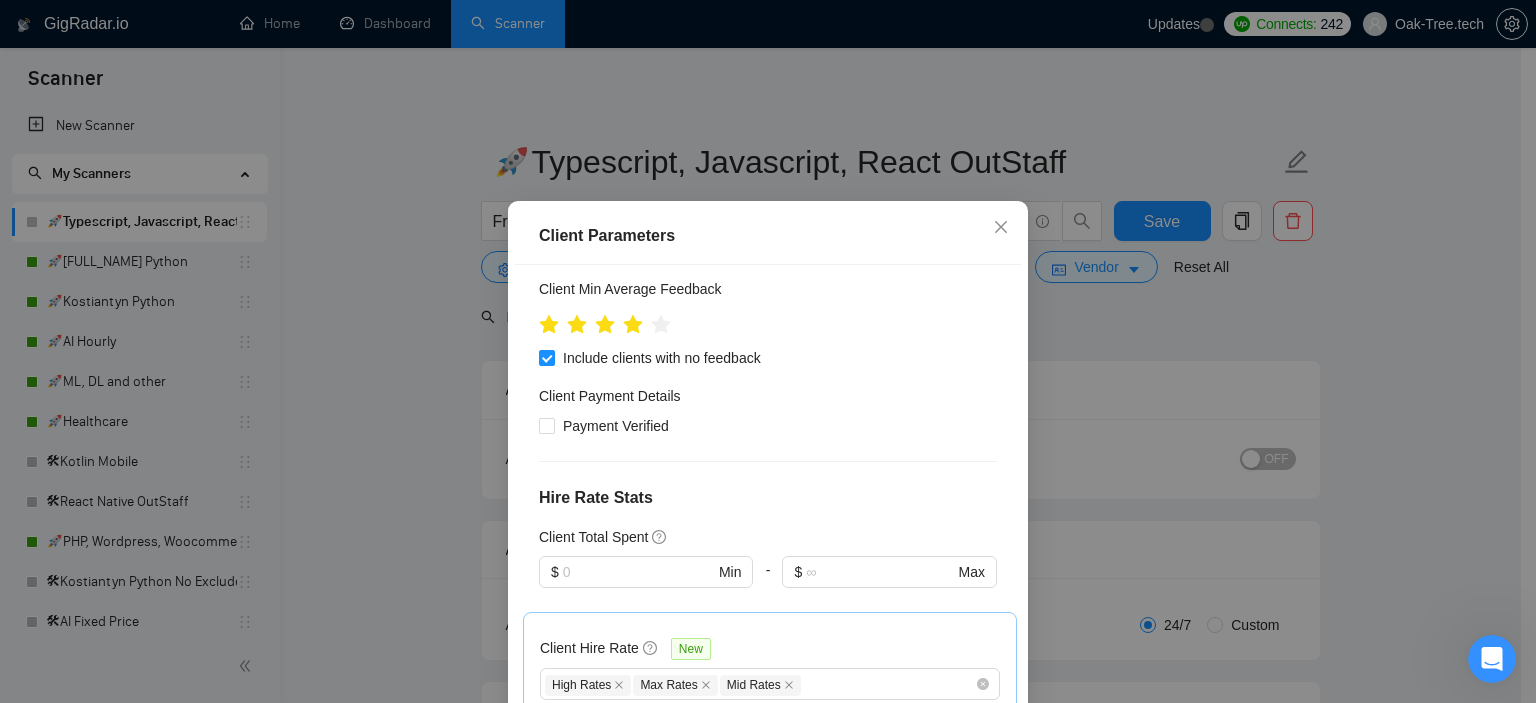 scroll, scrollTop: 400, scrollLeft: 0, axis: vertical 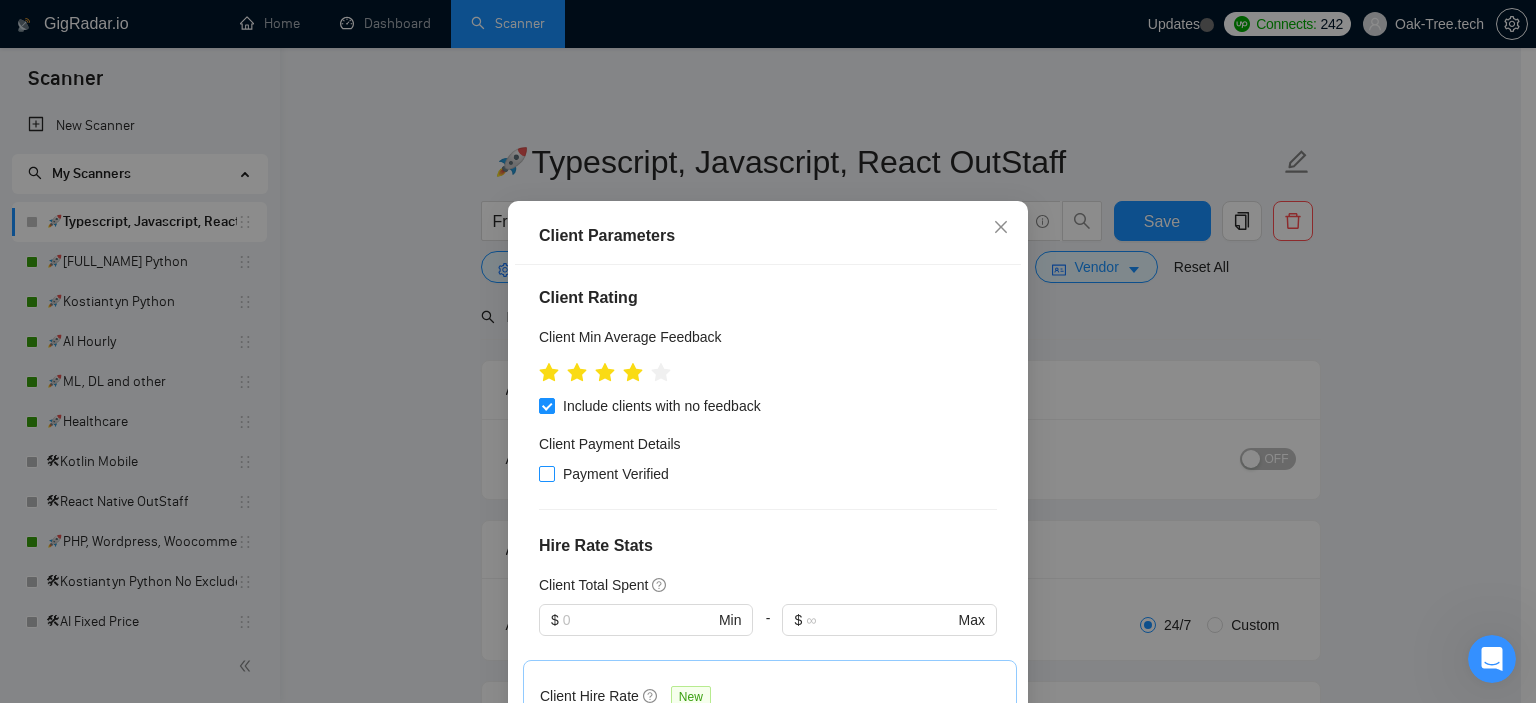 click on "Payment Verified" at bounding box center [546, 473] 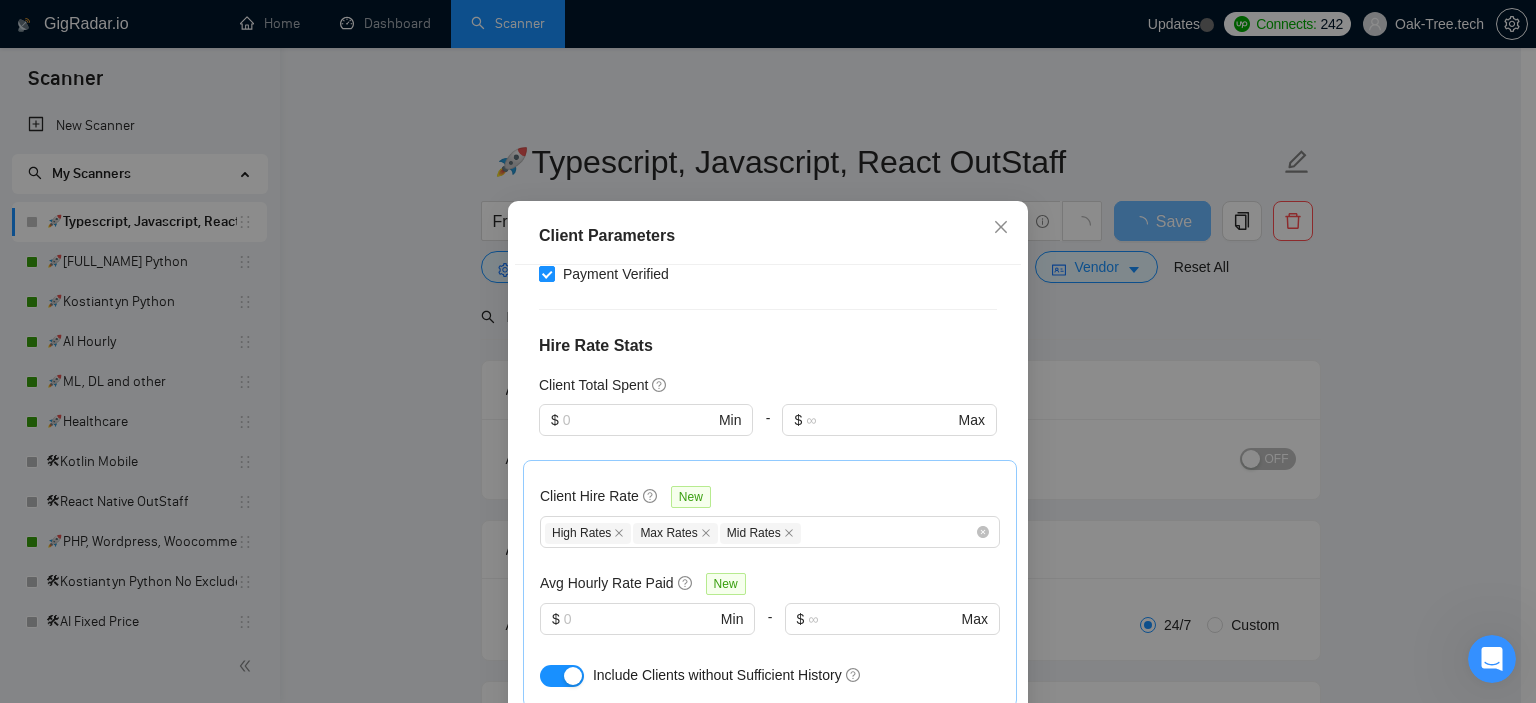 scroll, scrollTop: 942, scrollLeft: 0, axis: vertical 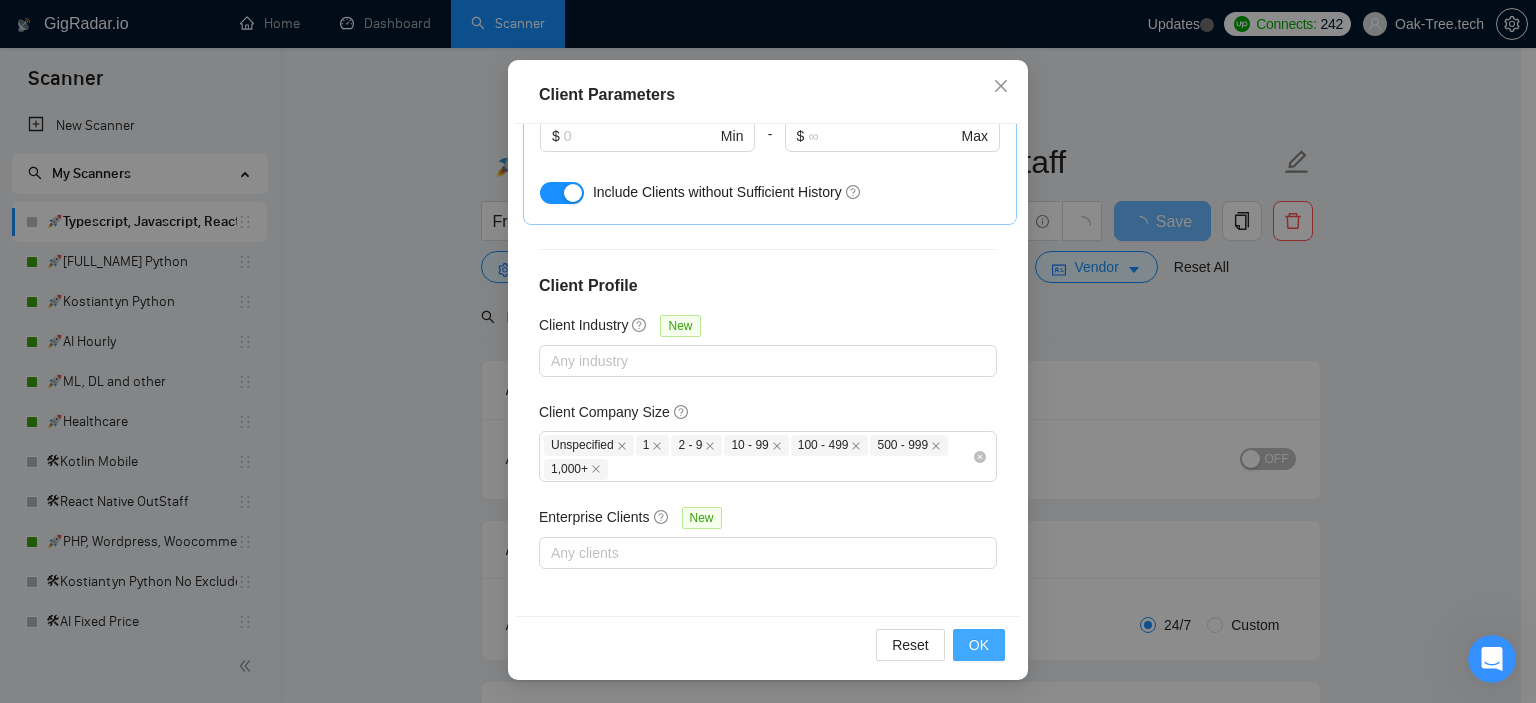 click on "OK" at bounding box center (979, 645) 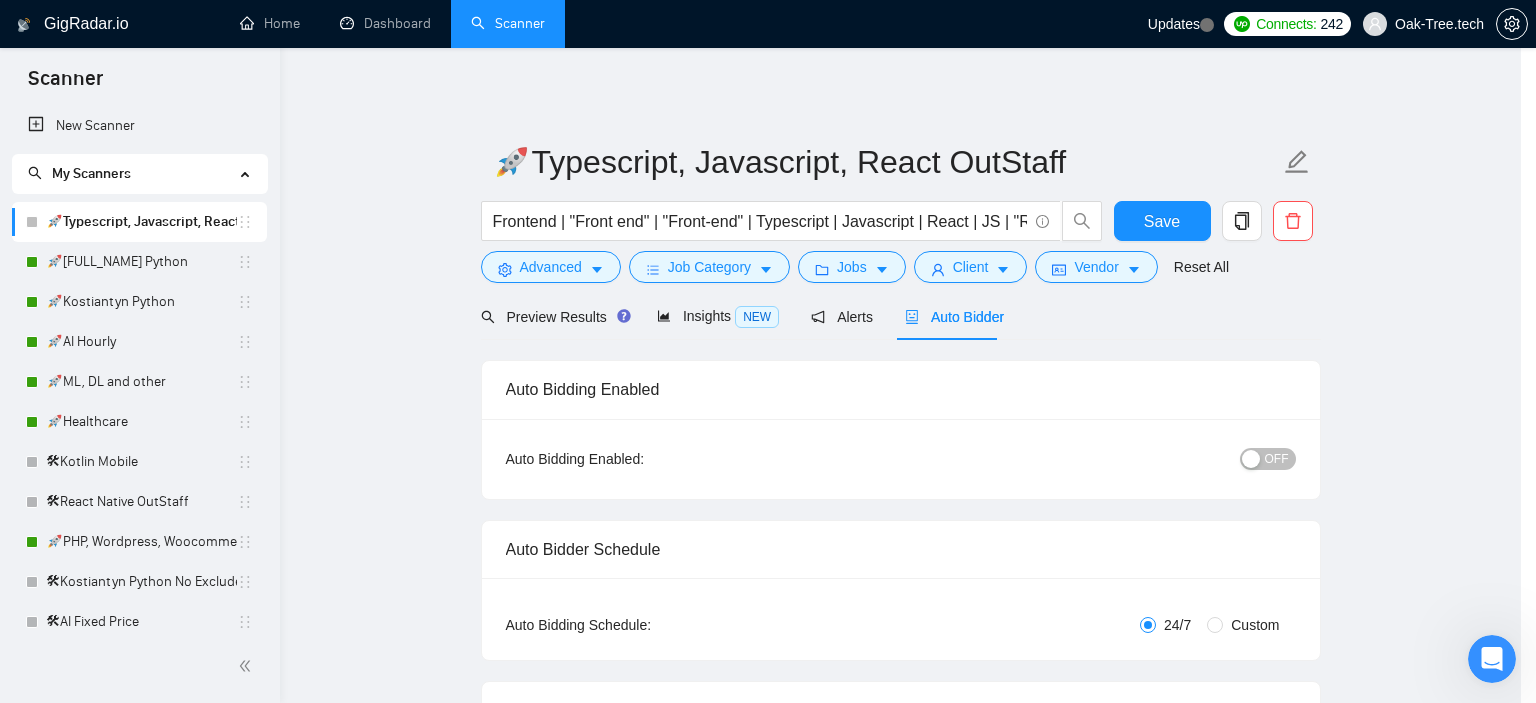 scroll, scrollTop: 60, scrollLeft: 0, axis: vertical 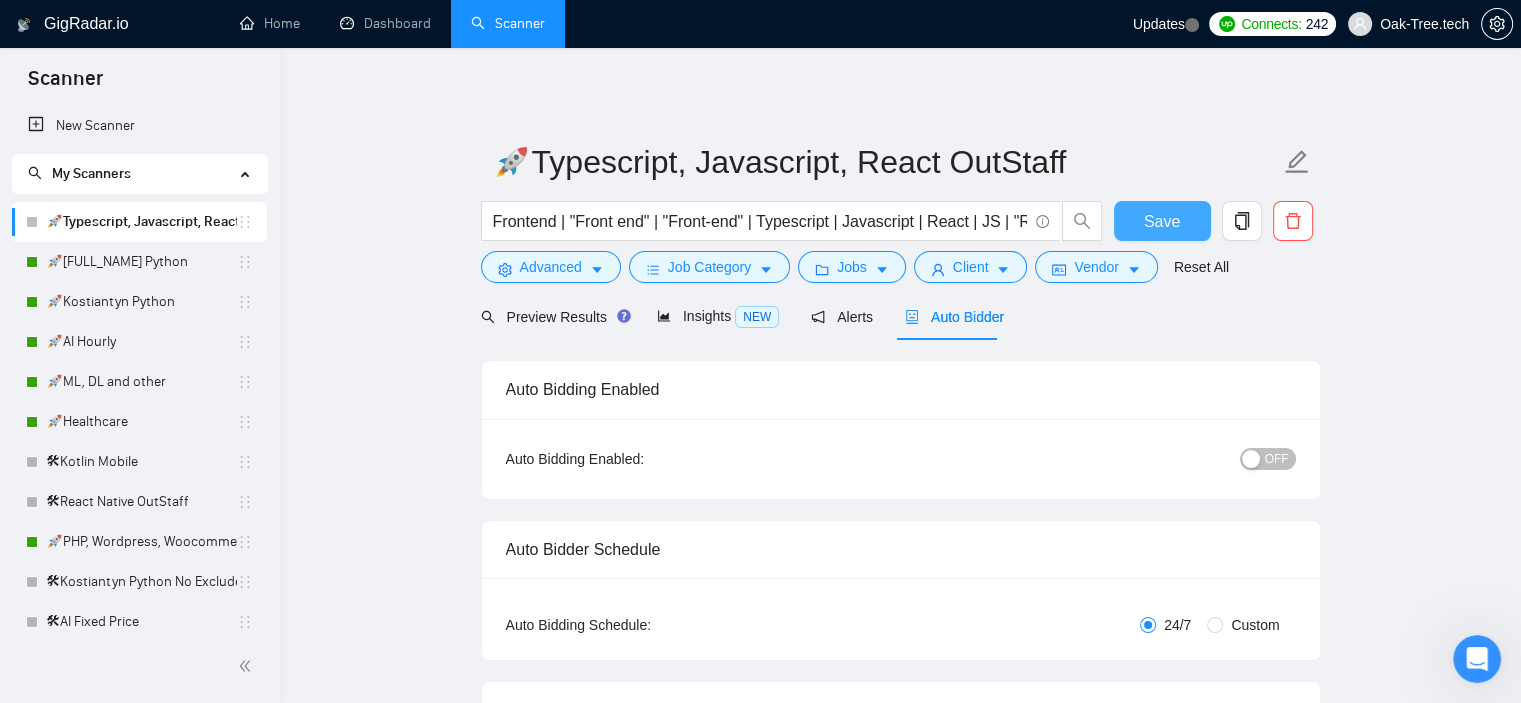 click on "Save" at bounding box center (1162, 221) 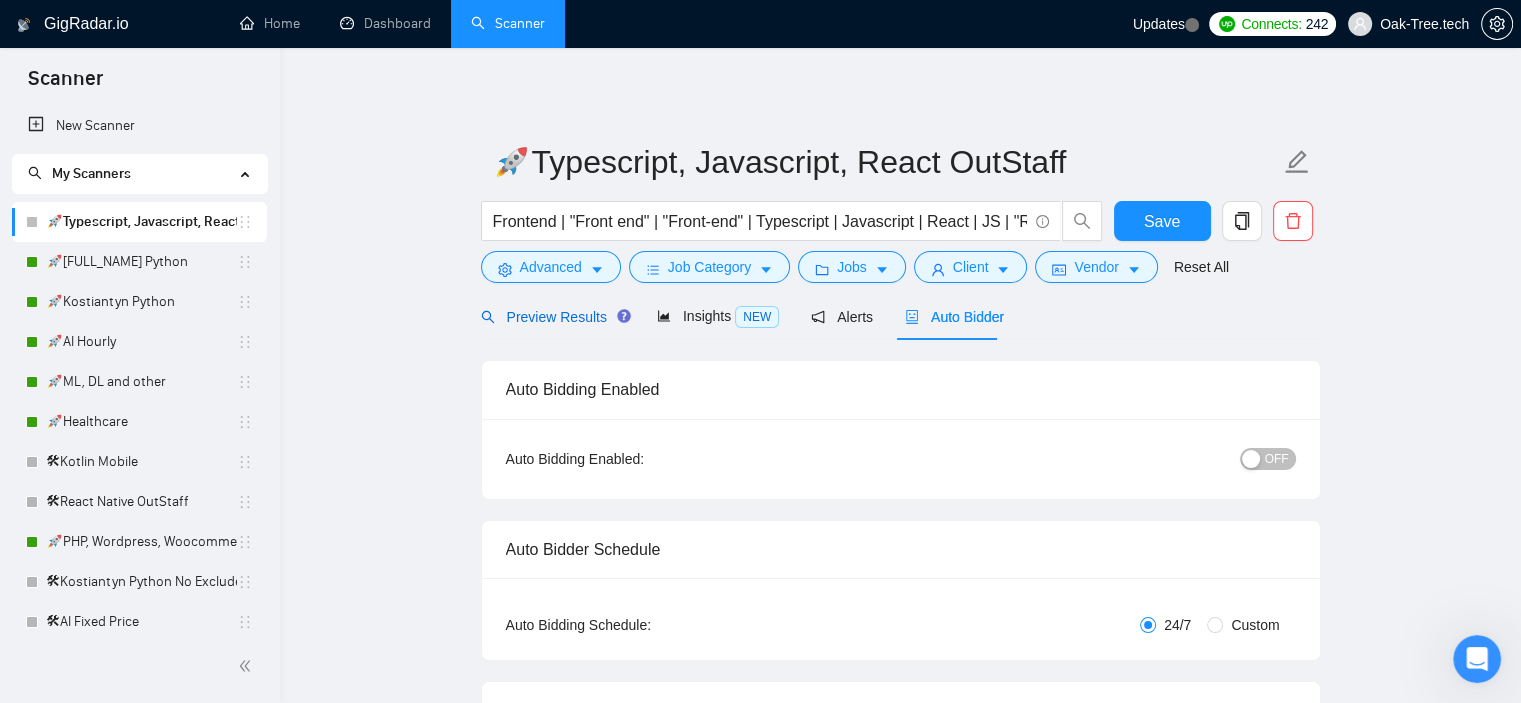 click on "Preview Results" at bounding box center [553, 317] 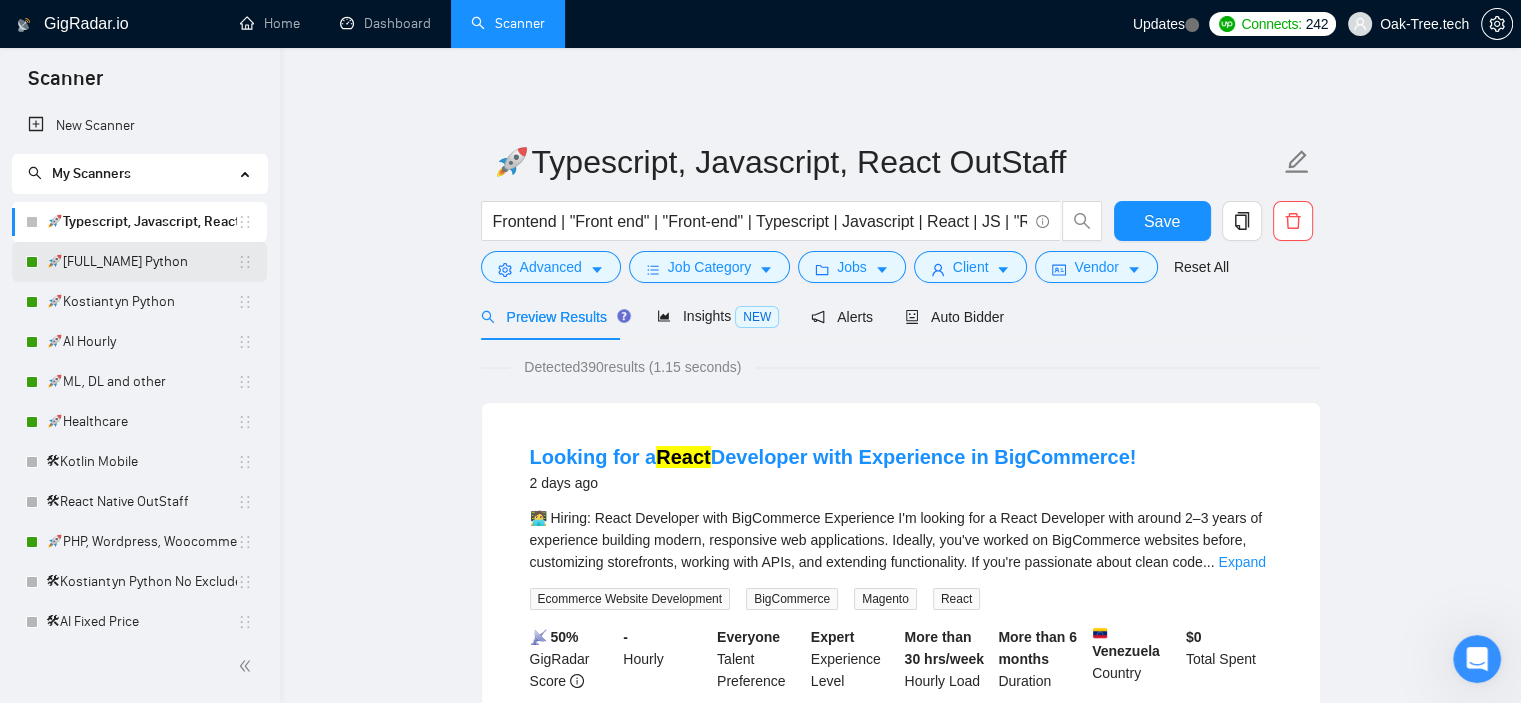 click on "🚀Brandon Python" at bounding box center [141, 262] 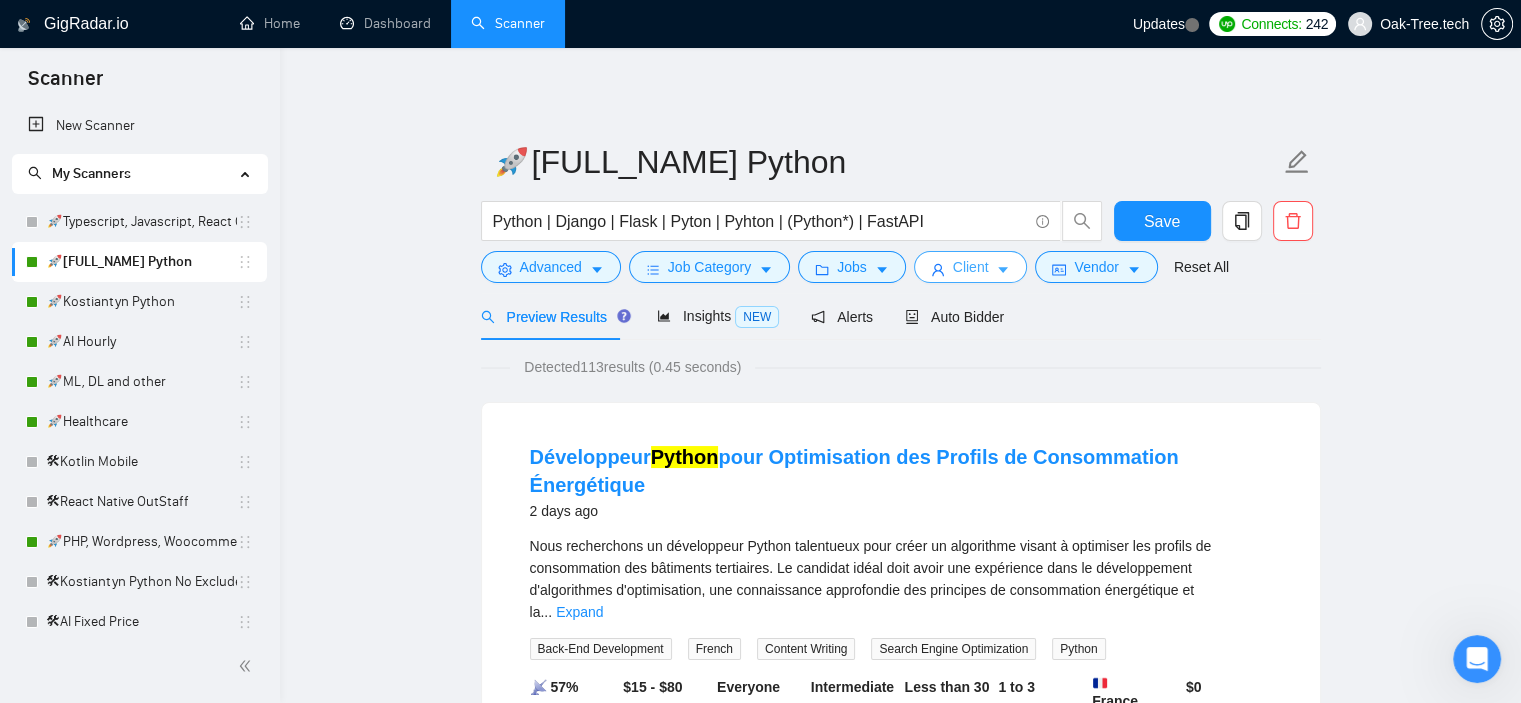 click on "Client" at bounding box center (971, 267) 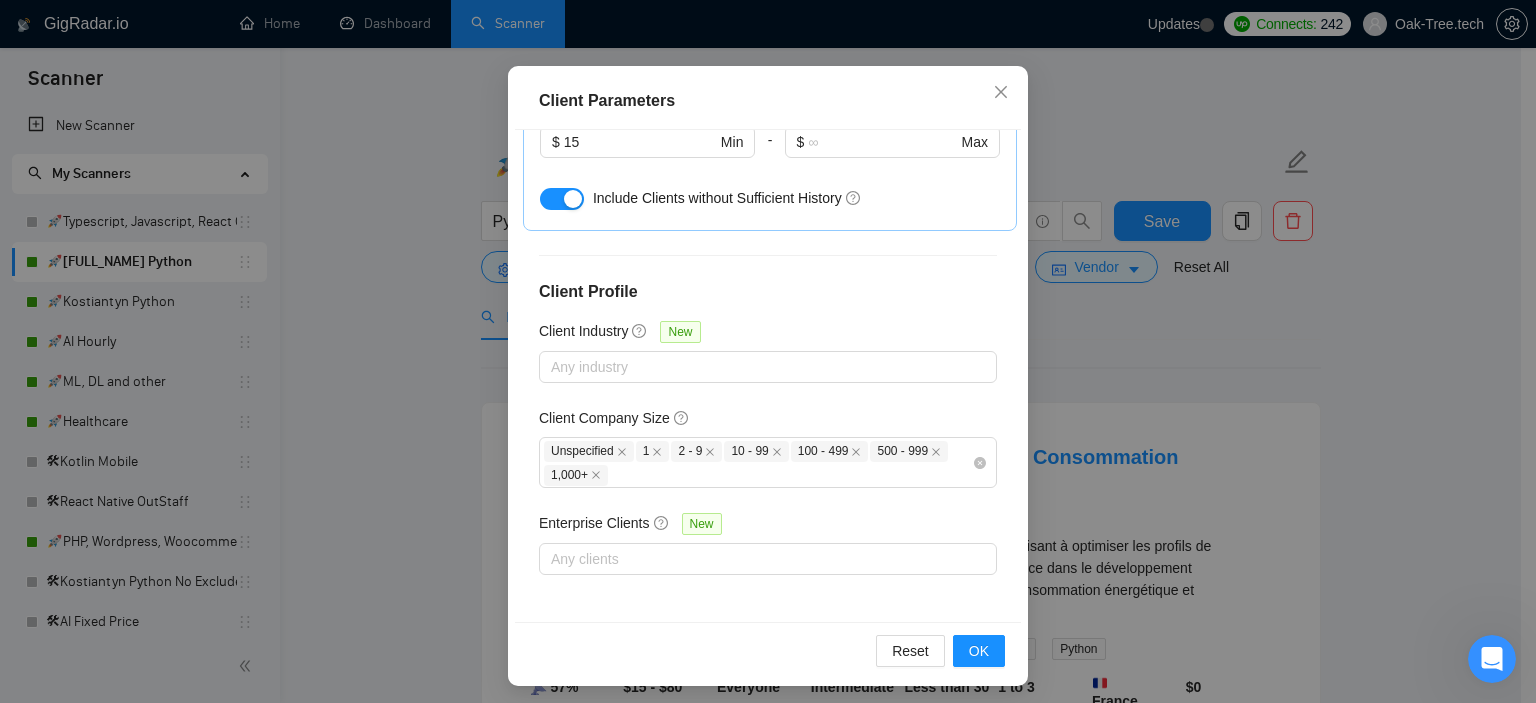scroll, scrollTop: 141, scrollLeft: 0, axis: vertical 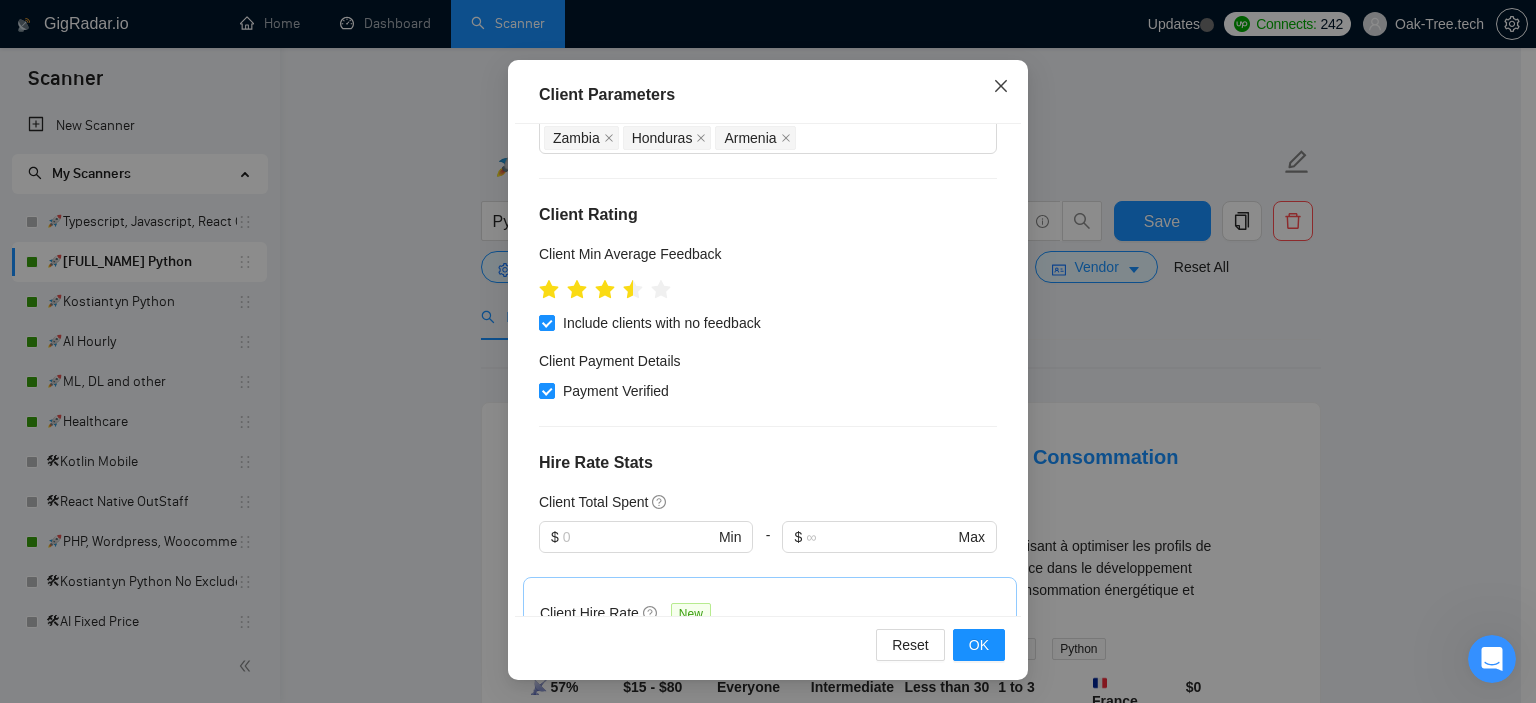 click 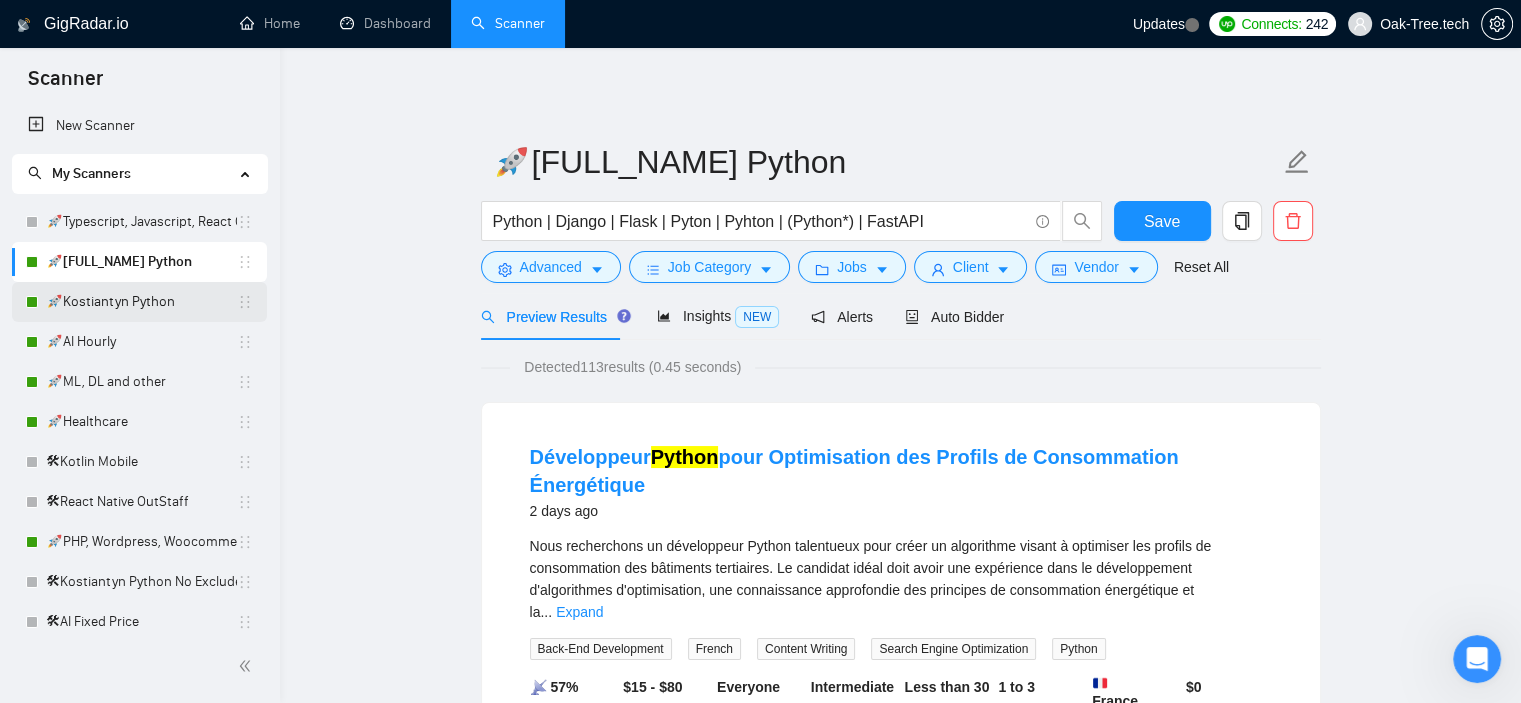 click on "🚀[FIRST] [LAST]" at bounding box center [141, 302] 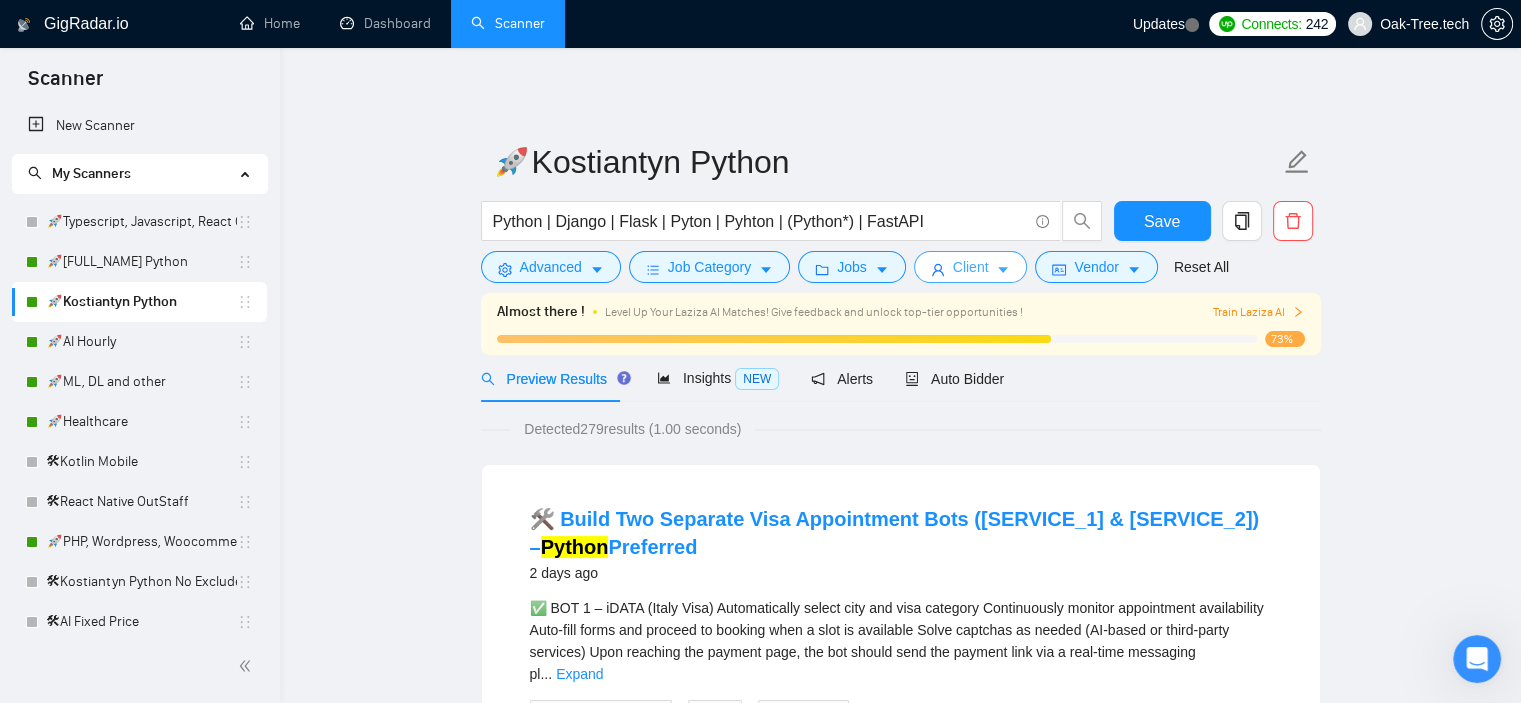 click at bounding box center [938, 269] 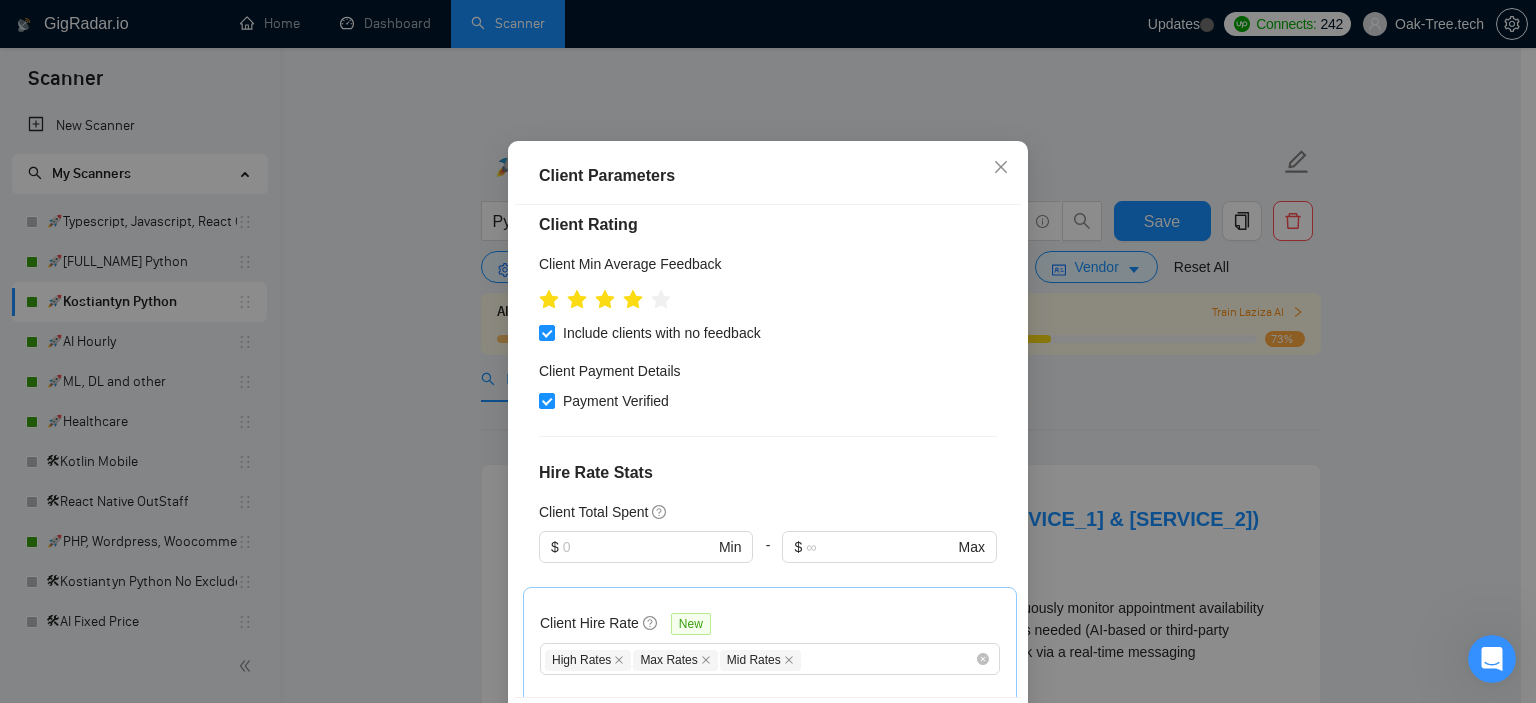 scroll, scrollTop: 442, scrollLeft: 0, axis: vertical 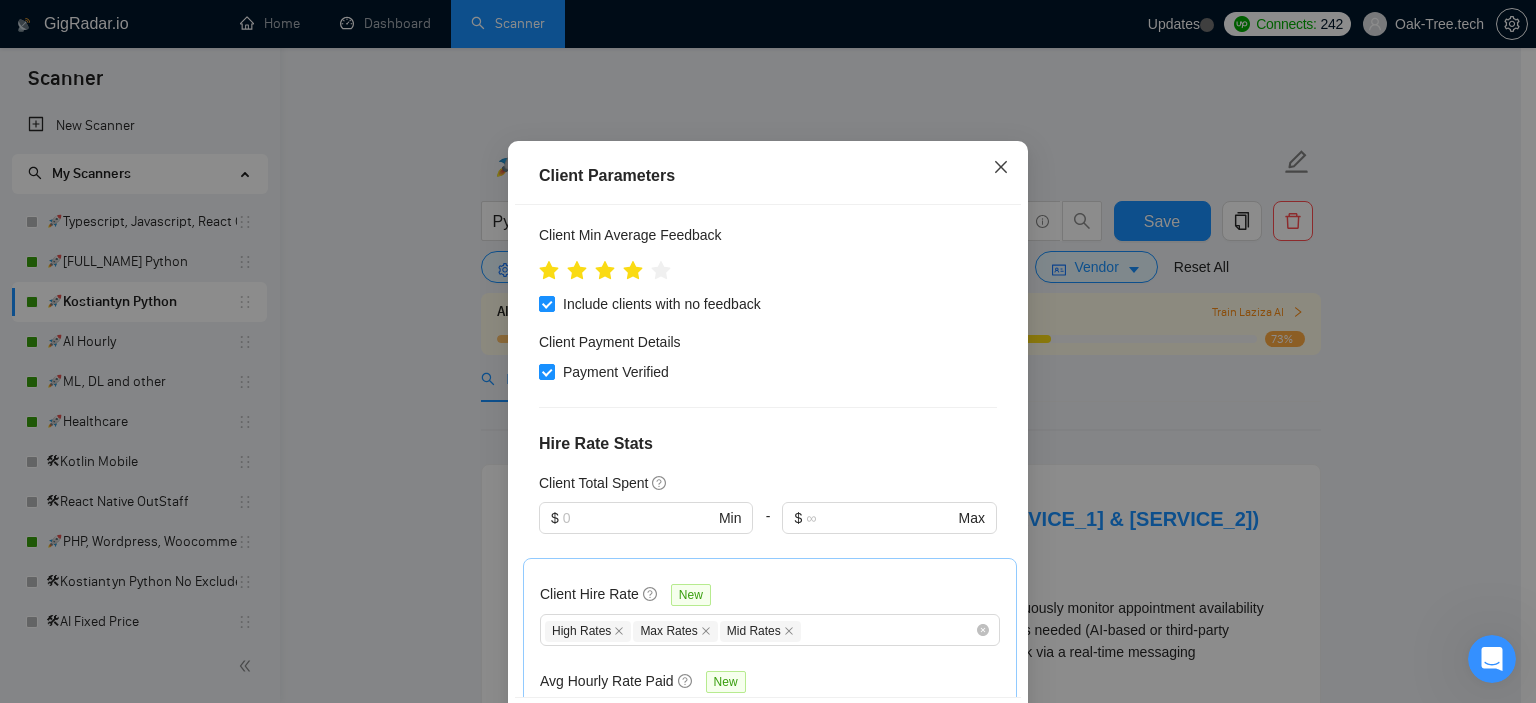 click 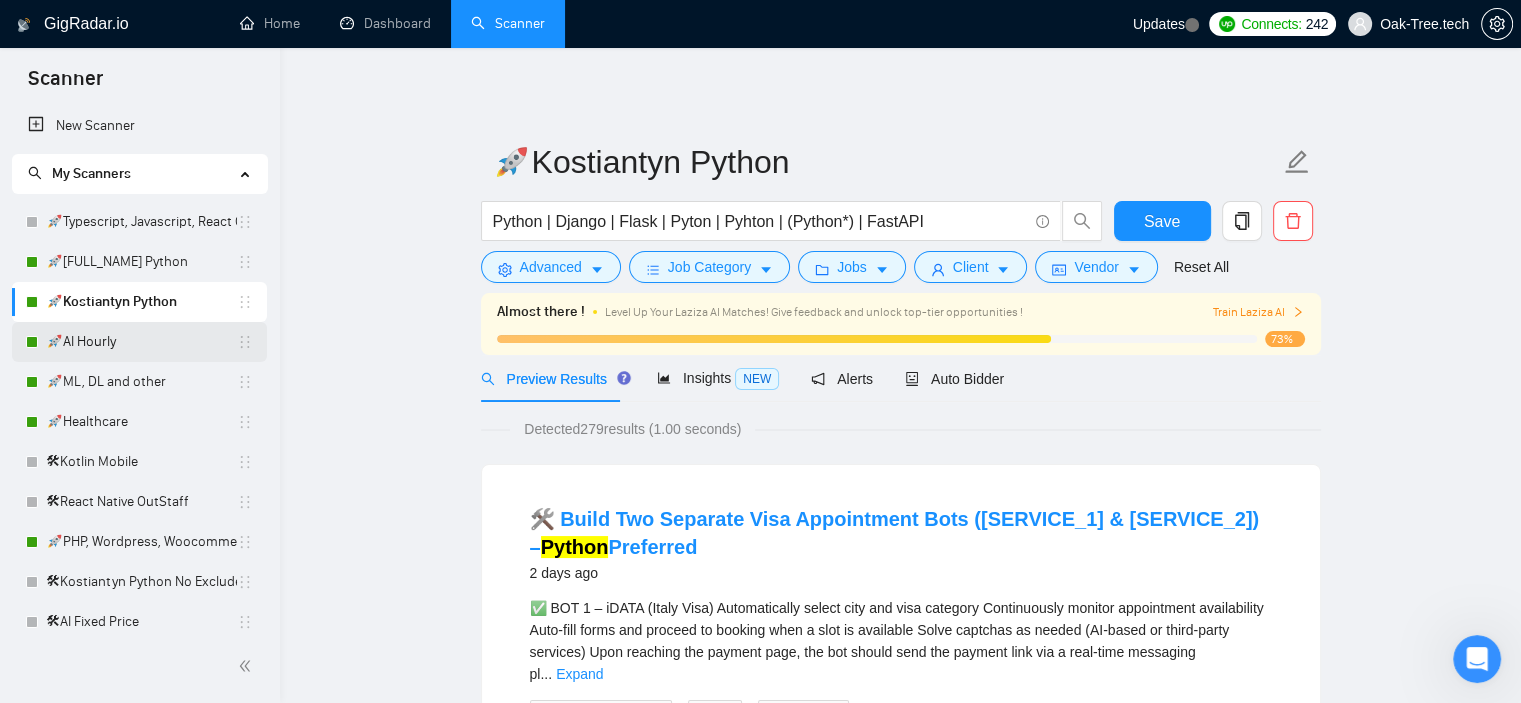 click on "🚀AI Hourly" at bounding box center (141, 342) 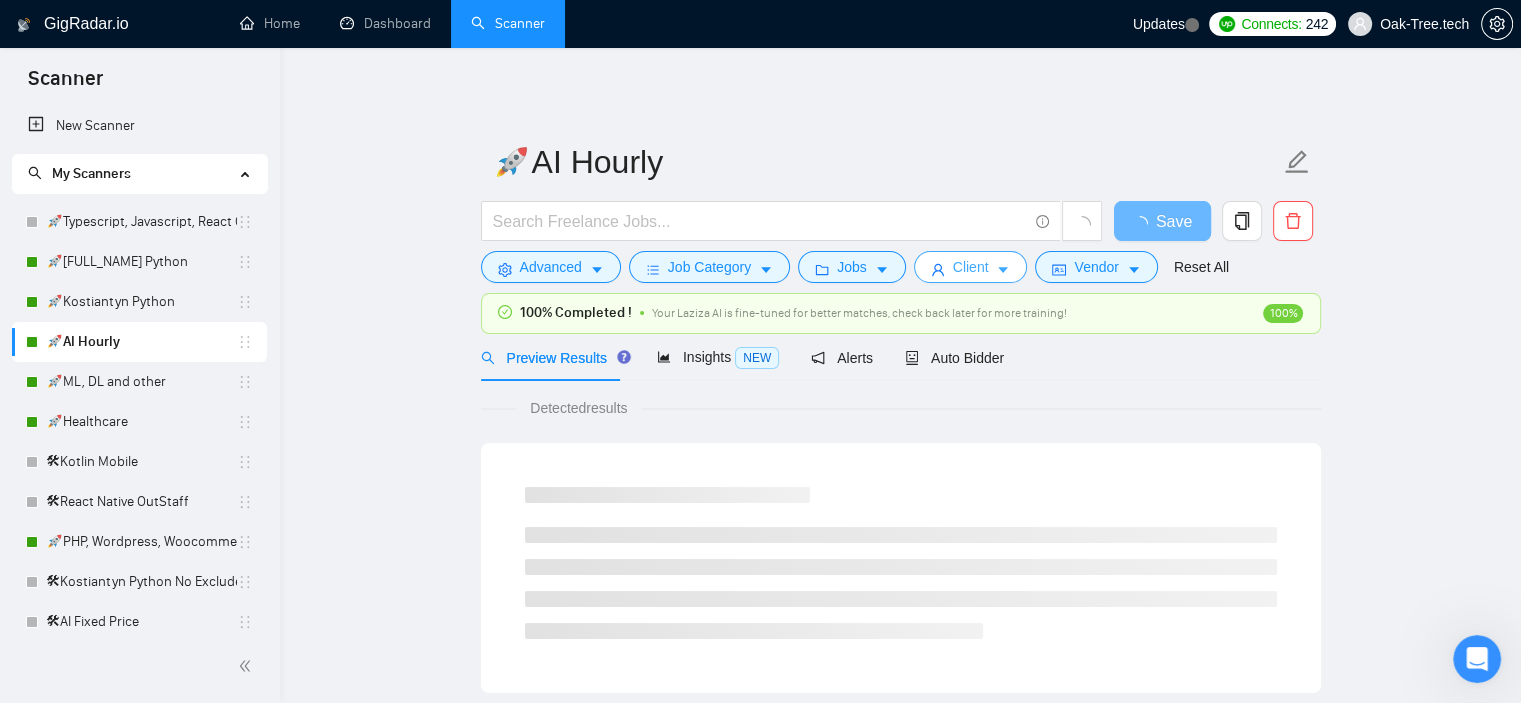 click on "Client" at bounding box center [971, 267] 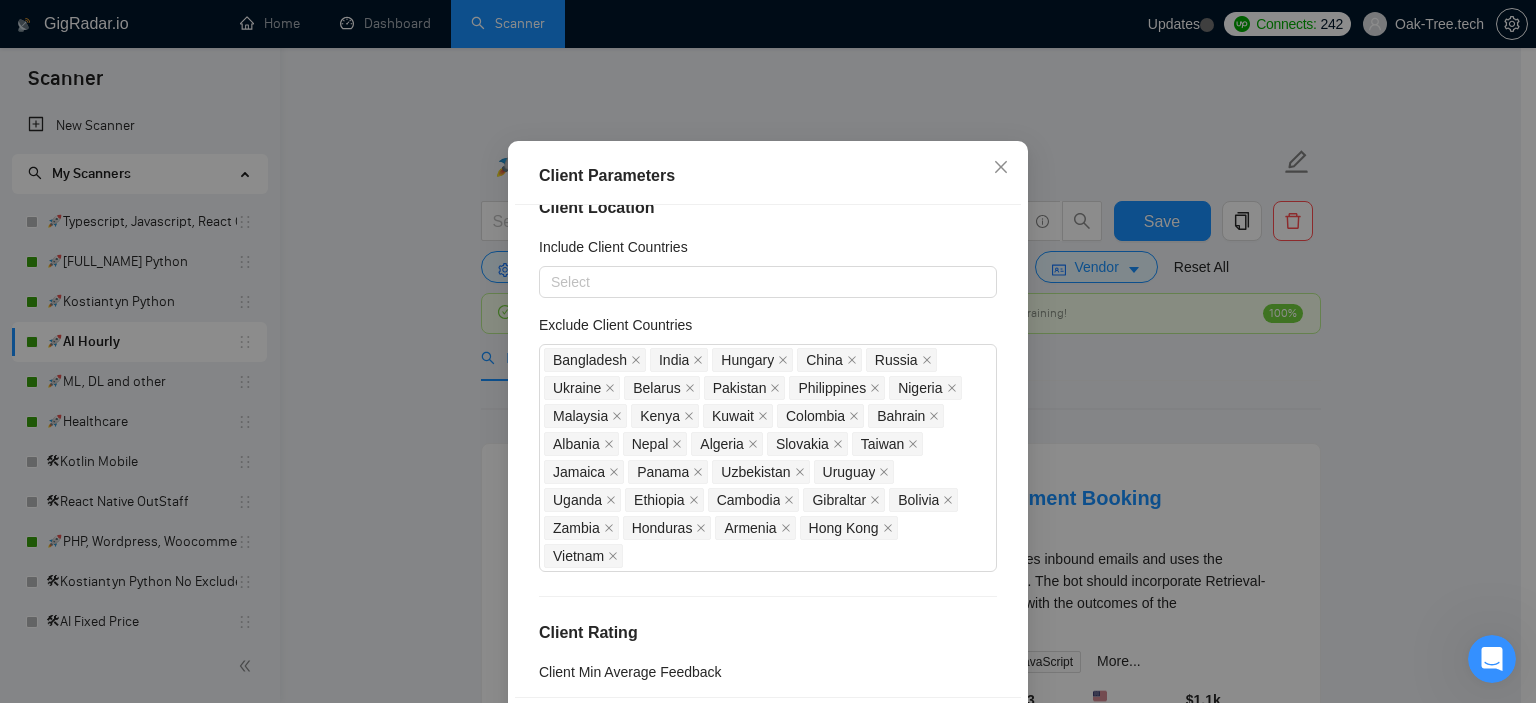 scroll, scrollTop: 0, scrollLeft: 0, axis: both 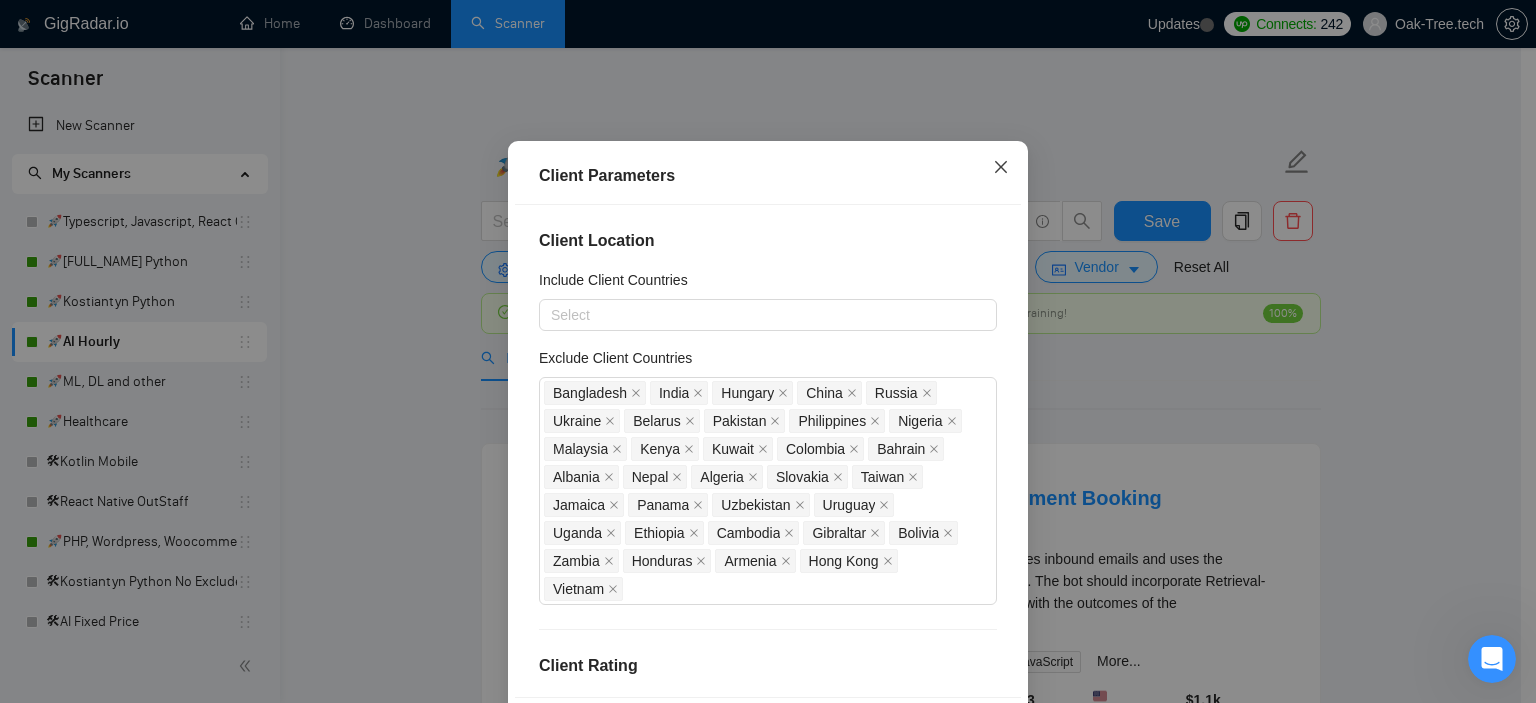 click 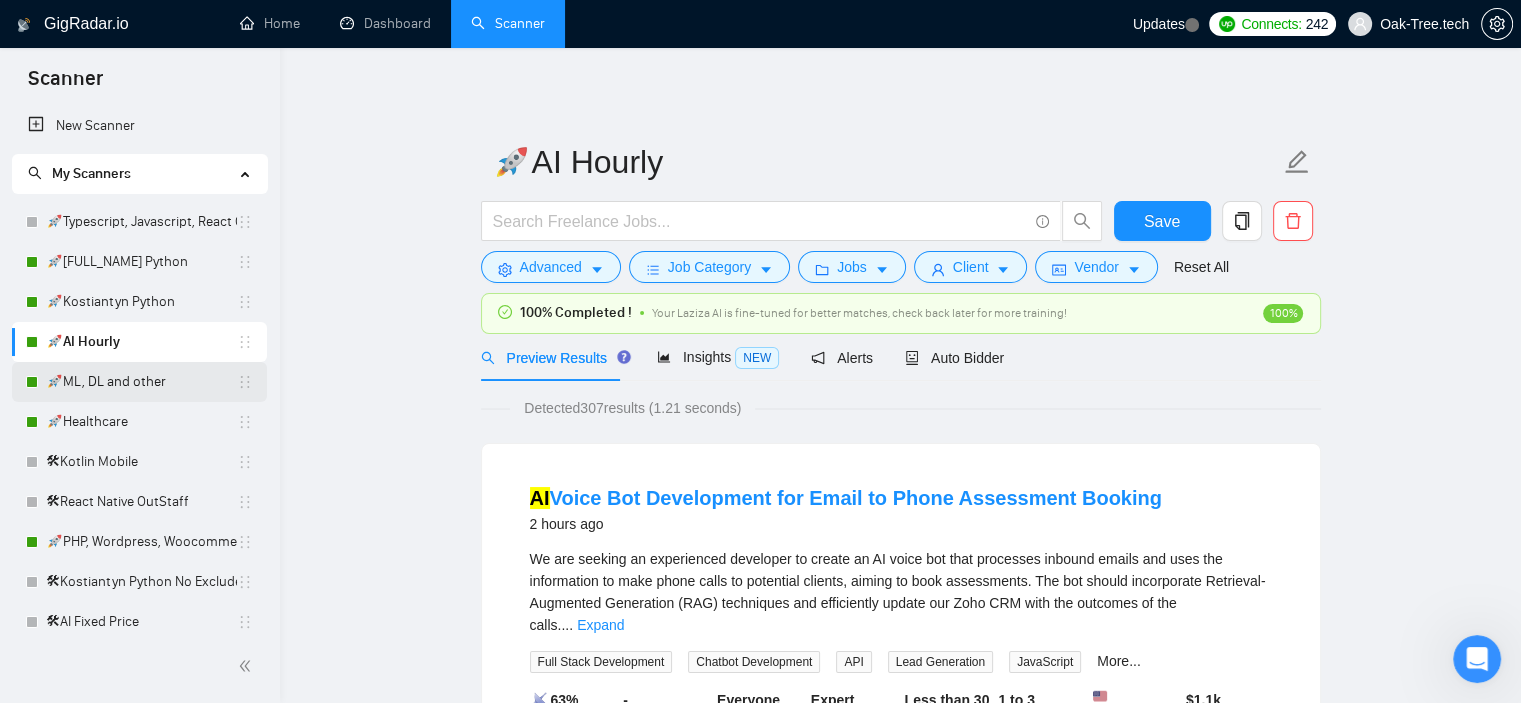 click on "🚀ML, DL and other" at bounding box center [141, 382] 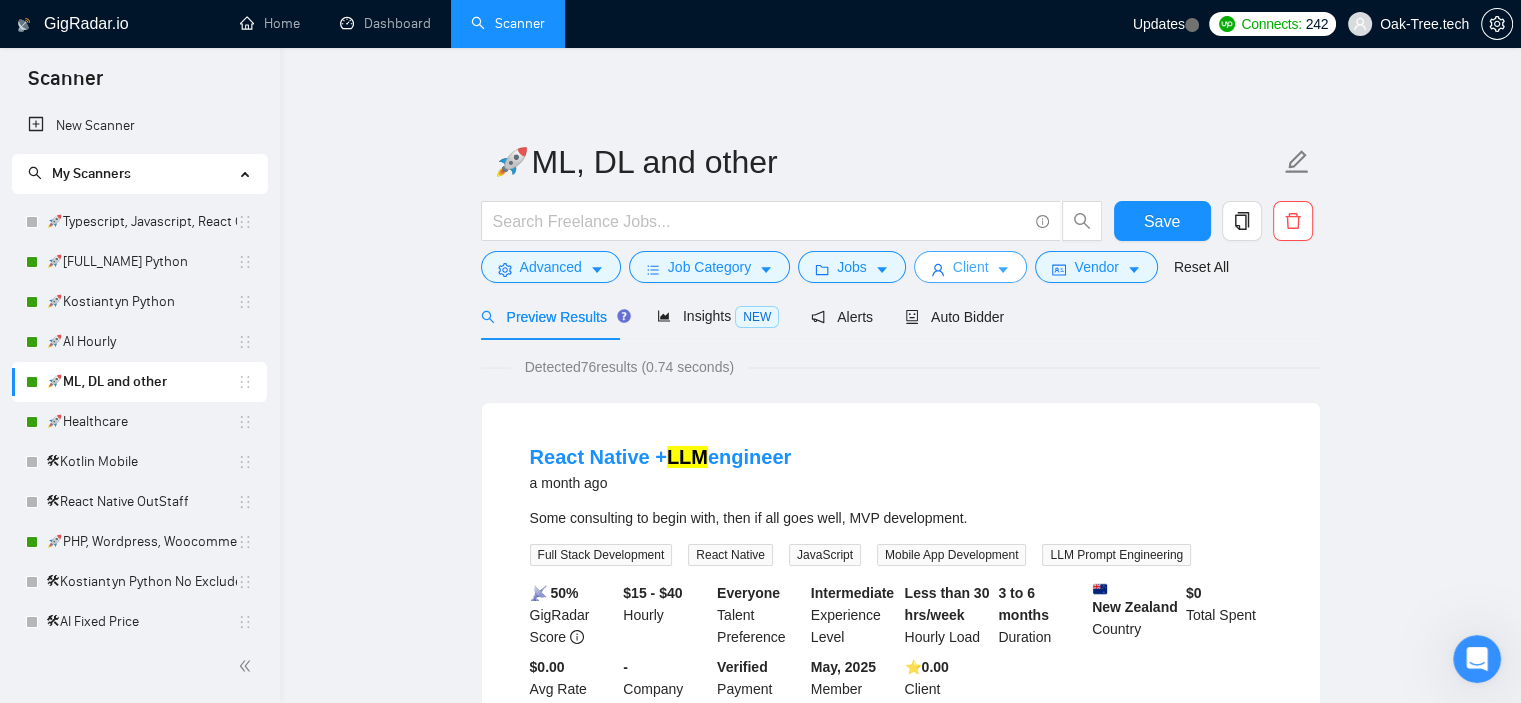 click on "Client" at bounding box center [971, 267] 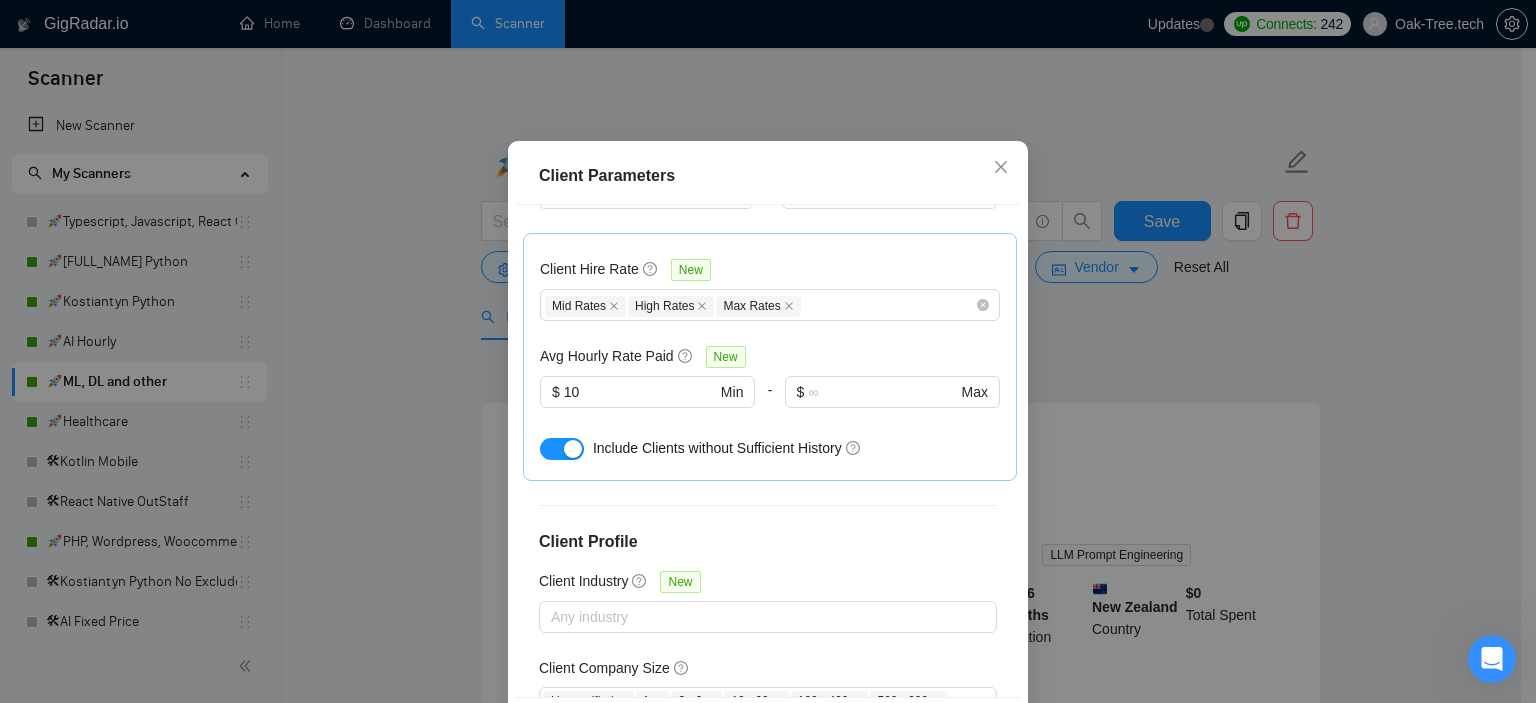 scroll, scrollTop: 900, scrollLeft: 0, axis: vertical 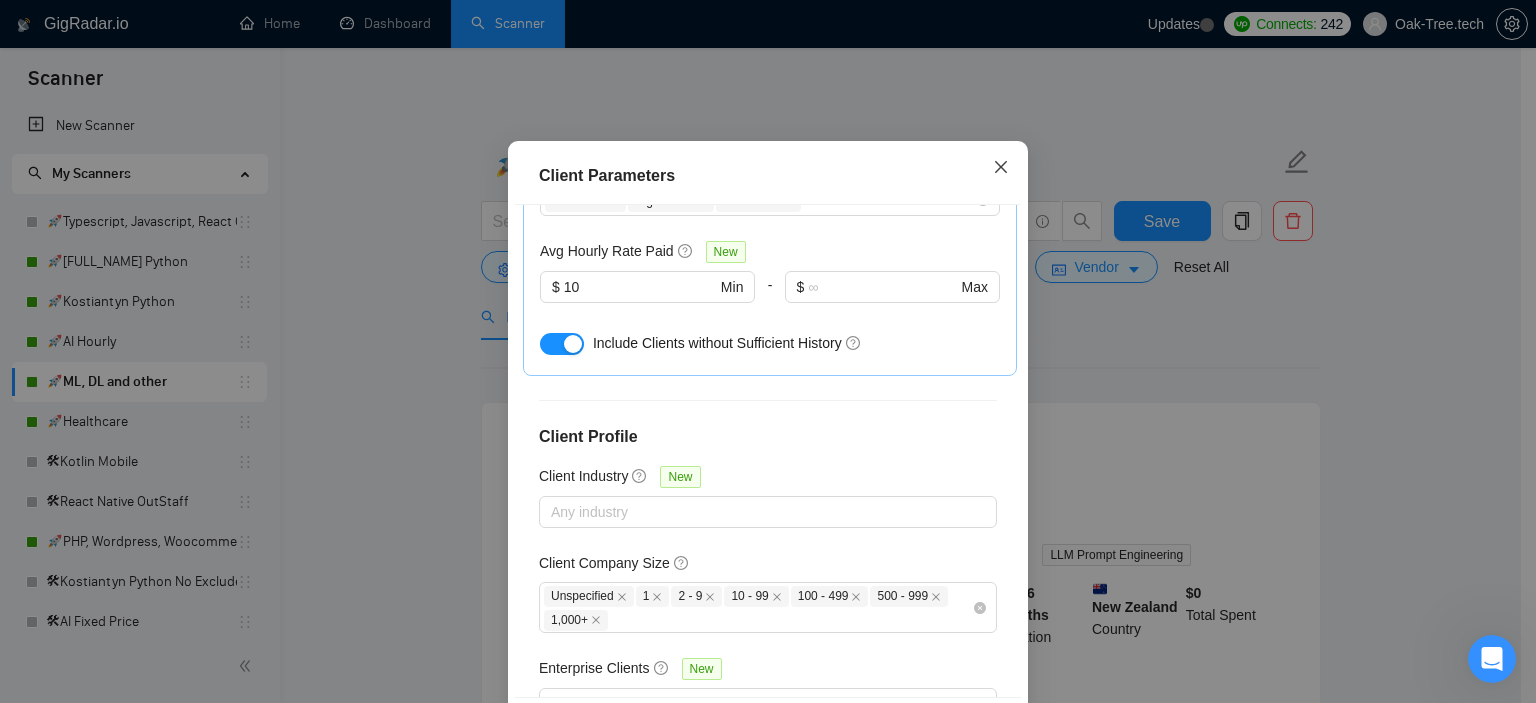 click 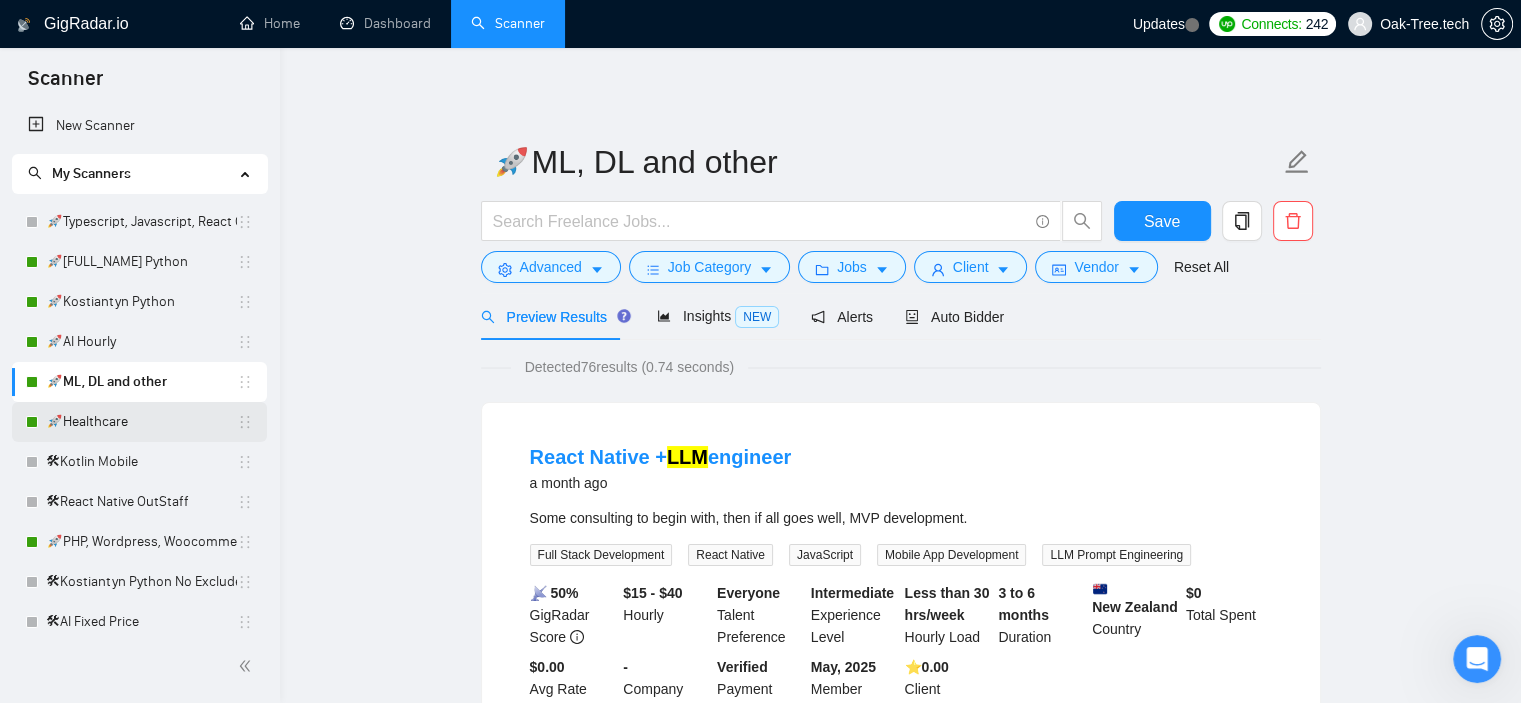 click on "🚀Healthcare" at bounding box center [141, 422] 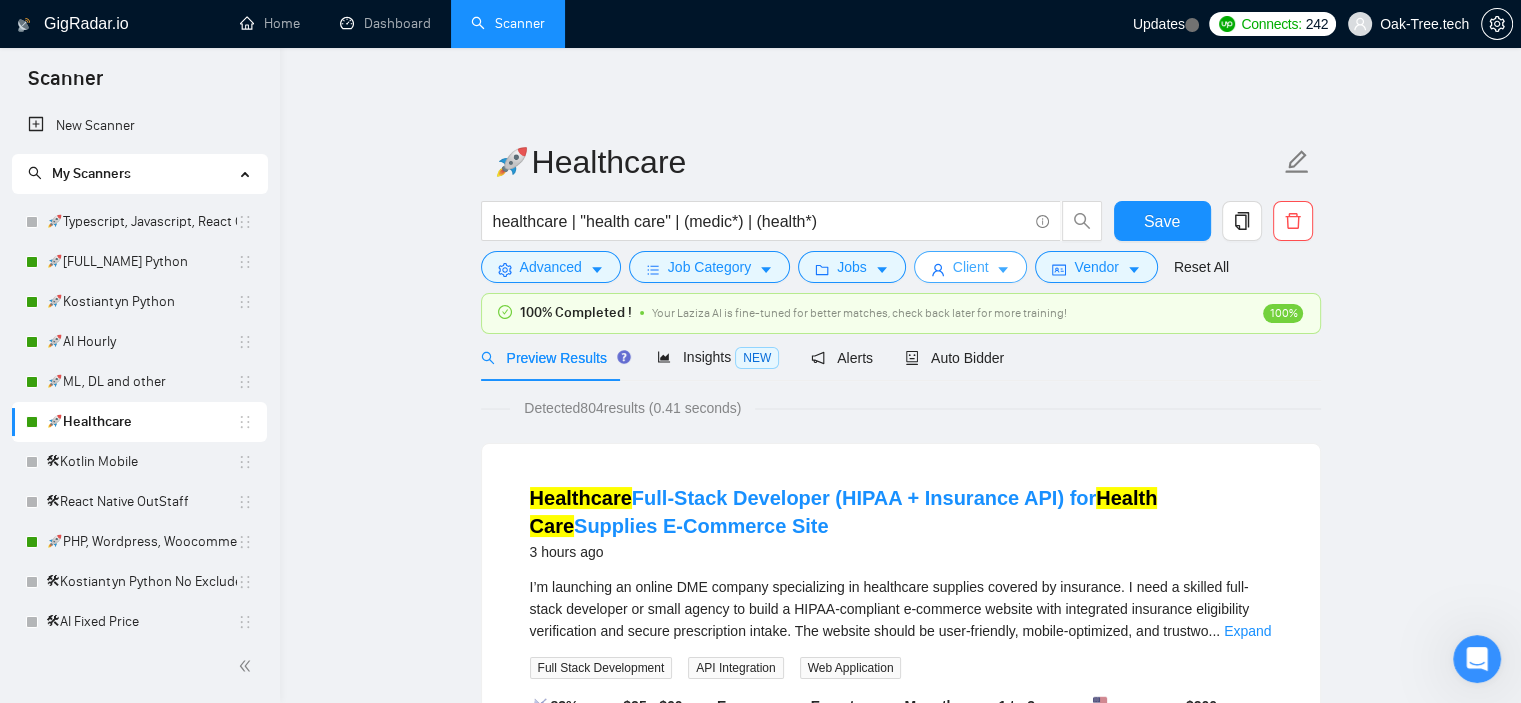click 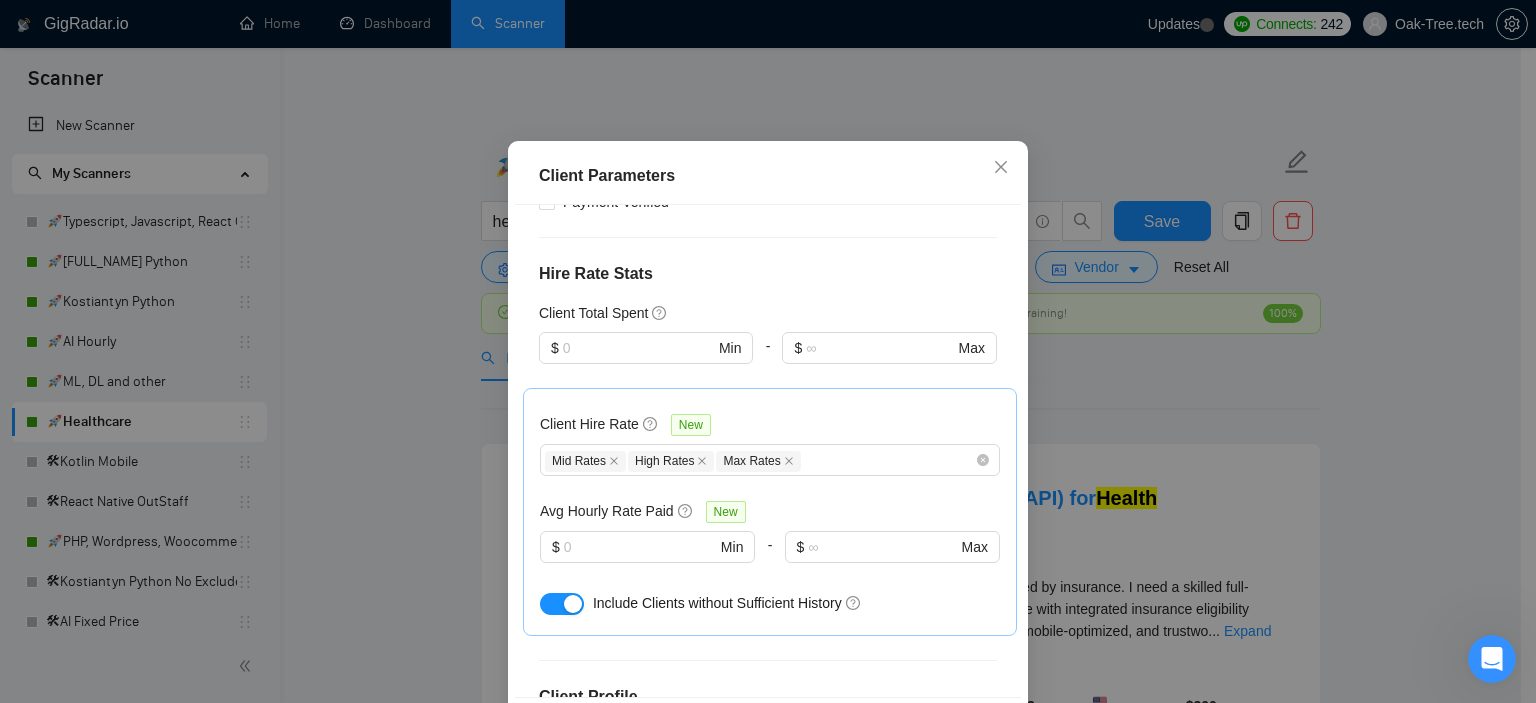 scroll, scrollTop: 1000, scrollLeft: 0, axis: vertical 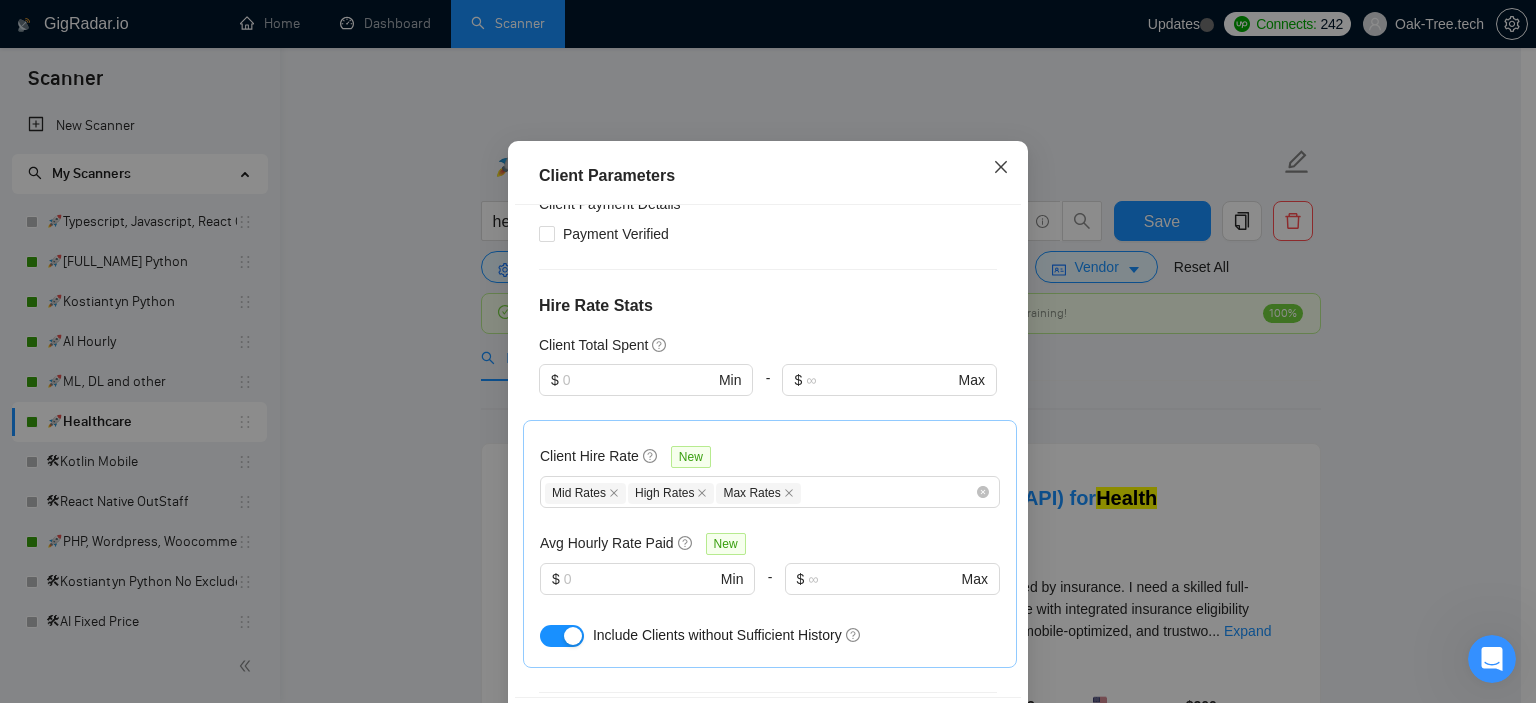 click 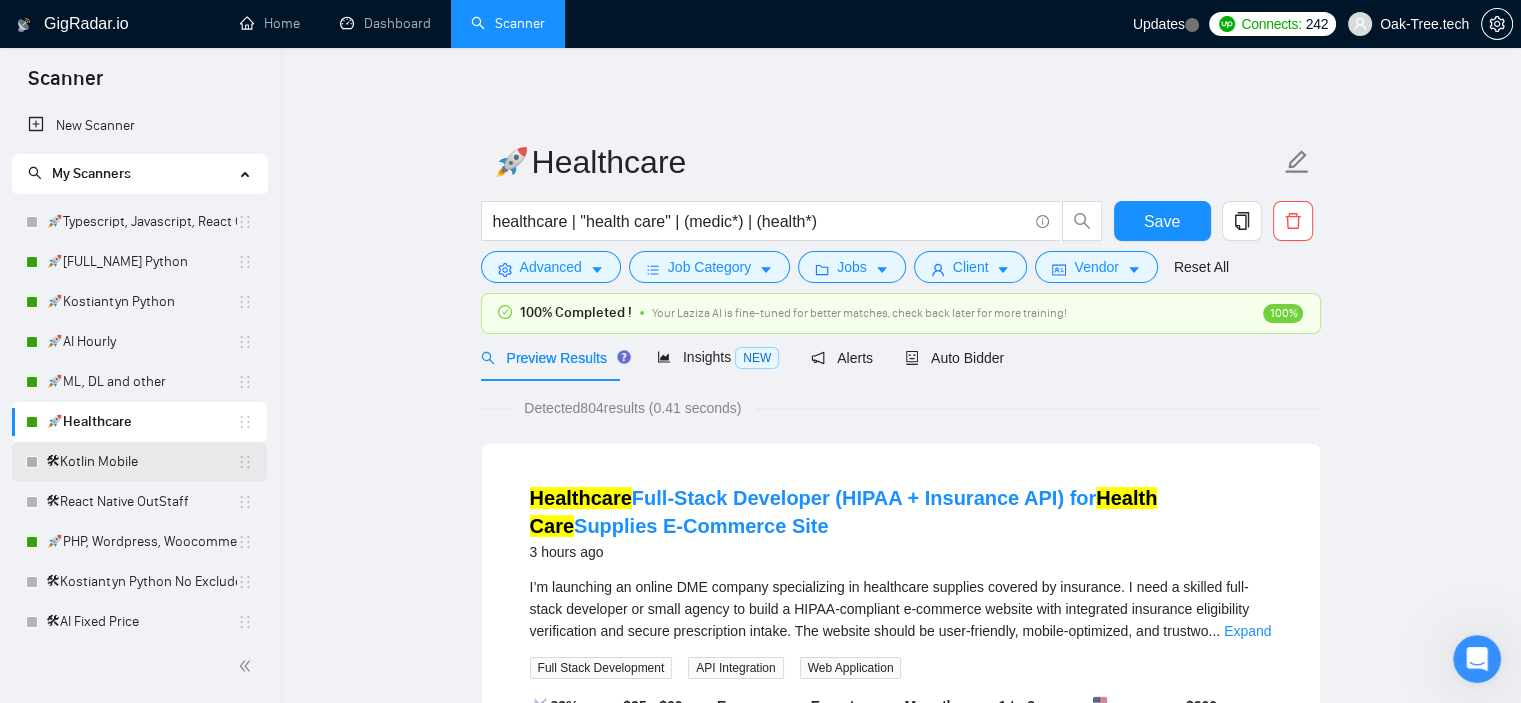 click on "🛠Kotlin Mobile" at bounding box center [141, 462] 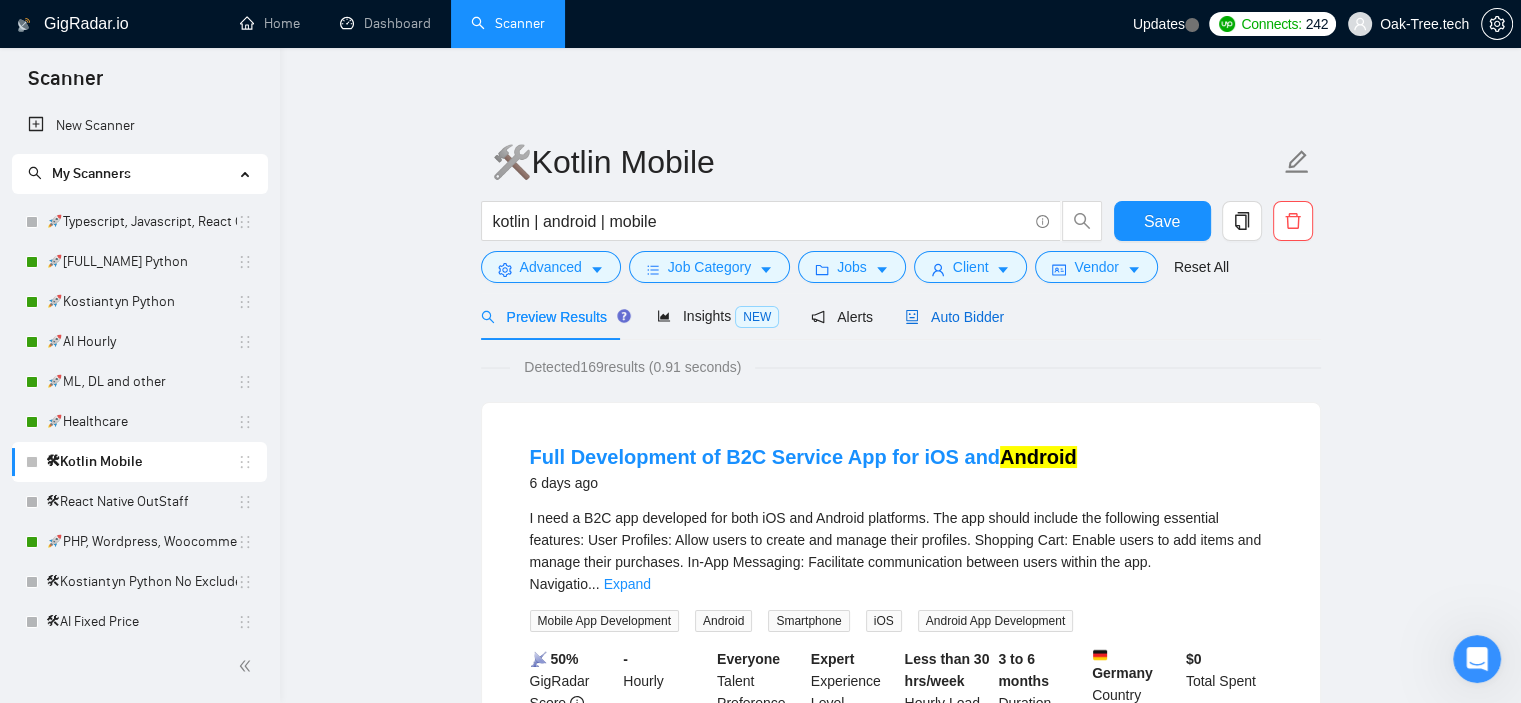 click on "Auto Bidder" at bounding box center (954, 317) 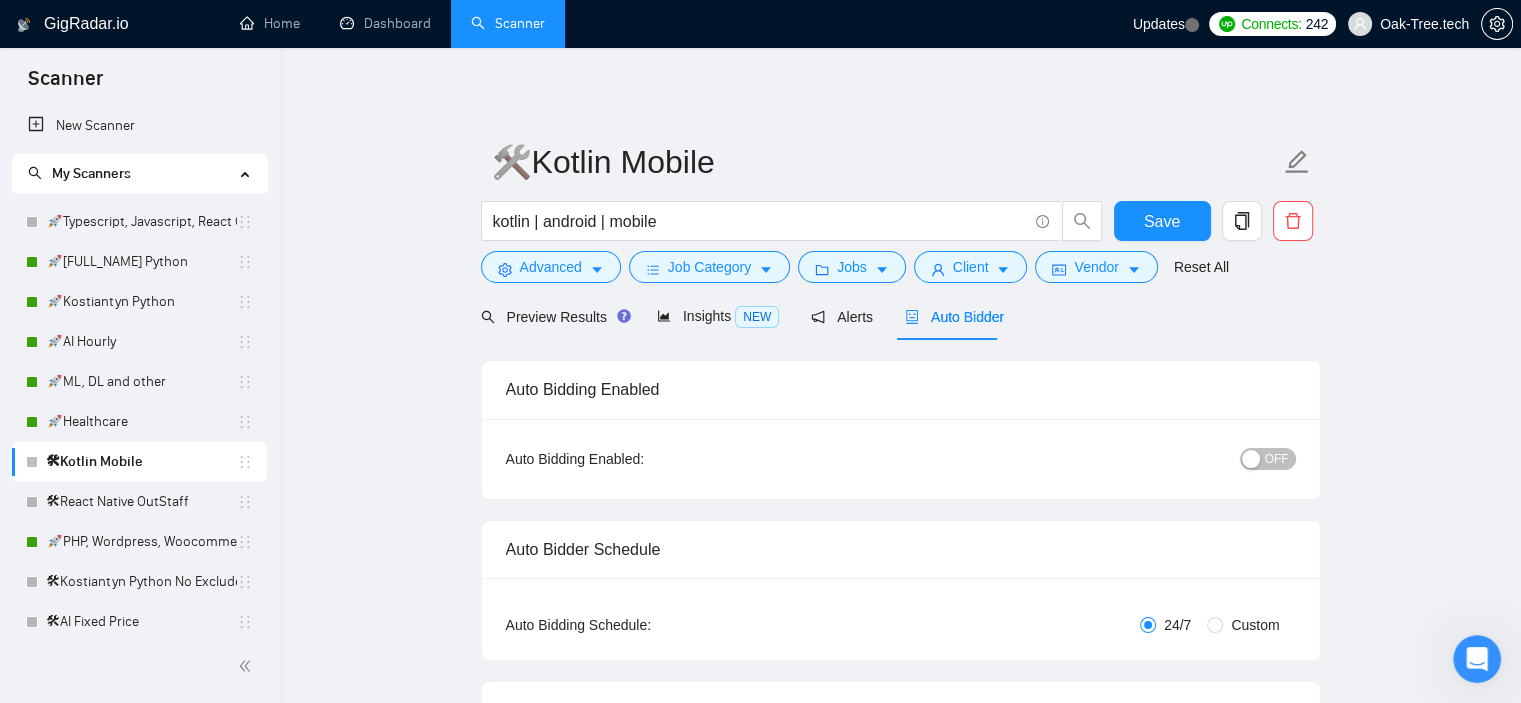 type 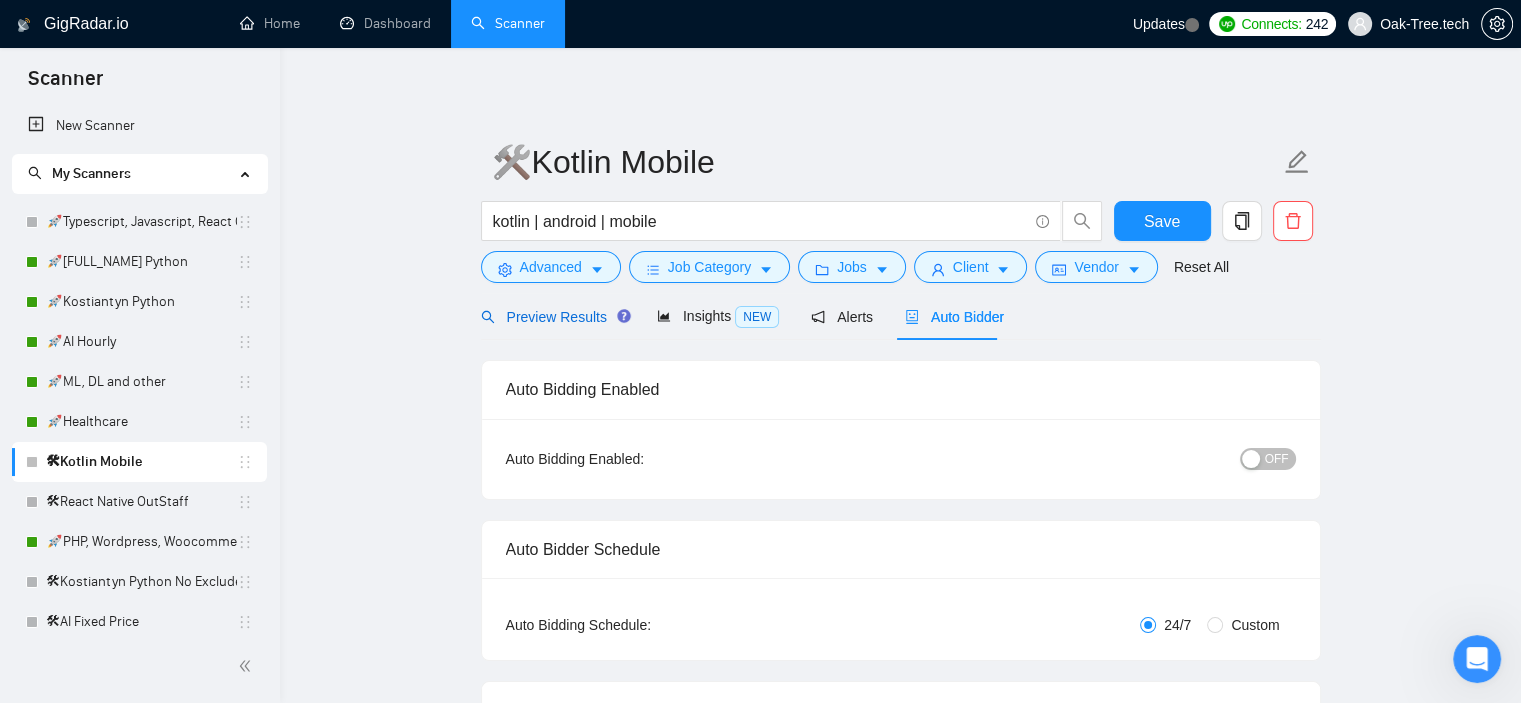 click on "Preview Results" at bounding box center (553, 317) 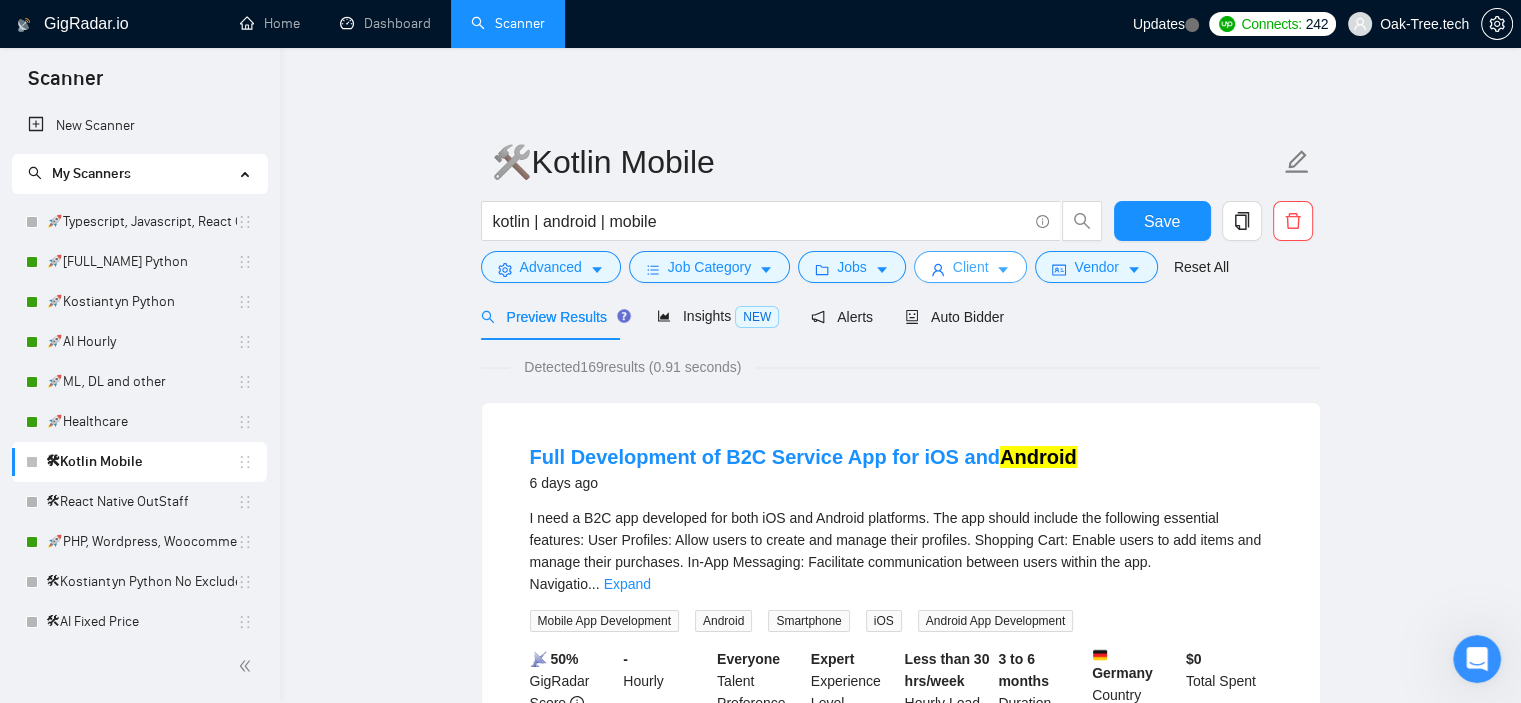 click on "Client" at bounding box center (971, 267) 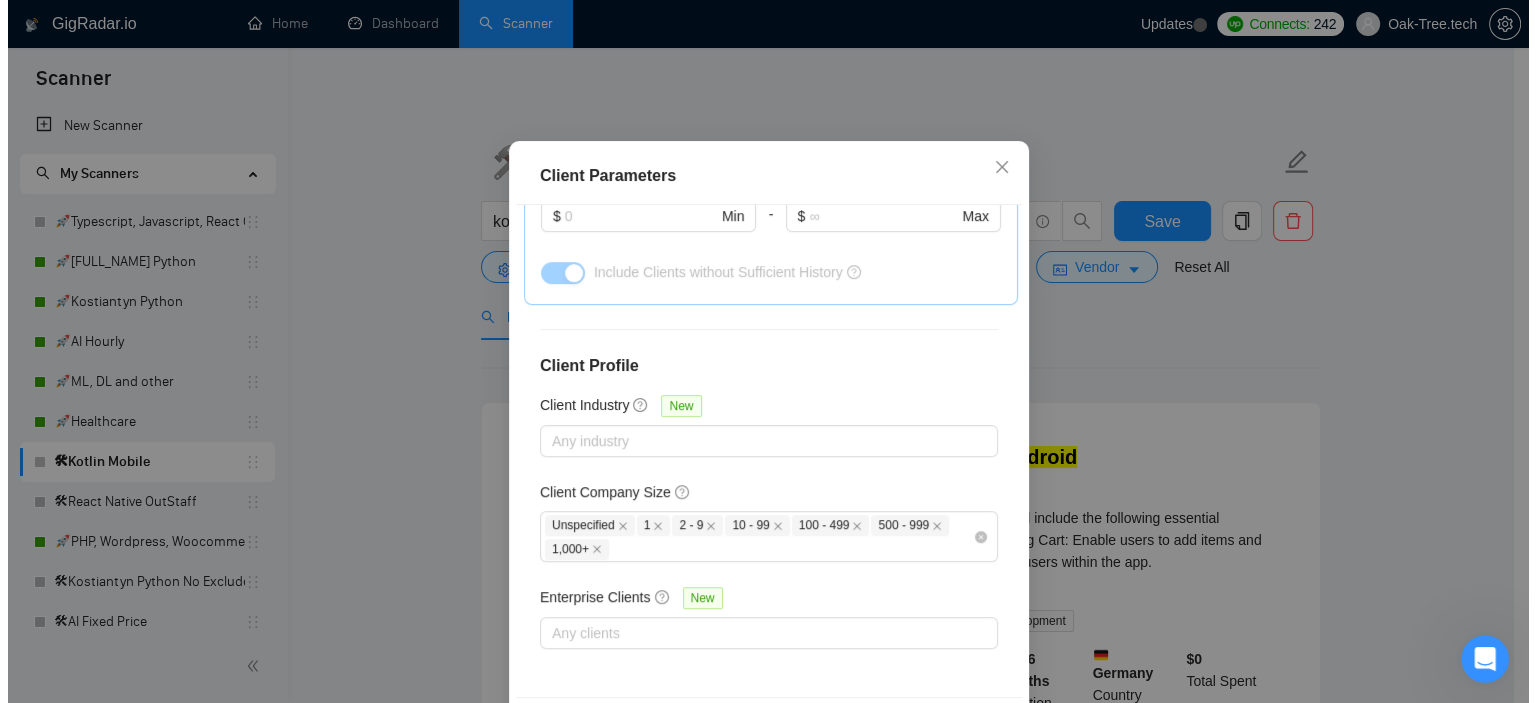 scroll, scrollTop: 942, scrollLeft: 0, axis: vertical 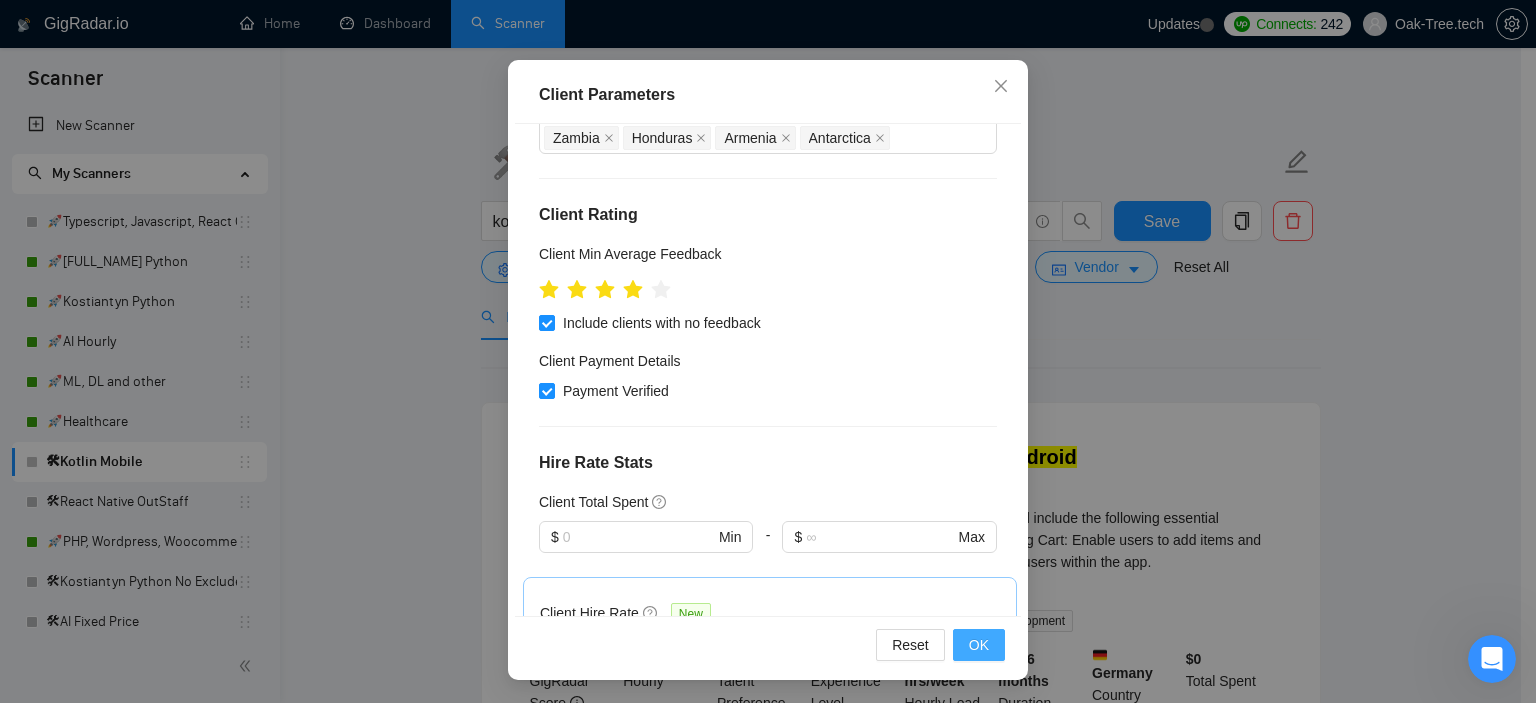 click on "OK" at bounding box center [979, 645] 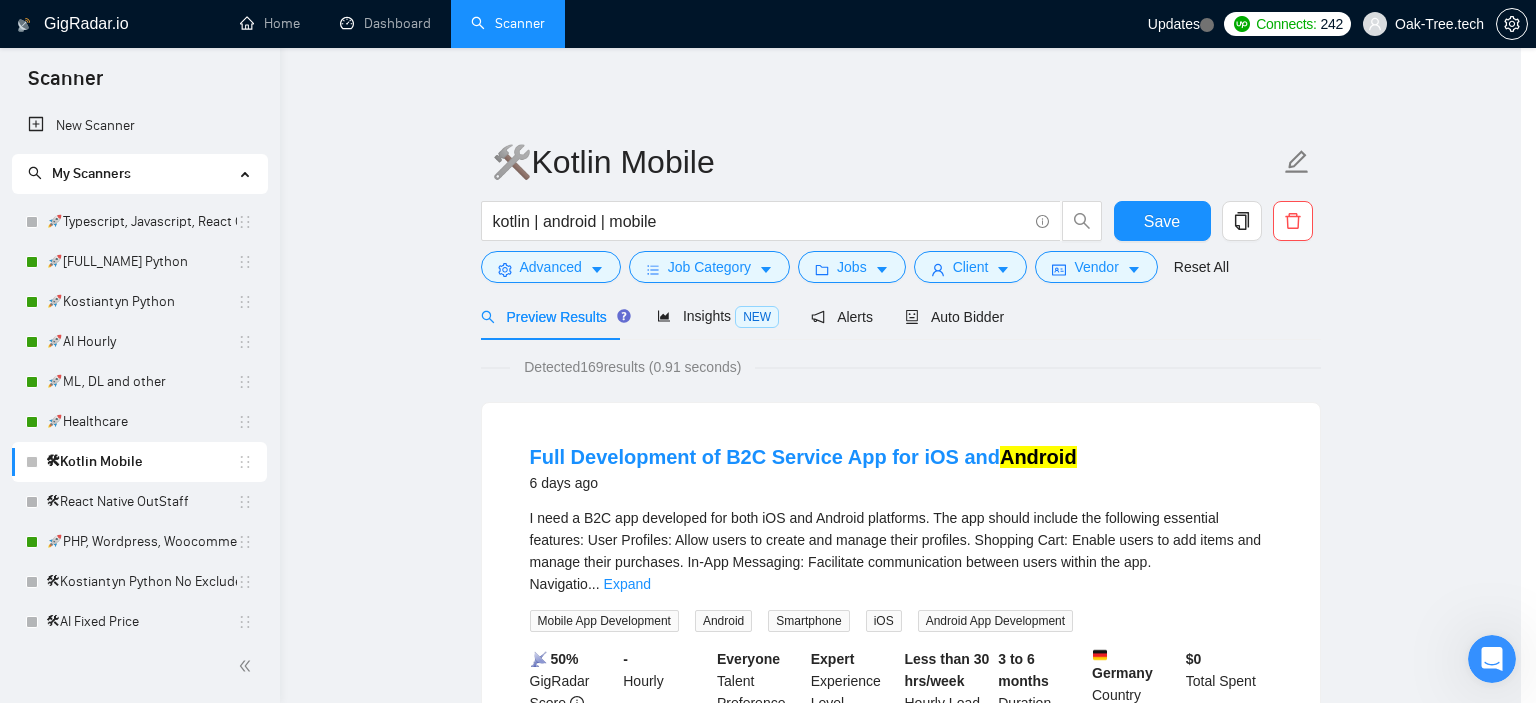 scroll, scrollTop: 60, scrollLeft: 0, axis: vertical 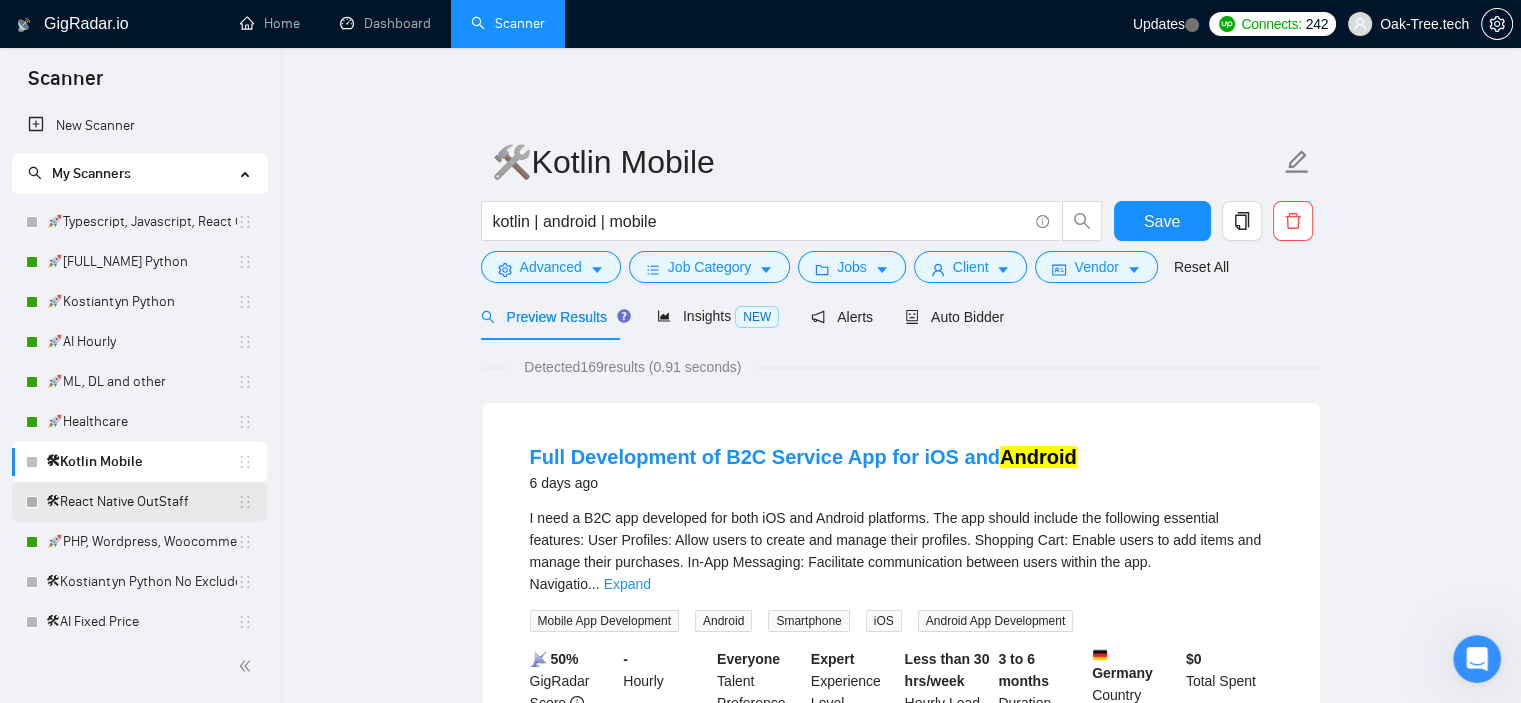 click on "React Native OutStaff" at bounding box center [141, 502] 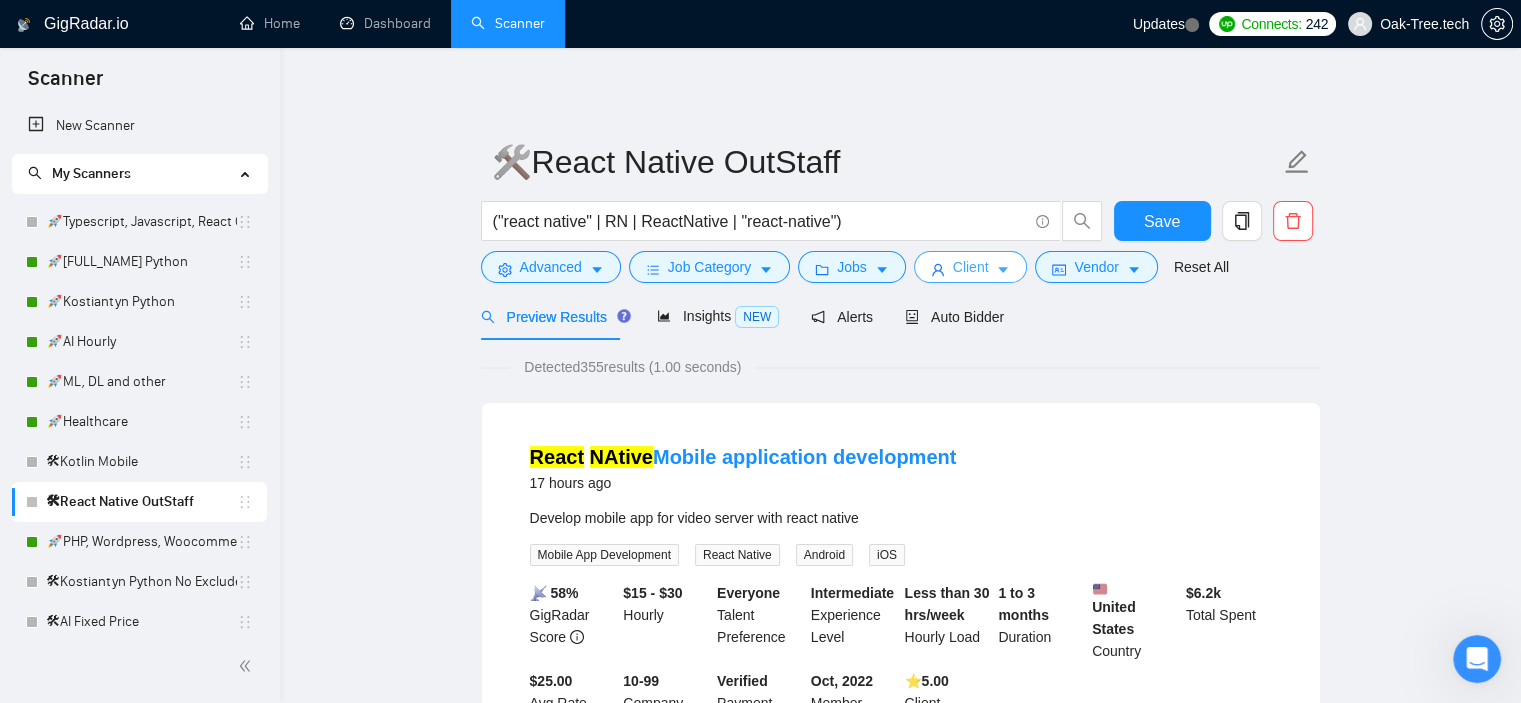 click on "Client" at bounding box center [971, 267] 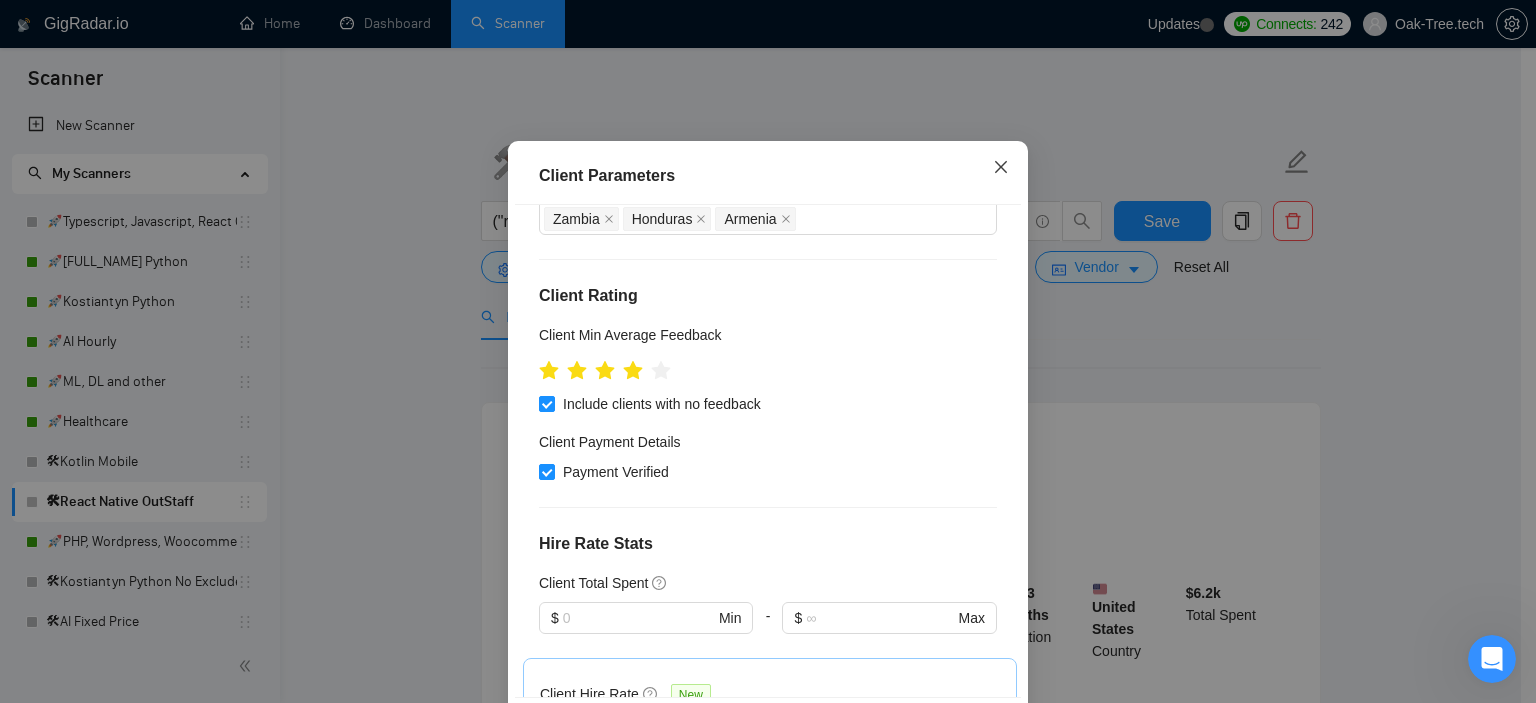 click 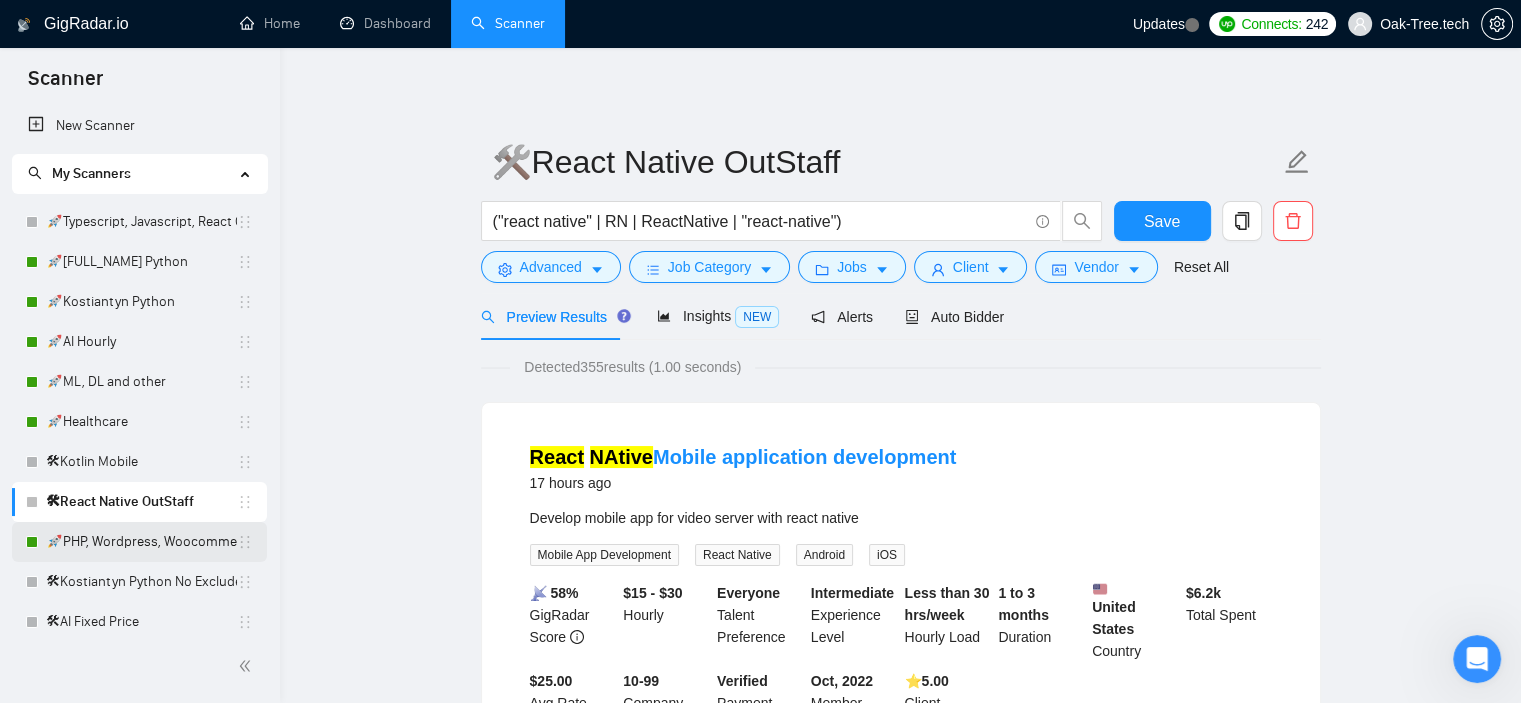 click on "🚀PHP, Wordpress, Woocommerce" at bounding box center [141, 542] 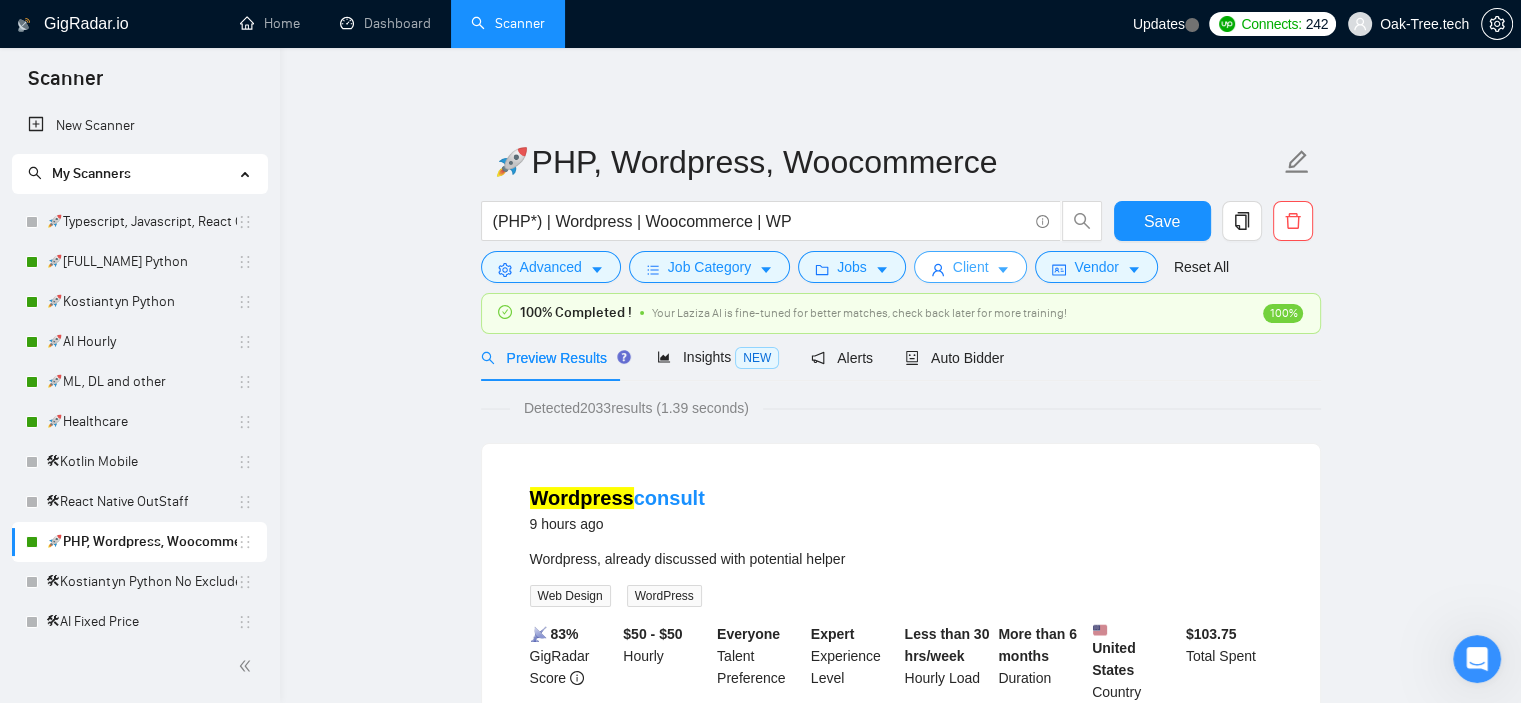 click on "Client" at bounding box center (971, 267) 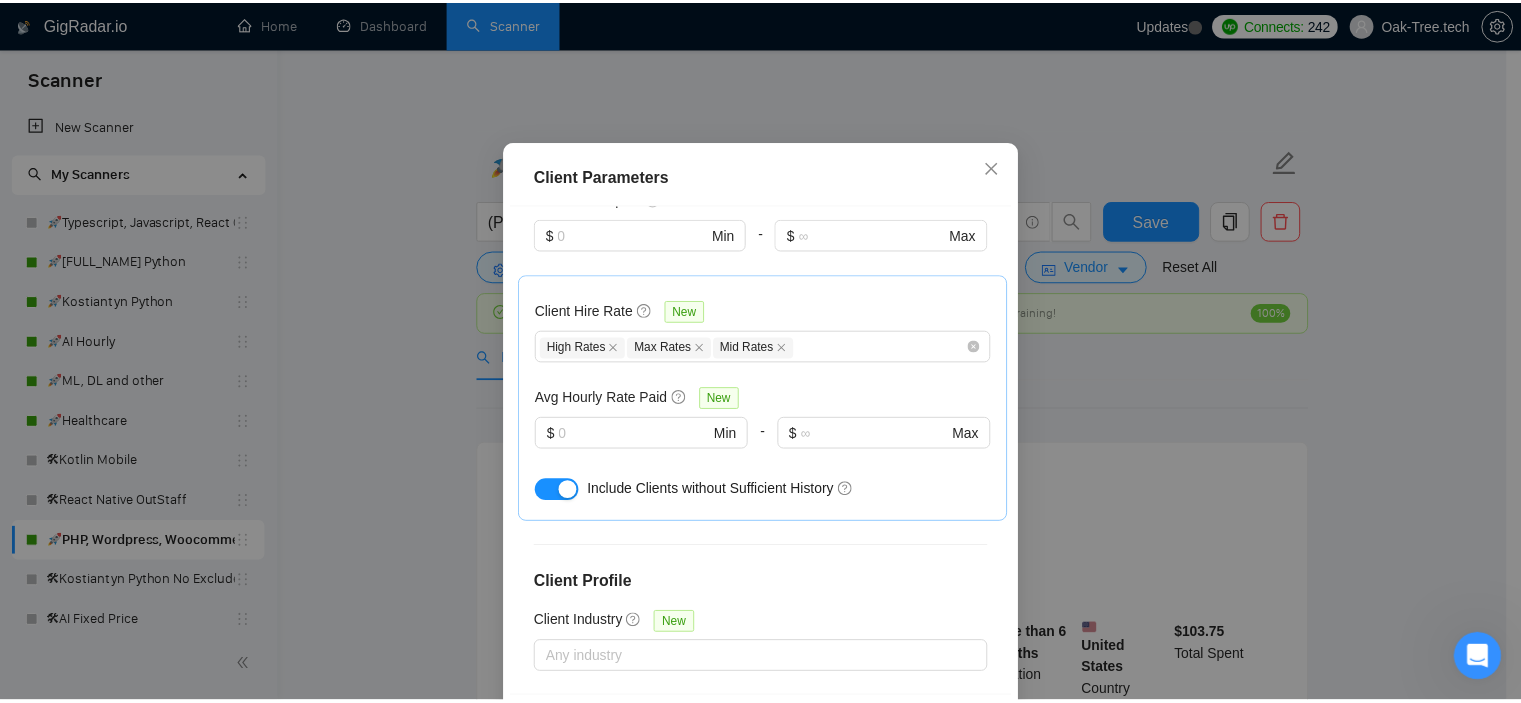 scroll, scrollTop: 942, scrollLeft: 0, axis: vertical 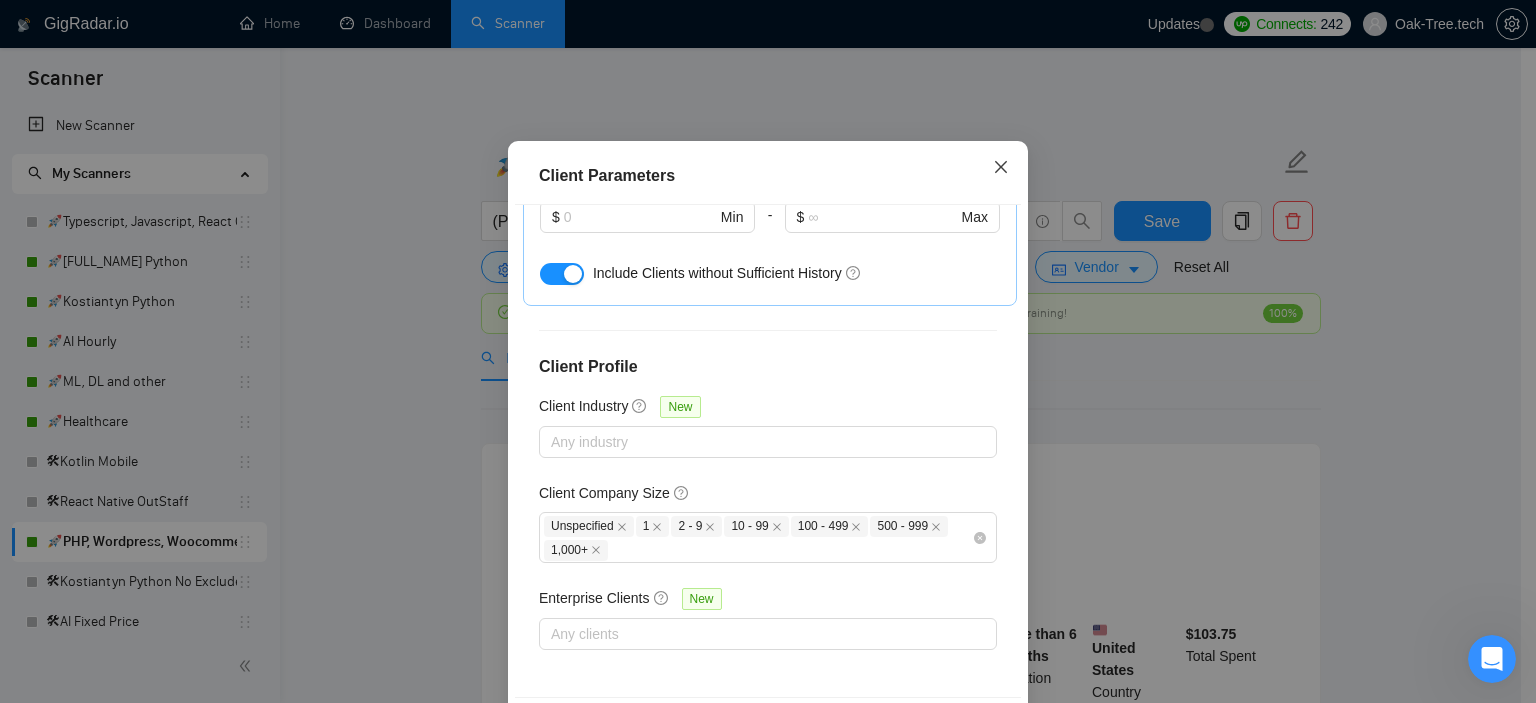 click 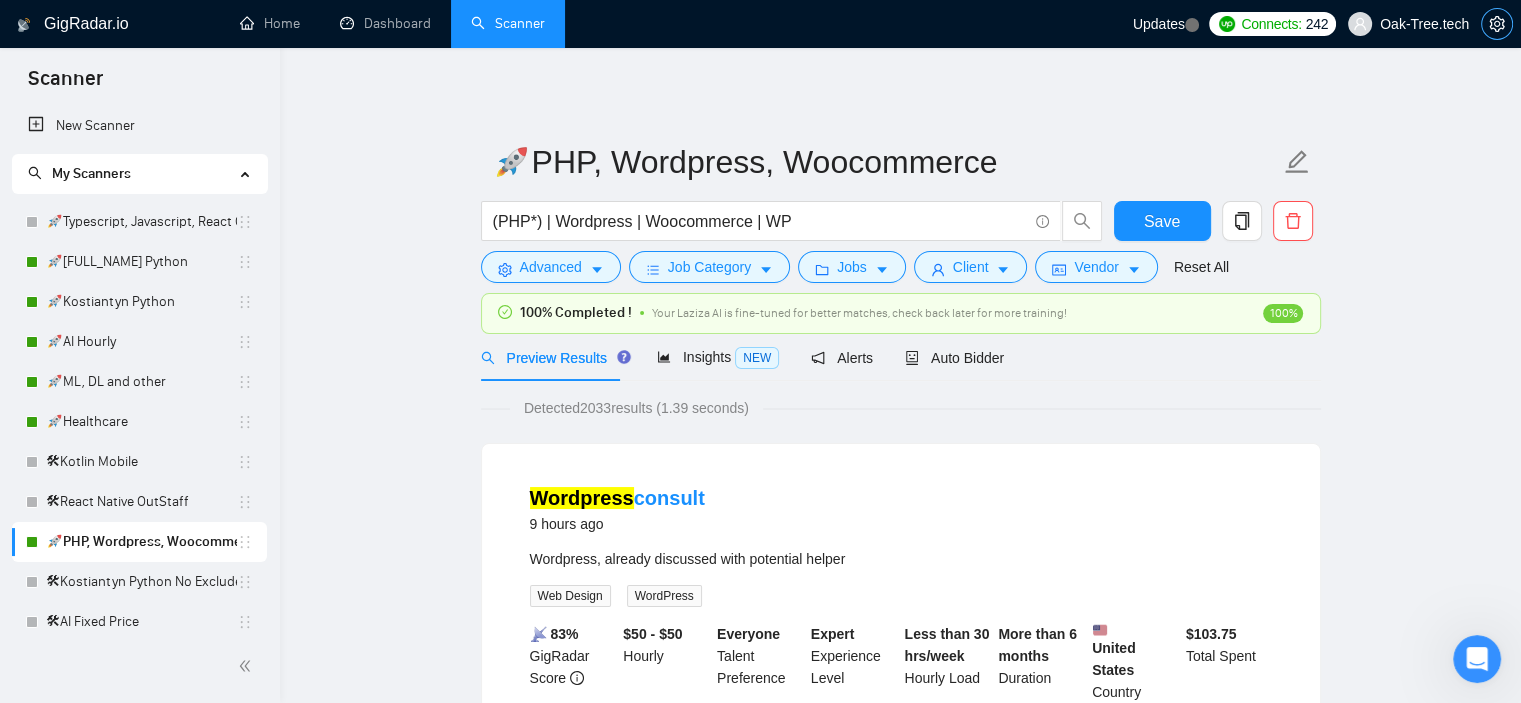 click 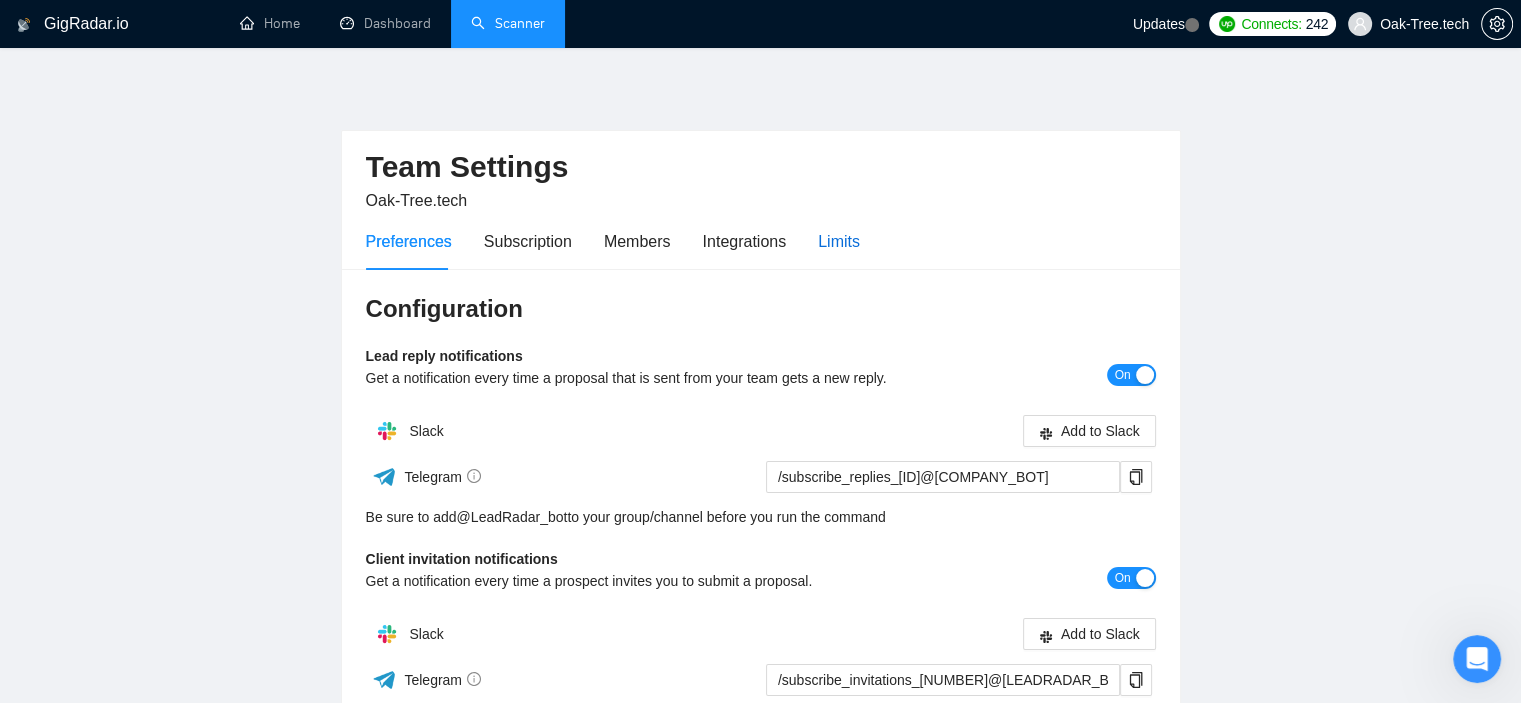 click on "Limits" at bounding box center [839, 241] 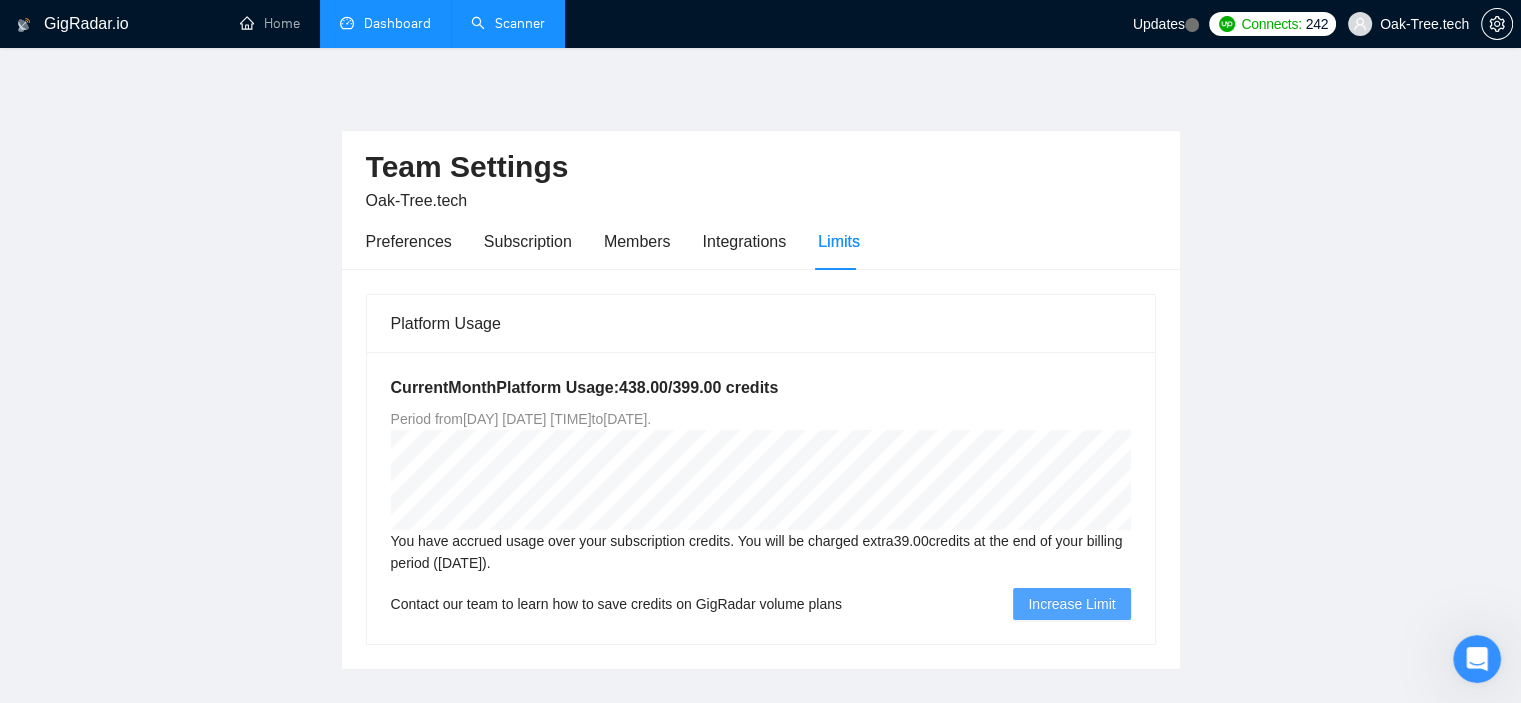 click on "Dashboard" at bounding box center (385, 23) 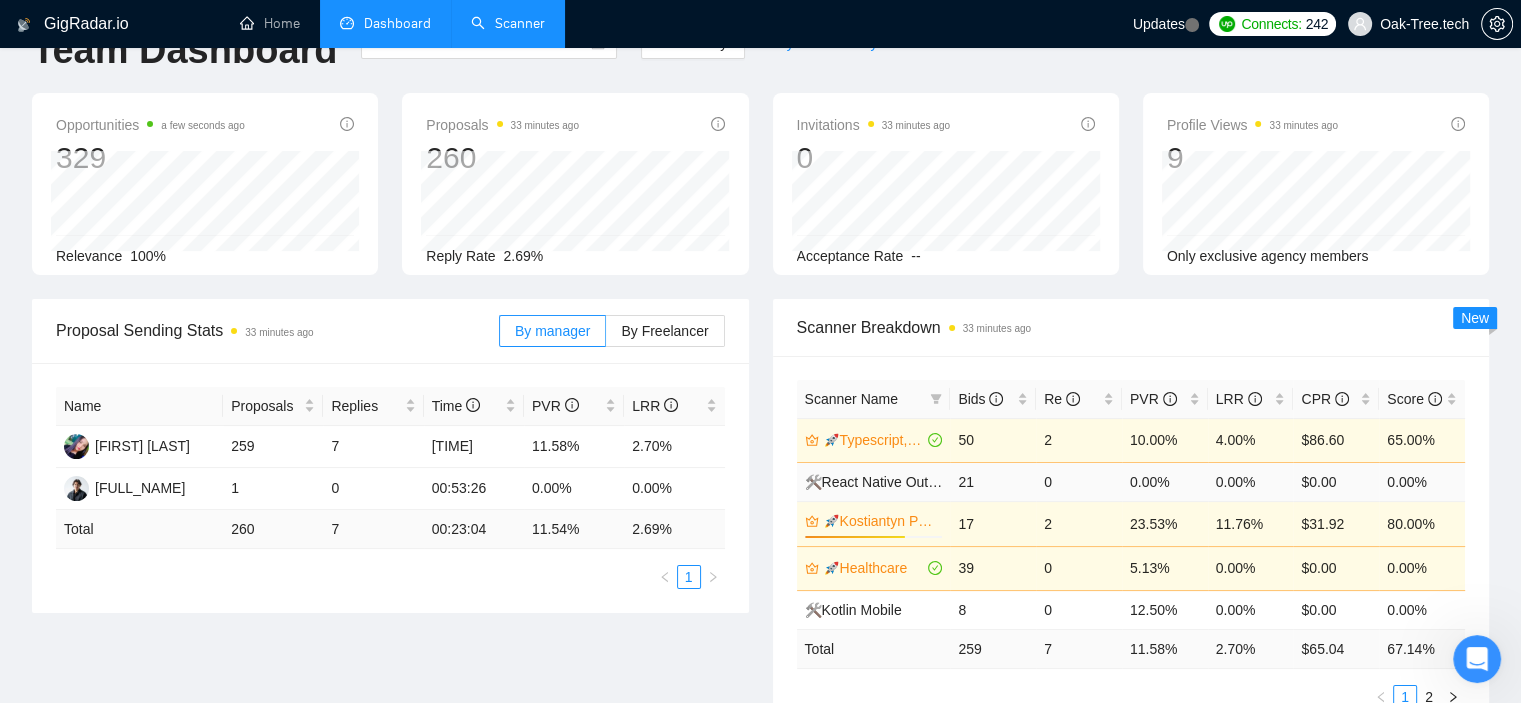 scroll, scrollTop: 100, scrollLeft: 0, axis: vertical 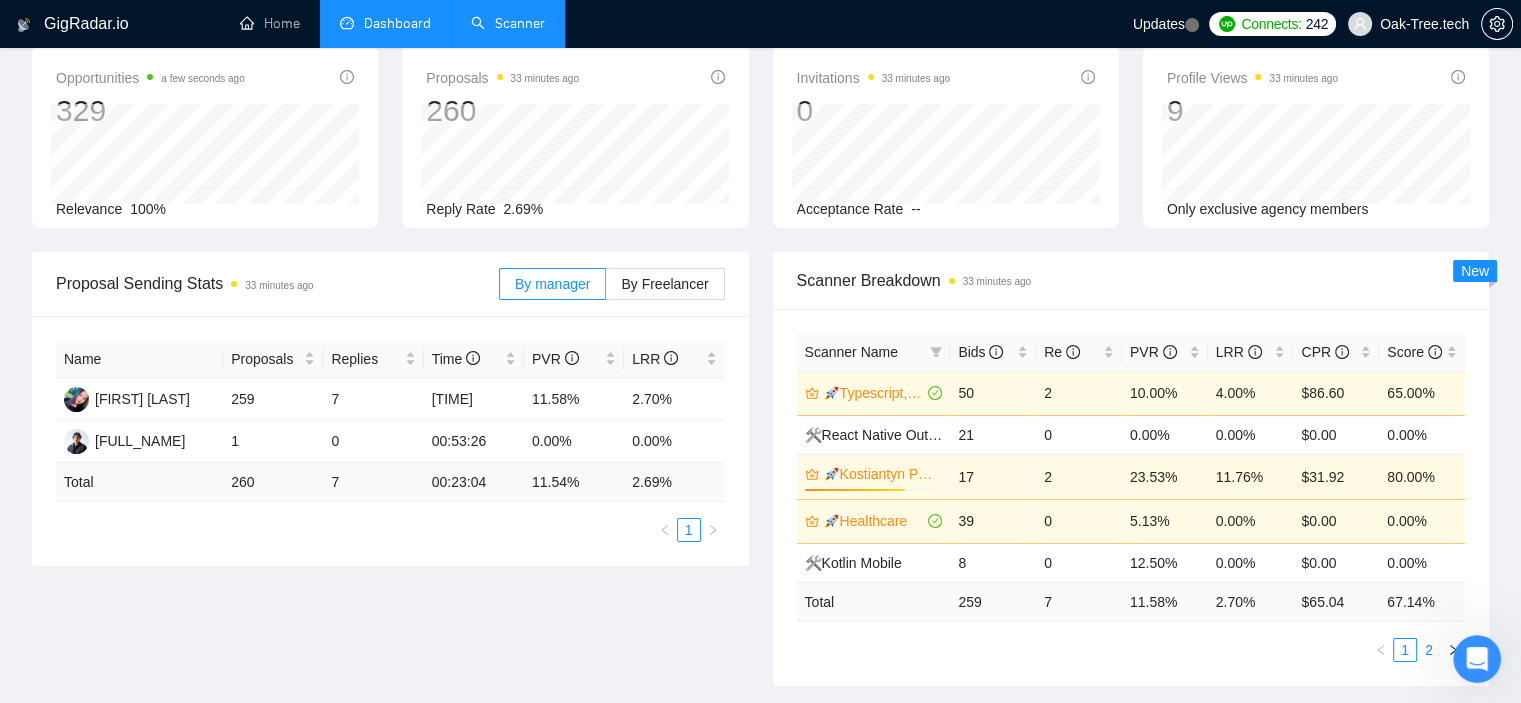 click on "2" at bounding box center [1429, 650] 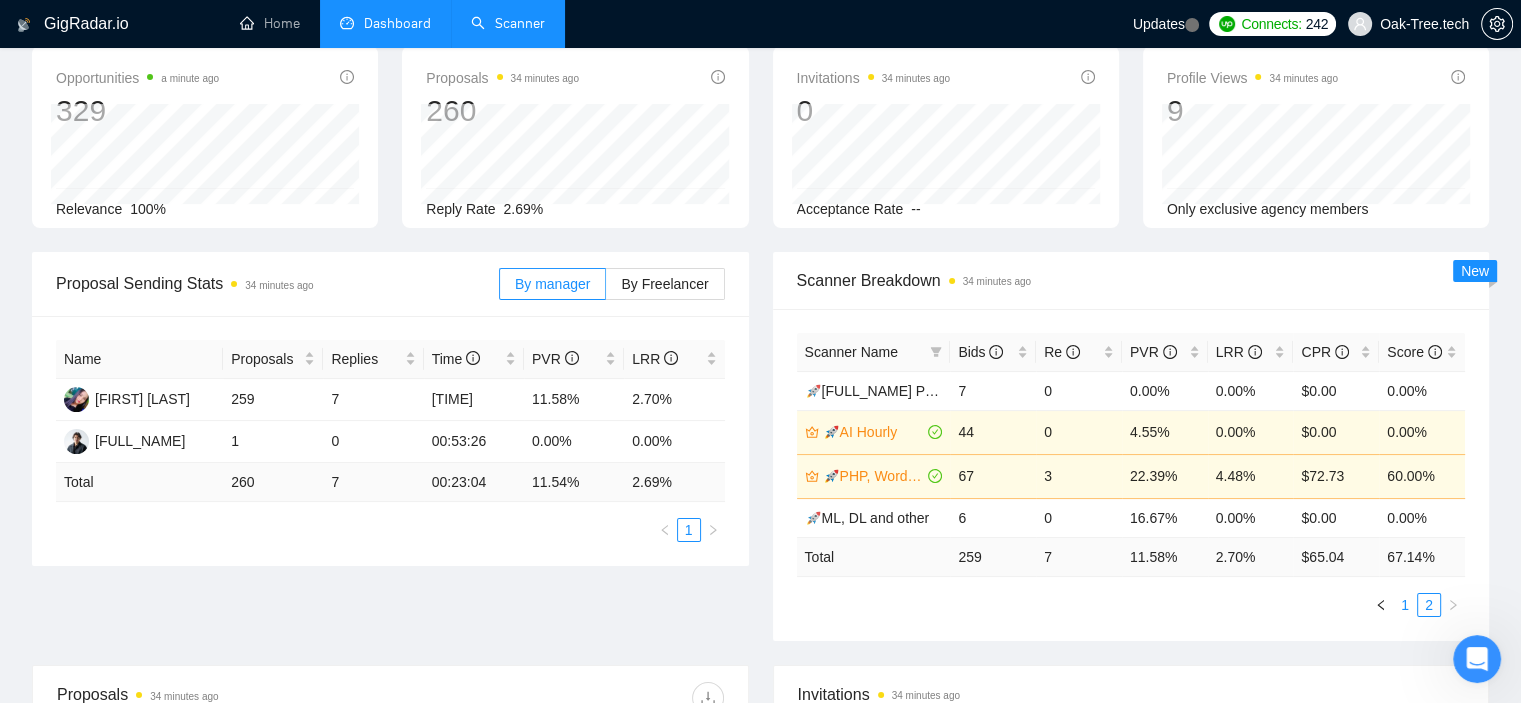 click on "1" at bounding box center (1405, 605) 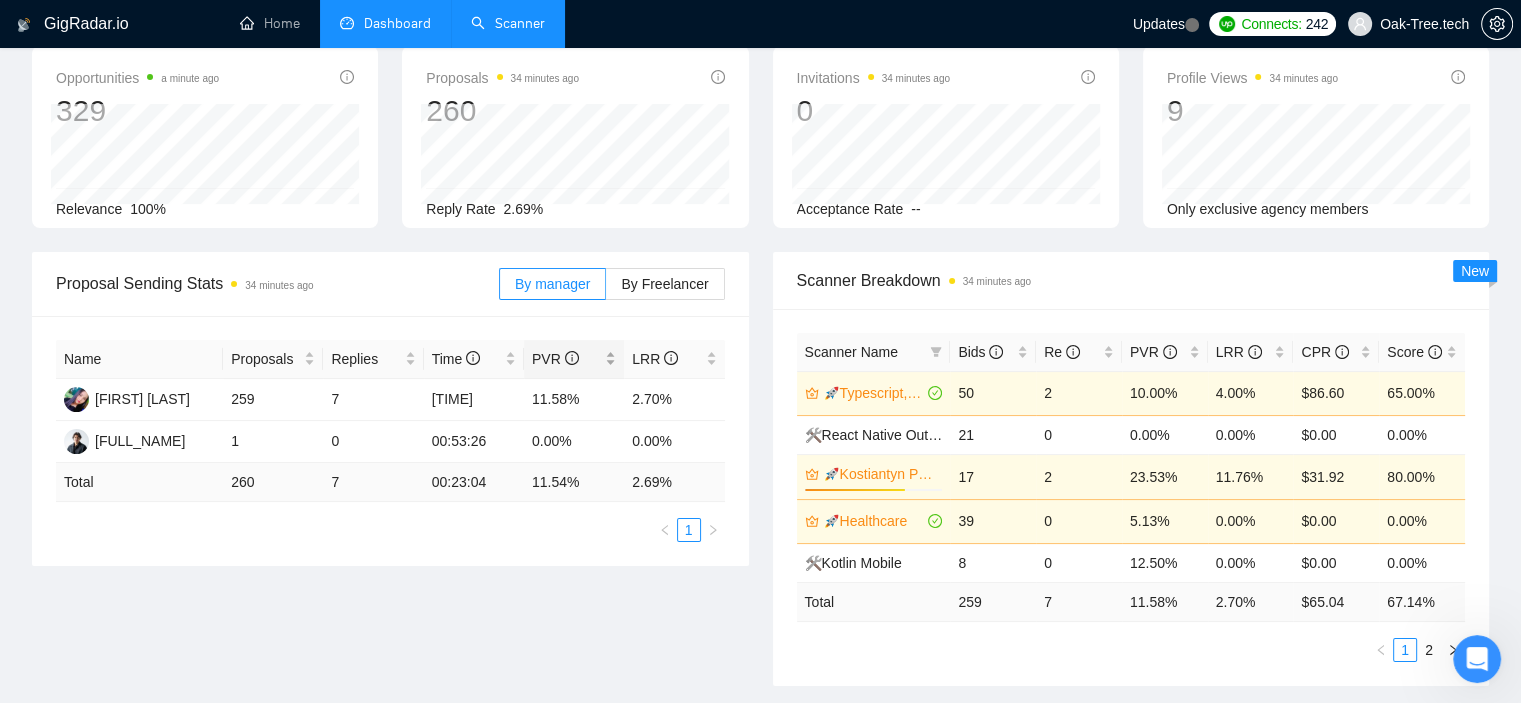 scroll, scrollTop: 0, scrollLeft: 0, axis: both 